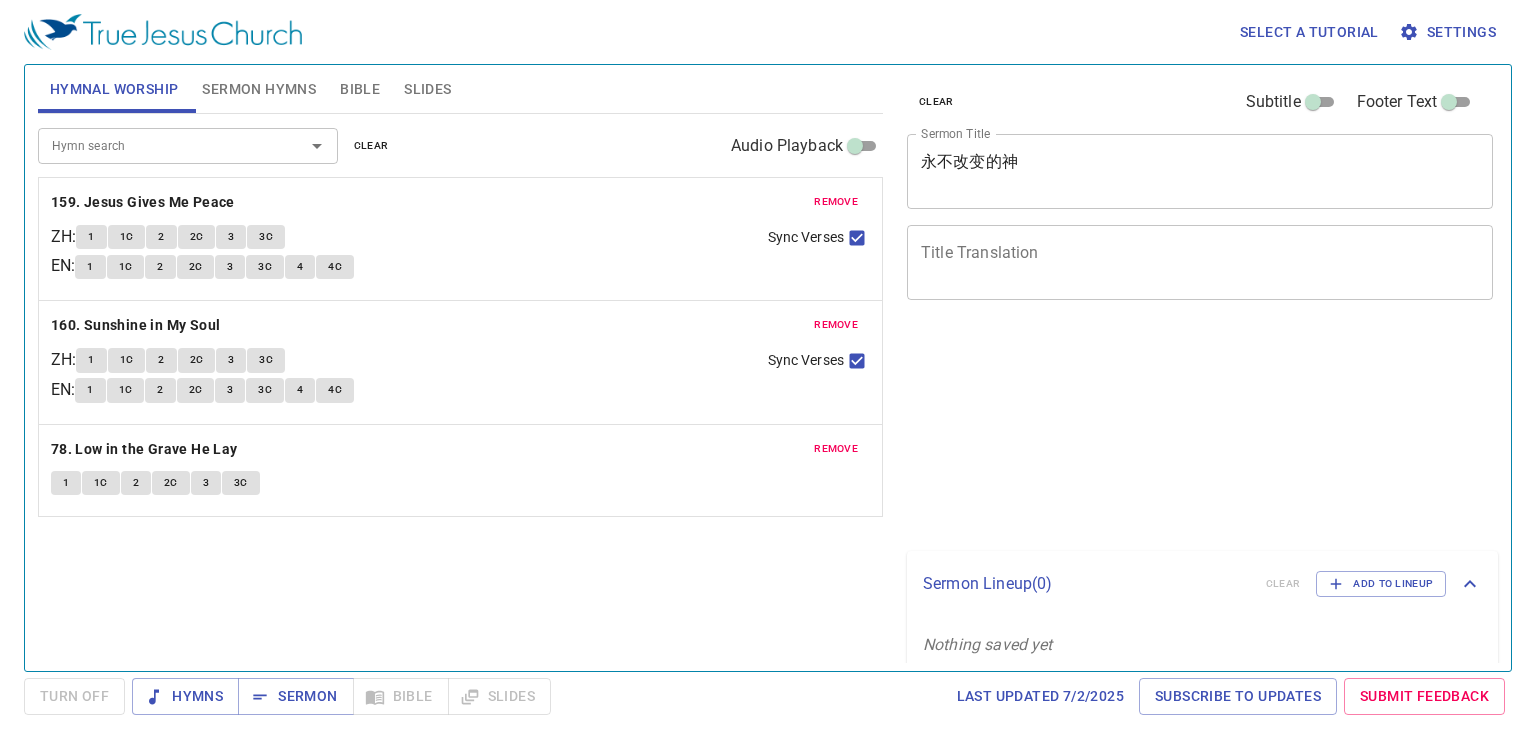 scroll, scrollTop: 0, scrollLeft: 0, axis: both 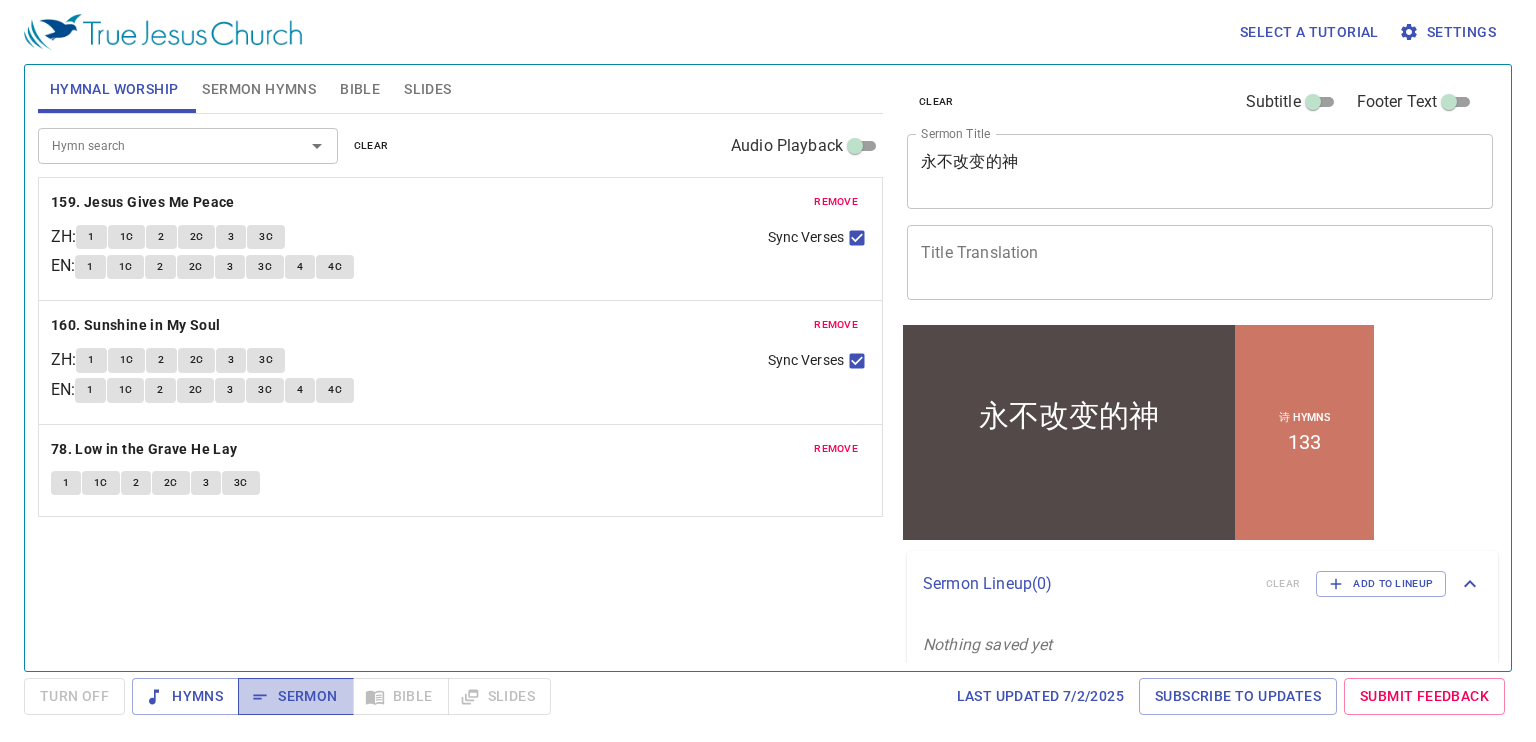 click on "Sermon" at bounding box center (295, 696) 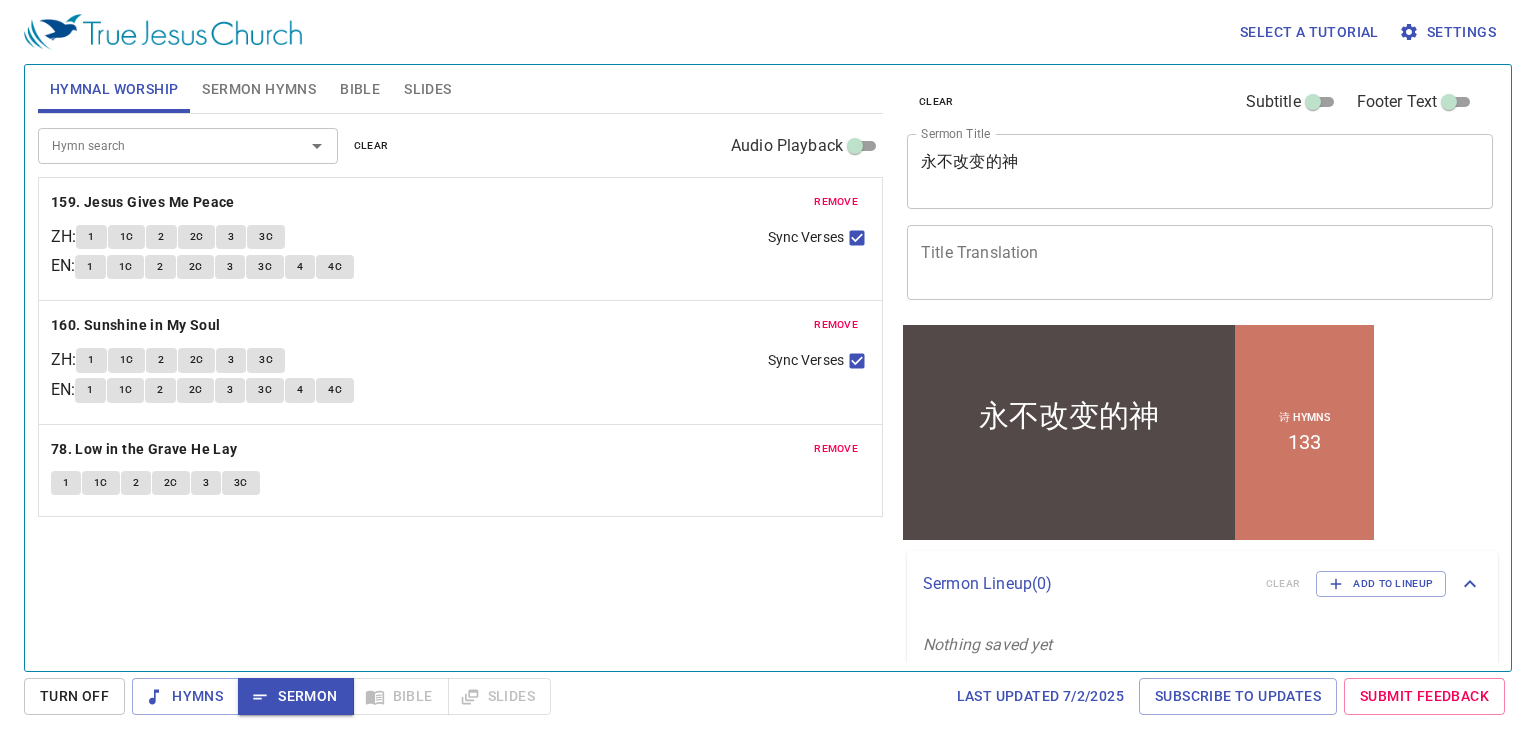 click on "永不改变的神" at bounding box center [1200, 171] 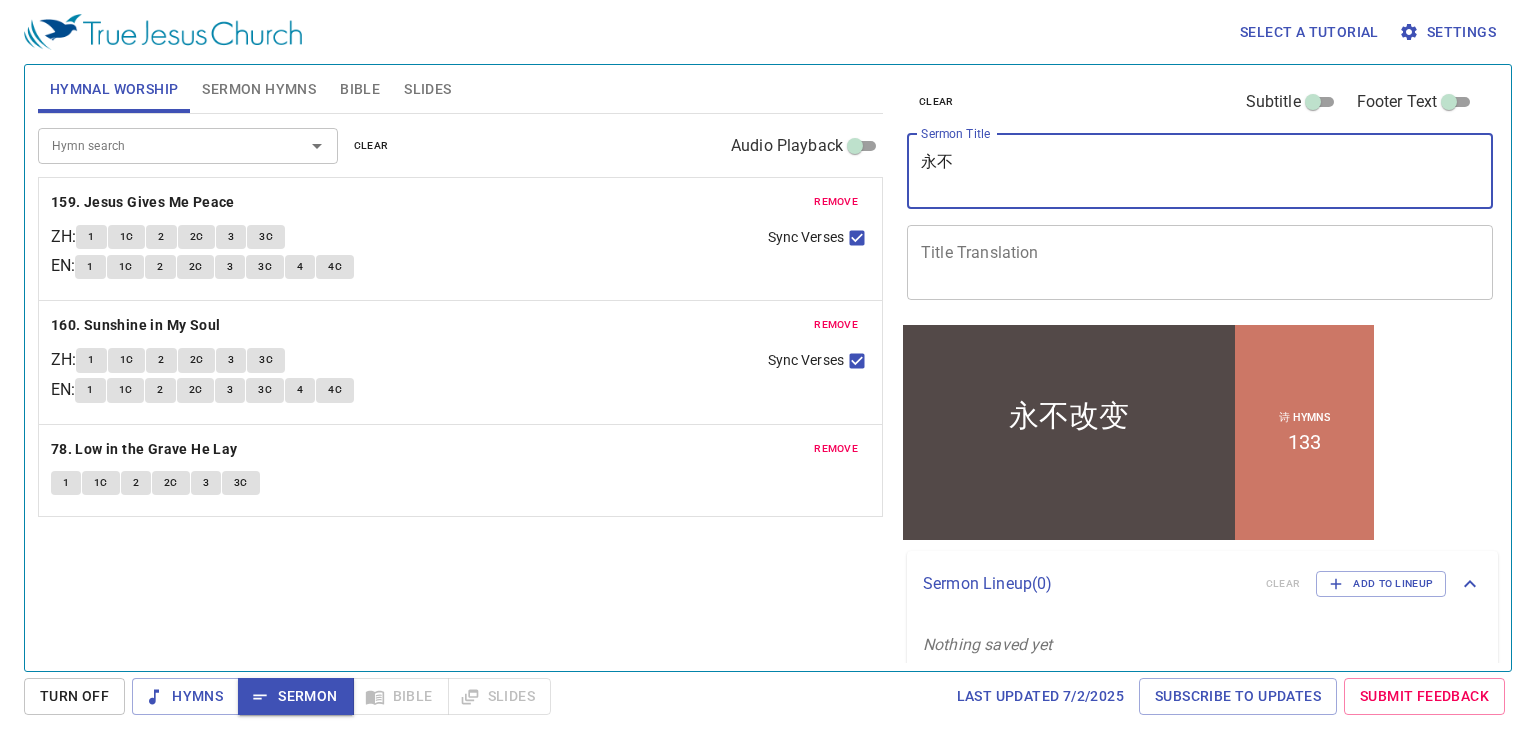 type on "永" 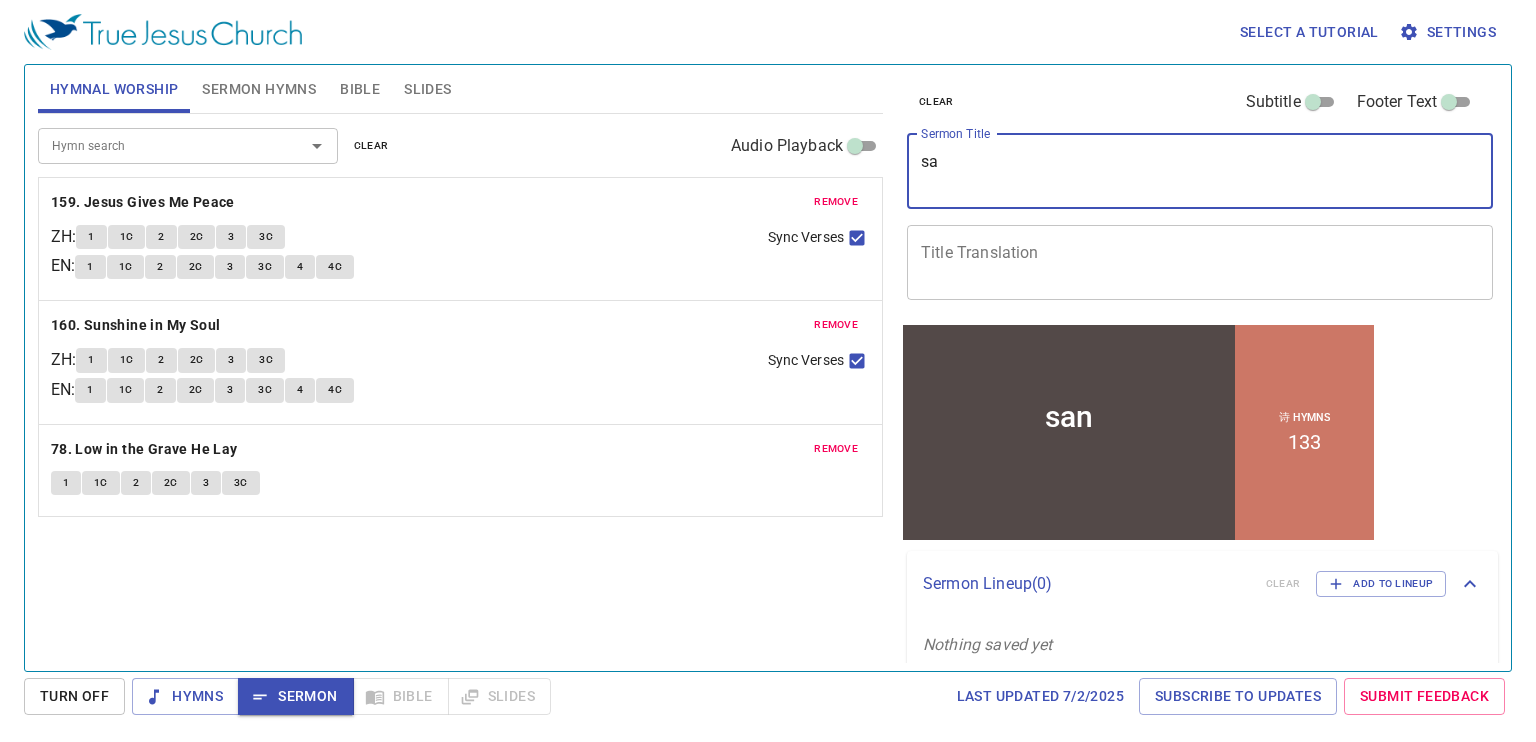 type on "s" 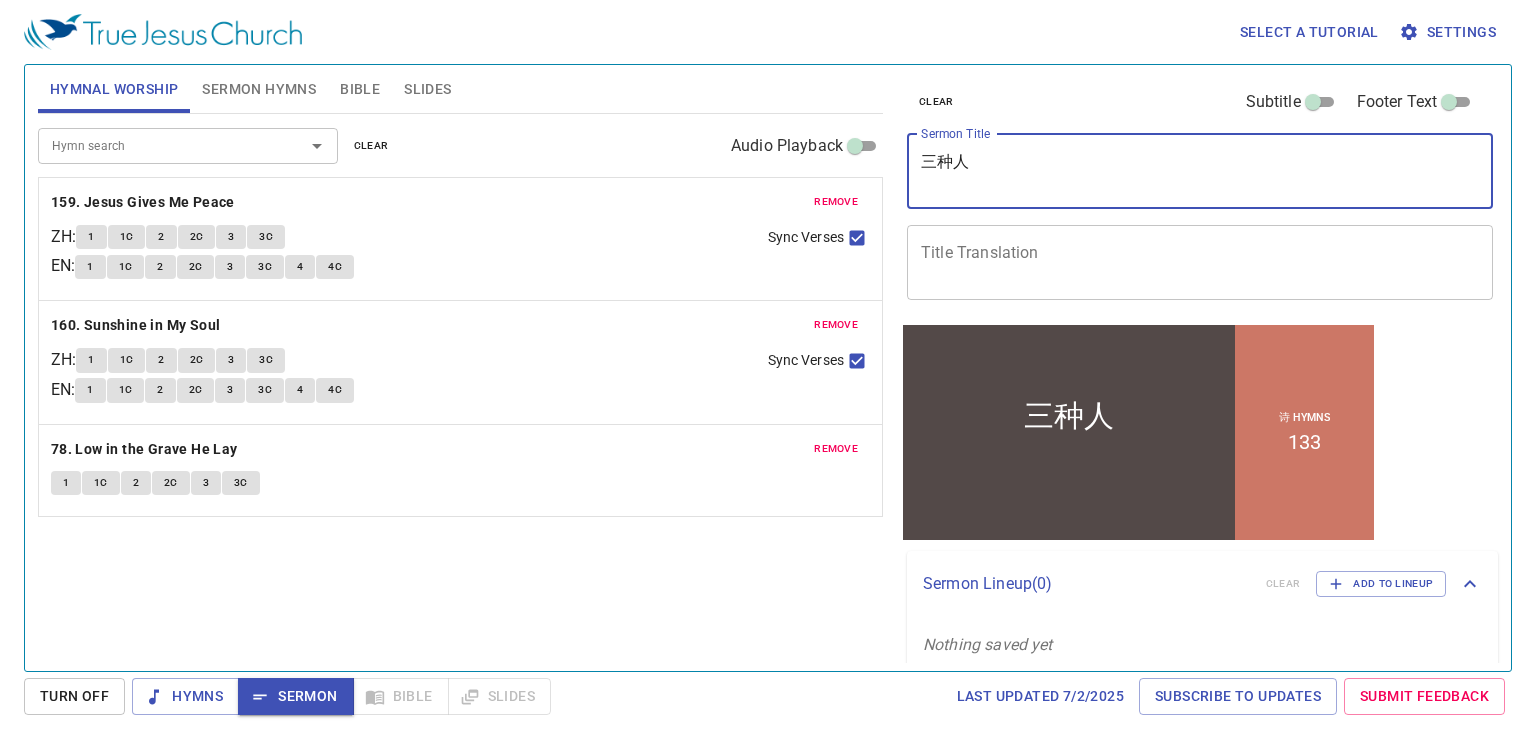 type on "三种人" 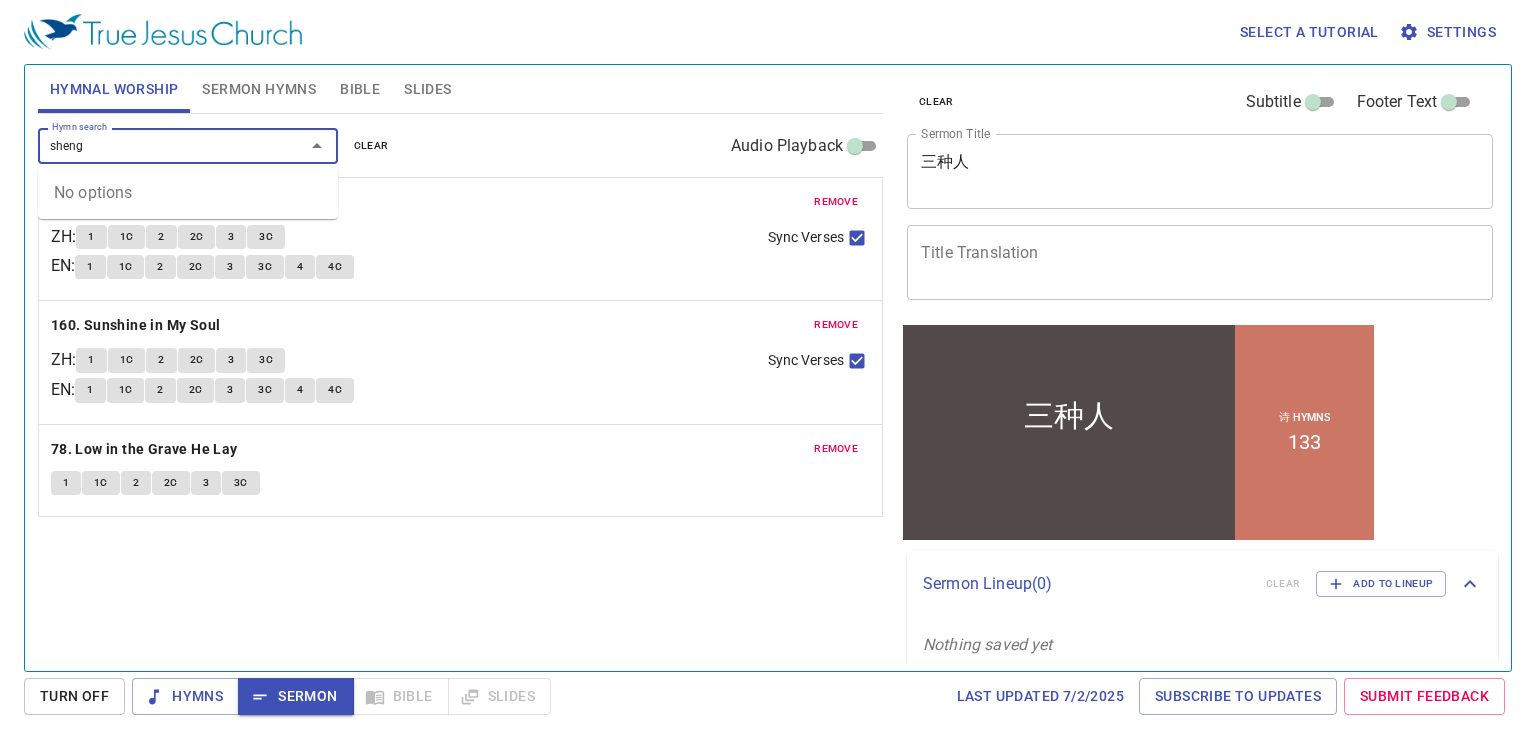 type on "sheng" 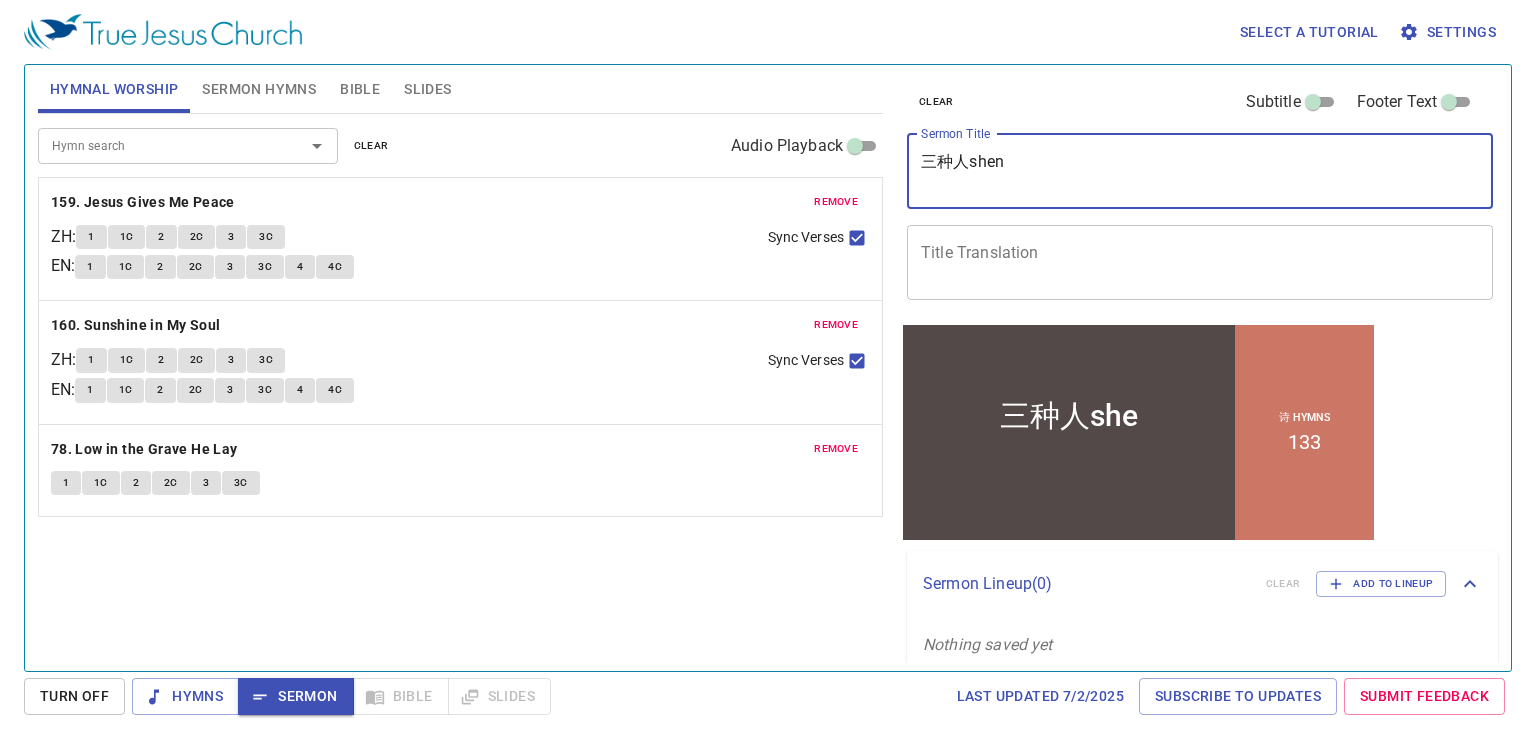 type on "三种人sheng" 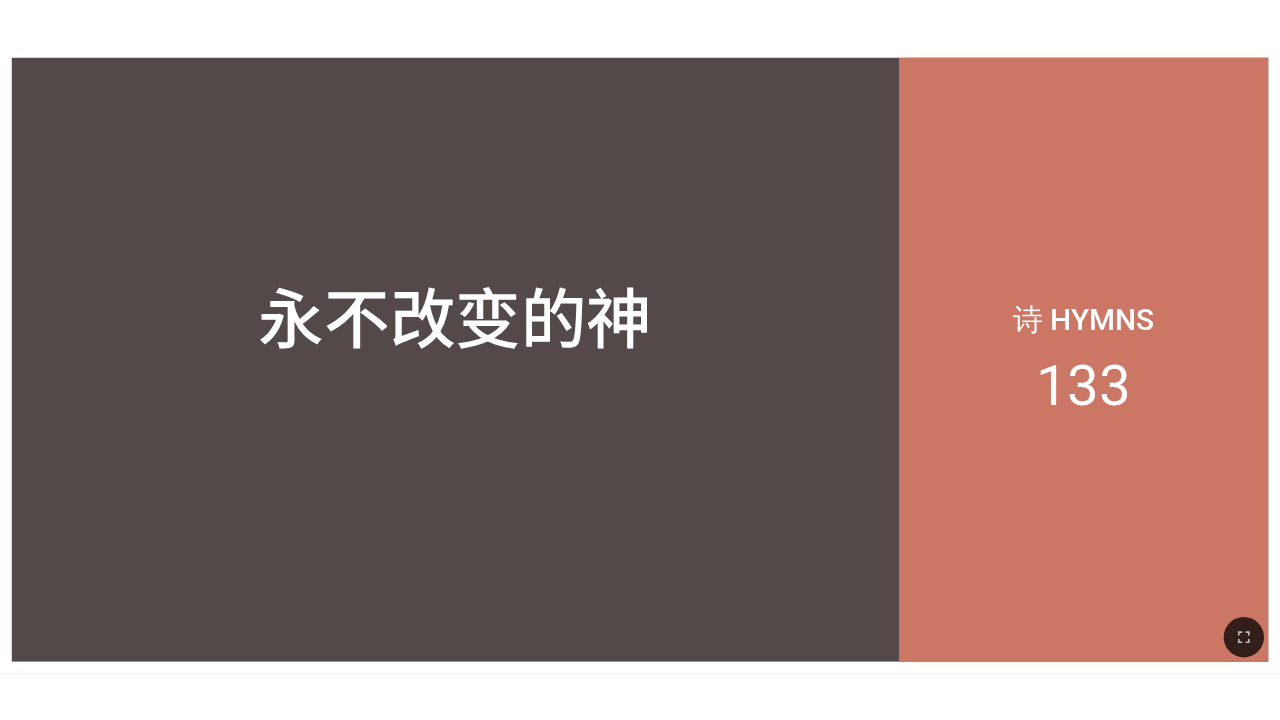 scroll, scrollTop: 0, scrollLeft: 0, axis: both 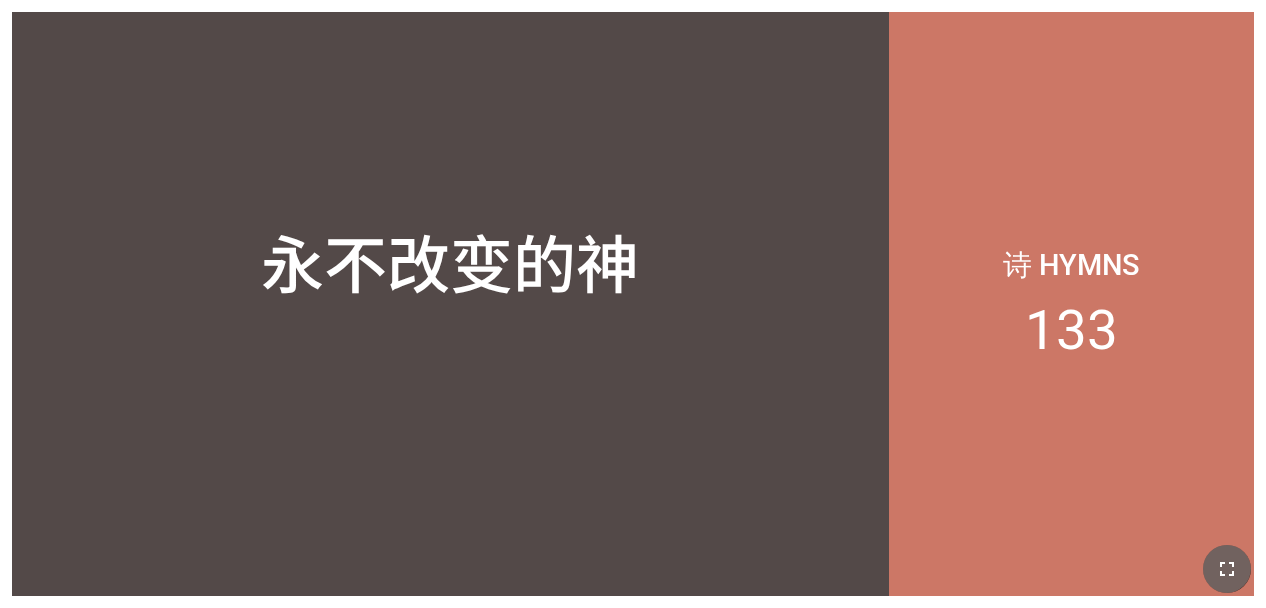 click 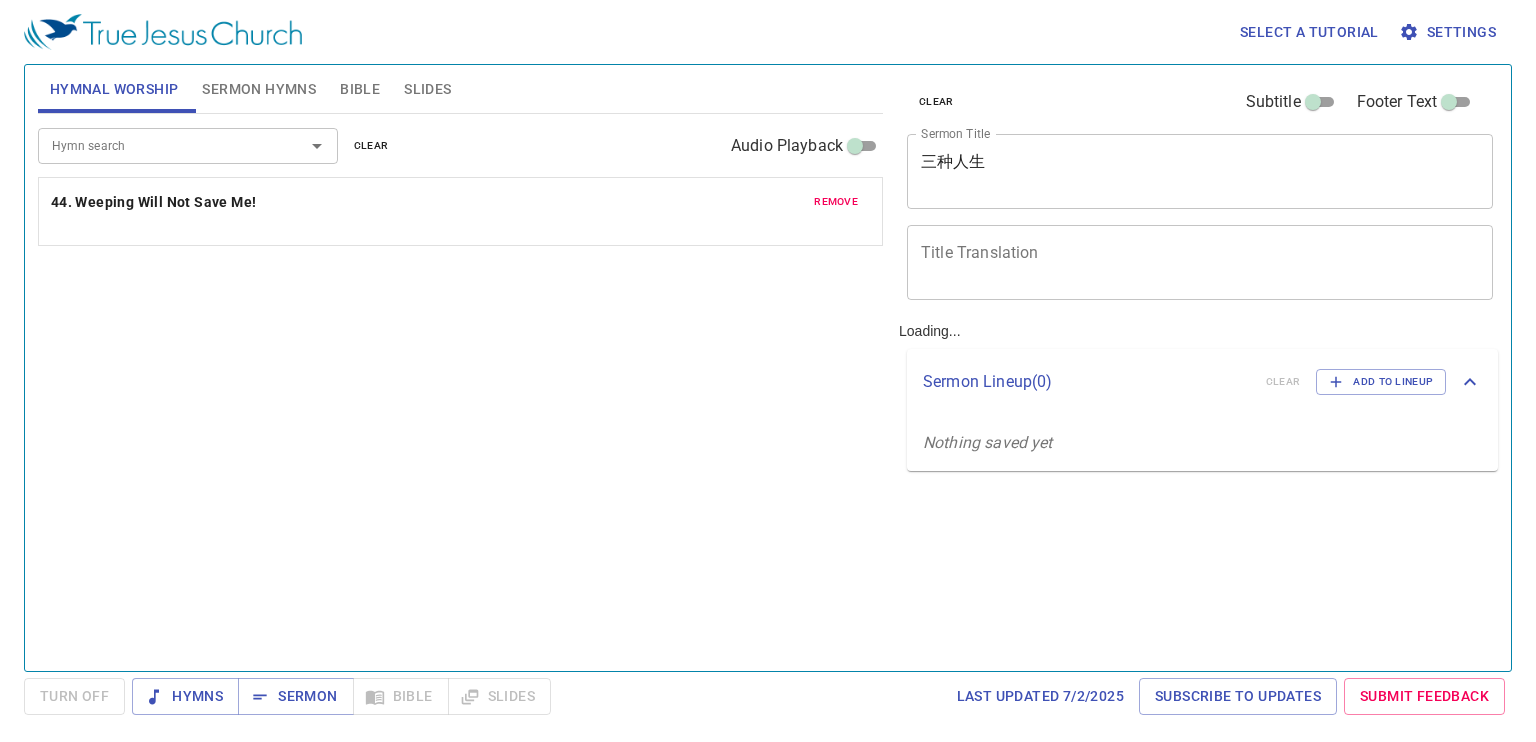 scroll, scrollTop: 0, scrollLeft: 0, axis: both 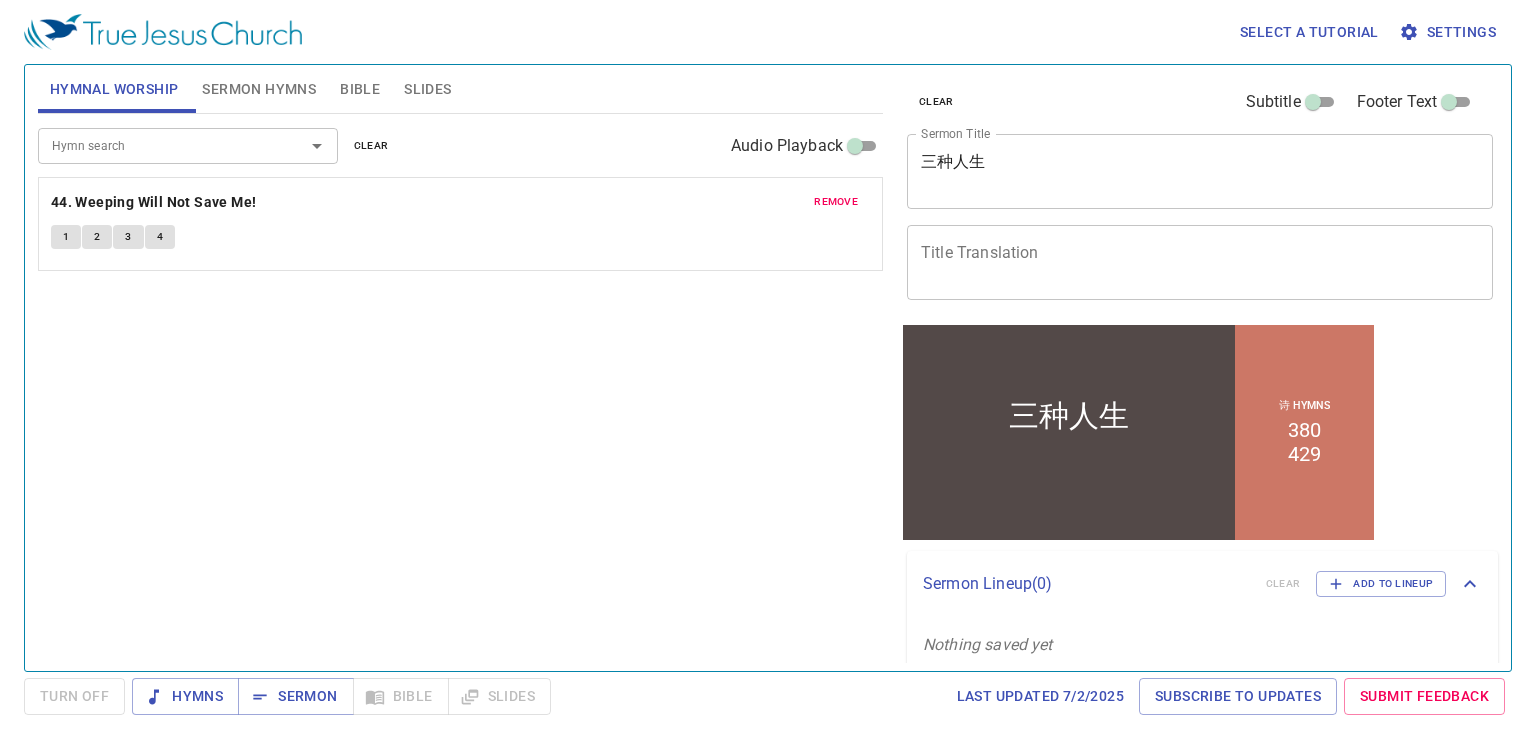 click on "Sermon Hymns" at bounding box center [259, 89] 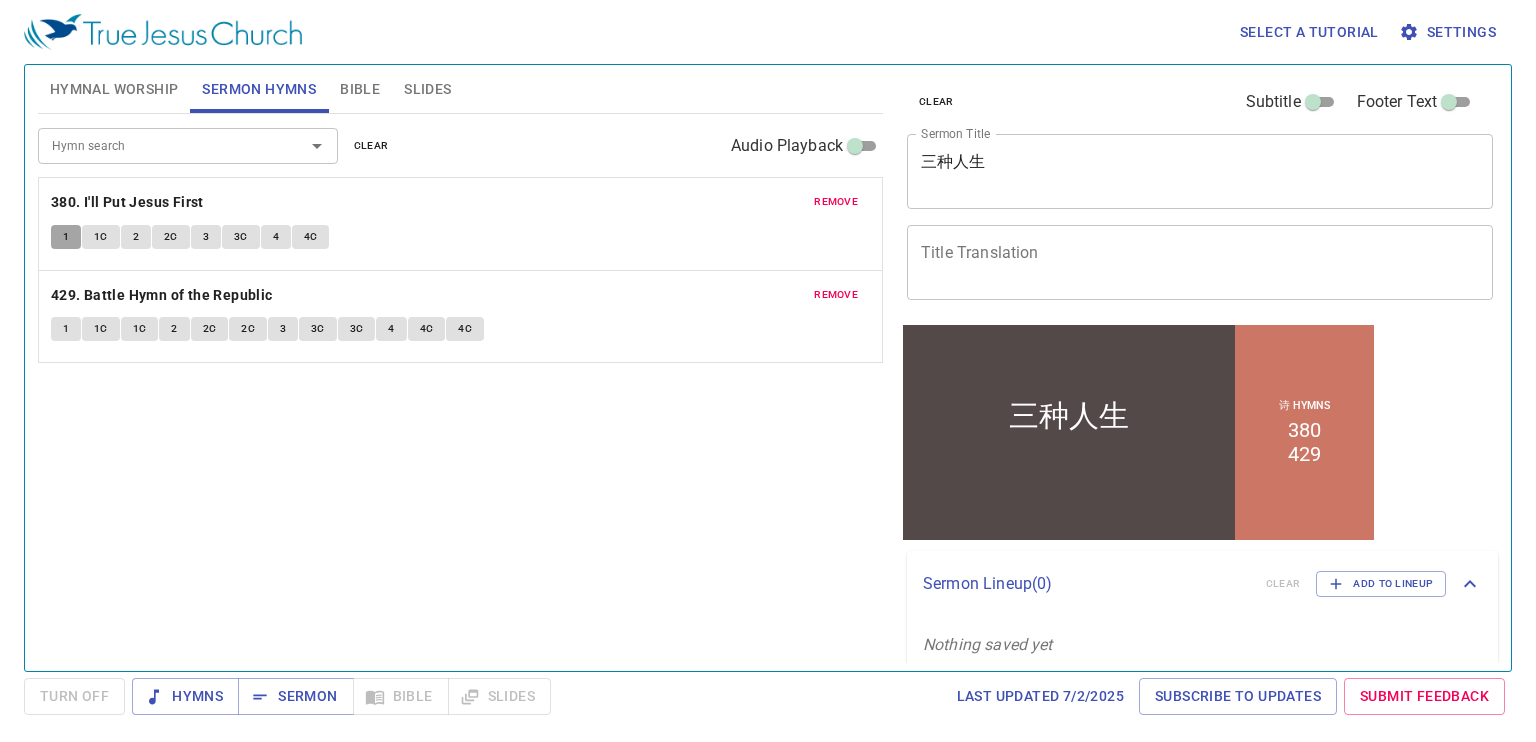 click on "1" at bounding box center [66, 237] 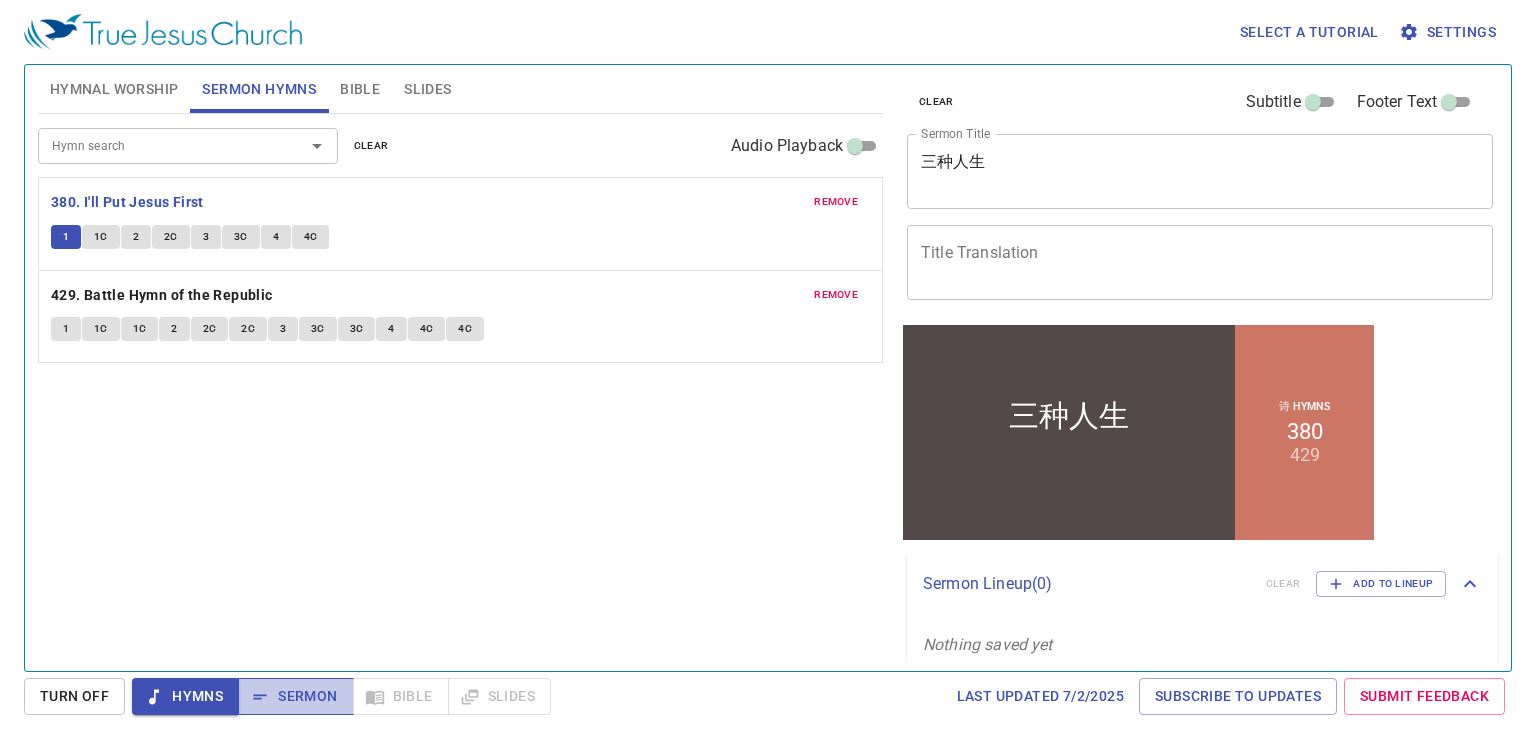 click on "Sermon" at bounding box center [295, 696] 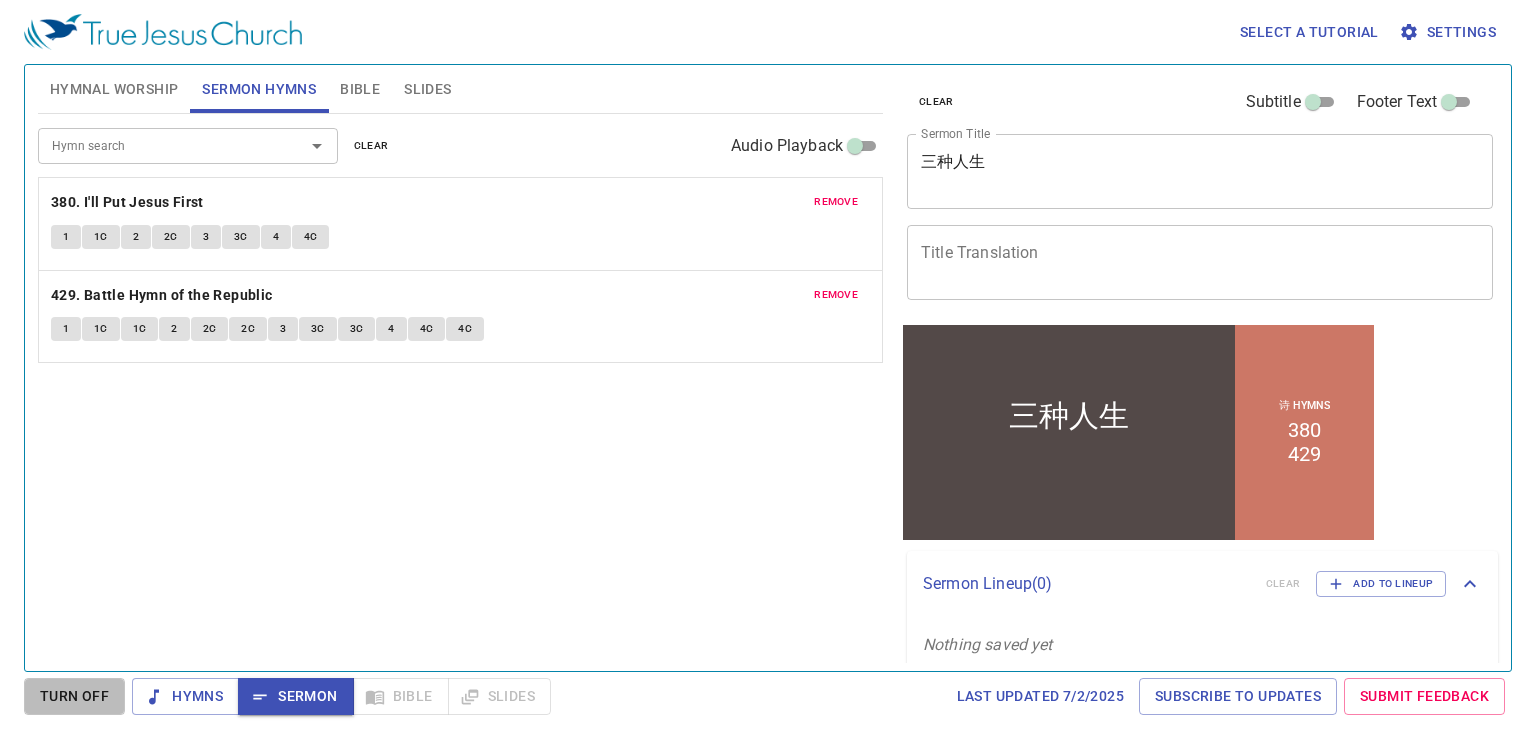 click on "Turn Off" at bounding box center [74, 696] 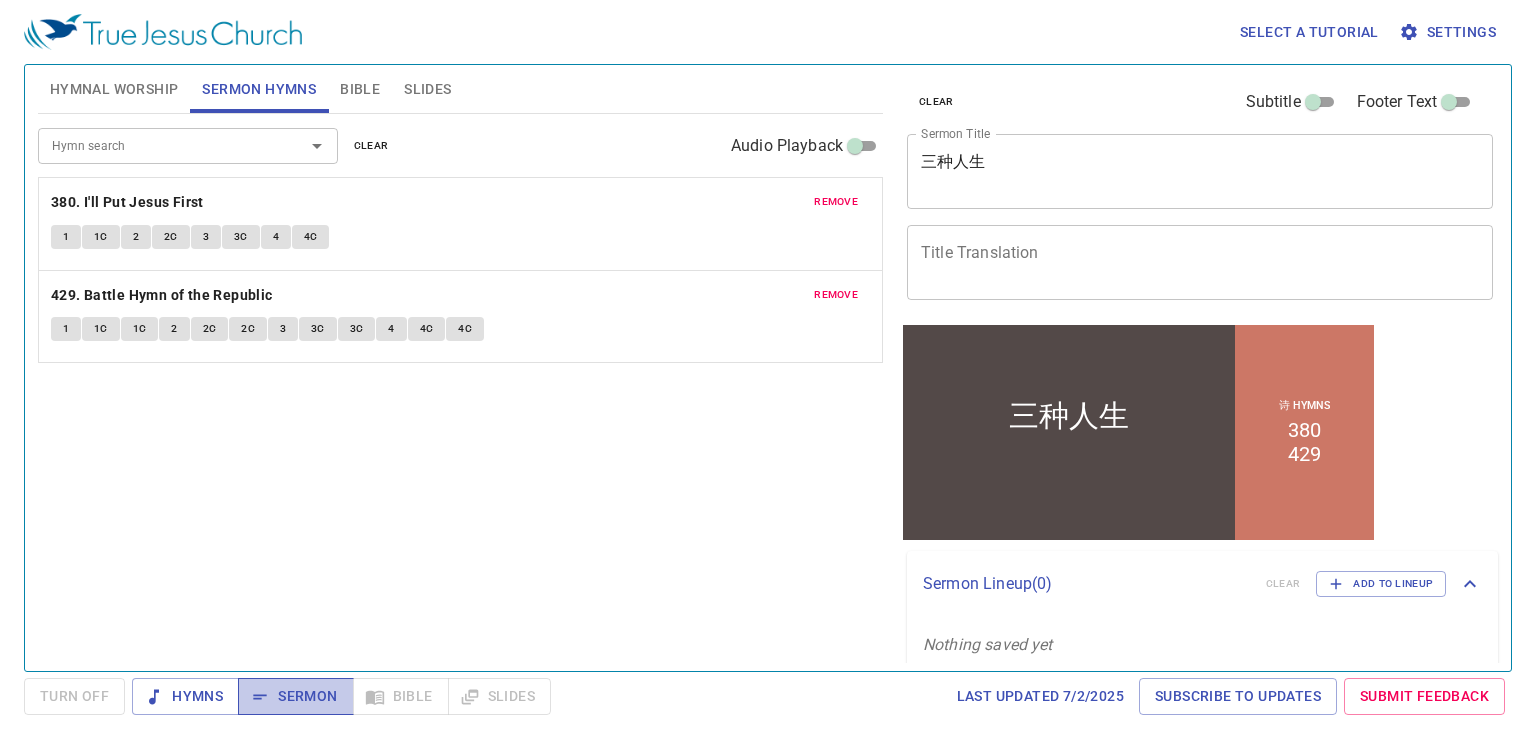 click on "Sermon" at bounding box center [295, 696] 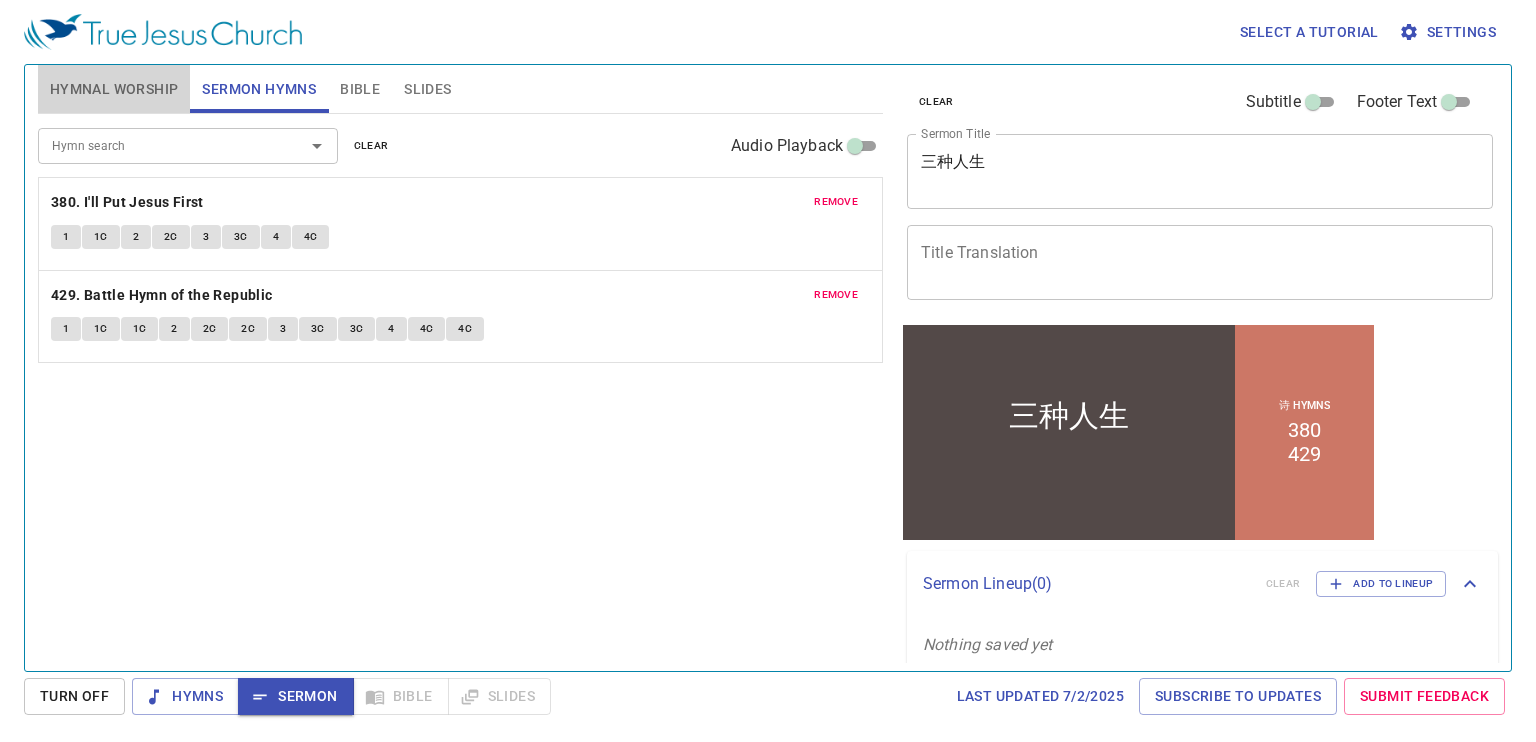 click on "Hymnal Worship" at bounding box center [114, 89] 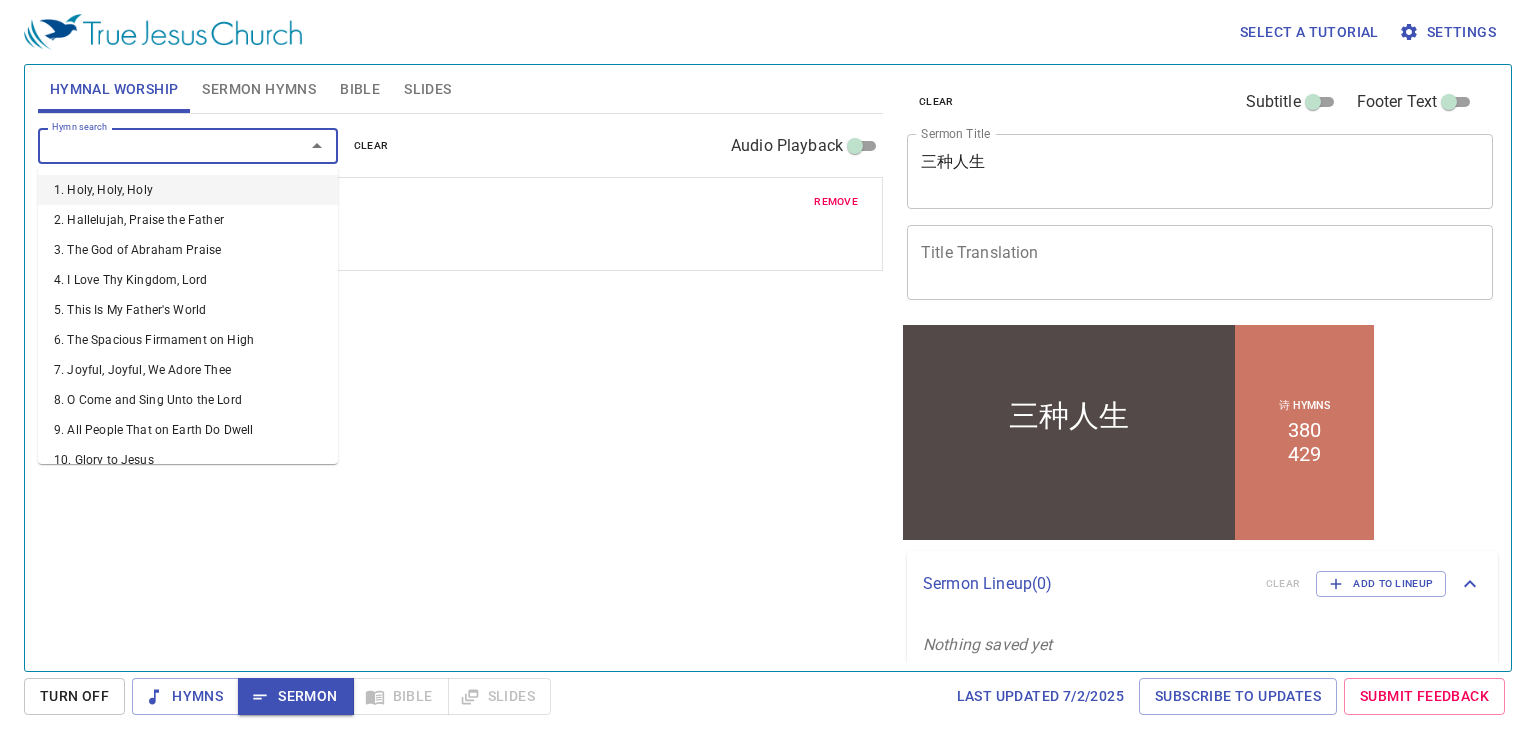 click on "Hymn search" at bounding box center [158, 145] 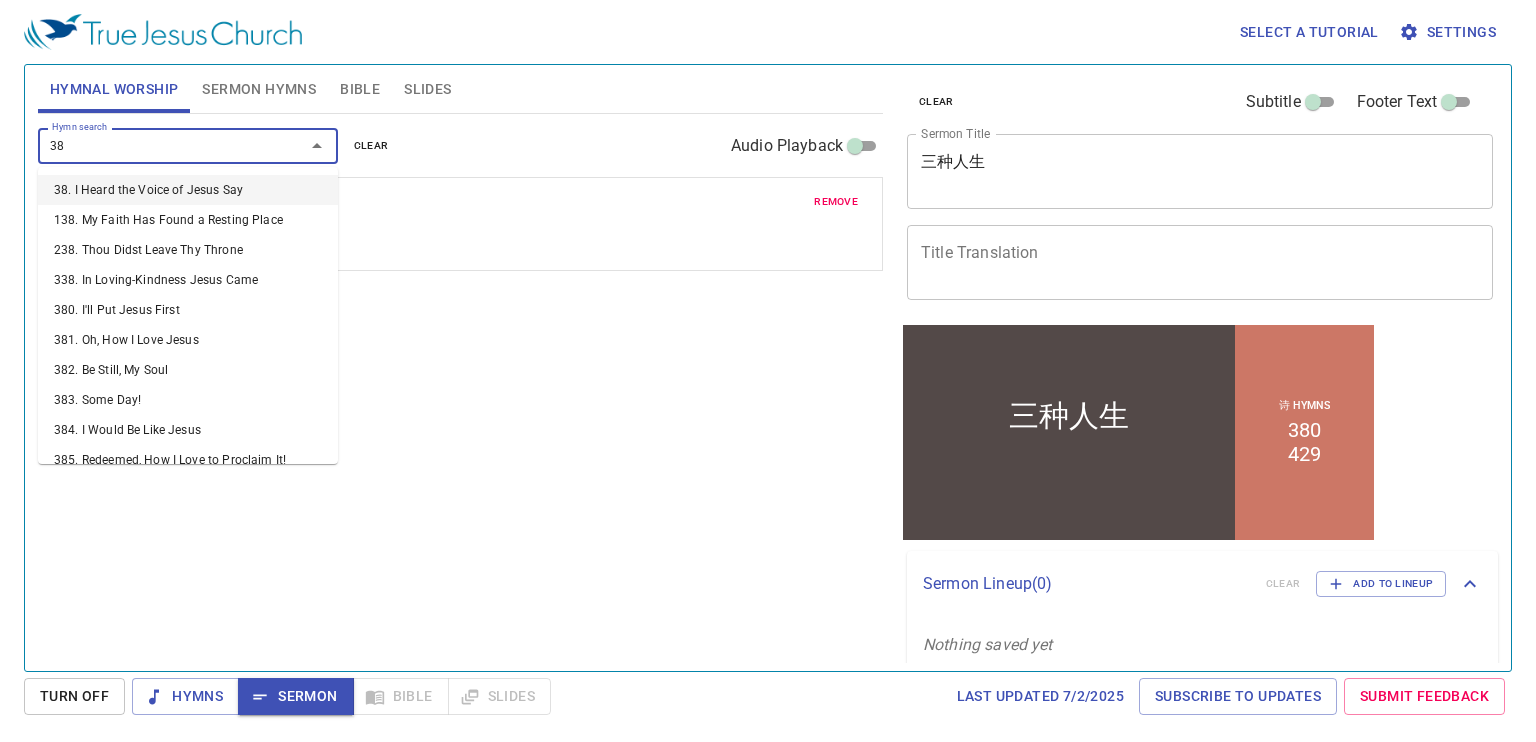 type on "380" 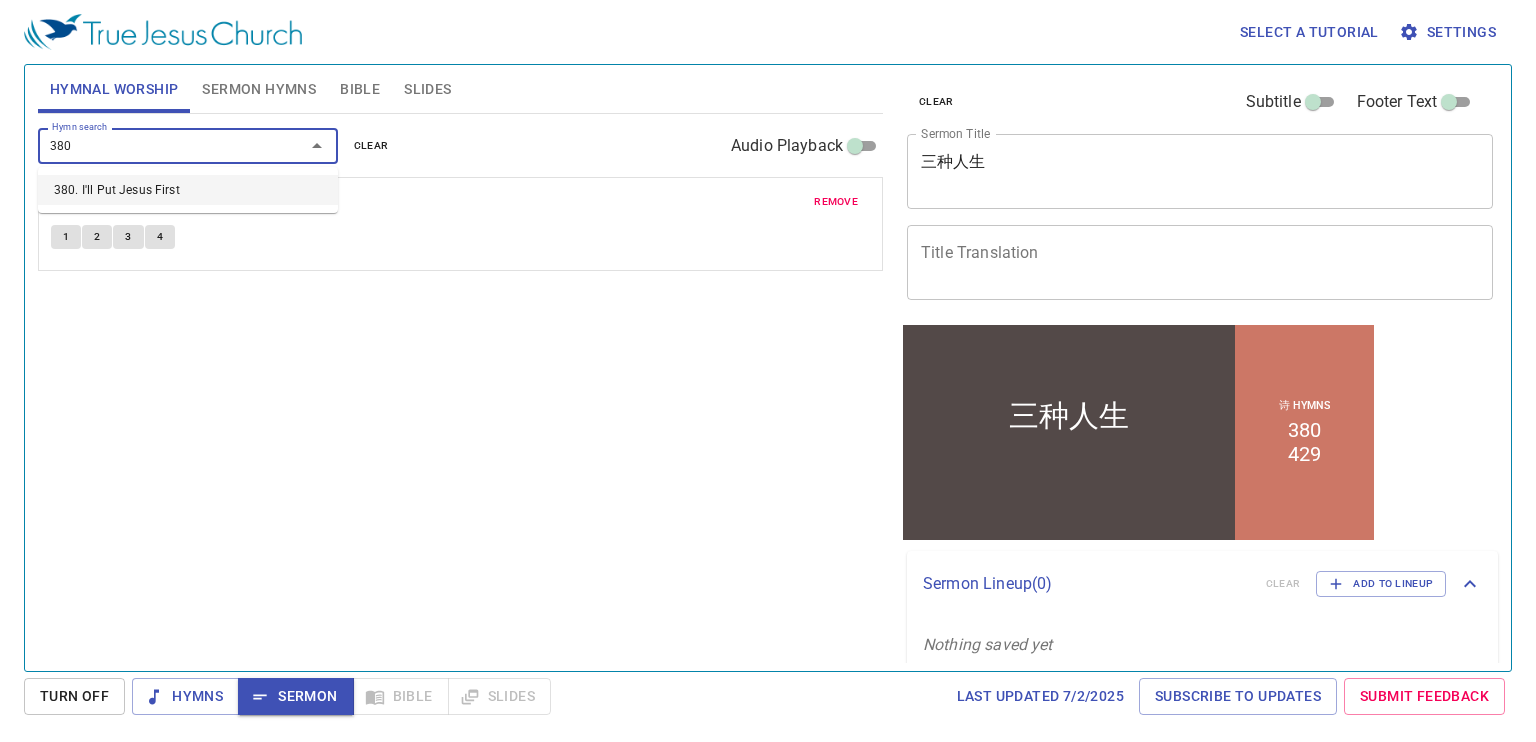 click on "380. I'll Put Jesus First" at bounding box center (188, 190) 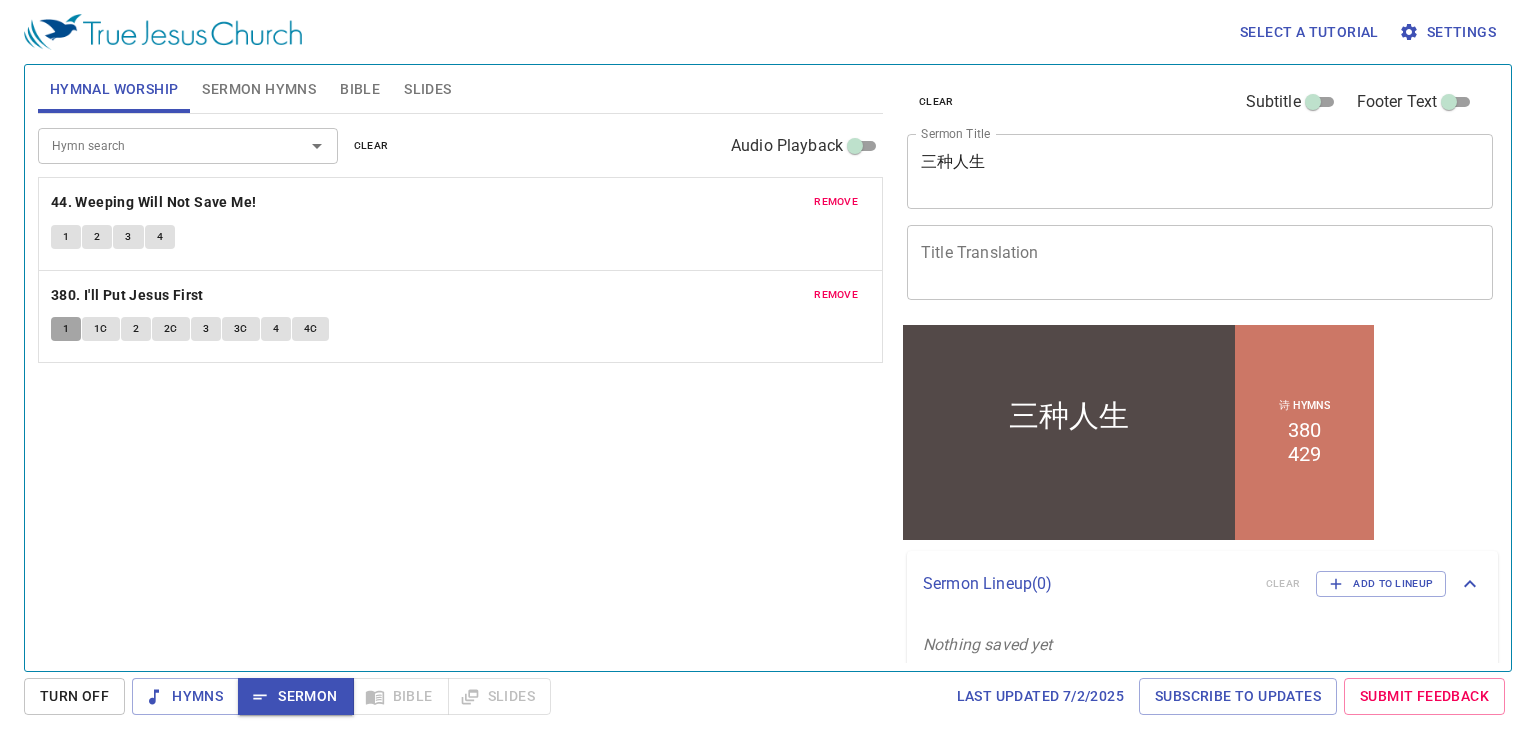 click on "1" at bounding box center (66, 329) 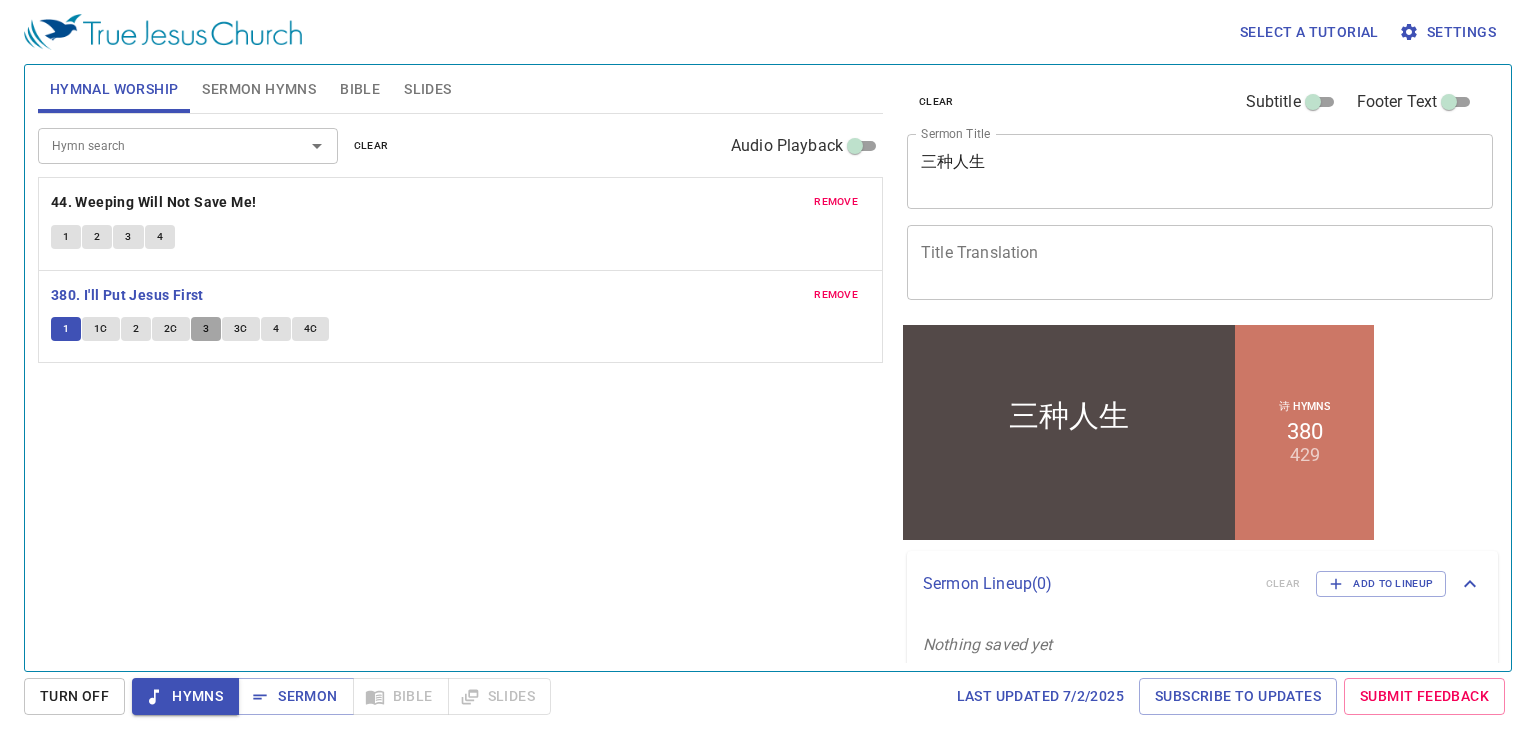 click on "3" at bounding box center [206, 329] 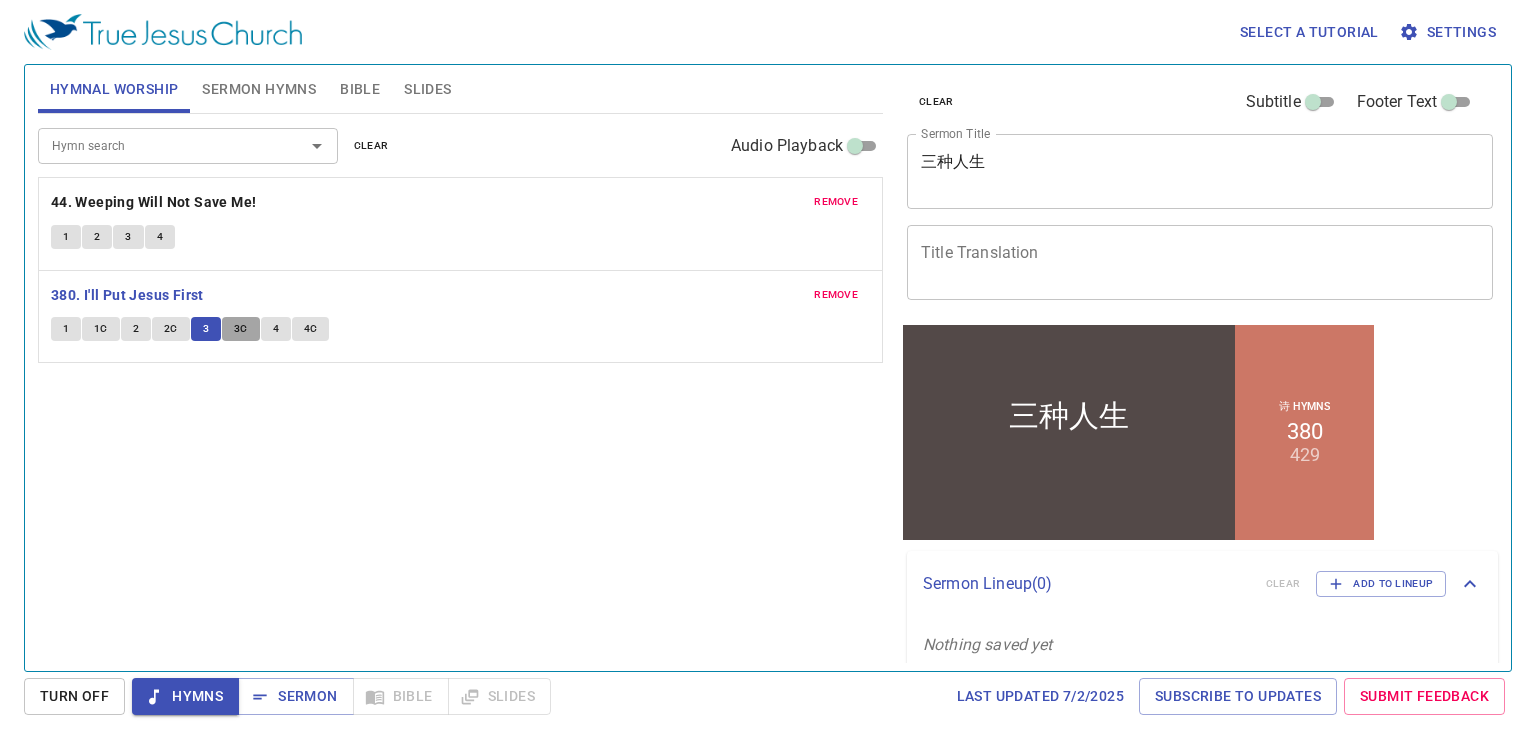click on "3C" at bounding box center [241, 329] 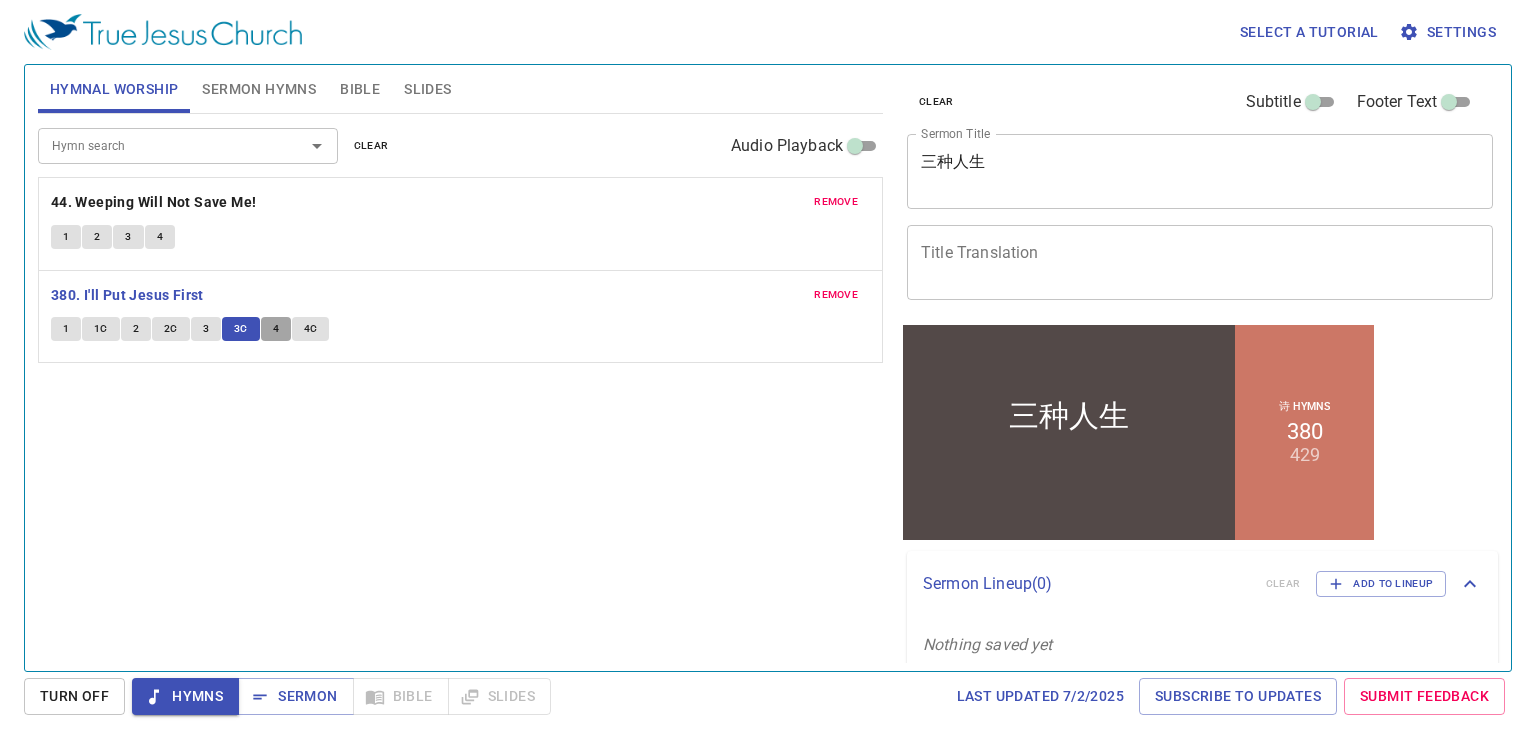 click on "4" at bounding box center (276, 329) 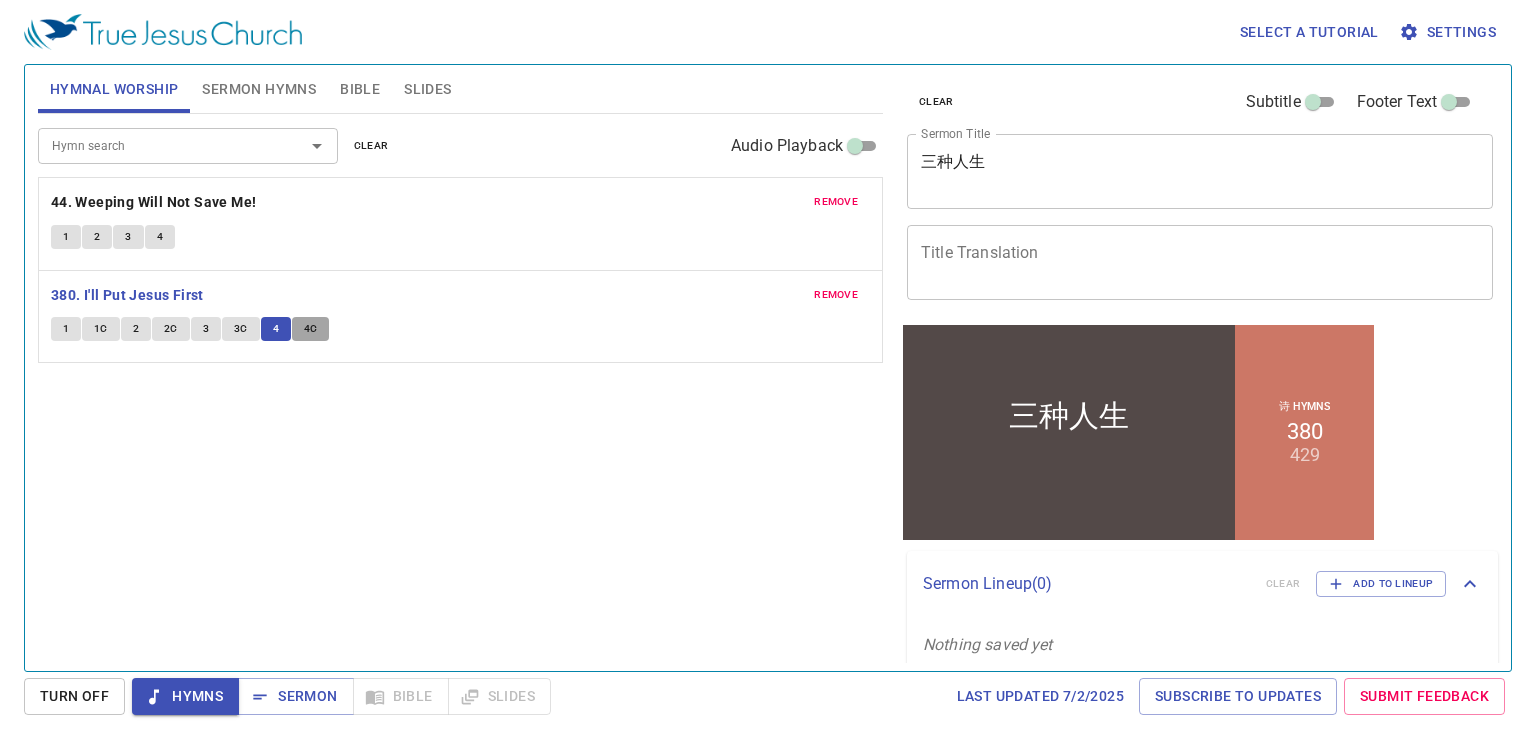 click on "4C" at bounding box center (311, 329) 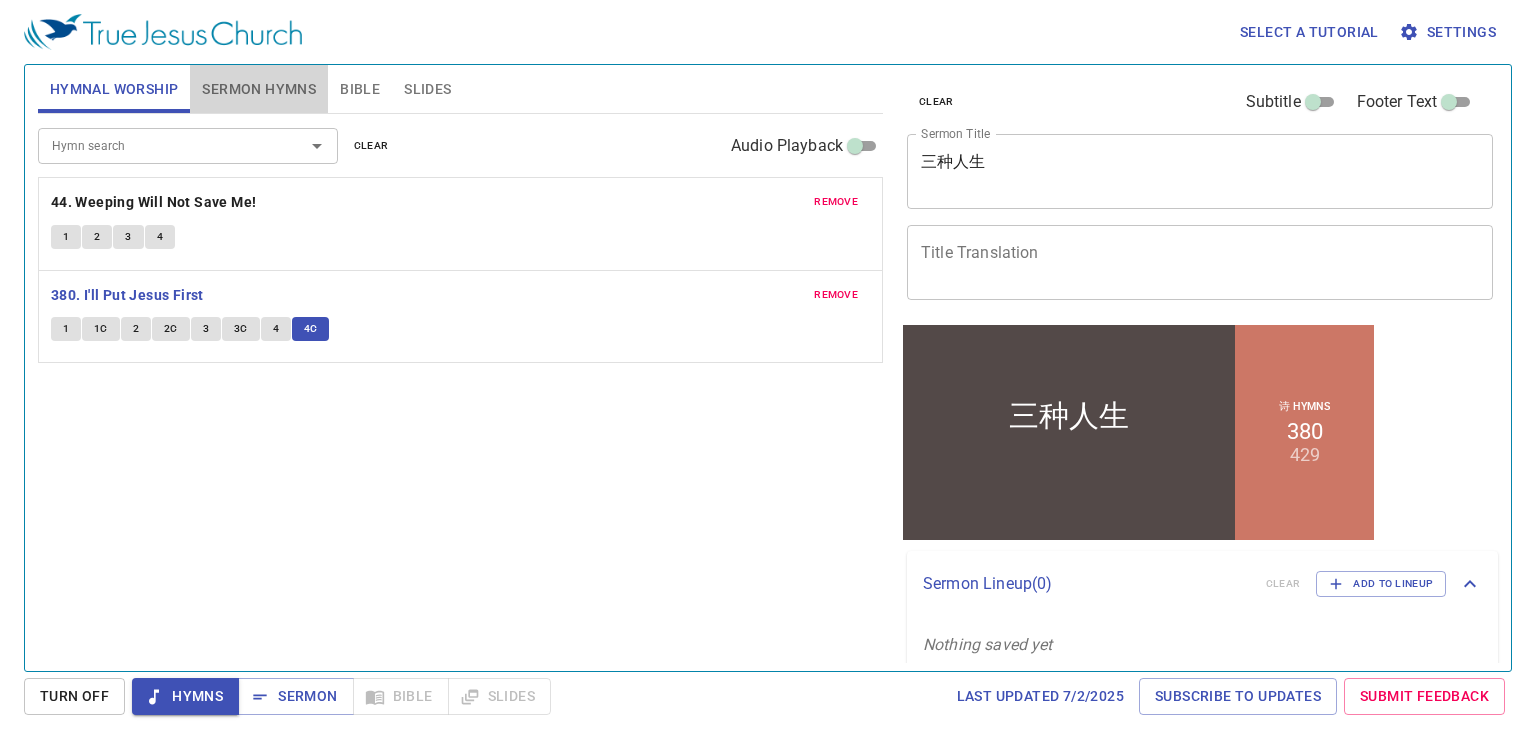 click on "Sermon Hymns" at bounding box center [259, 89] 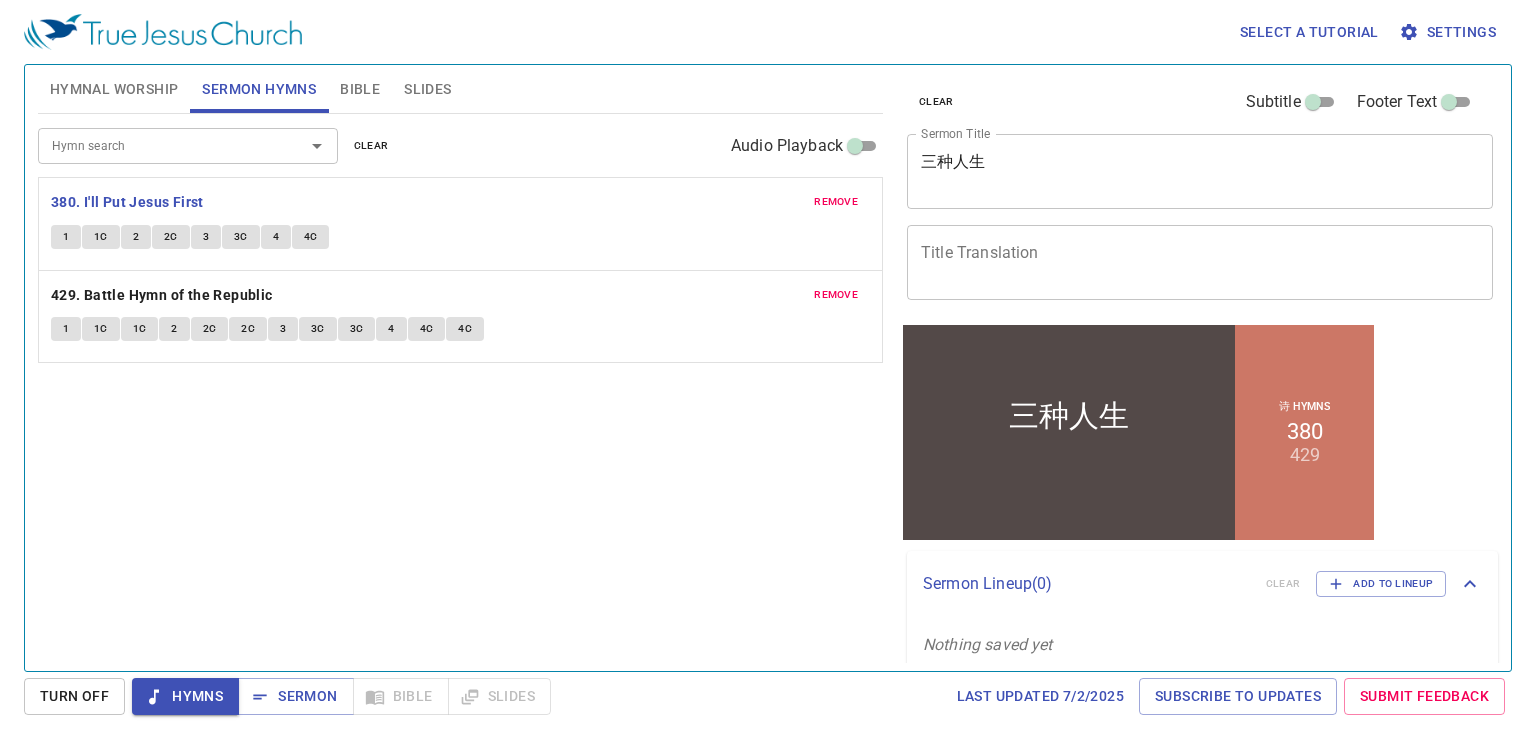 click on "Hymnal Worship" at bounding box center [114, 89] 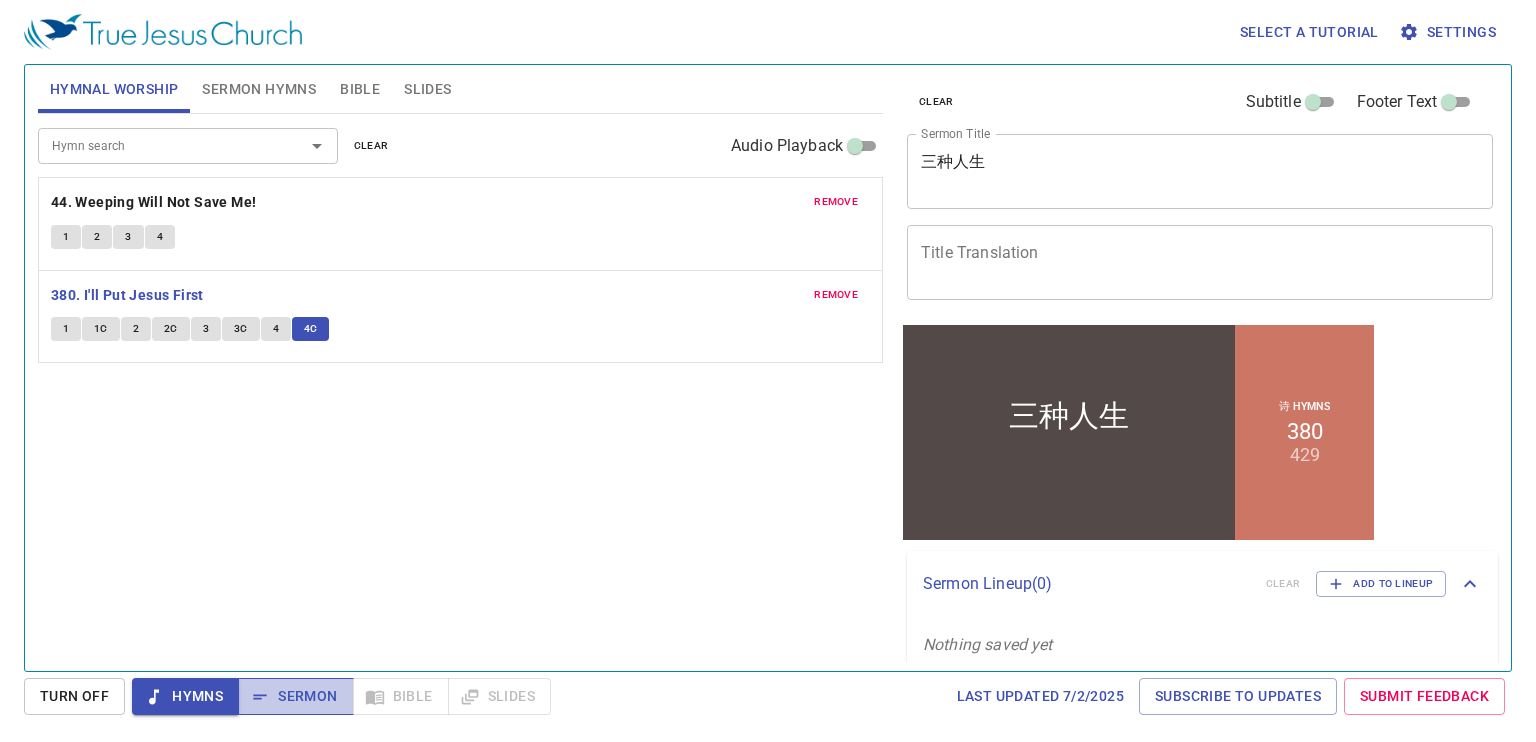 click on "Sermon" at bounding box center [295, 696] 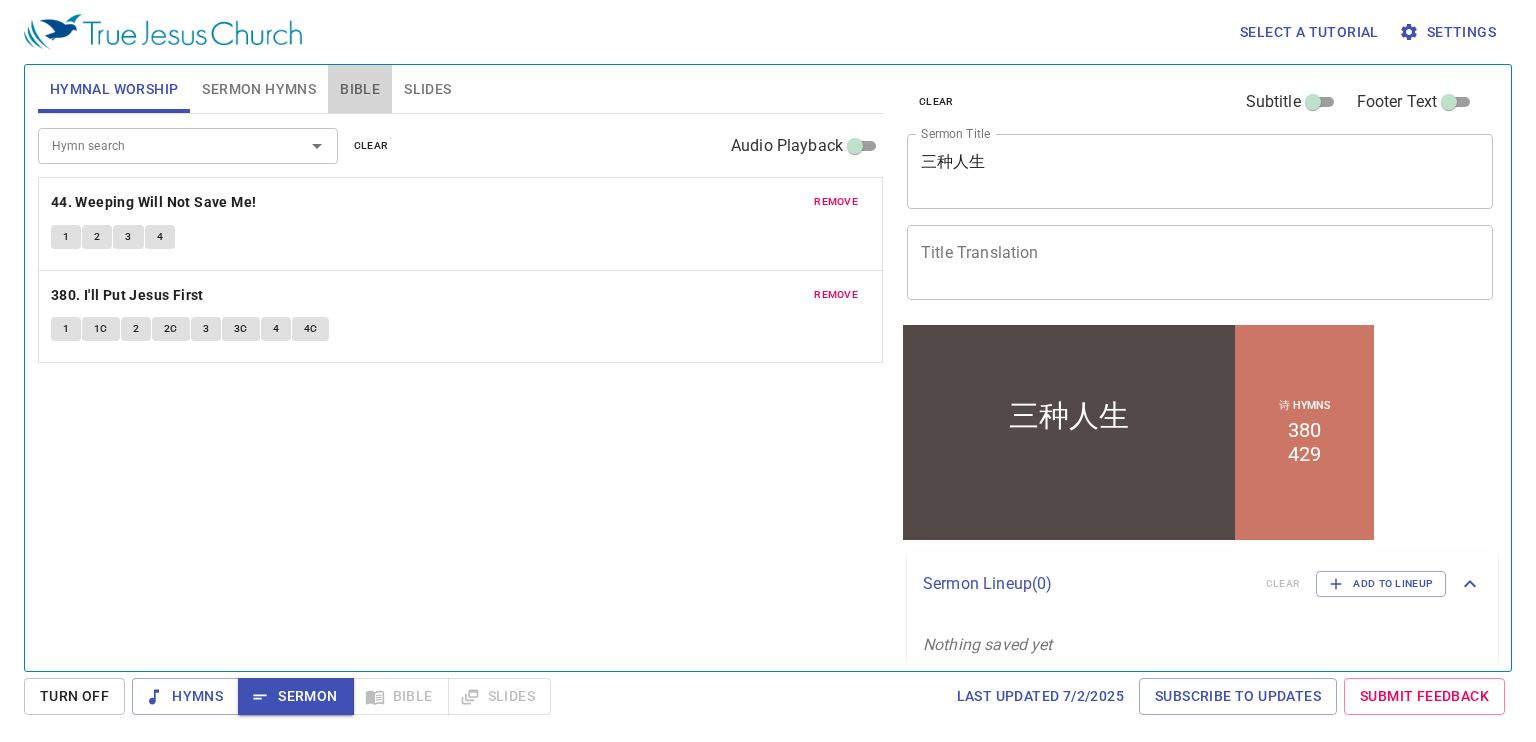 click on "Bible" at bounding box center (360, 89) 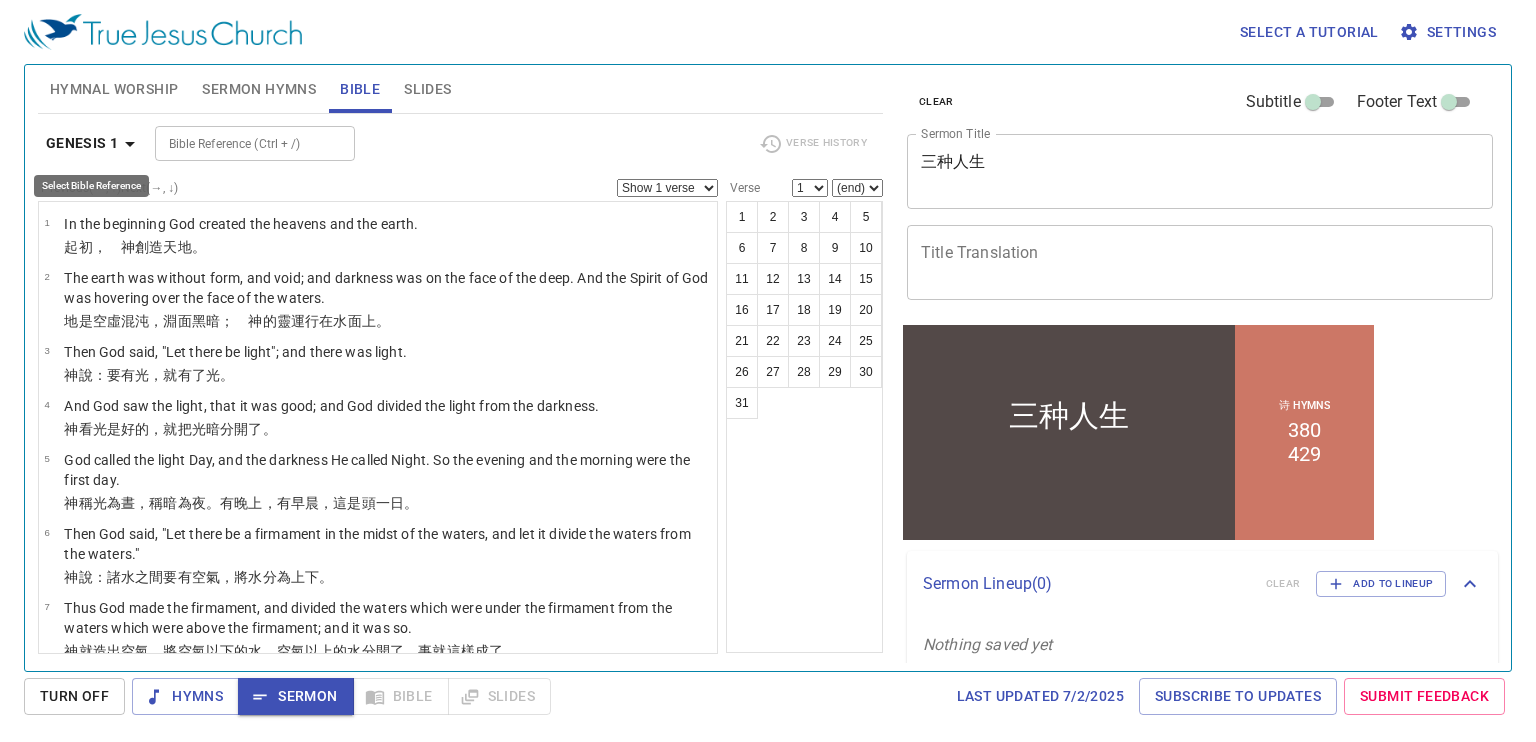 click on "Genesis 1" at bounding box center [82, 143] 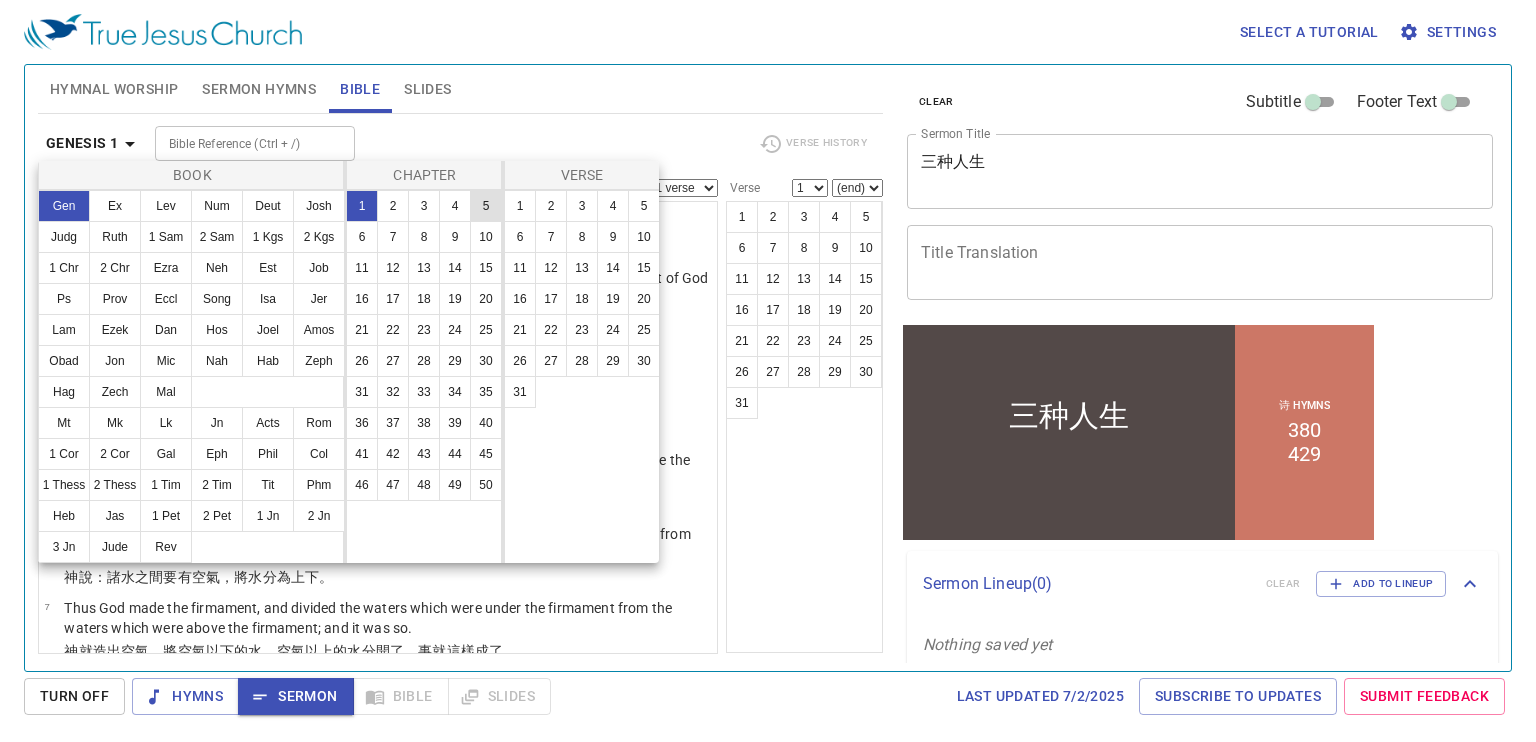 click on "5" at bounding box center (486, 206) 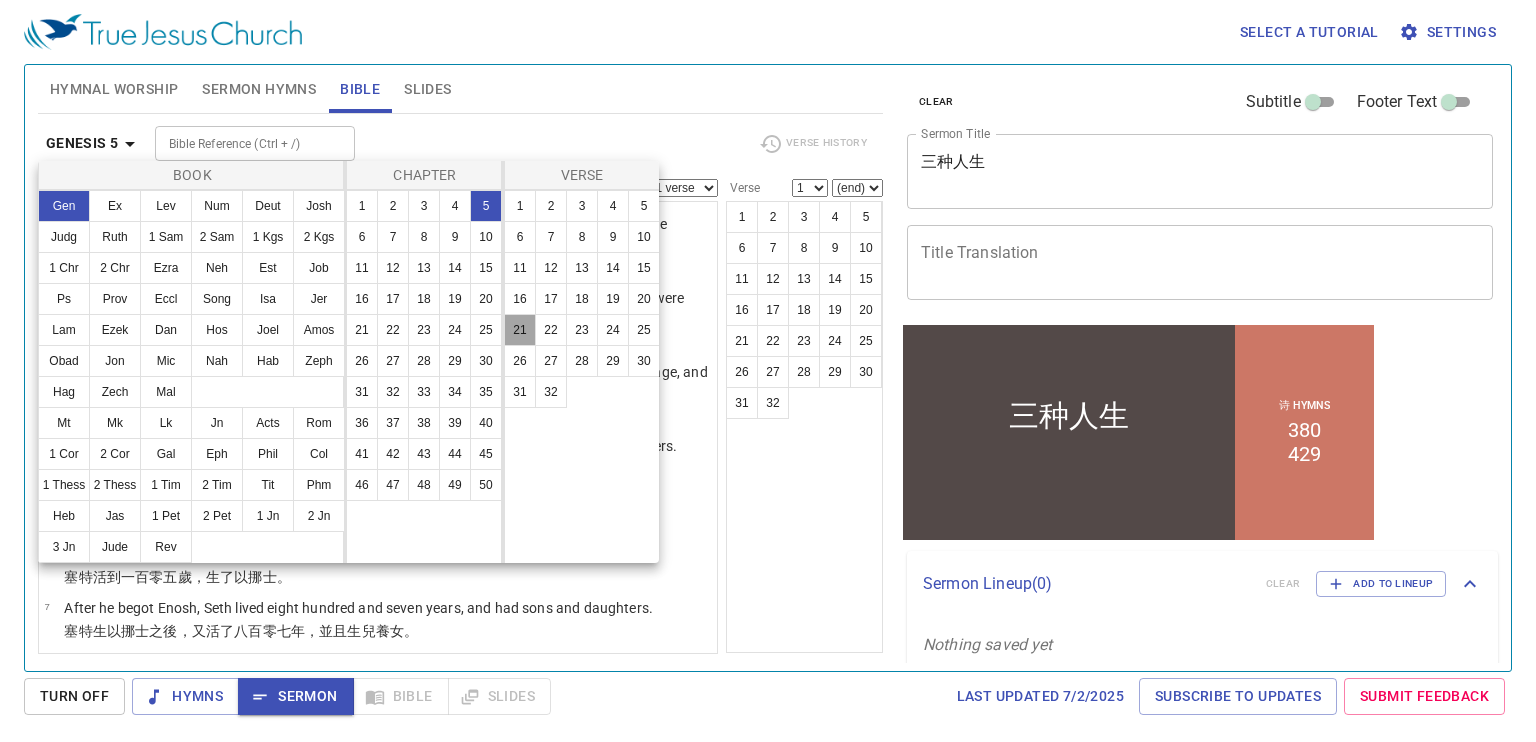 click on "21" at bounding box center [520, 330] 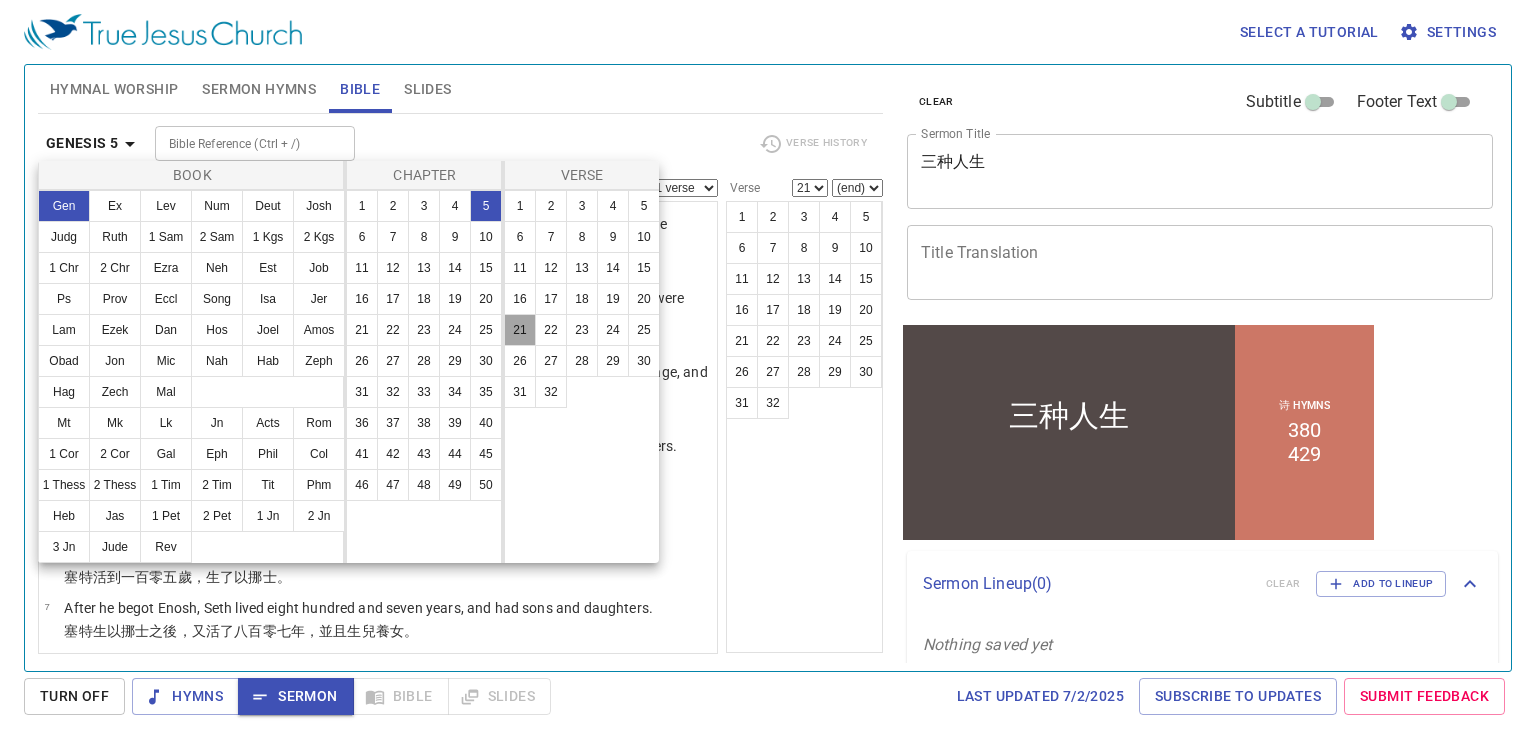 scroll, scrollTop: 949, scrollLeft: 0, axis: vertical 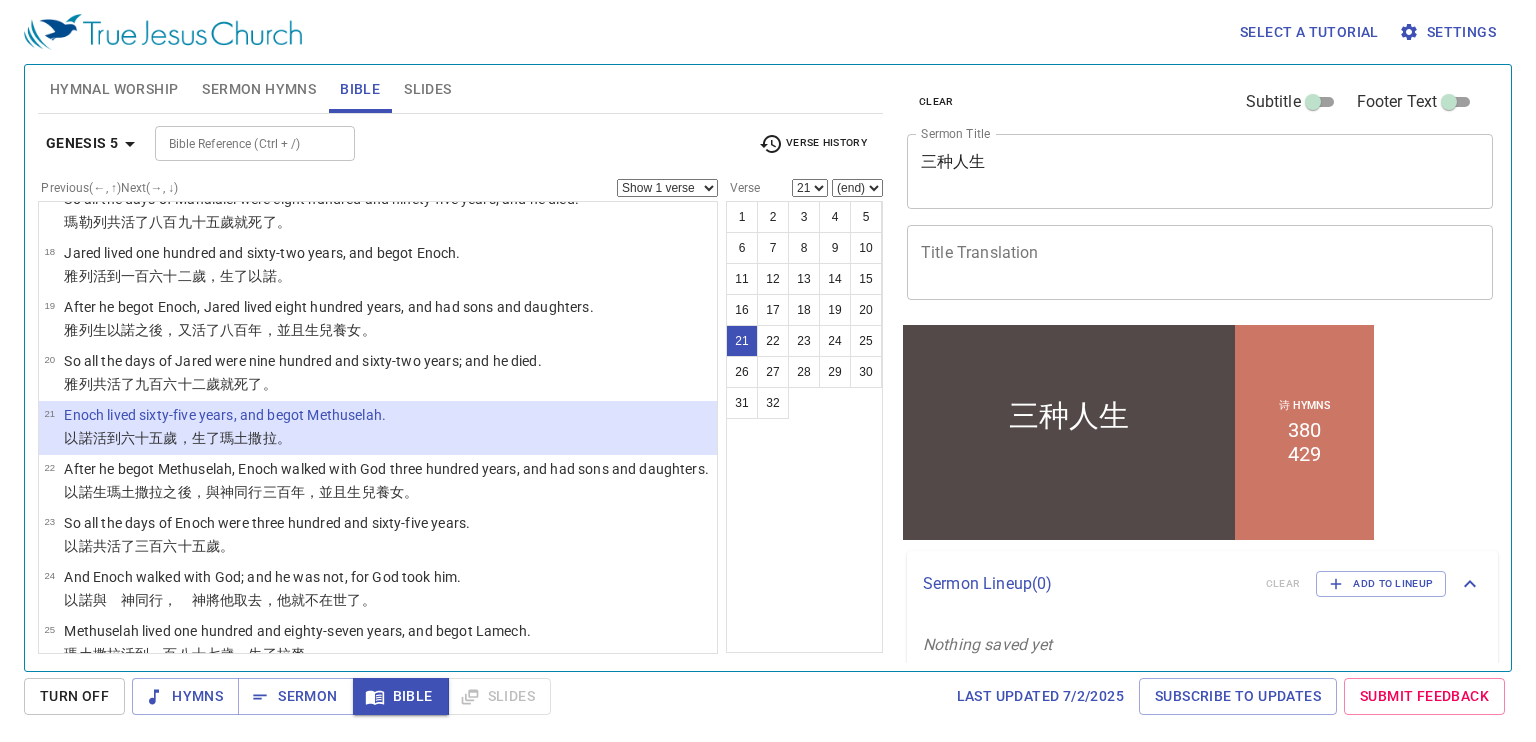 click on "(end) 22 23 24 25 26 27 28 29 30 31 32" at bounding box center [857, 188] 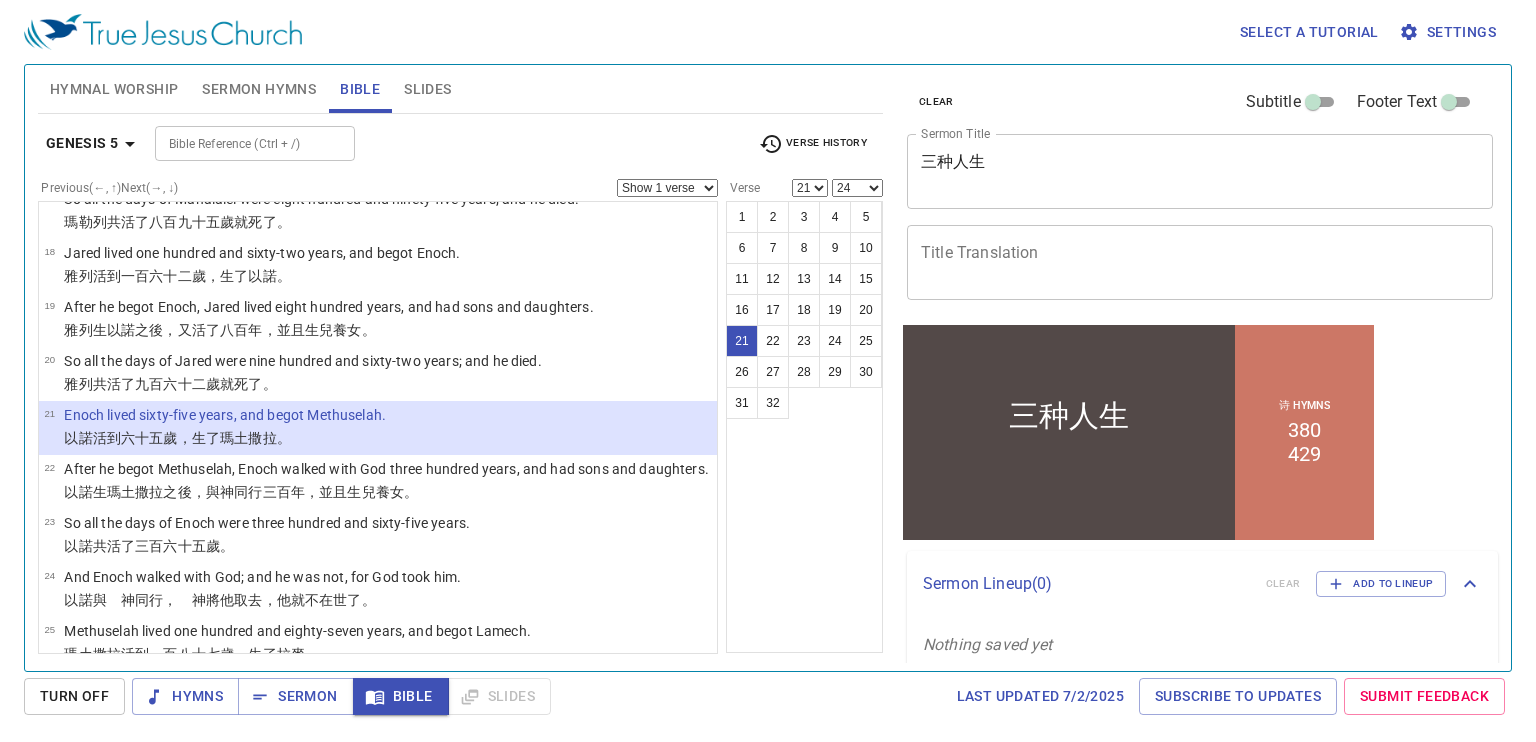 click on "(end) 22 23 24 25 26 27 28 29 30 31 32" at bounding box center [857, 188] 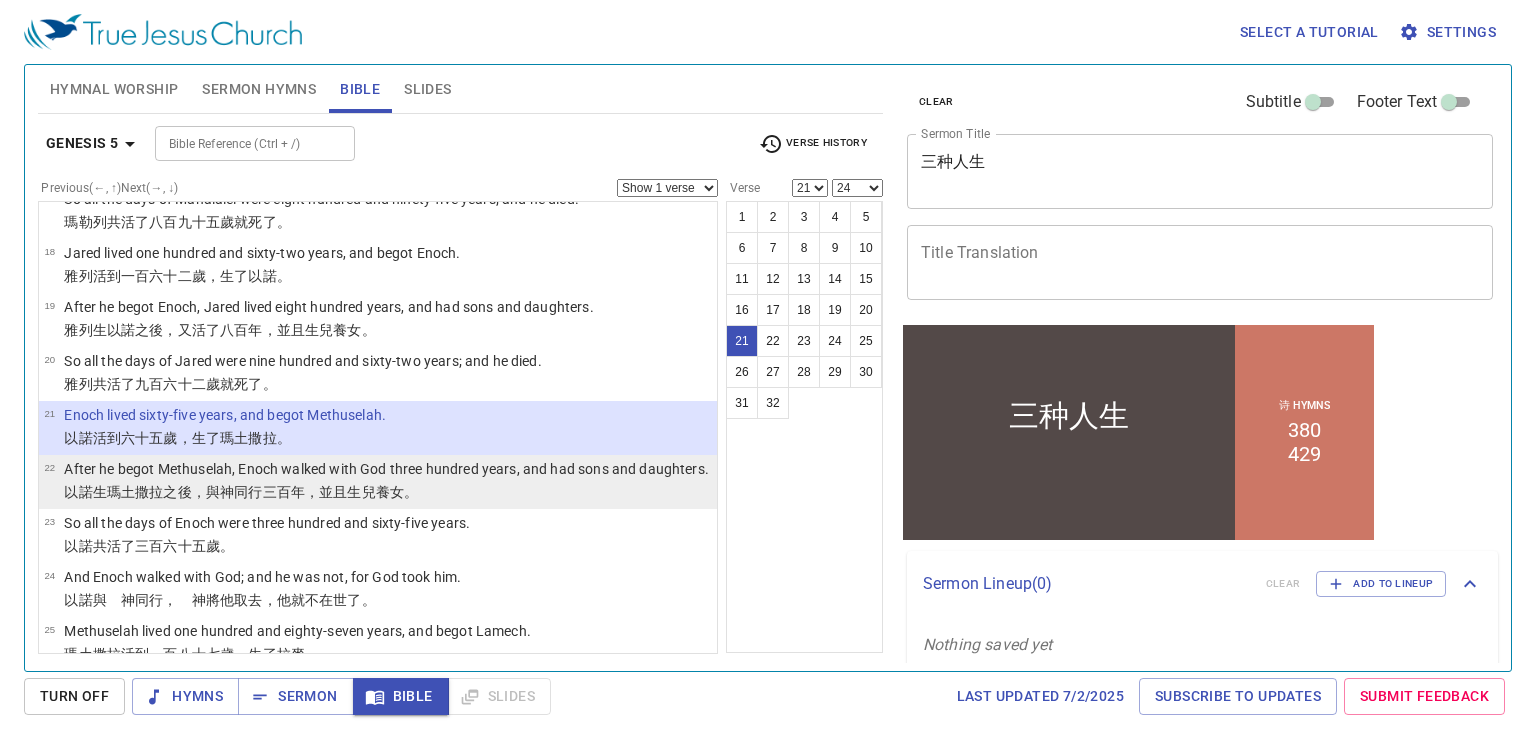 click on "After he begot Methuselah, Enoch walked with God three hundred years, and had sons and daughters." at bounding box center (386, 469) 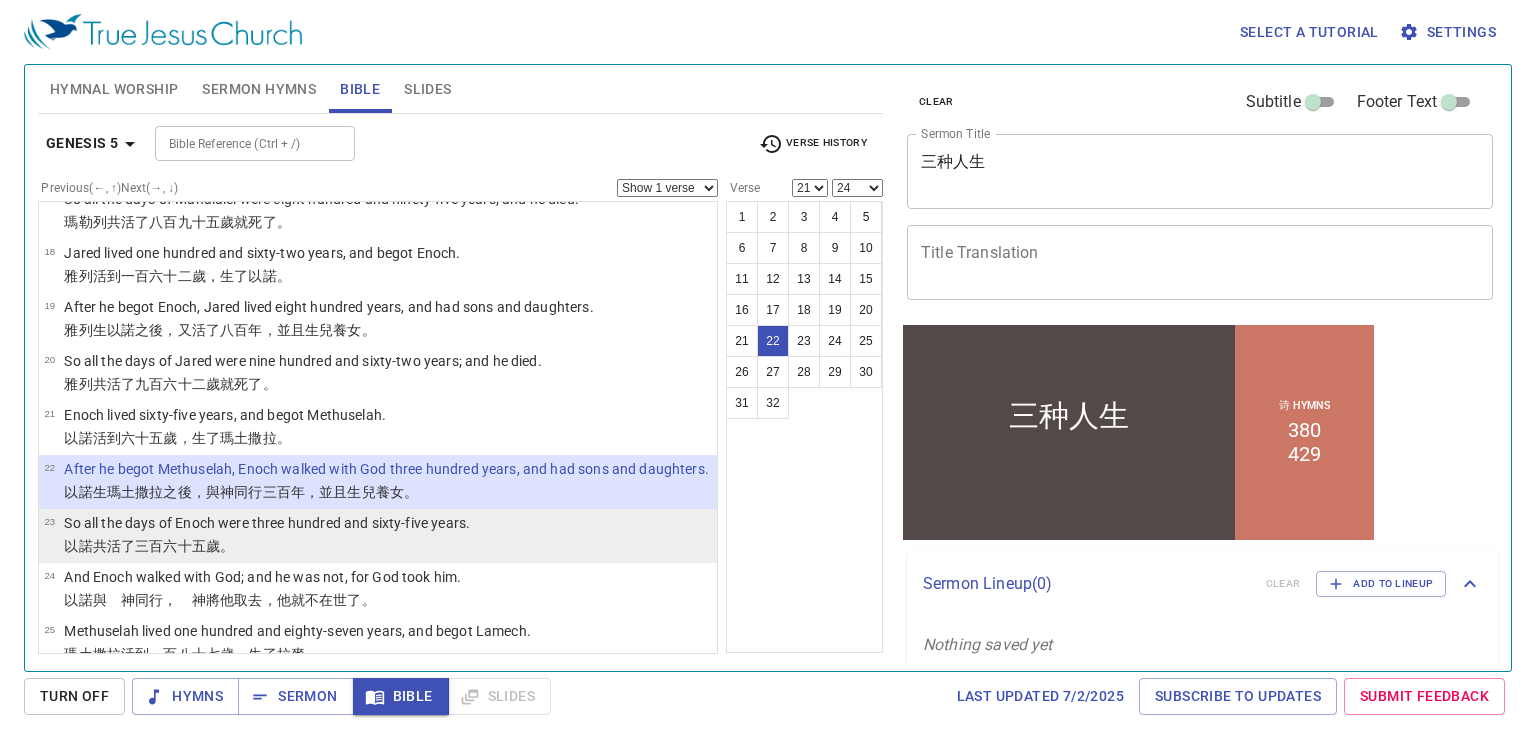 click on "So all the days of Enoch were three hundred and sixty-five years." at bounding box center (267, 523) 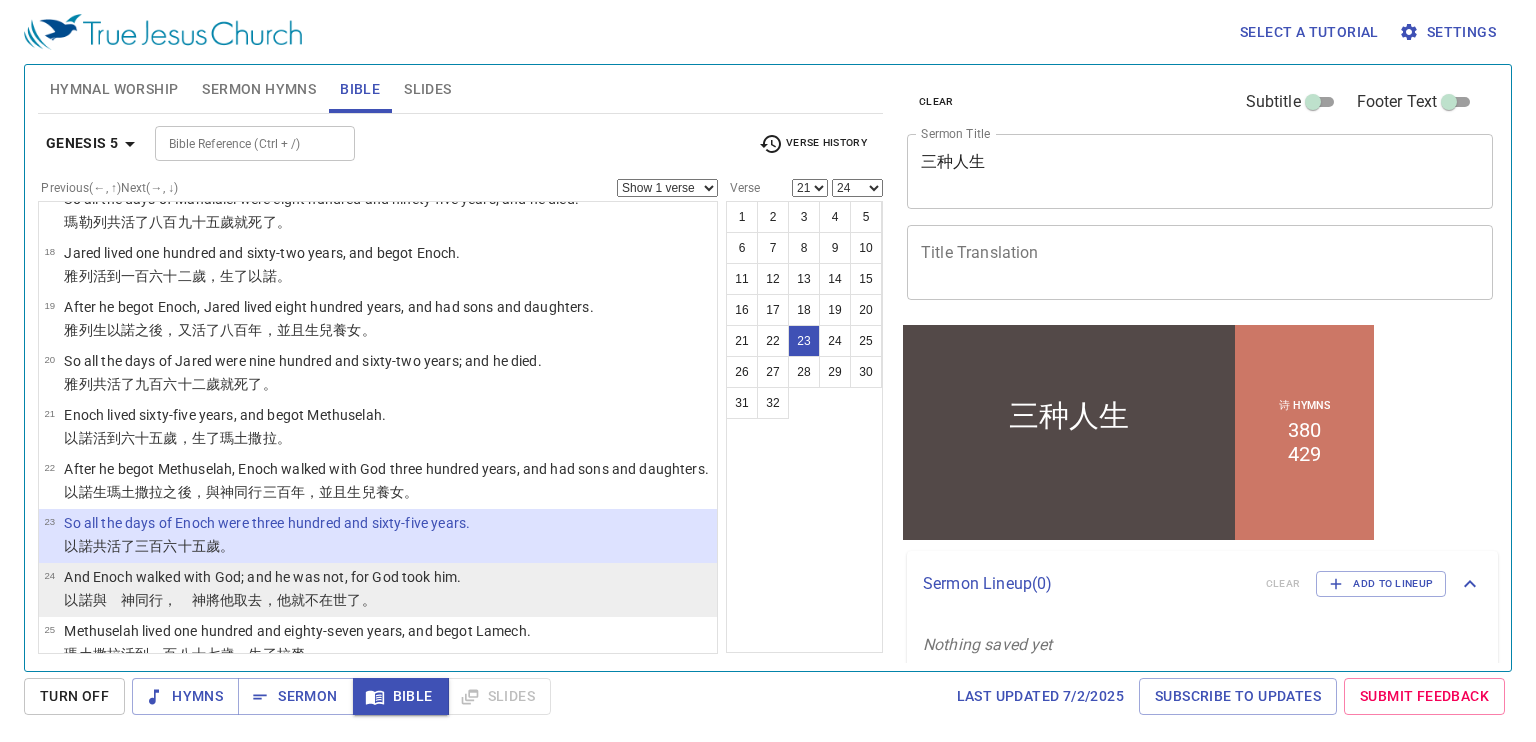 click on "And Enoch walked with God; and he was not, for God took him." at bounding box center [262, 577] 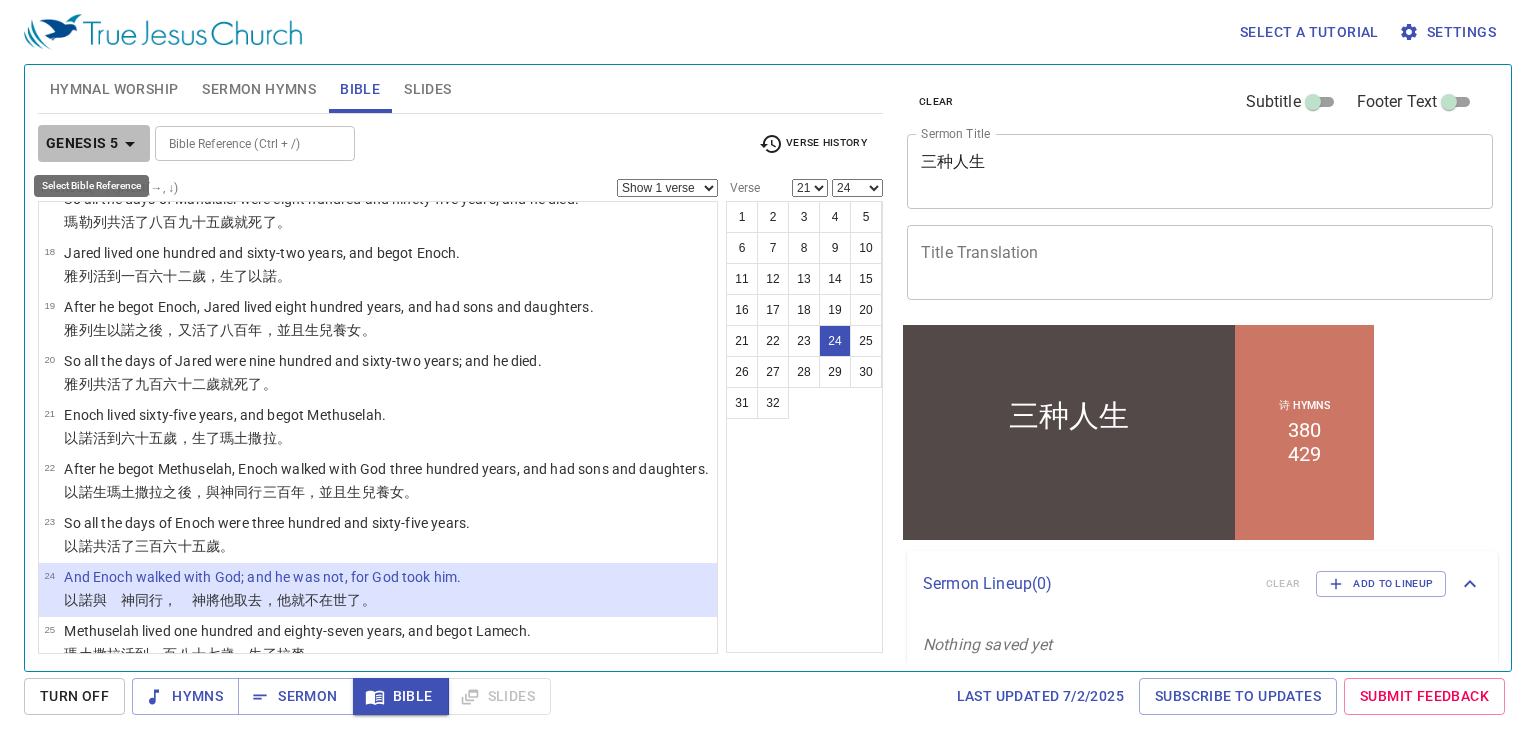 click on "Genesis 5" at bounding box center (82, 143) 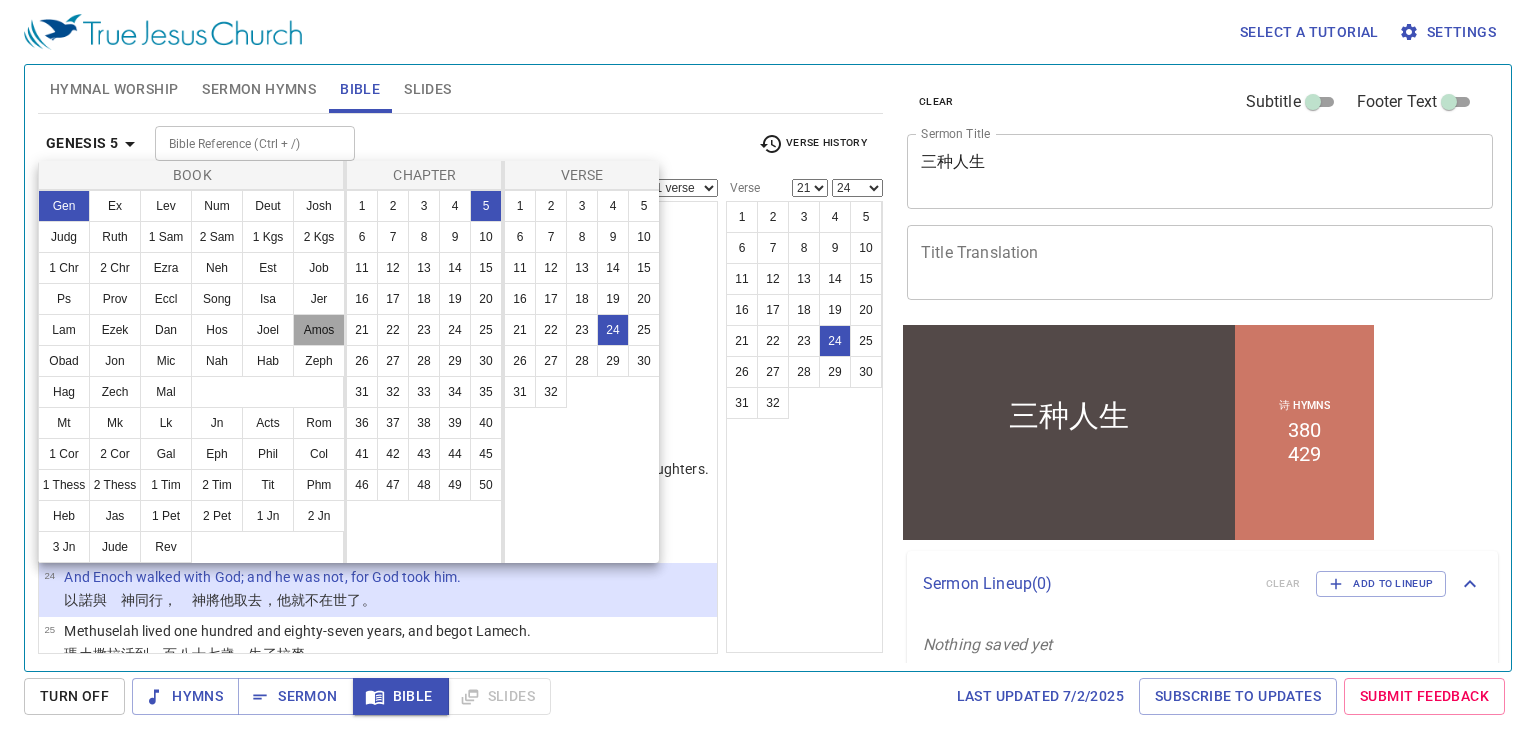 click on "Amos" at bounding box center (319, 330) 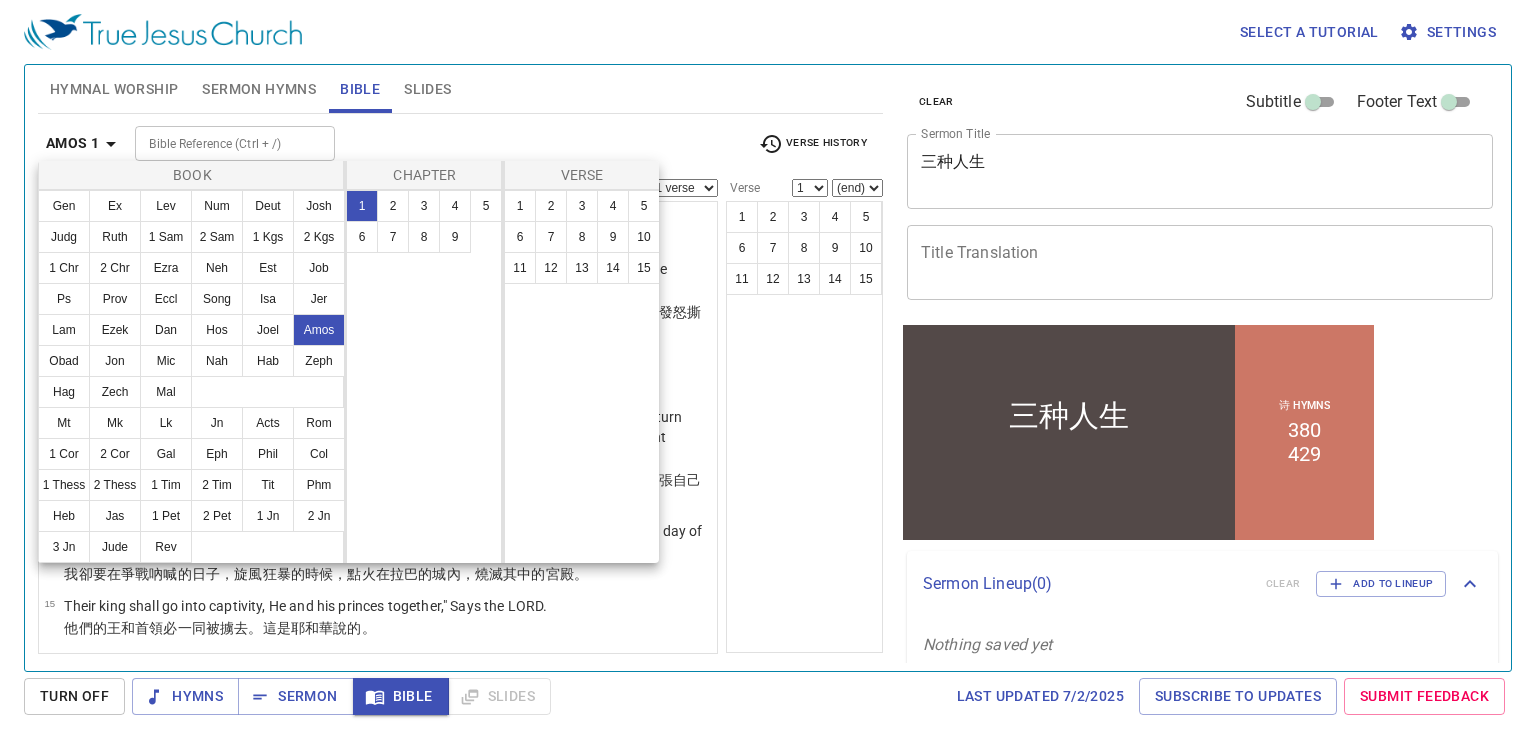 scroll, scrollTop: 0, scrollLeft: 0, axis: both 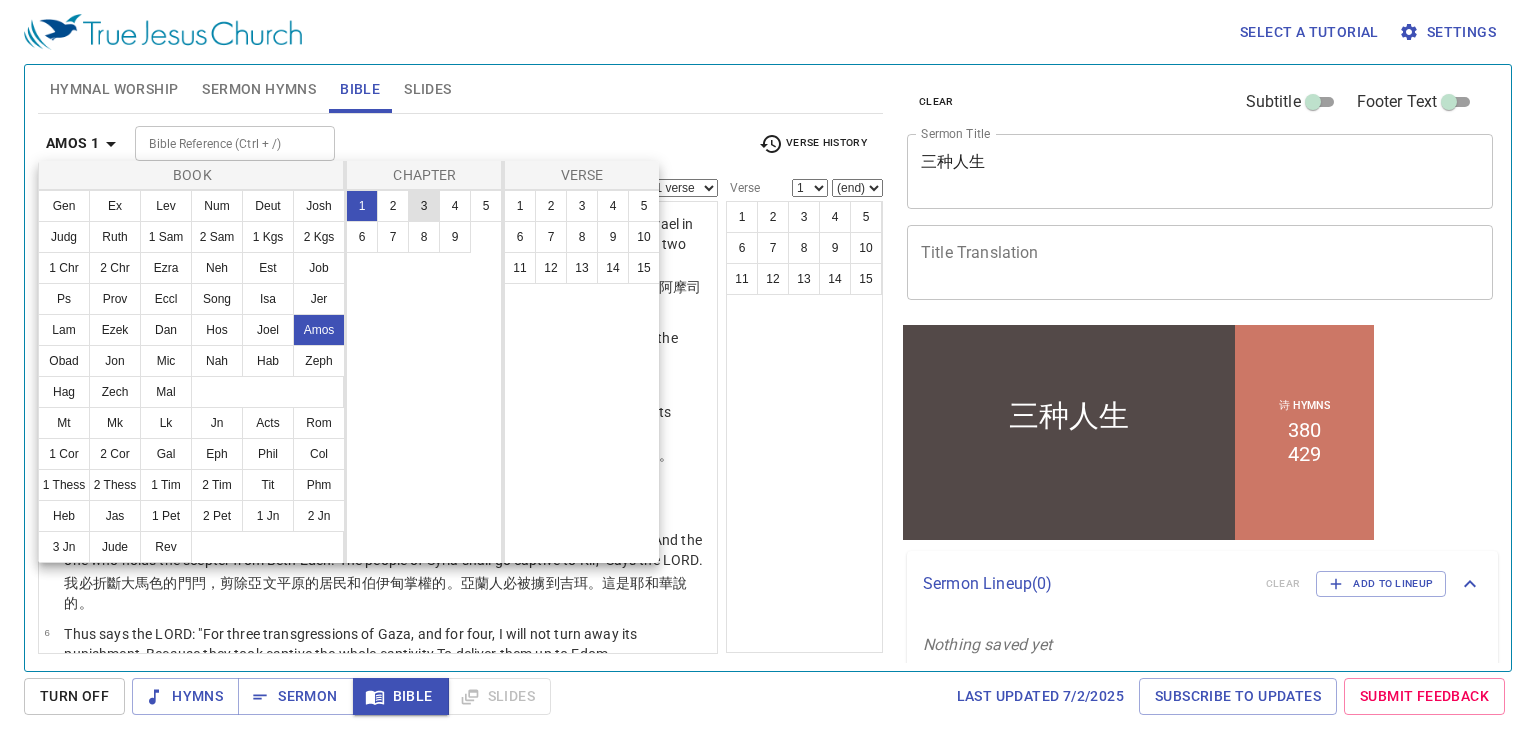 click on "3" at bounding box center [424, 206] 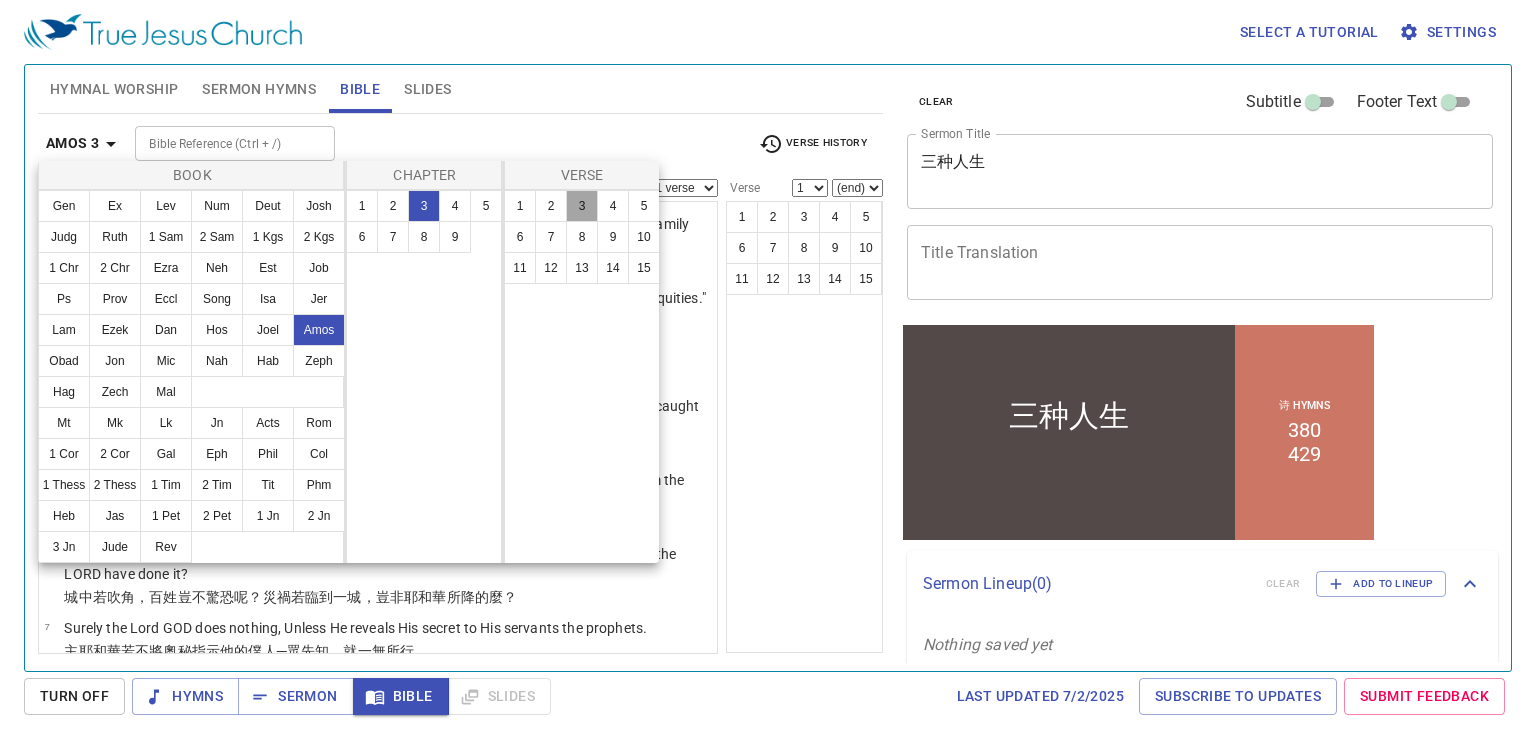 click on "3" at bounding box center (582, 206) 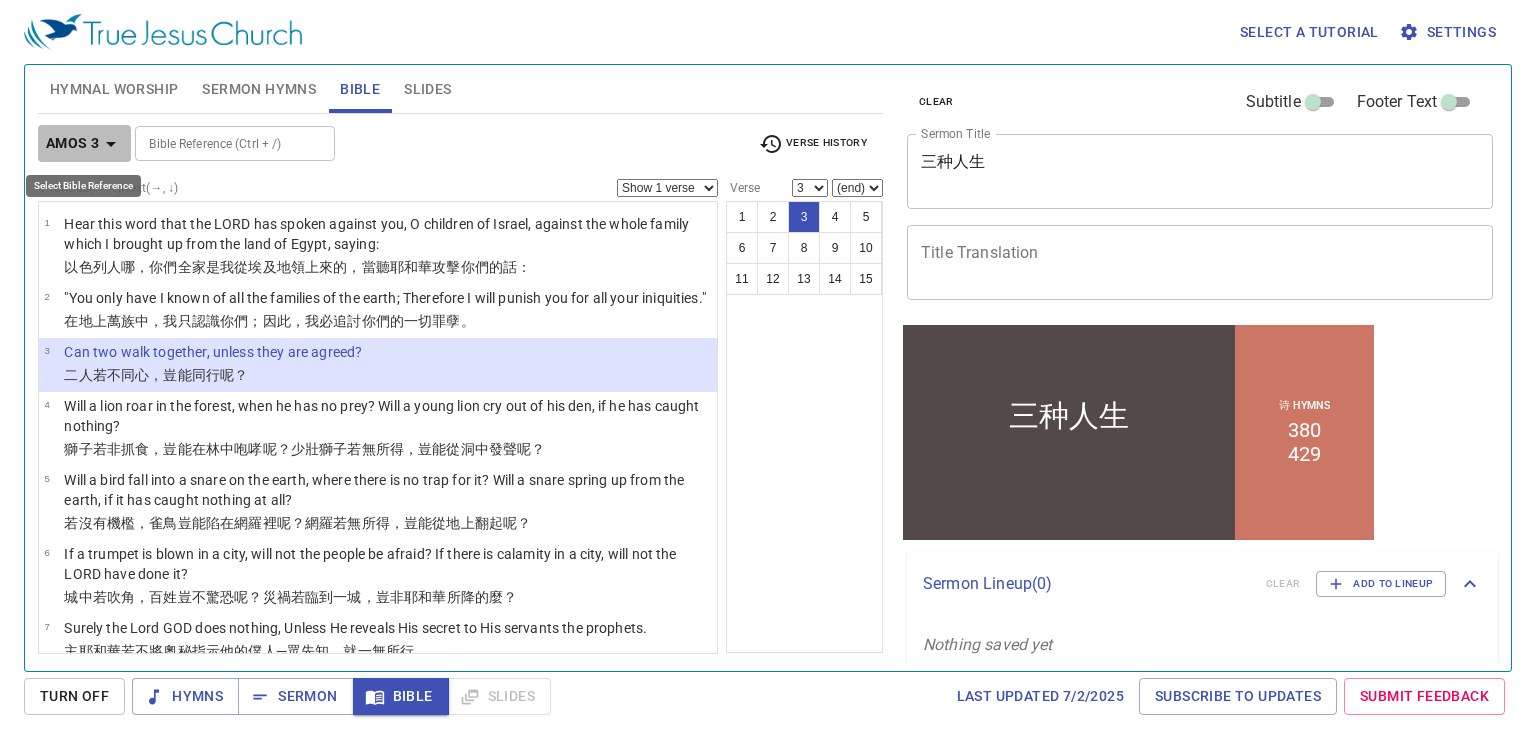 click 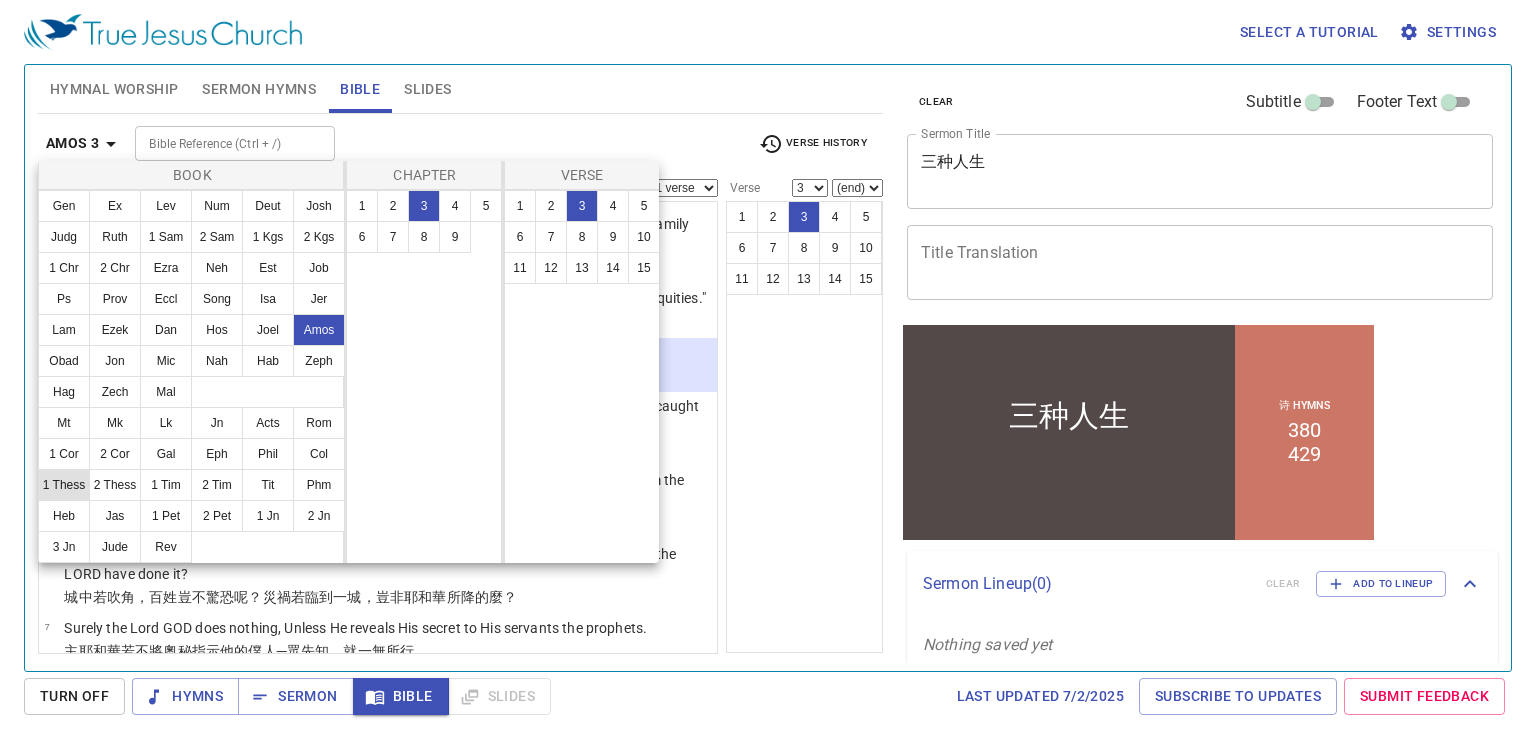 click on "1 Thess" at bounding box center (64, 485) 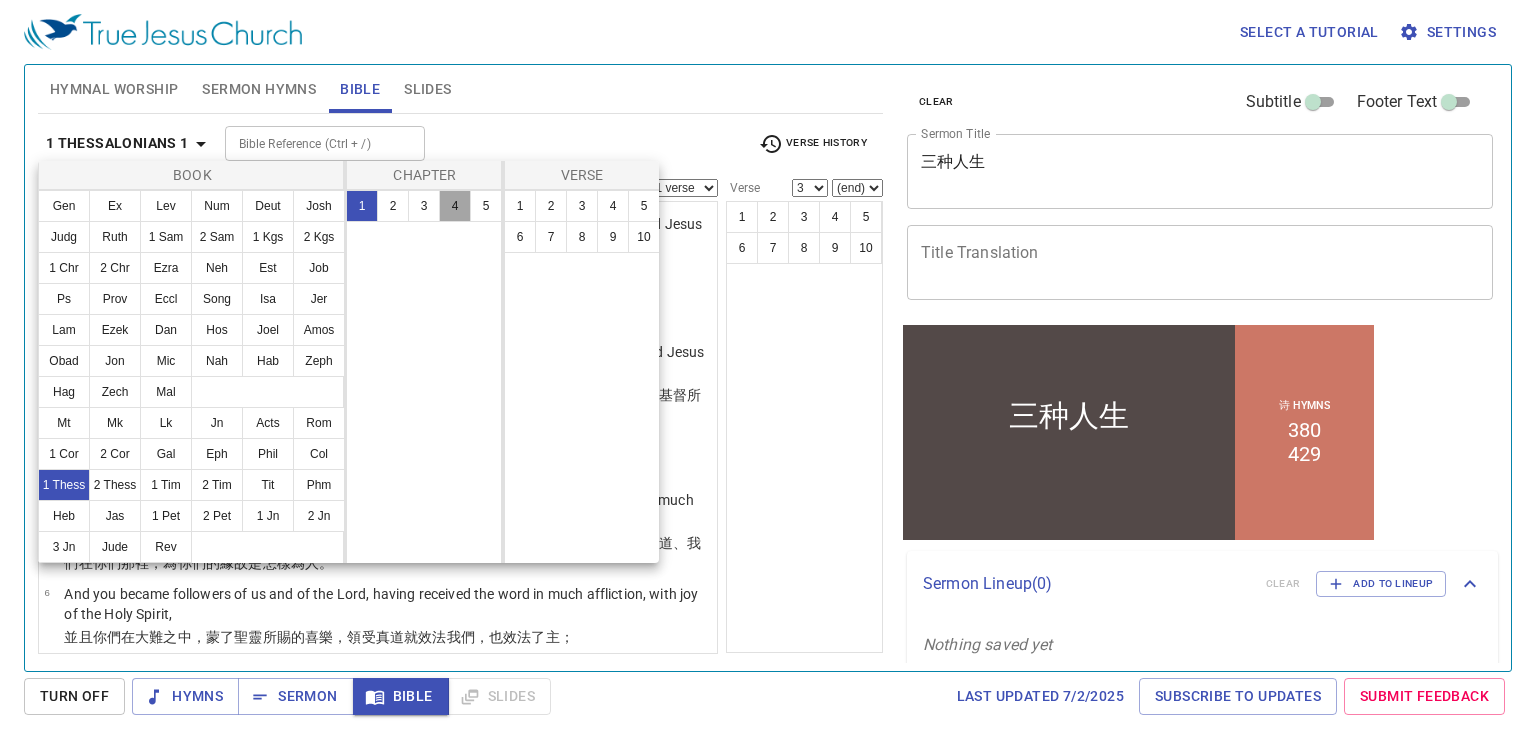 click on "4" at bounding box center [455, 206] 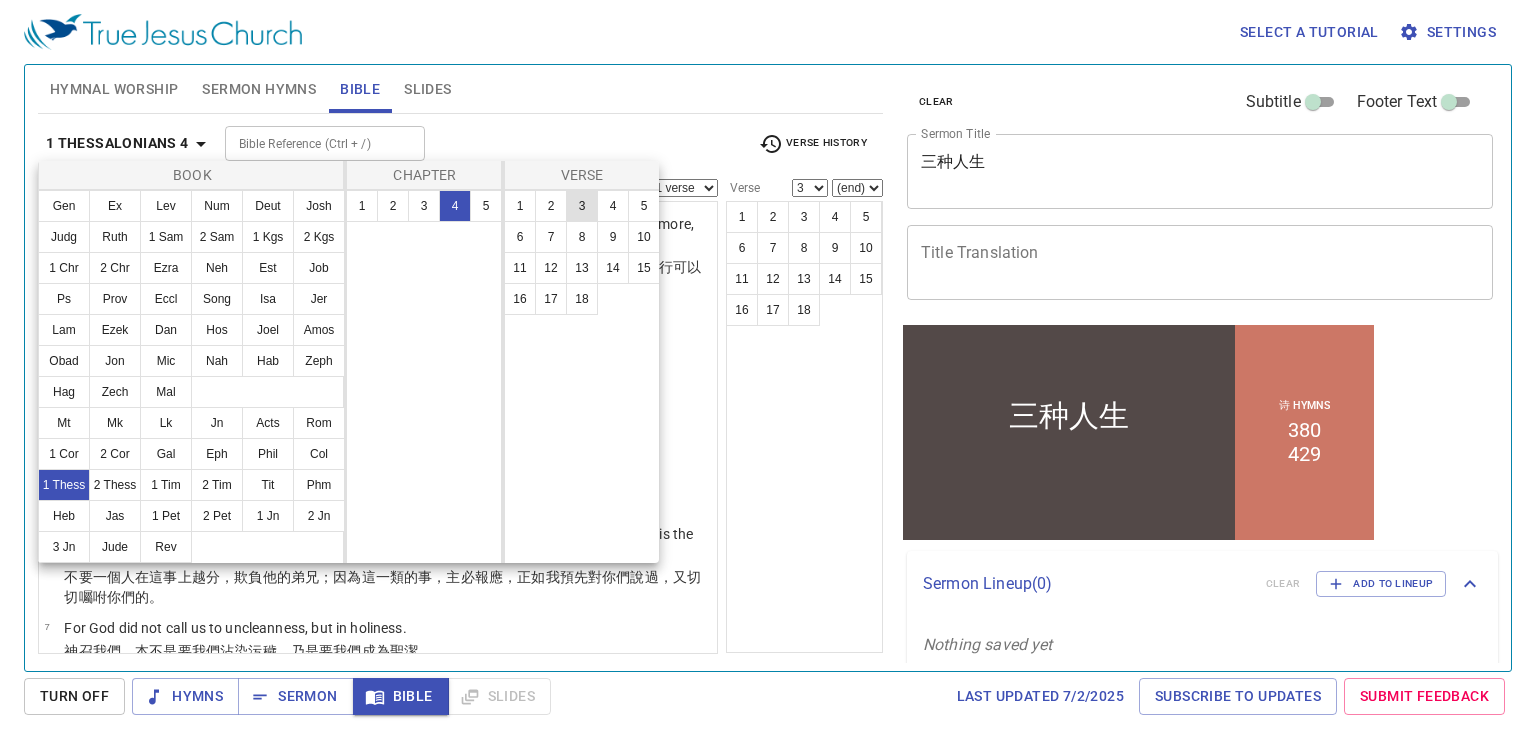 click on "3" at bounding box center [582, 206] 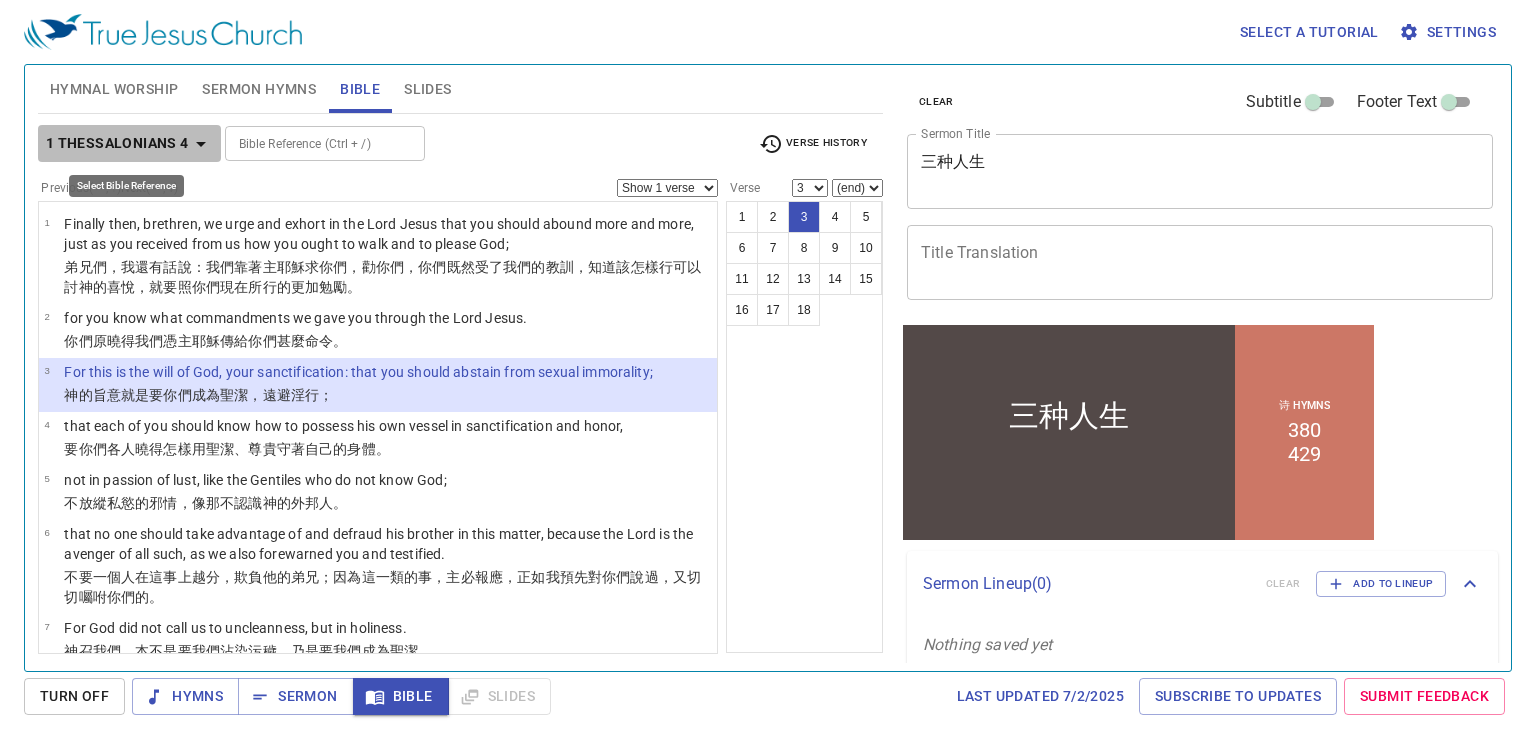 click 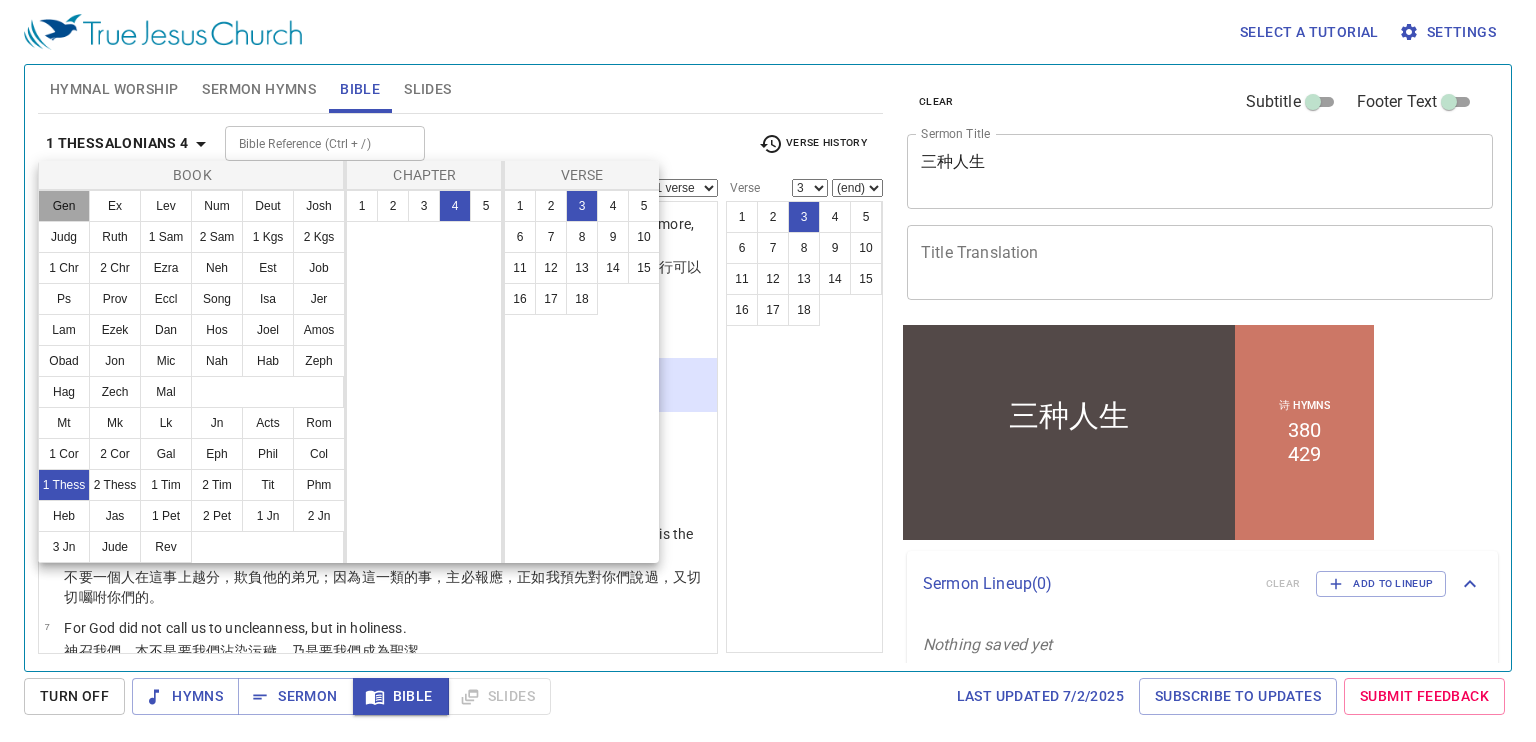 click on "Gen" at bounding box center [64, 206] 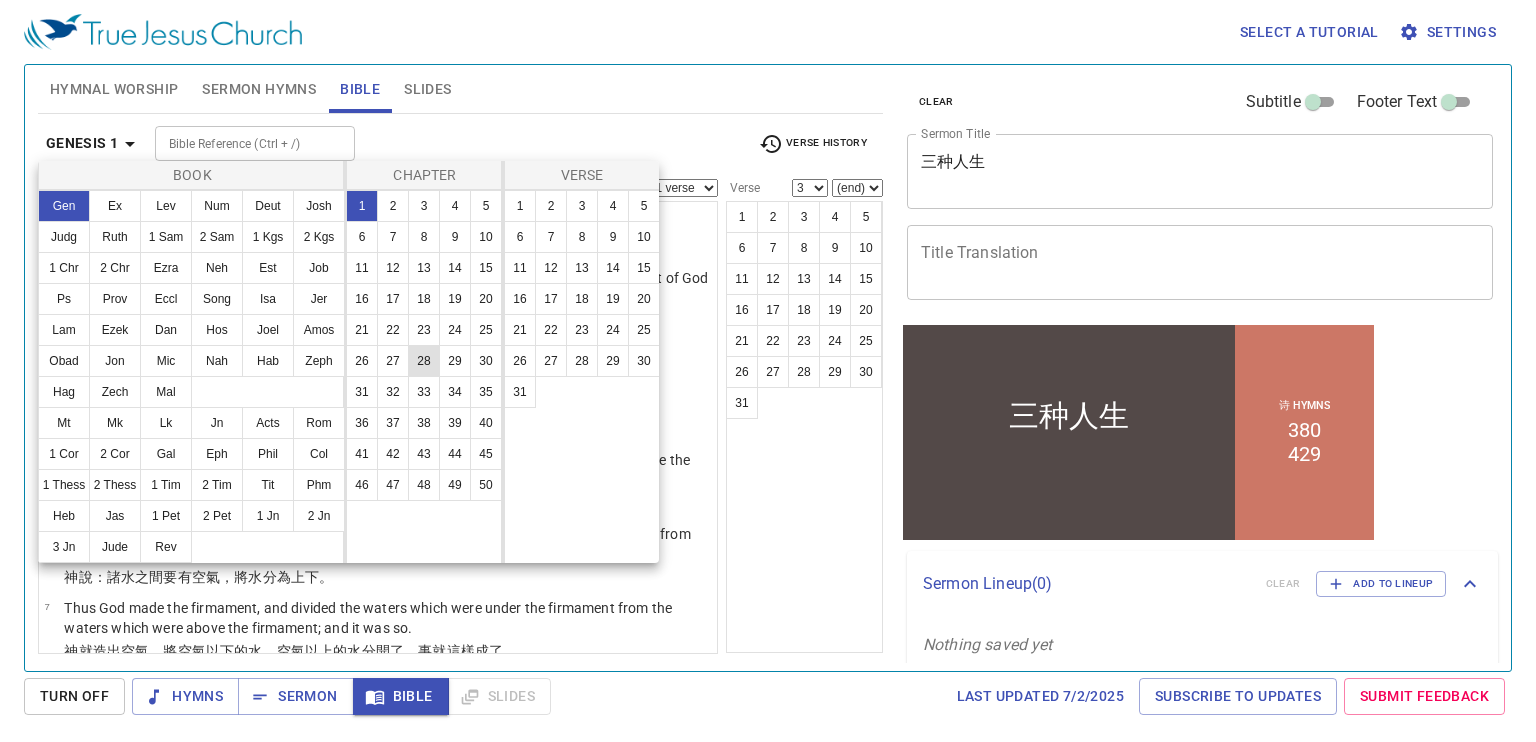 click on "28" at bounding box center [424, 361] 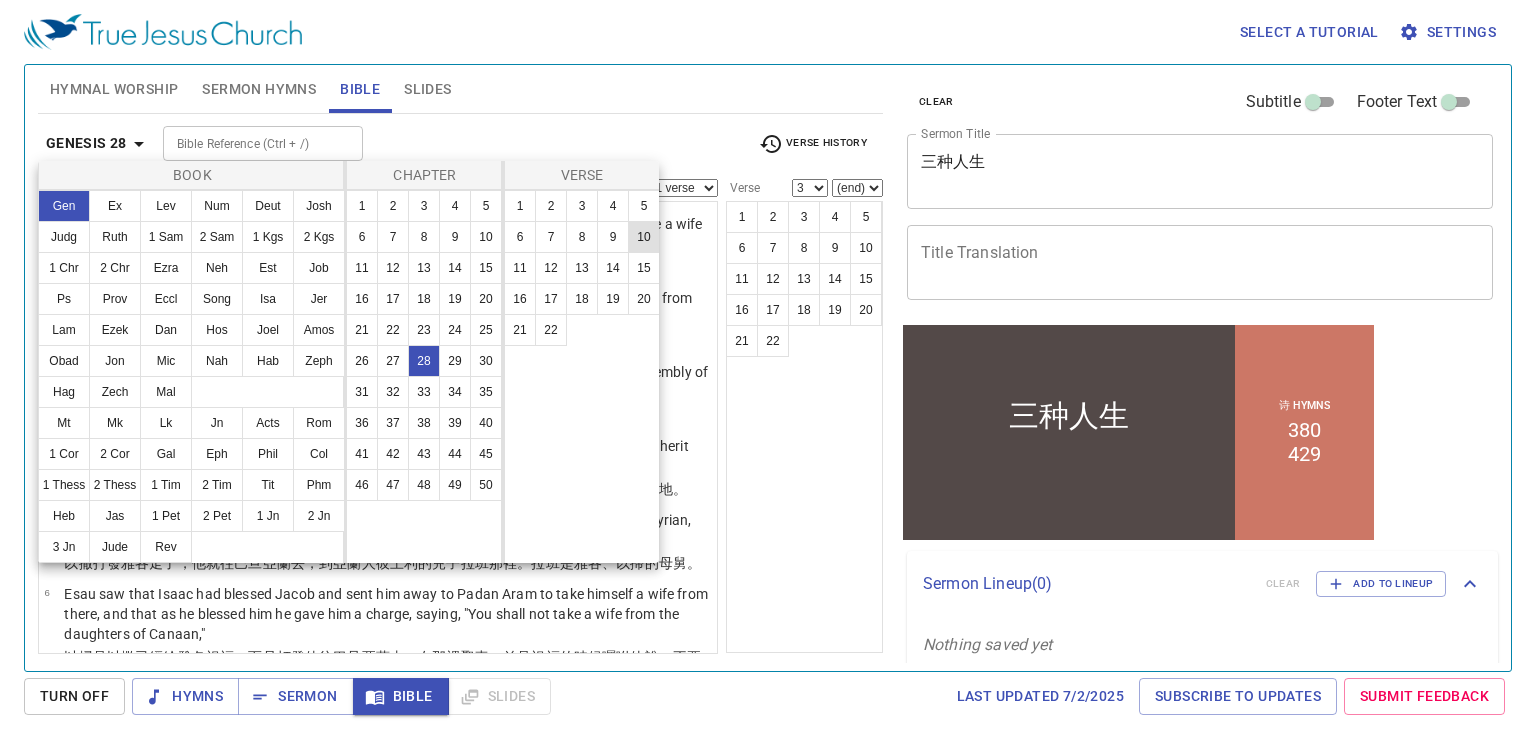 click on "10" at bounding box center (644, 237) 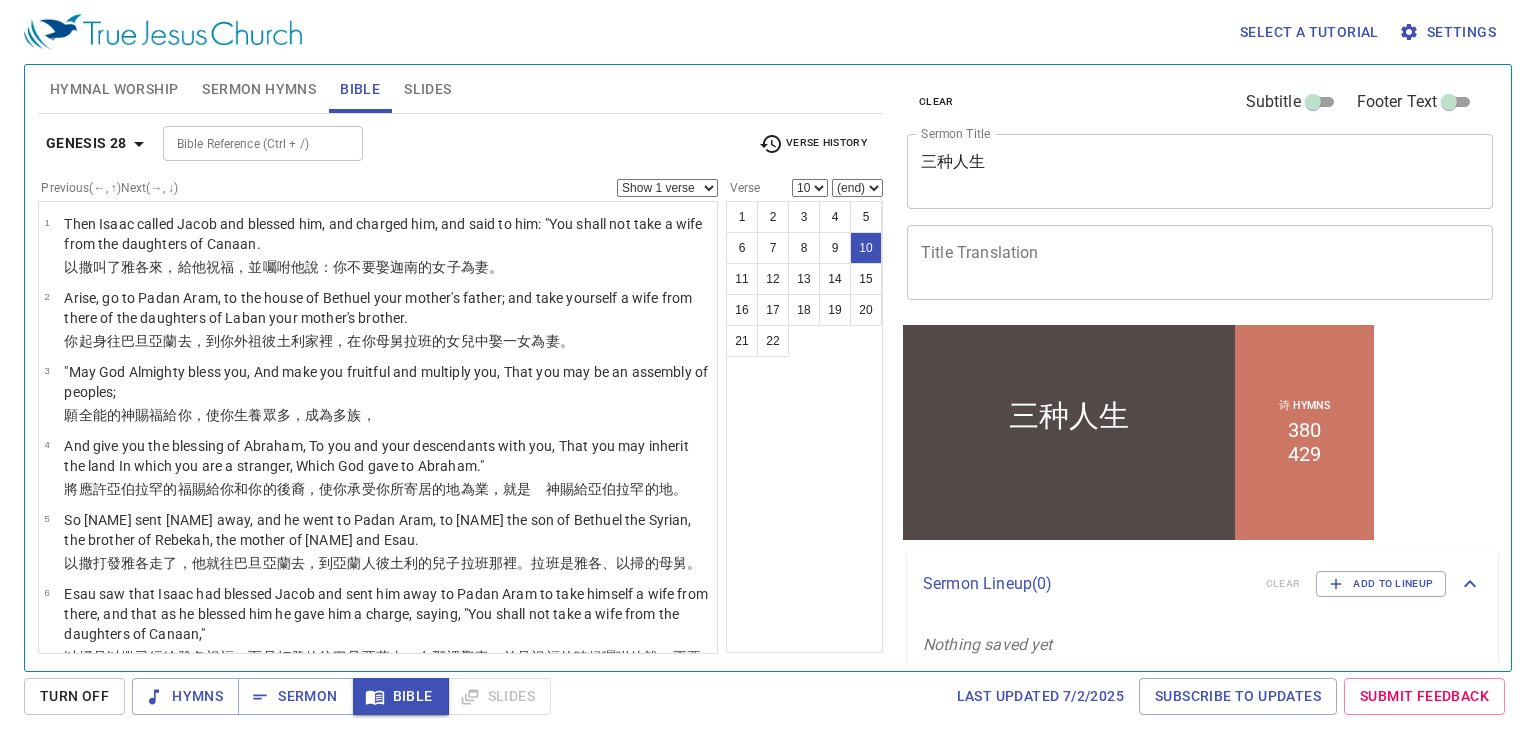 scroll, scrollTop: 516, scrollLeft: 0, axis: vertical 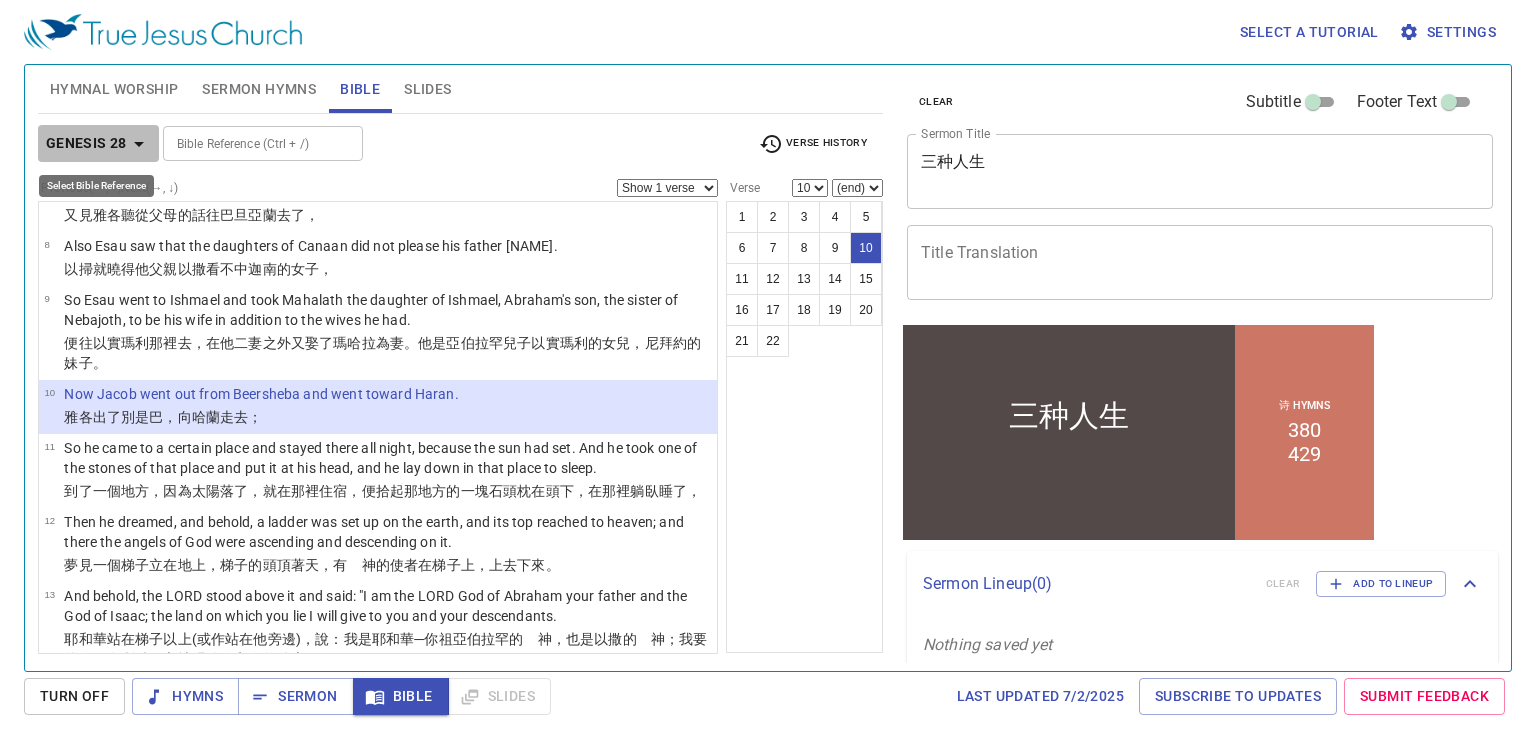 click 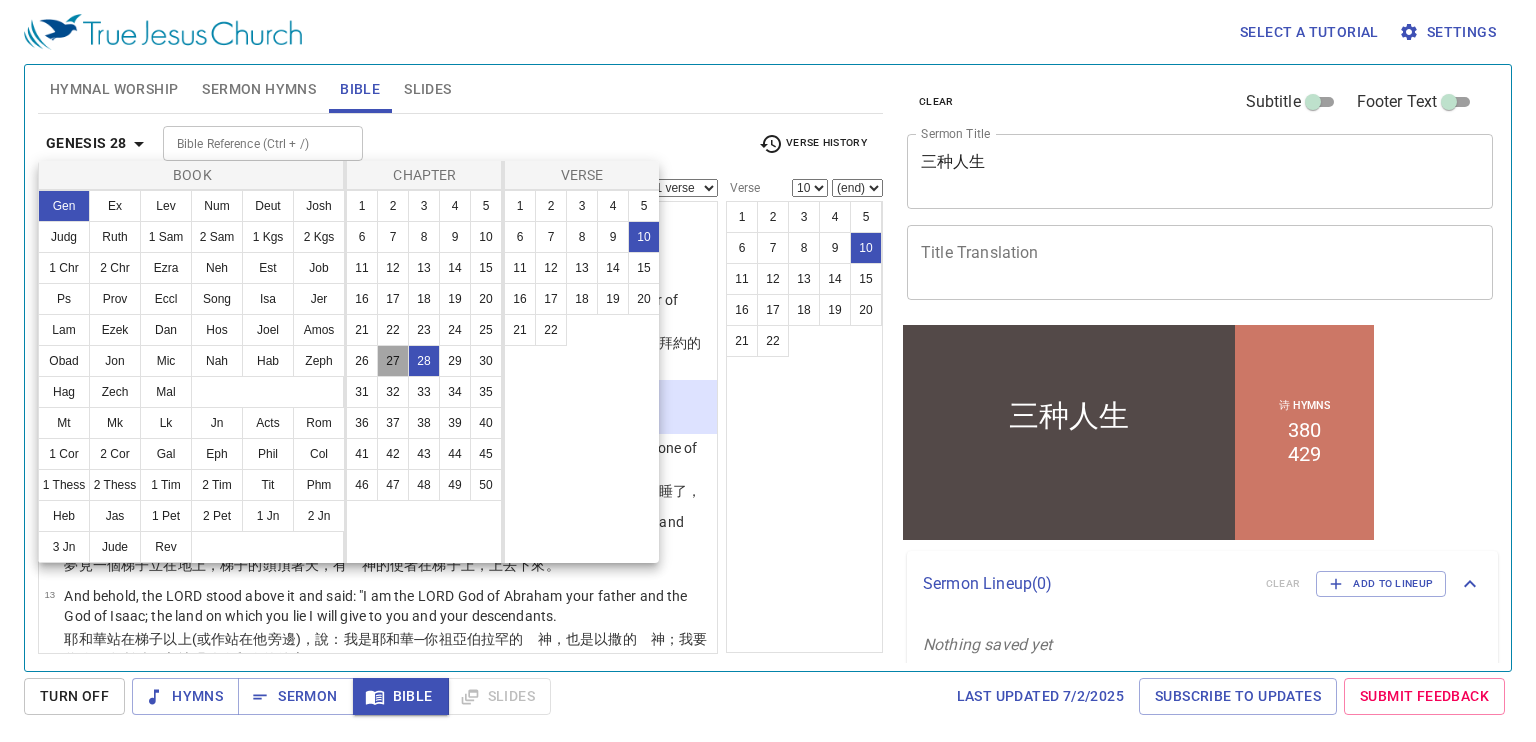 click on "27" at bounding box center (393, 361) 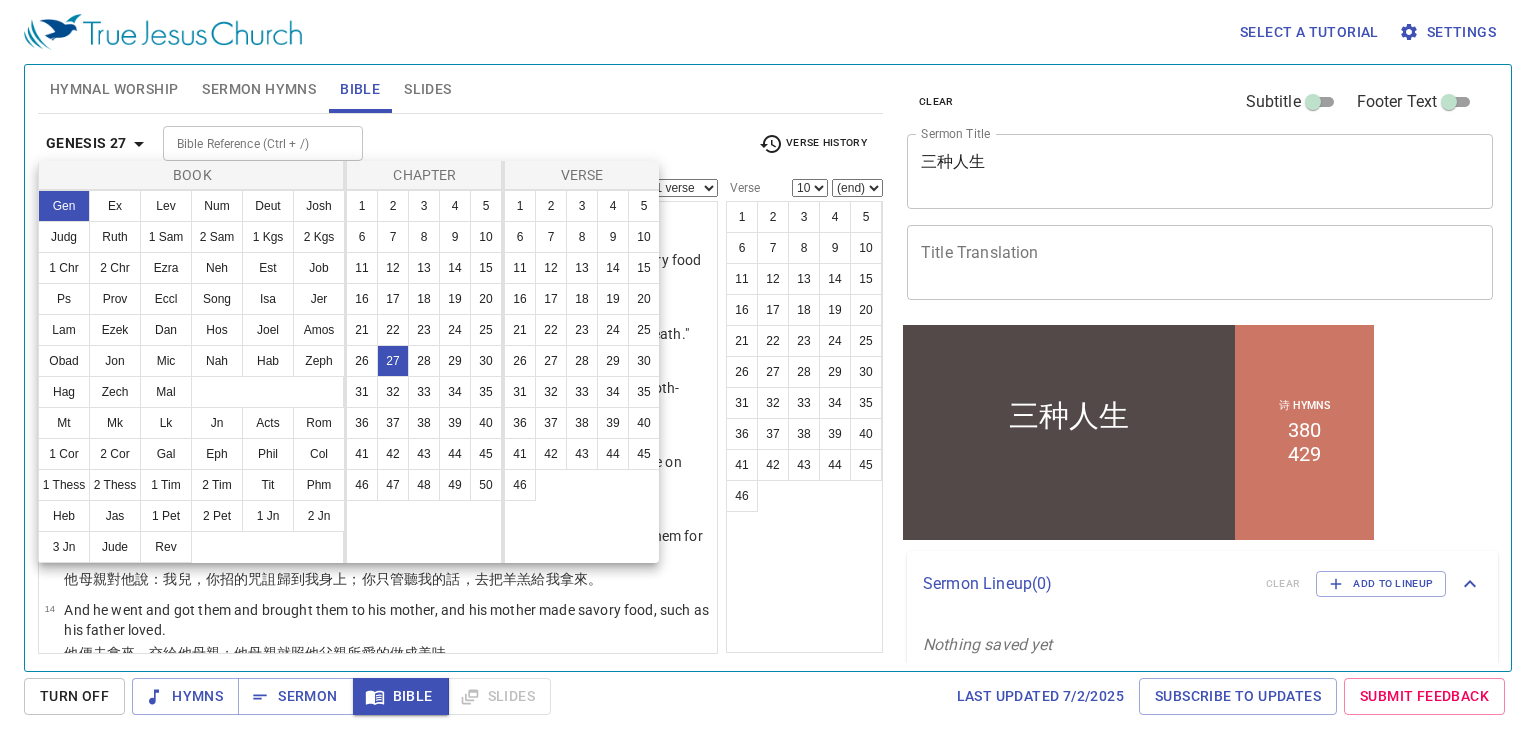 scroll, scrollTop: 0, scrollLeft: 0, axis: both 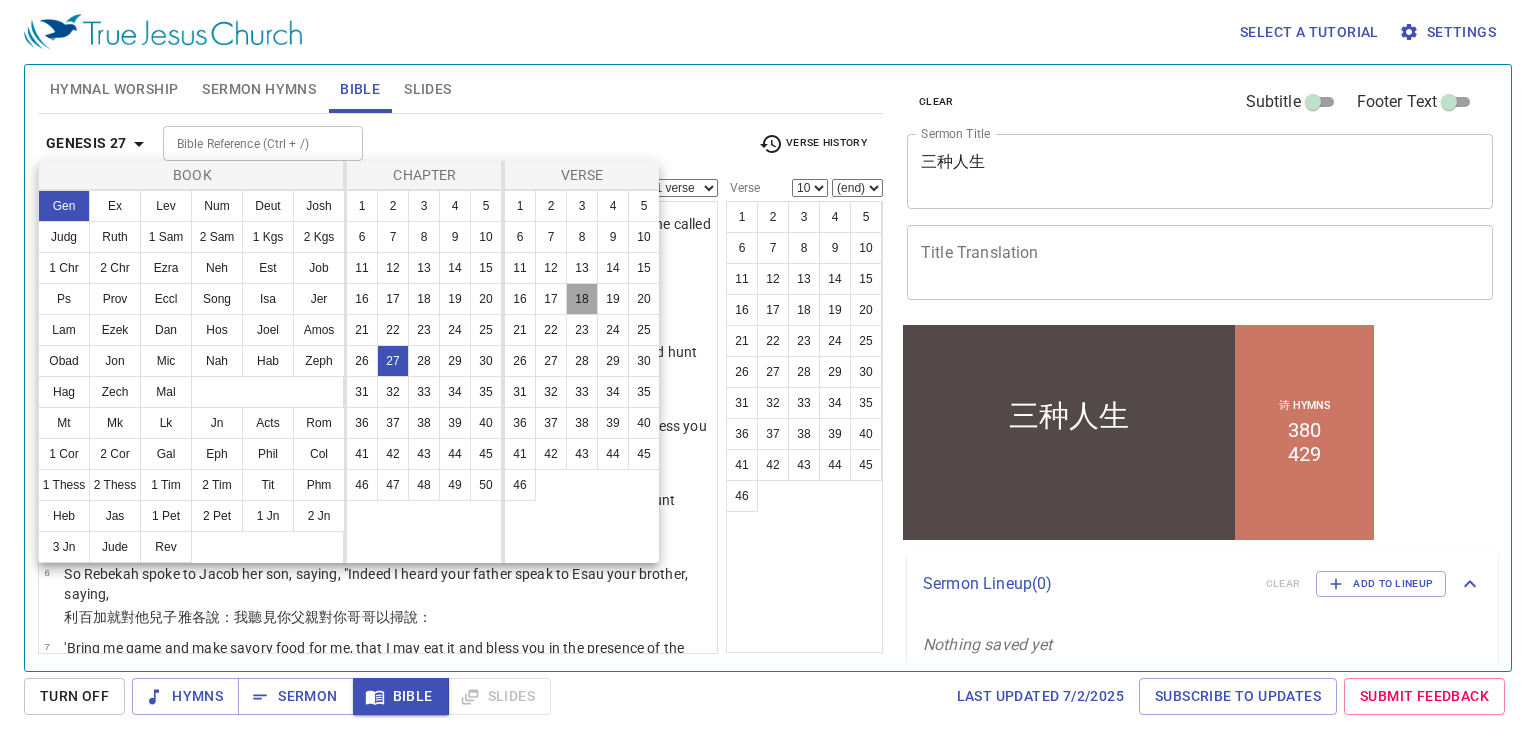 click on "18" at bounding box center (582, 299) 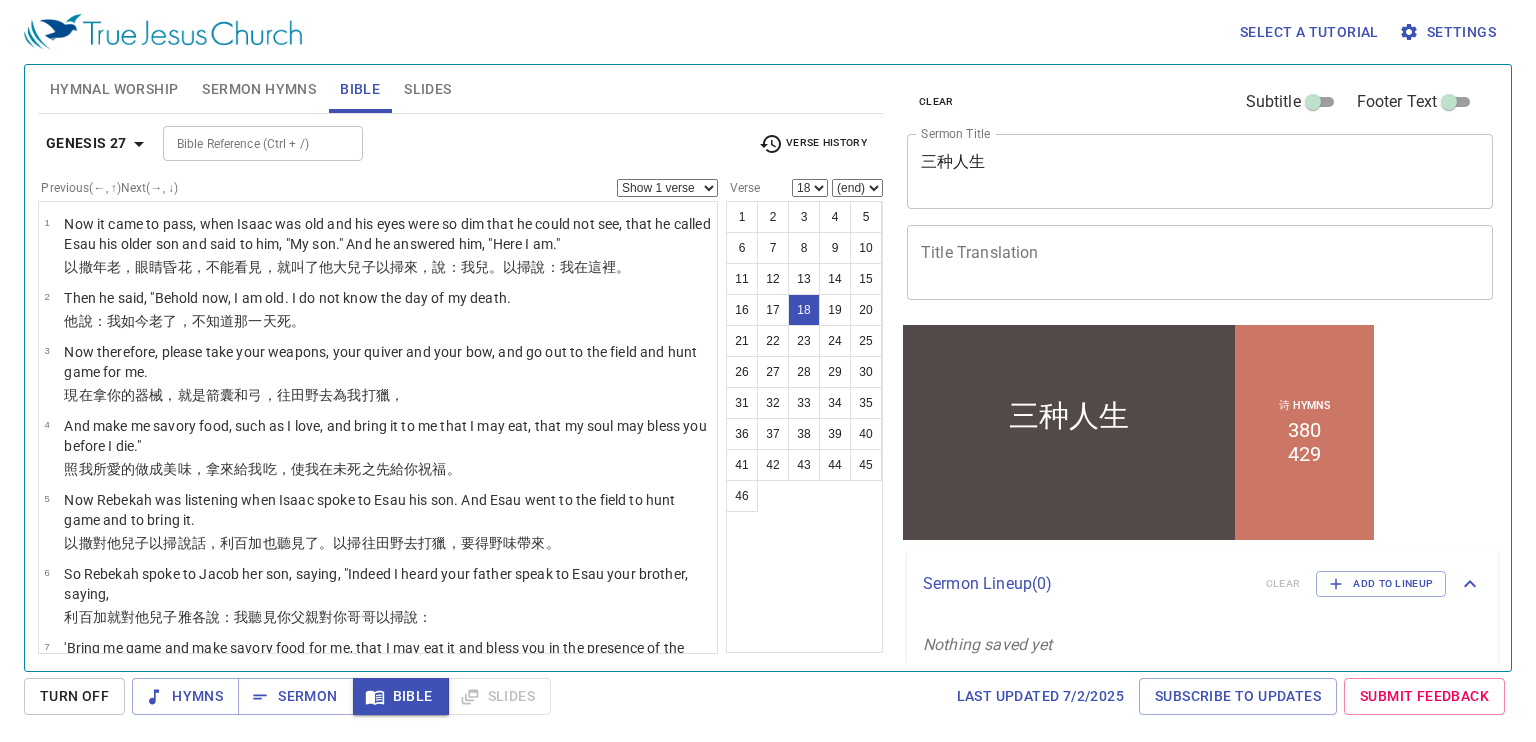 scroll, scrollTop: 988, scrollLeft: 0, axis: vertical 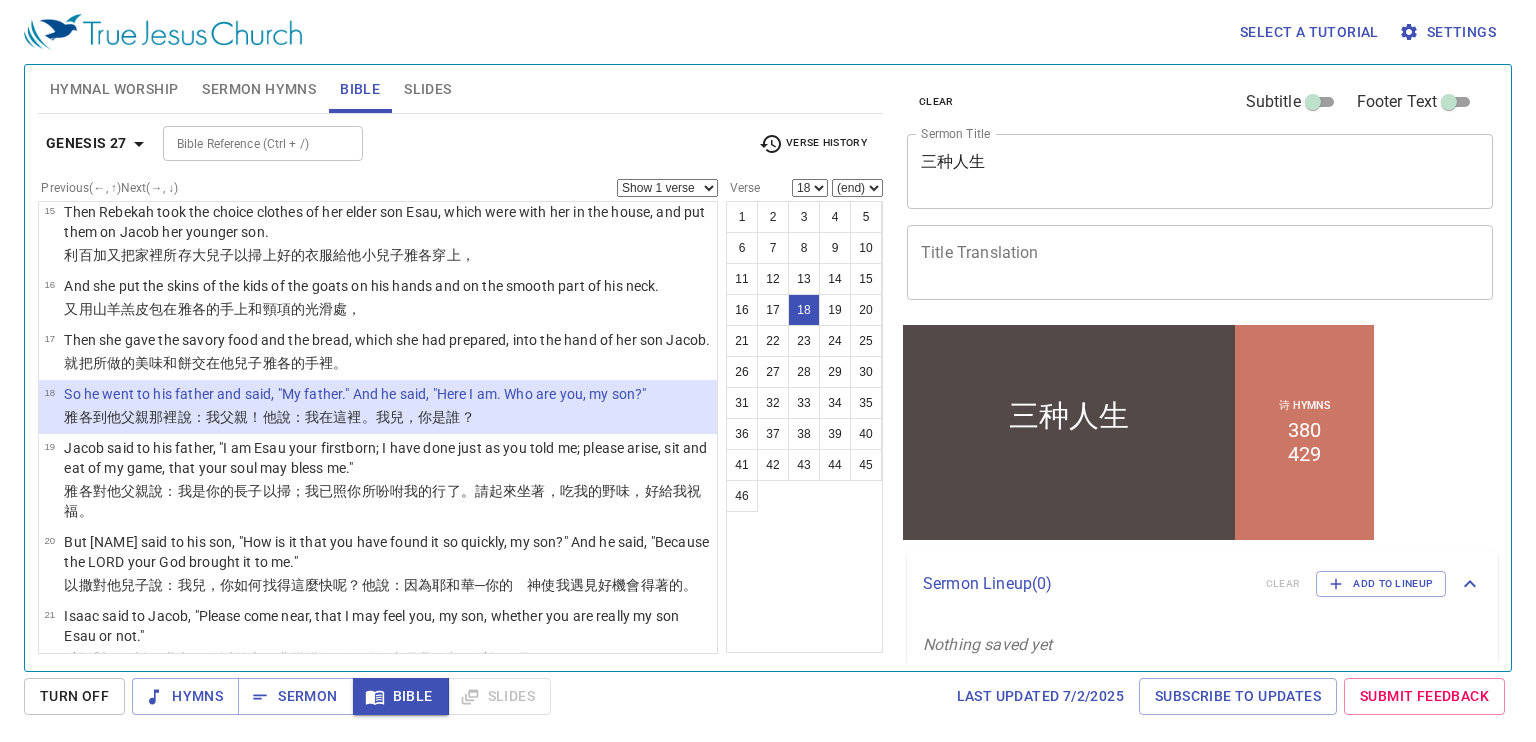 click on "(end) 19 20 21 22 23 24 25 26 27 28 29 30 31 32 33 34 35 36 37 38 39 40 41 42 43 44 45 46" at bounding box center [857, 188] 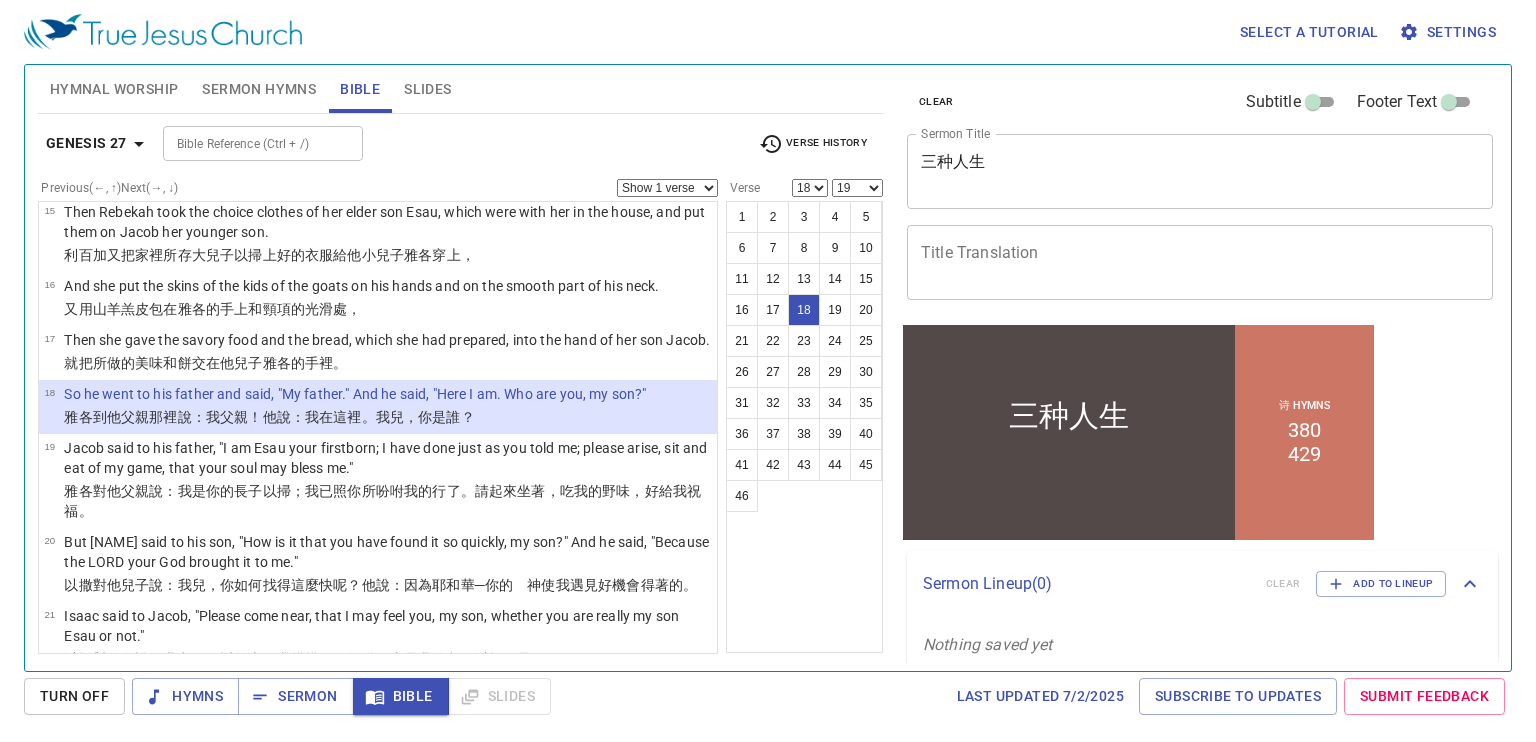 click on "(end) 19 20 21 22 23 24 25 26 27 28 29 30 31 32 33 34 35 36 37 38 39 40 41 42 43 44 45 46" at bounding box center [857, 188] 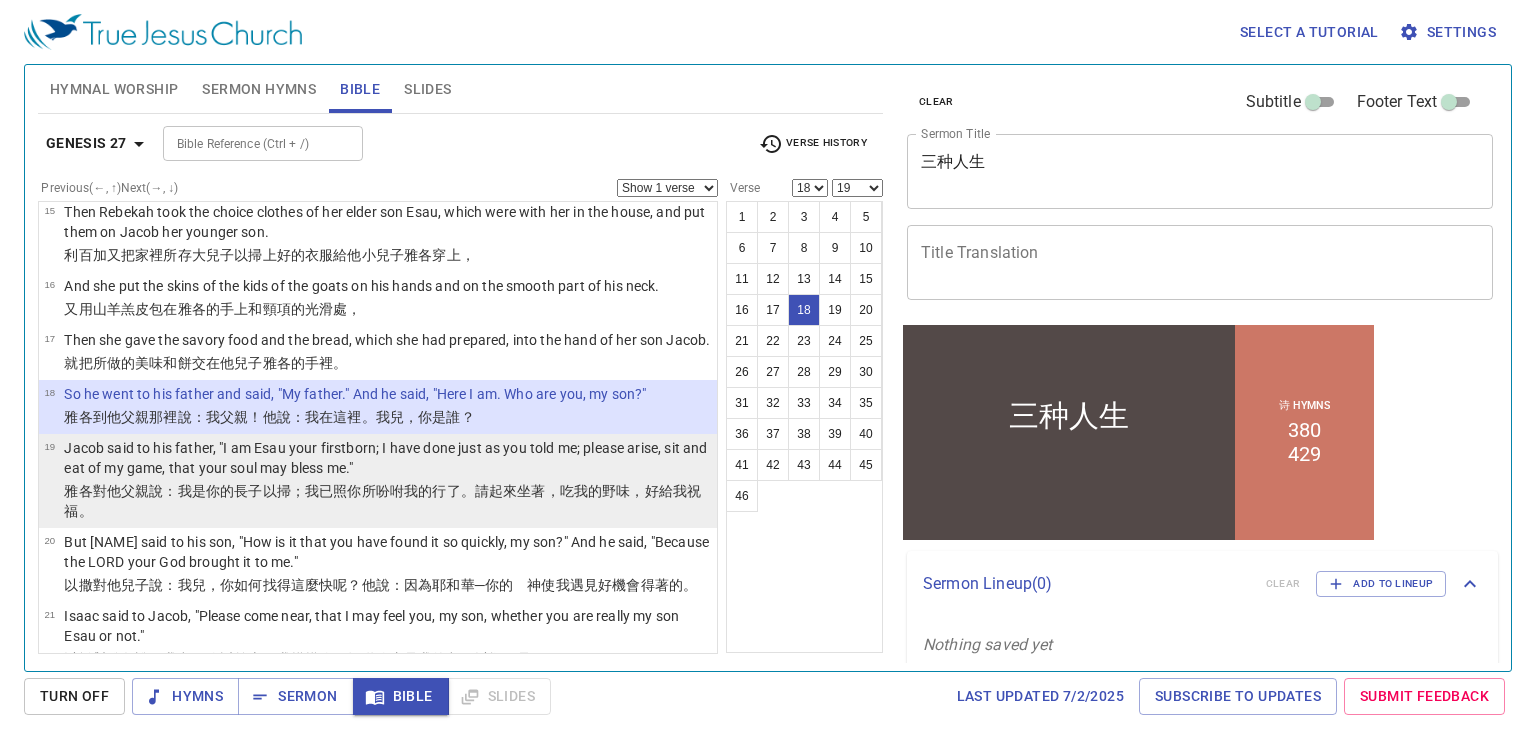 click on "Jacob said to his father, "I am Esau your firstborn; I have done just as you told me; please arise, sit and eat of my game, that your soul may bless me."" at bounding box center [387, 458] 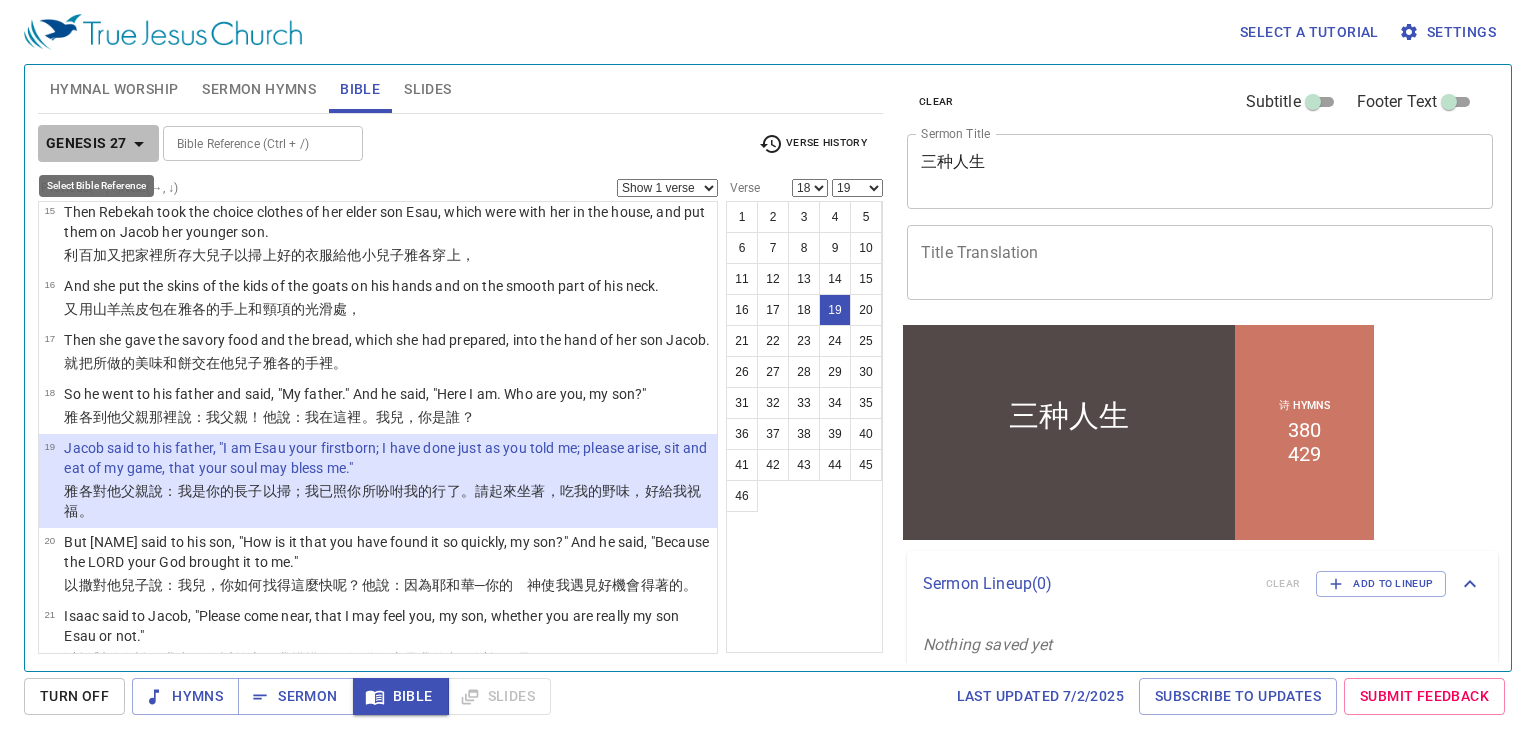 click on "Genesis 27" at bounding box center [98, 143] 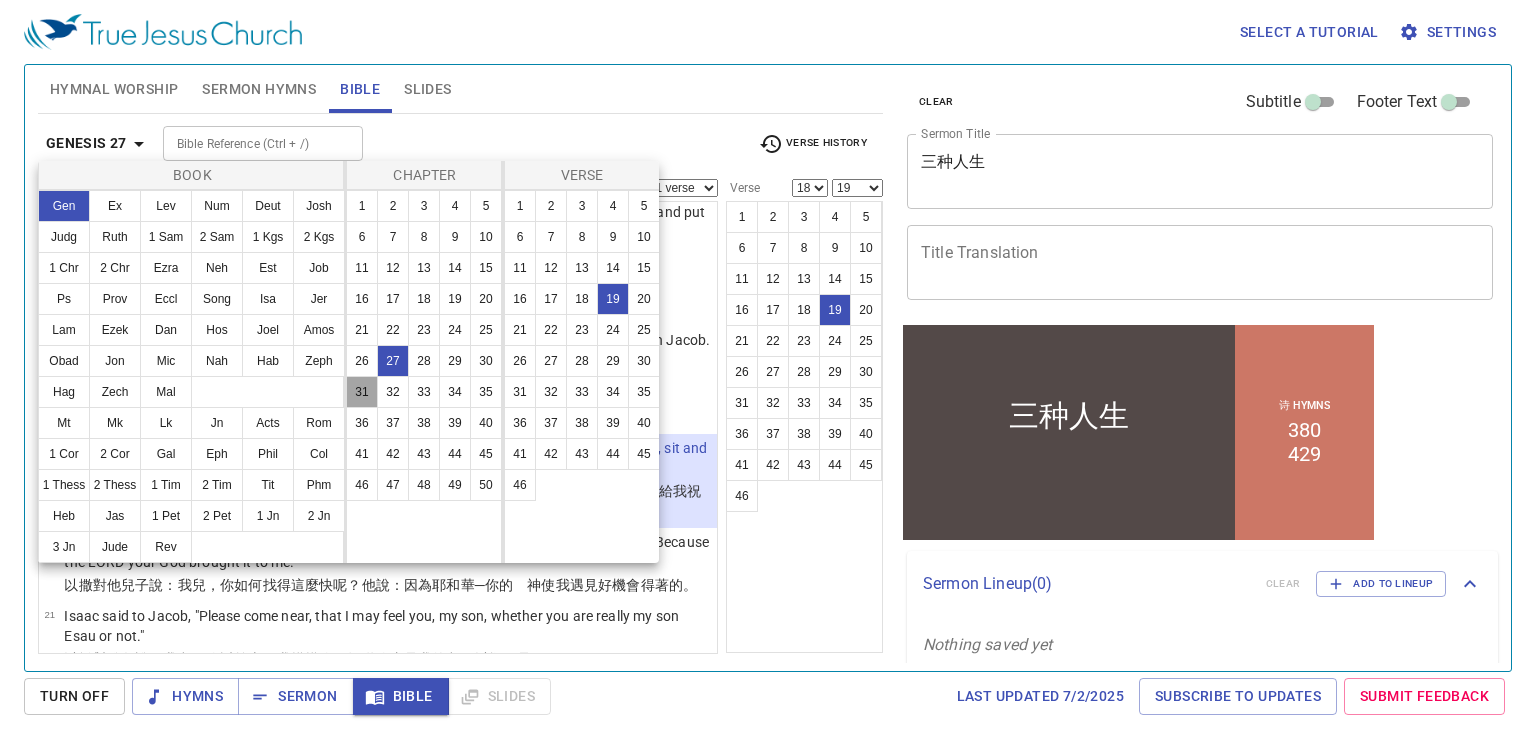 click on "31" at bounding box center [362, 392] 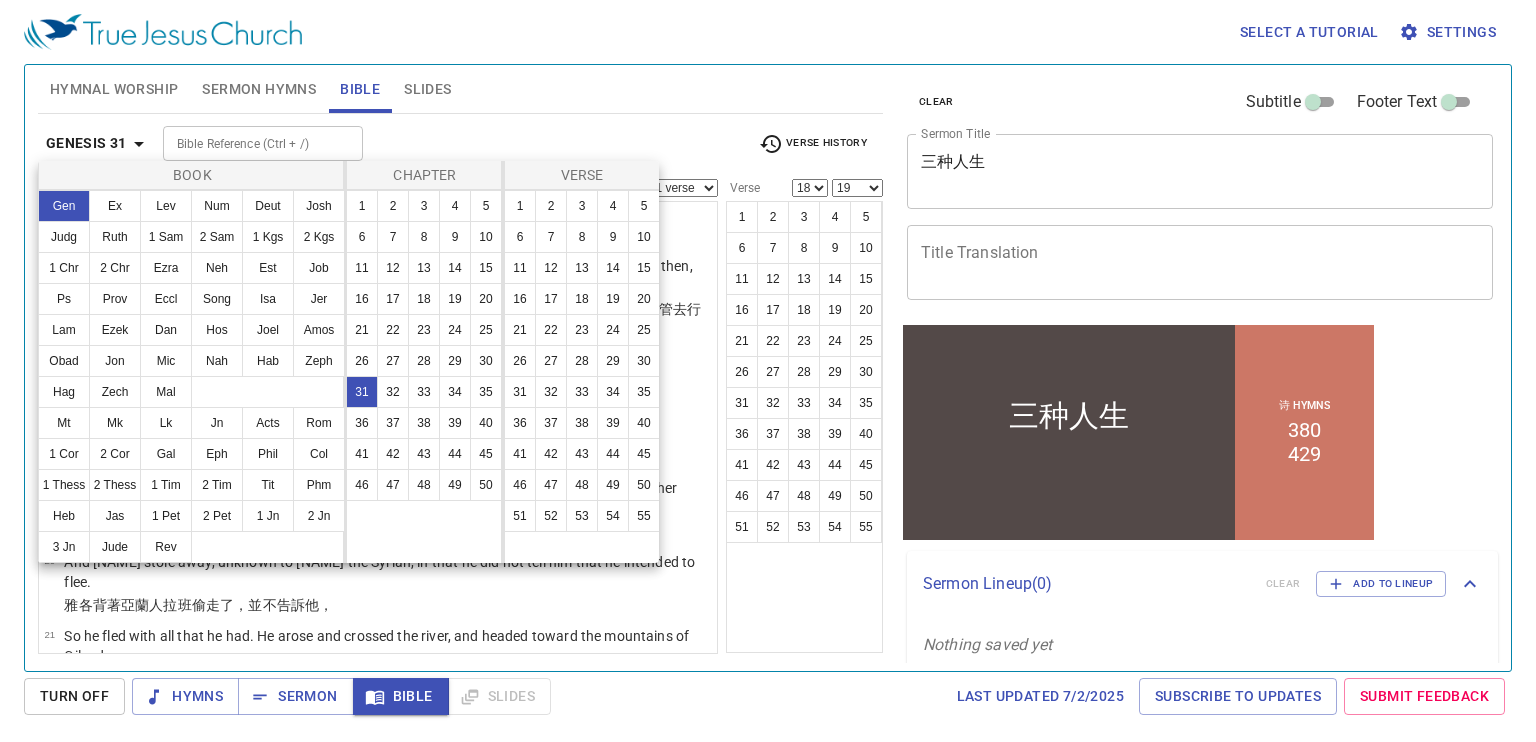 scroll, scrollTop: 0, scrollLeft: 0, axis: both 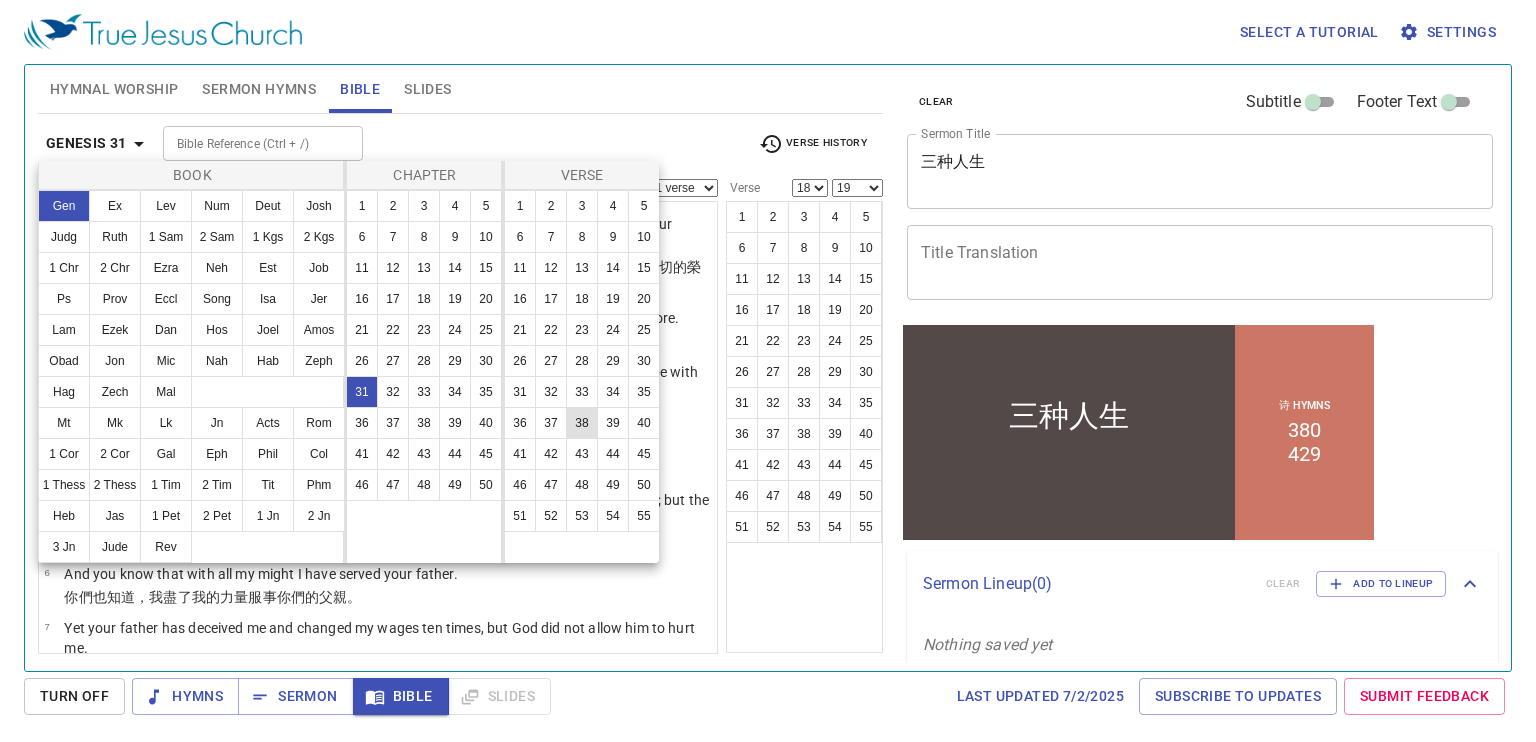 click on "38" at bounding box center [582, 423] 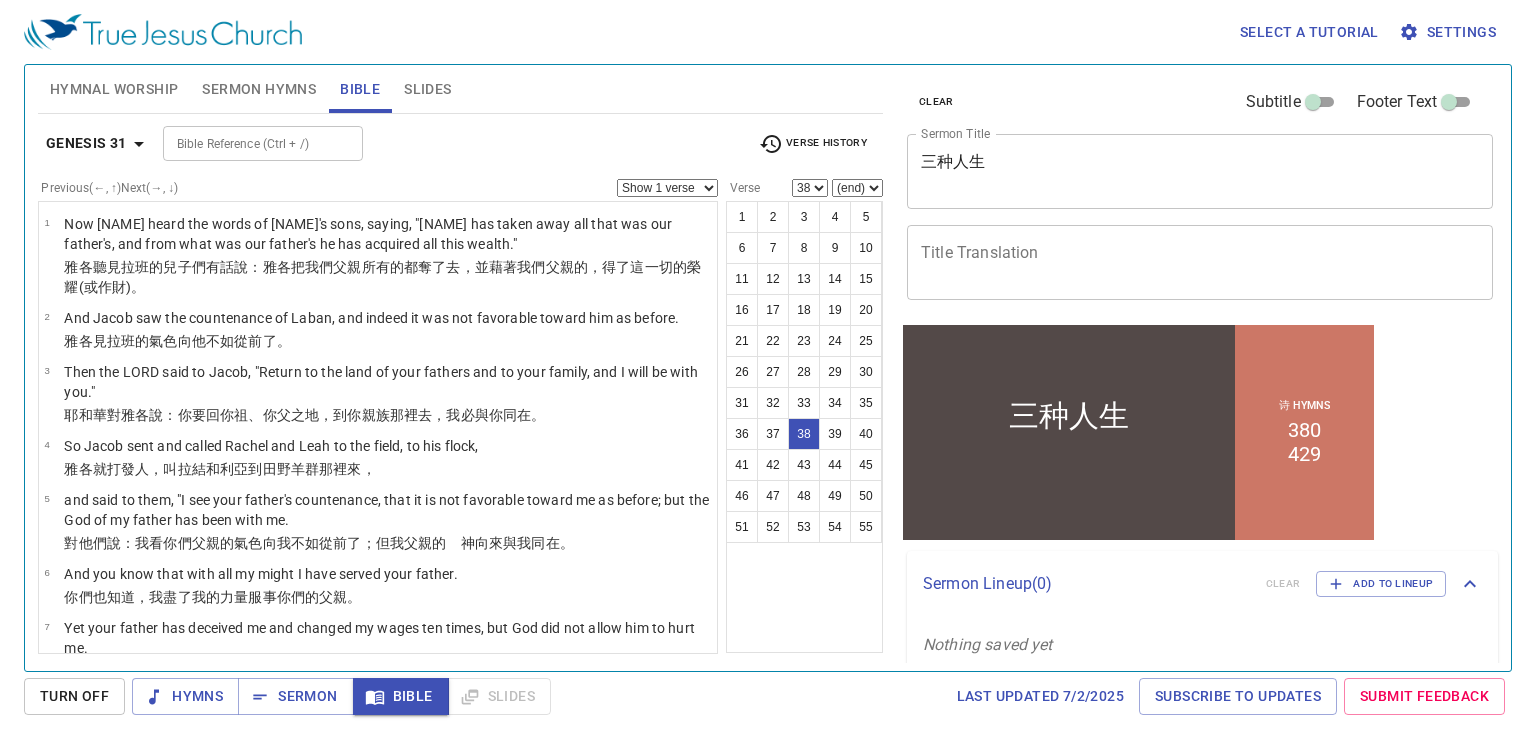 scroll, scrollTop: 2538, scrollLeft: 0, axis: vertical 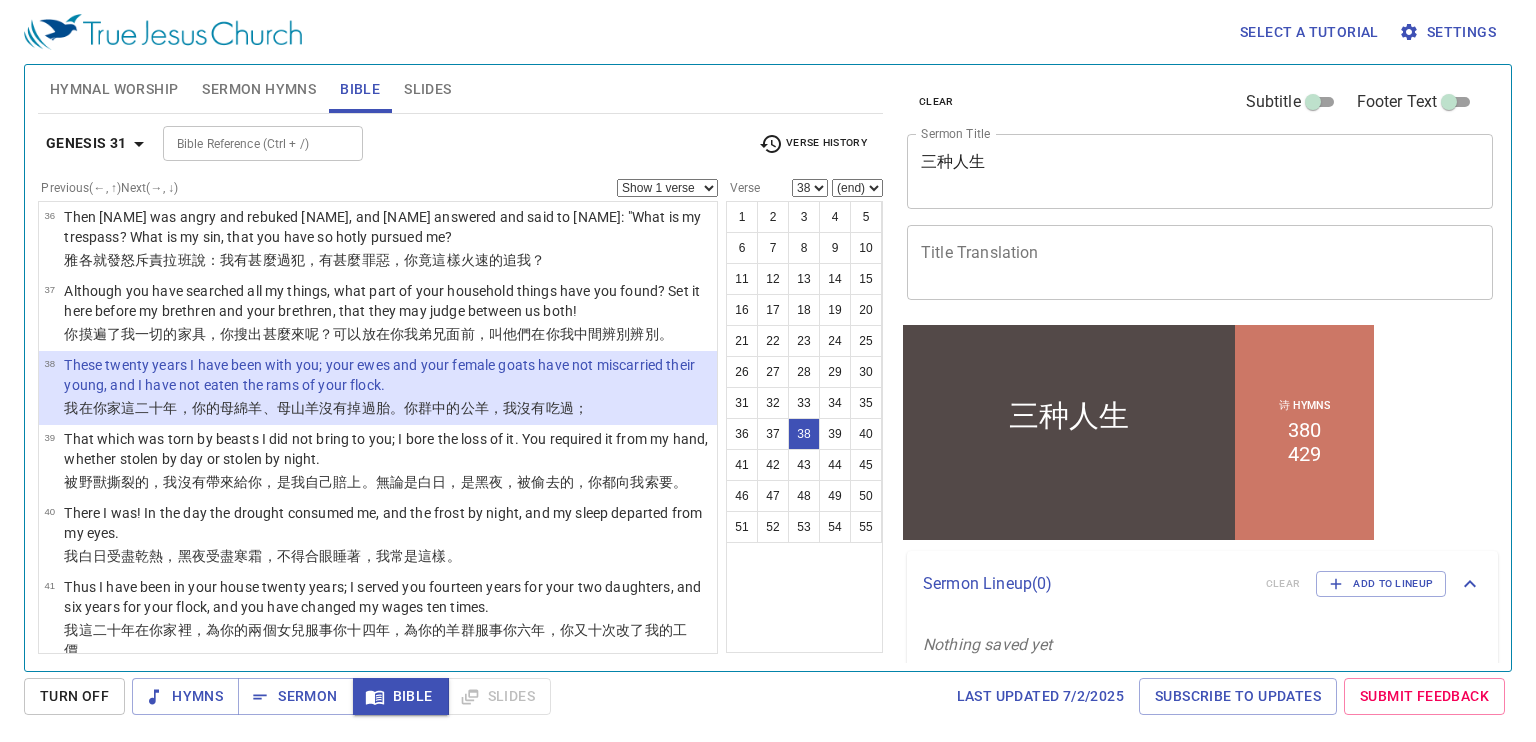 click on "(end) 39 40 41 42 43 44 45 46 47 48 49 50 51 52 53 54 55" at bounding box center [857, 188] 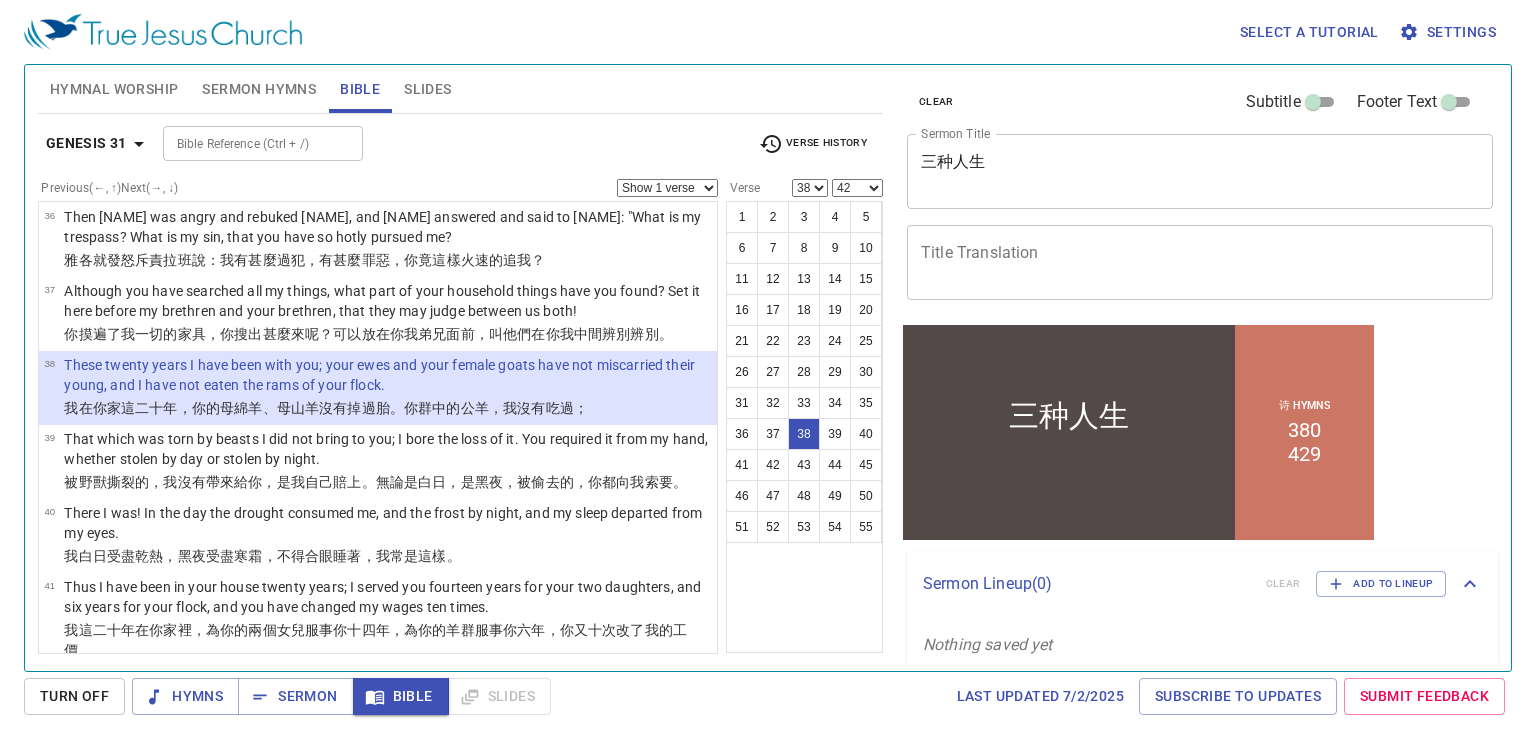 click on "(end) 39 40 41 42 43 44 45 46 47 48 49 50 51 52 53 54 55" at bounding box center (857, 188) 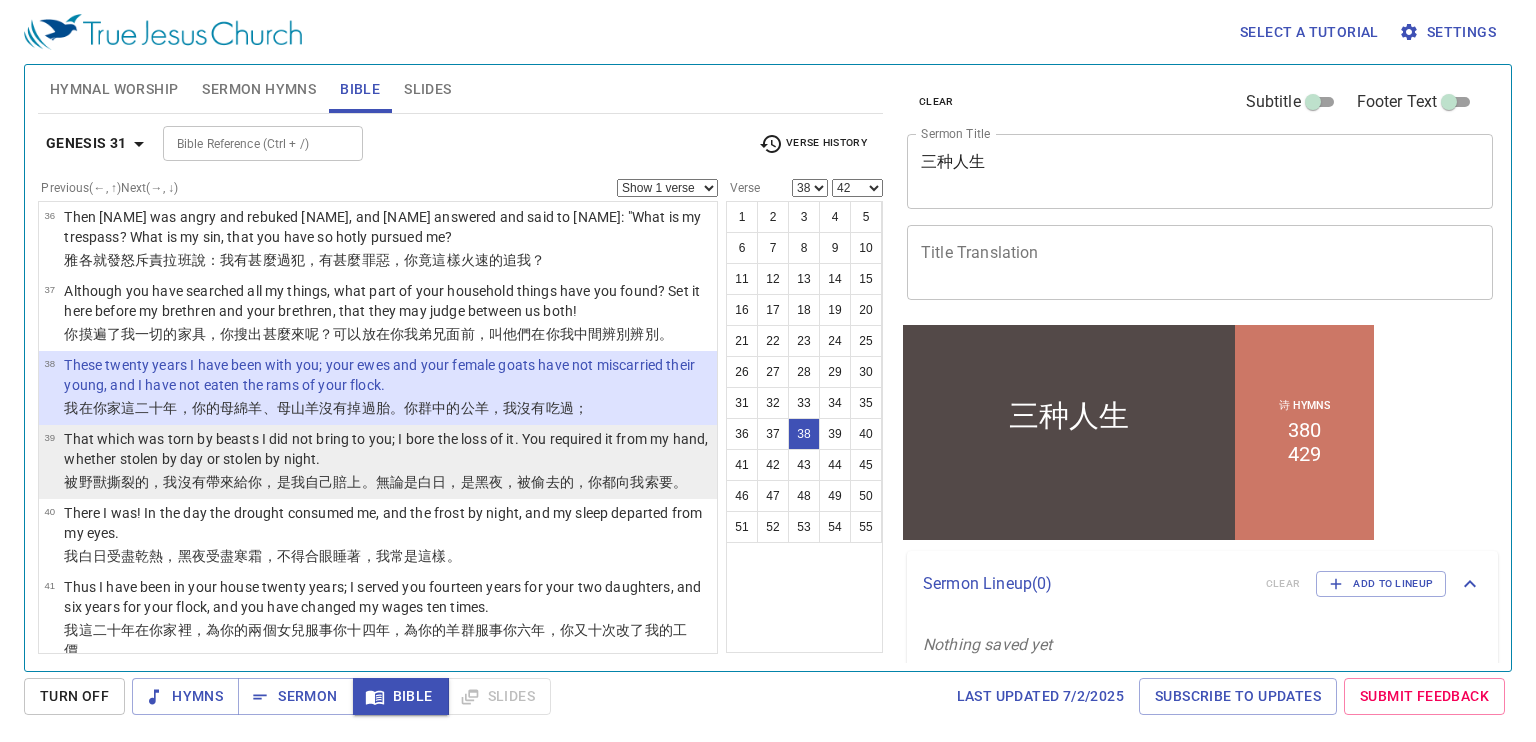 click on "That which was torn by beasts I did not bring to you; I bore the loss of it. You required it from my hand, whether stolen by day or stolen by night." at bounding box center (387, 449) 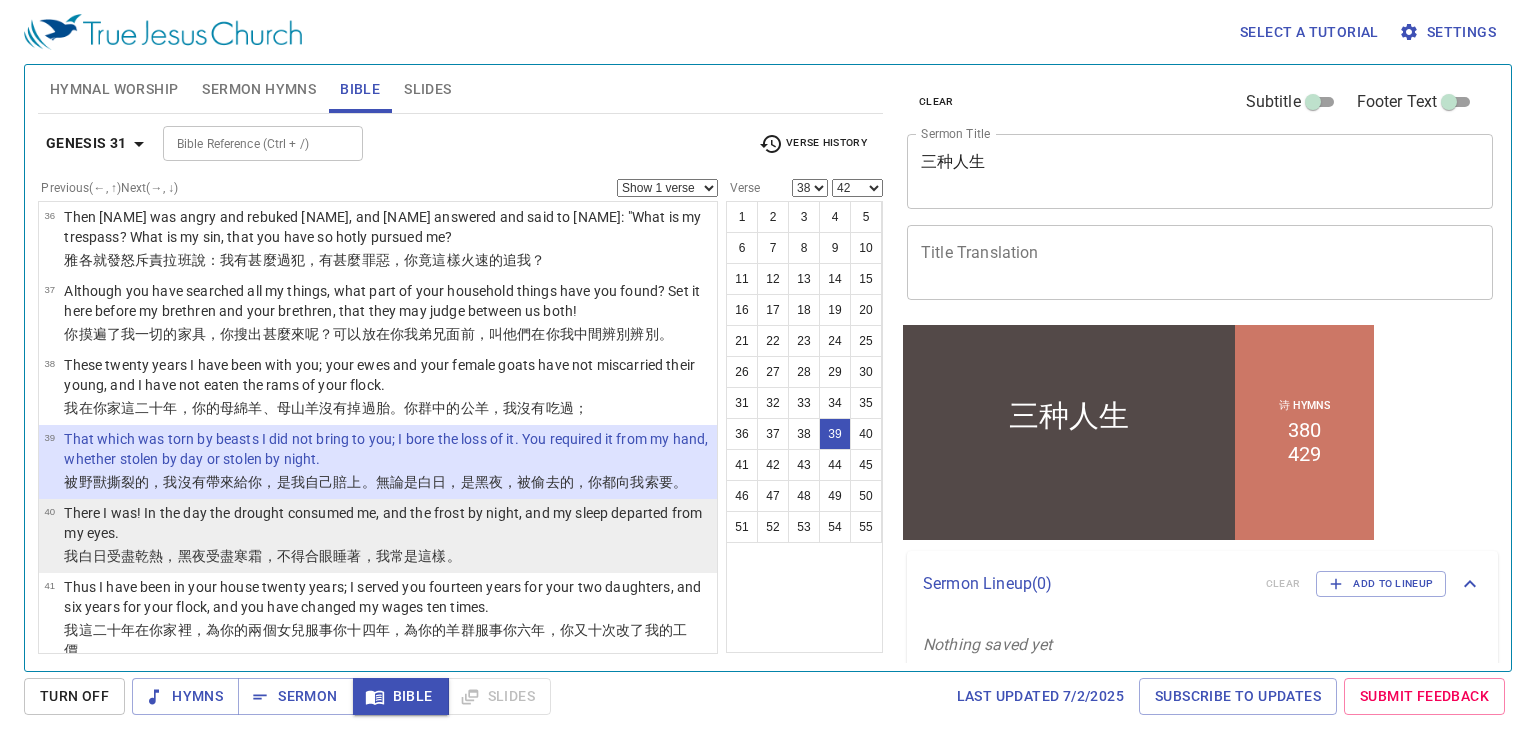 click on "There I was! In the day the drought consumed me, and the frost by night, and my sleep departed from my eyes." at bounding box center (387, 523) 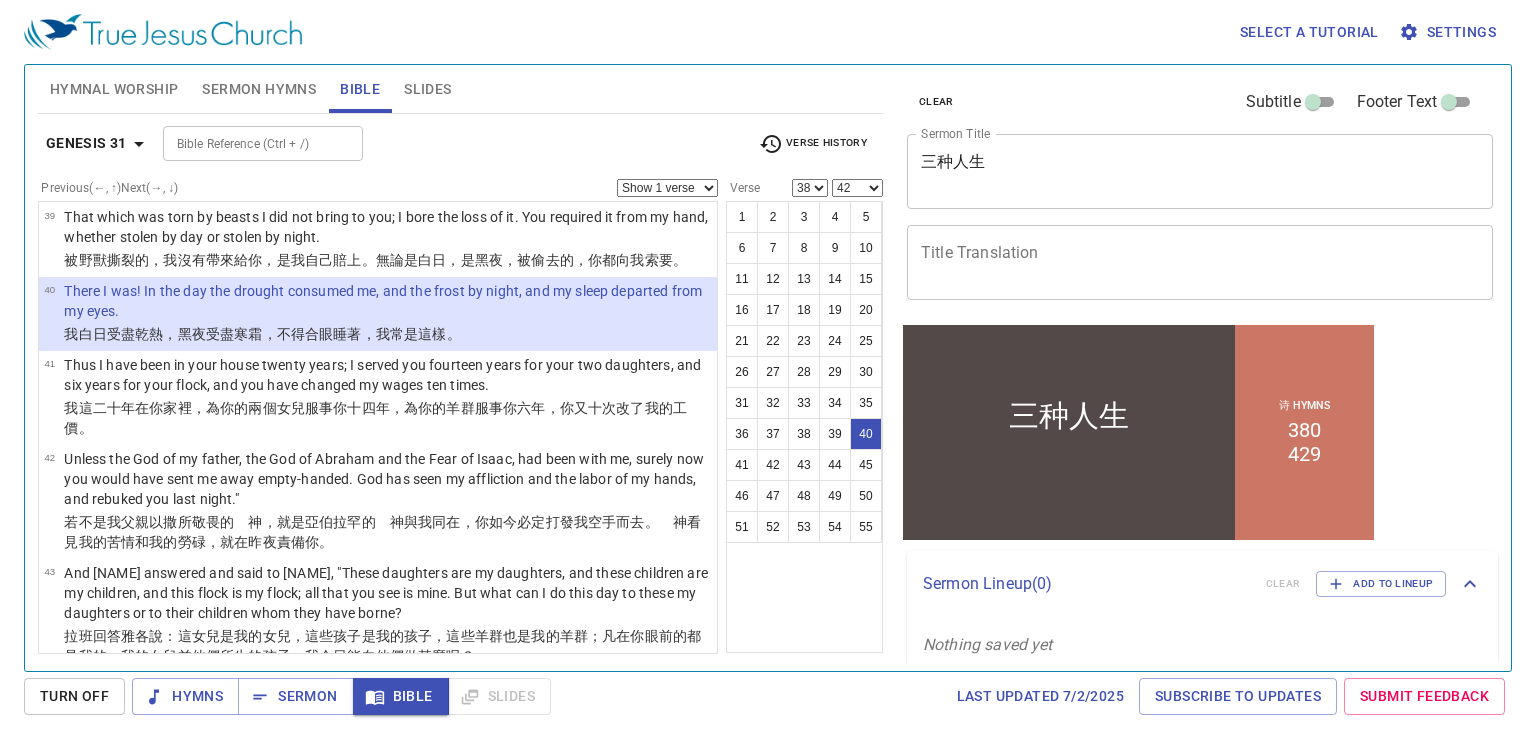 scroll, scrollTop: 2768, scrollLeft: 0, axis: vertical 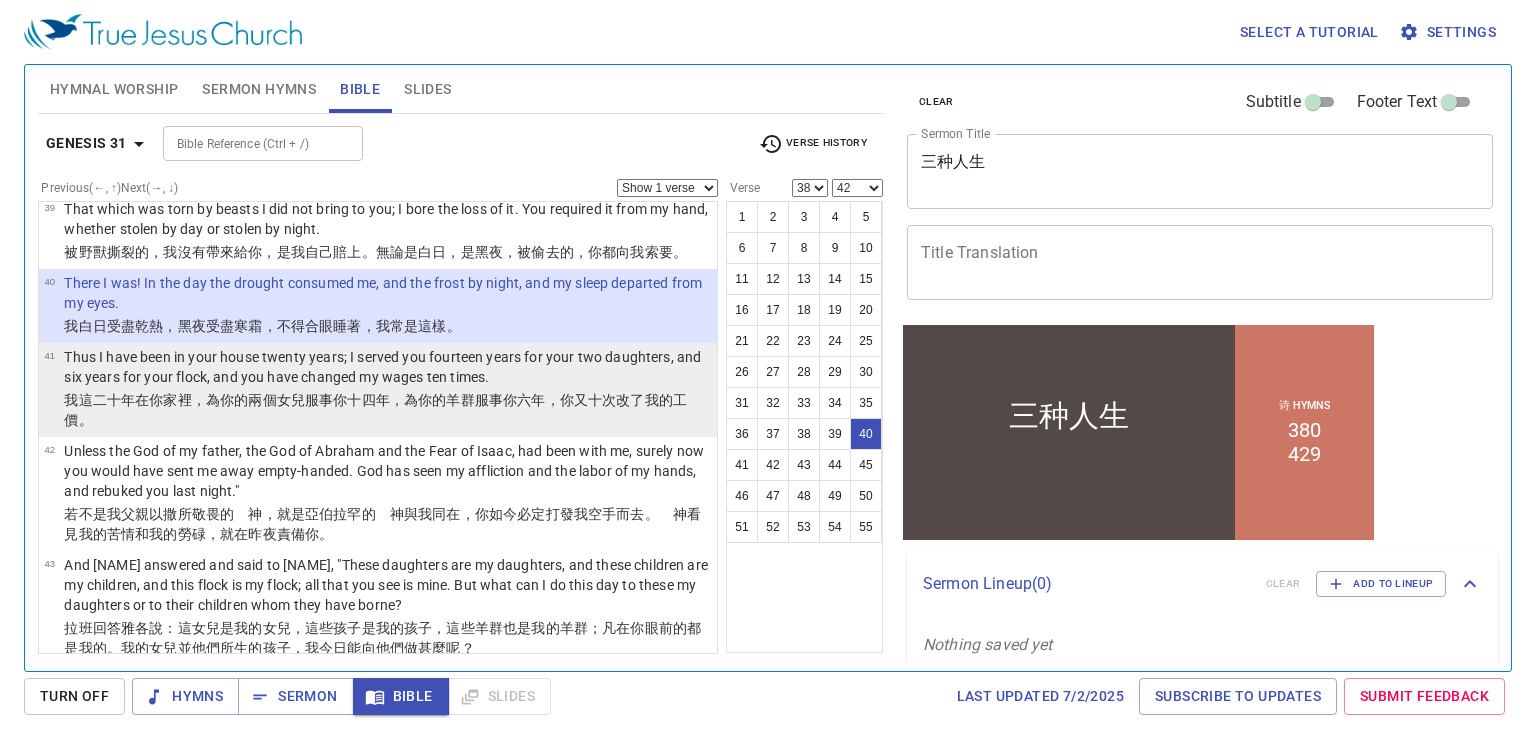 click on "，你又十 次 改了 我的工價 。" at bounding box center (375, 410) 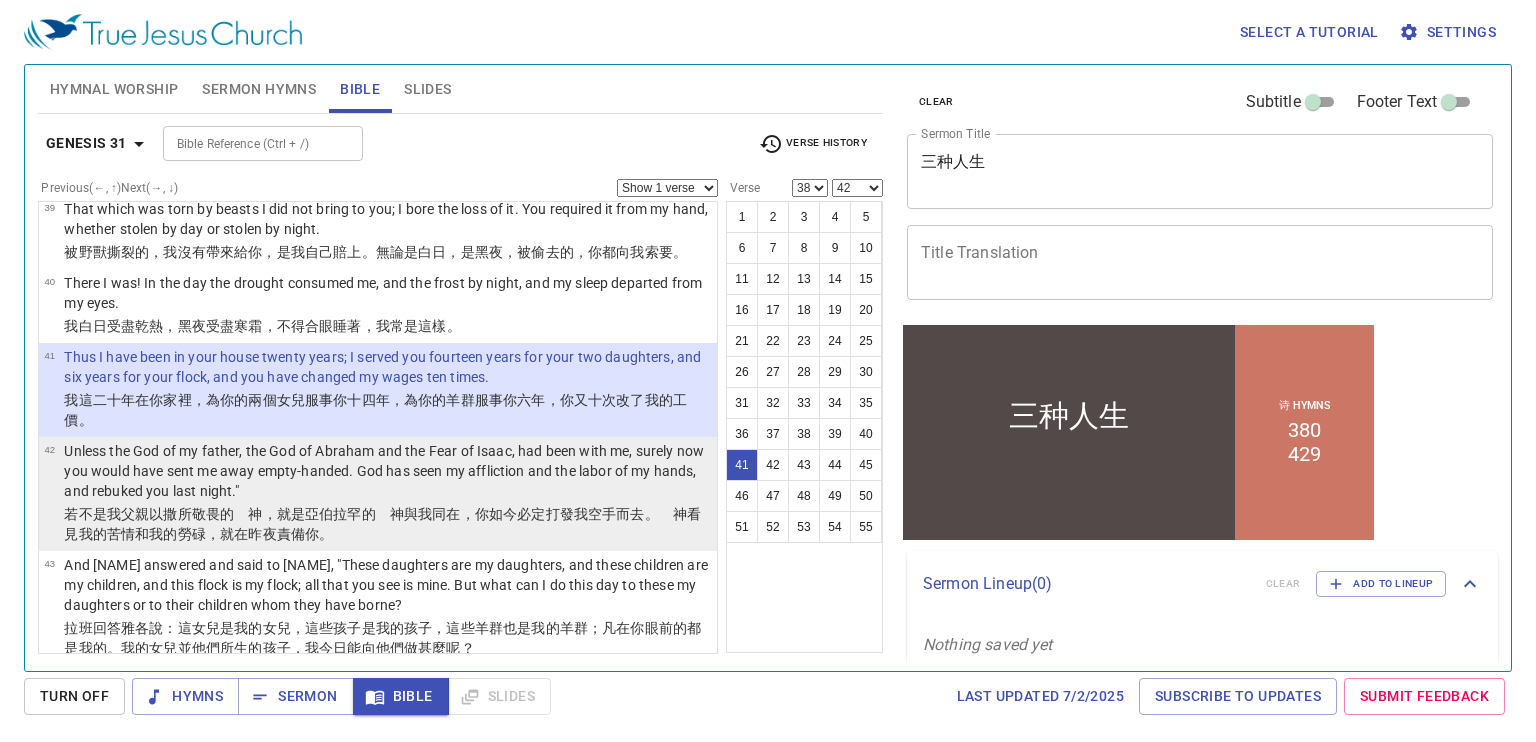 drag, startPoint x: 533, startPoint y: 517, endPoint x: 448, endPoint y: 528, distance: 85.70881 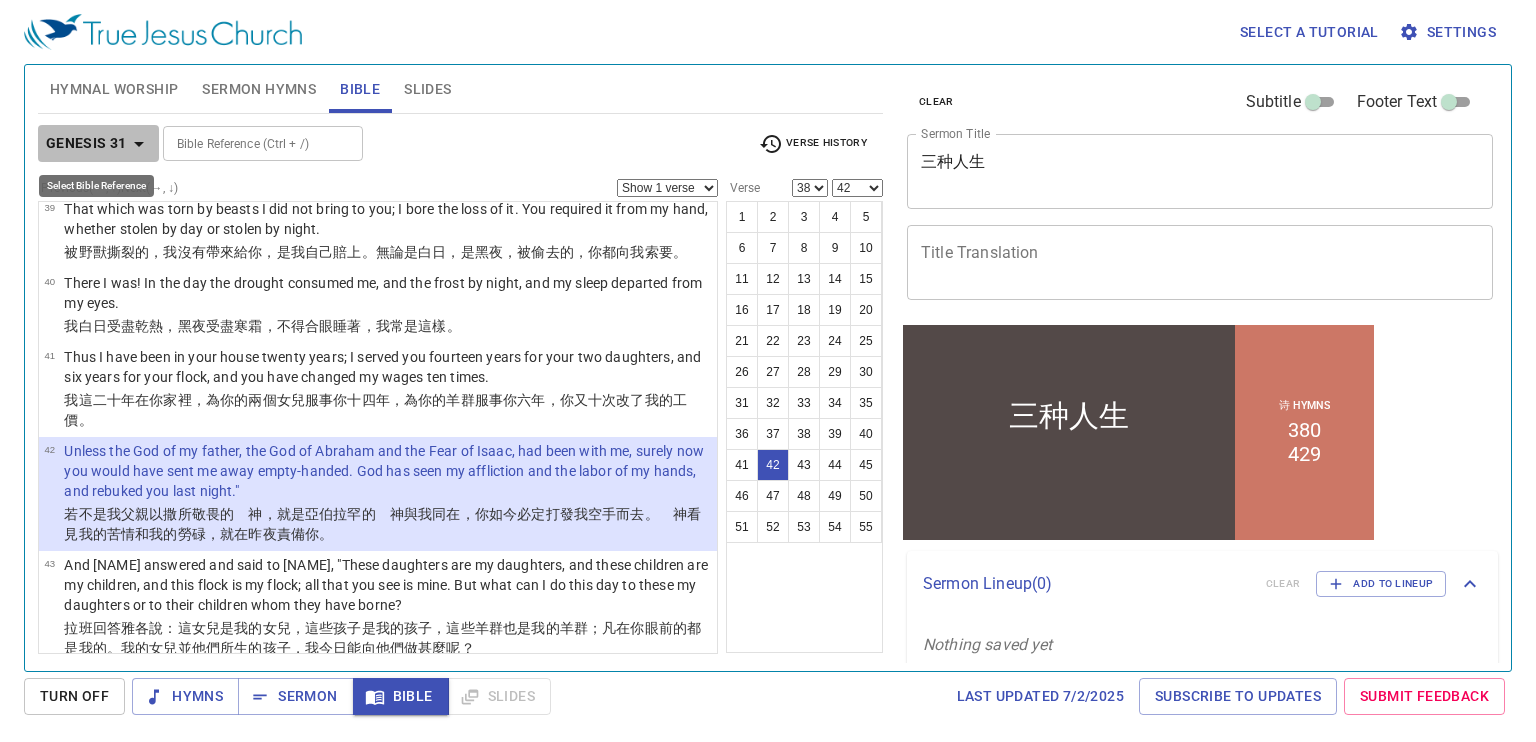 click on "Genesis 31" at bounding box center (86, 143) 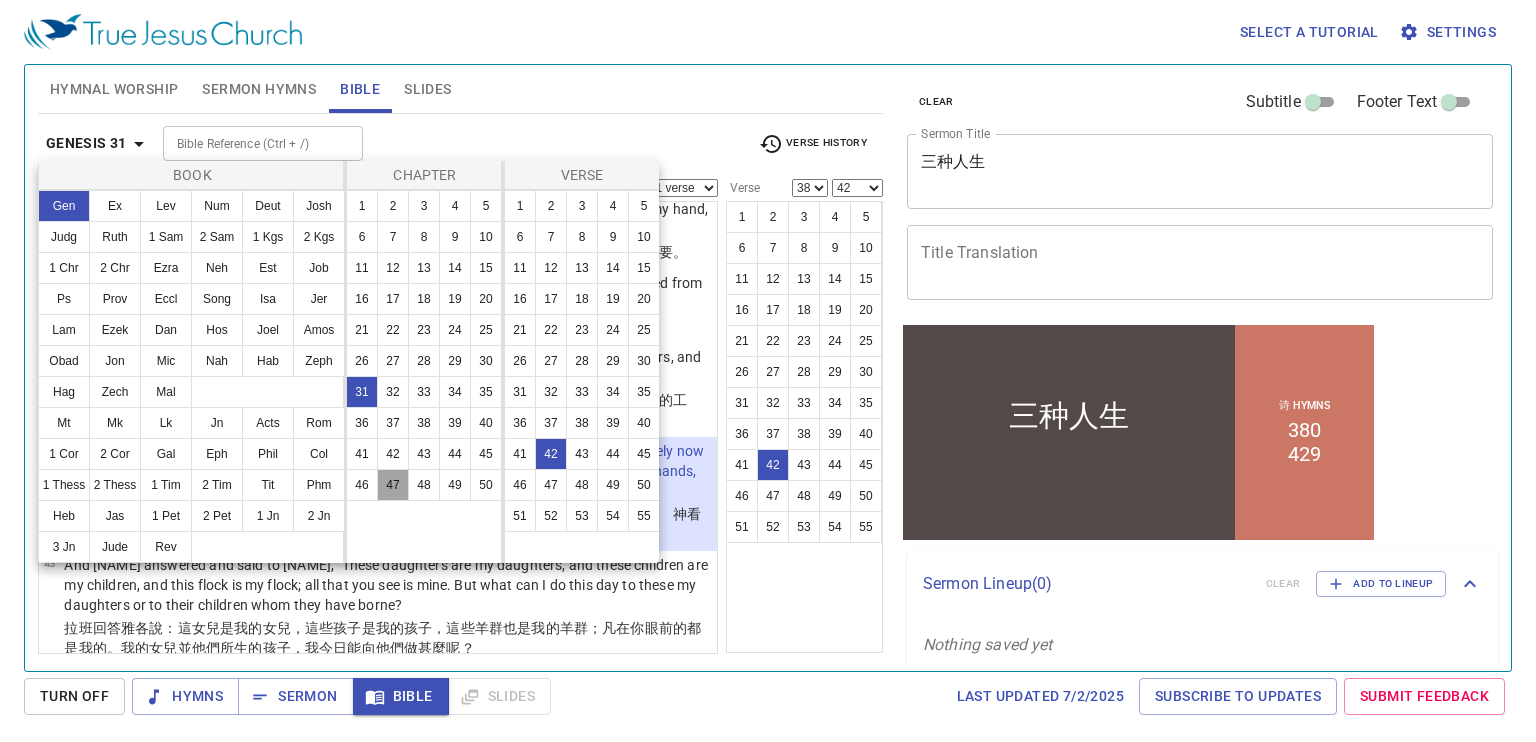 click on "47" at bounding box center [393, 485] 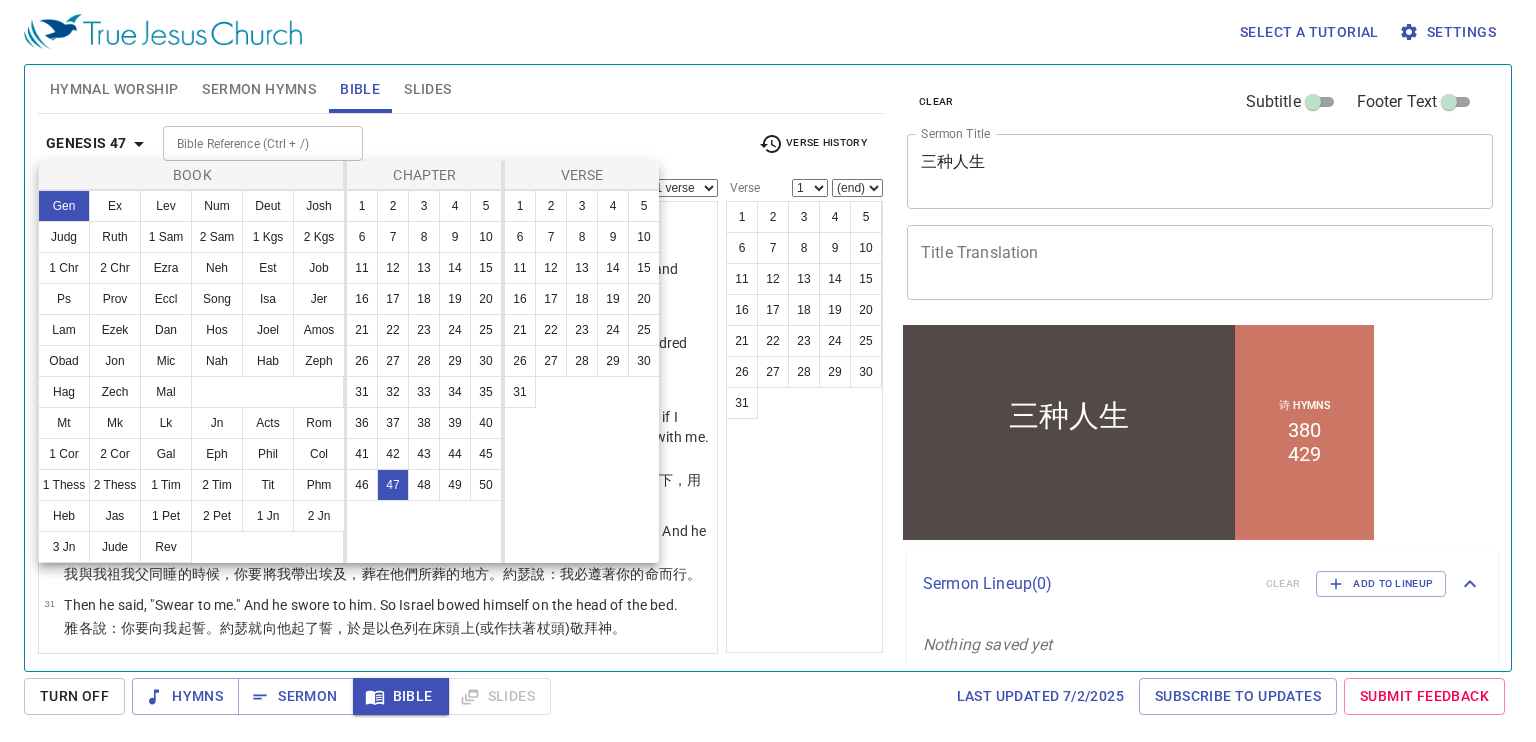 scroll, scrollTop: 0, scrollLeft: 0, axis: both 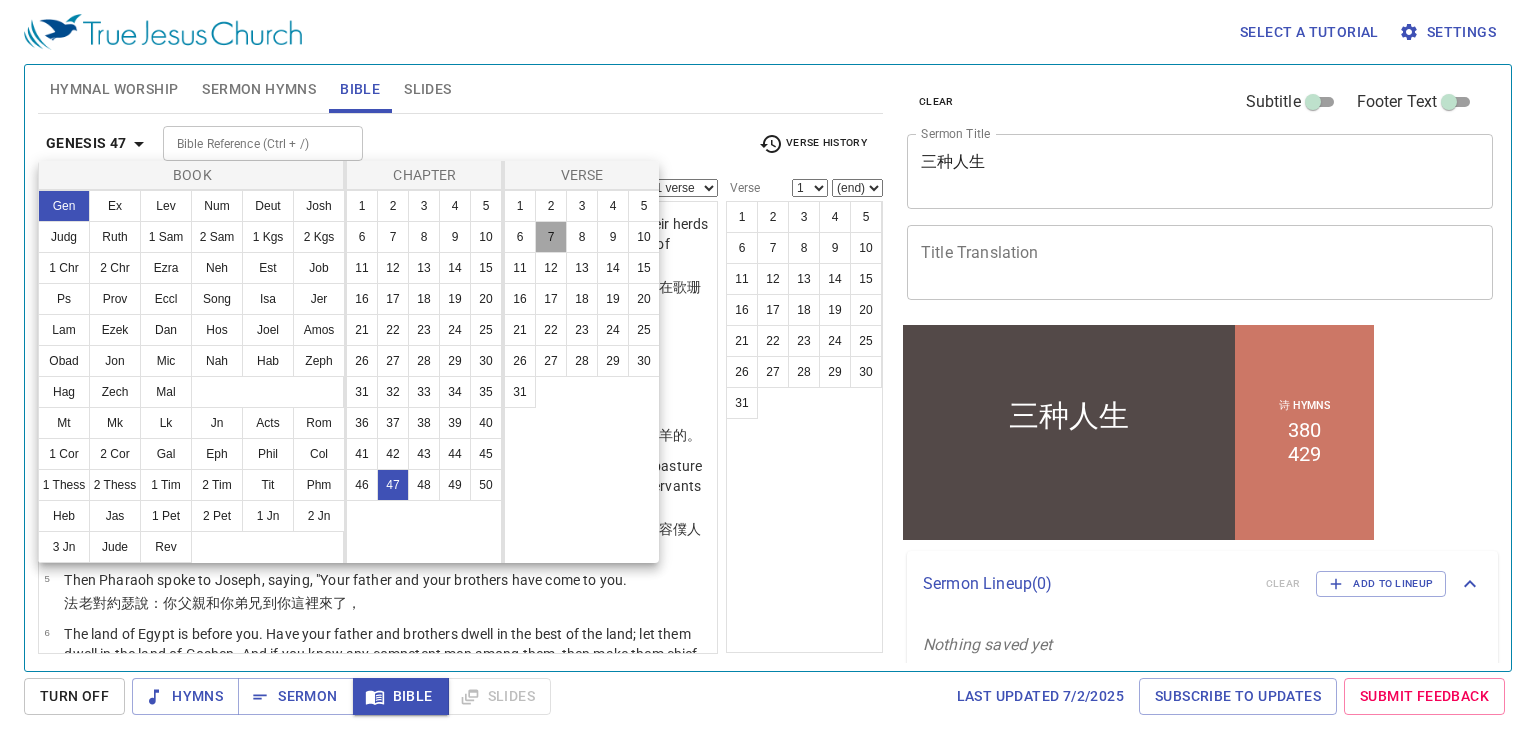 click on "7" at bounding box center (551, 237) 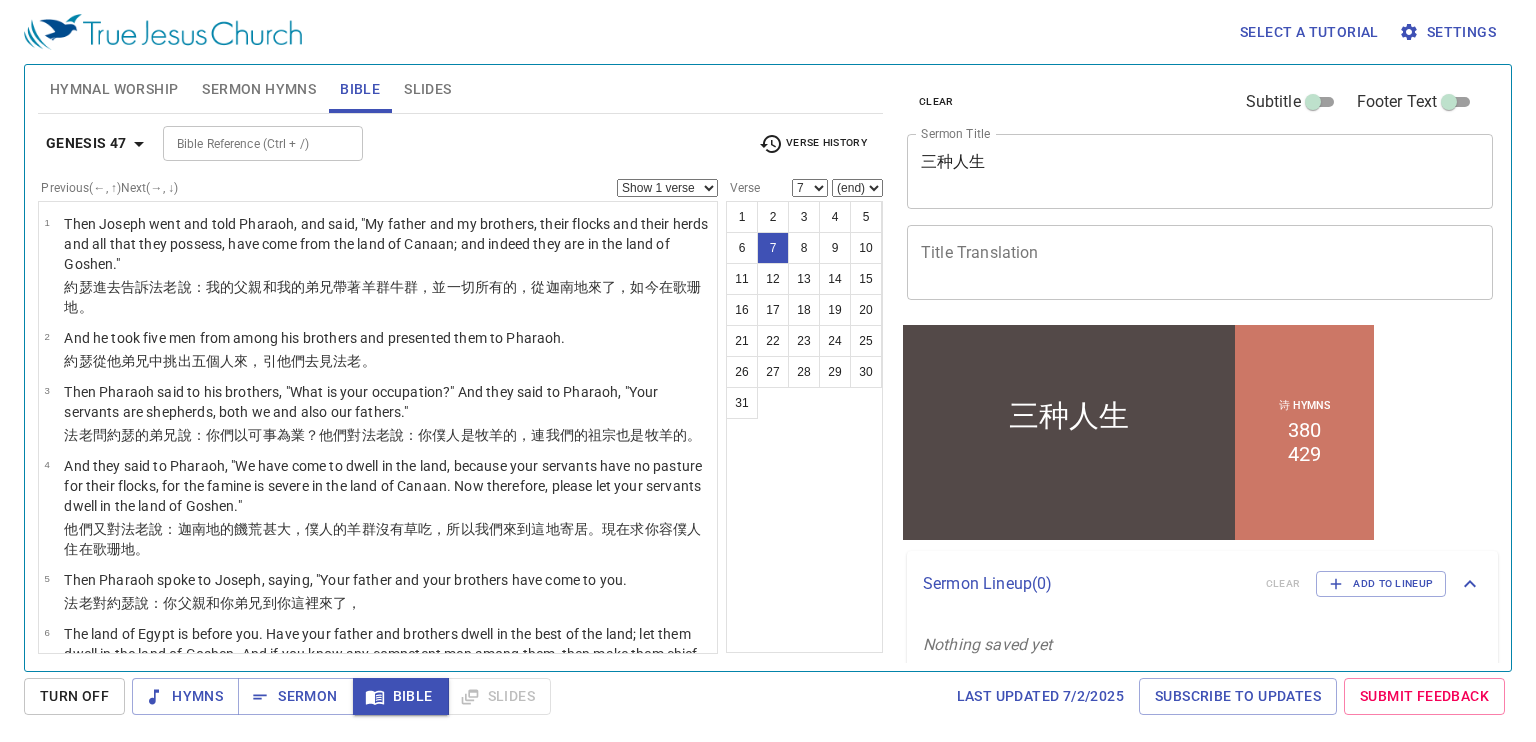 scroll, scrollTop: 353, scrollLeft: 0, axis: vertical 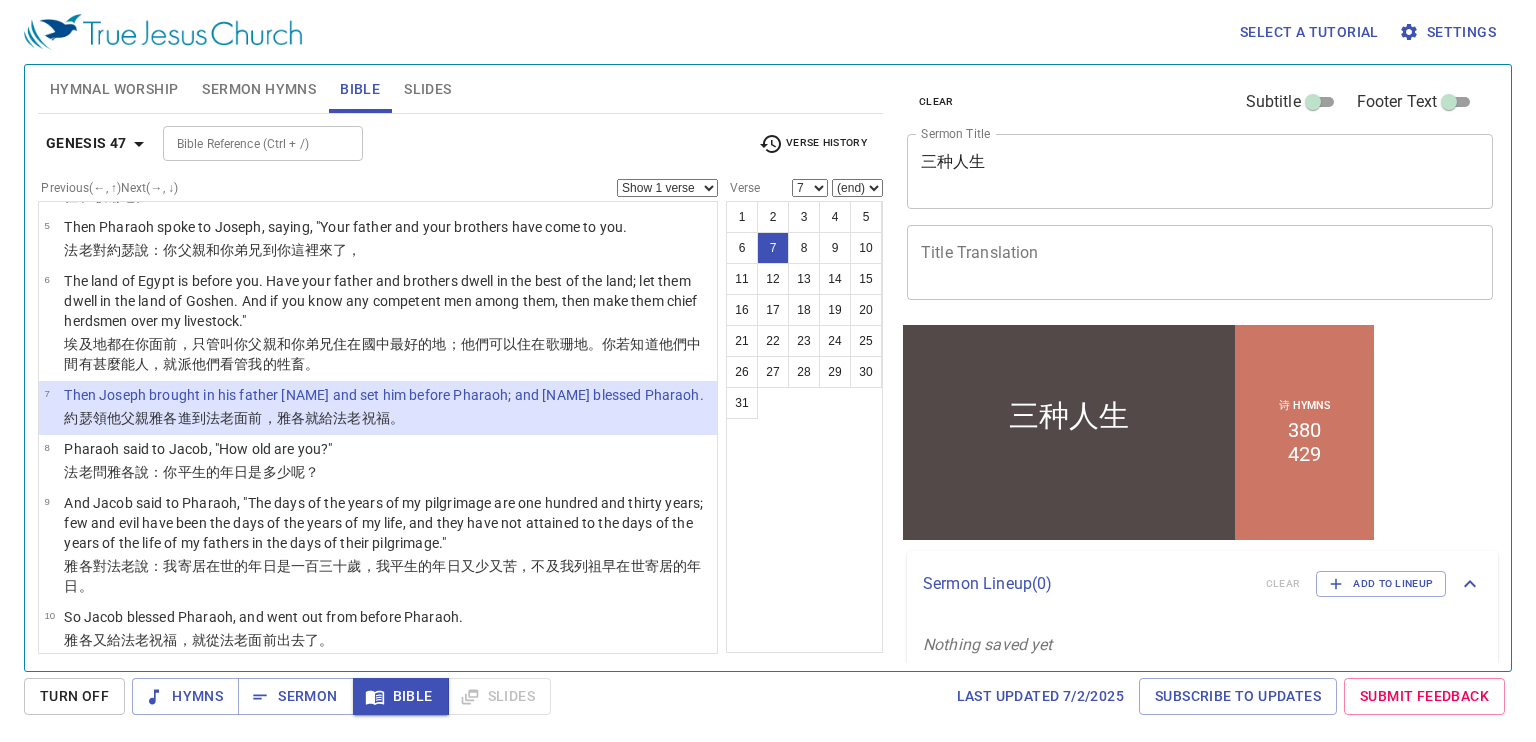 click on "(end) 8 9 10 11 12 13 14 15 16 17 18 19 20 21 22 23 24 25 26 27 28 29 30 31" at bounding box center [857, 188] 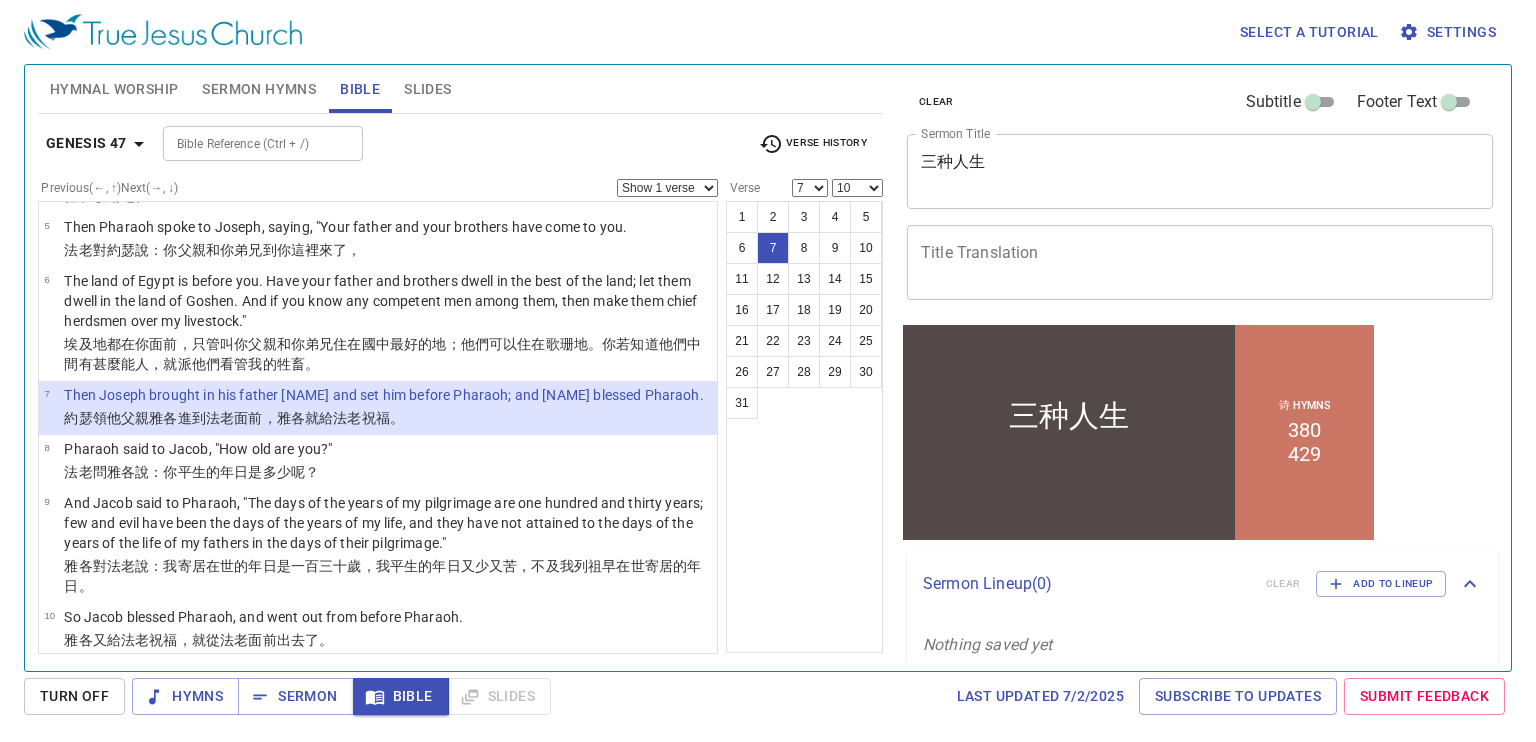 click on "(end) 8 9 10 11 12 13 14 15 16 17 18 19 20 21 22 23 24 25 26 27 28 29 30 31" at bounding box center [857, 188] 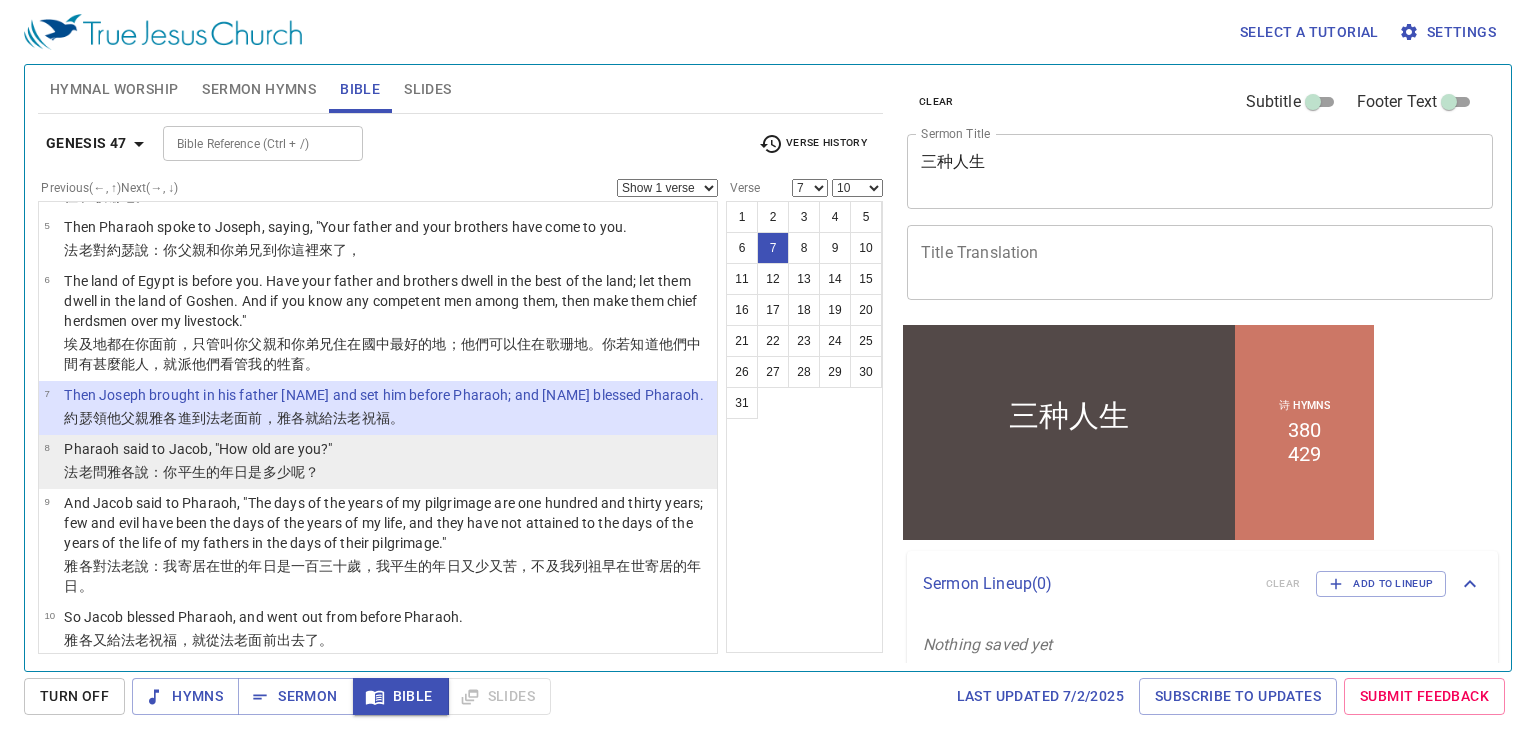 click on "8 Pharaoh said to Jacob, "How old are you?"   法老 問雅各 說 ：你平生 的年 日 是多少 呢？" at bounding box center [378, 462] 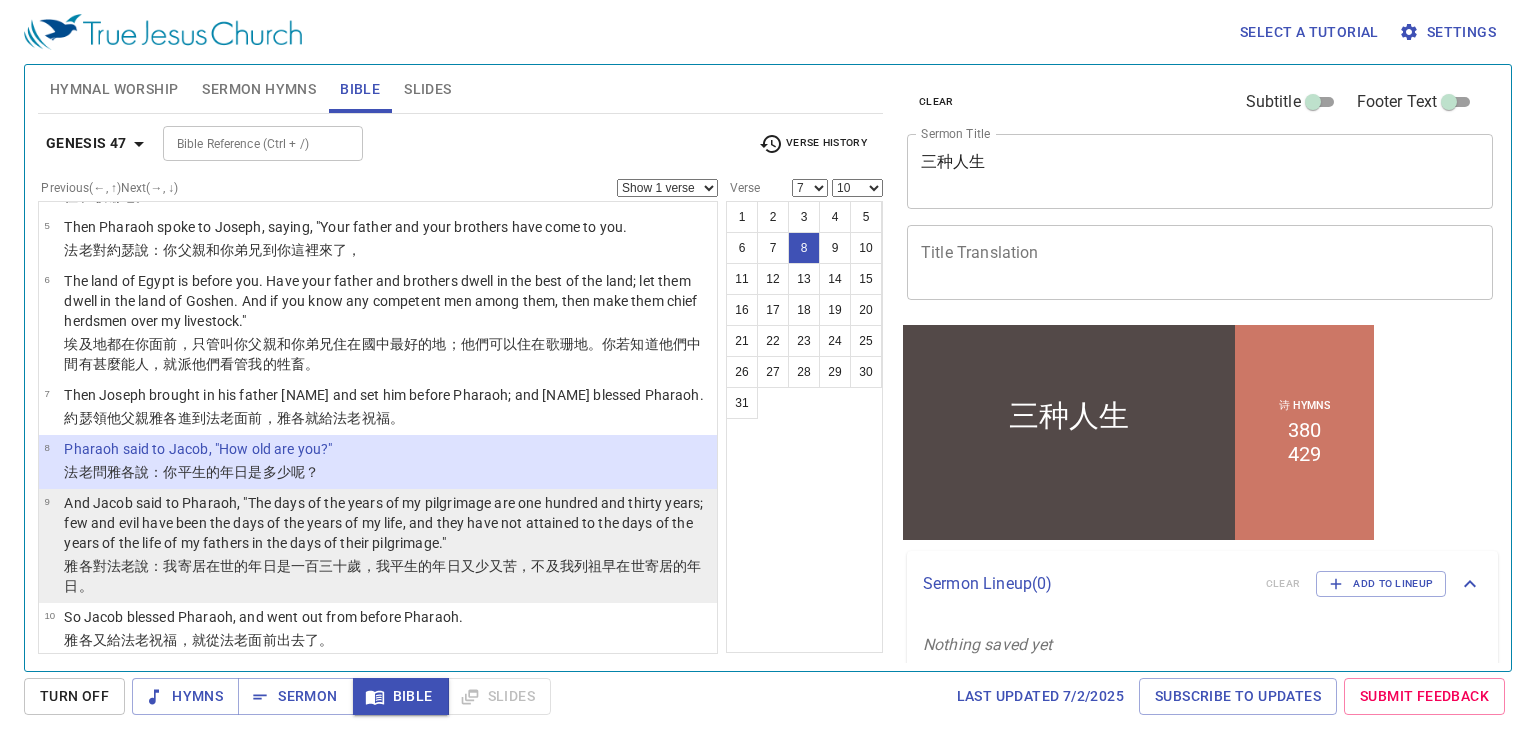 click on "And Jacob said to Pharaoh, "The days of the years of my pilgrimage are one hundred and thirty years; few and evil have been the days of the years of my life, and they have not attained to the days of the years of the life of my fathers in the days of their pilgrimage."" at bounding box center (387, 523) 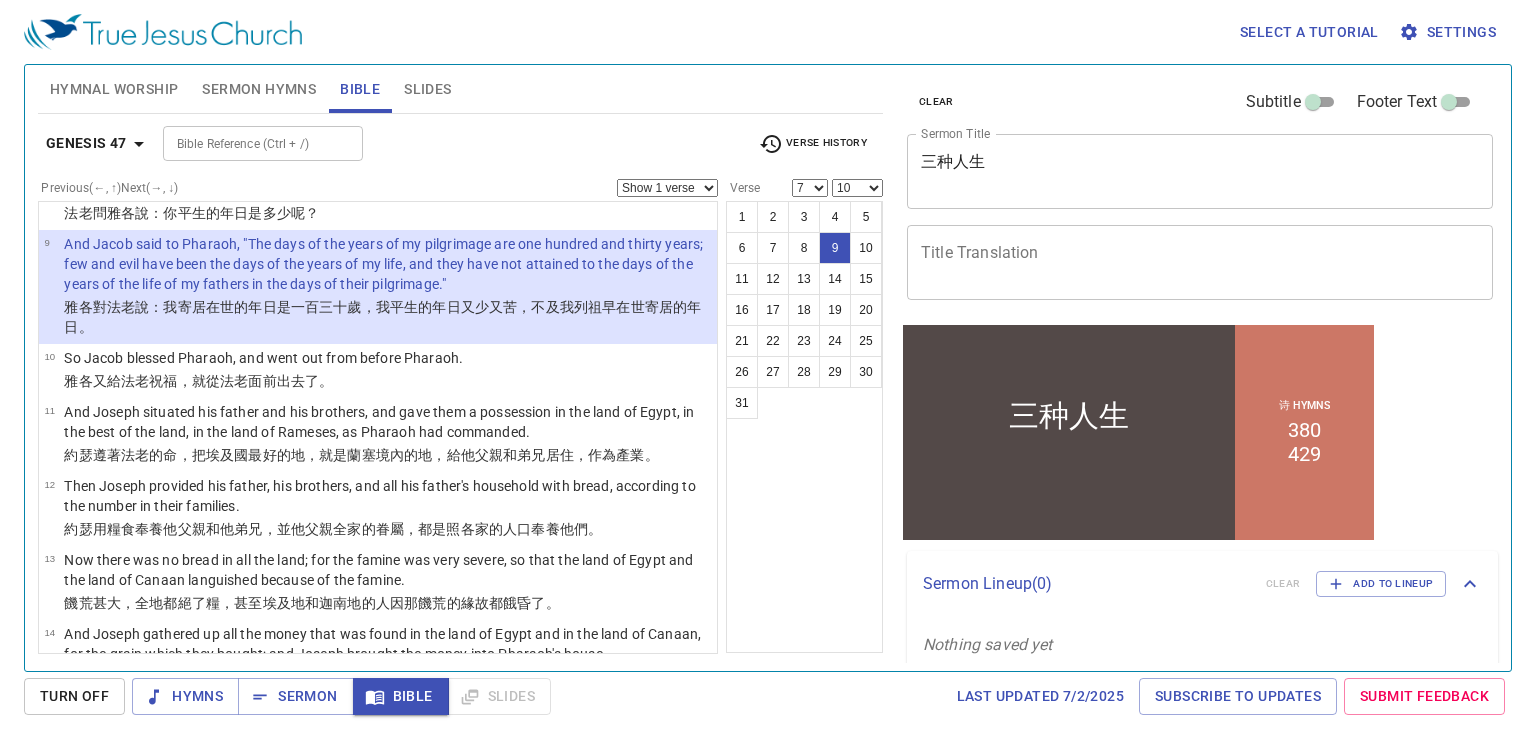scroll, scrollTop: 618, scrollLeft: 0, axis: vertical 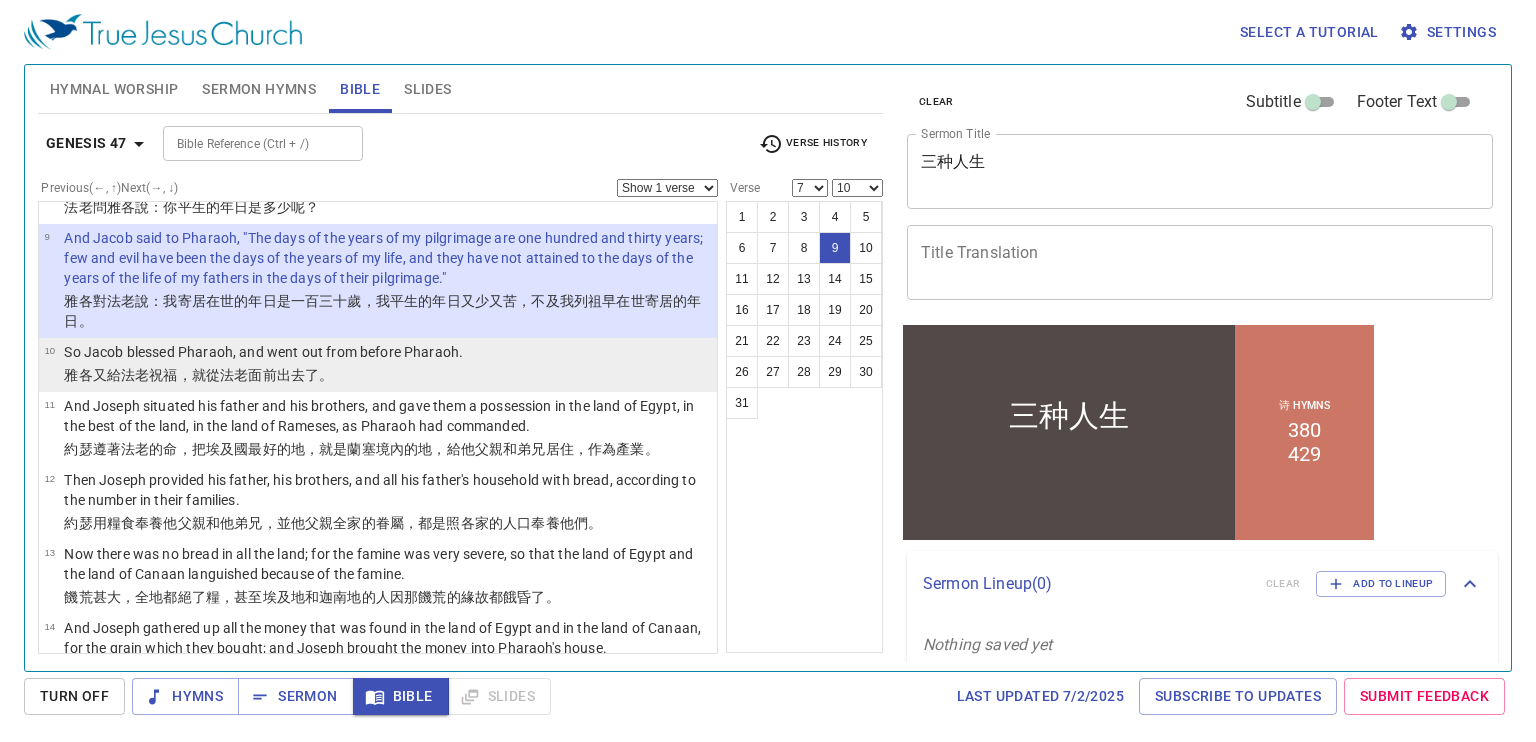 click on "10 So Jacob blessed Pharaoh, and went out from before Pharaoh.   雅各 又給法老 祝福 ，就從法老 面前 出去了 。" at bounding box center (378, 365) 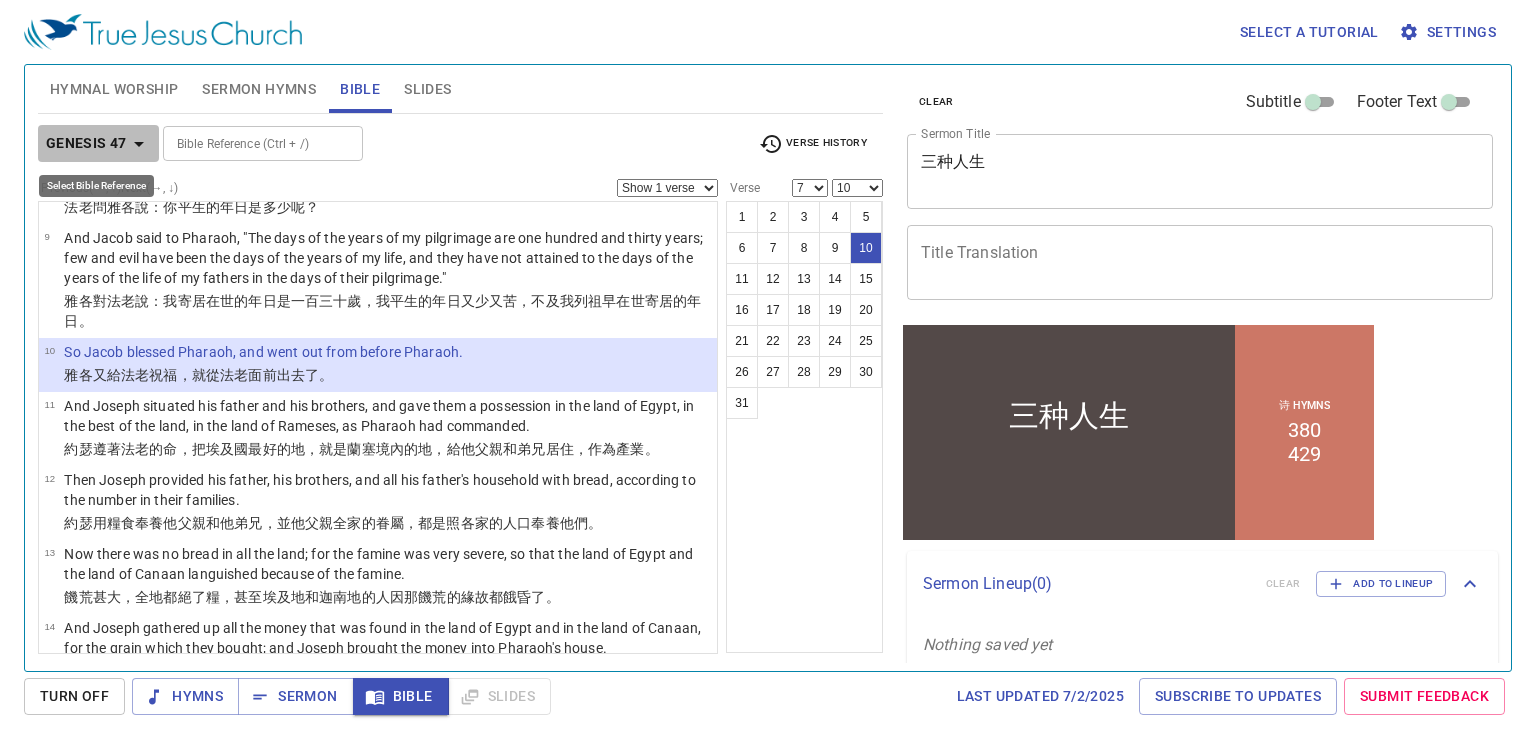 click 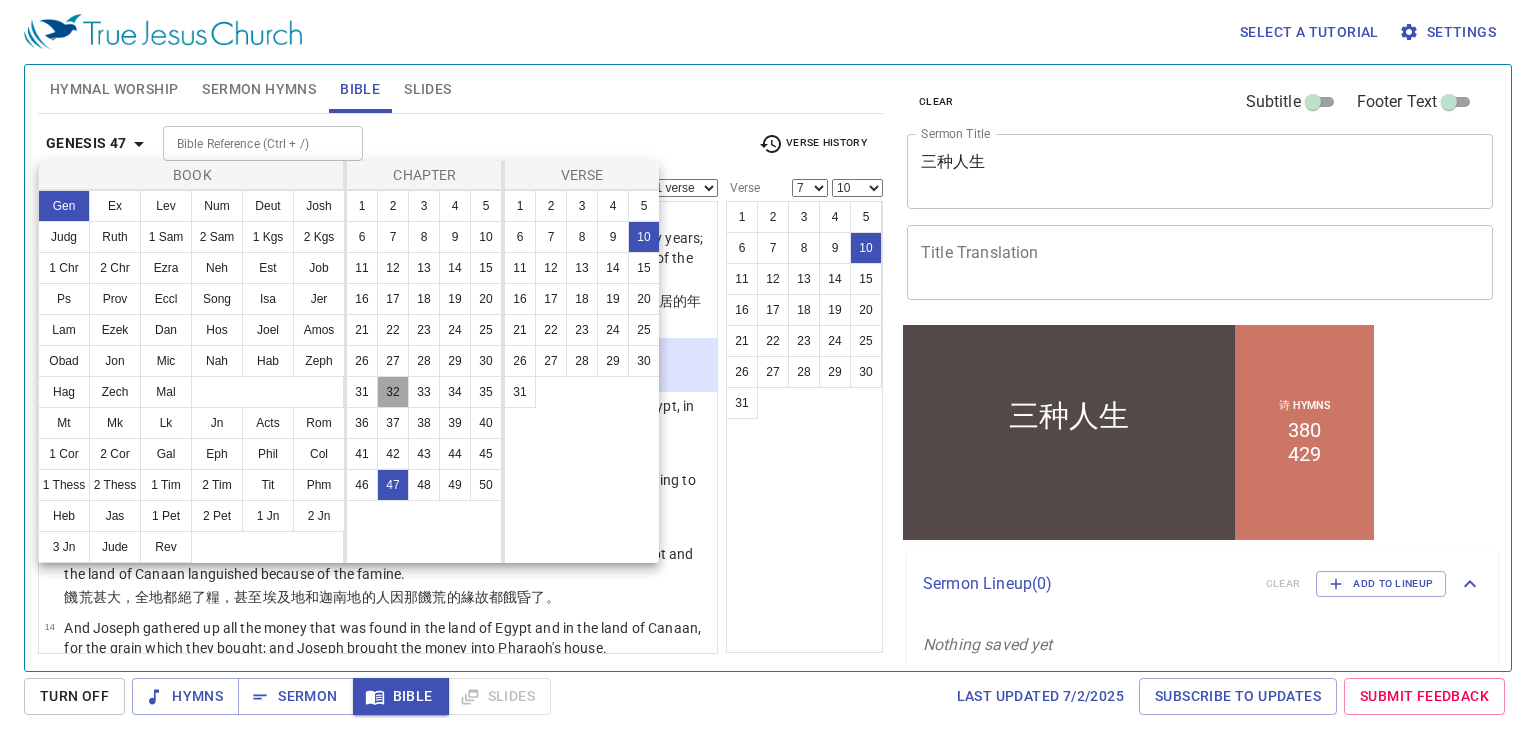 click on "32" at bounding box center (393, 392) 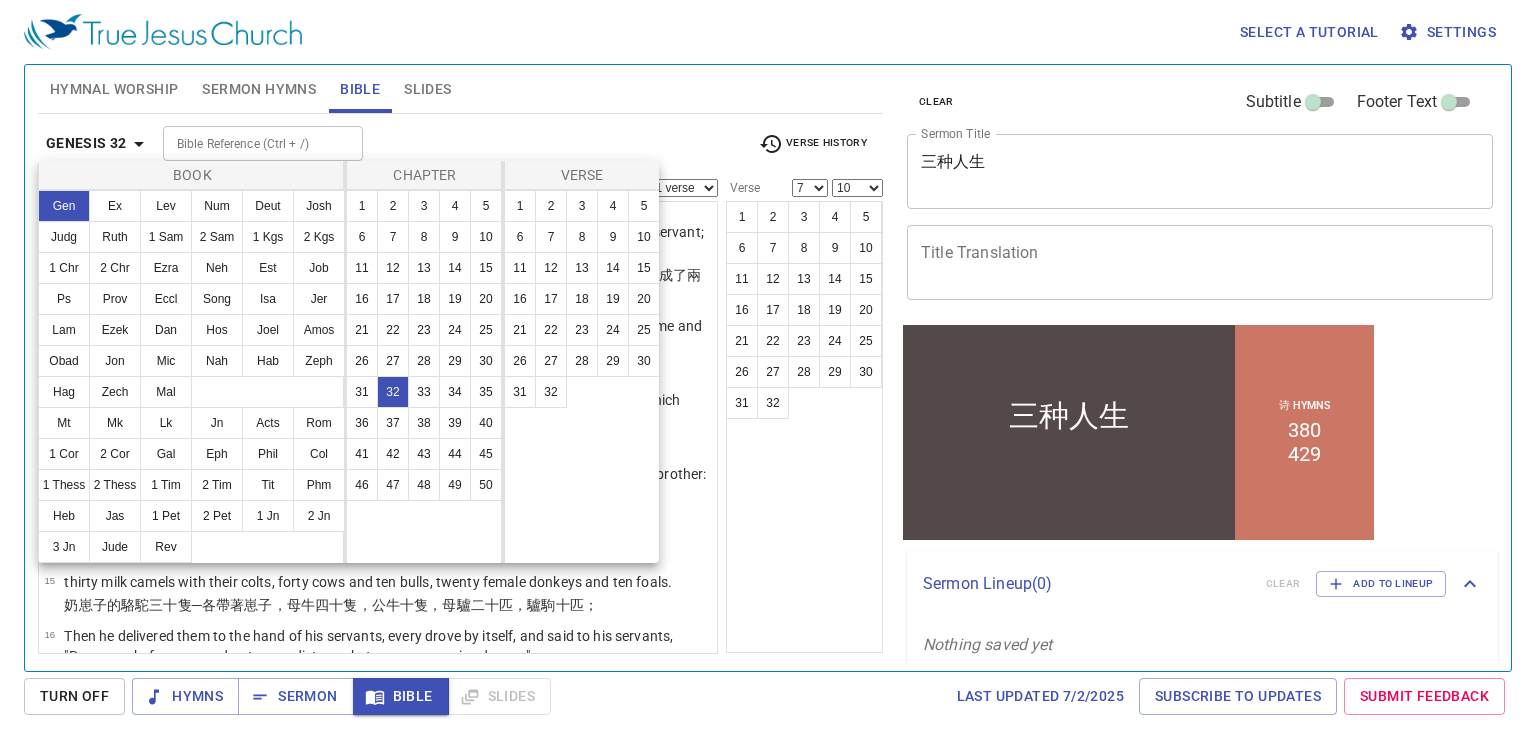 scroll, scrollTop: 0, scrollLeft: 0, axis: both 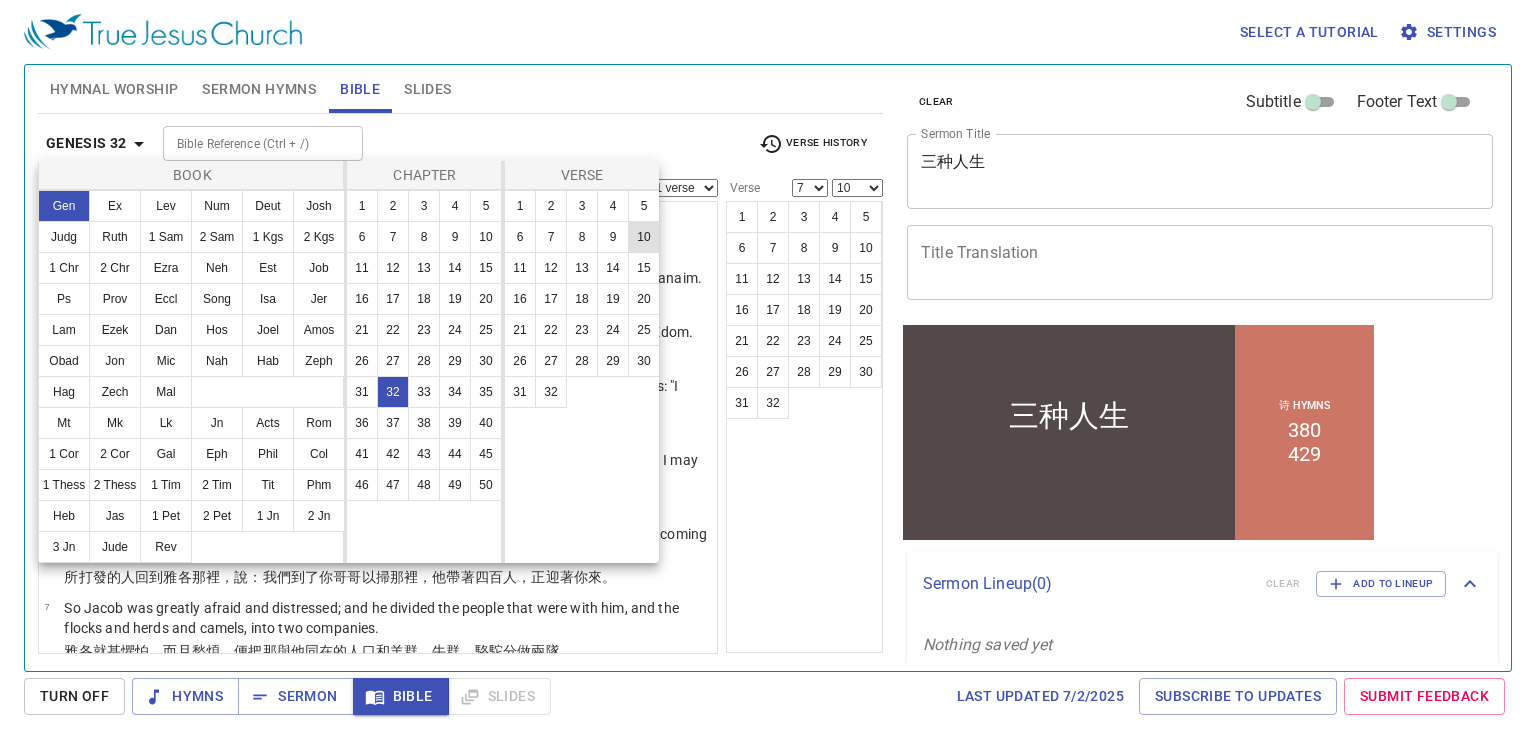 click on "10" at bounding box center (644, 237) 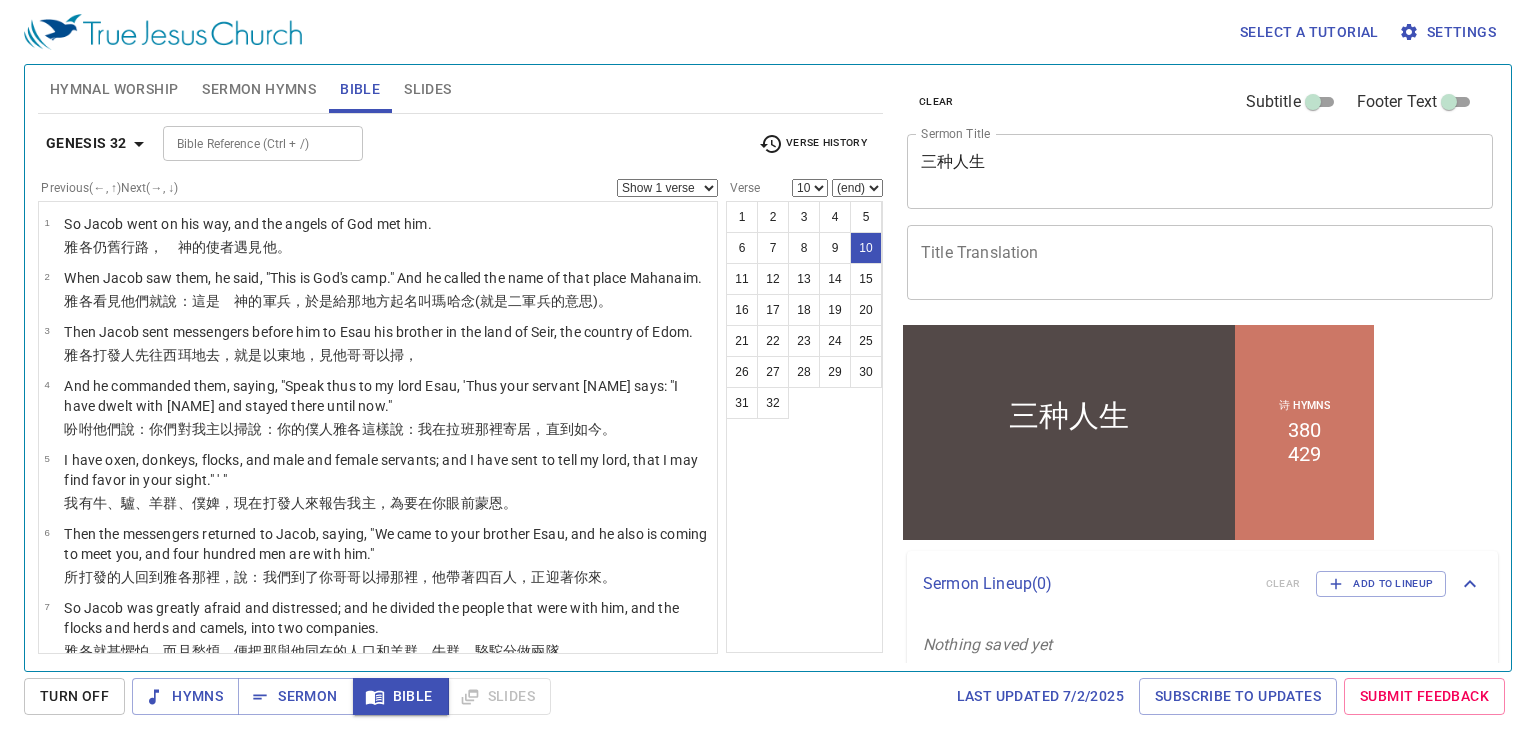 scroll, scrollTop: 496, scrollLeft: 0, axis: vertical 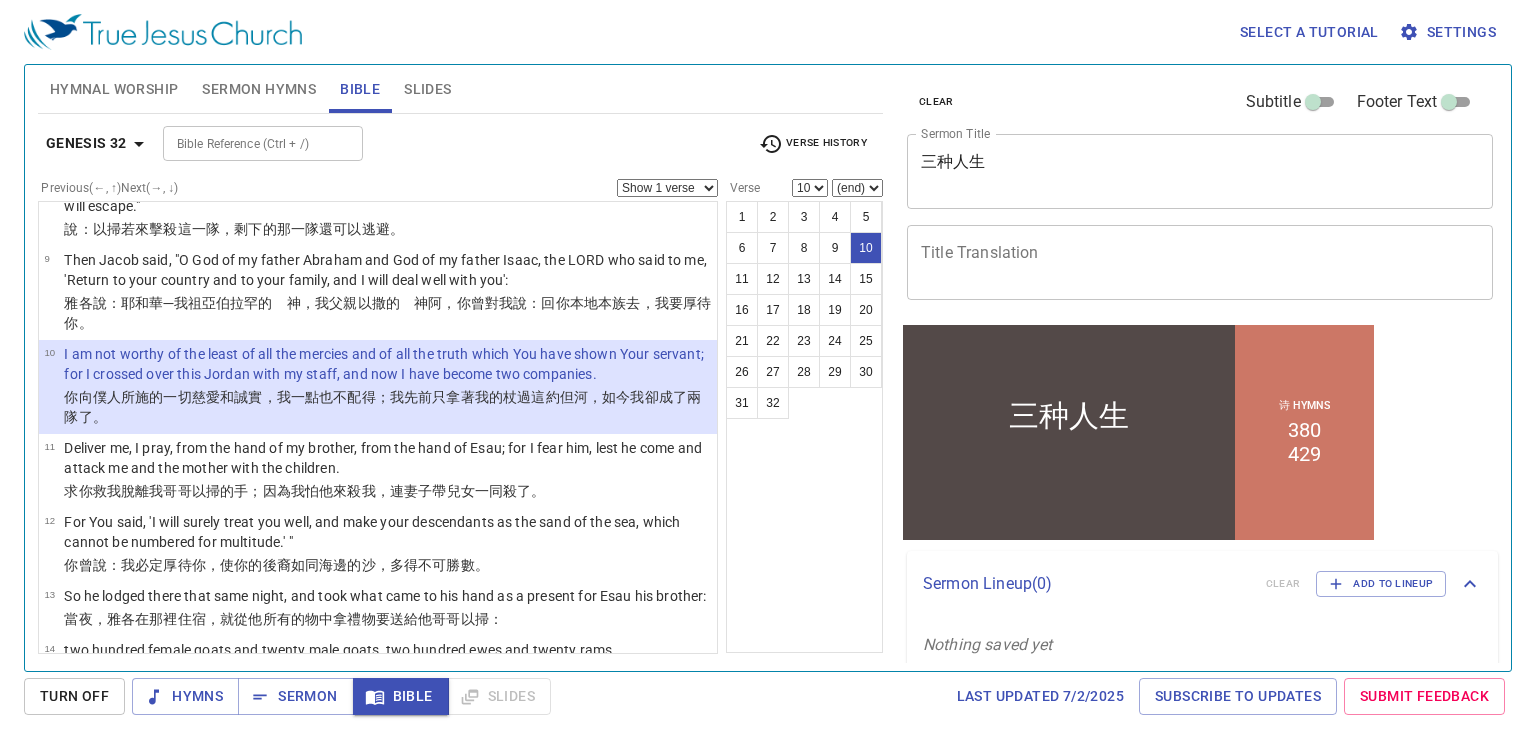 click on "(end) 11 12 13 14 15 16 17 18 19 20 21 22 23 24 25 26 27 28 29 30 31 32" at bounding box center [857, 188] 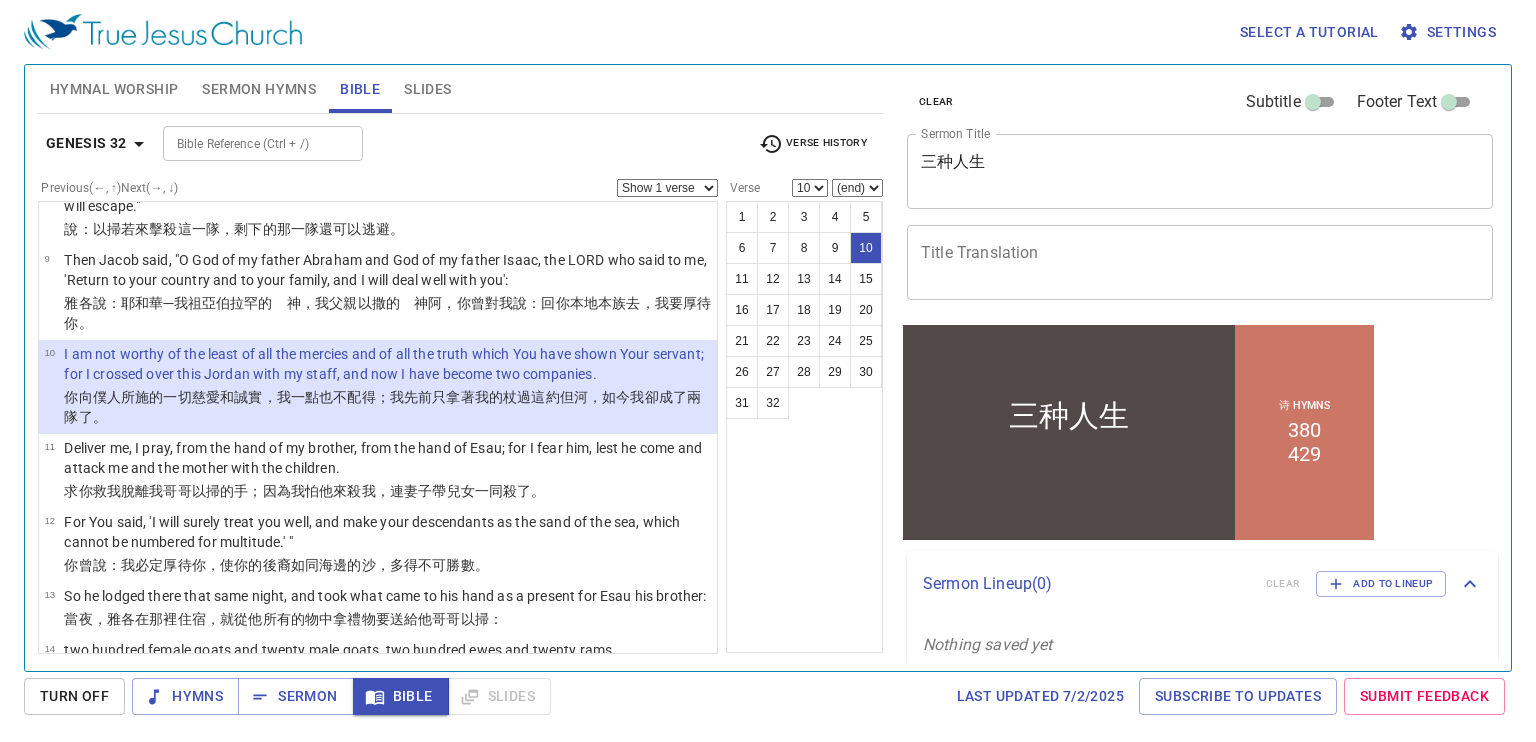 select on "11" 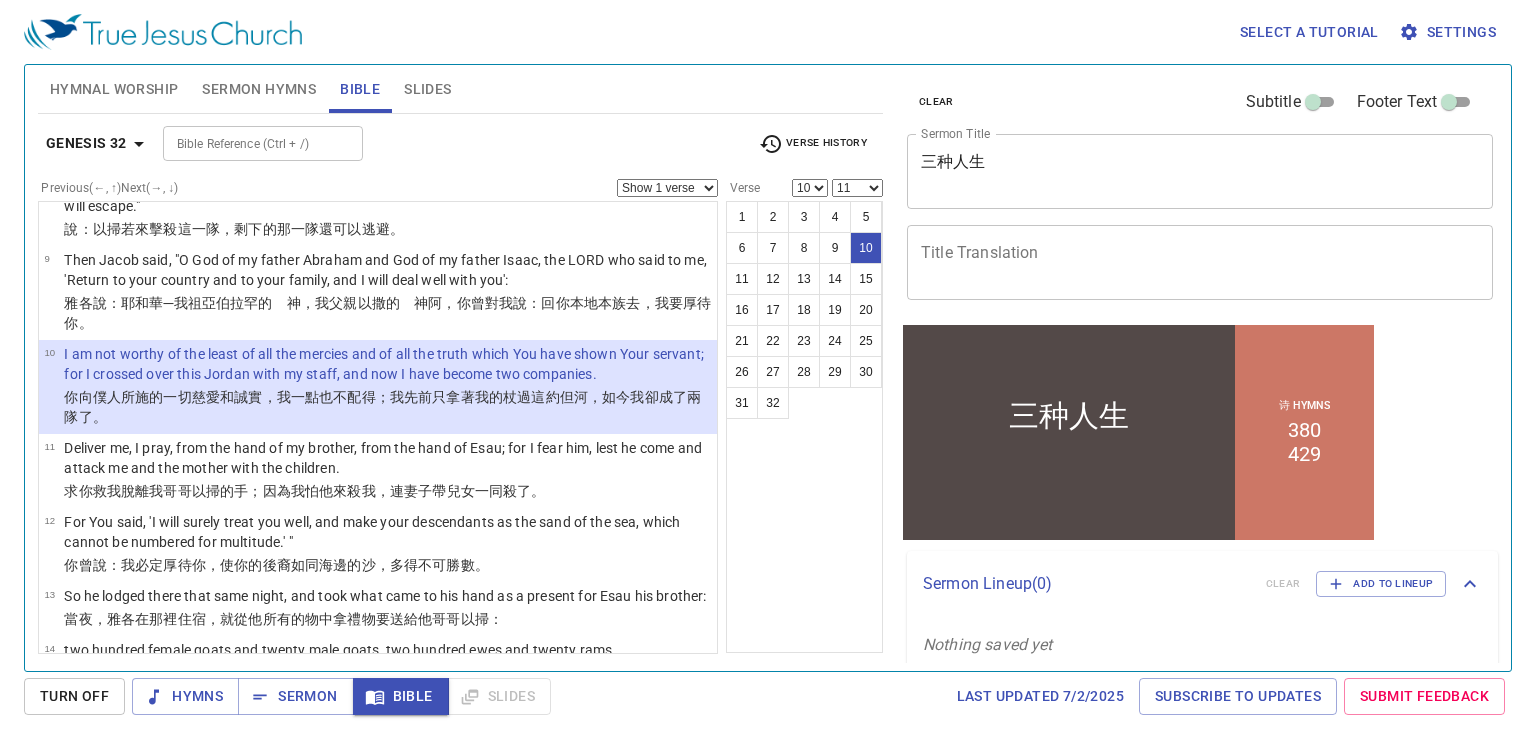 click on "(end) 11 12 13 14 15 16 17 18 19 20 21 22 23 24 25 26 27 28 29 30 31 32" at bounding box center [857, 188] 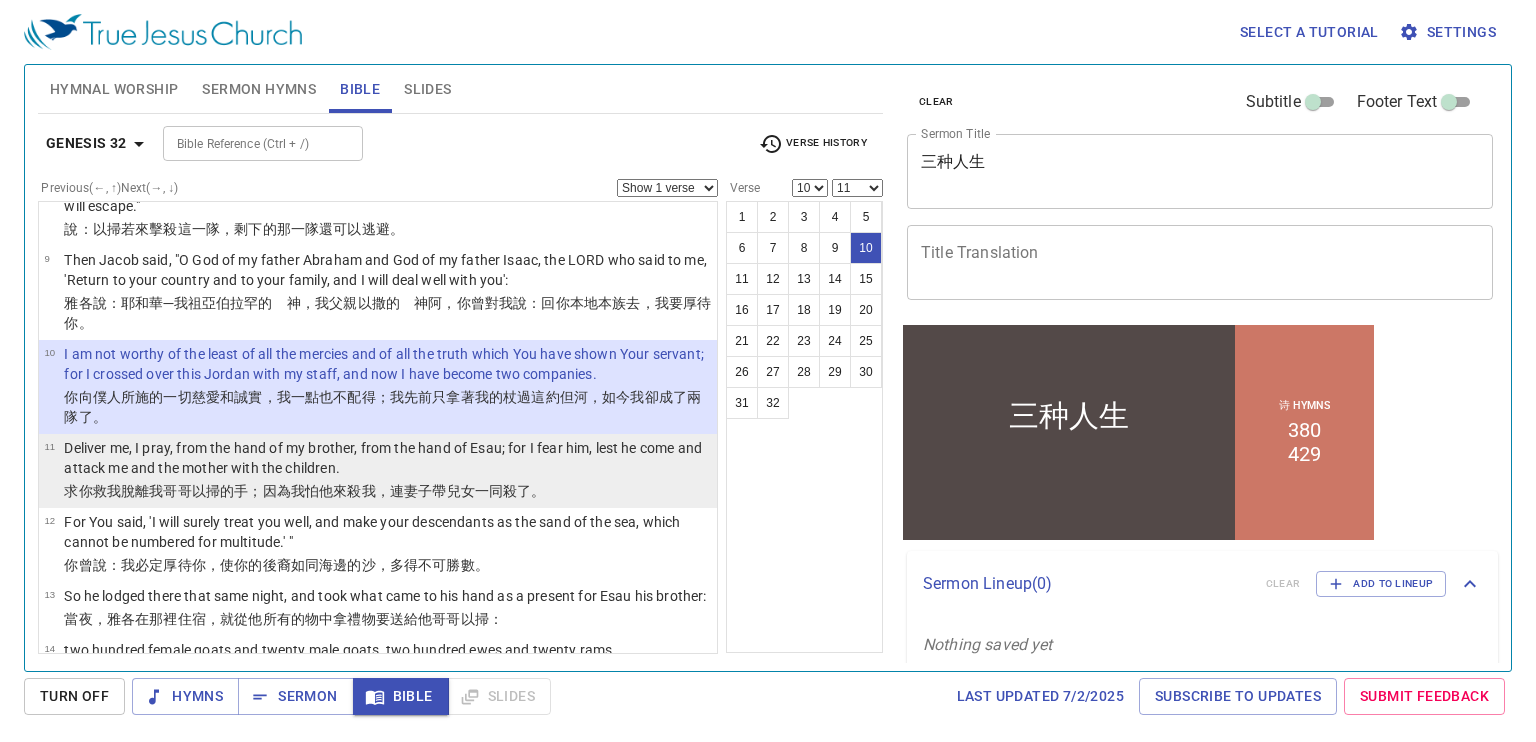 click on "Deliver me, I pray, from the hand of my brother, from the hand of Esau; for I fear him, lest he come and attack me and the mother with the children." at bounding box center (387, 458) 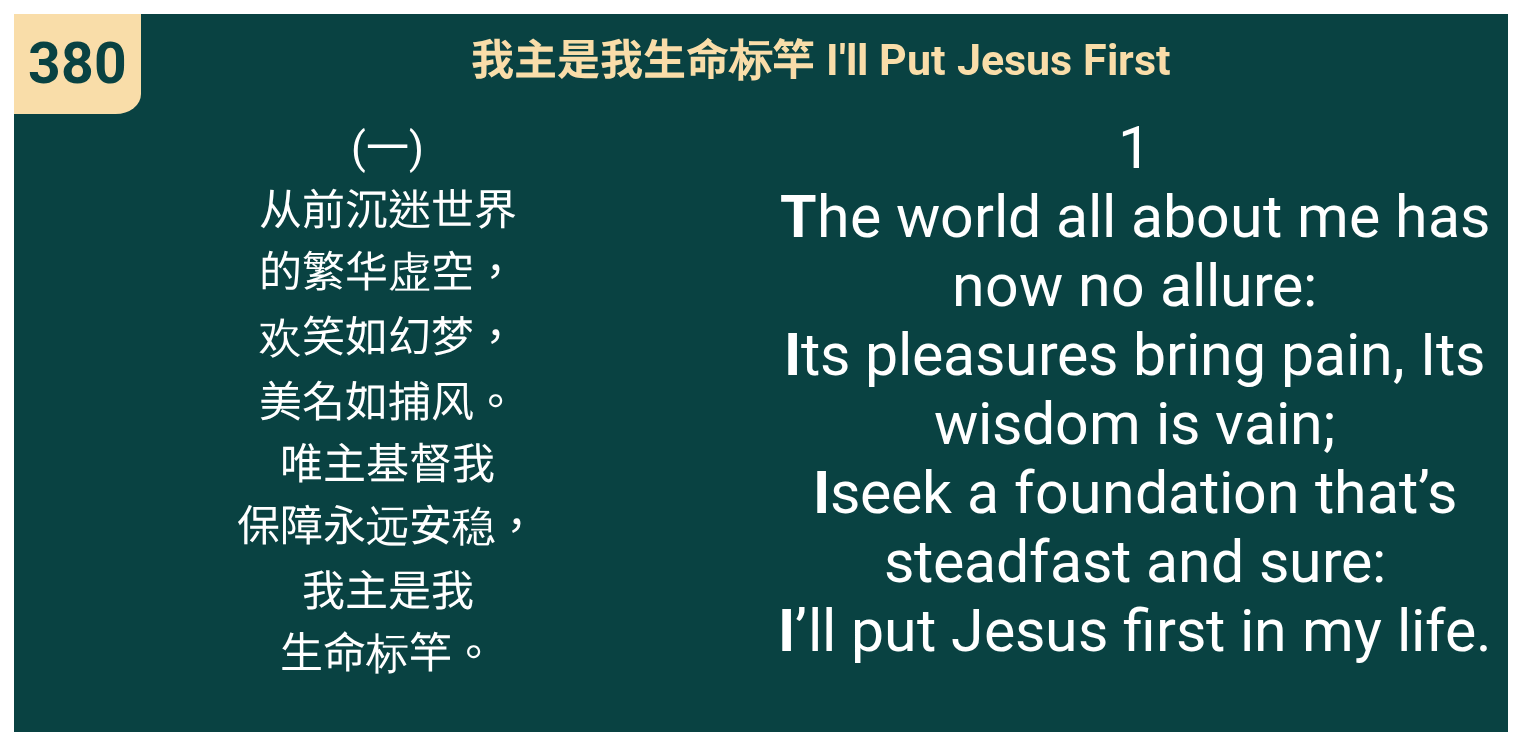 scroll, scrollTop: 0, scrollLeft: 0, axis: both 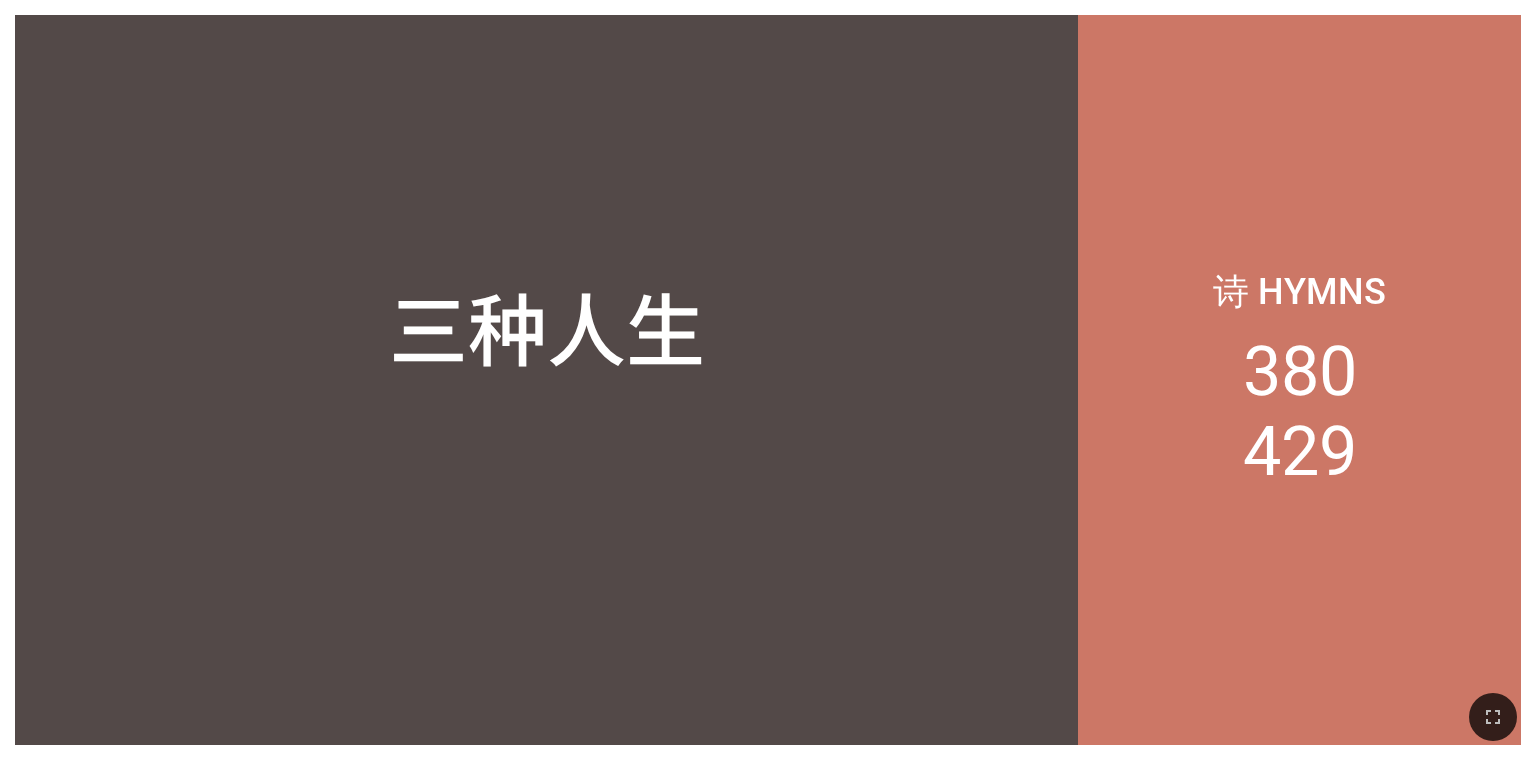 click on "三种人生" at bounding box center (546, 325) 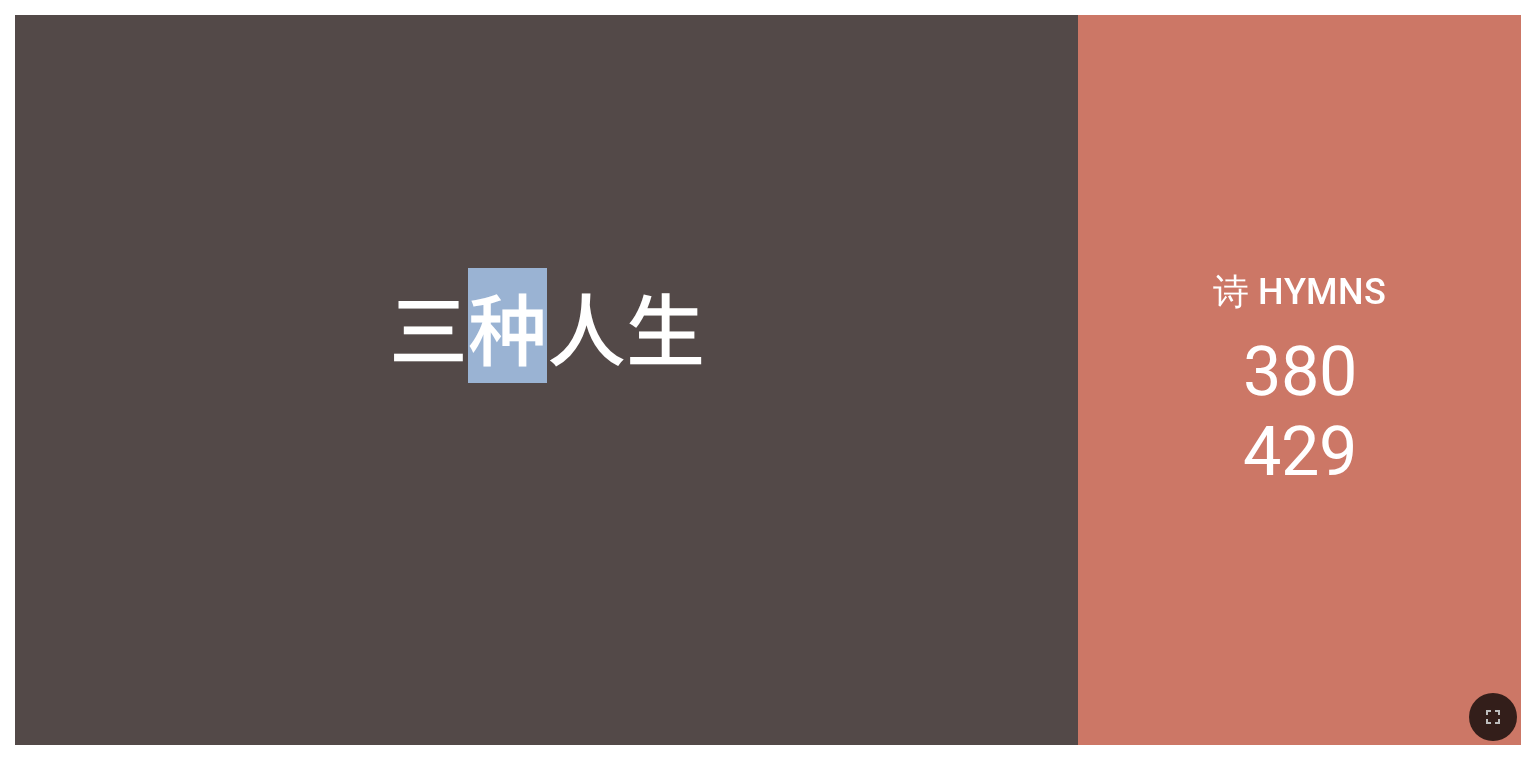click on "三种人生 三种人生 诗   Hymns 380 429" at bounding box center [768, 380] 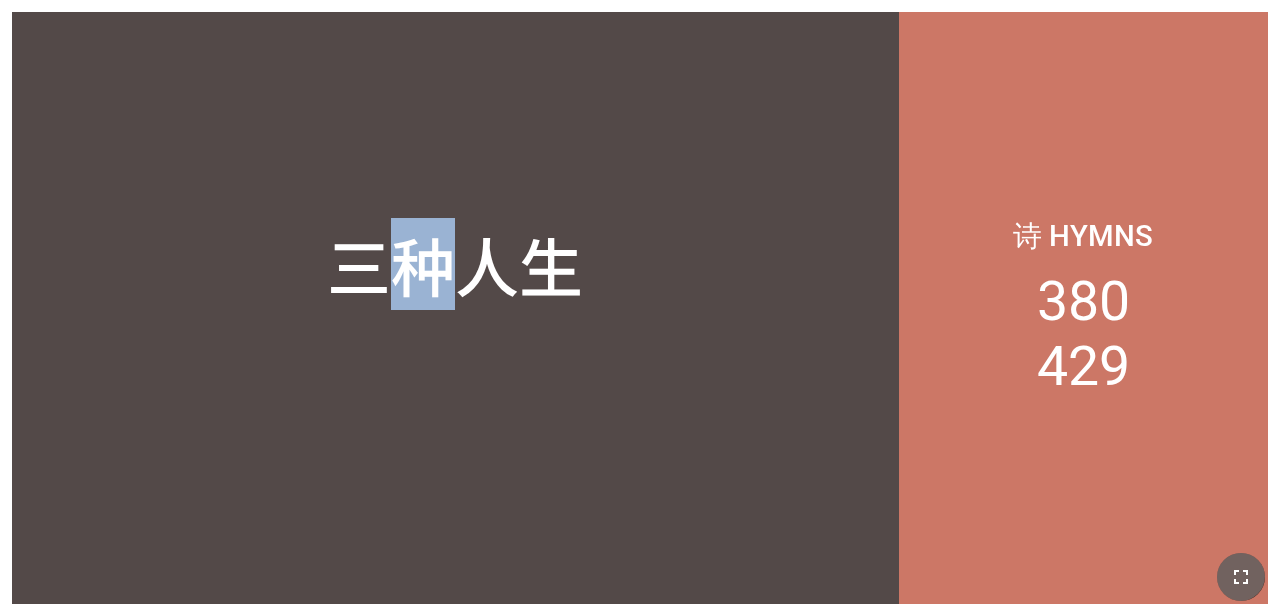 click at bounding box center (1241, 577) 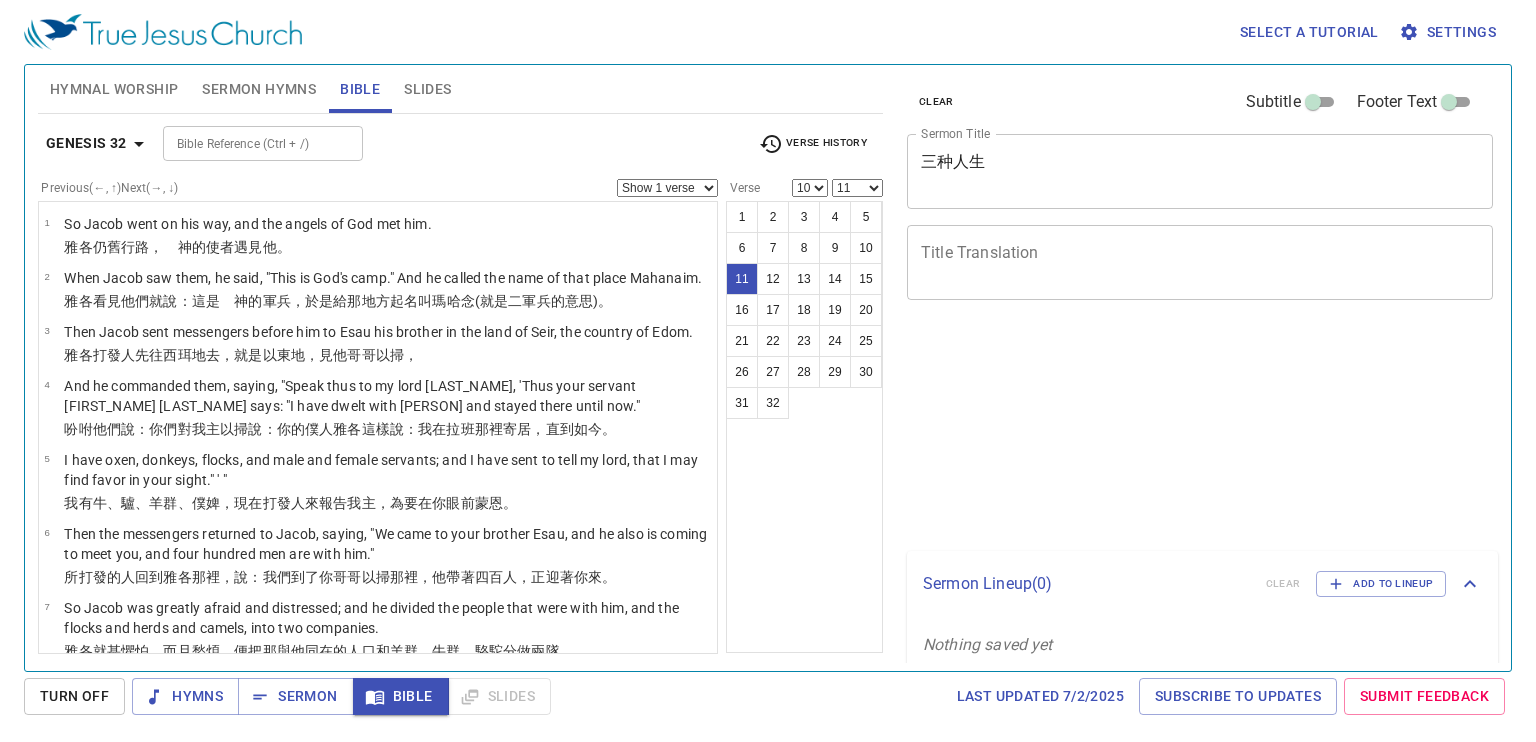 select on "10" 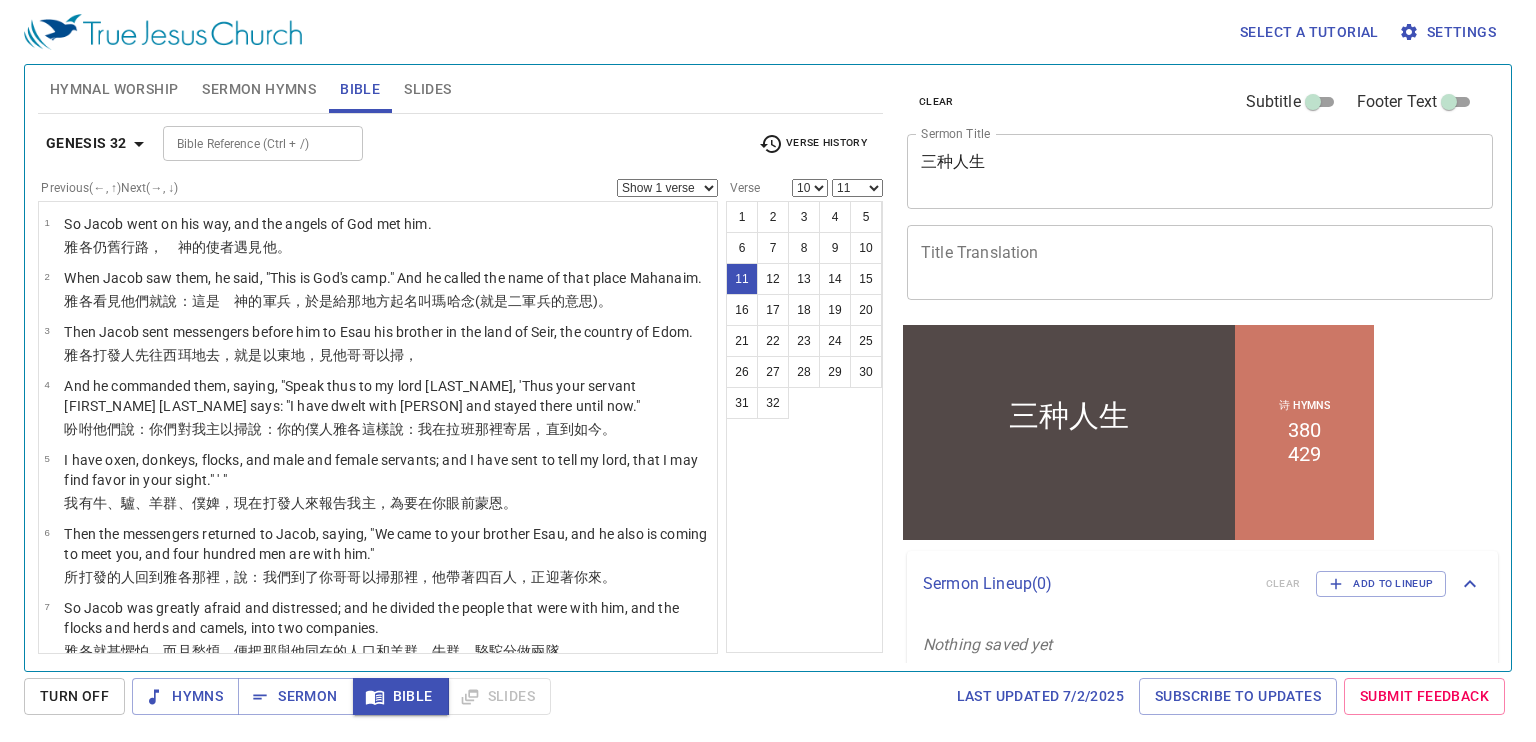 scroll, scrollTop: 0, scrollLeft: 0, axis: both 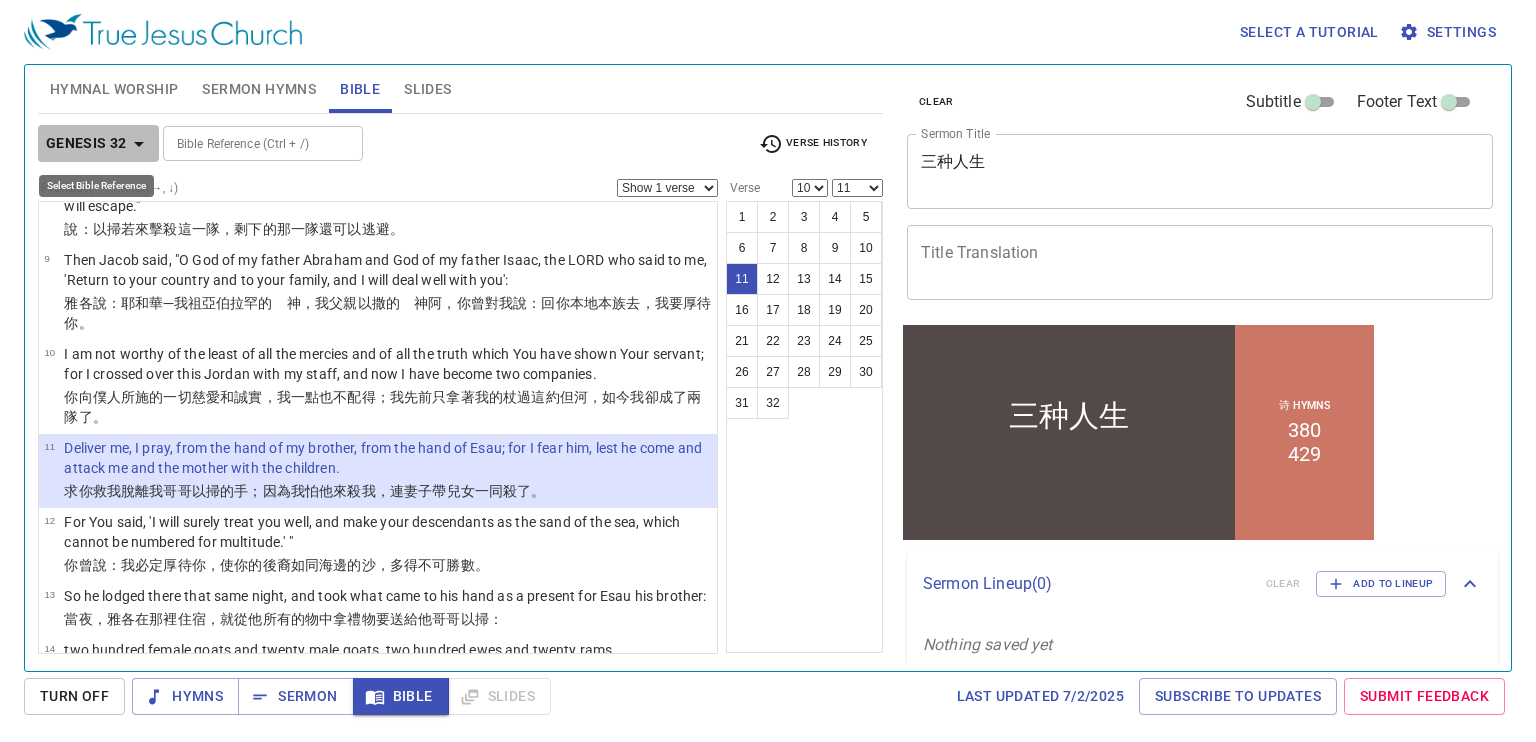 click on "Genesis 32" at bounding box center (86, 143) 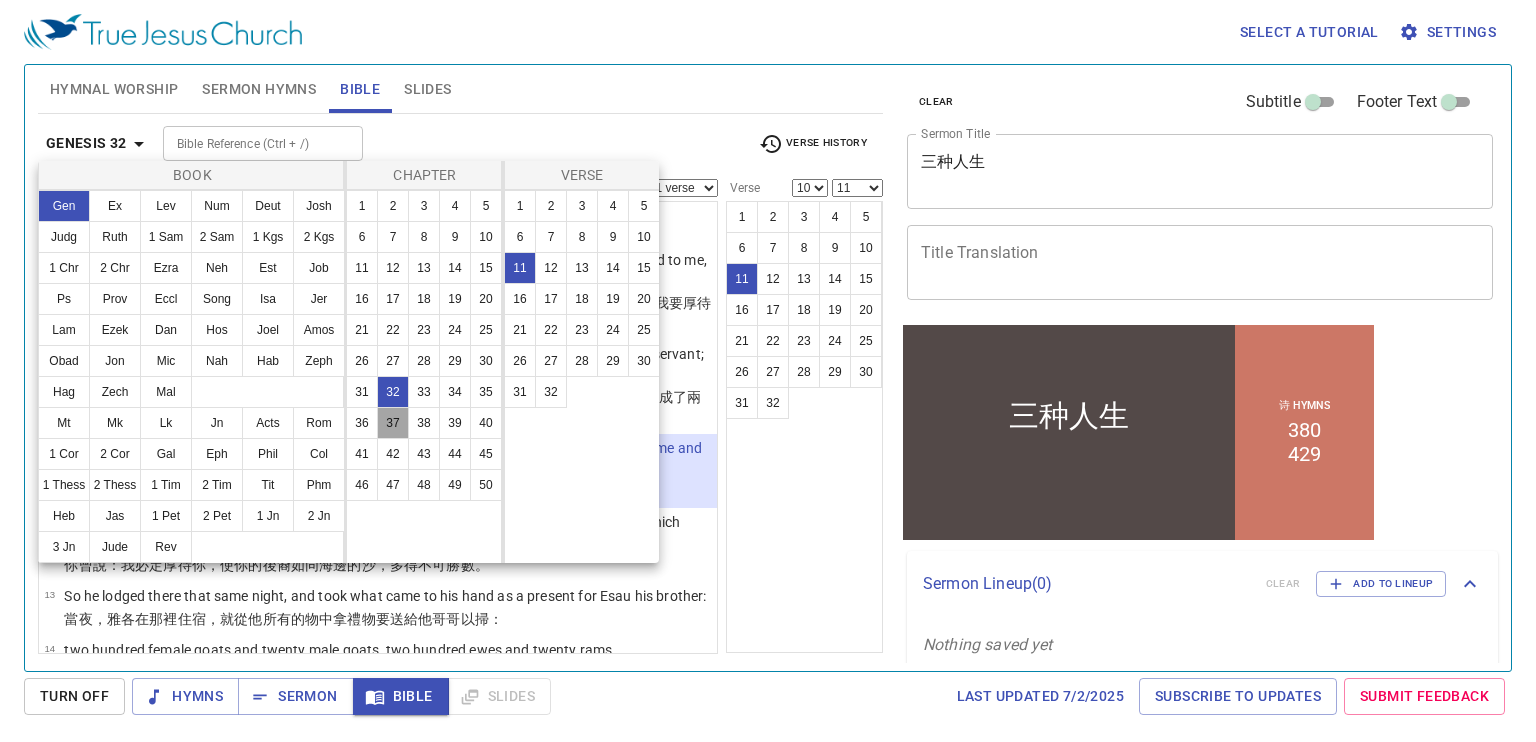 click on "37" at bounding box center [393, 423] 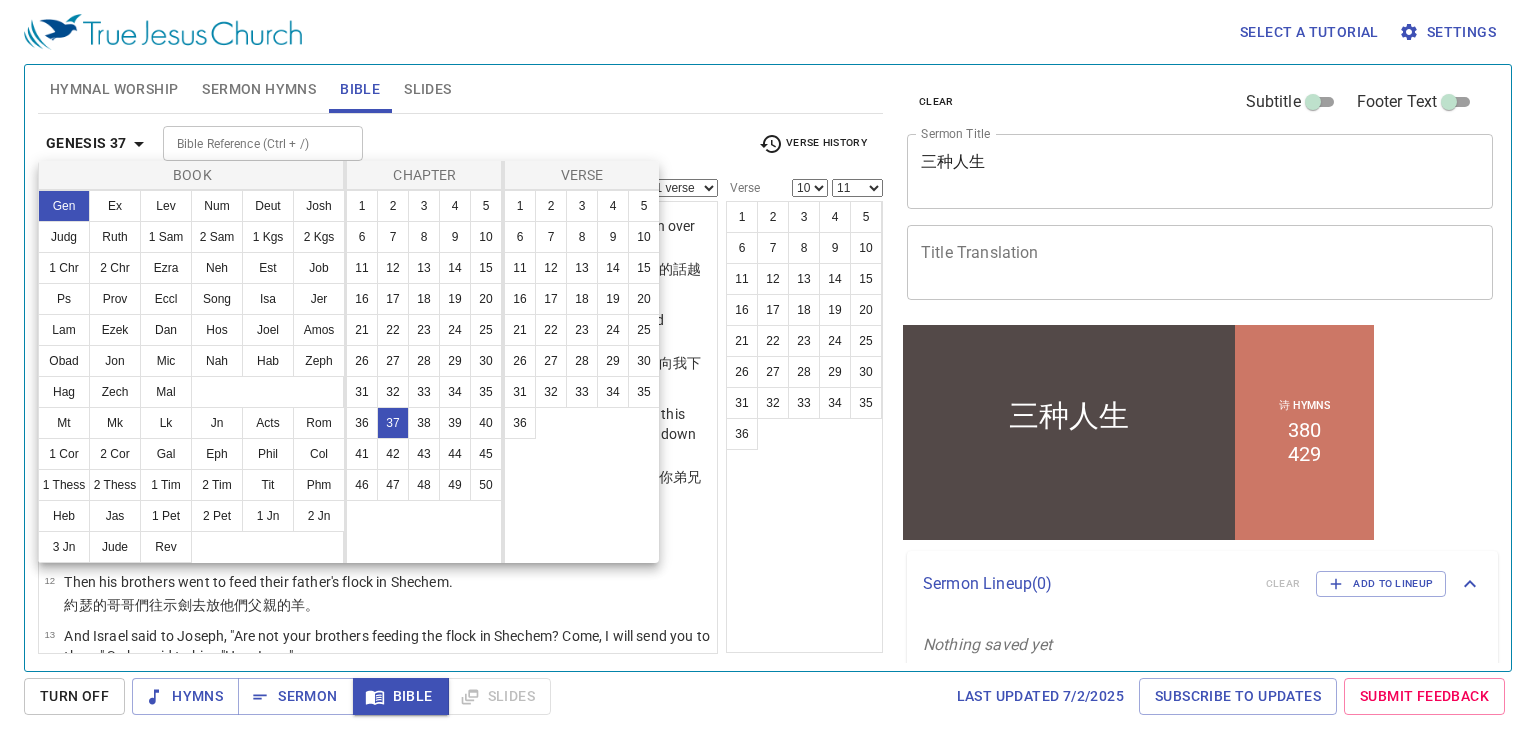 scroll, scrollTop: 0, scrollLeft: 0, axis: both 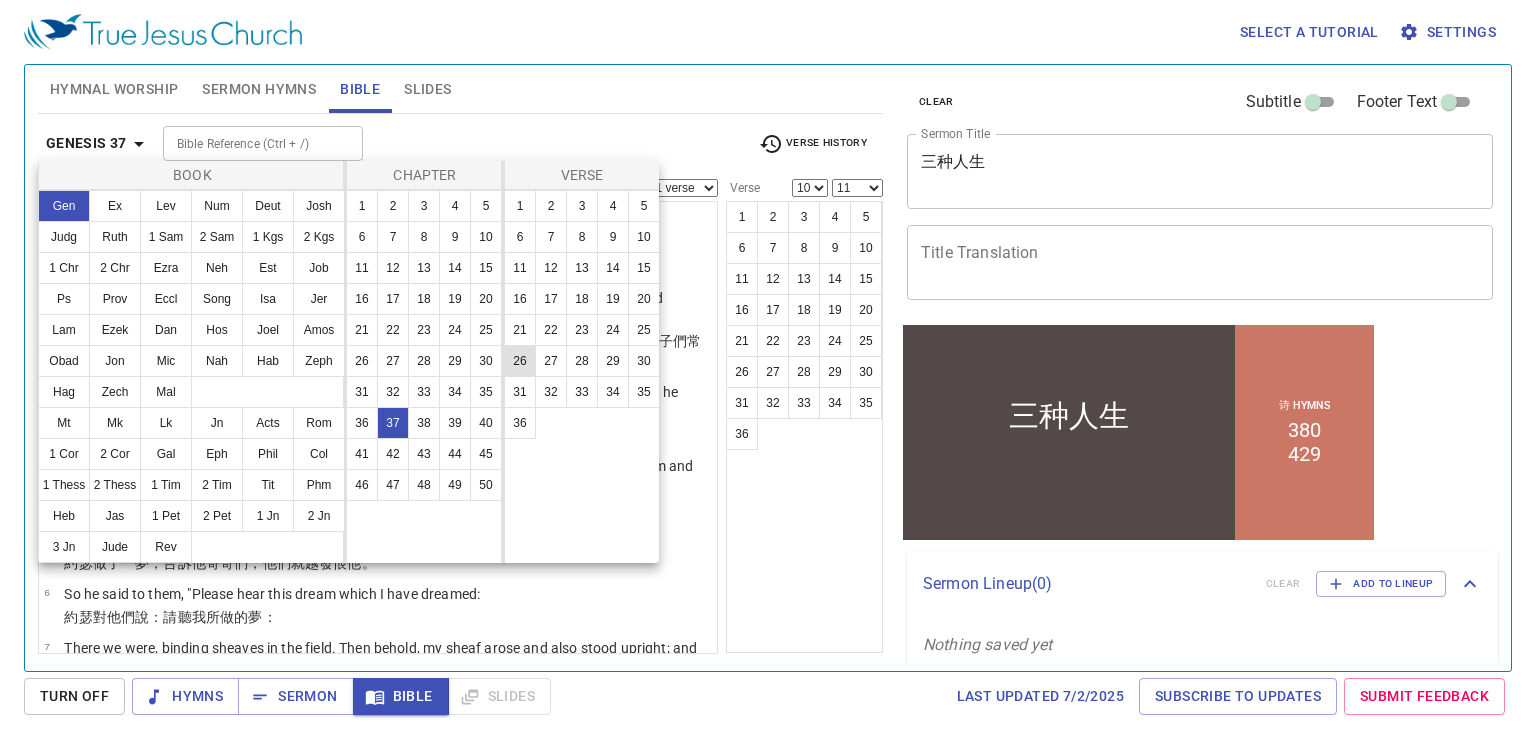 click on "26" at bounding box center [520, 361] 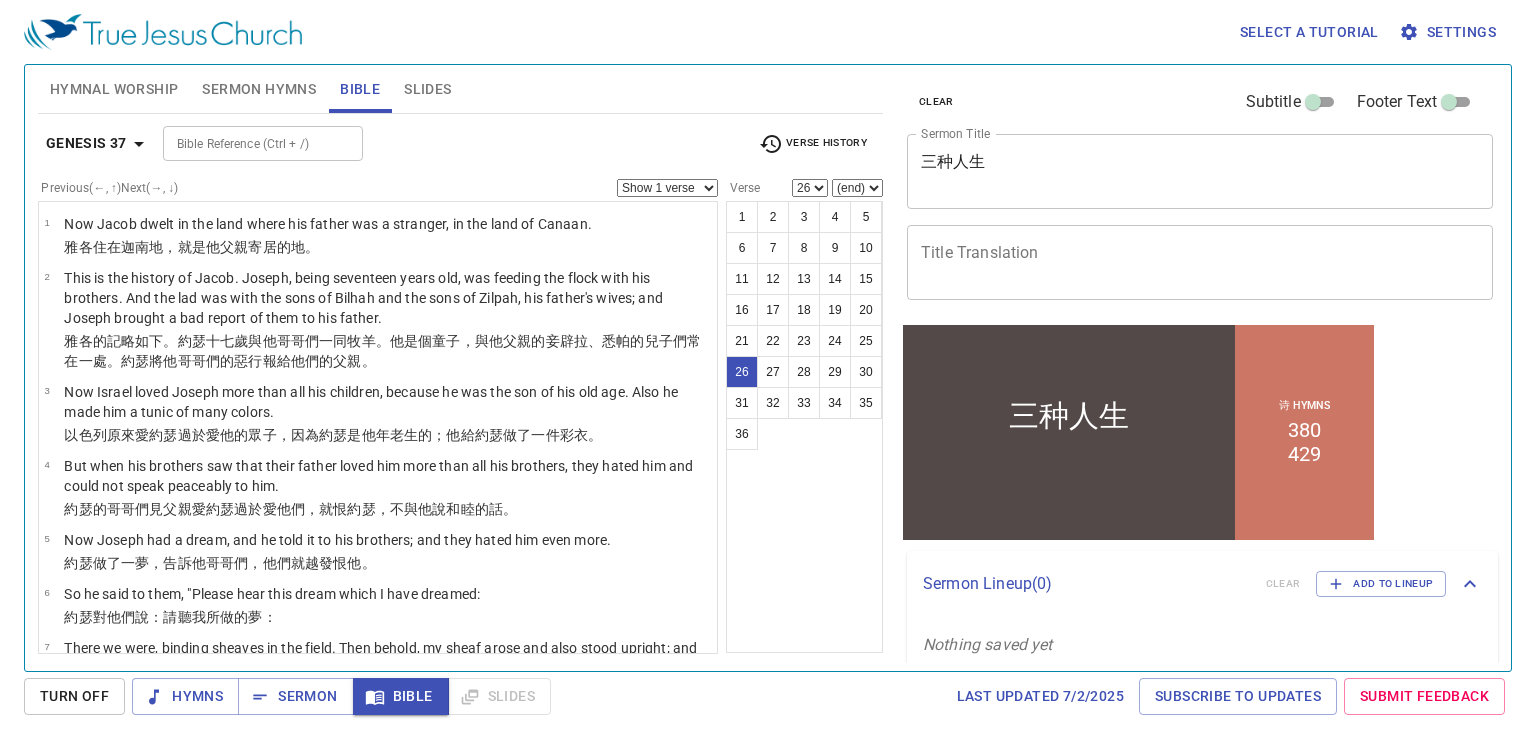 scroll, scrollTop: 1720, scrollLeft: 0, axis: vertical 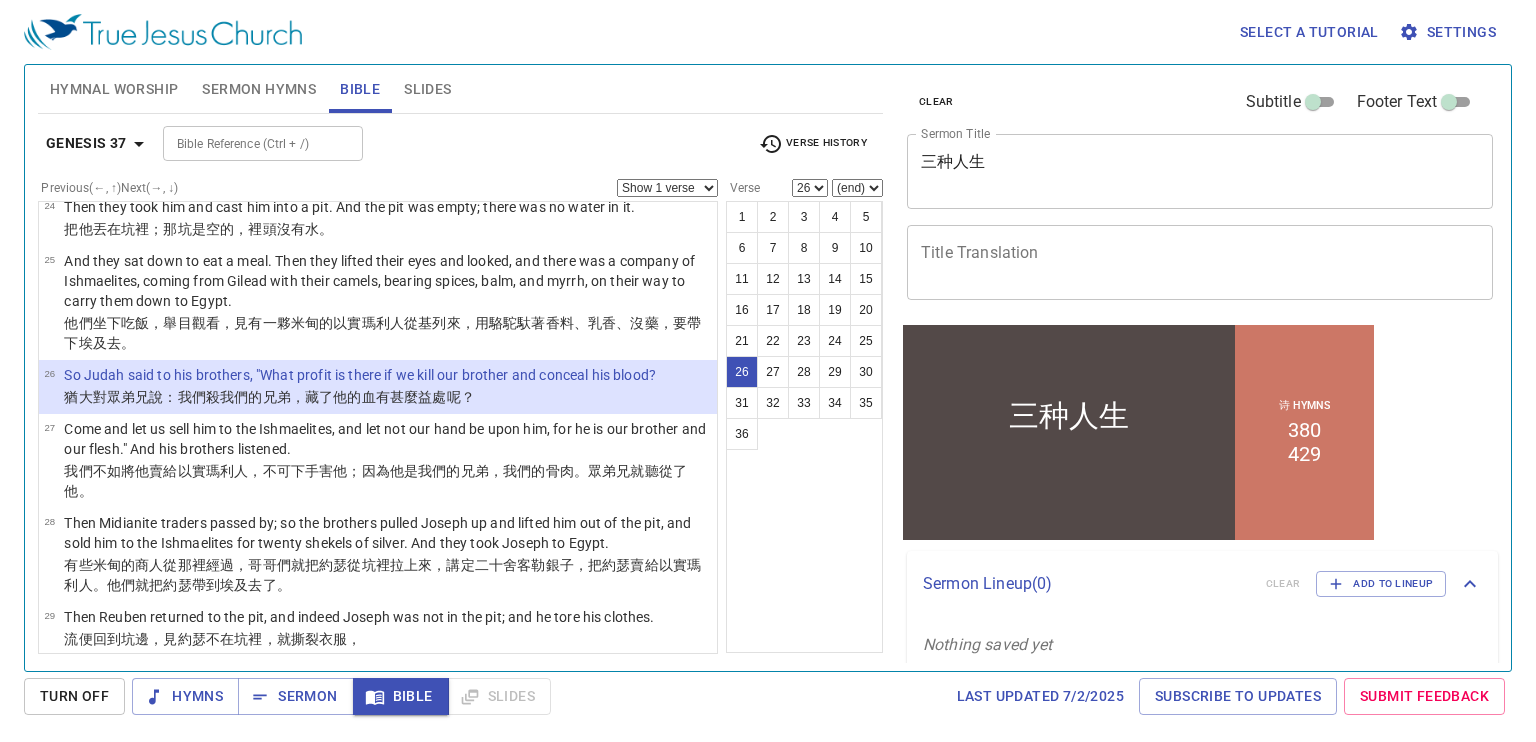 click on "(end) 27 28 29 30 31 32 33 34 35 36" at bounding box center [857, 188] 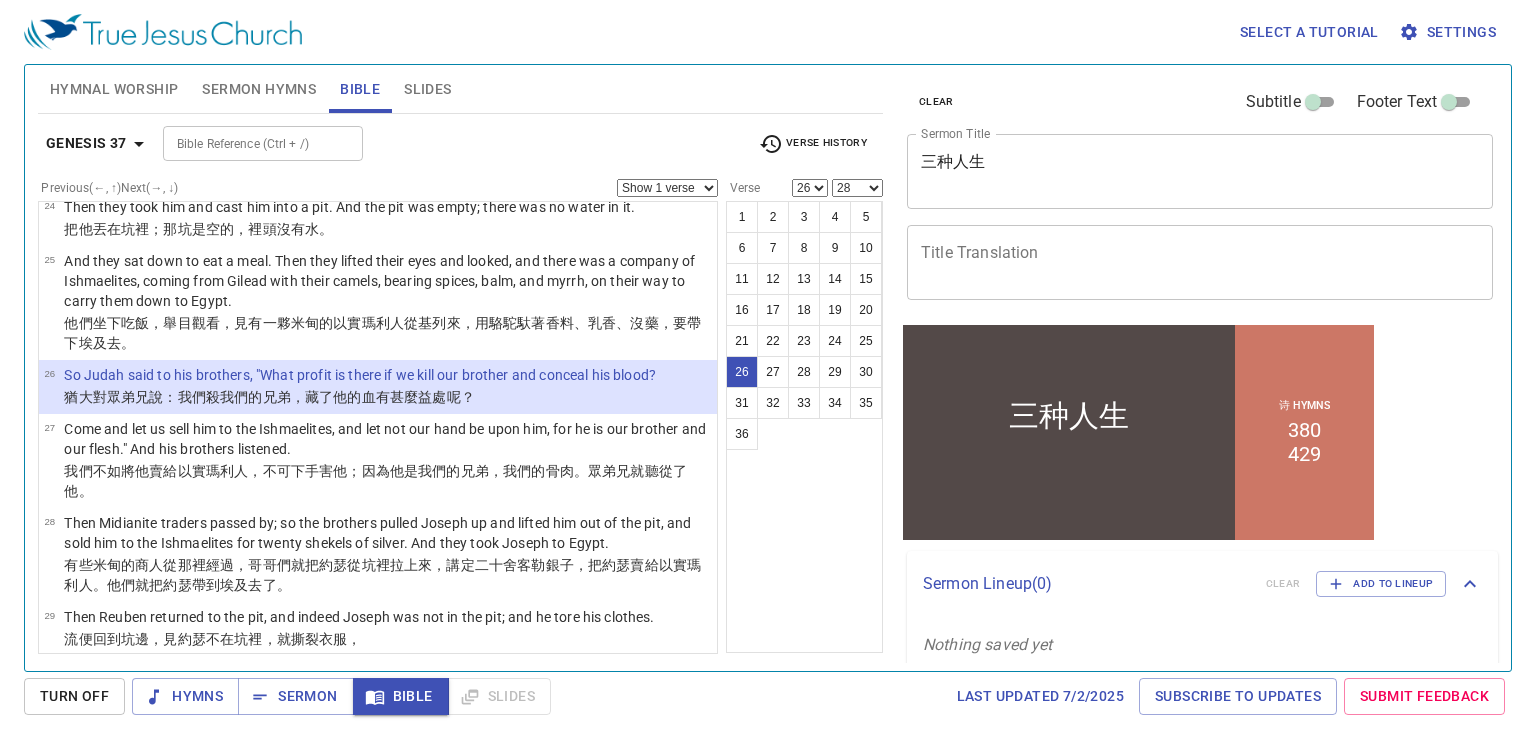 click on "(end) 27 28 29 30 31 32 33 34 35 36" at bounding box center [857, 188] 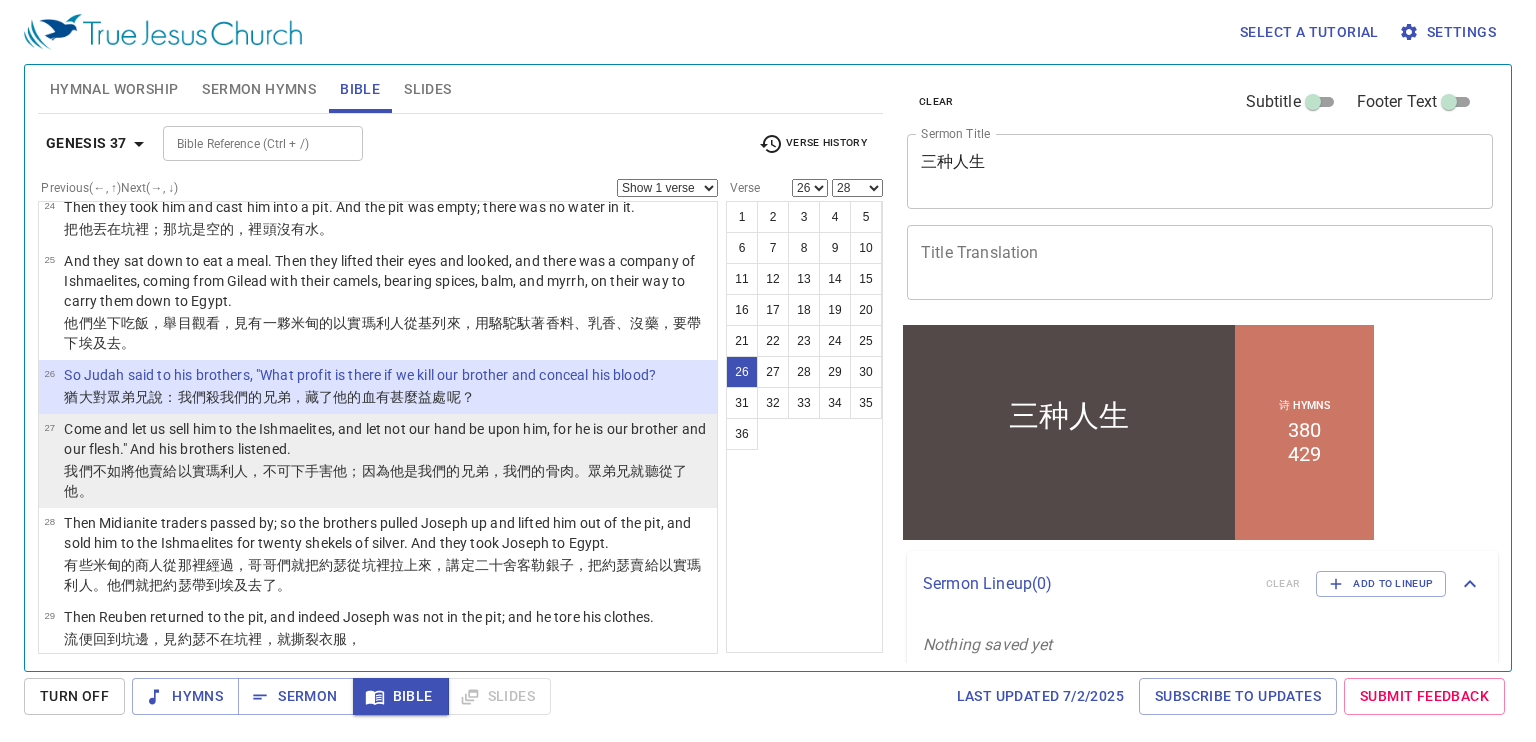 click on "Come and let us sell him to the Ishmaelites, and let not our hand be upon him, for he is our brother and our flesh." And his brothers listened." at bounding box center [387, 440] 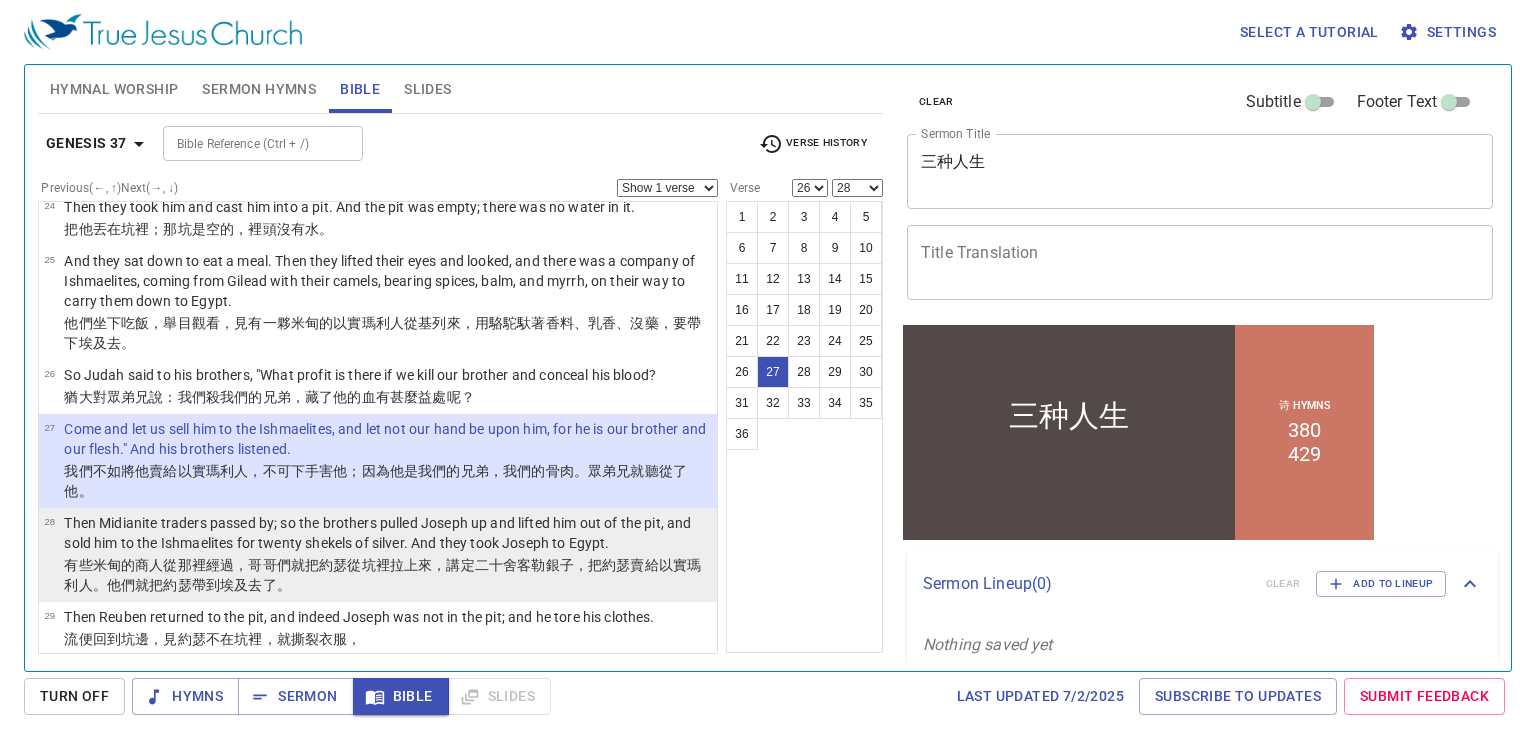 click on "Then Midianite traders passed by; so the brothers pulled Joseph up and lifted him out of the pit, and sold him to the Ishmaelites for twenty shekels of silver. And they took Joseph to Egypt." at bounding box center [387, 533] 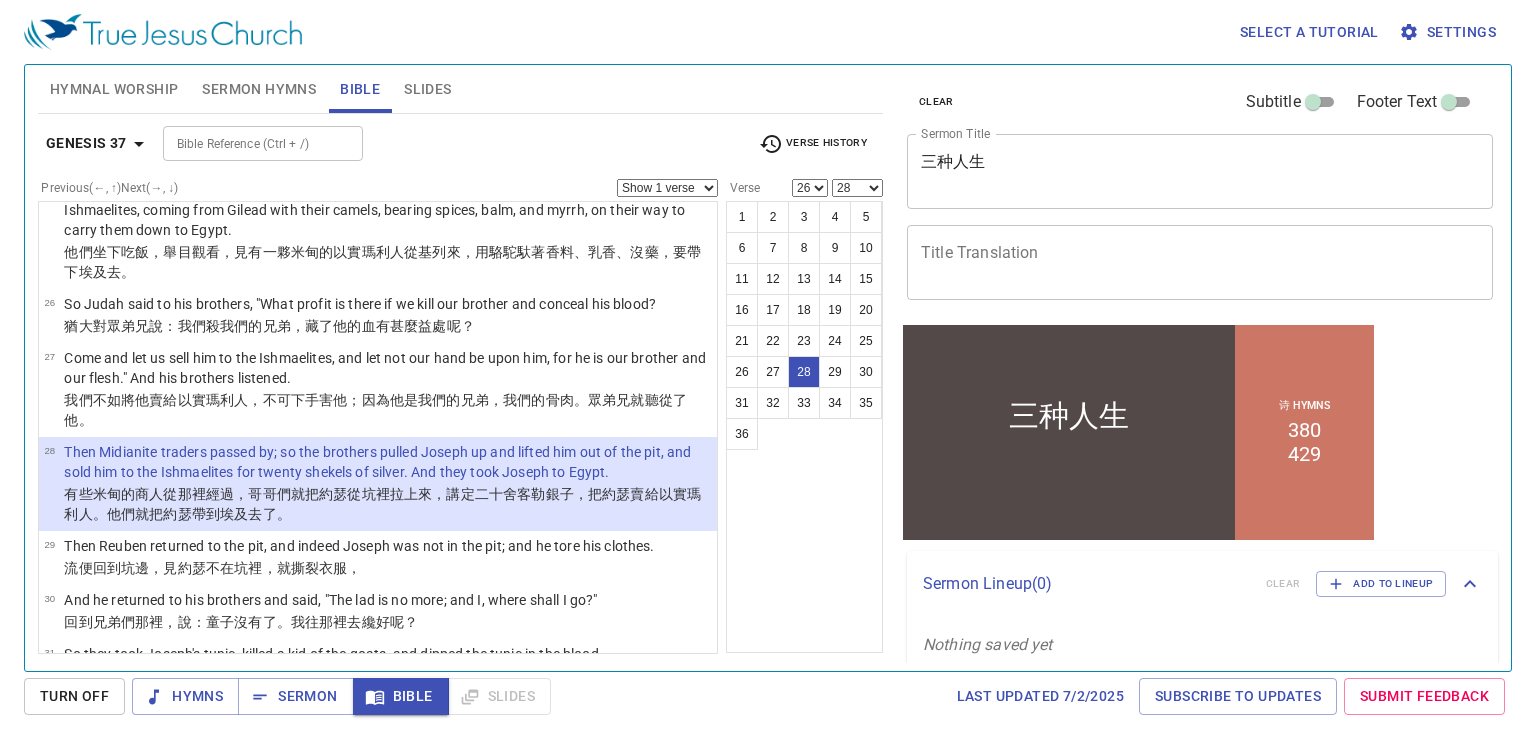 scroll, scrollTop: 1838, scrollLeft: 0, axis: vertical 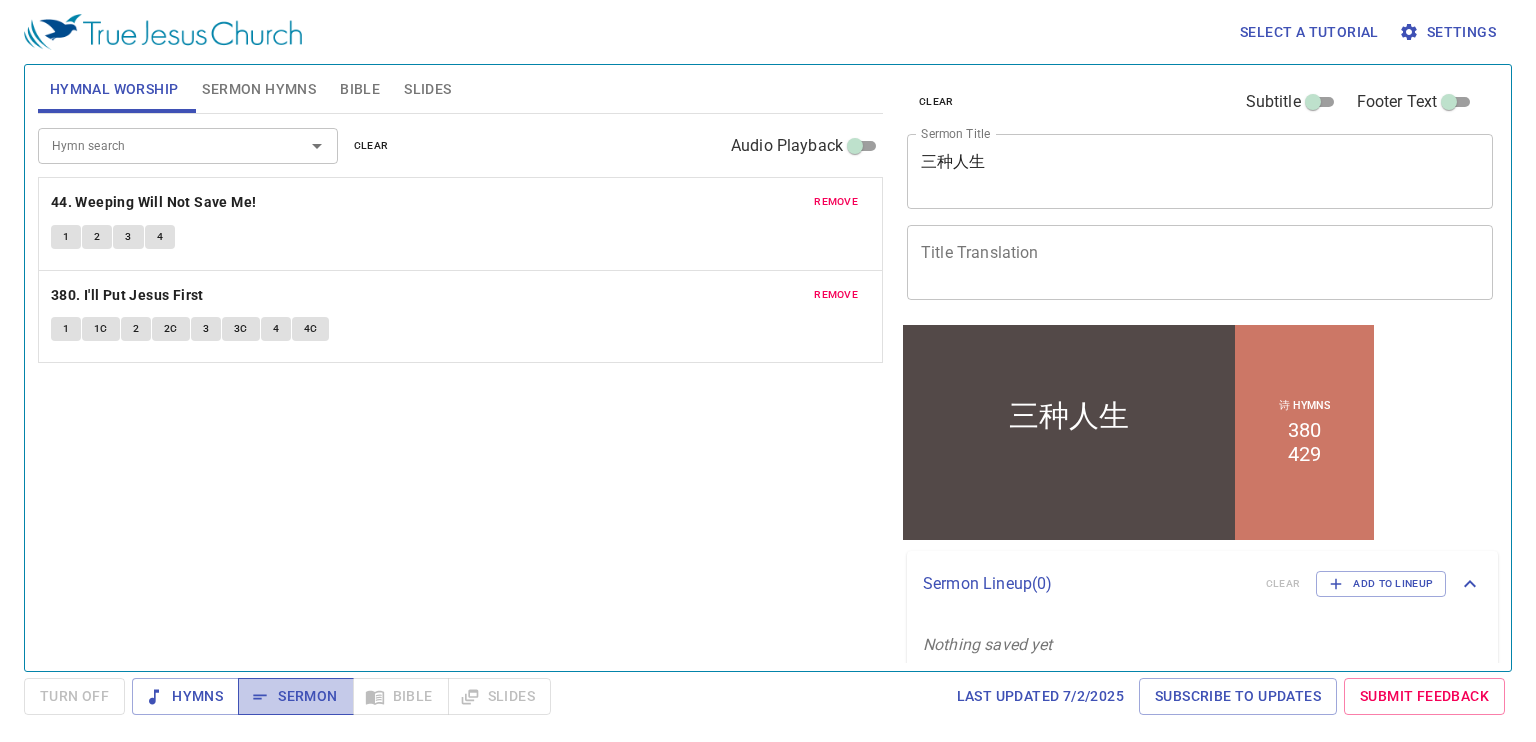 click on "Sermon" at bounding box center [295, 696] 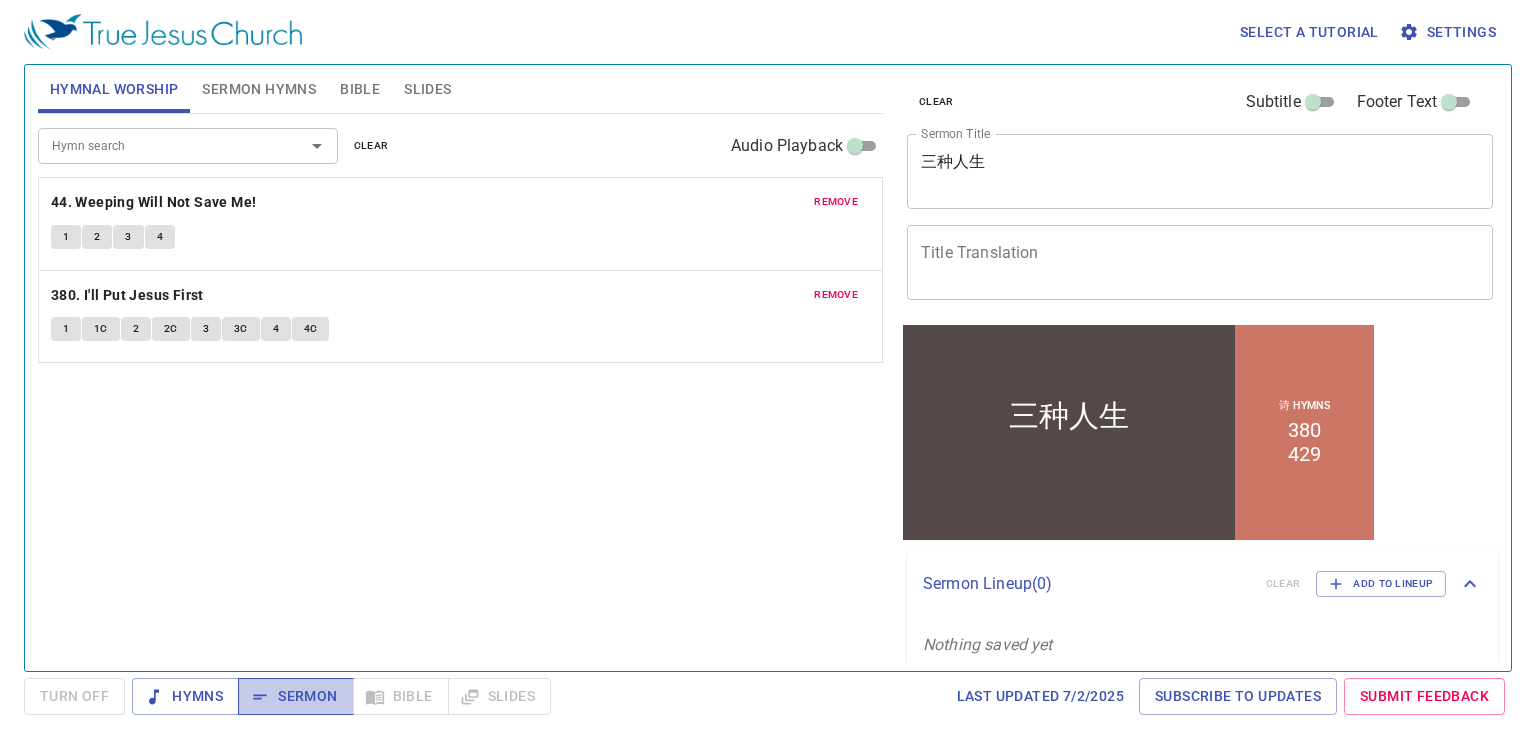 click on "Sermon" at bounding box center [295, 696] 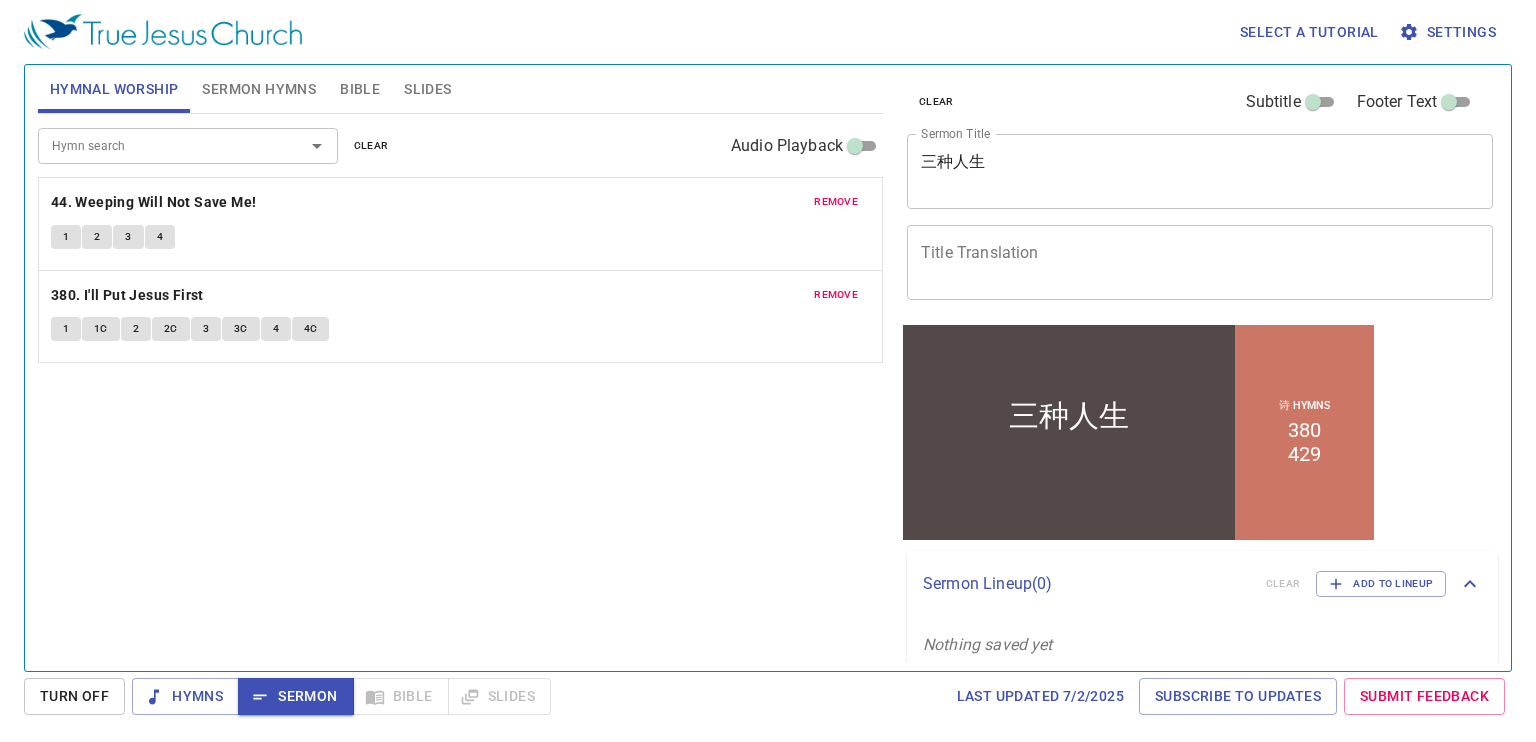 click on "Bible" at bounding box center [360, 89] 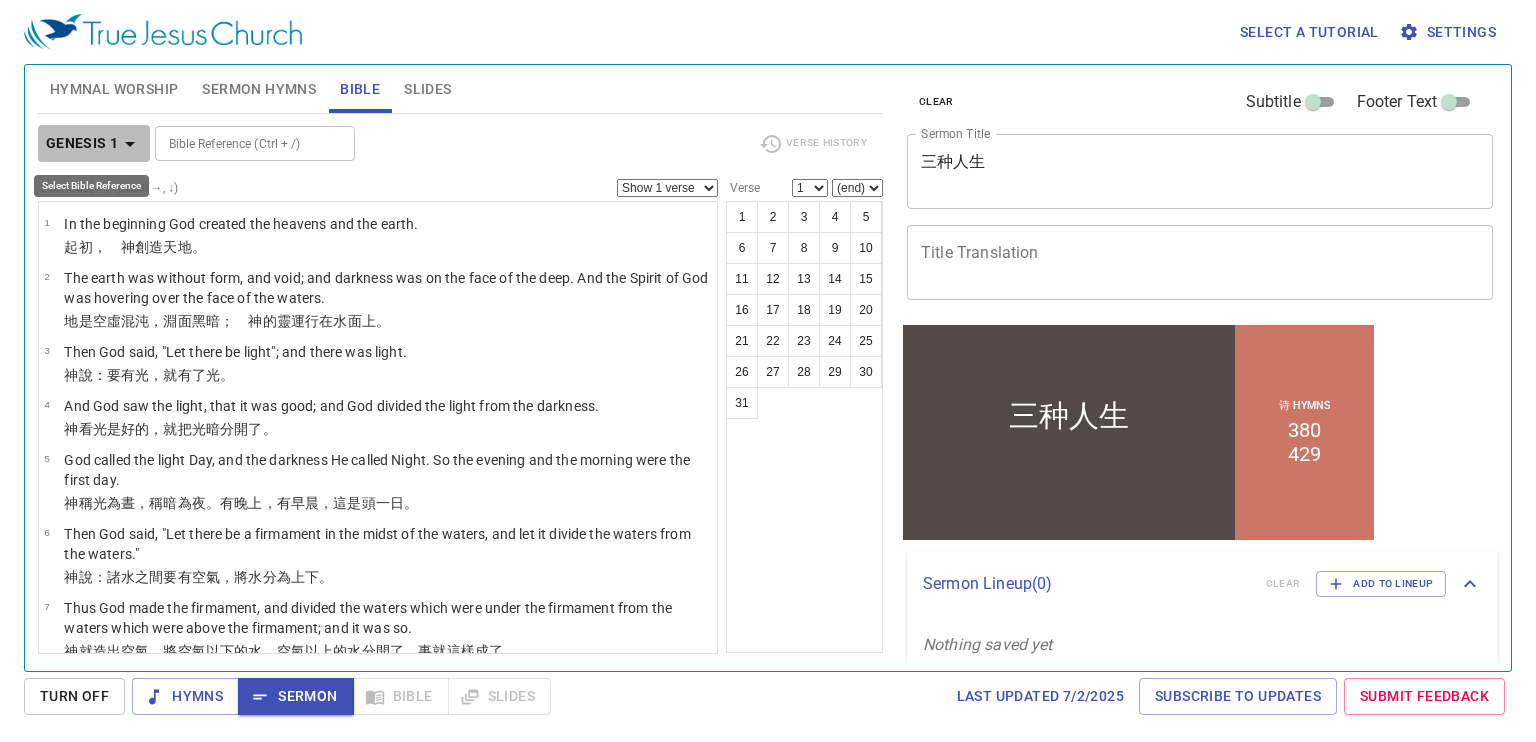 click on "Genesis 1" at bounding box center [82, 143] 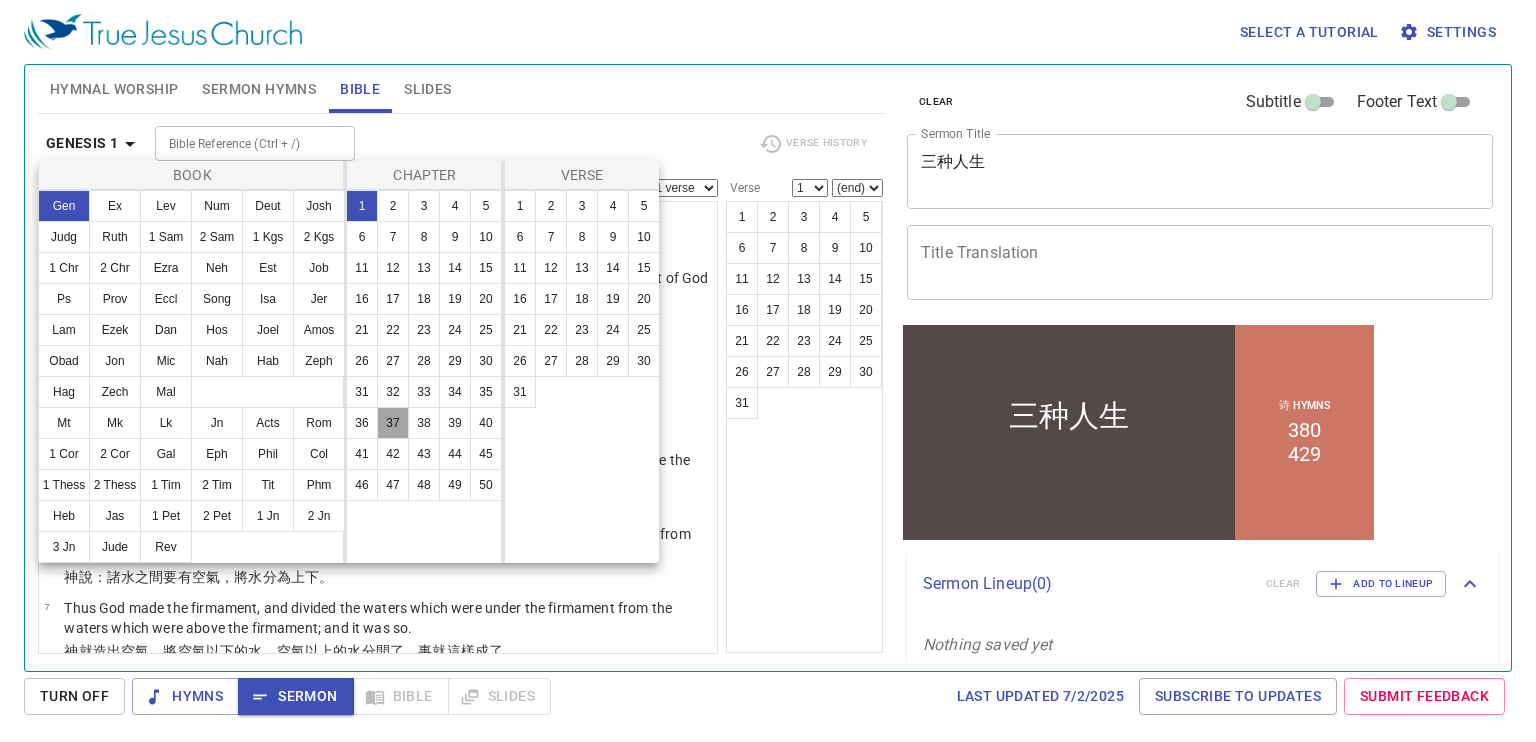 click on "37" at bounding box center [393, 423] 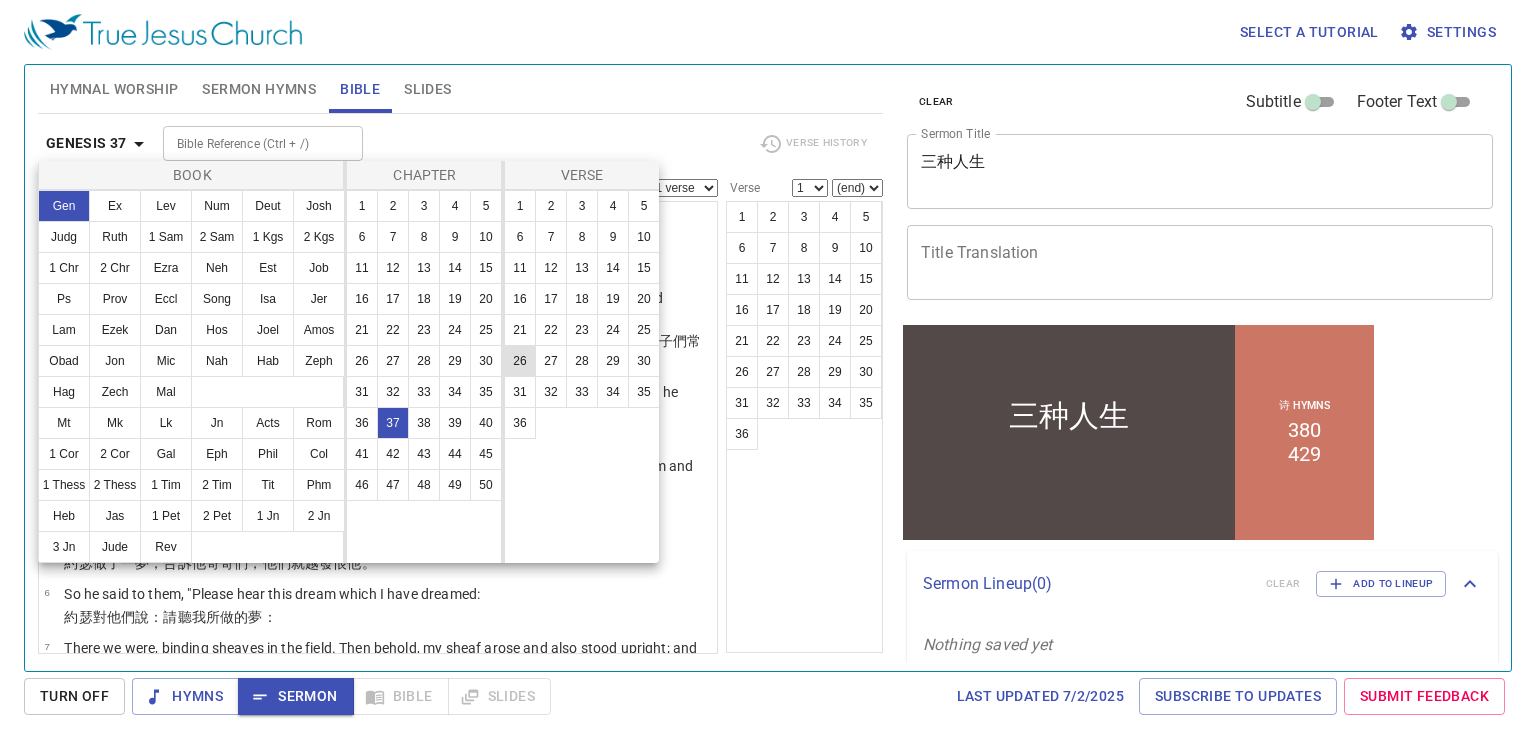 click on "26" at bounding box center (520, 361) 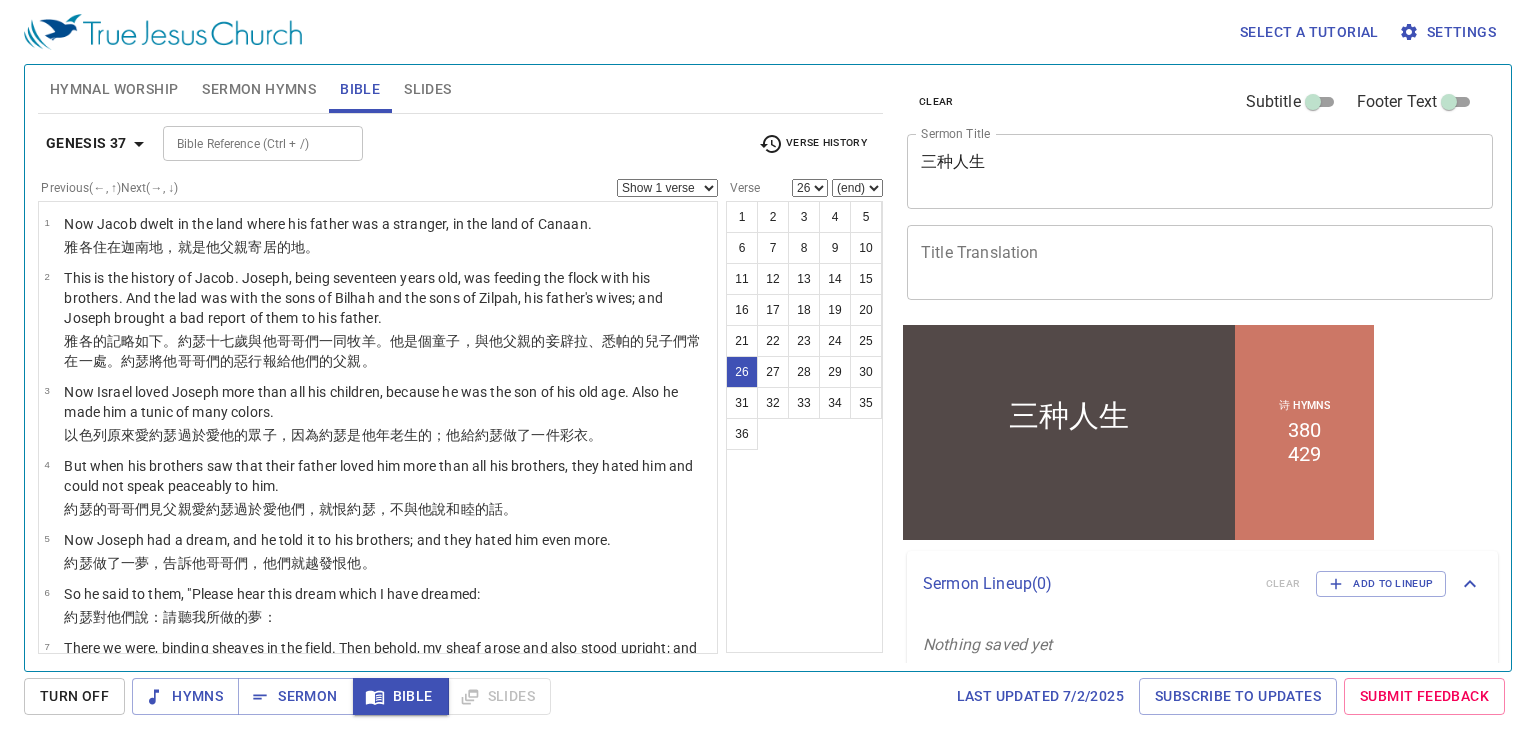 scroll, scrollTop: 1720, scrollLeft: 0, axis: vertical 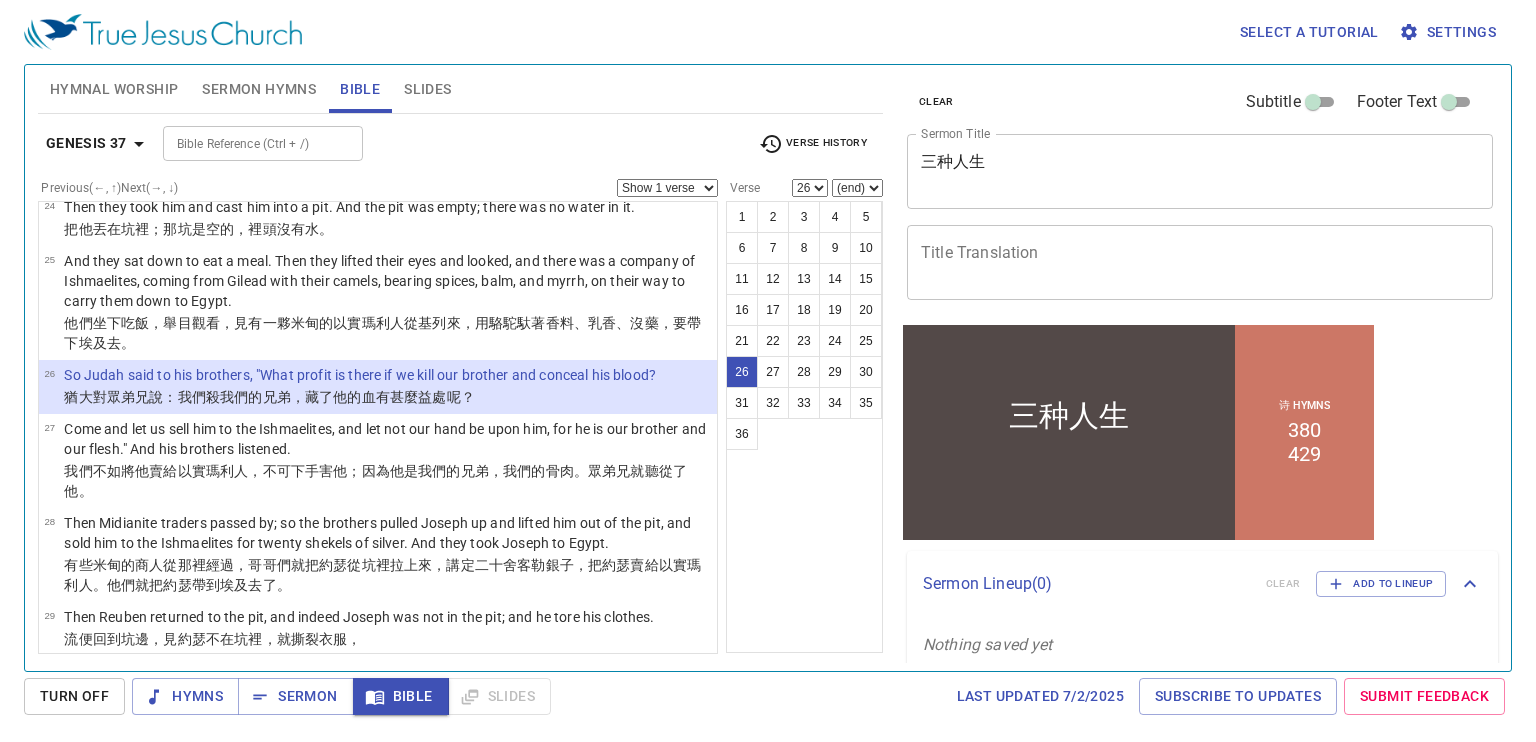 drag, startPoint x: 859, startPoint y: 180, endPoint x: 811, endPoint y: 154, distance: 54.589375 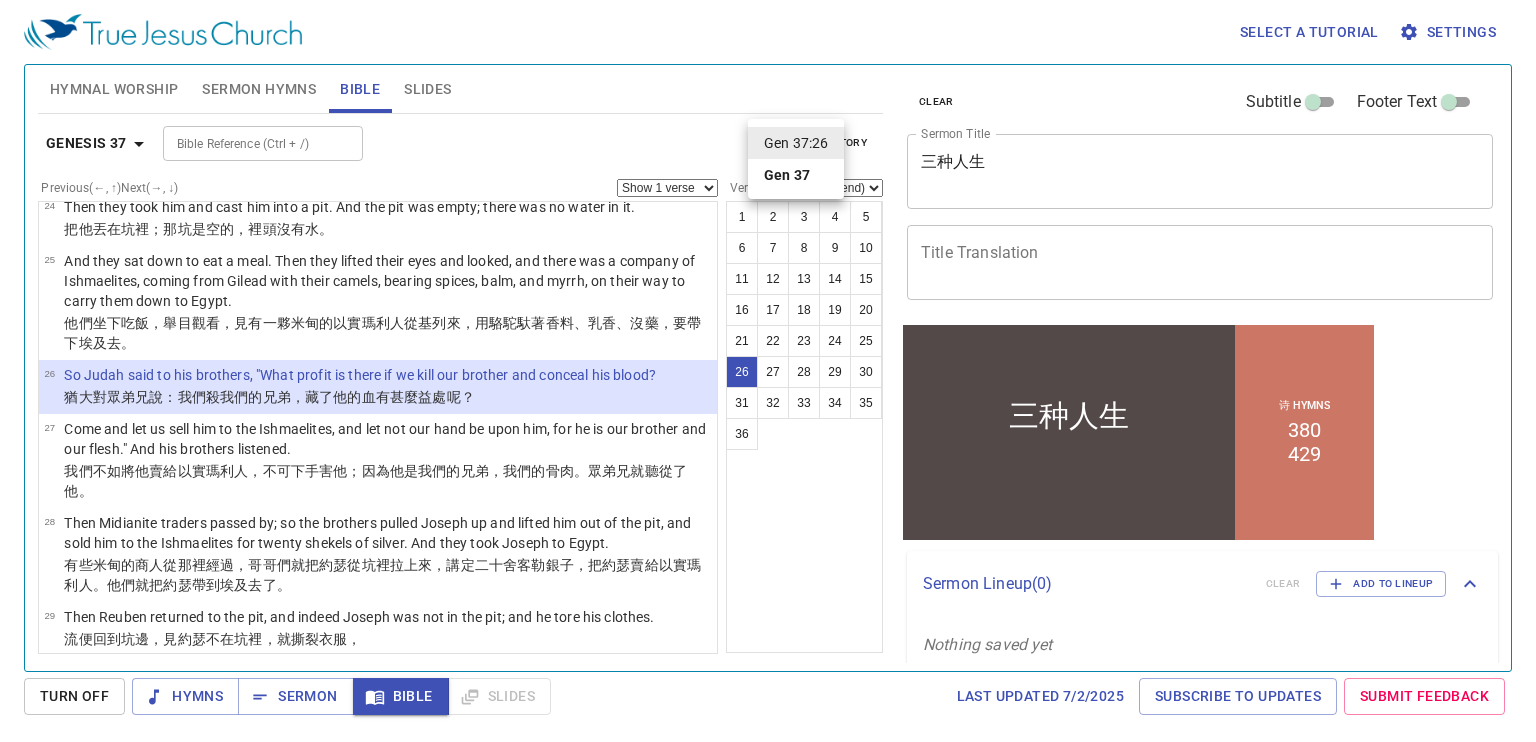 click at bounding box center (768, 371) 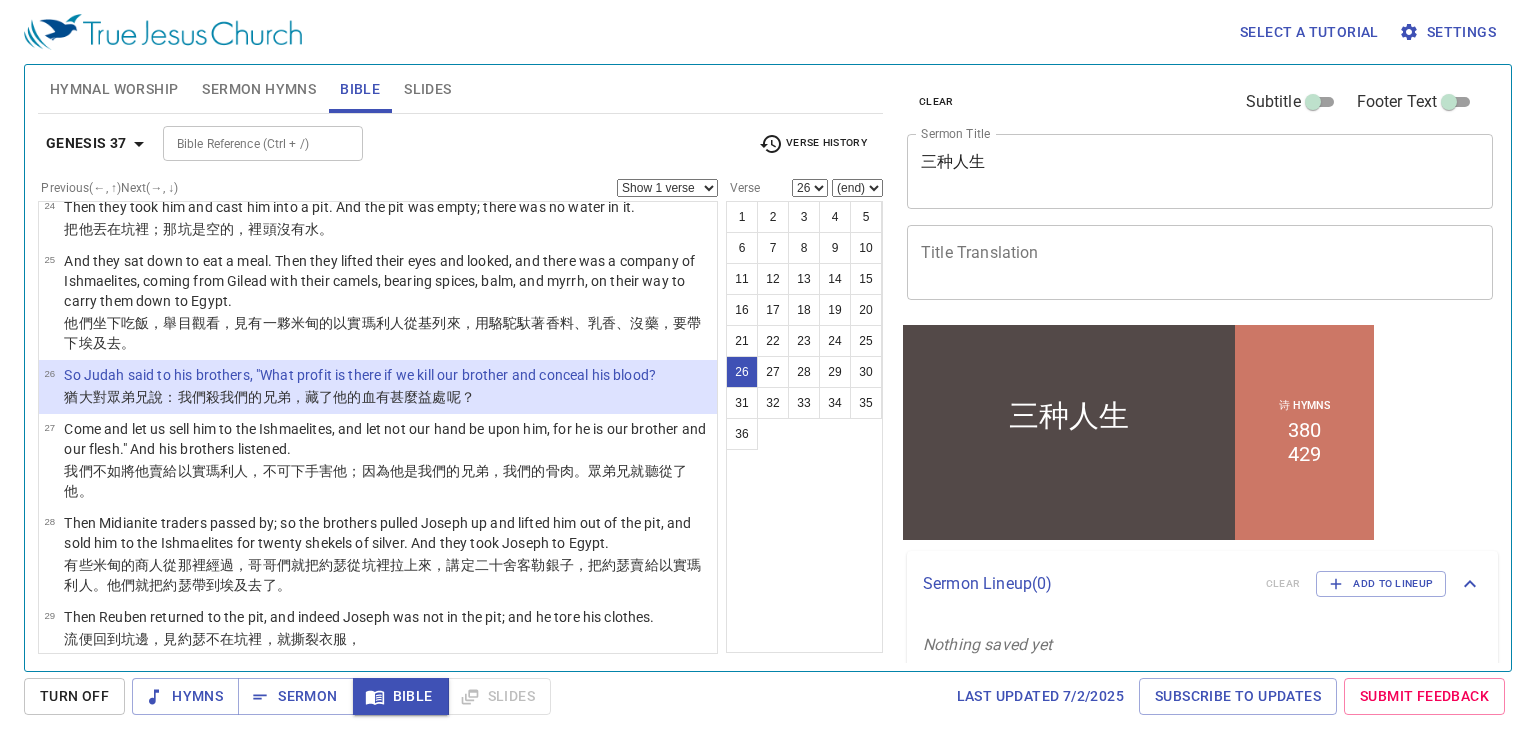 click on "(end) 27 28 29 30 31 32 33 34 35 36" at bounding box center (857, 188) 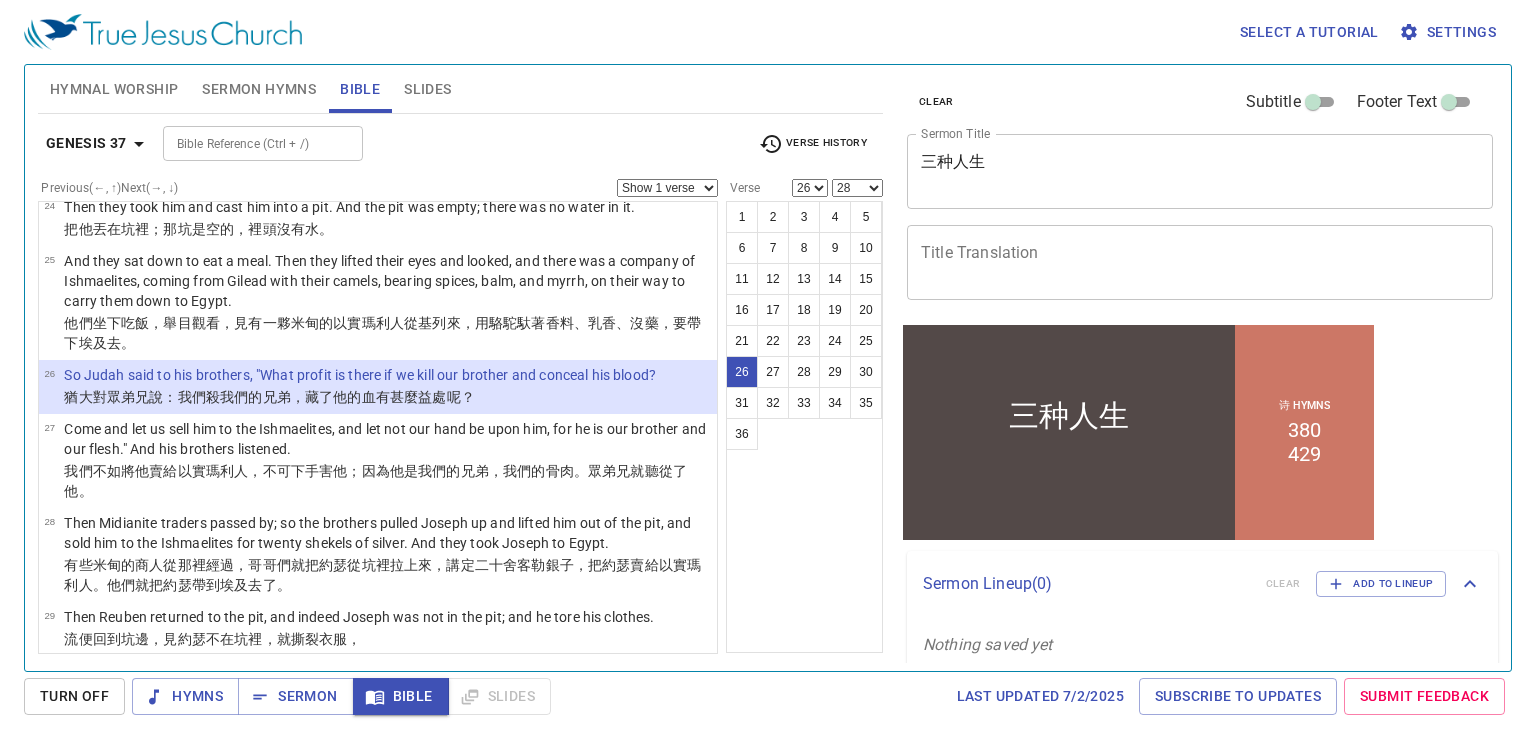 click on "(end) 27 28 29 30 31 32 33 34 35 36" at bounding box center (857, 188) 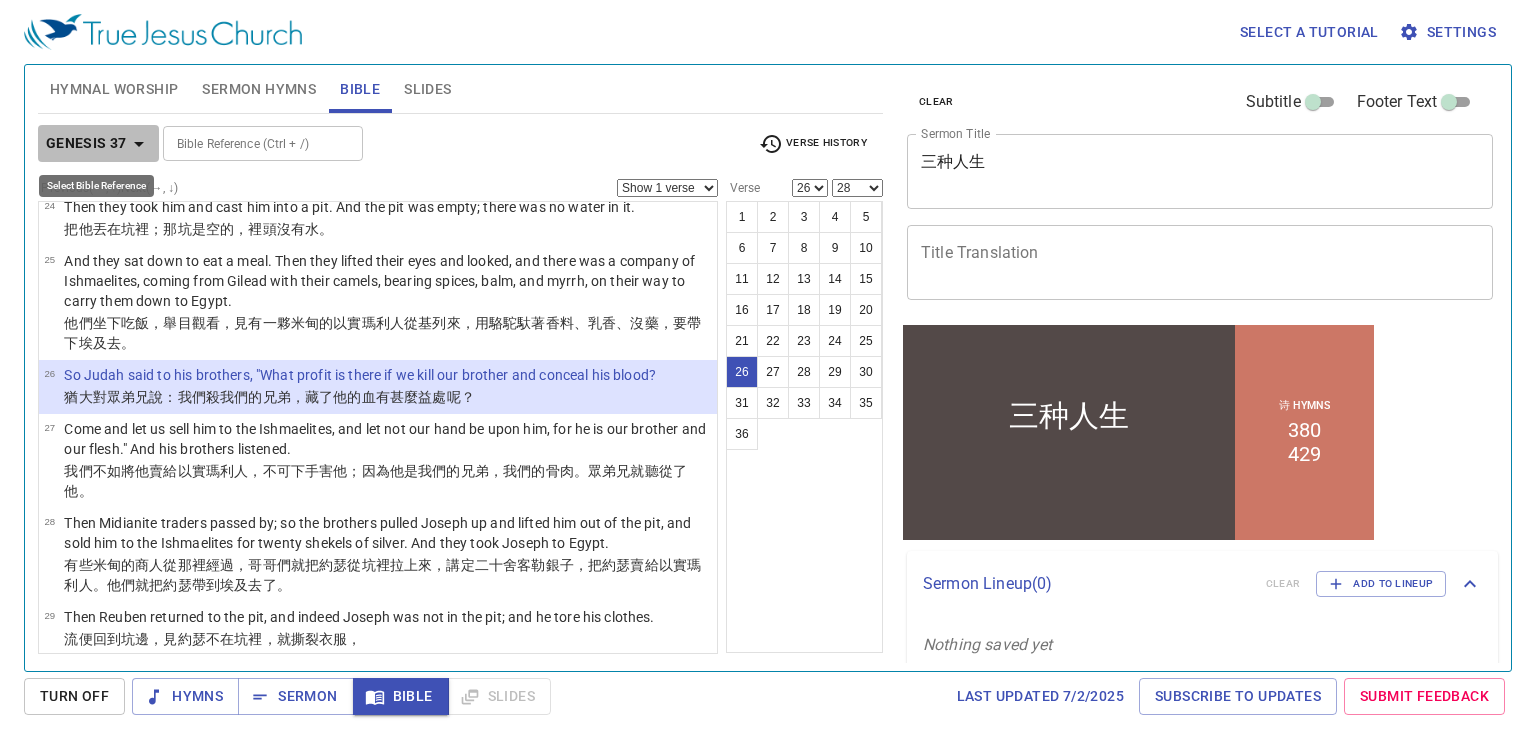 click on "Genesis 37" at bounding box center (86, 143) 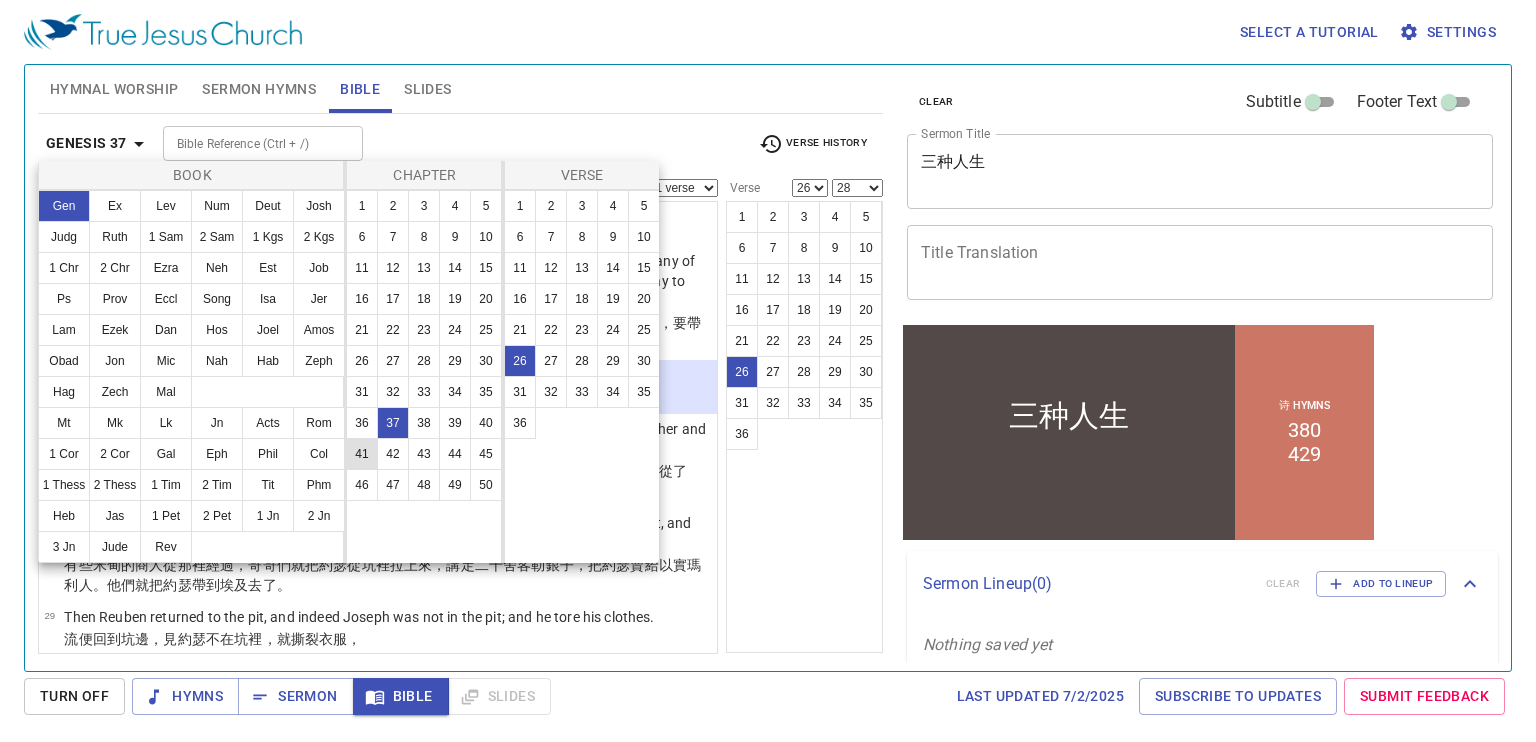 click on "41" at bounding box center [362, 454] 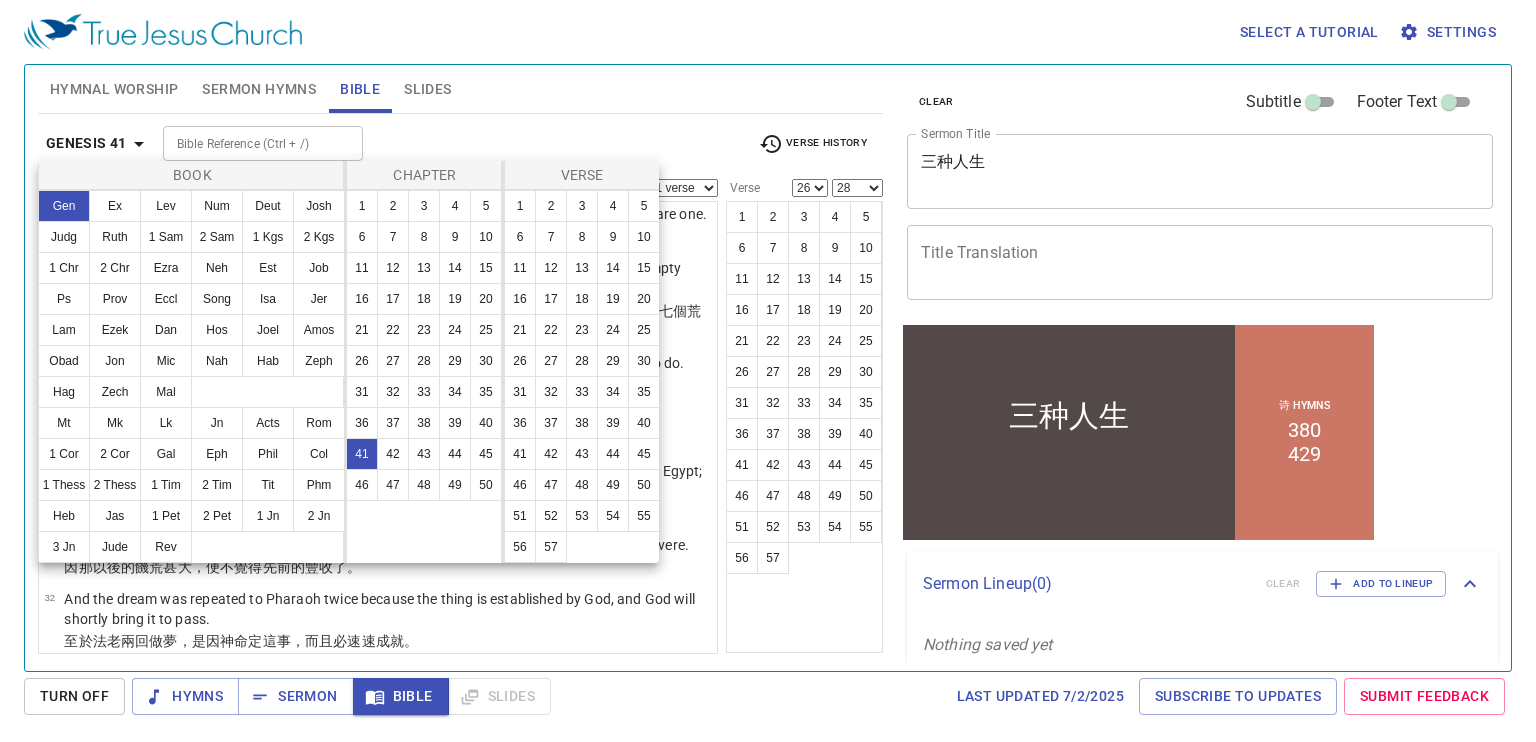 scroll, scrollTop: 0, scrollLeft: 0, axis: both 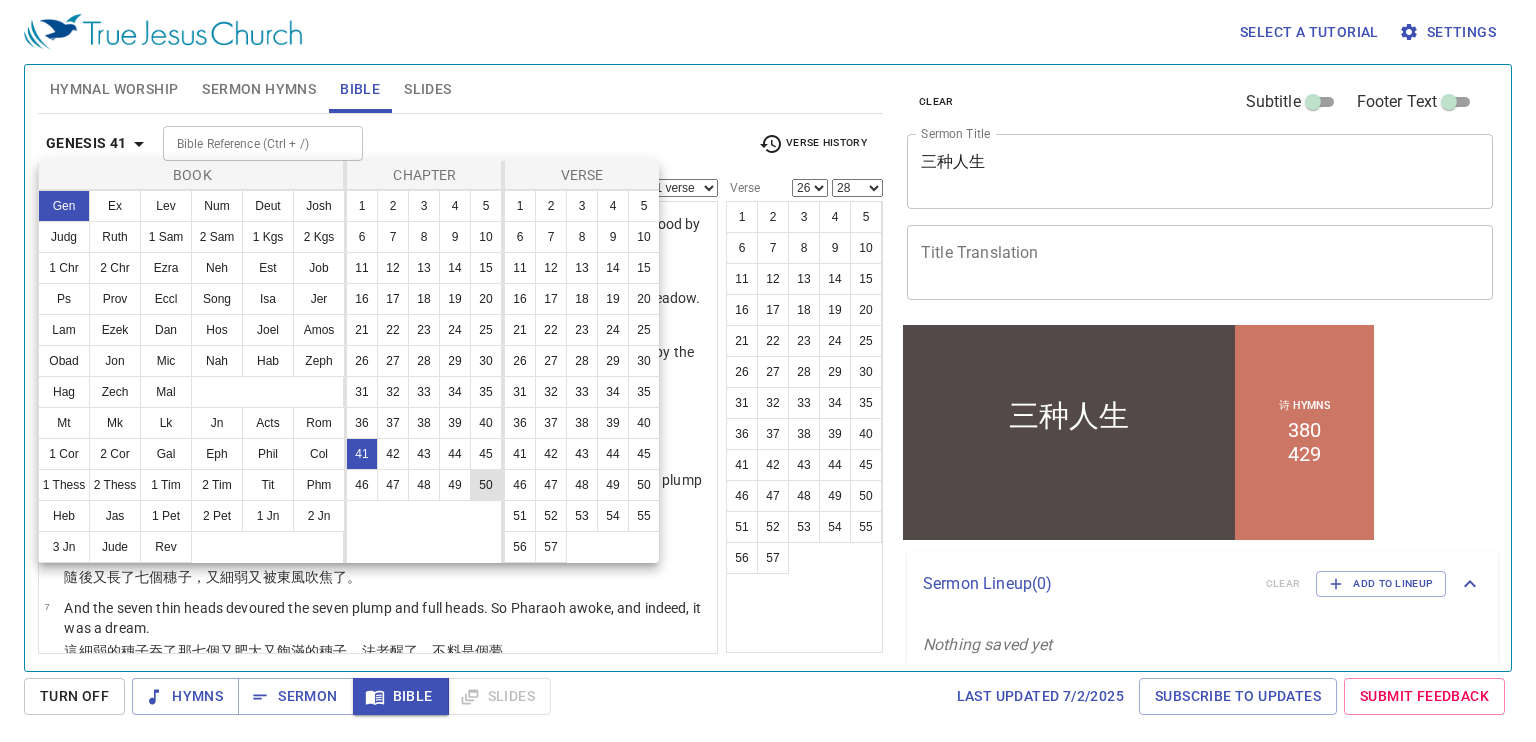 click on "50" at bounding box center [486, 485] 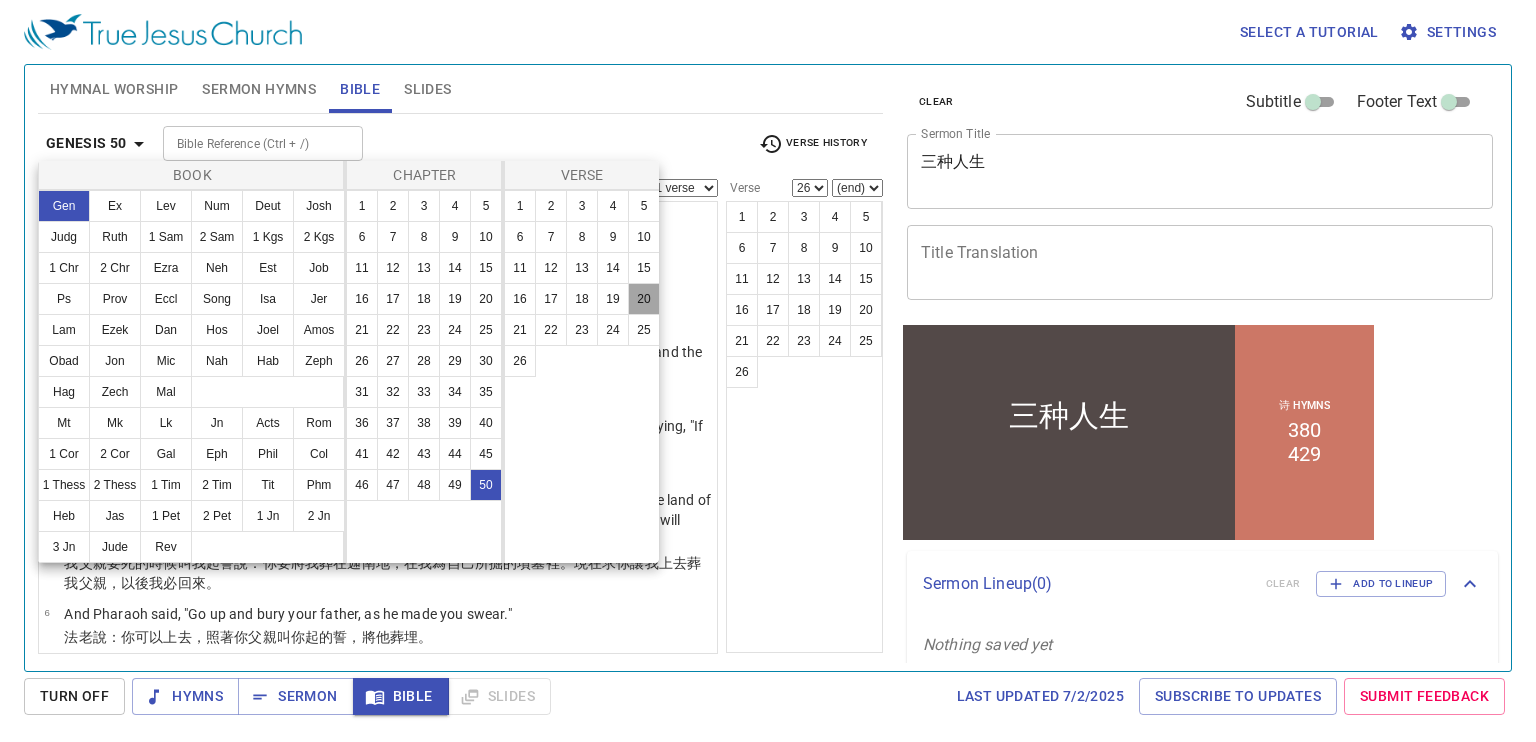 click on "20" at bounding box center (644, 299) 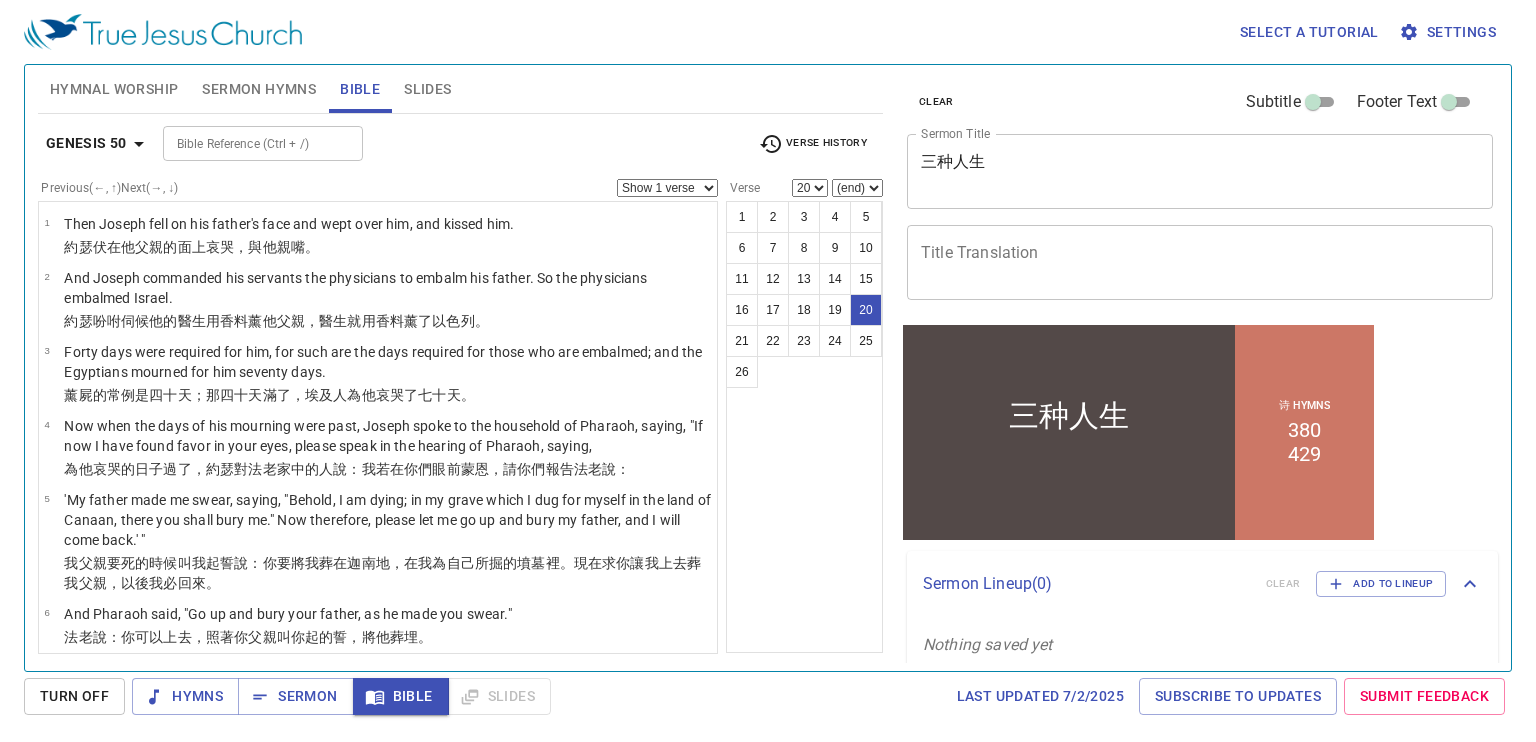 scroll, scrollTop: 1286, scrollLeft: 0, axis: vertical 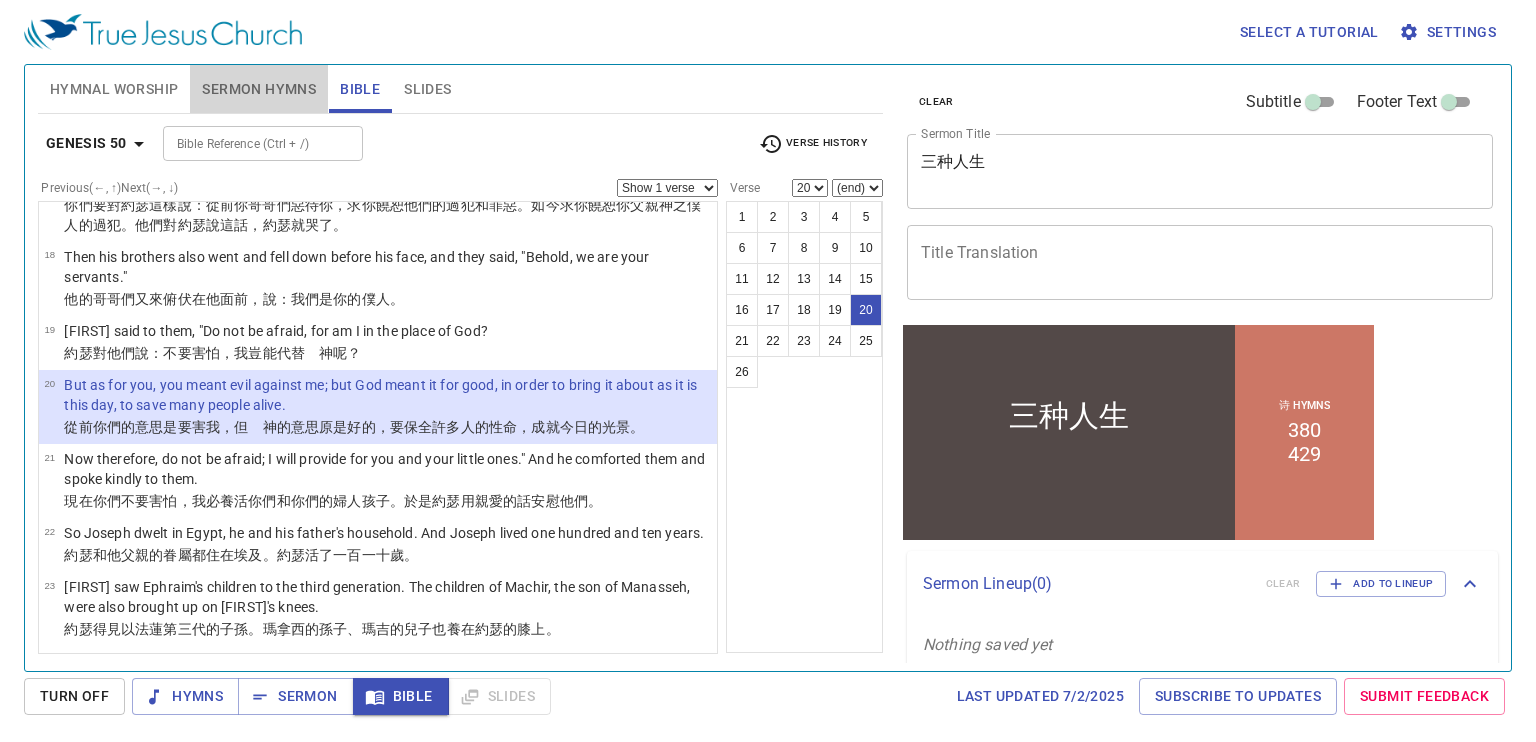 click on "Sermon Hymns" at bounding box center (259, 89) 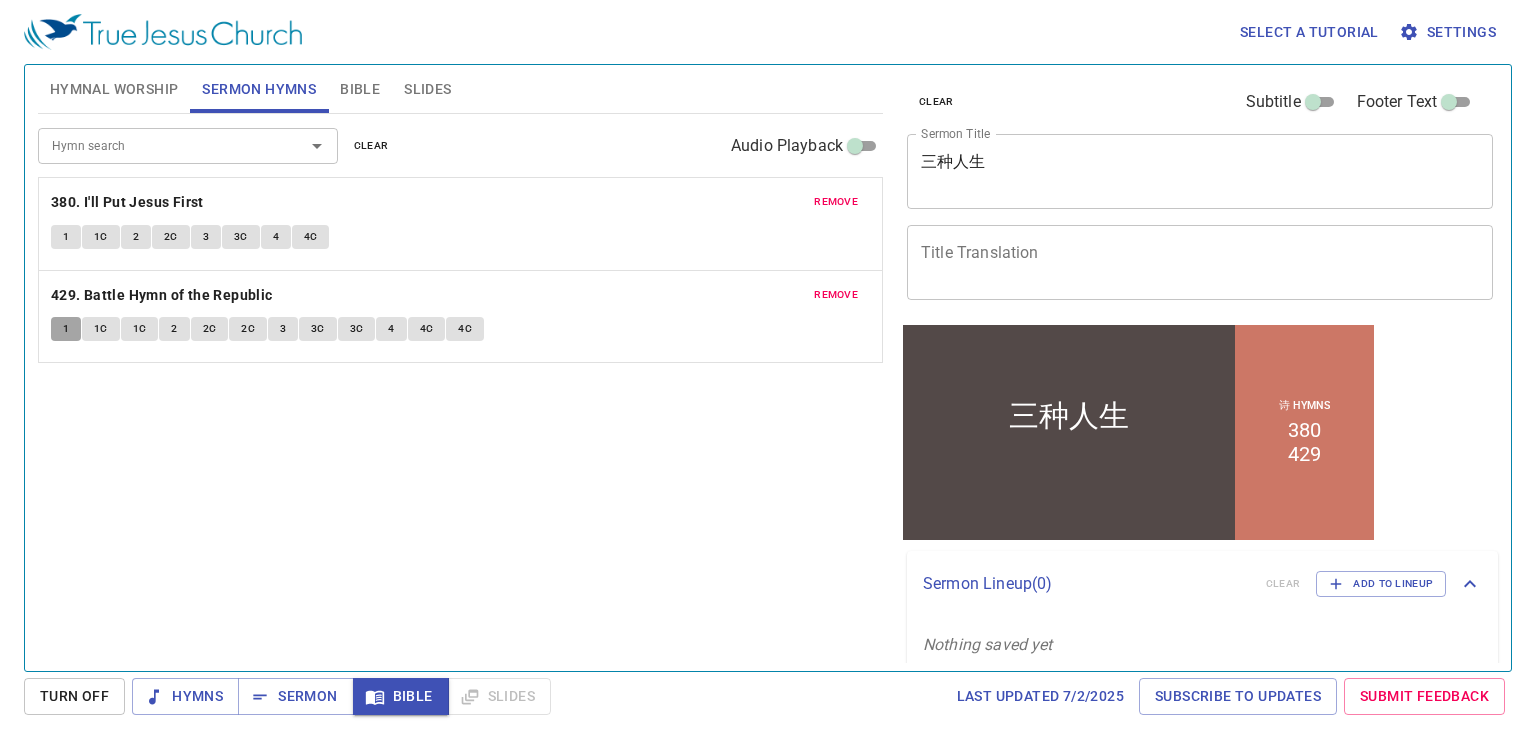 click on "1" at bounding box center [66, 329] 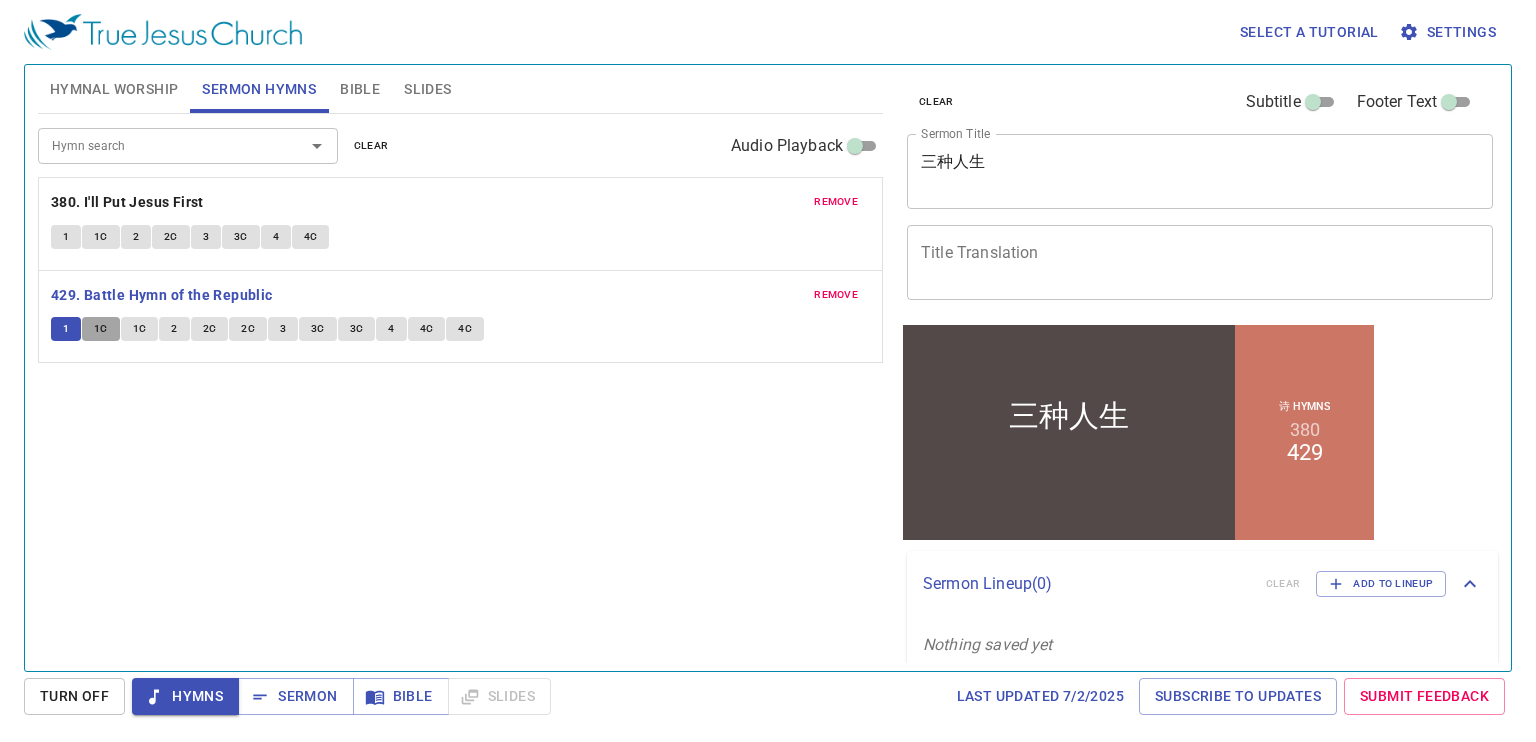 click on "1C" at bounding box center [101, 329] 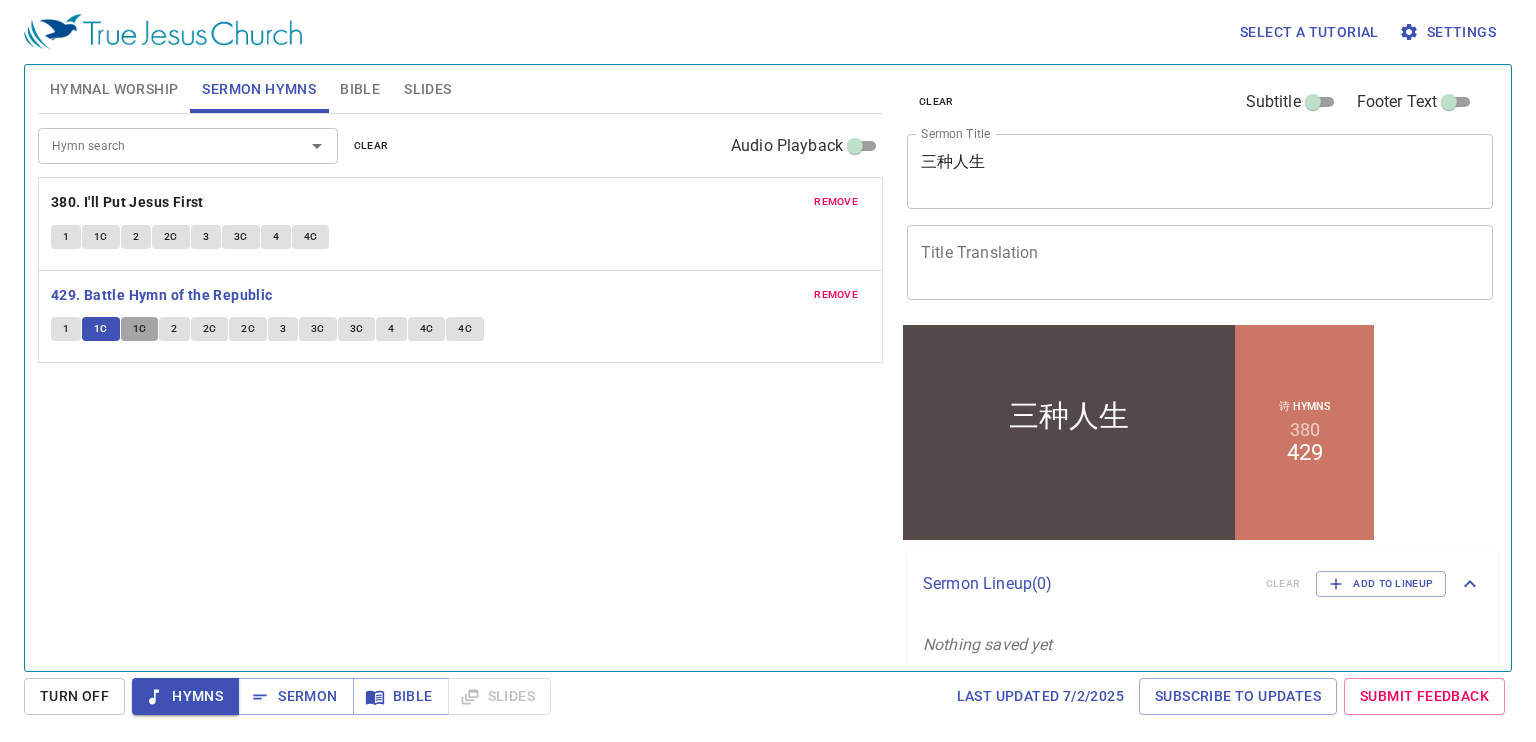 click on "1C" at bounding box center (140, 329) 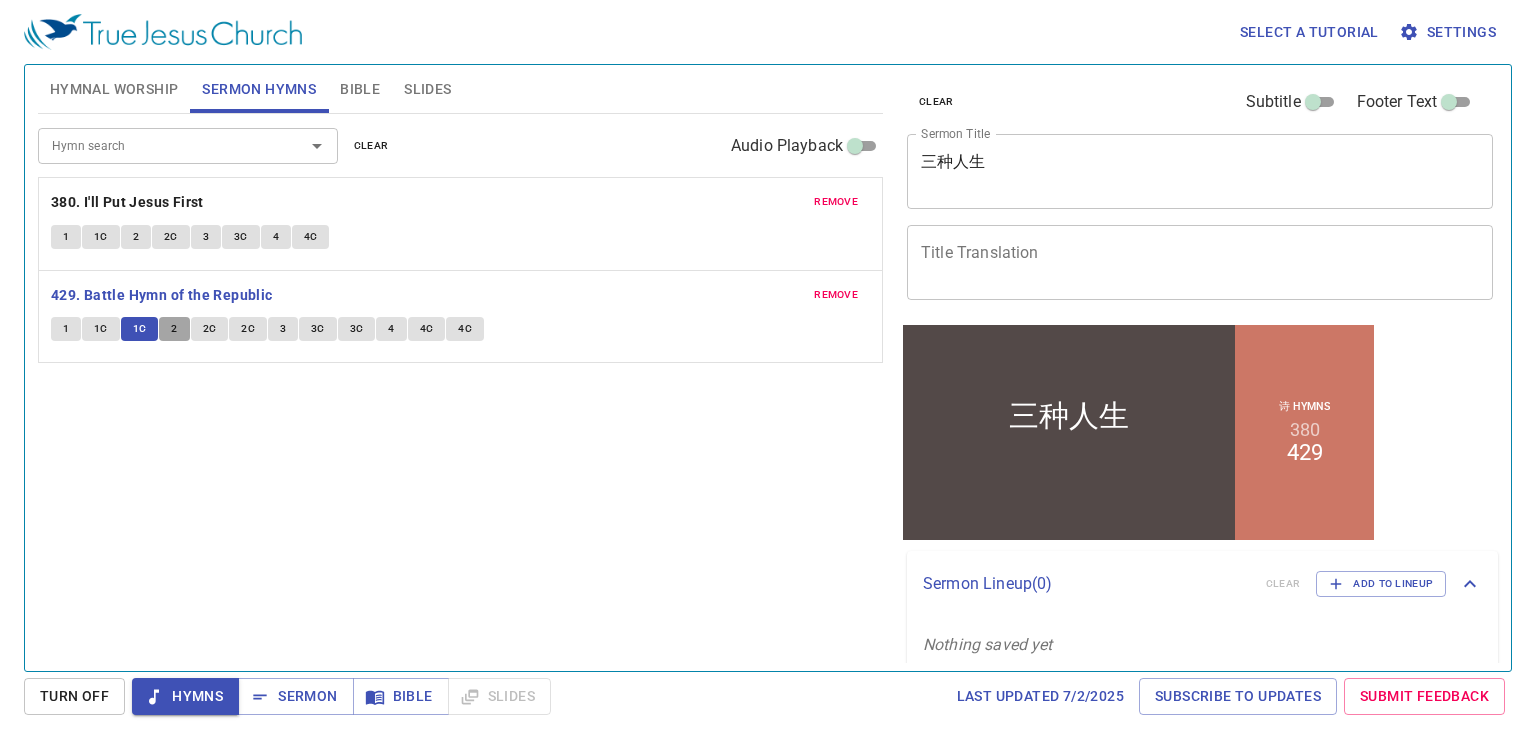 click on "2" at bounding box center [174, 329] 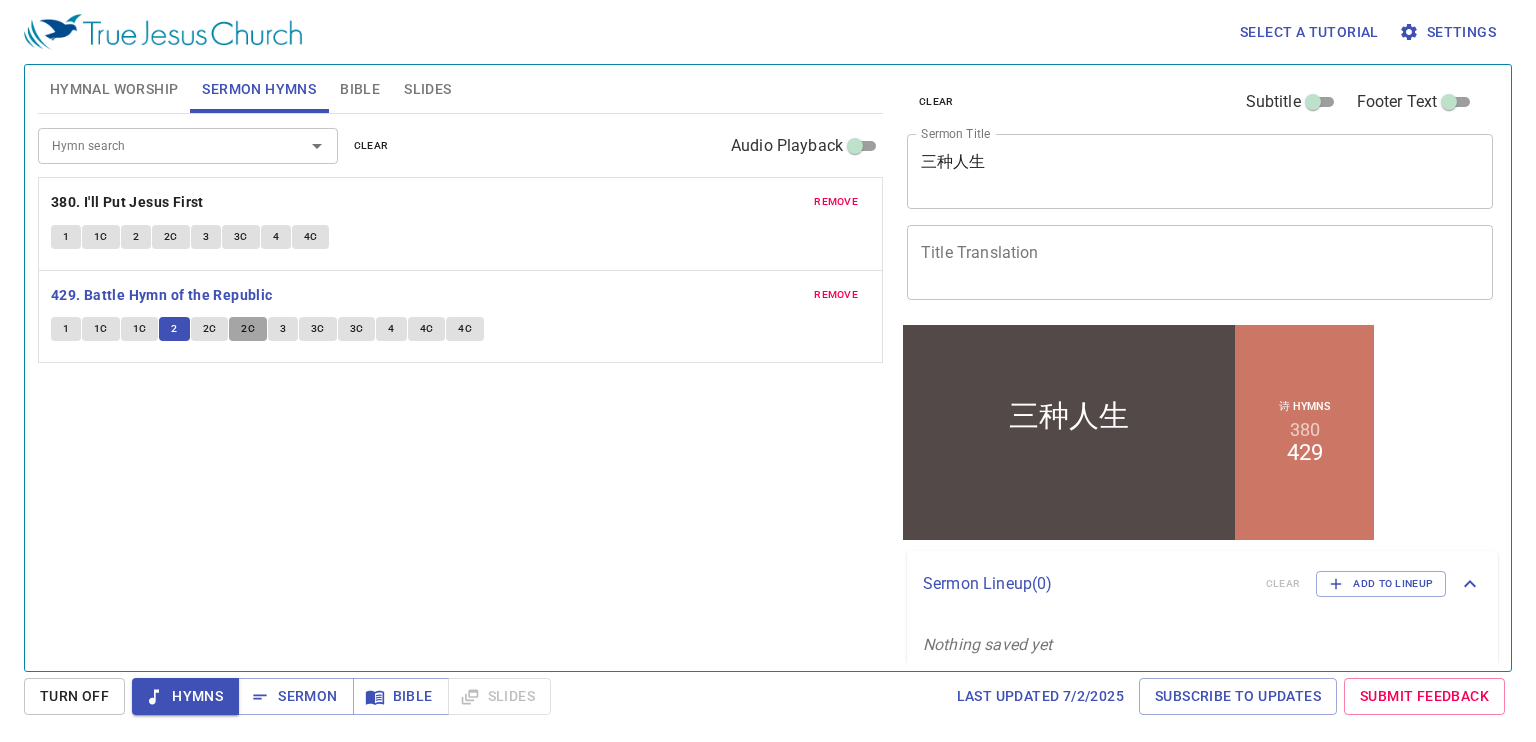 click on "2C" at bounding box center [248, 329] 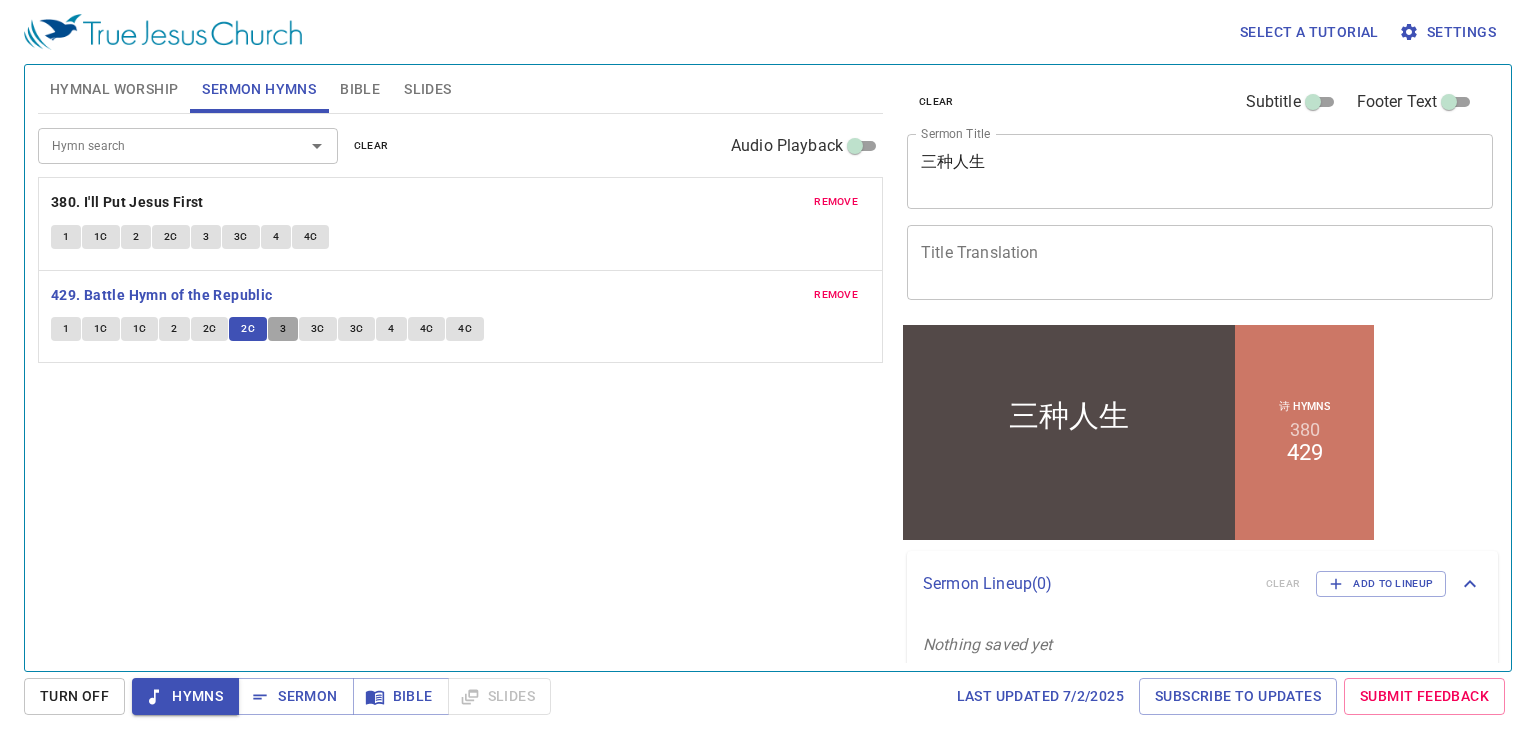 click on "3" at bounding box center (283, 329) 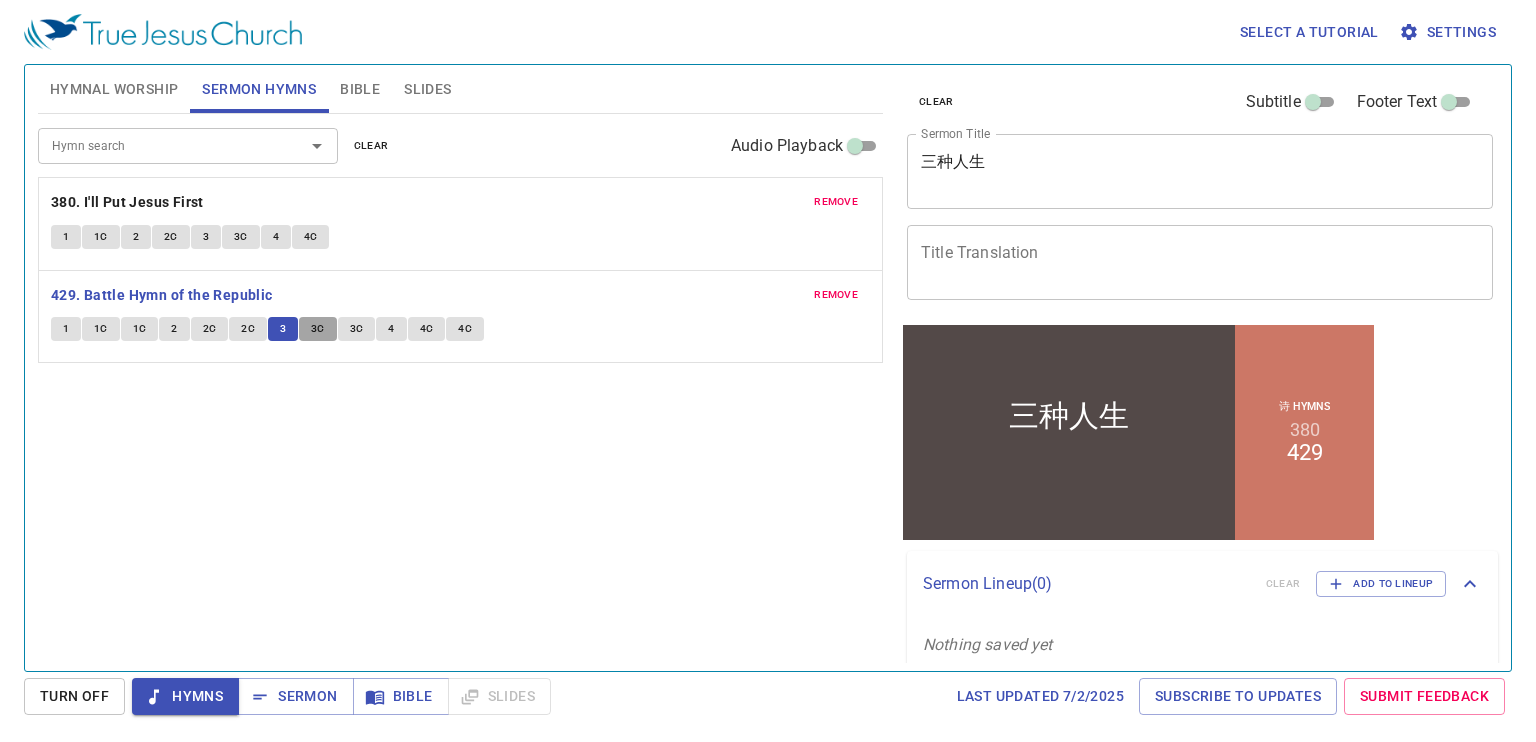 click on "3C" at bounding box center [318, 329] 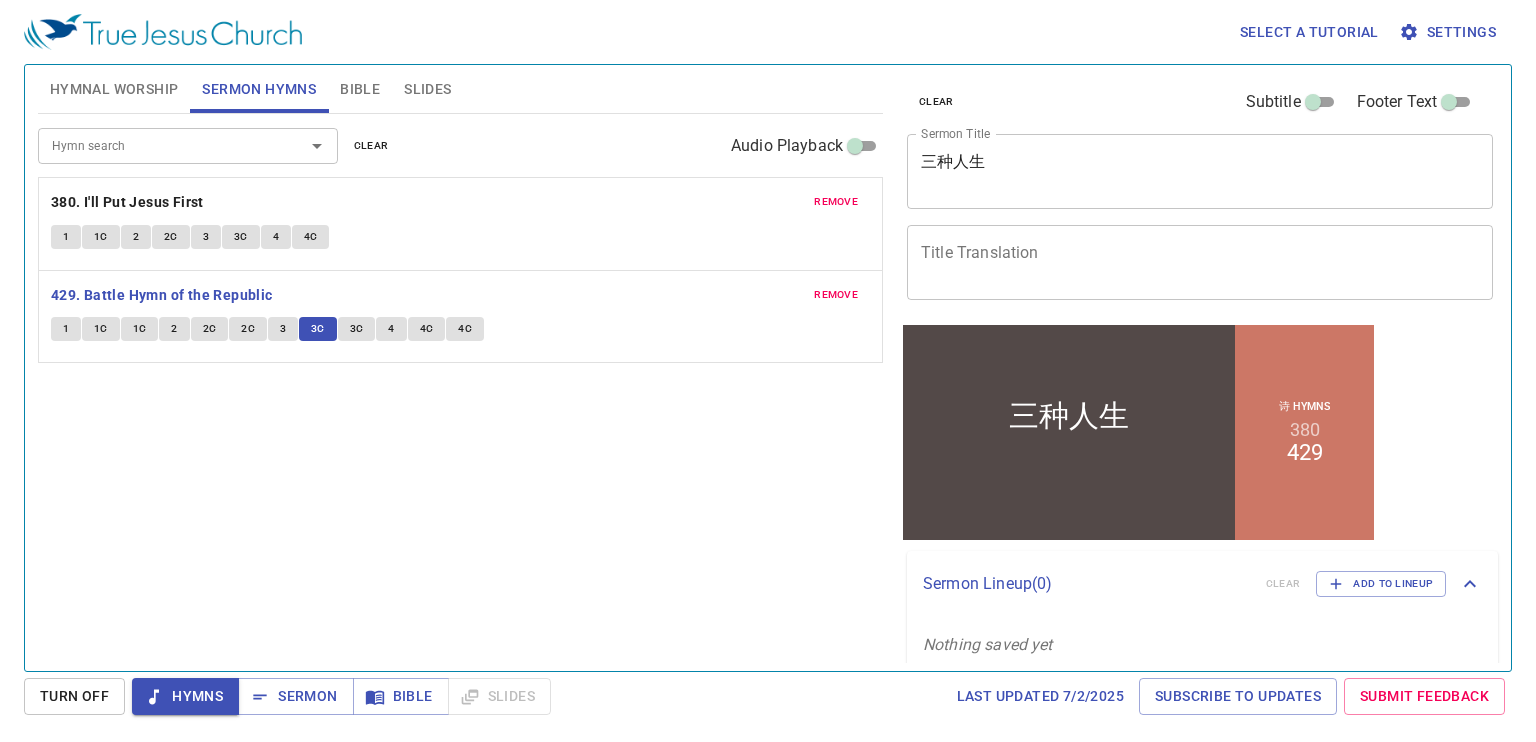 click on "3C" at bounding box center [357, 329] 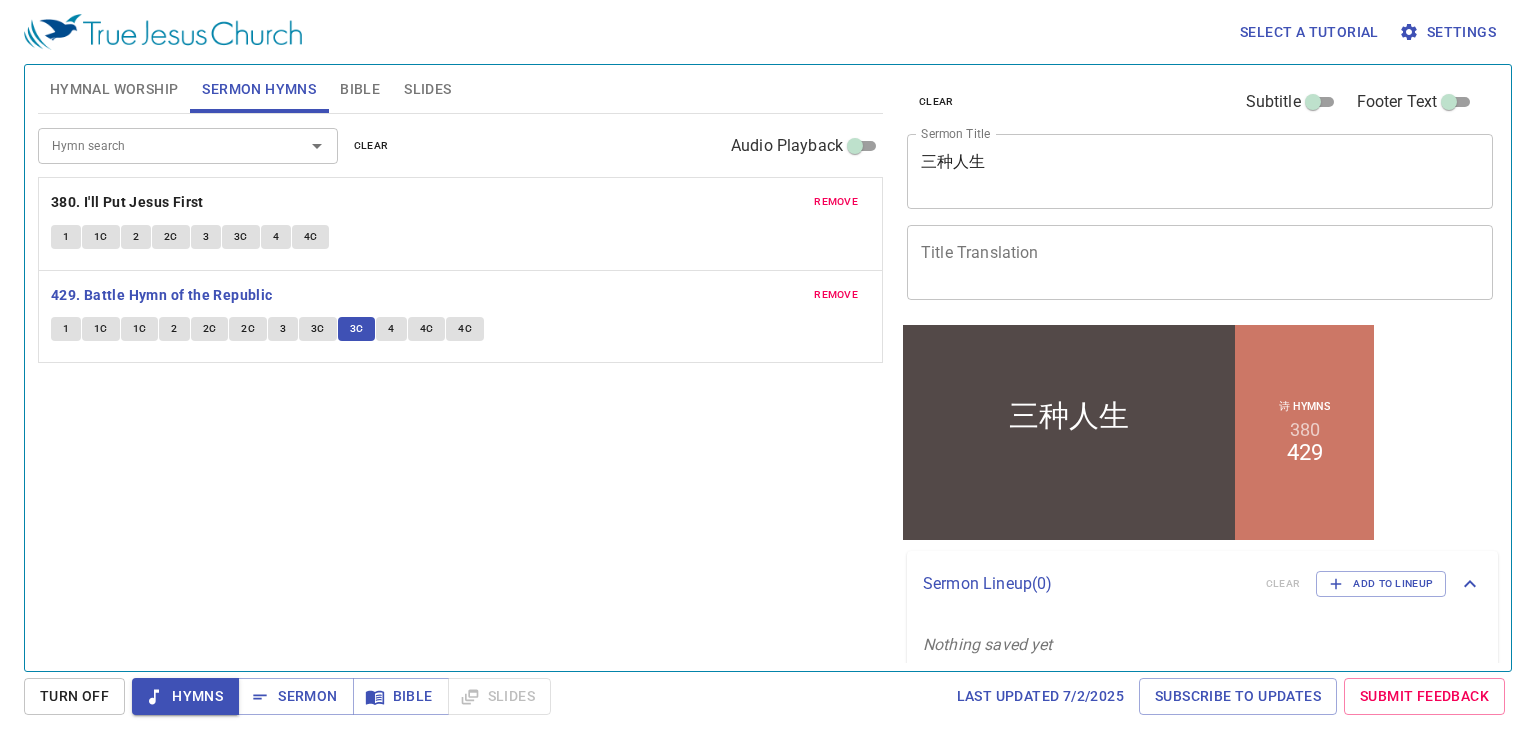click on "4" at bounding box center [391, 329] 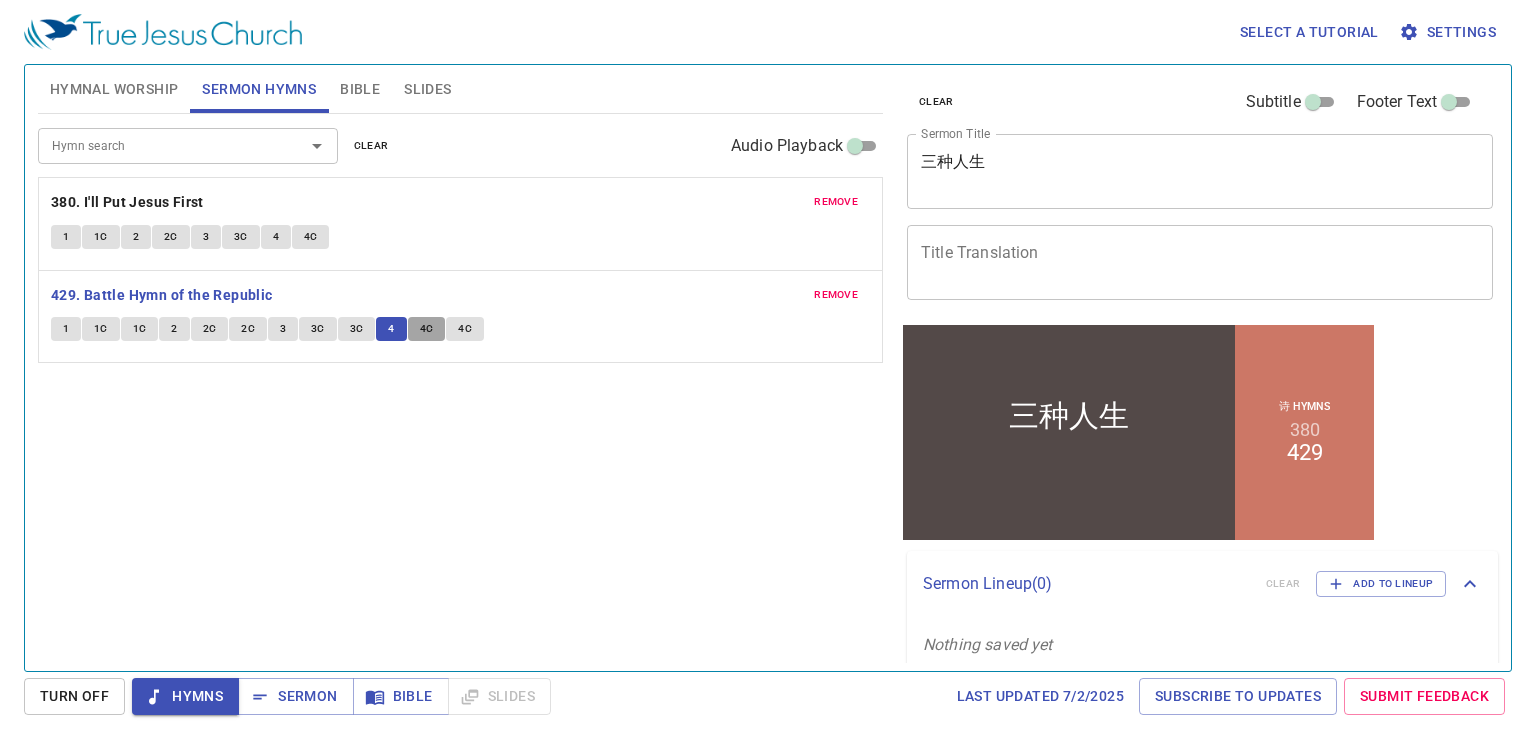 click on "4C" at bounding box center [427, 329] 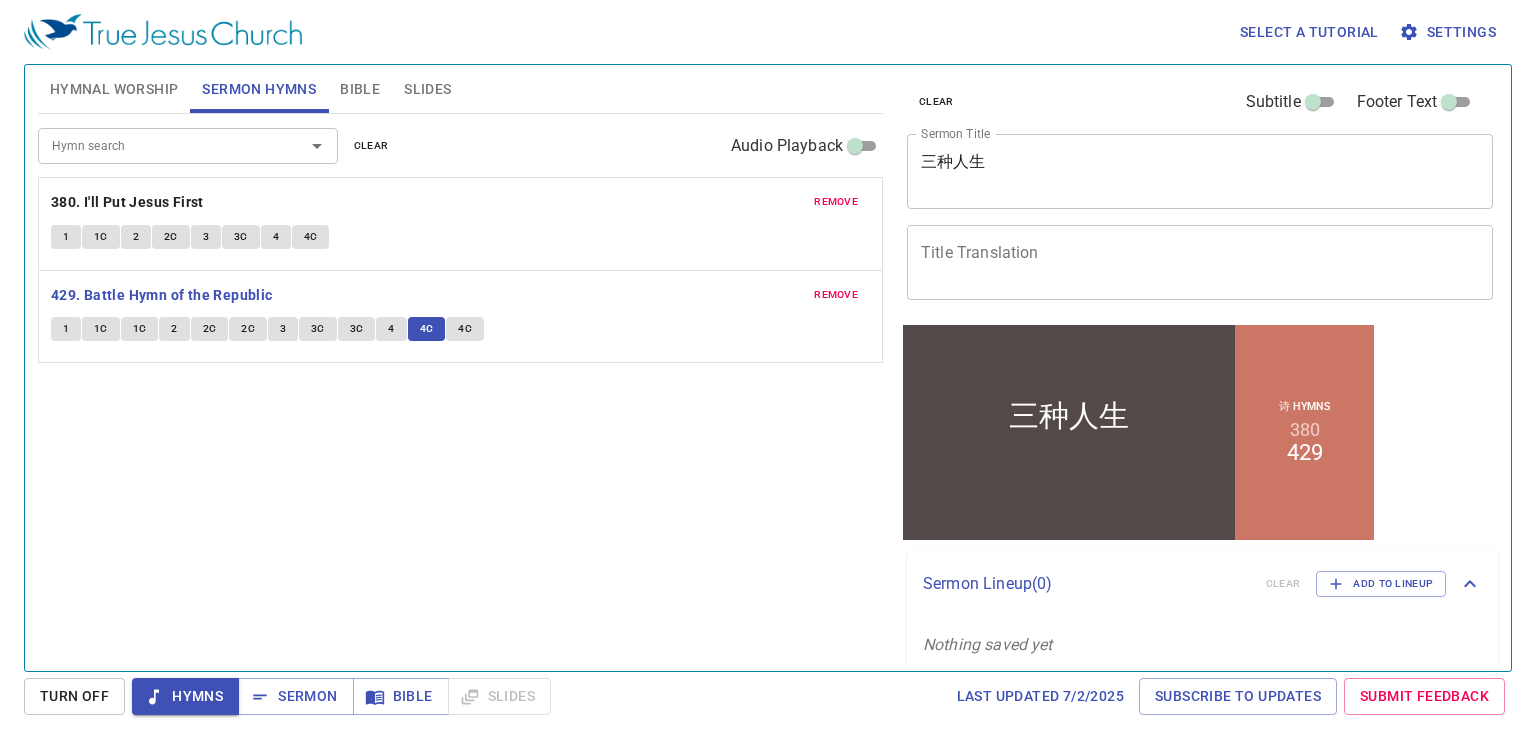 click on "4C" at bounding box center [465, 329] 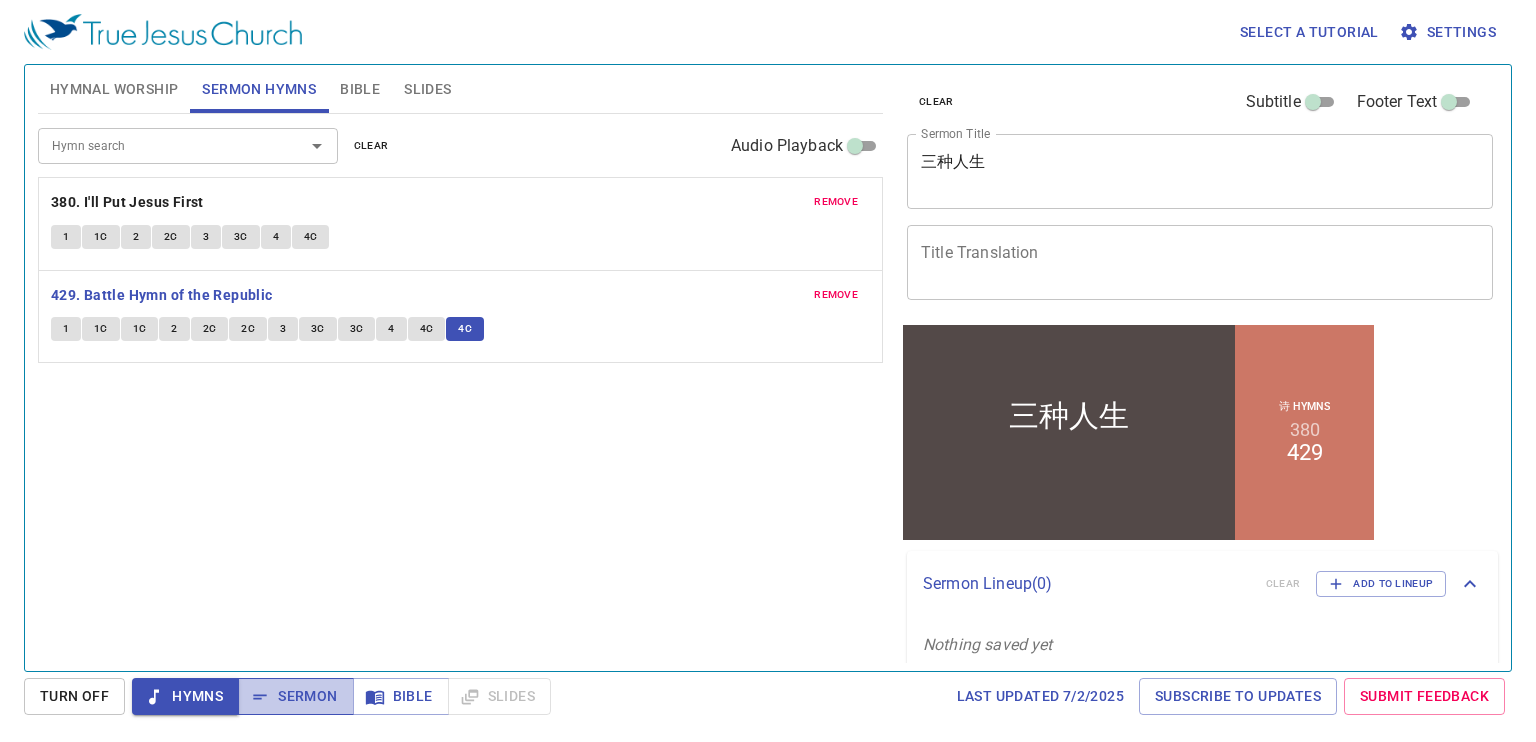 click on "Sermon" at bounding box center [295, 696] 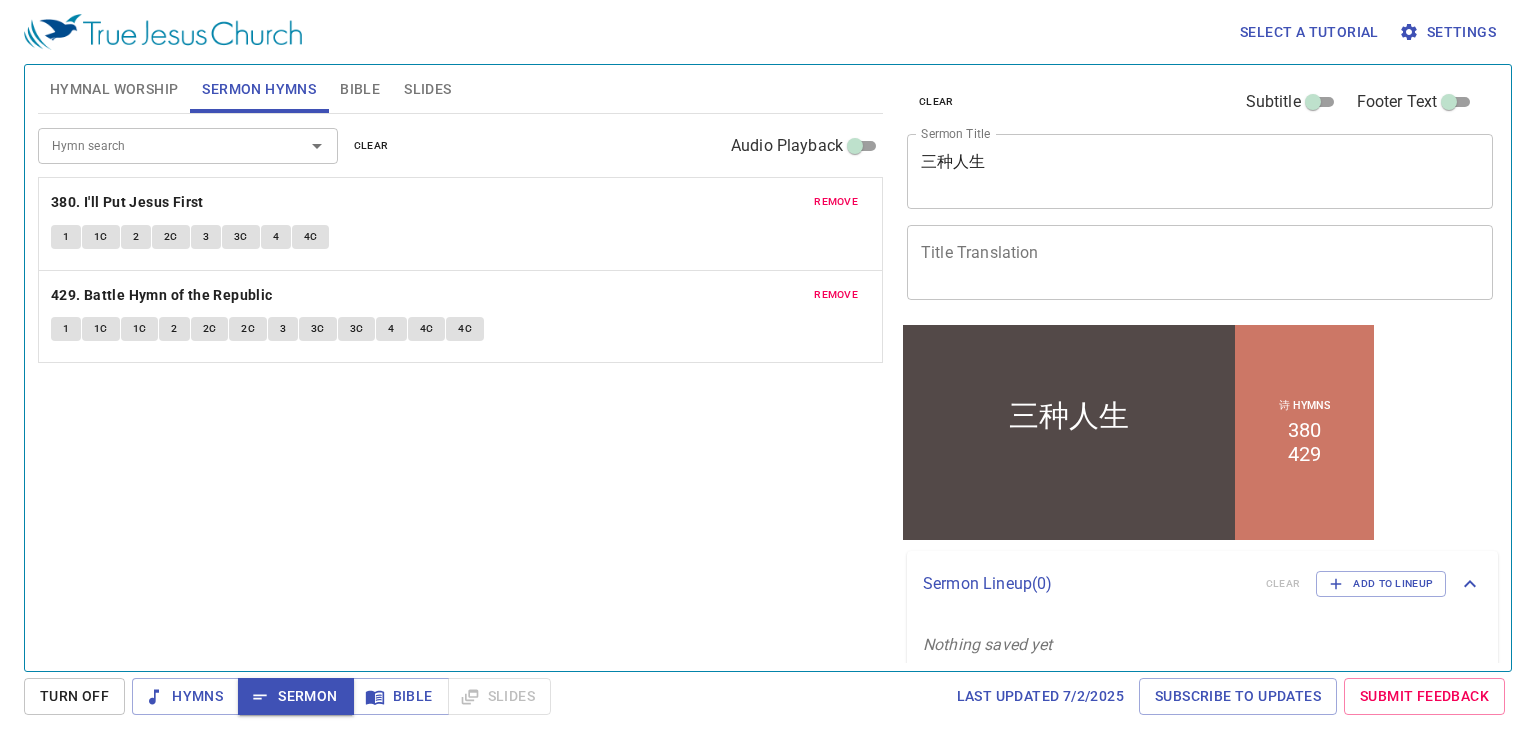 click on "三种人生" at bounding box center (1200, 171) 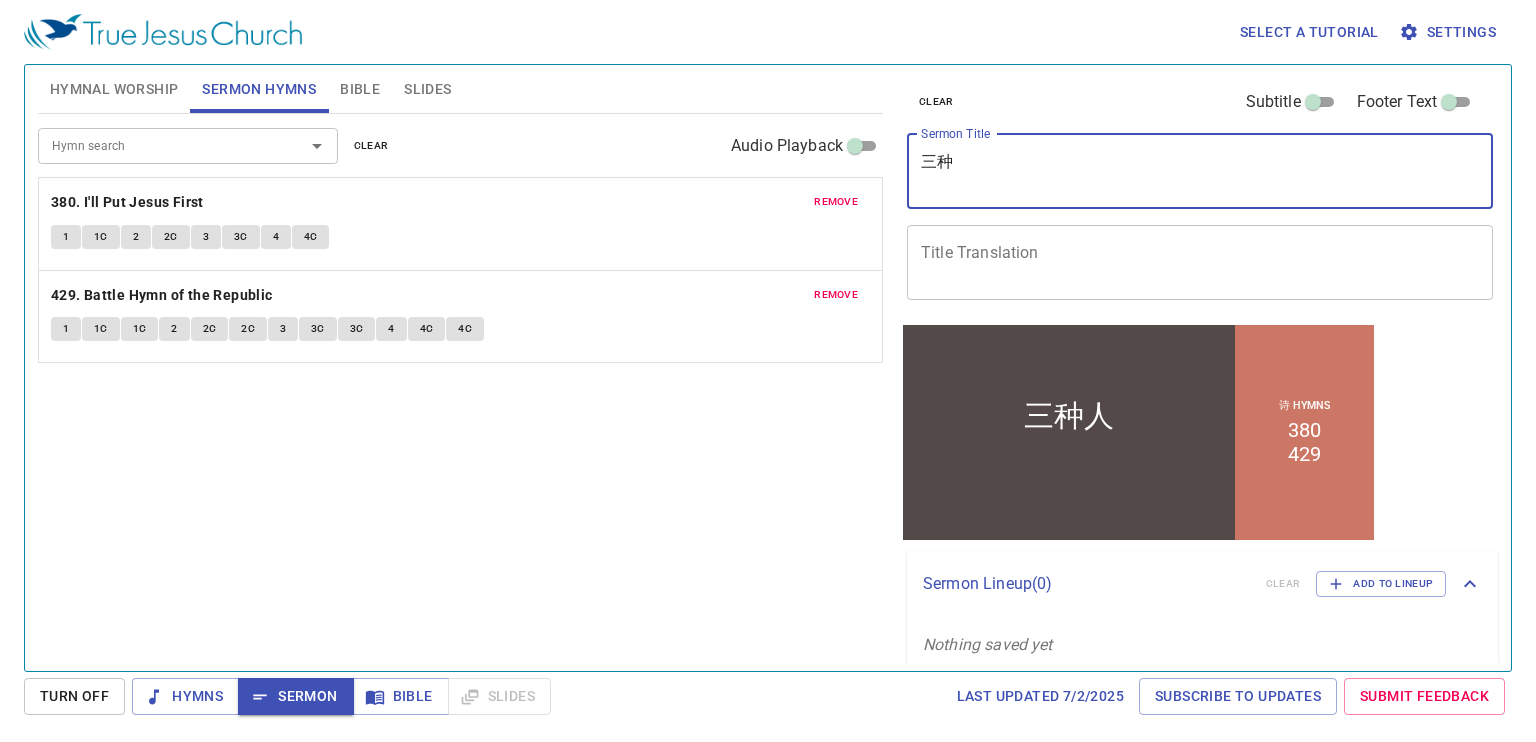 type on "三" 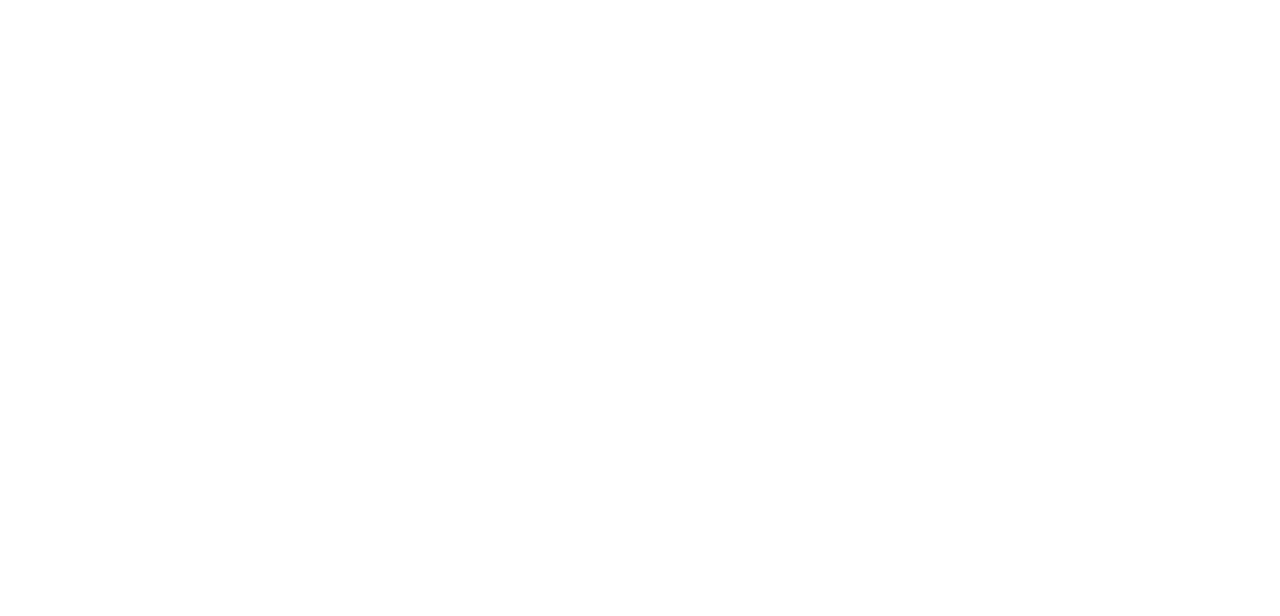 scroll, scrollTop: 0, scrollLeft: 0, axis: both 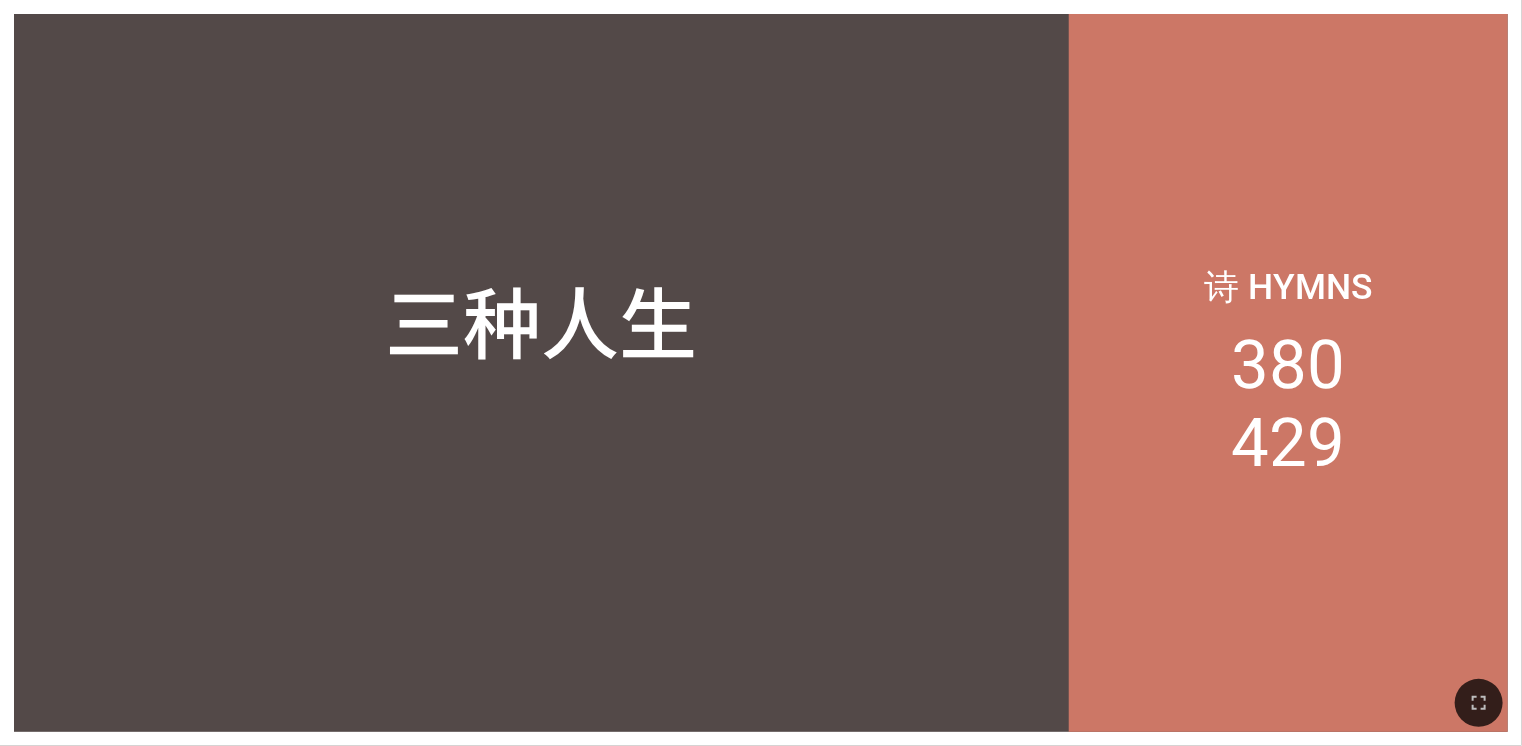 click on "三种人生 三种人生 诗   Hymns 380 429" at bounding box center [761, 373] 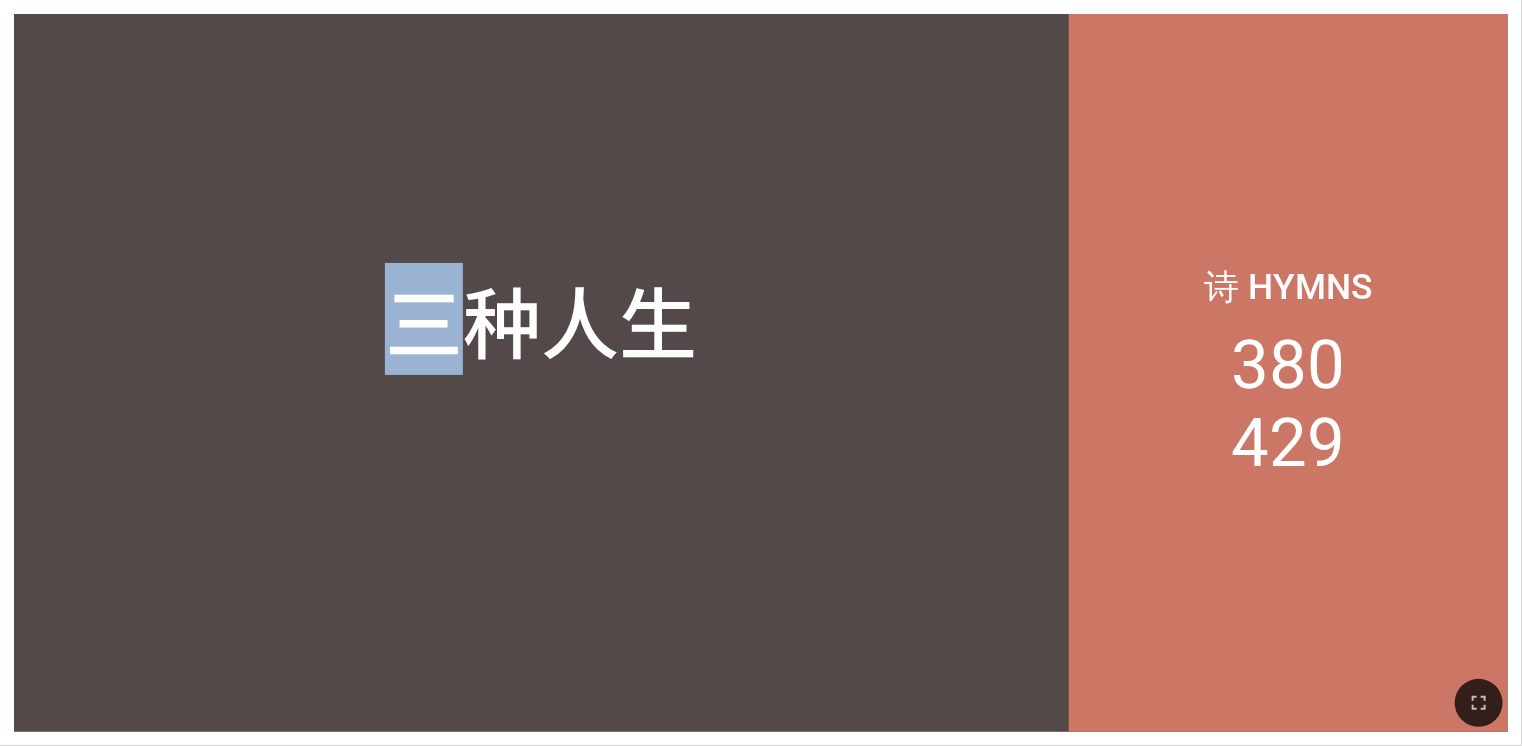 click on "三种人生 三种人生 诗   Hymns 380 429" at bounding box center [761, 373] 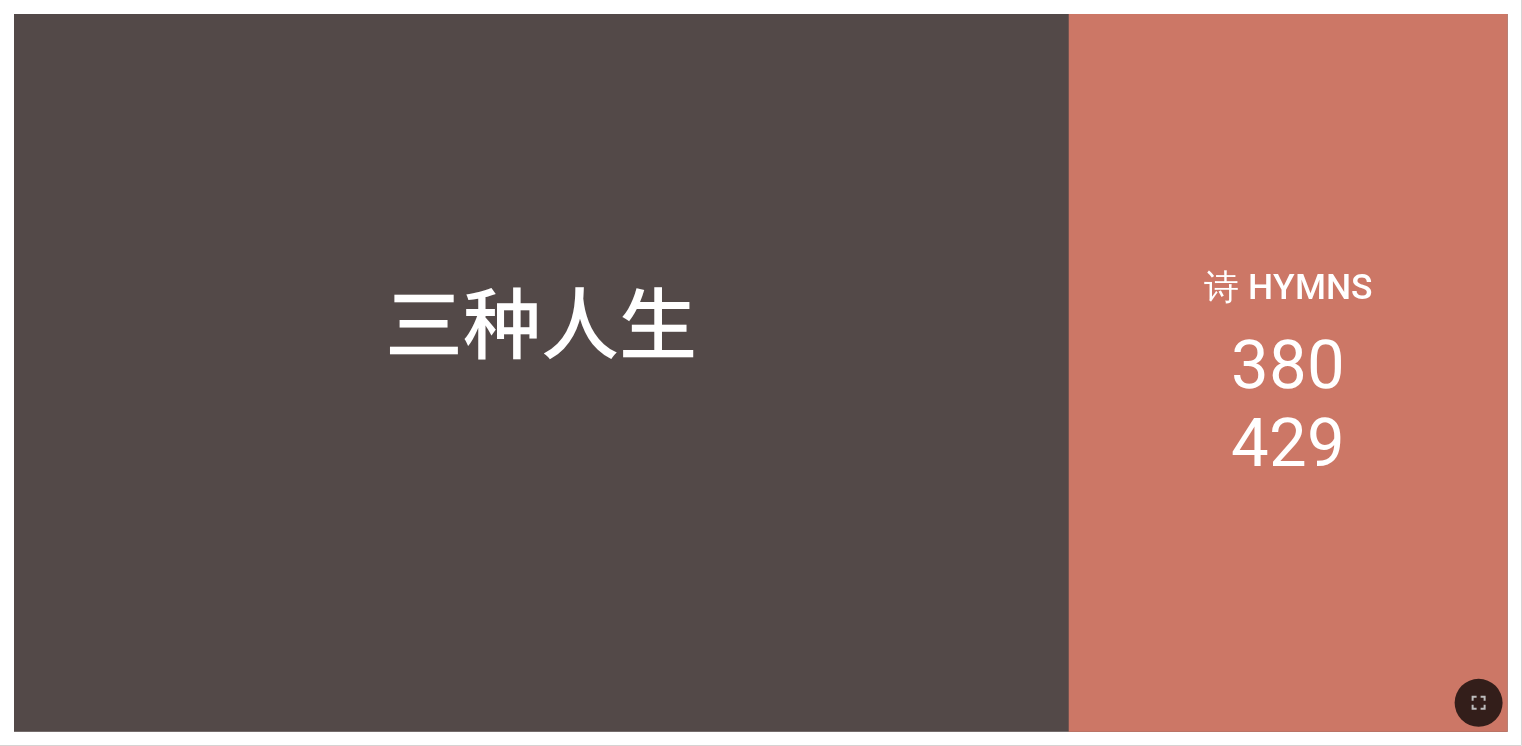 click on "三种人生" at bounding box center [541, 319] 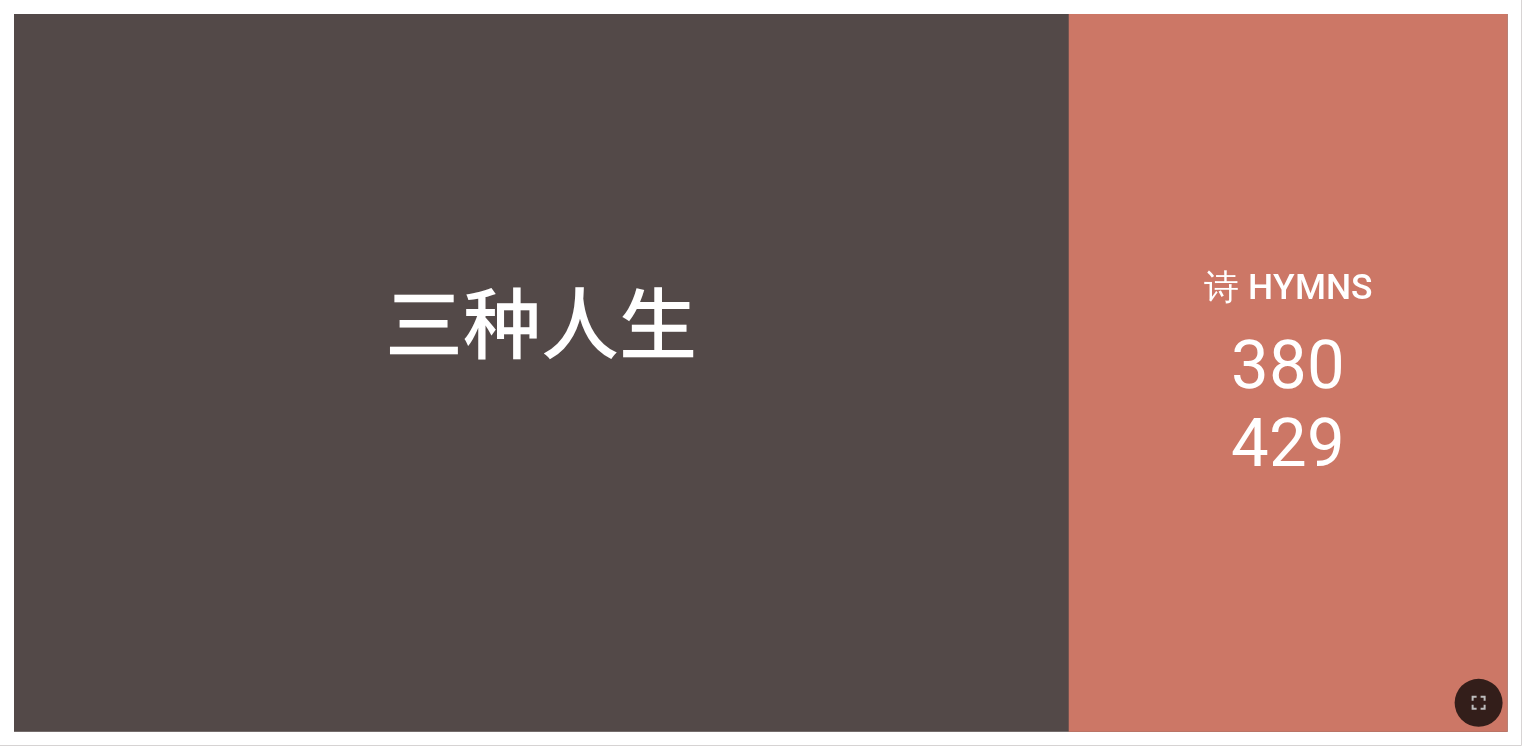 click on "三种人生" at bounding box center (541, 319) 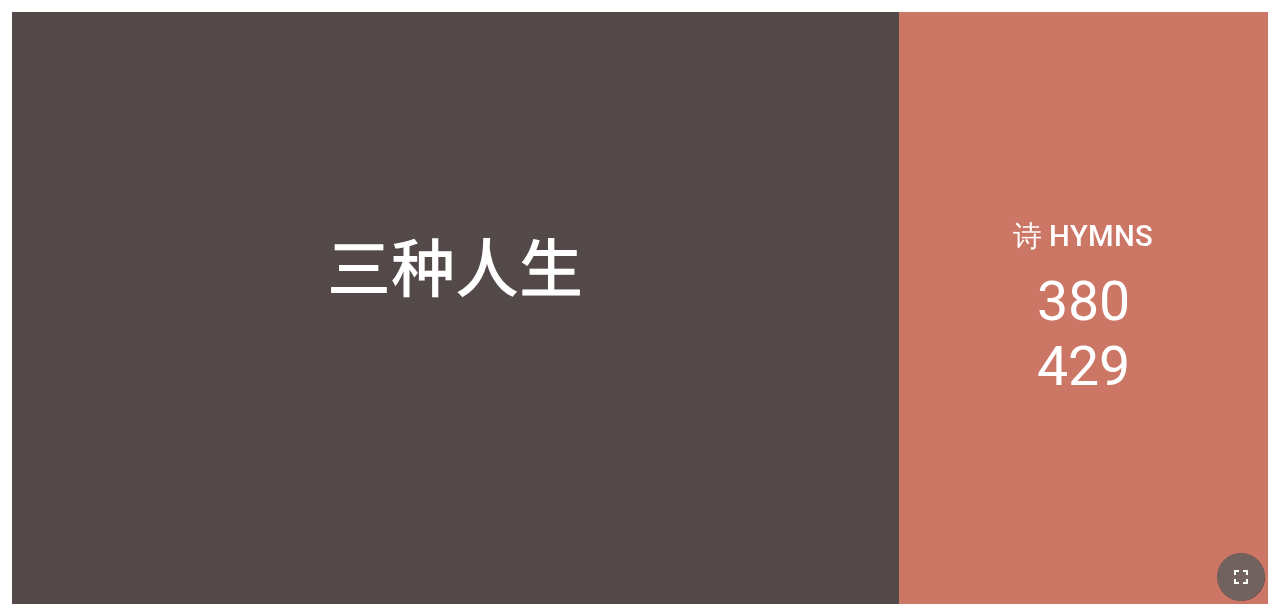 click 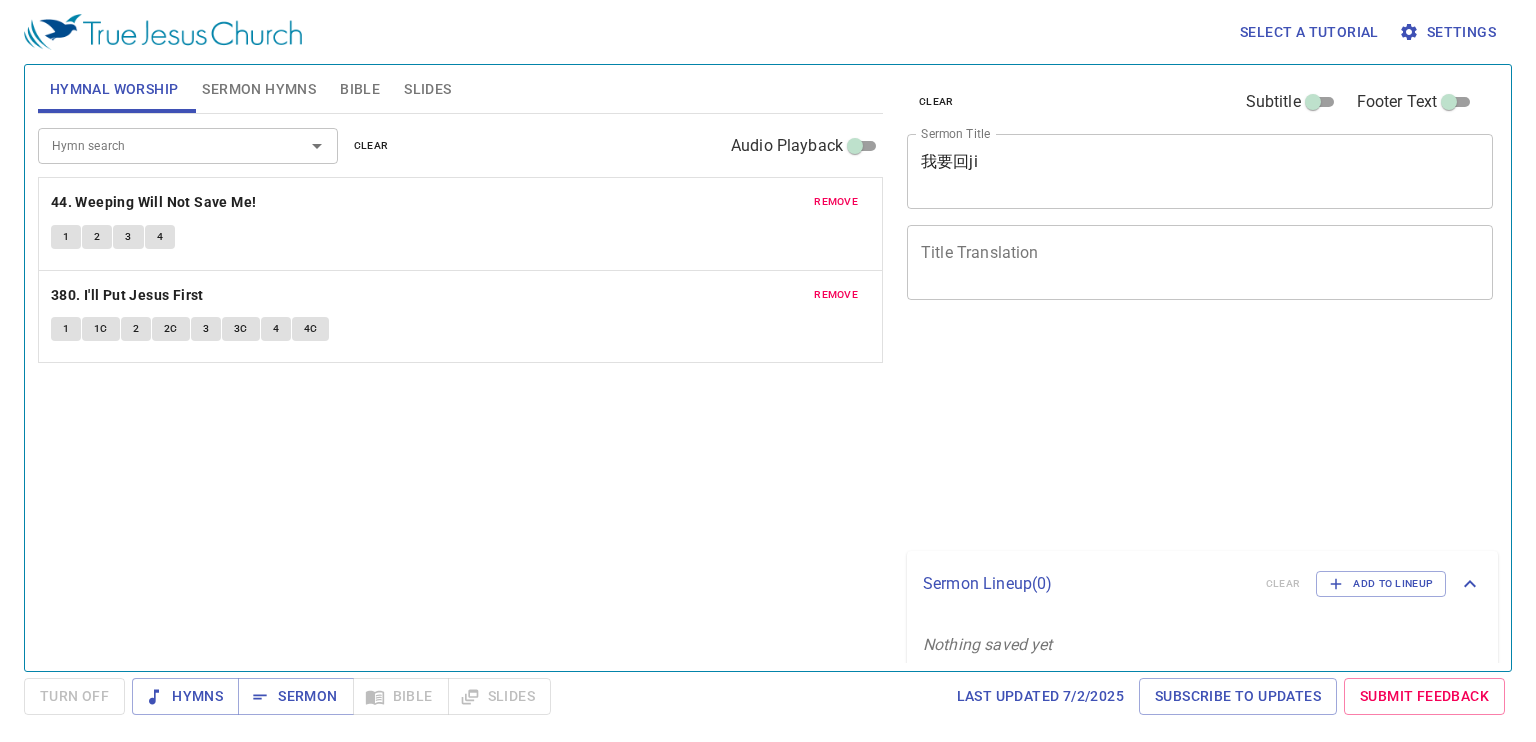 scroll, scrollTop: 0, scrollLeft: 0, axis: both 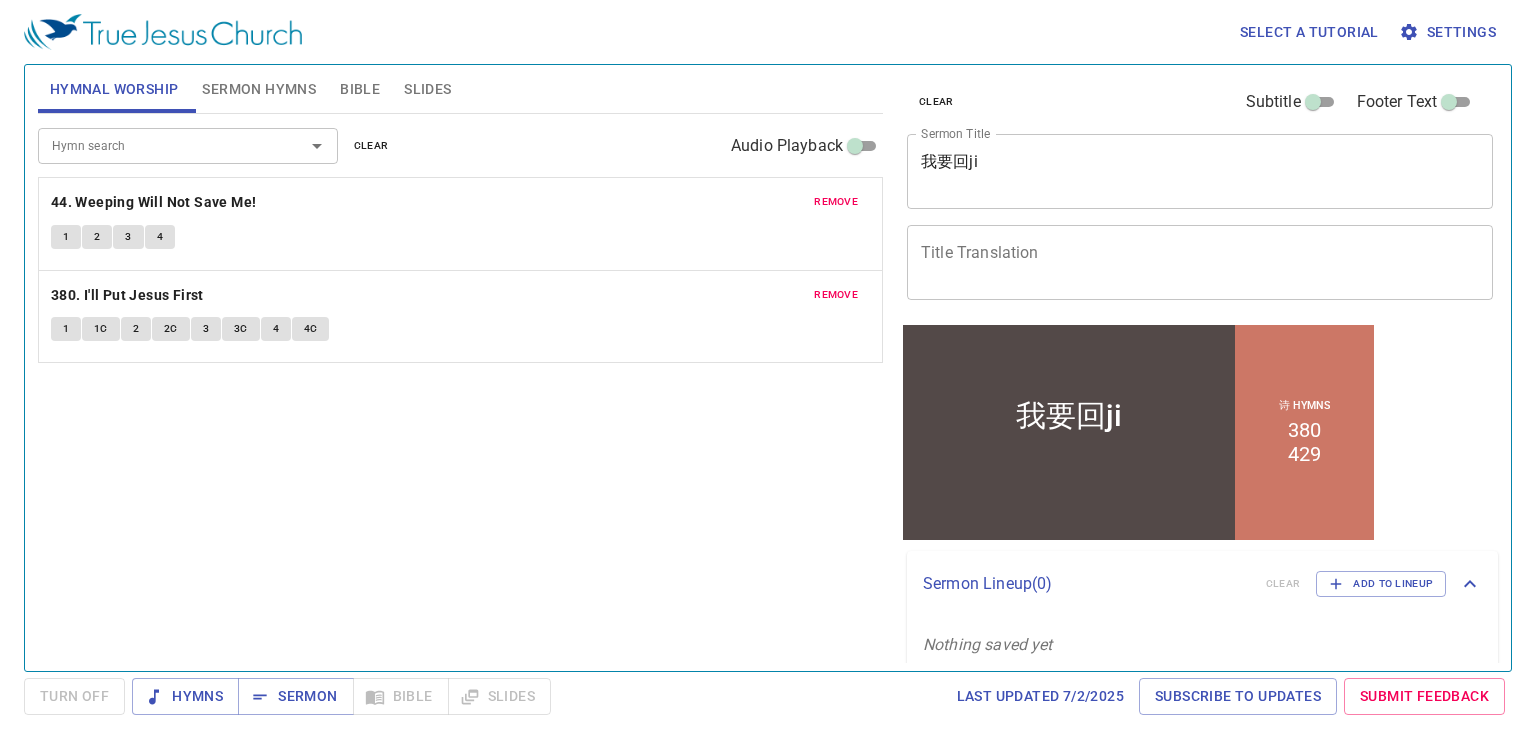 click on "我要回ji x Sermon Title" at bounding box center (1200, 171) 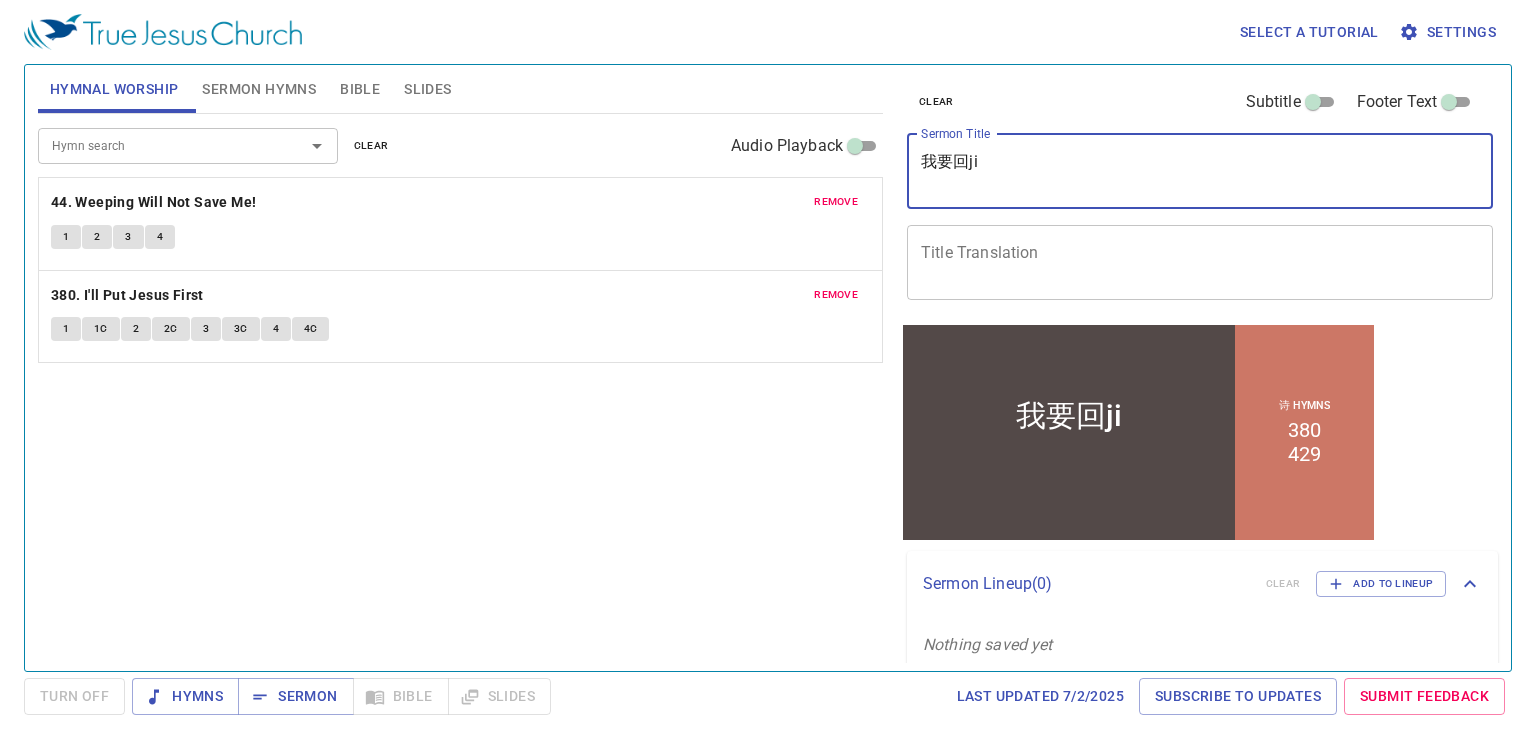click on "我要回ji" at bounding box center (1200, 171) 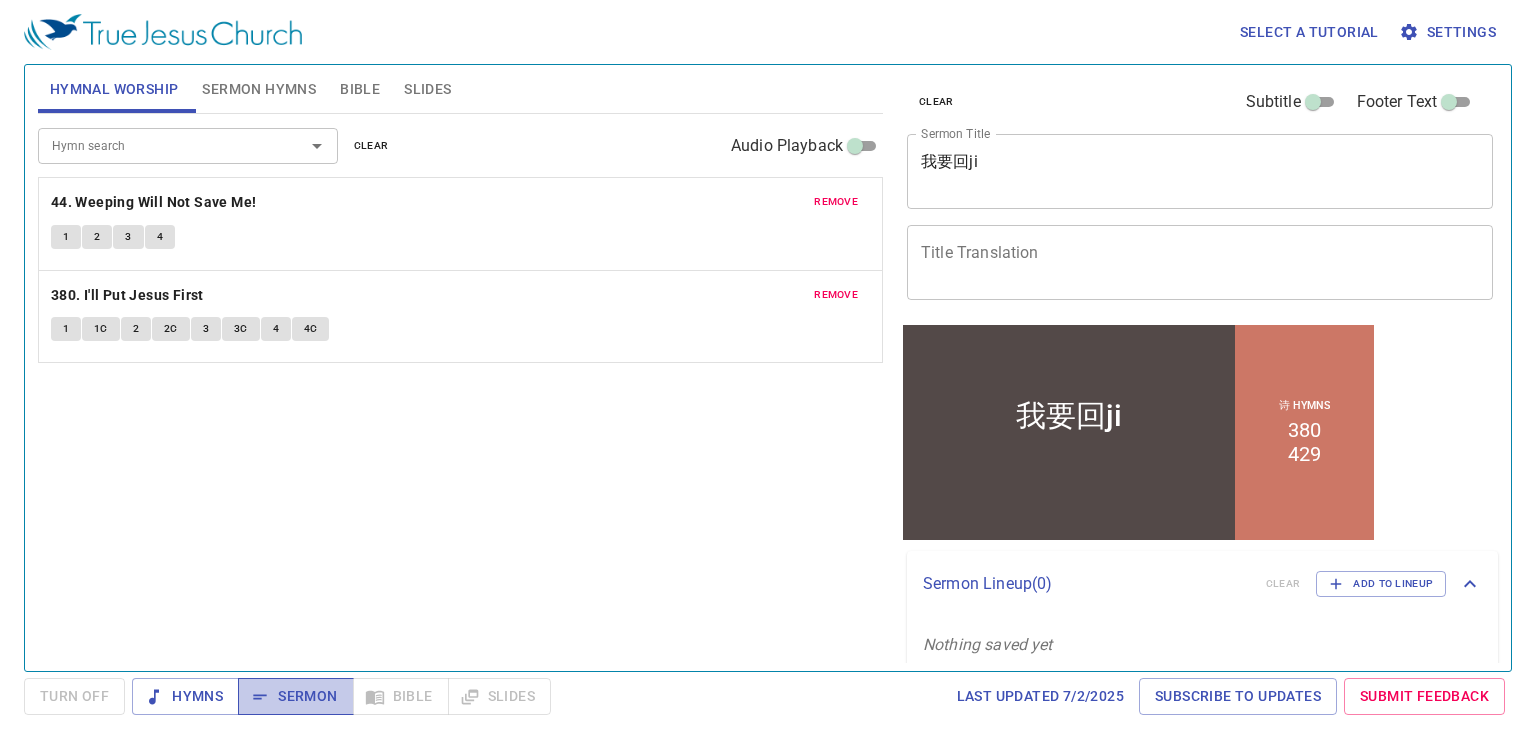 click on "Sermon" at bounding box center [295, 696] 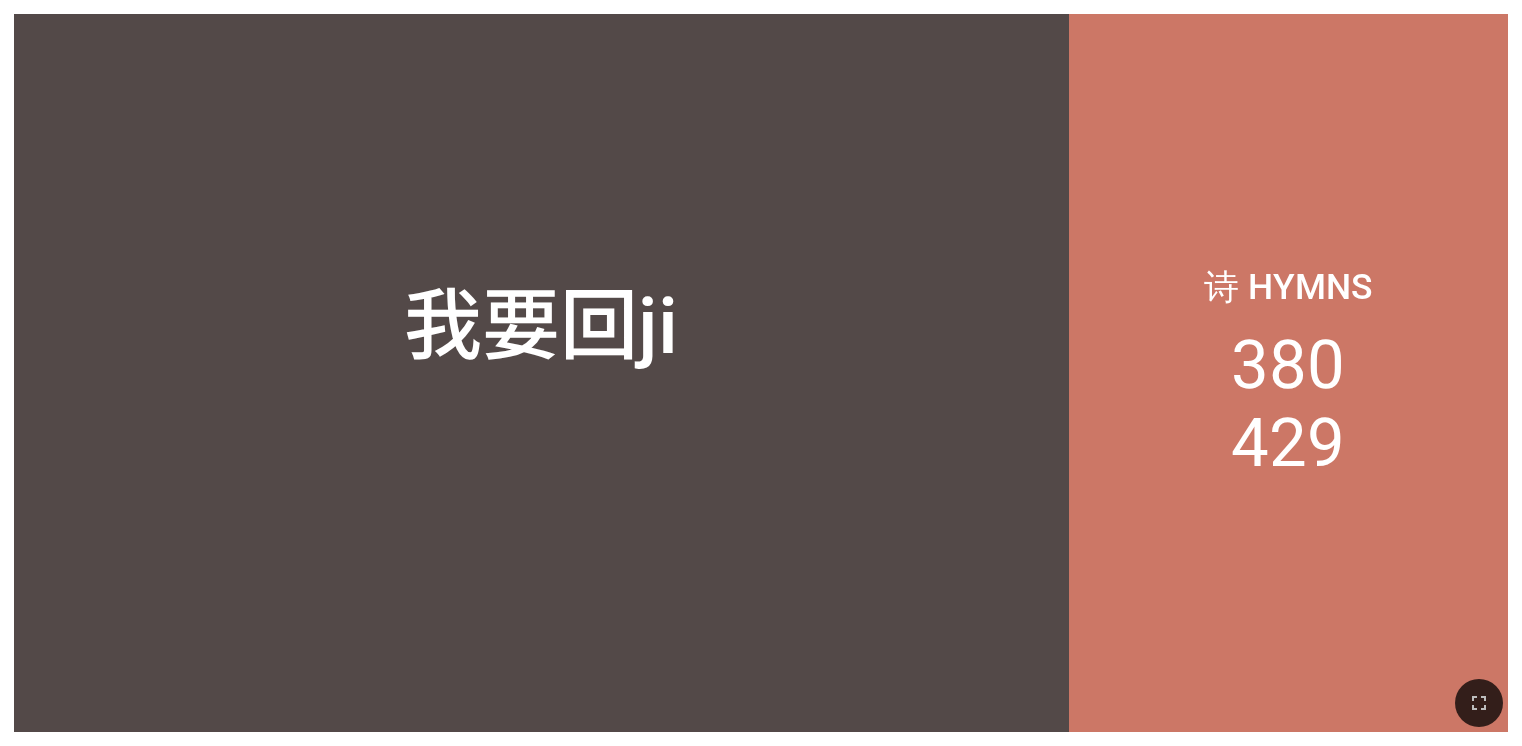 scroll, scrollTop: 0, scrollLeft: 0, axis: both 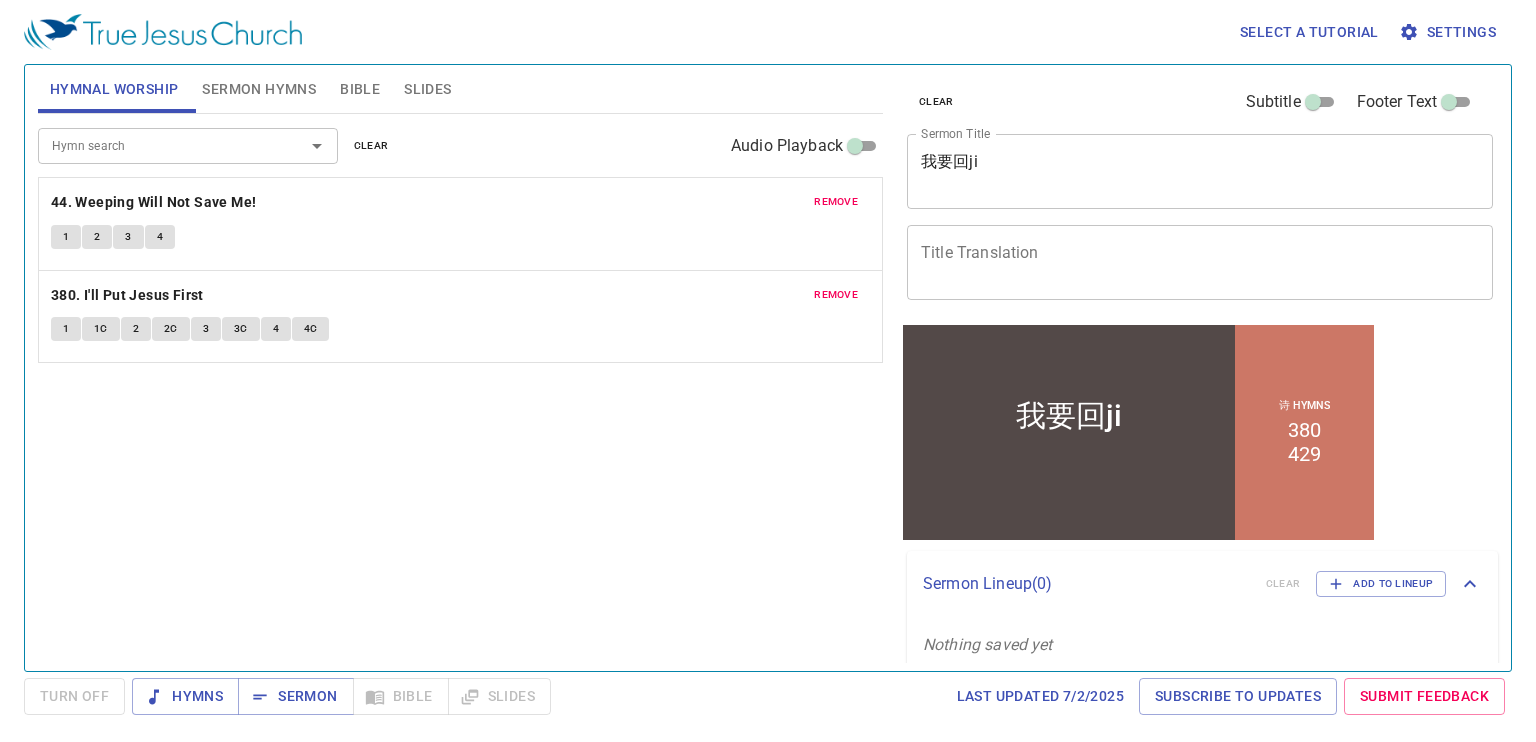 click on "Select a tutorial Settings Hymnal Worship Sermon Hymns Bible Slides Hymn search Hymn search   clear Audio Playback remove 44. Weeping Will Not Save Me!   1 2 3 4 remove 380. I'll Put Jesus First   1 1C 2 2C 3 3C 4 4C Hymn search Hymn search   clear Audio Playback remove 380. I'll Put Jesus First   1 1C 2 2C 3 3C 4 4C remove 429. Battle Hymn of the Republic   1 1C 1C 2 2C 2C 3 3C 3C 4 4C 4C Genesis 1 Bible Reference (Ctrl + /) Bible Reference (Ctrl + /)   Verse History   Previous  (←, ↑)     Next  (→, ↓) Show 1 verse Show 2 verses Show 3 verses Show 4 verses Show 5 verses 1 In the beginning God created the heavens and the earth.   ﻿起初 ，　神 創造 天 地 。 2 The earth was without form, and void; and darkness was on the face of the deep. And the Spirit of God was hovering over the face of the waters.   地 是 空虛 混沌 ，淵 面 黑暗 ；　神 的靈 運行 在水 面 上 。 3 Then God said, "Let there be light"; and there was light.   神 說 ：要有 光 。 4   神" at bounding box center [768, 371] 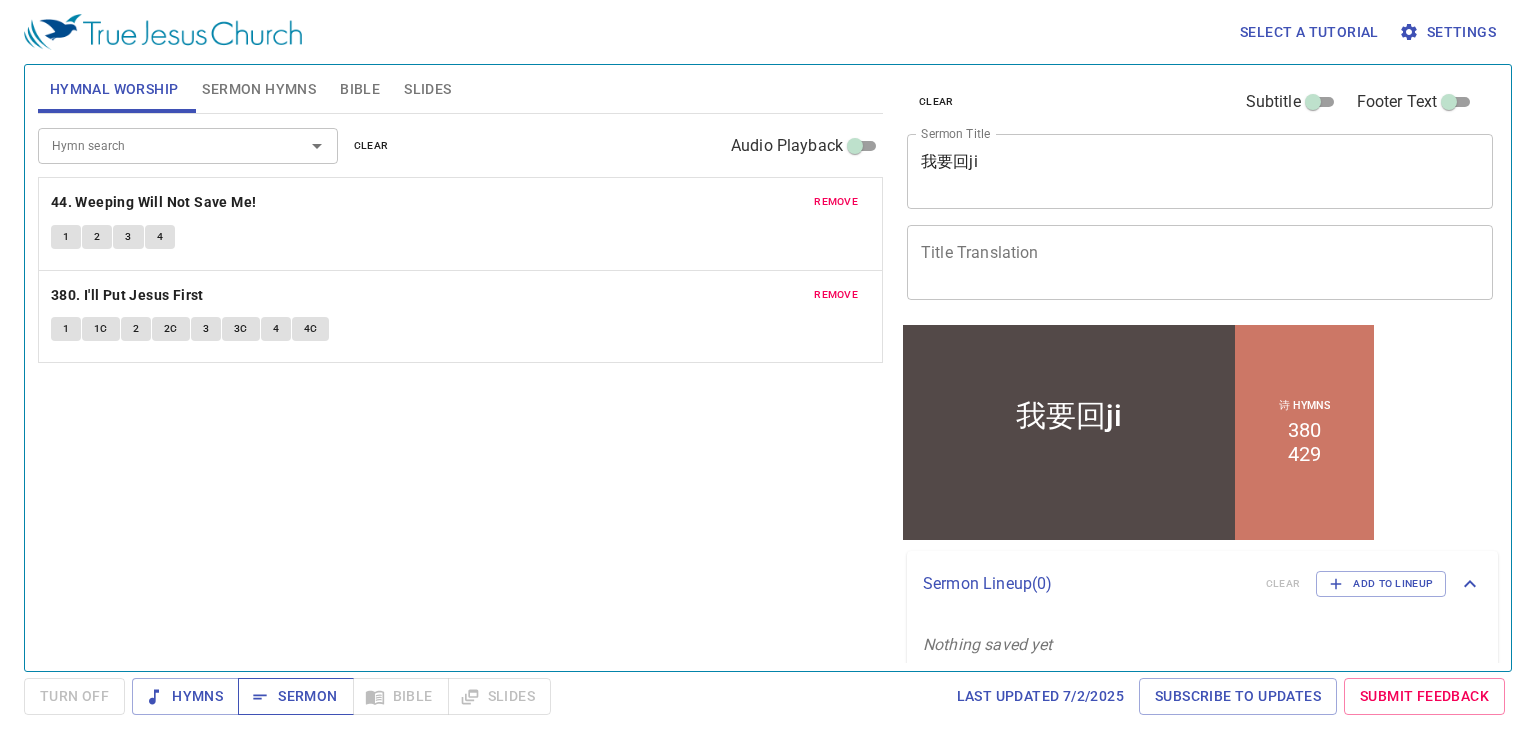 click on "Sermon" at bounding box center (295, 696) 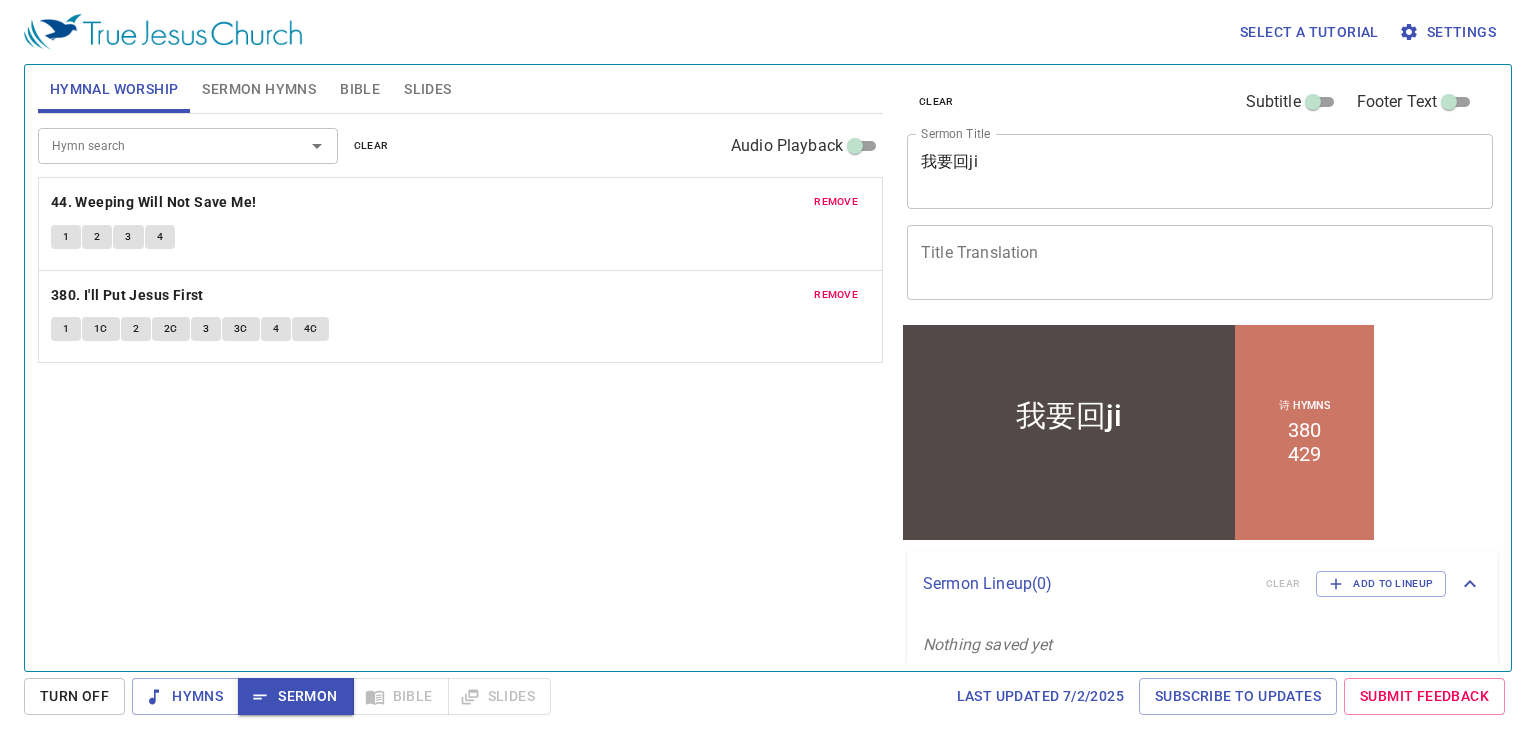 click on "我要回ji" at bounding box center [1200, 171] 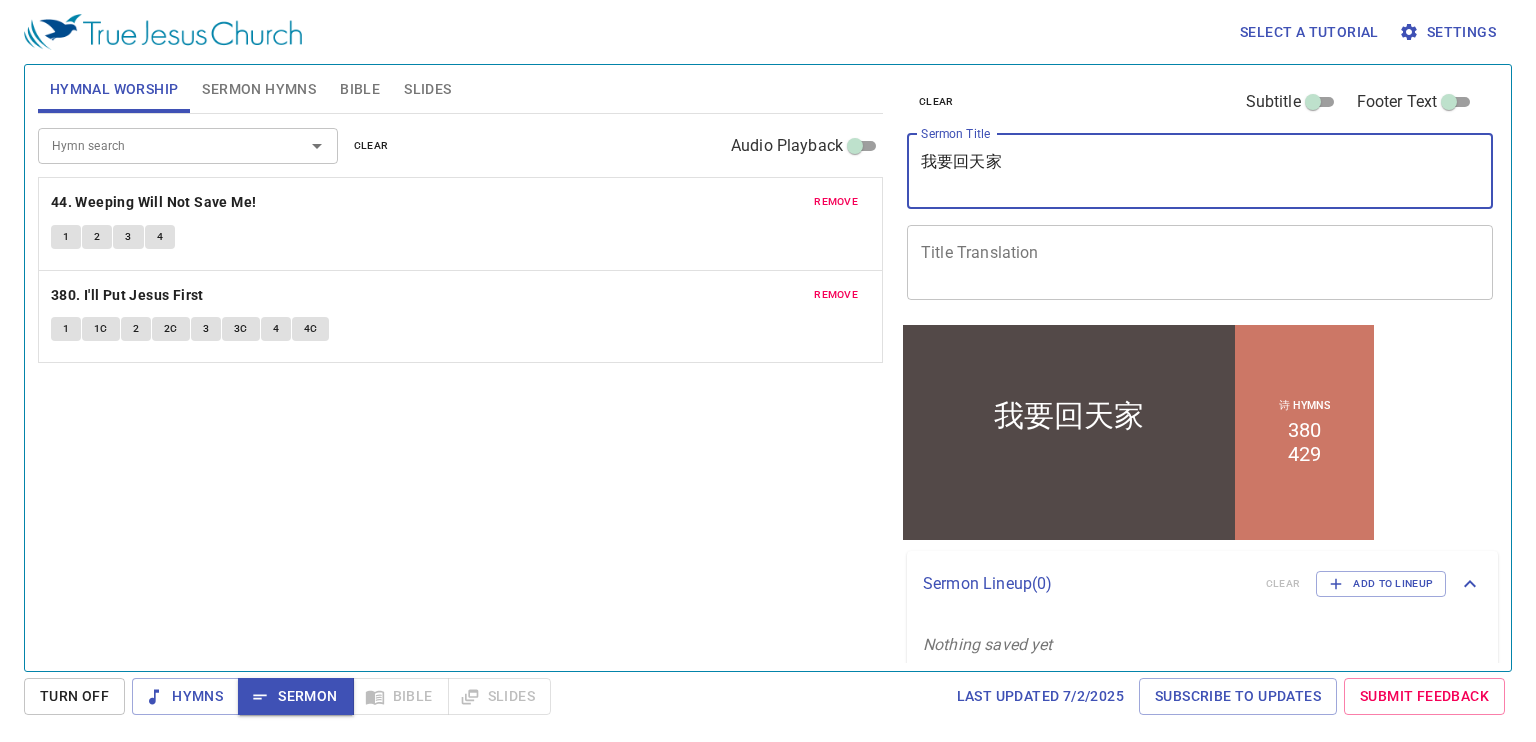 type on "我要回天家" 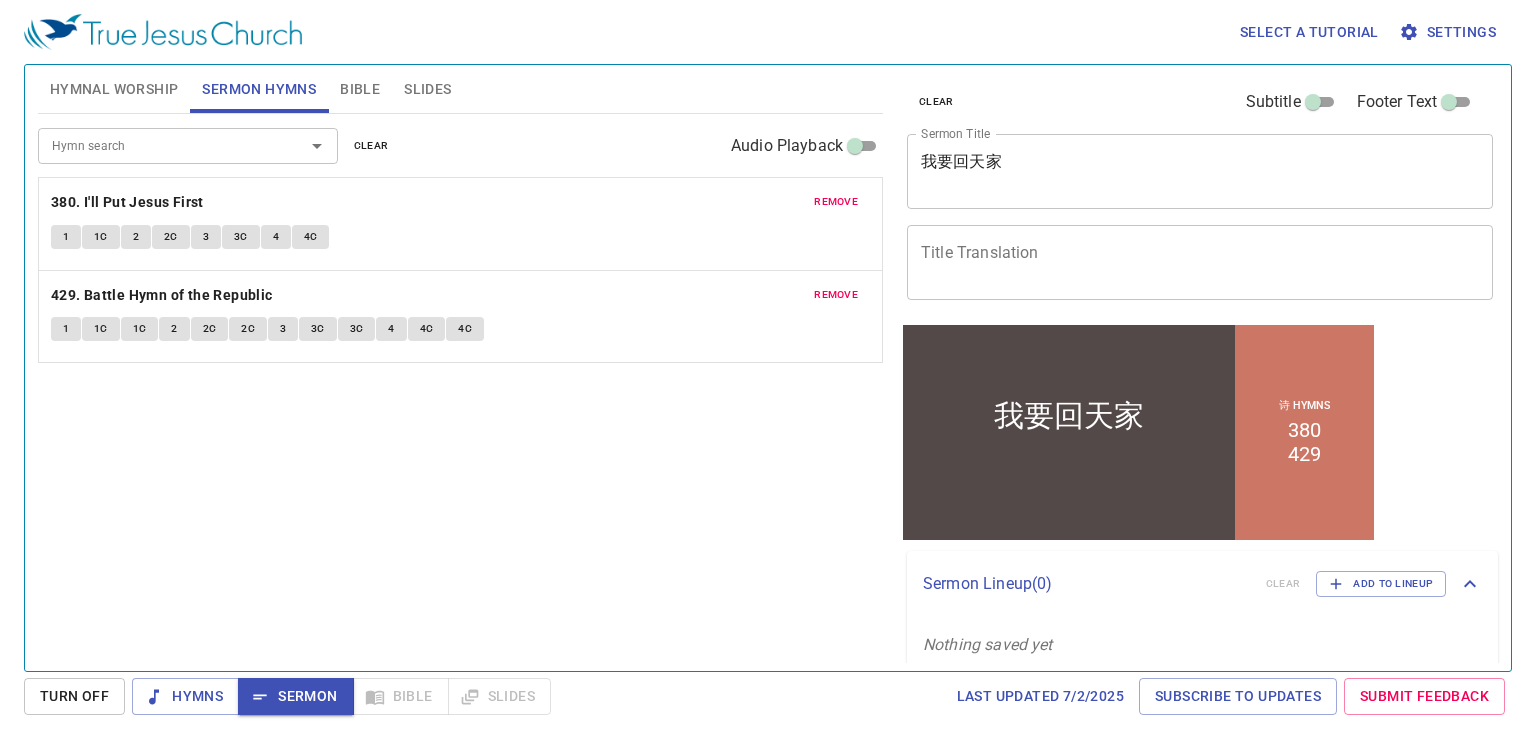 click on "Bible" at bounding box center (360, 89) 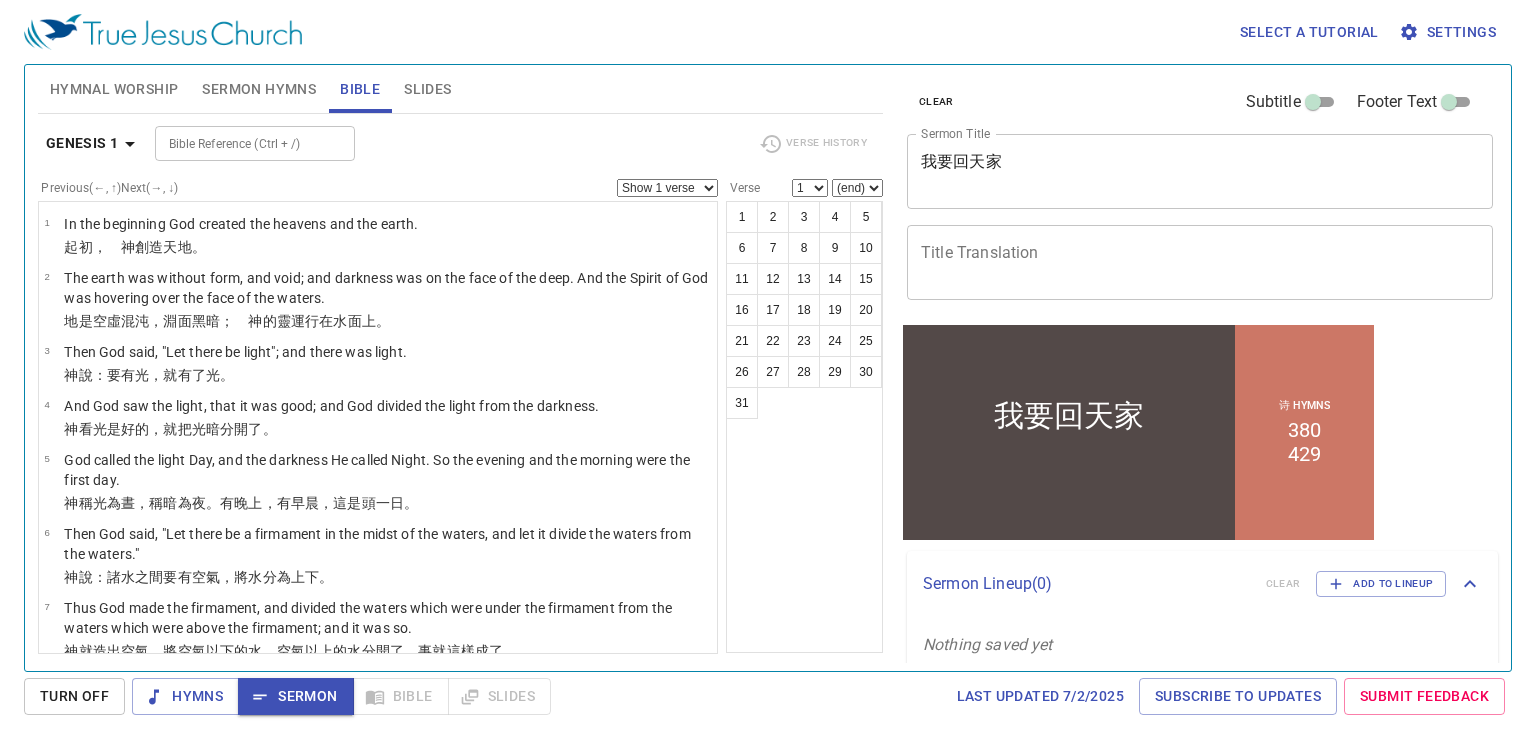 click on "Sermon Hymns" at bounding box center (259, 89) 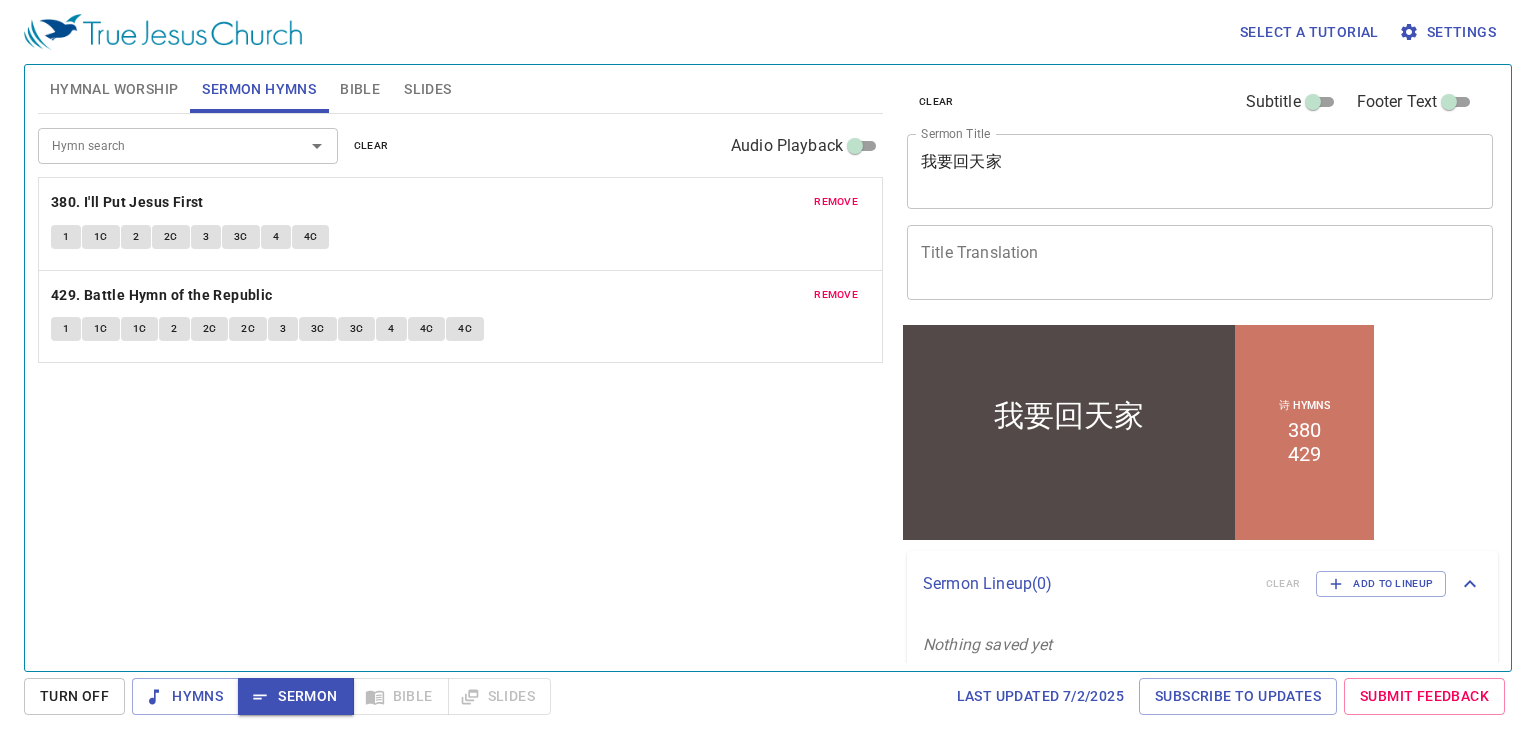 click on "remove" at bounding box center (836, 295) 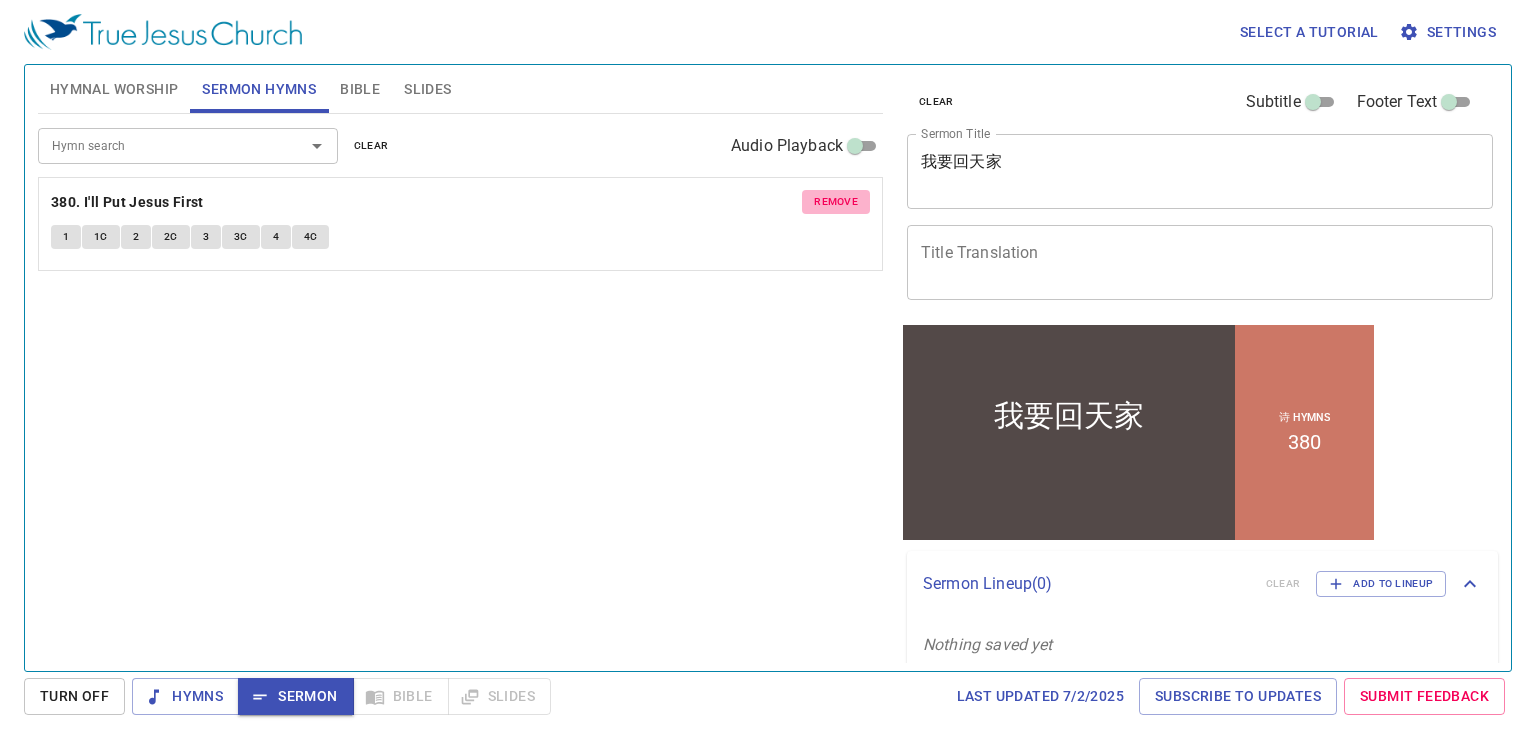 click on "remove" at bounding box center (836, 202) 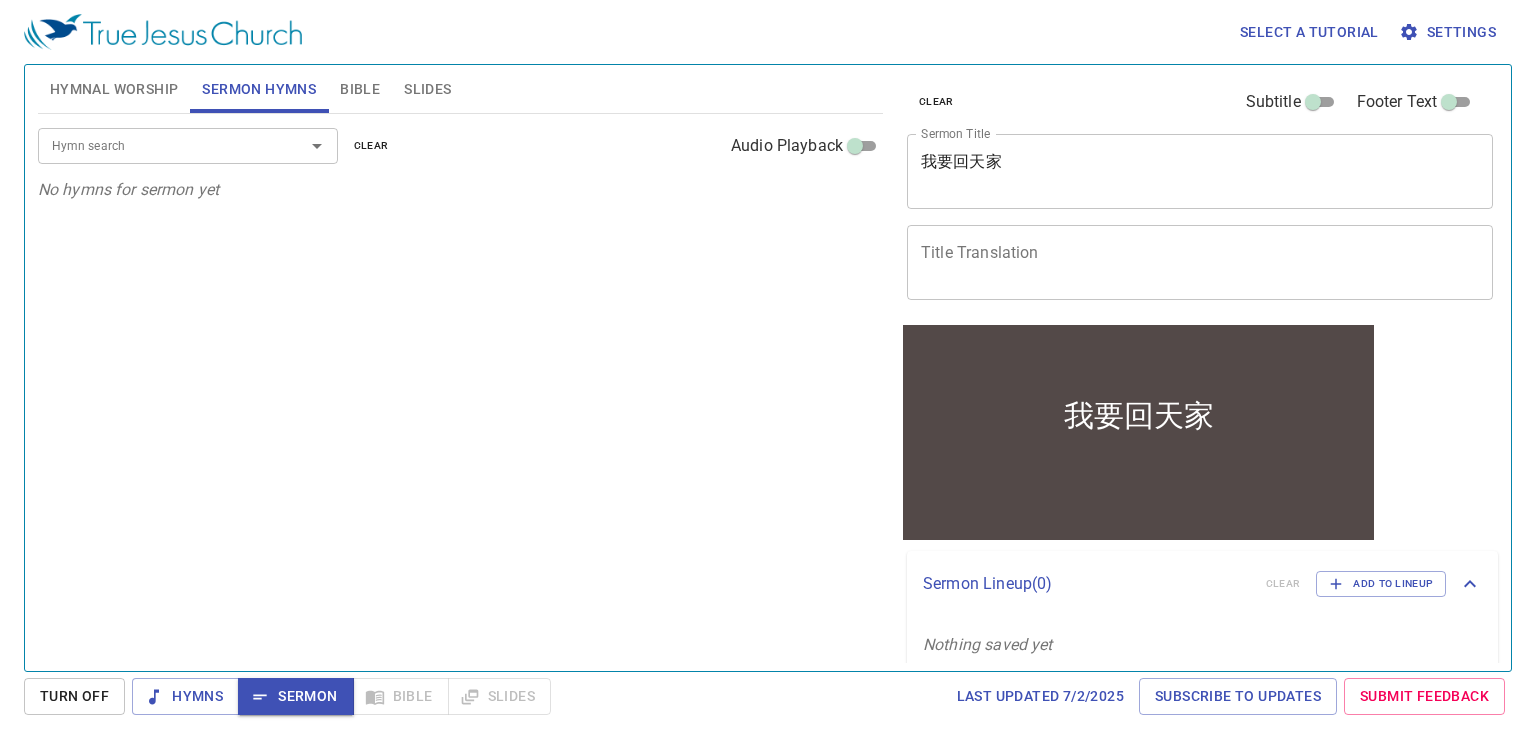 click on "Select a tutorial Settings Hymnal Worship Sermon Hymns Bible Slides Hymn search Hymn search   clear Audio Playback remove 44. Weeping Will Not Save Me!   1 2 3 4 remove 380. I'll Put Jesus First   1 1C 2 2C 3 3C 4 4C Hymn search Hymn search   clear Audio Playback No hymns for sermon yet Genesis 1 Bible Reference (Ctrl + /) Bible Reference (Ctrl + /)   Verse History   Previous  (←, ↑)     Next  (→, ↓) Show 1 verse Show 2 verses Show 3 verses Show 4 verses Show 5 verses 1 In the beginning God created the heavens and the earth.   ﻿起初 ，　神 創造 天 地 。 2 The earth was without form, and void; and darkness was on the face of the deep. And the Spirit of God was hovering over the face of the waters.   地 是 空虛 混沌 ，淵 面 黑暗 ；　神 的靈 運行 在水 面 上 。 3 Then God said, "Let there be light"; and there was light.   神 說 ：要有 光 ，就有了光 。 4 And God saw the light, that it was good; and God divided the light from the darkness.   神 看" at bounding box center [768, 371] 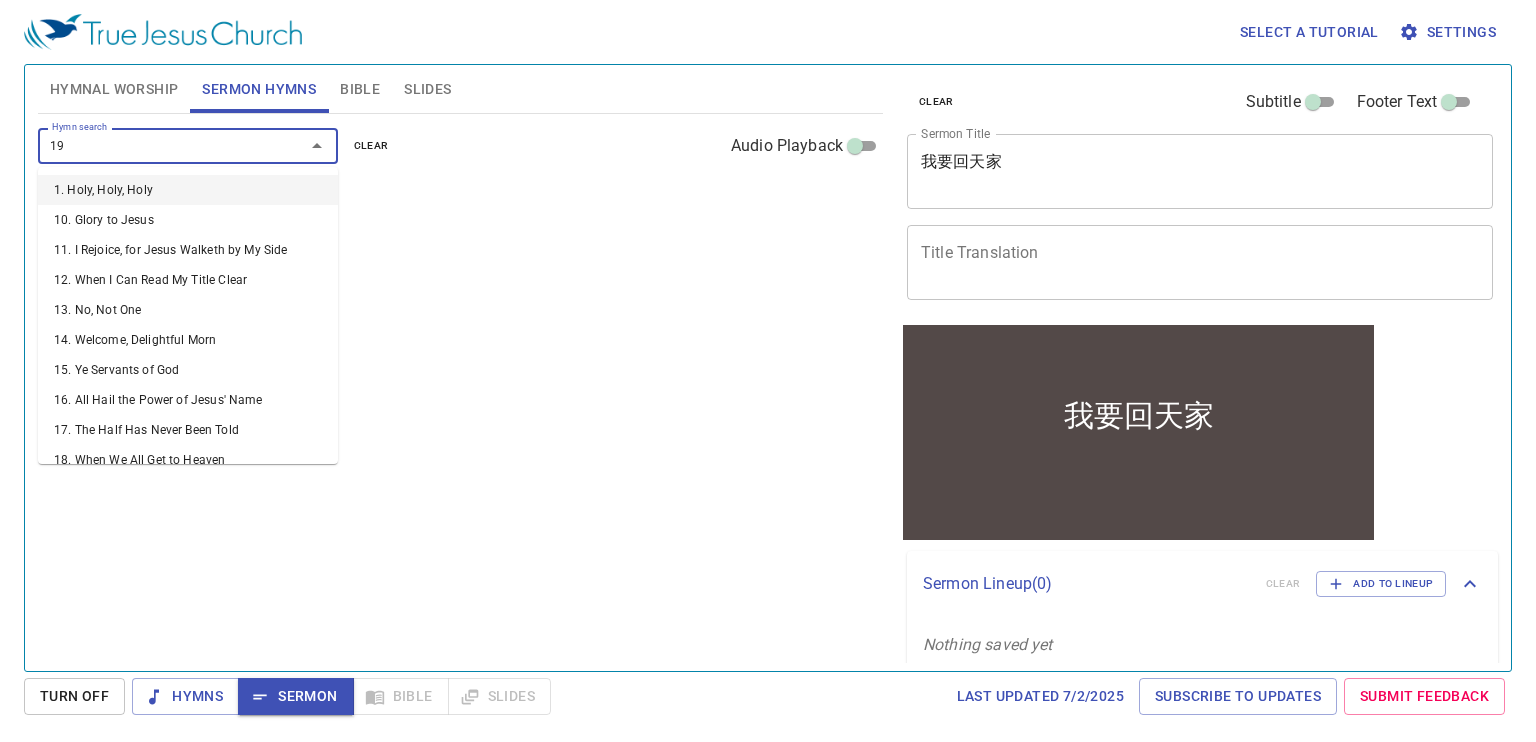 type on "192" 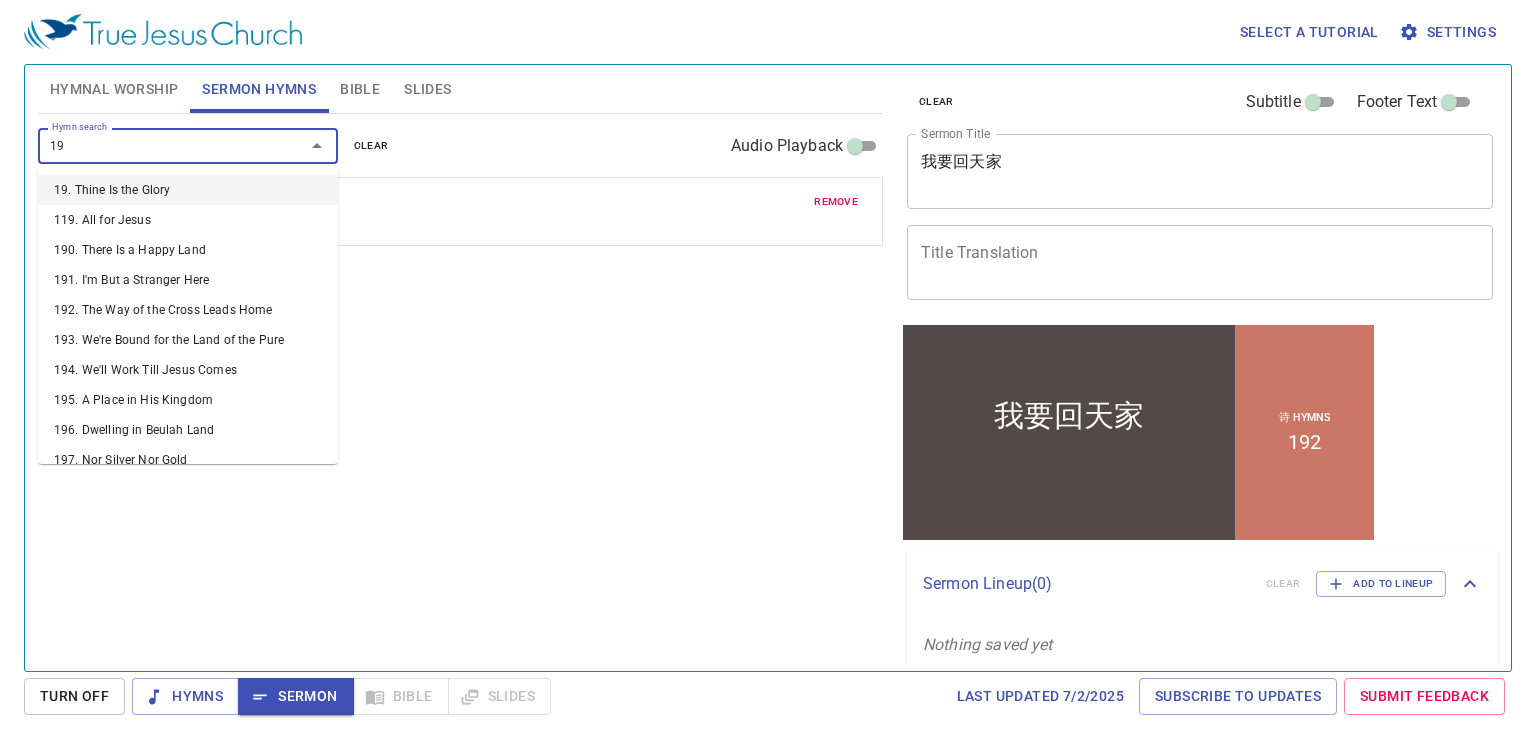type on "191" 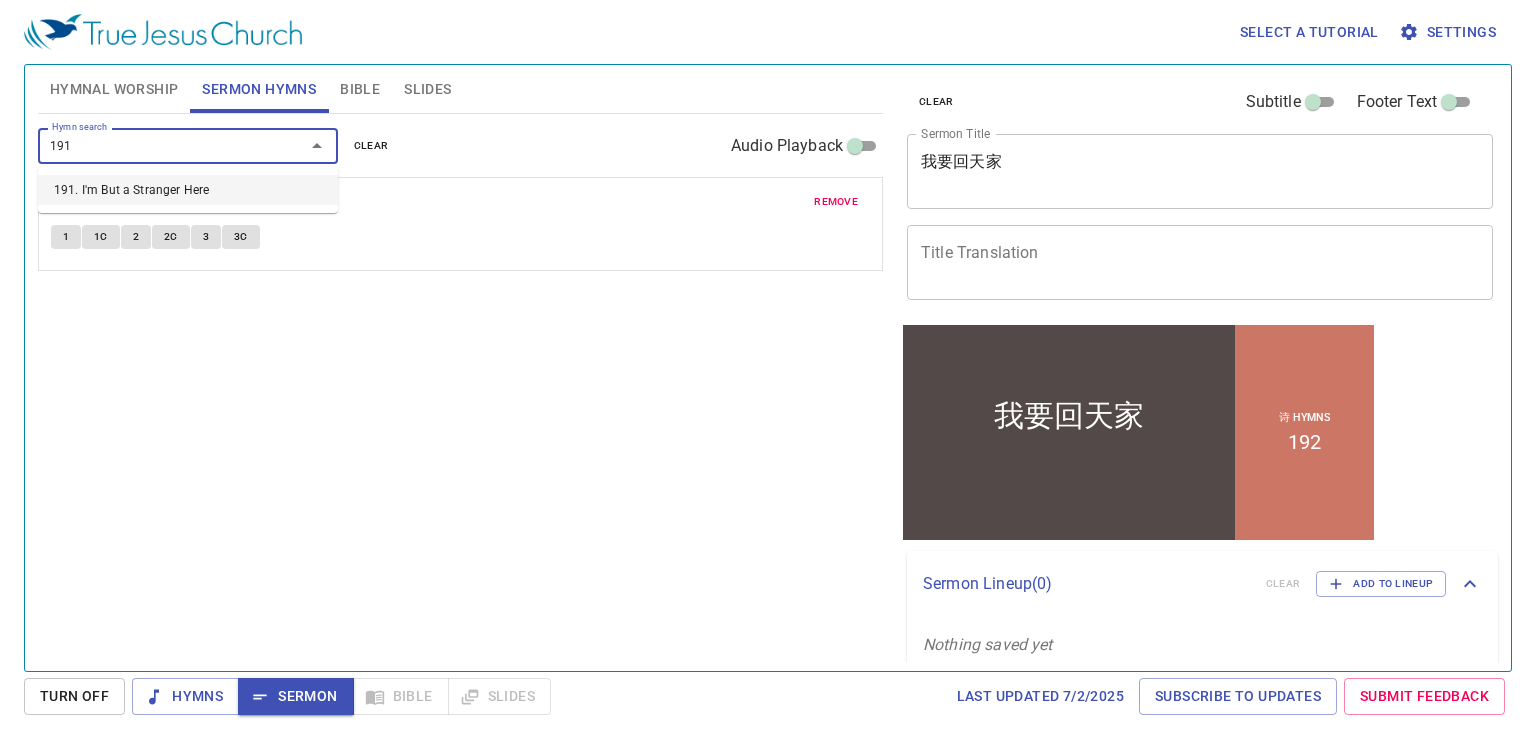 type 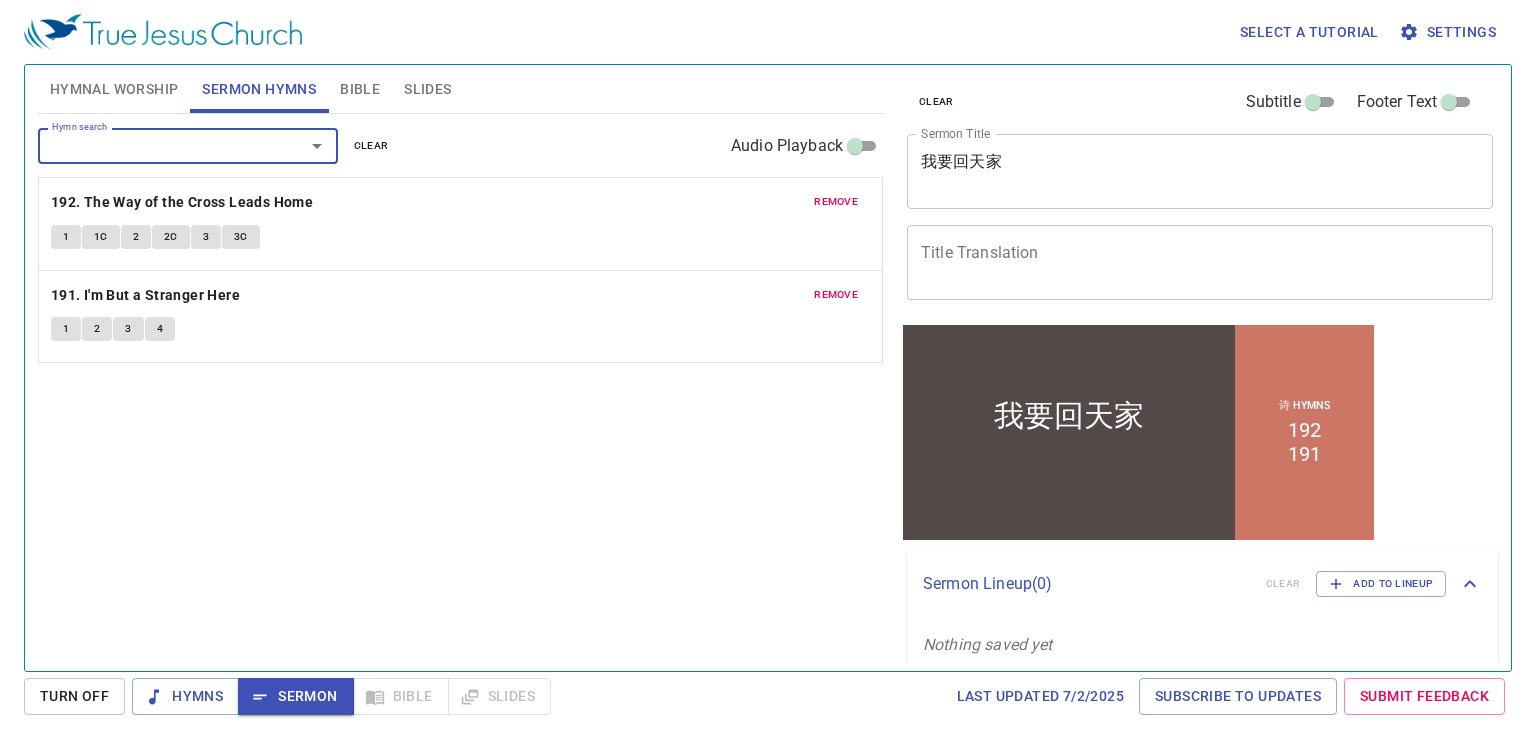 type 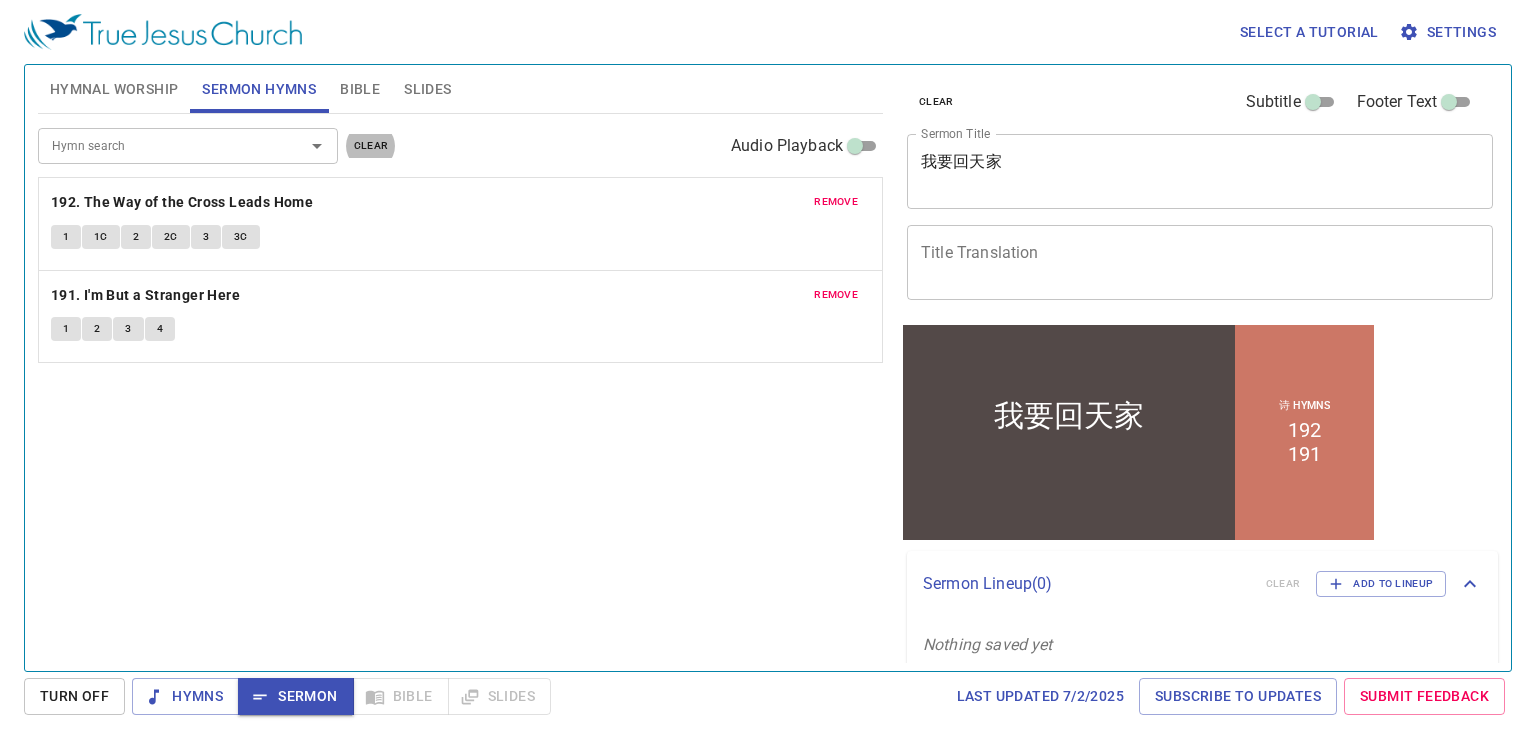 scroll, scrollTop: 4, scrollLeft: 0, axis: vertical 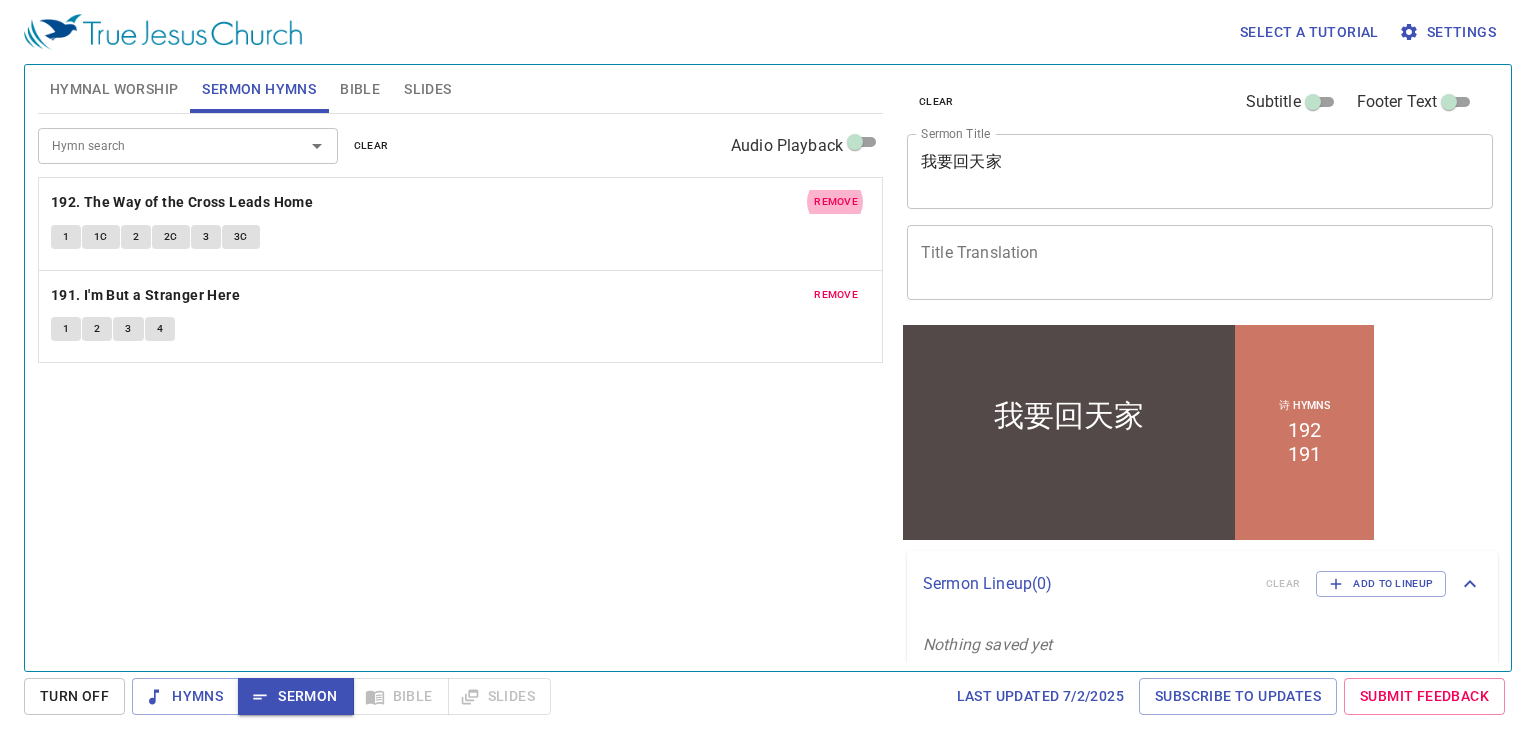 type 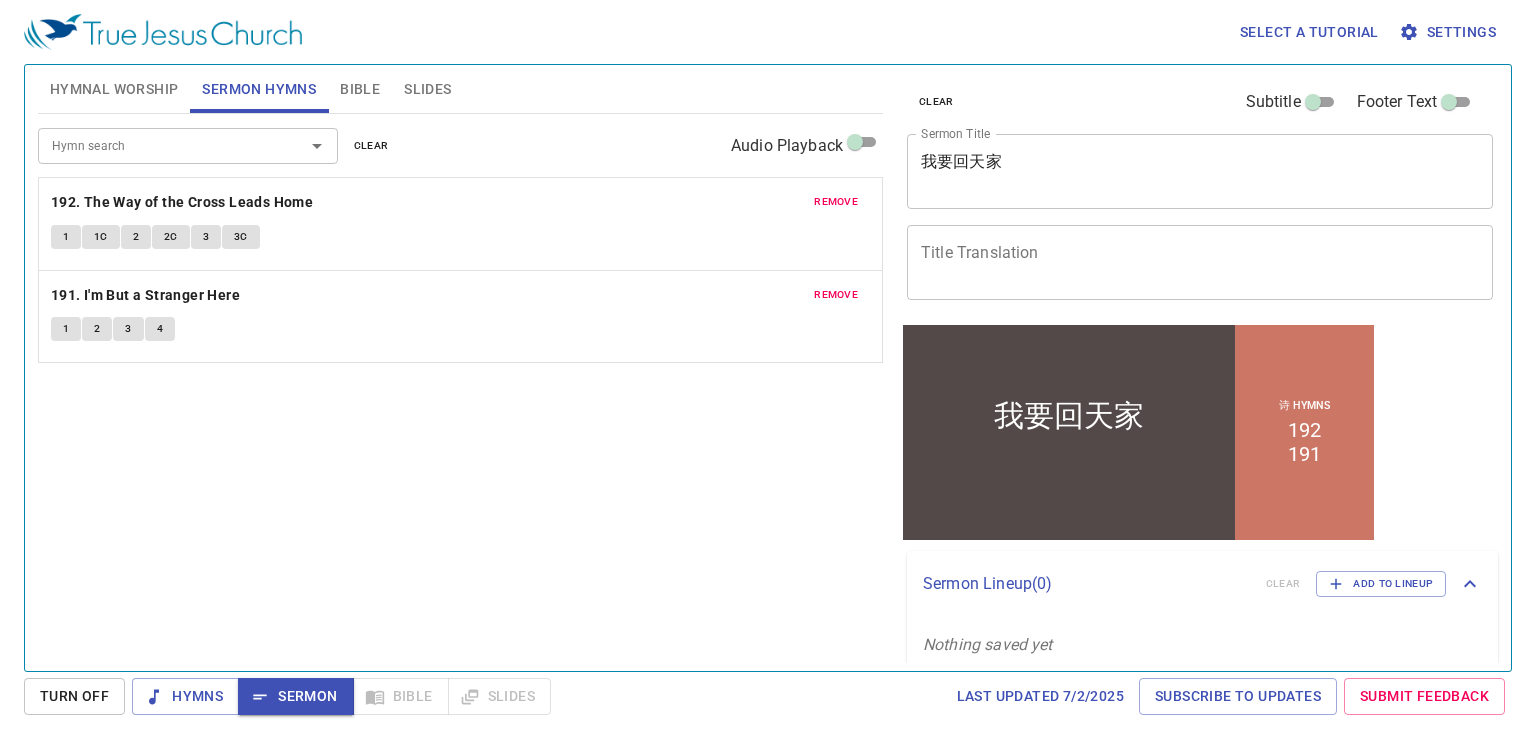 type 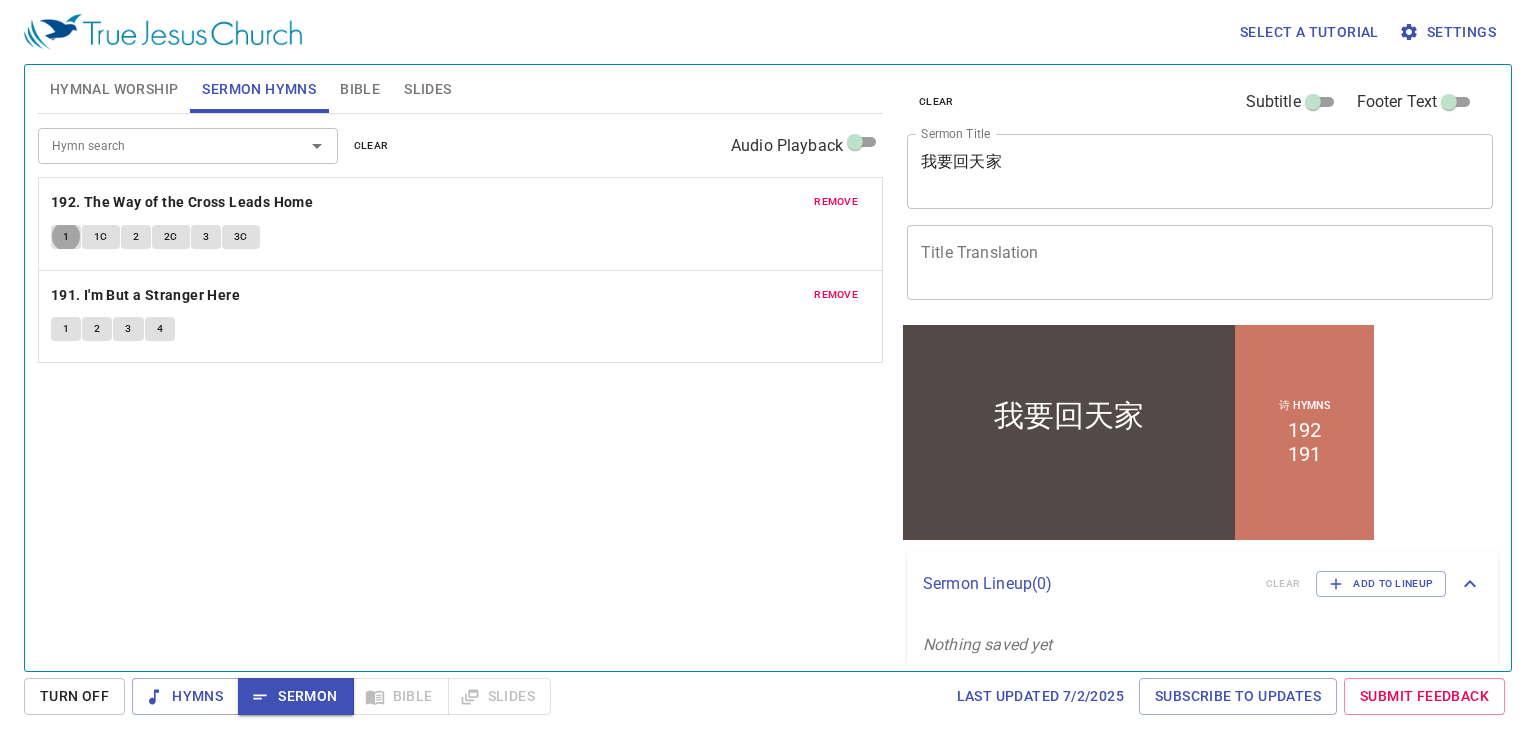 type 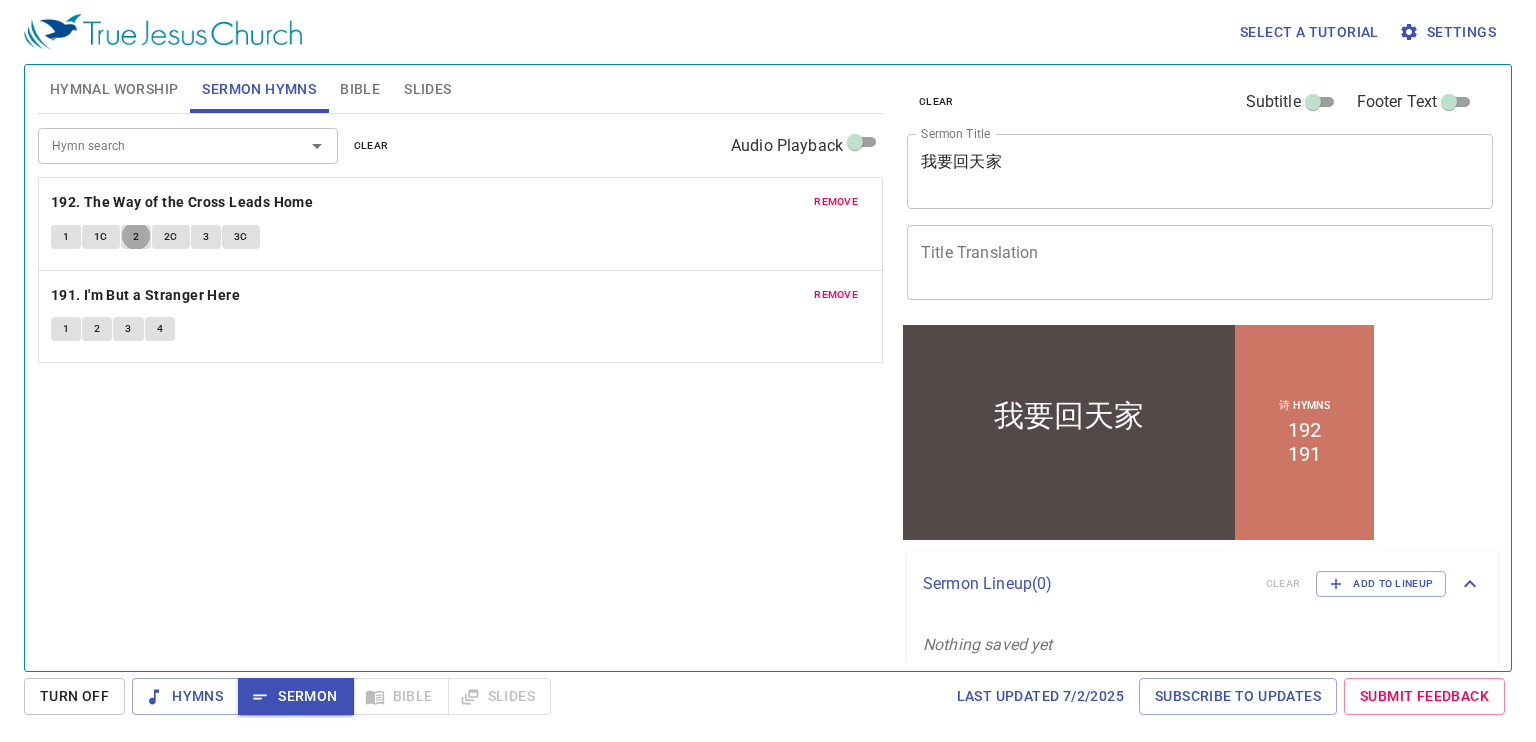 type 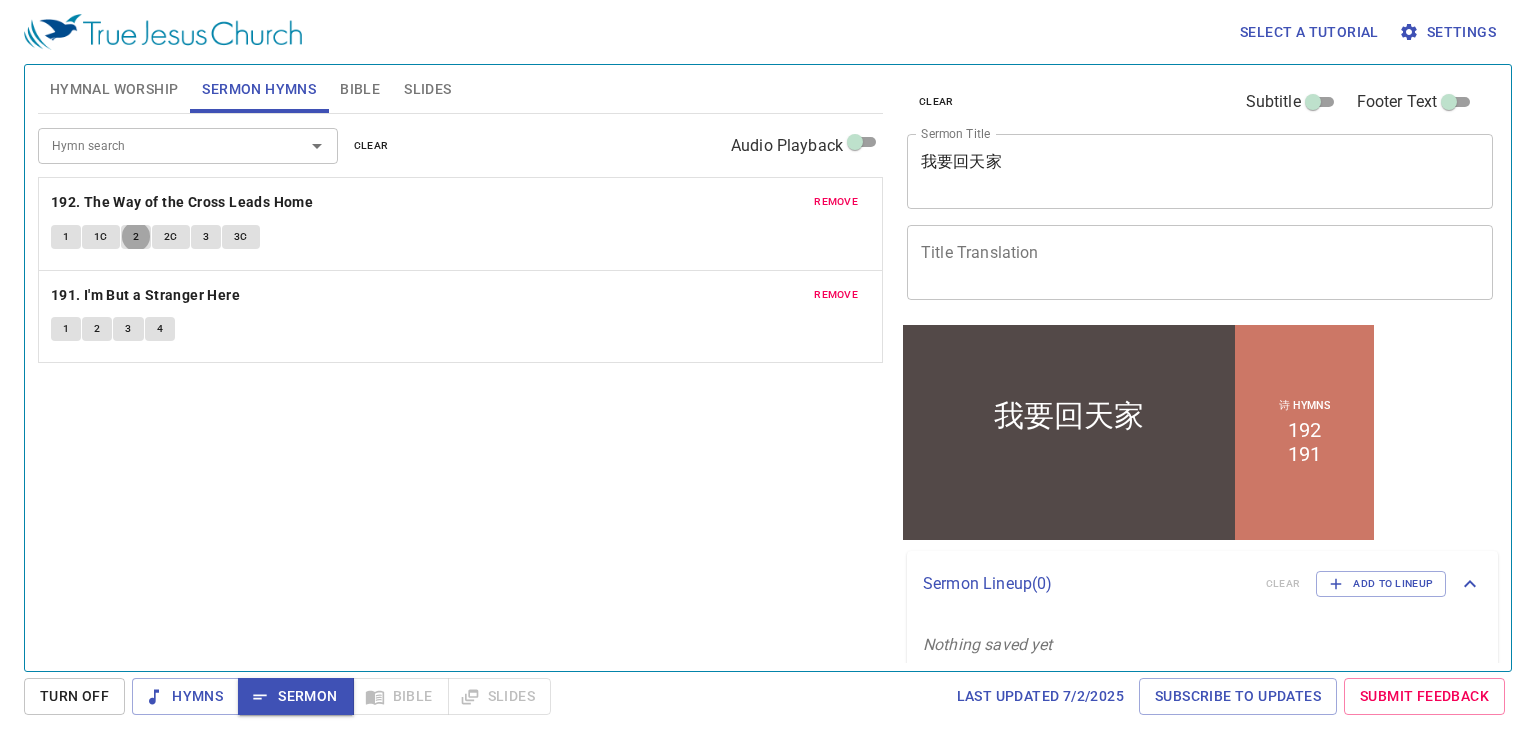 type 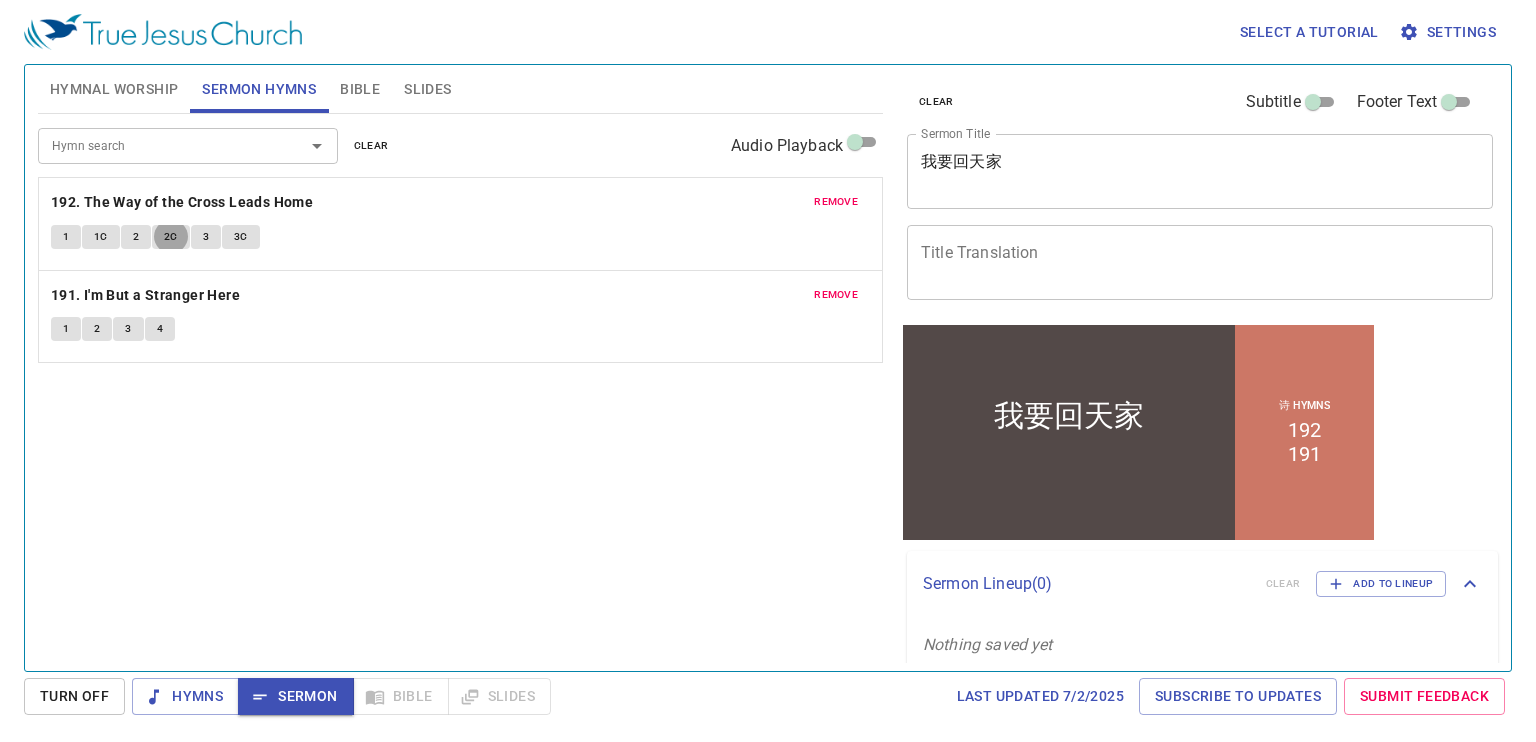 type 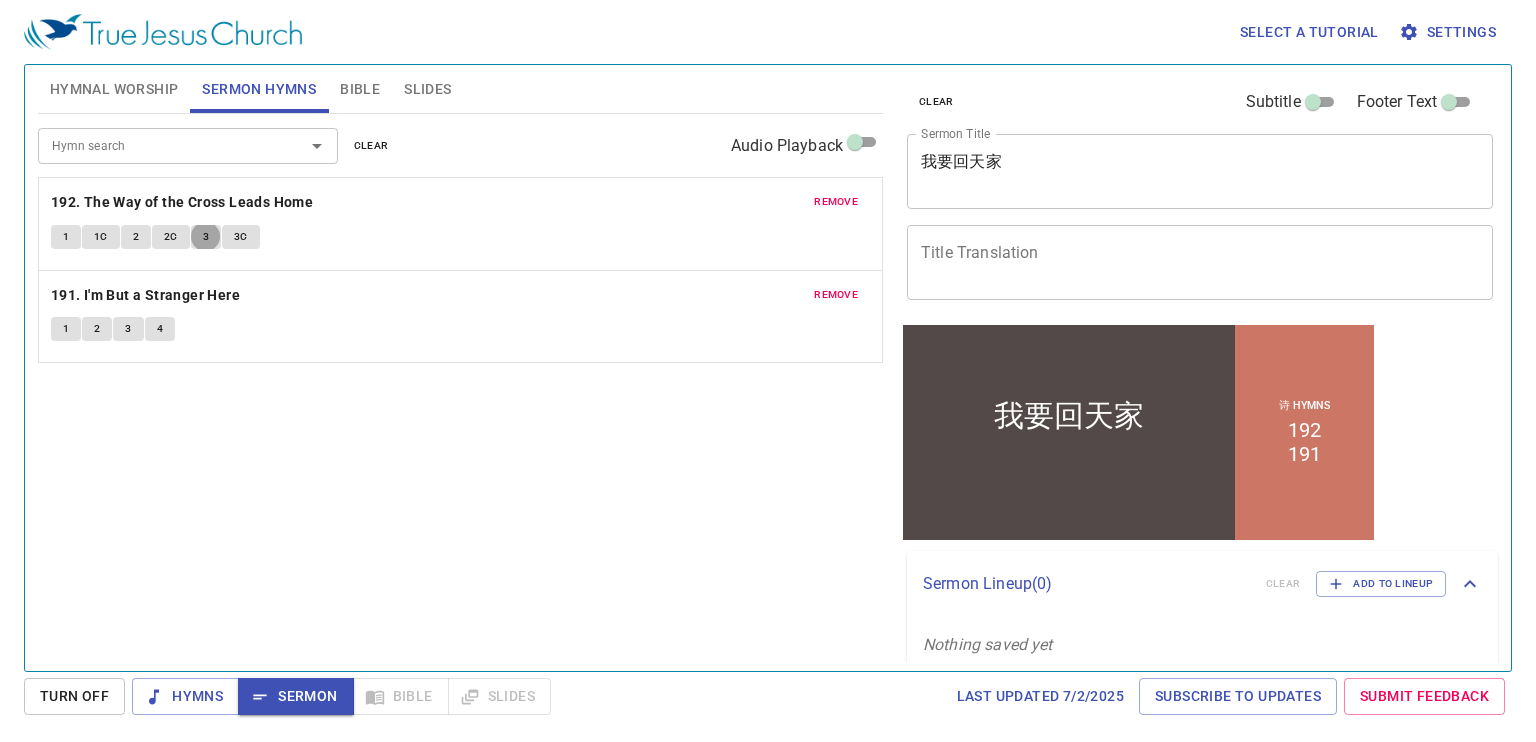 type 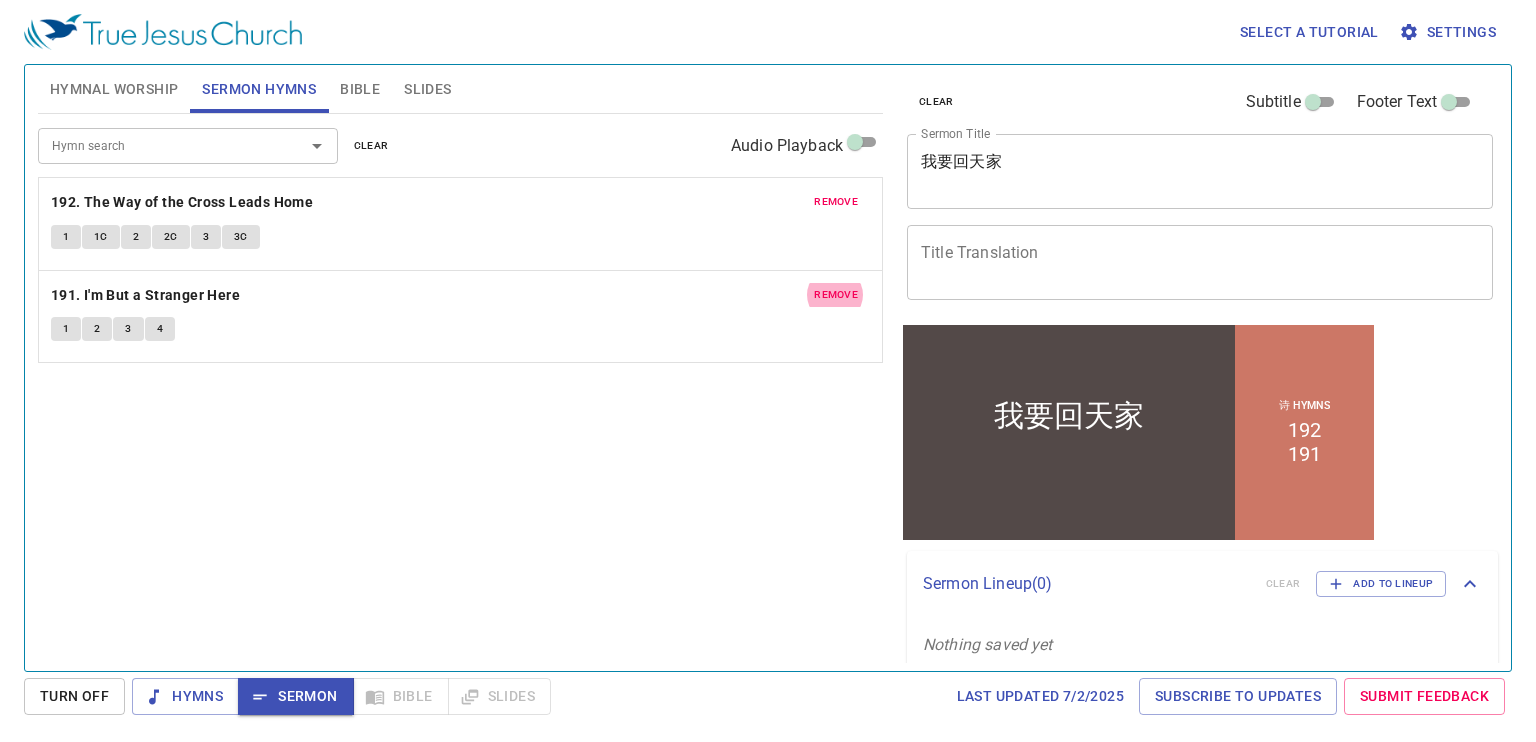type 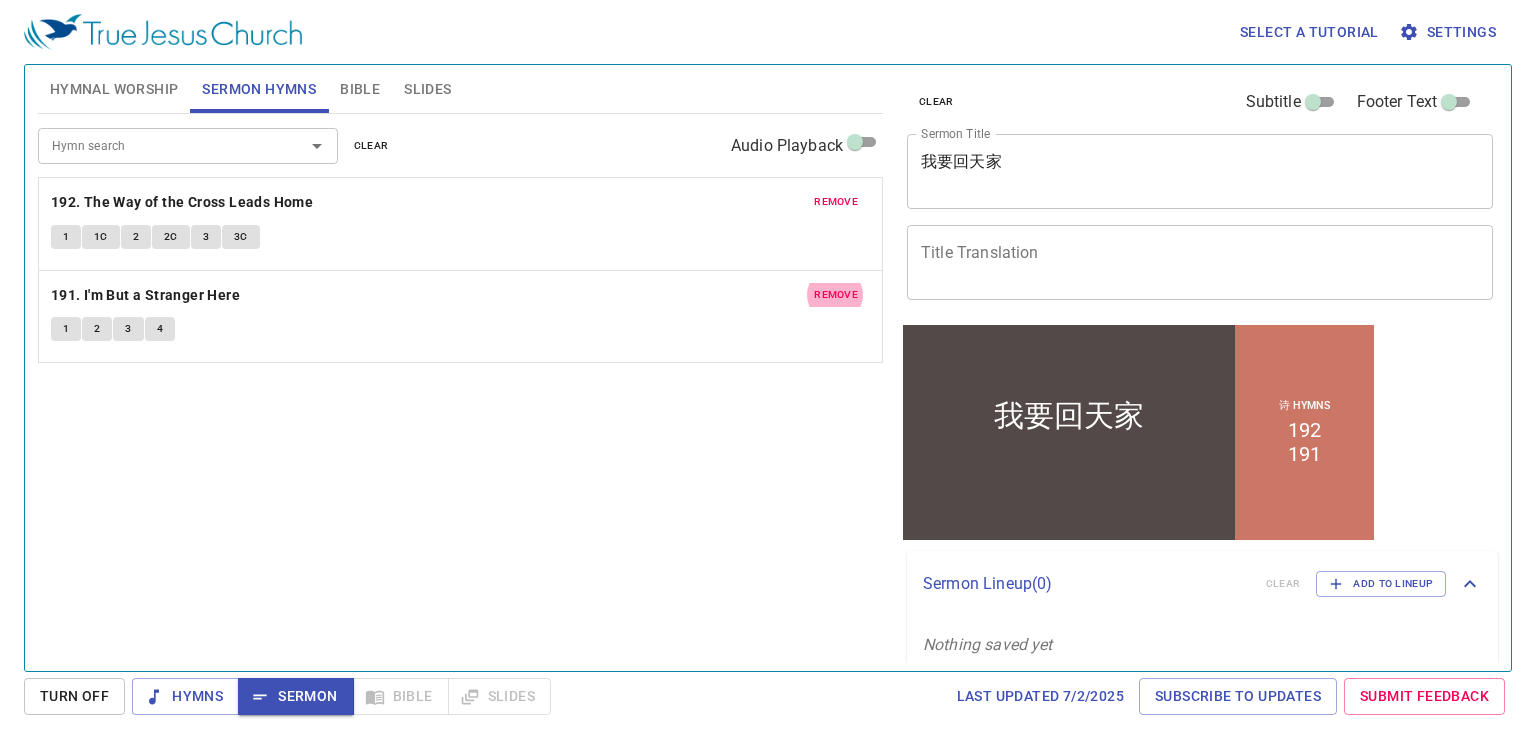 click on "Hymnal Worship Sermon Hymns Bible Slides" at bounding box center [460, 89] 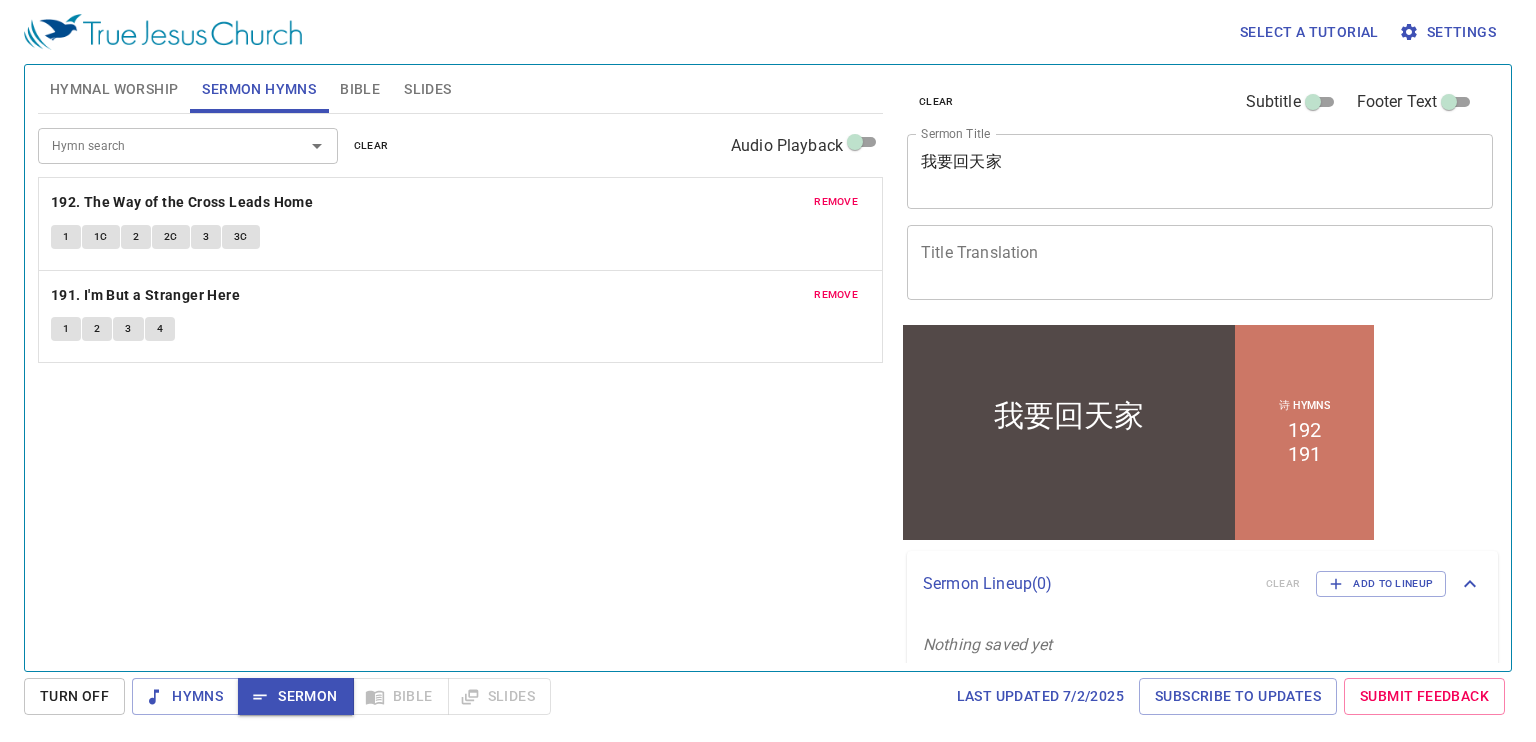 drag, startPoint x: 276, startPoint y: 21, endPoint x: 700, endPoint y: 66, distance: 426.3813 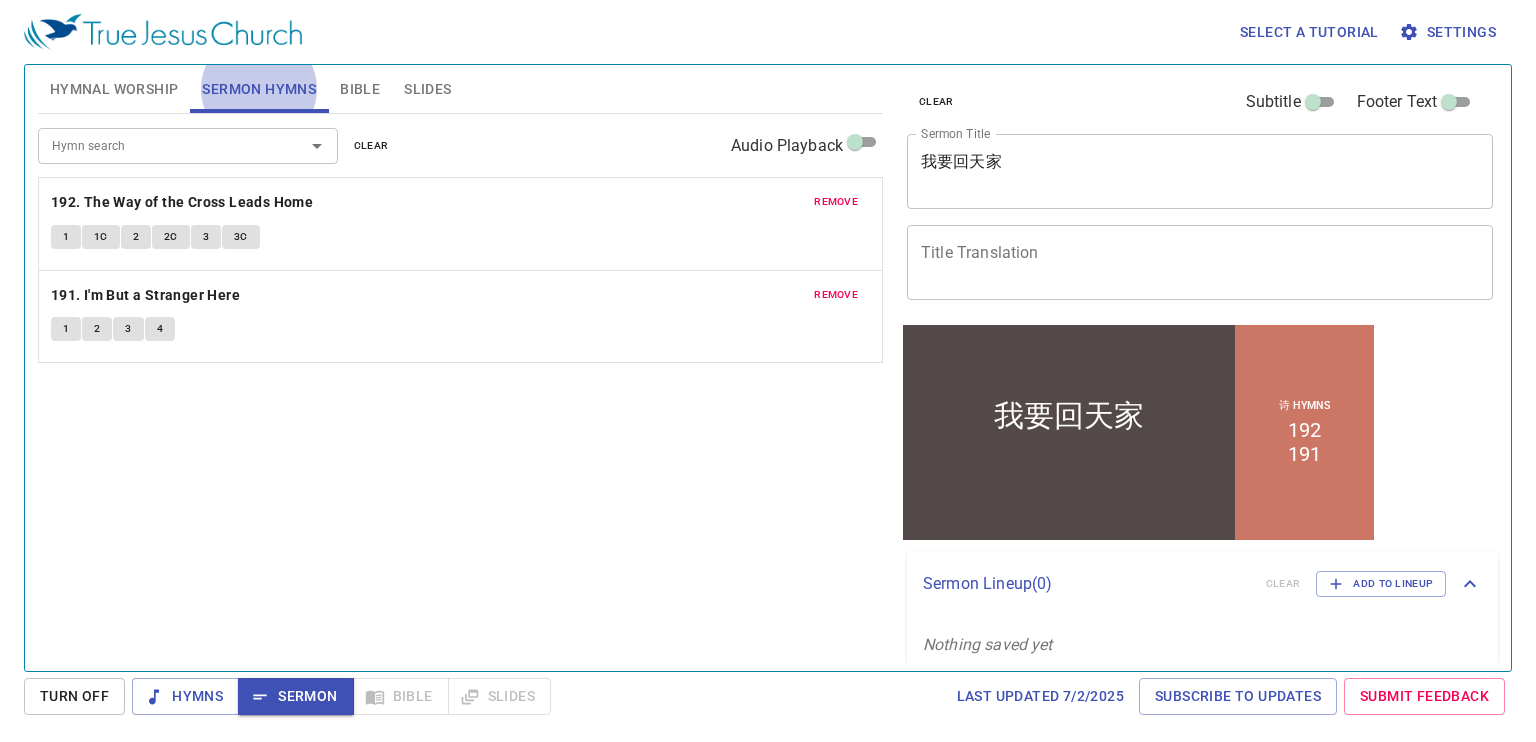 type 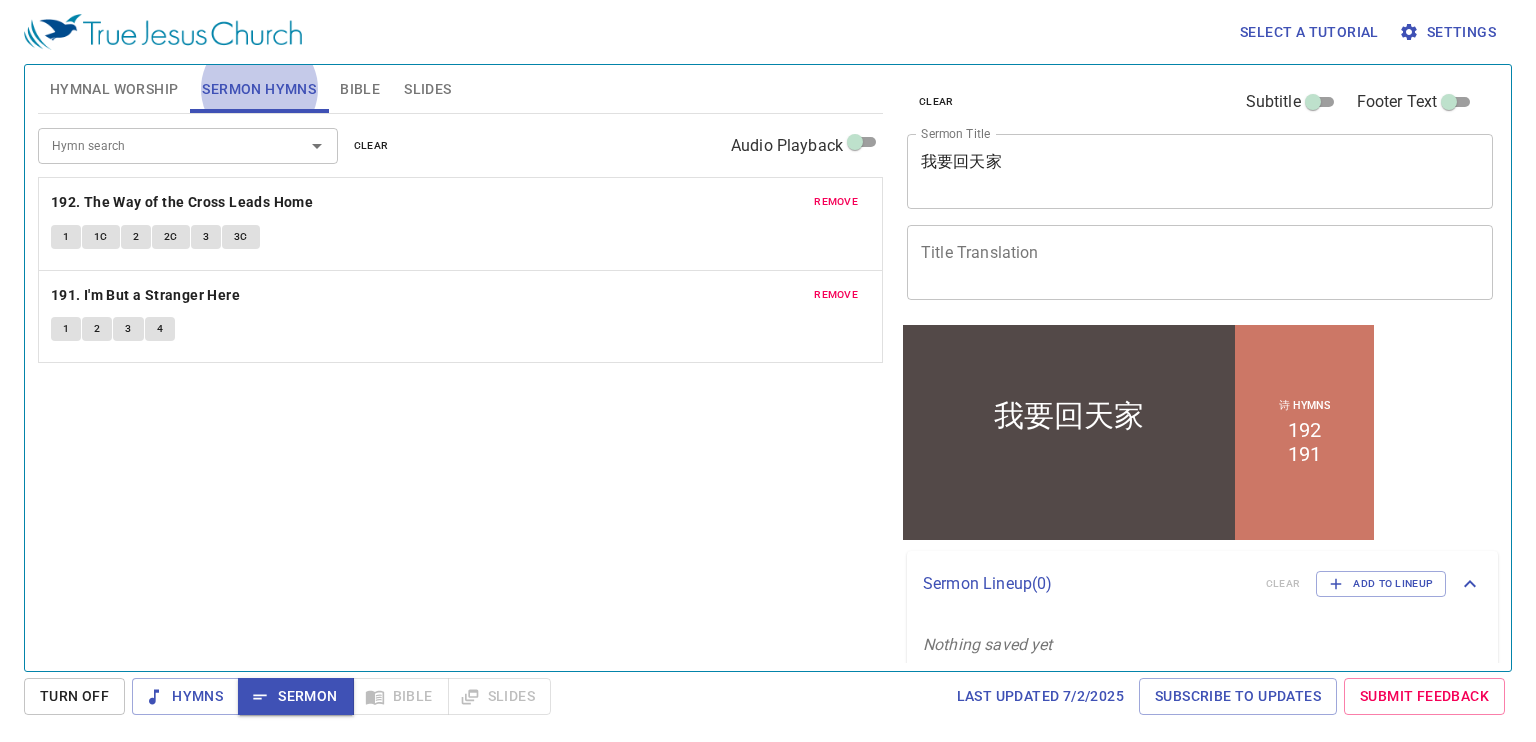 type 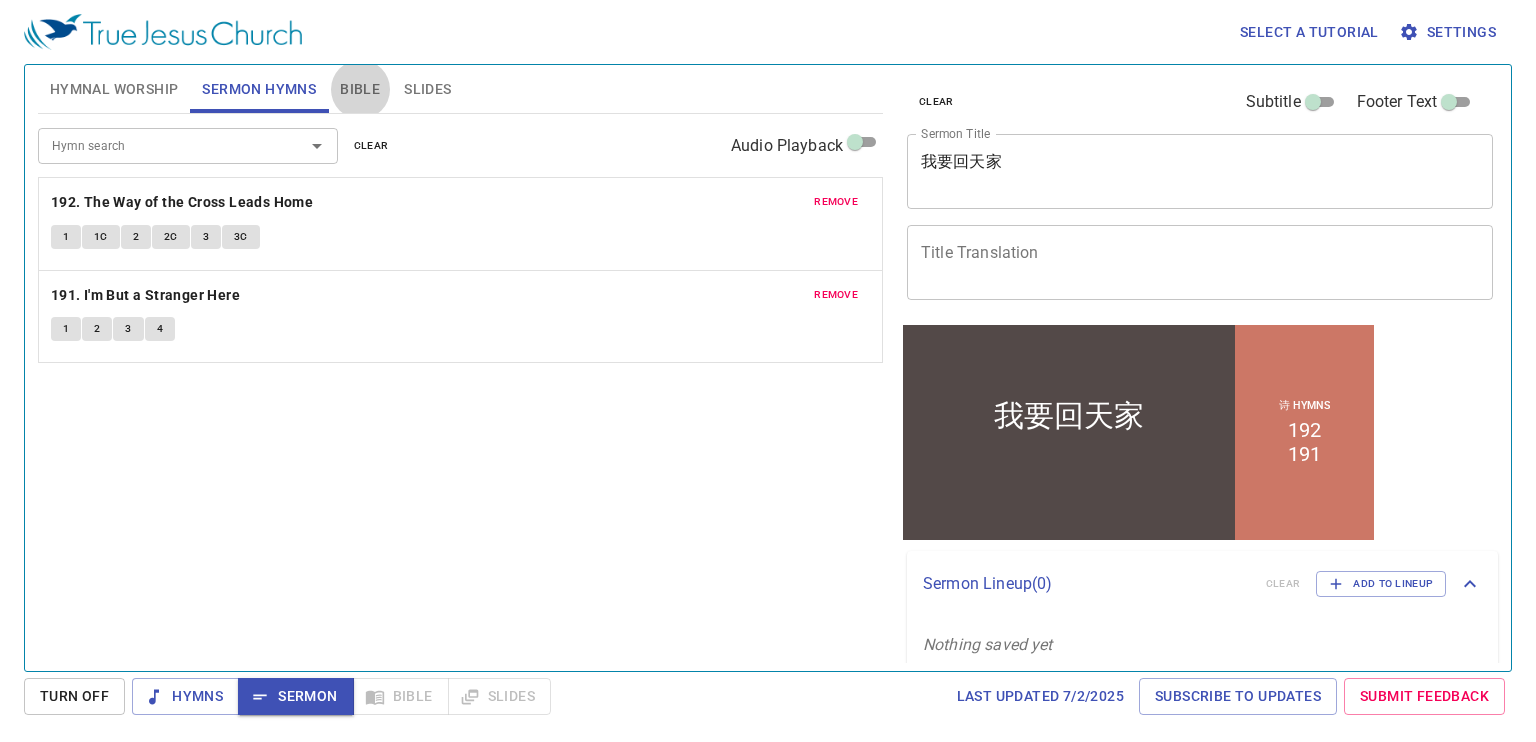 click on "Bible" at bounding box center [360, 89] 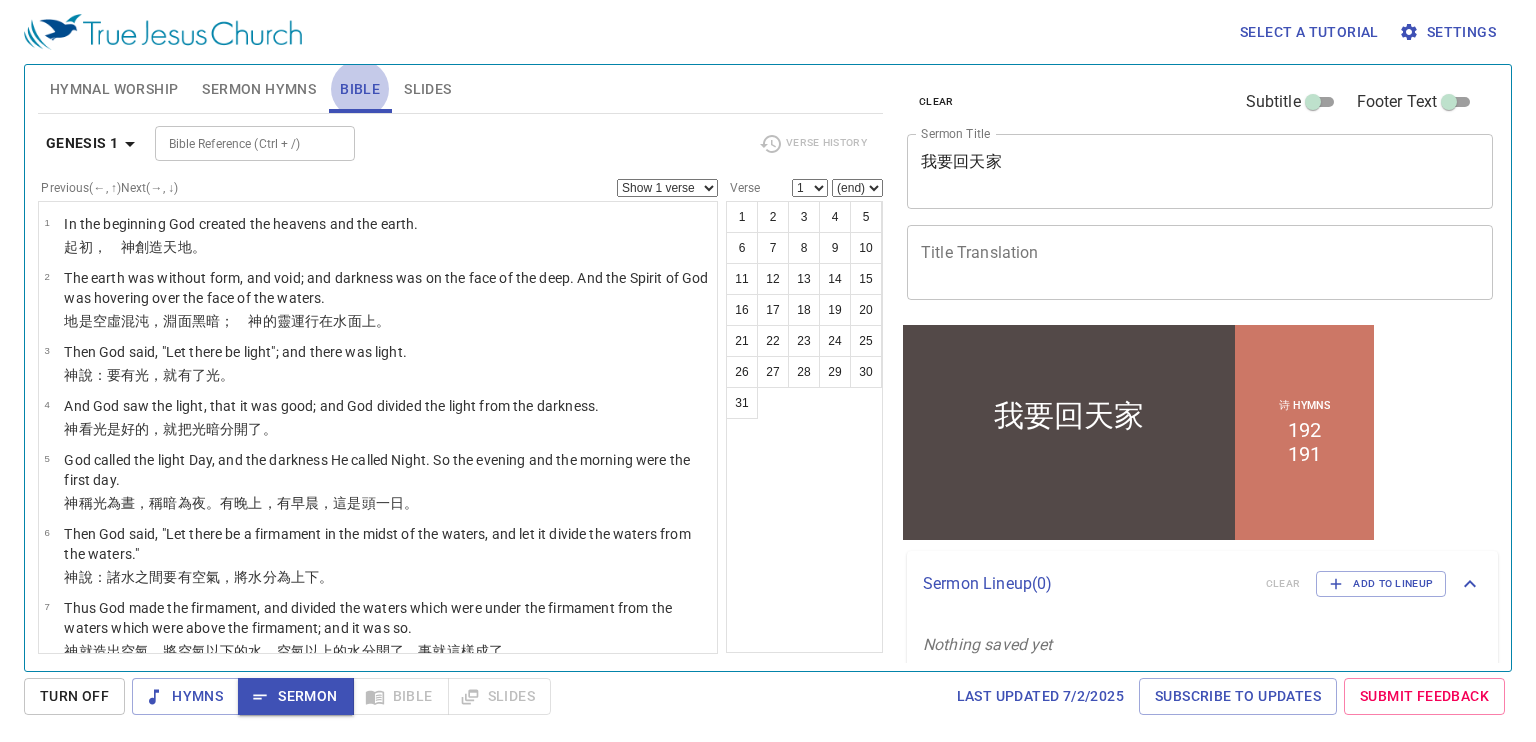 type 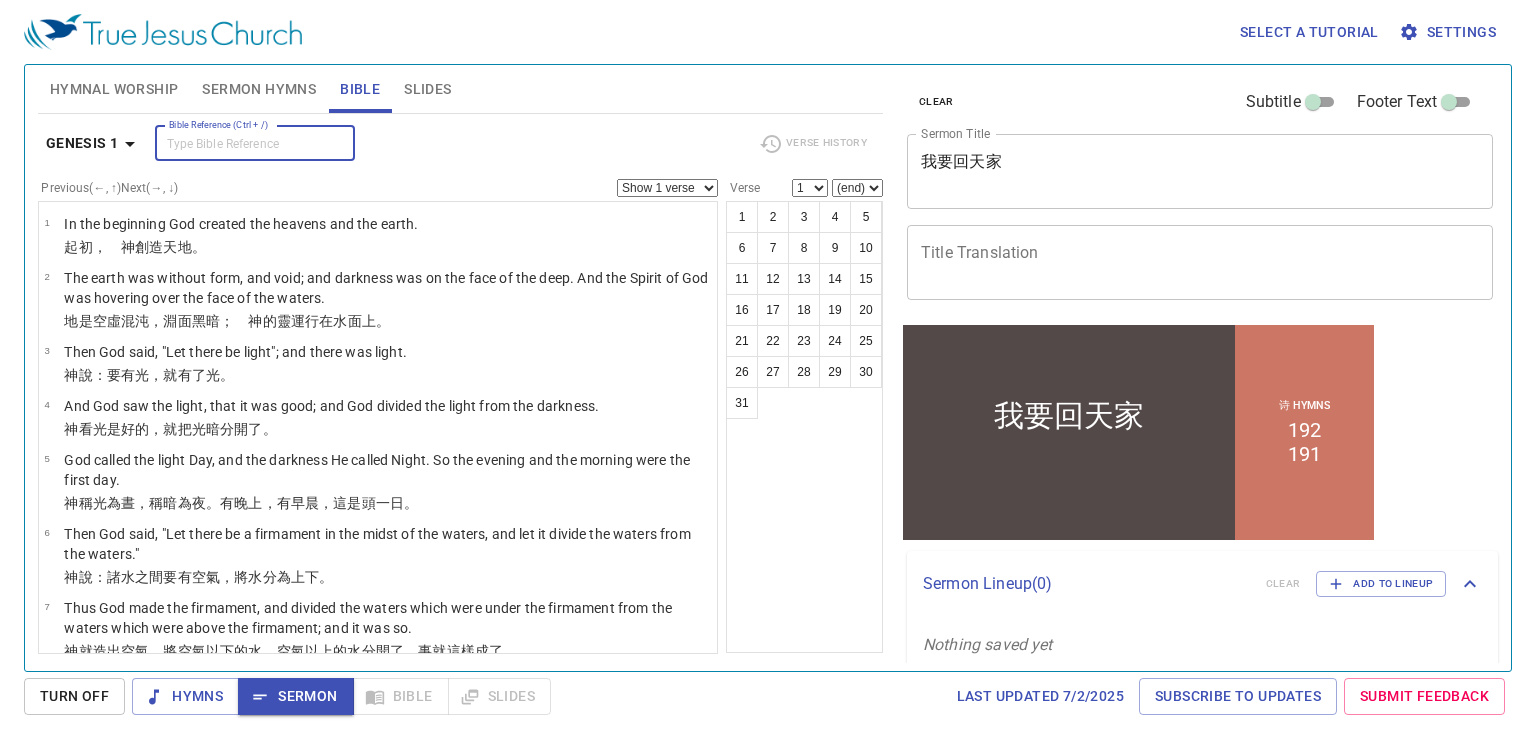 type on "i" 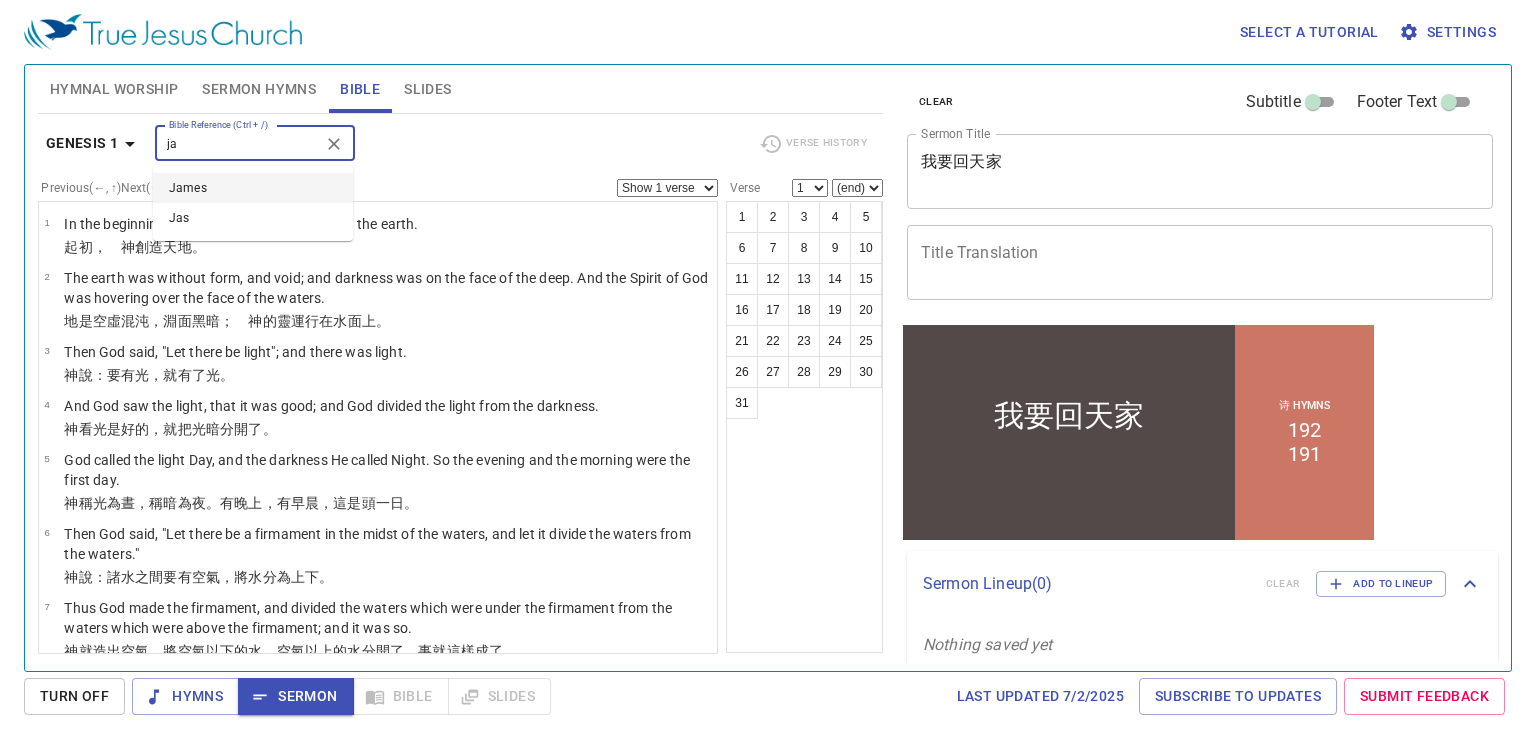 type on "j" 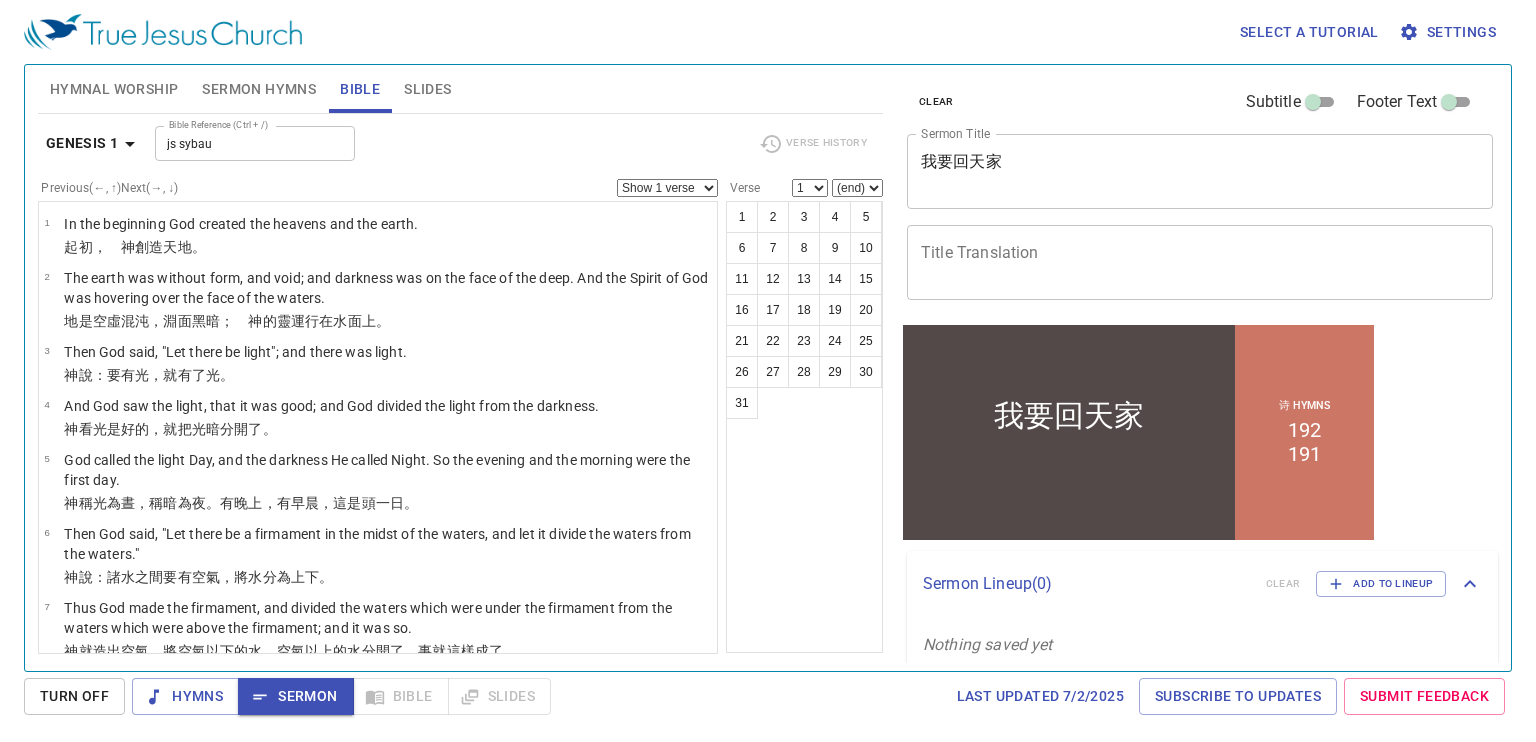 click on "(end) 1 2 3 4 5 6 7 8 9 10 11 12 13 14 15 16 17 18 19 20 21 22 23 24 25 26 27 28 29 30 31" at bounding box center (857, 188) 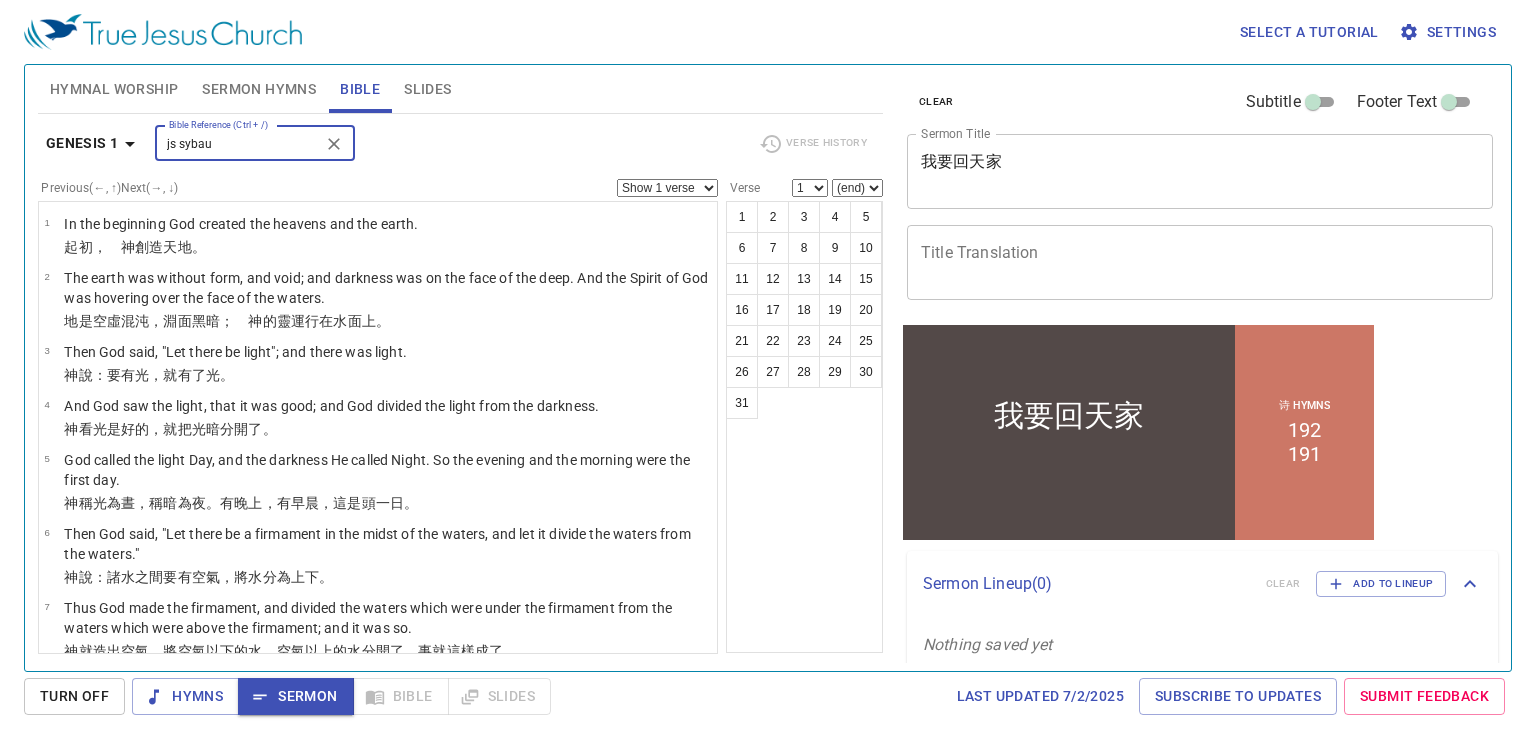 click on "js sybau" at bounding box center (238, 143) 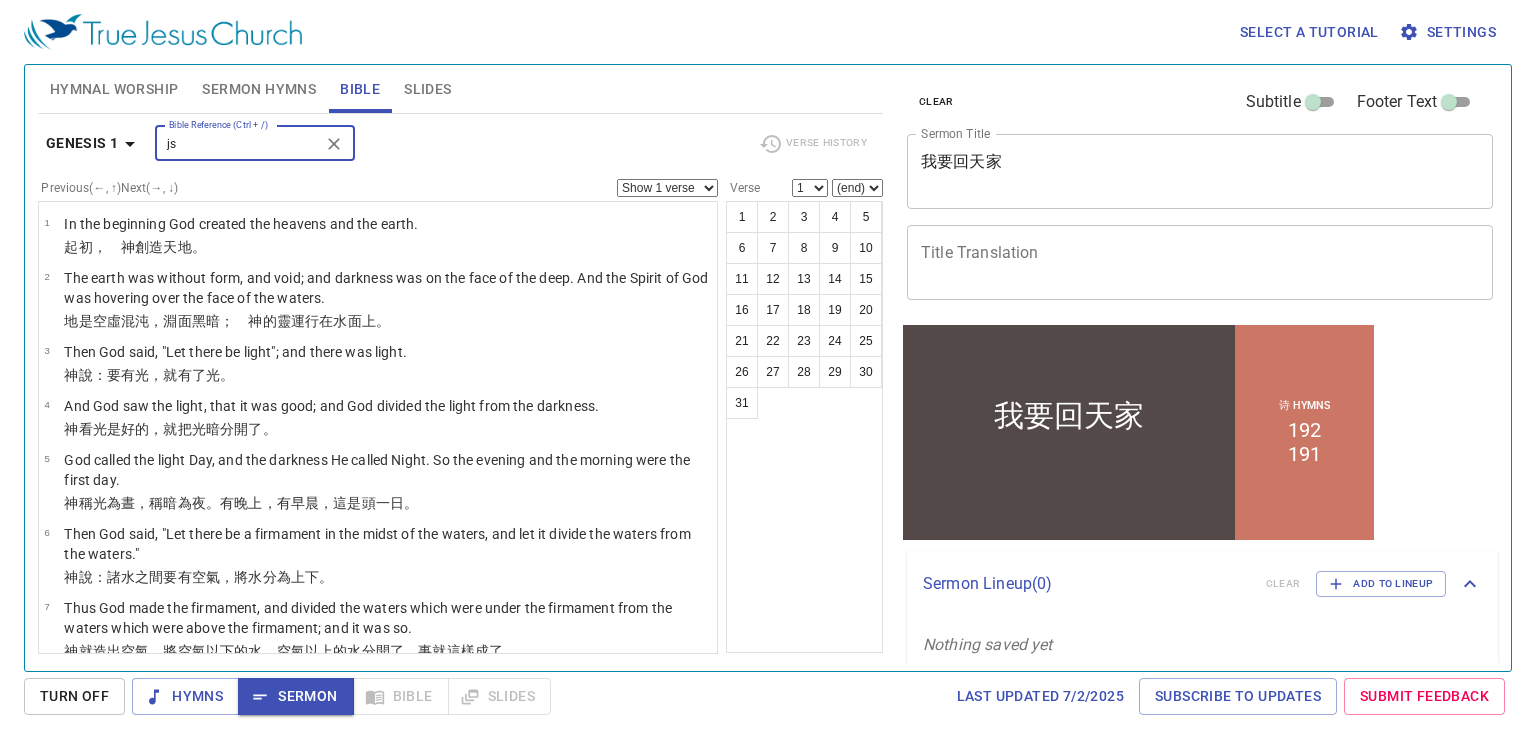 type on "j" 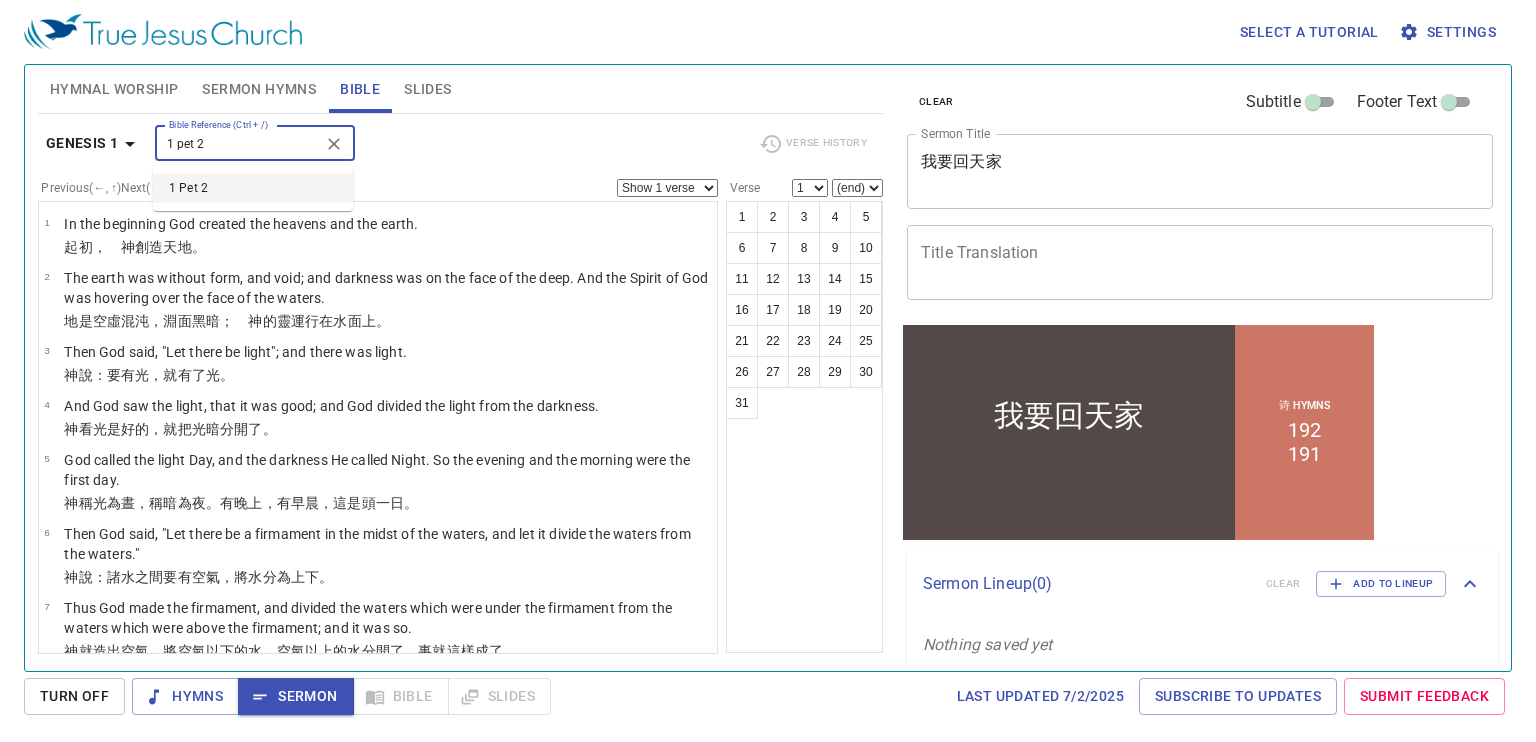 type on "1 pet 2" 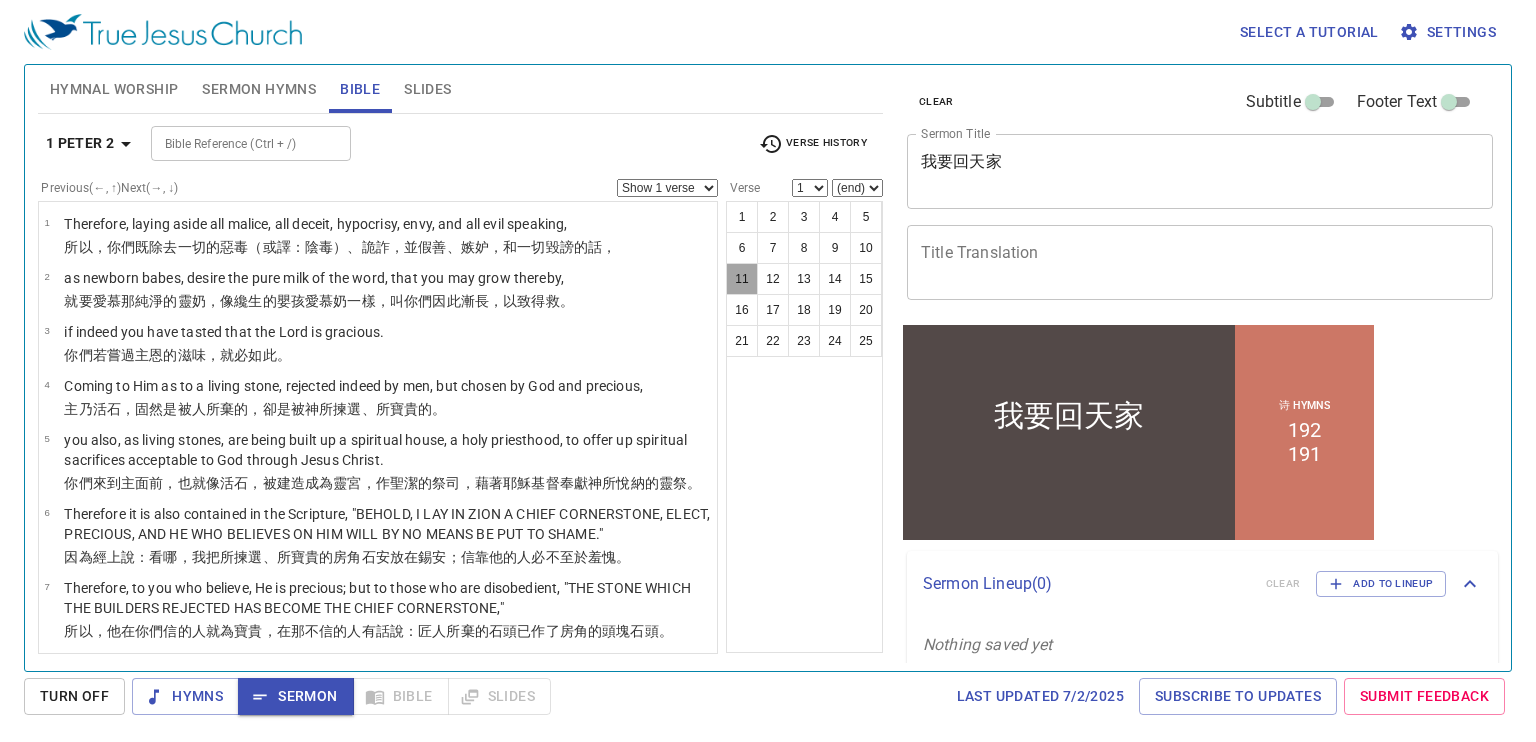 click on "11" at bounding box center [742, 279] 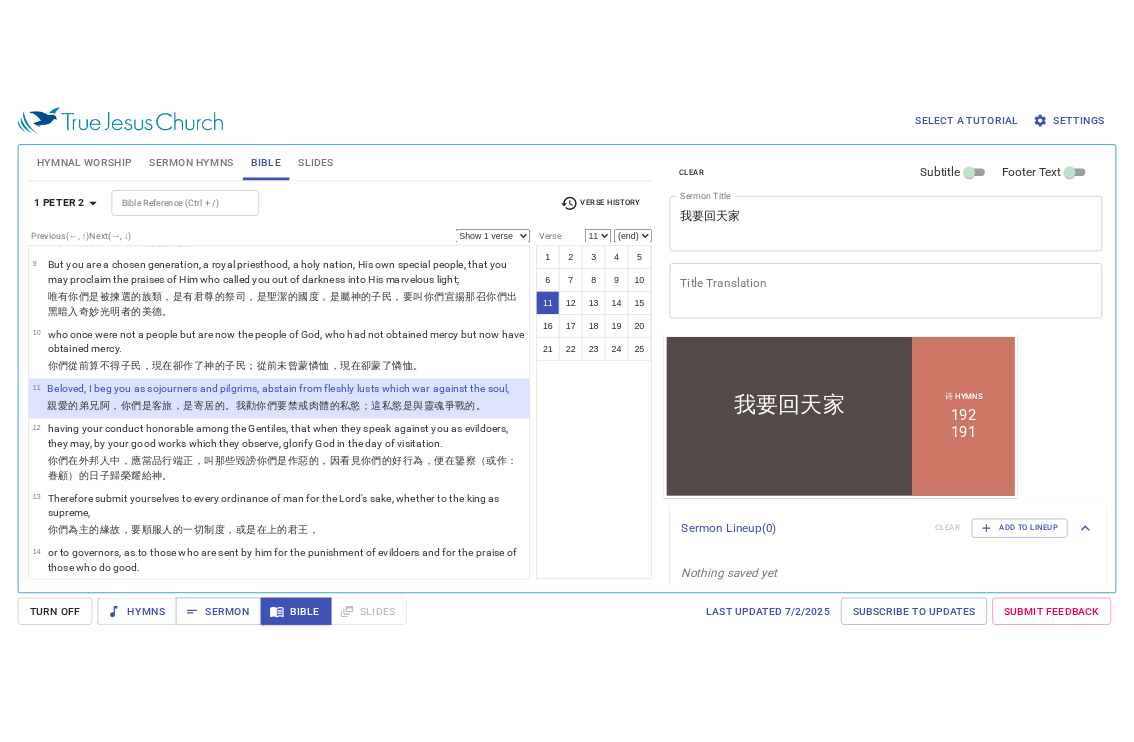 scroll, scrollTop: 749, scrollLeft: 0, axis: vertical 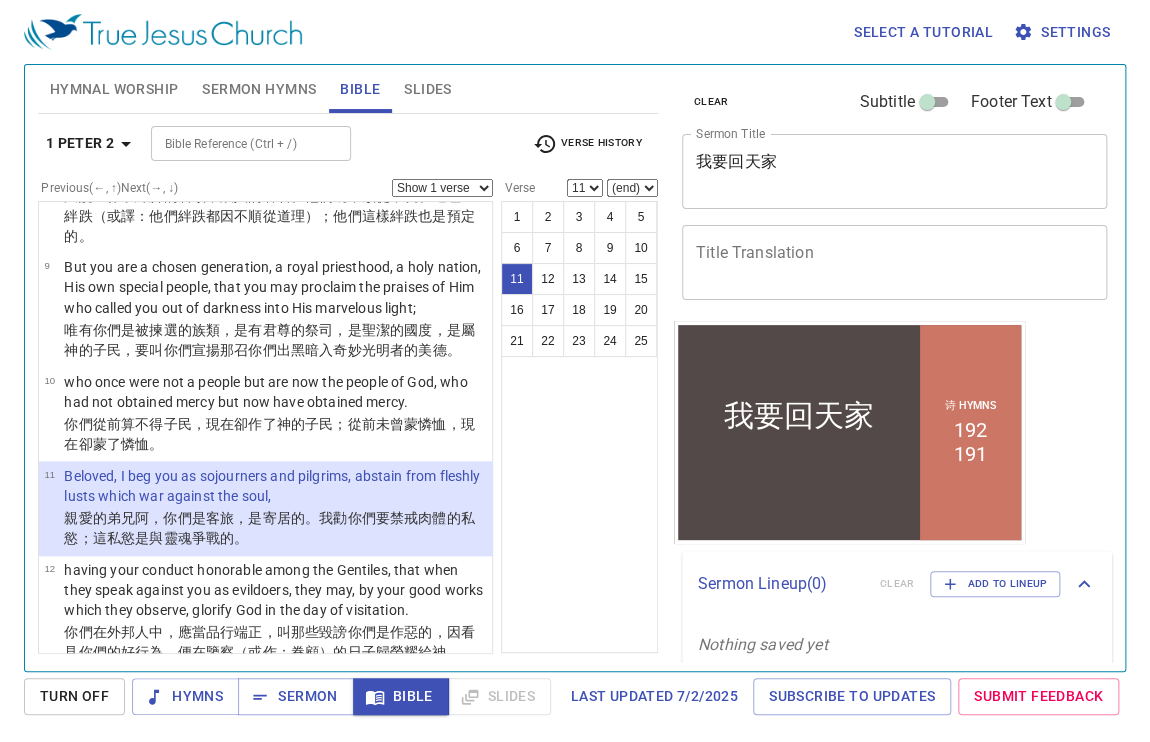 click on "Bible Reference (Ctrl + /)" at bounding box center (234, 143) 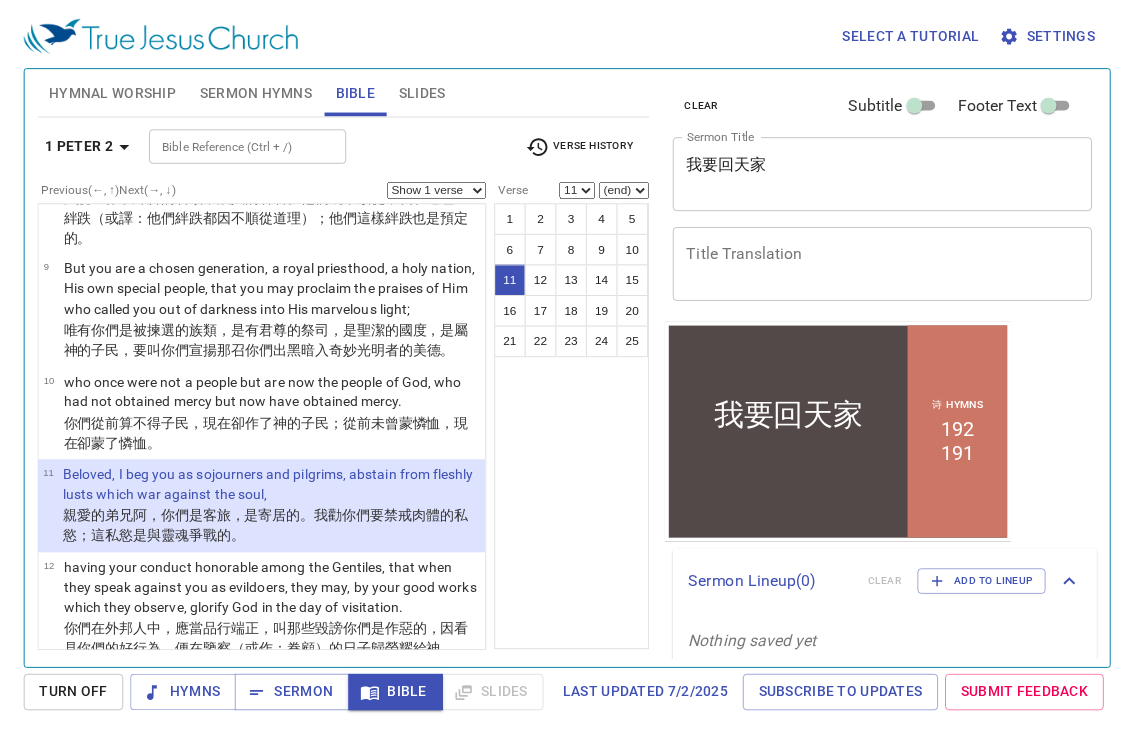 scroll, scrollTop: 769, scrollLeft: 0, axis: vertical 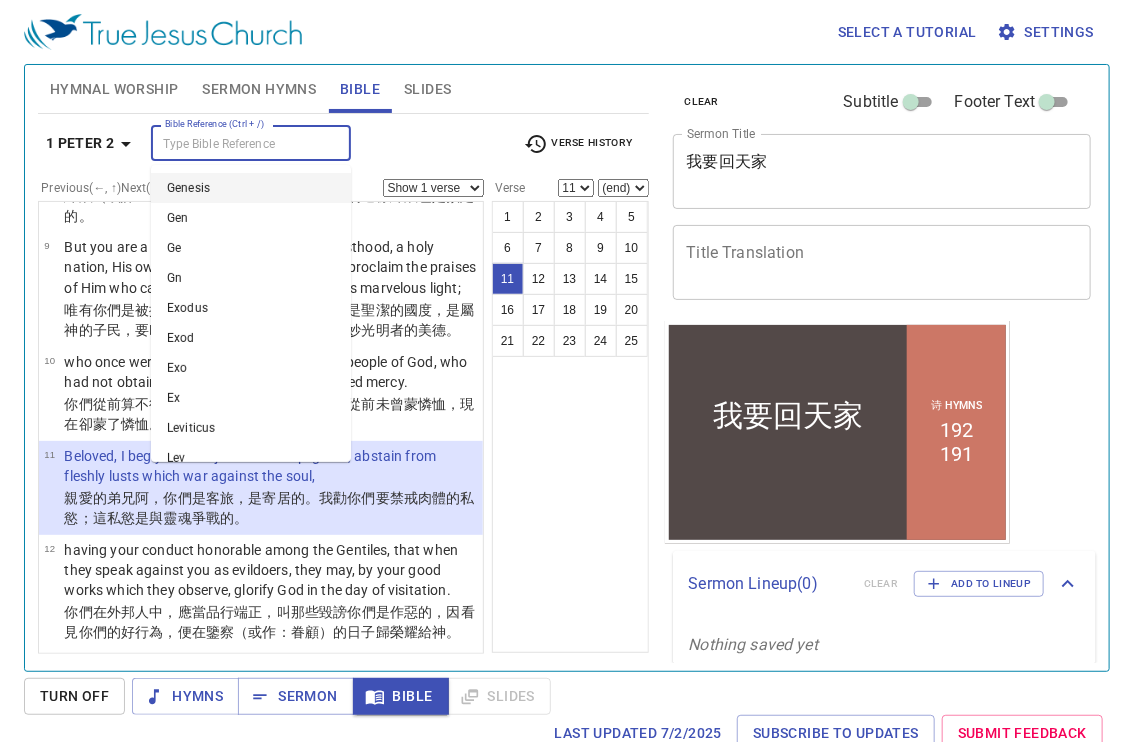 type on "o" 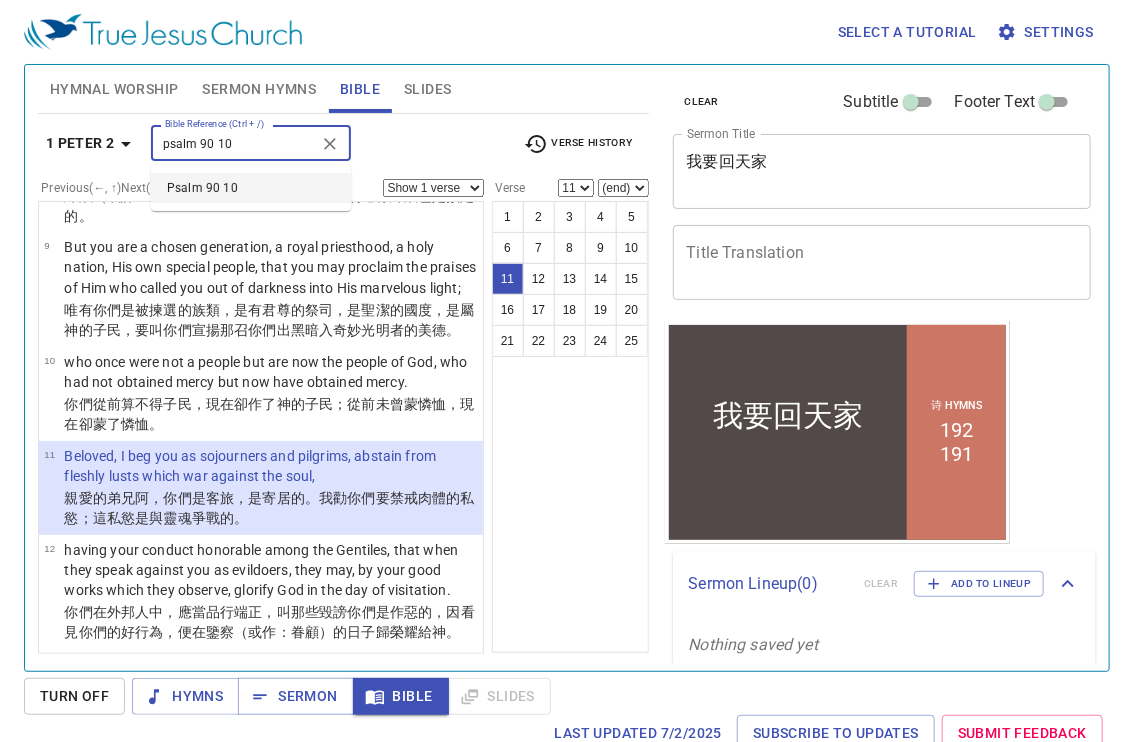 type on "psalm 90 10" 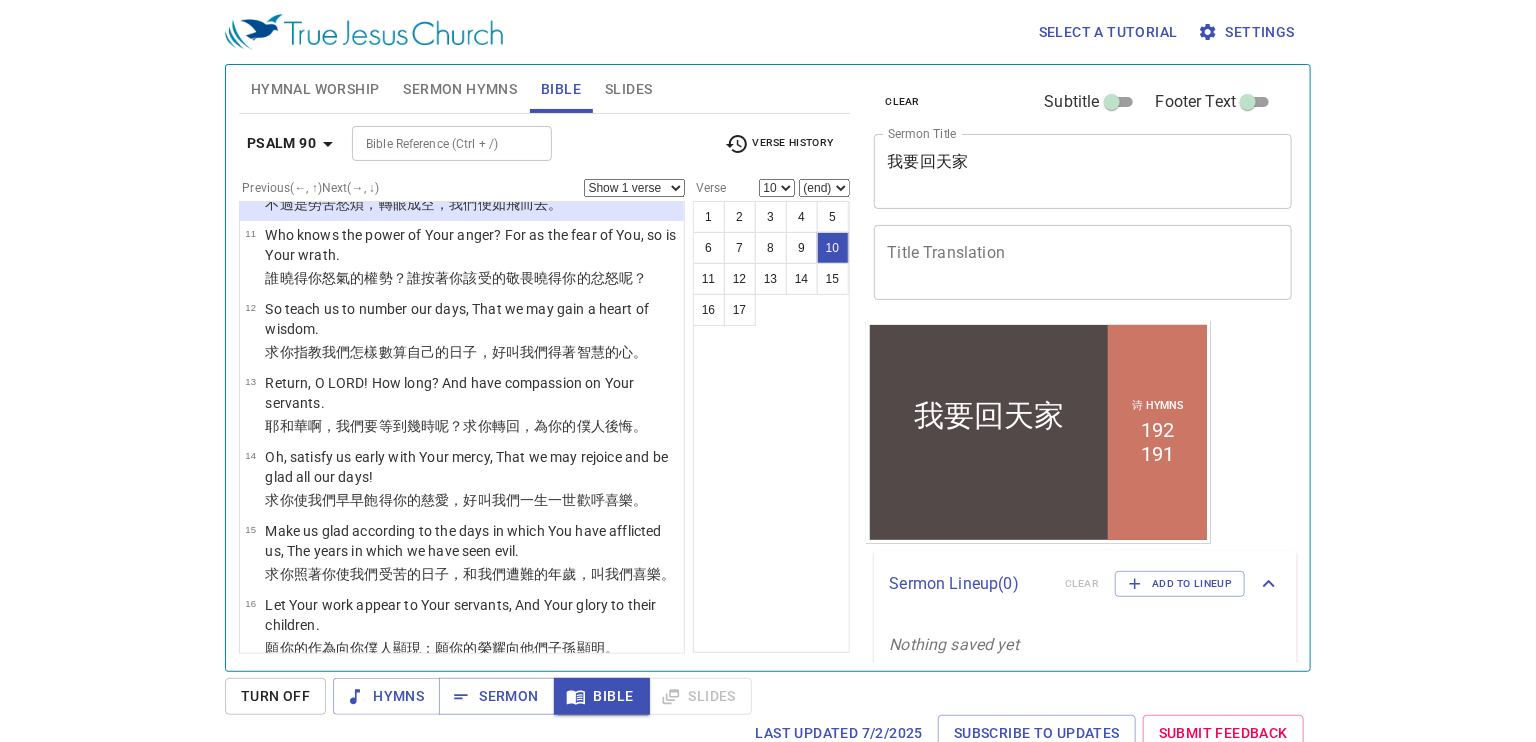 scroll, scrollTop: 609, scrollLeft: 0, axis: vertical 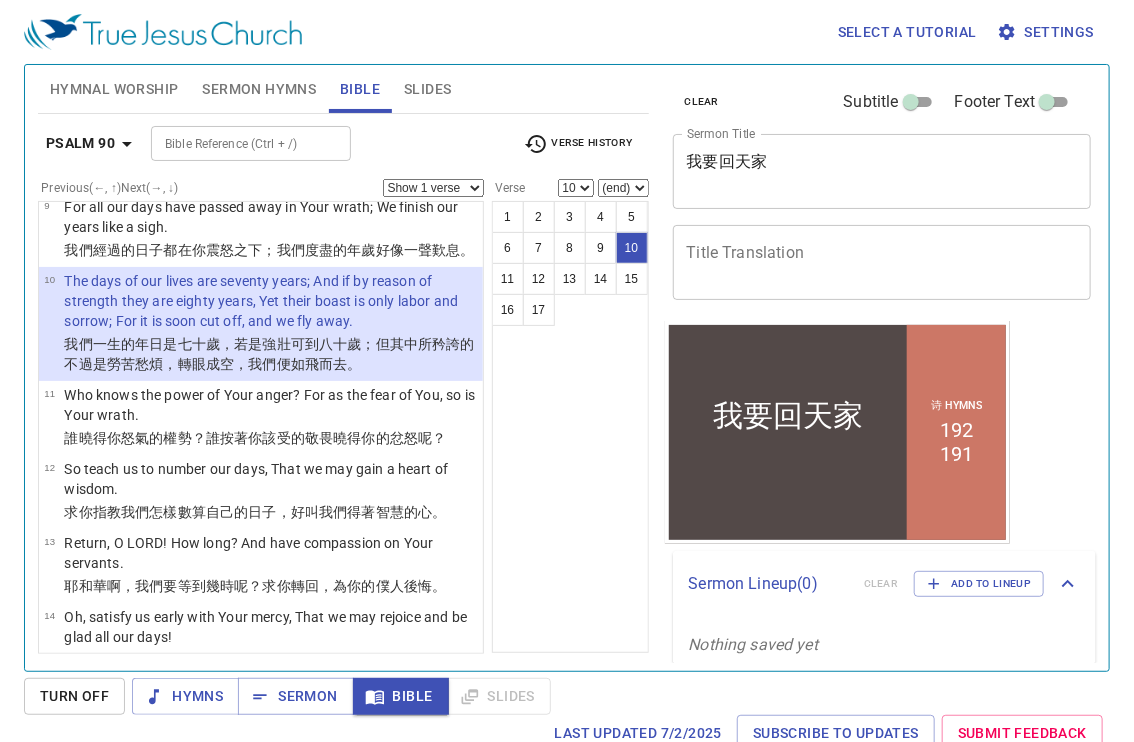 click on "clear Subtitle Footer Text Sermon Title 我要回天家 x Sermon Title Title Translation x Title Translation Subtitle x Subtitle Subtitle Translation x Subtitle Translation Footer Text Footer Text" at bounding box center [881, 193] 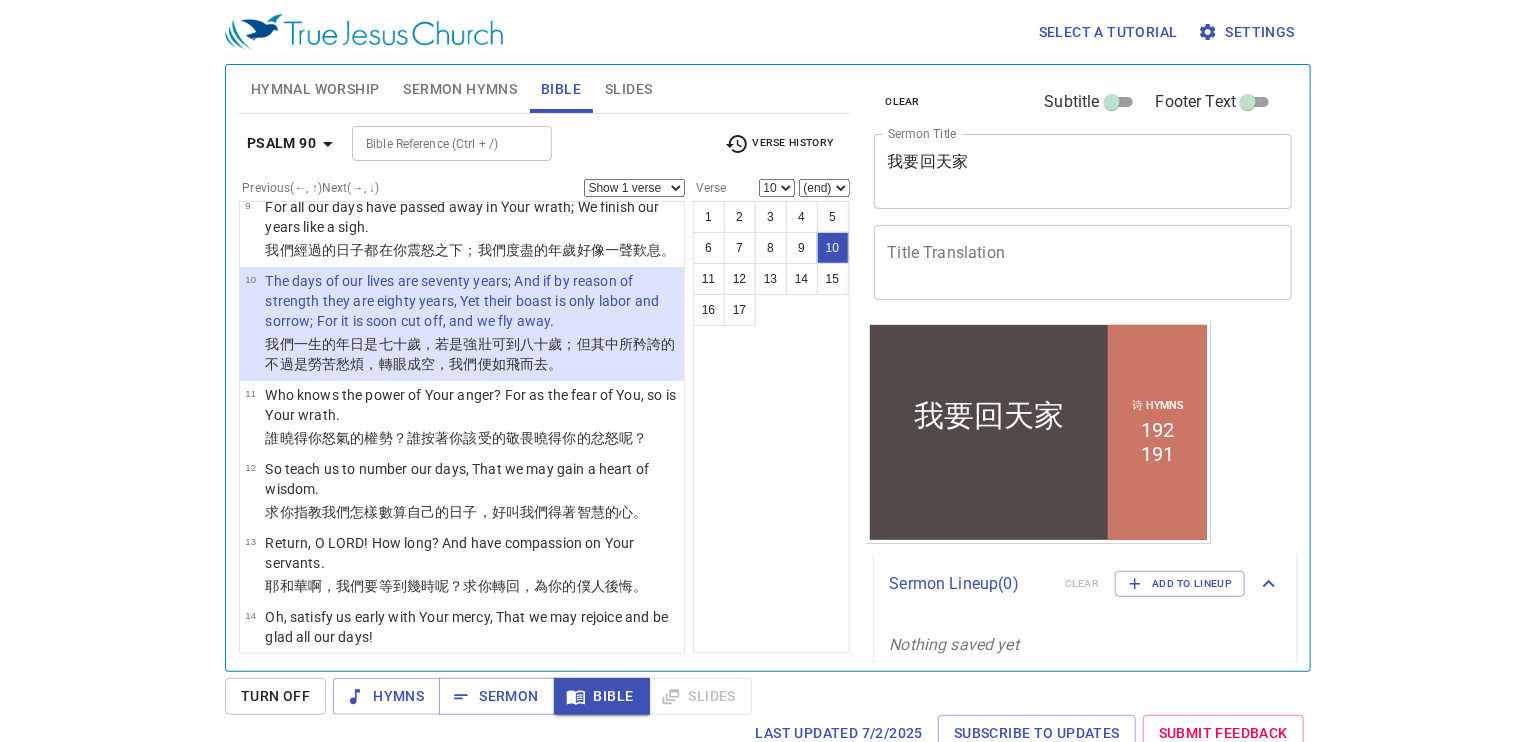 scroll, scrollTop: 469, scrollLeft: 0, axis: vertical 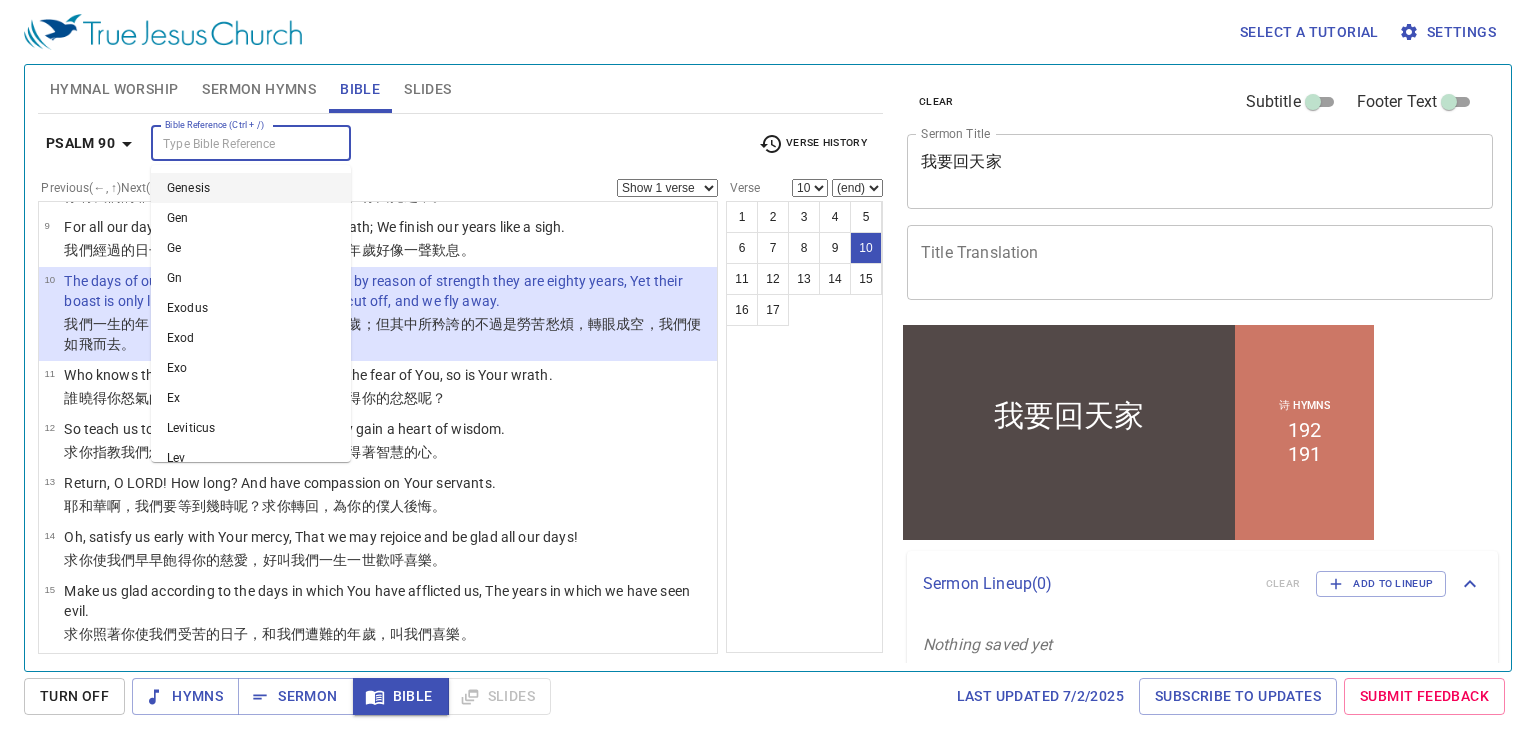 click on "Bible Reference (Ctrl + /)" at bounding box center [234, 143] 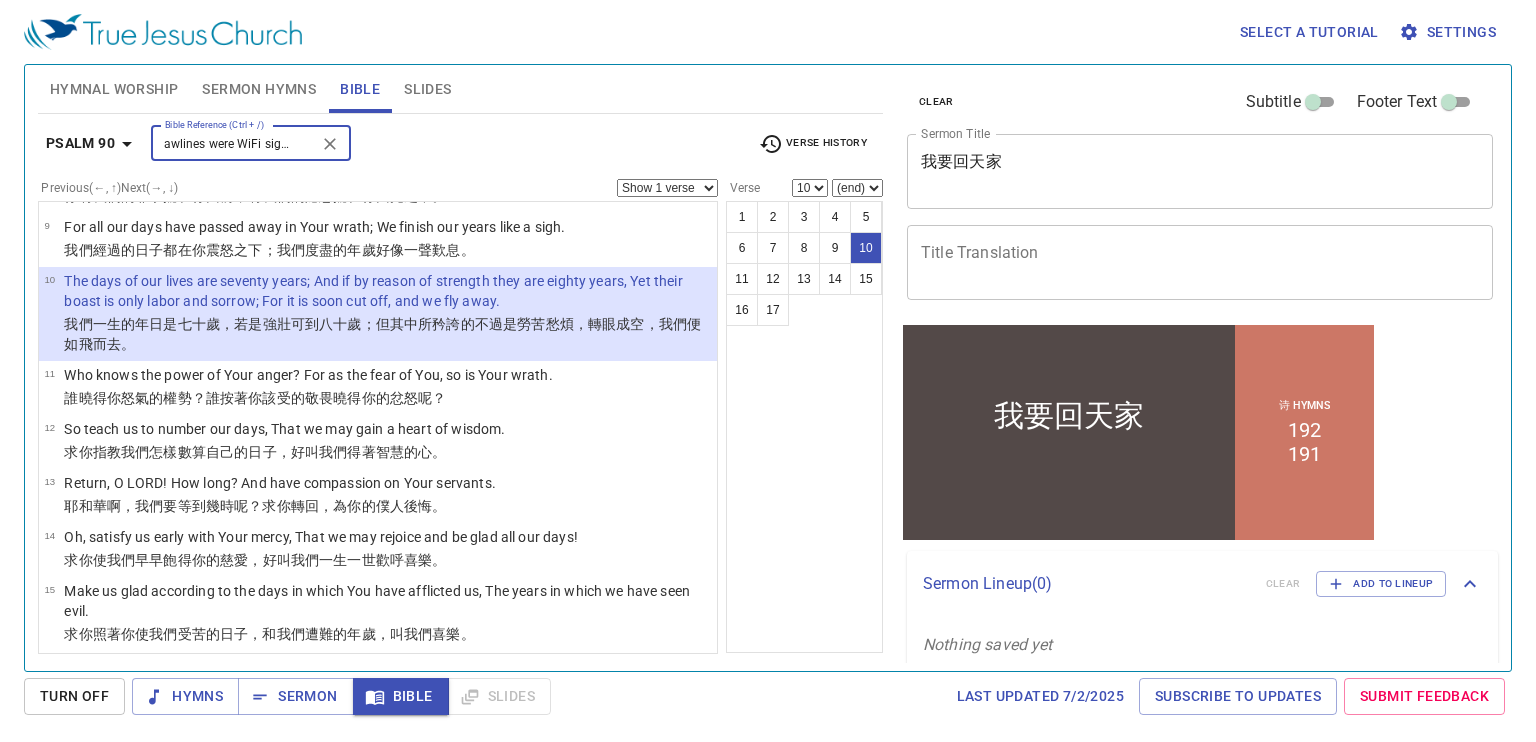scroll, scrollTop: 0, scrollLeft: 0, axis: both 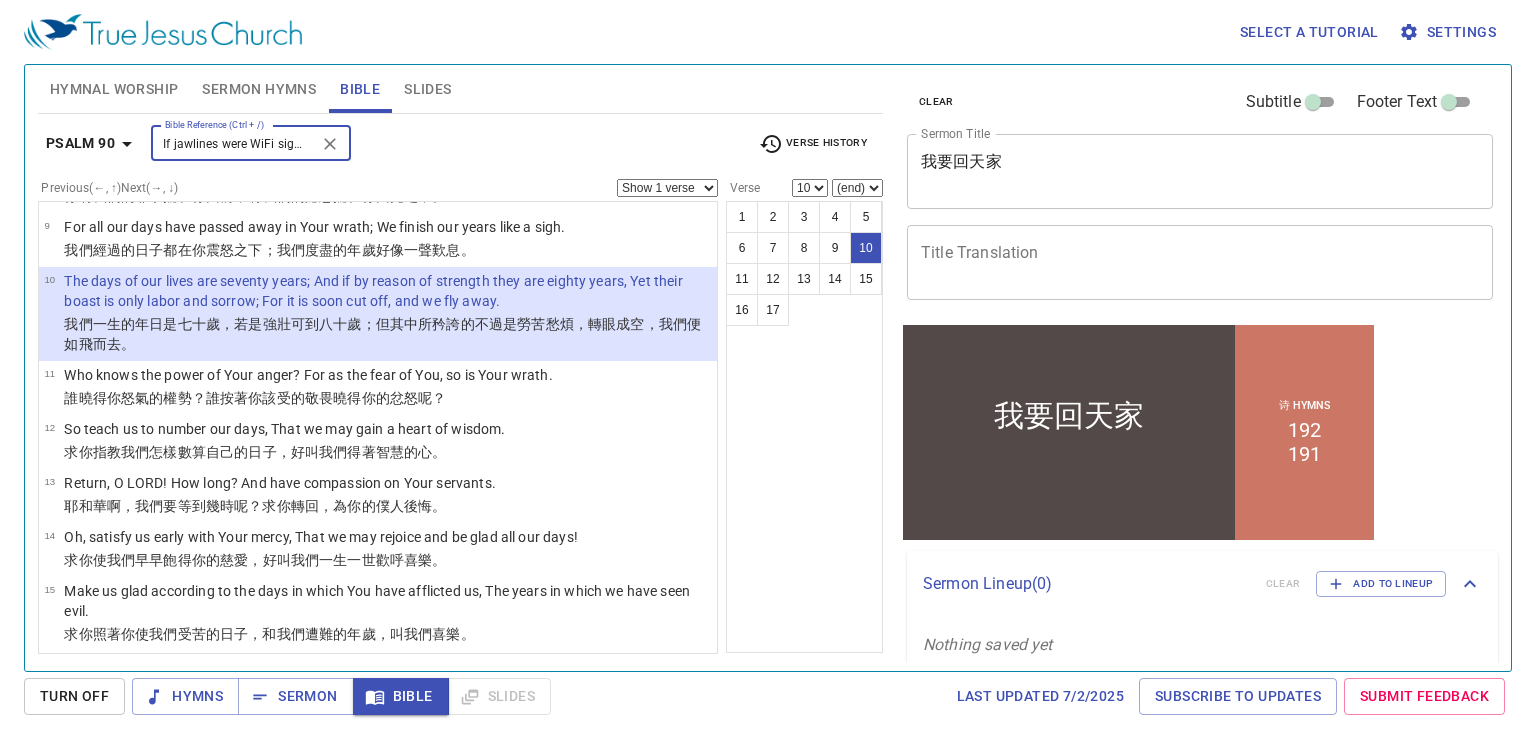 click 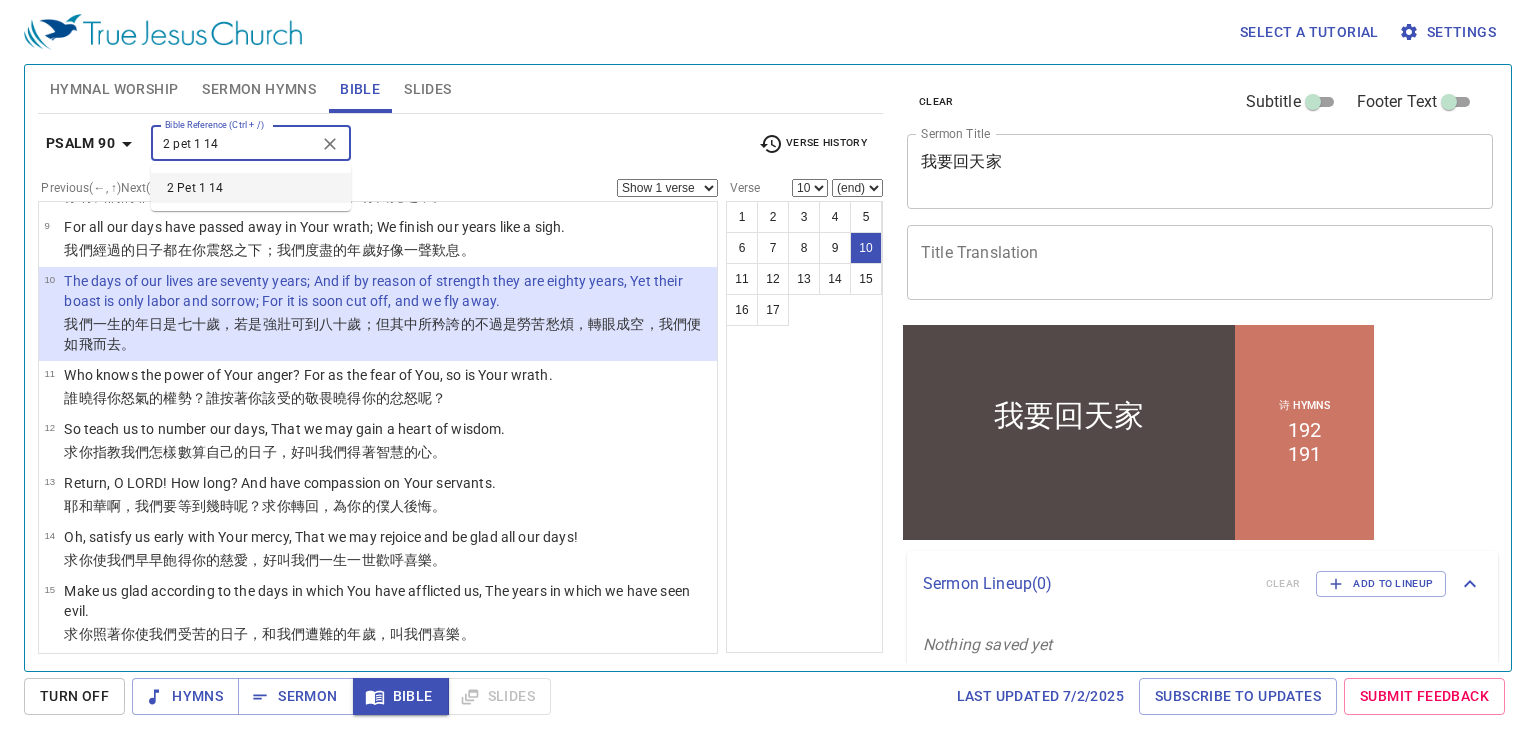 type on "2 pet 1 14" 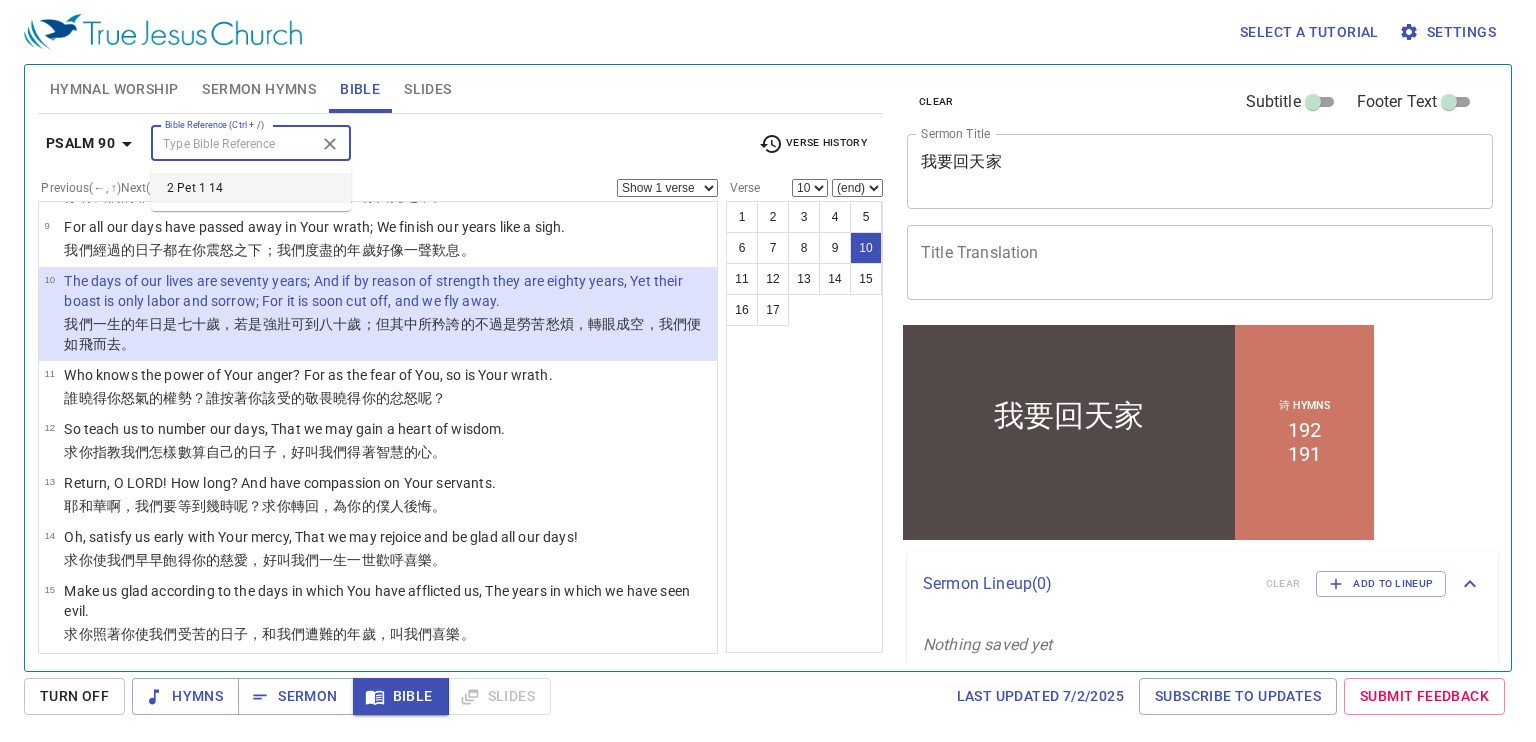 select on "14" 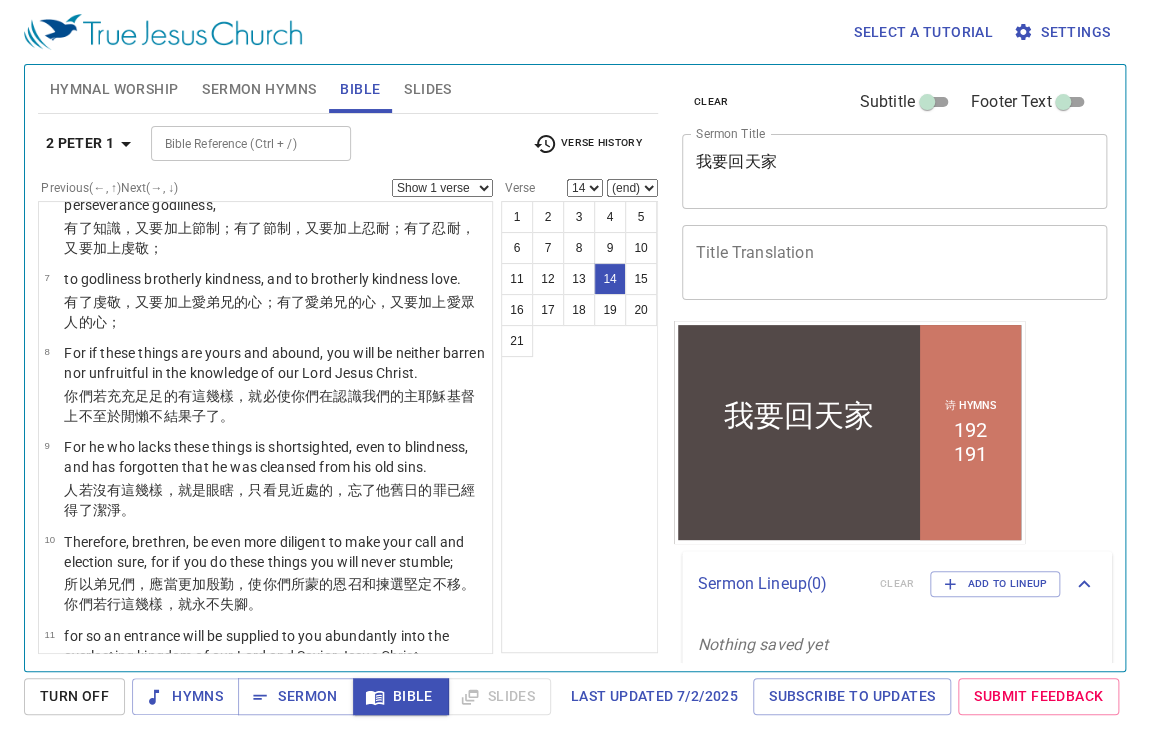 scroll, scrollTop: 789, scrollLeft: 0, axis: vertical 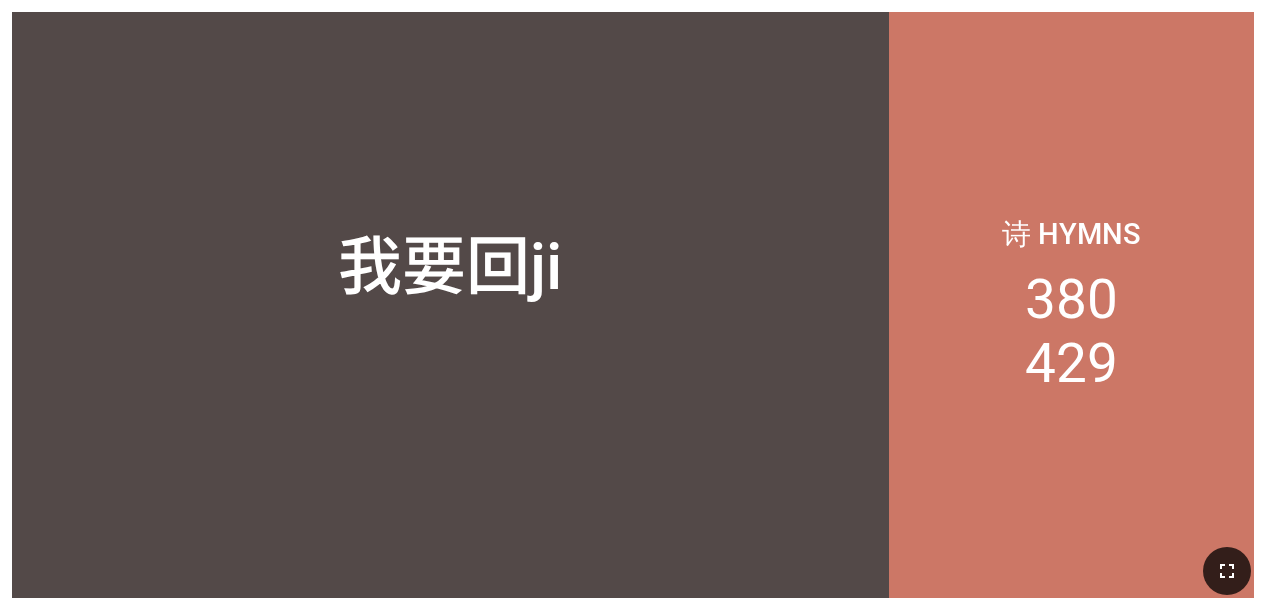 click at bounding box center (1227, 571) 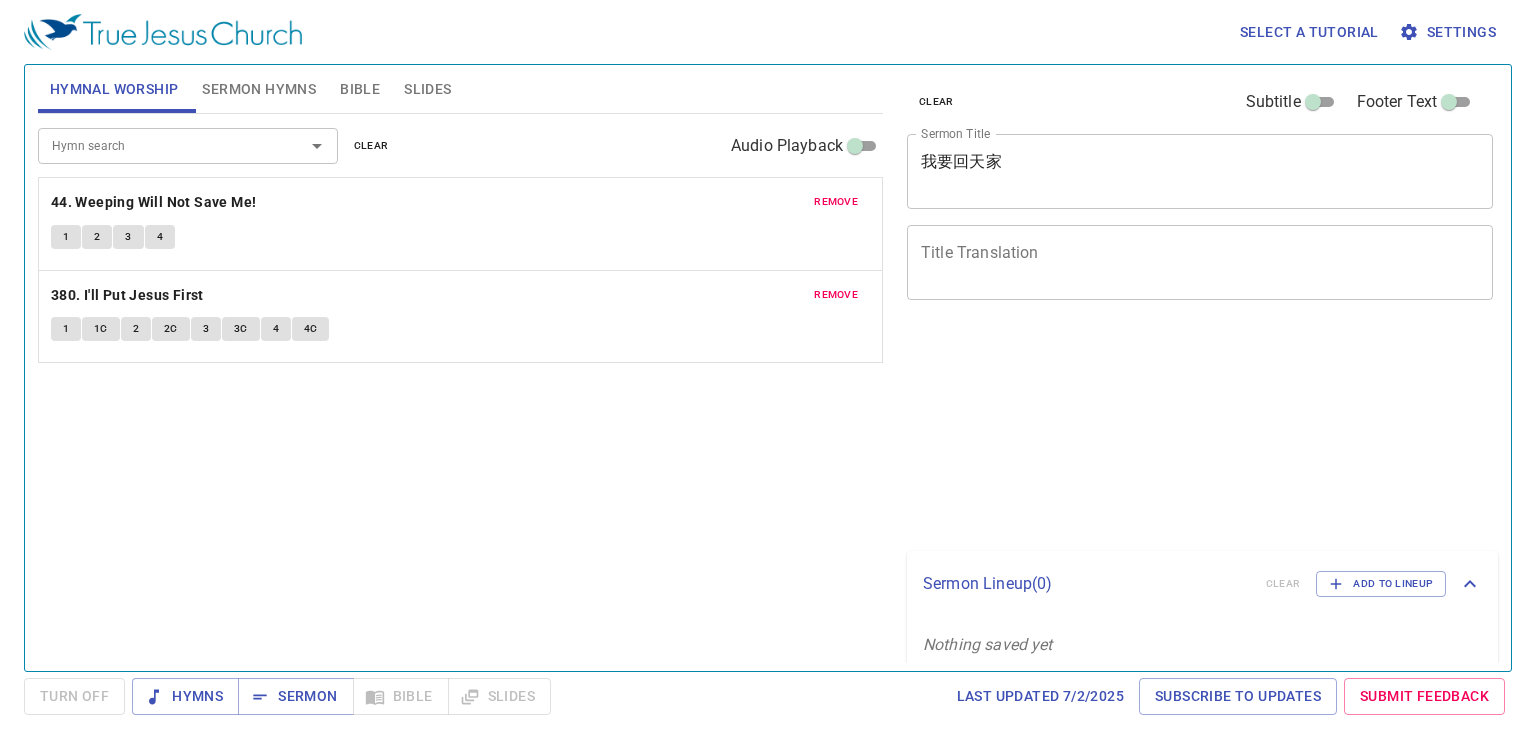 scroll, scrollTop: 0, scrollLeft: 0, axis: both 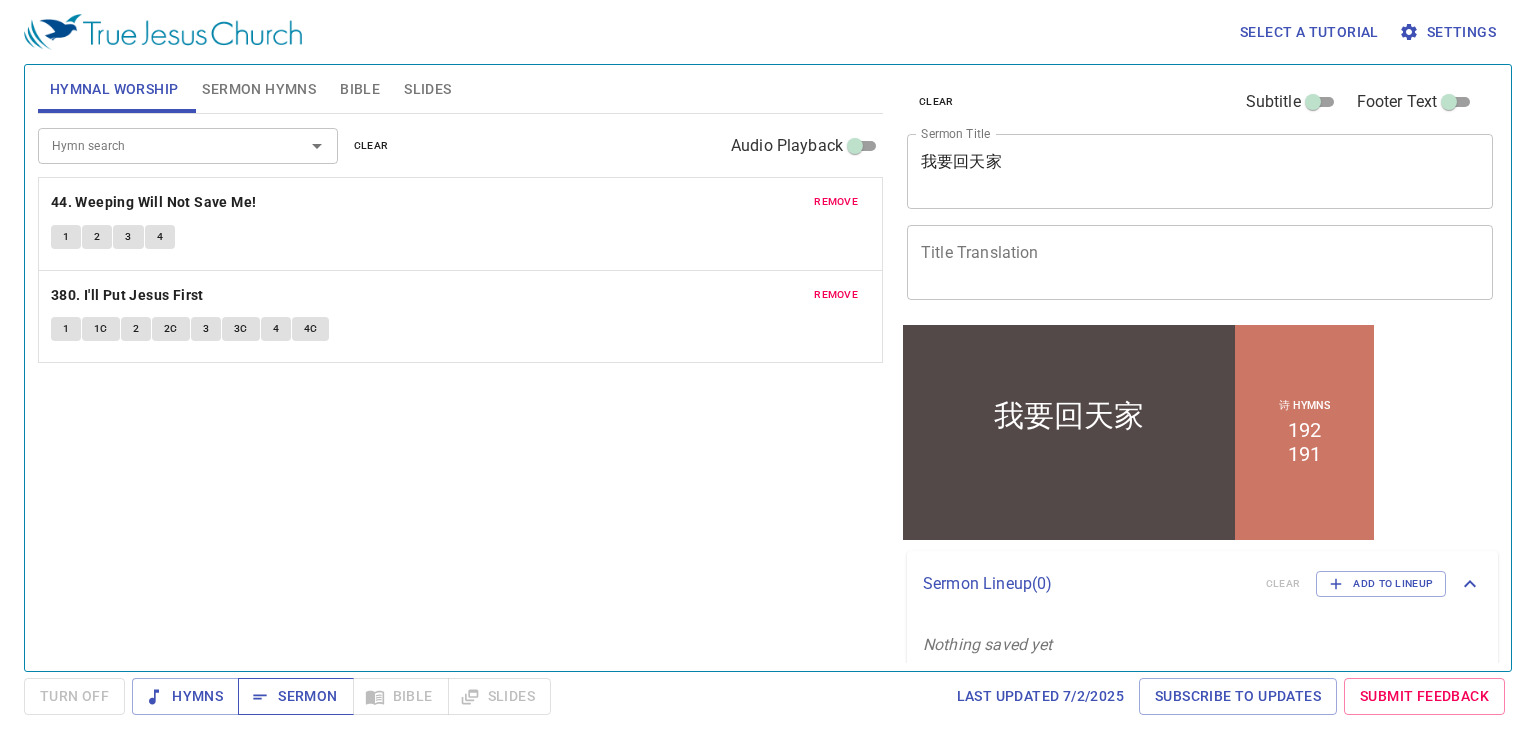 click on "Sermon" at bounding box center [295, 696] 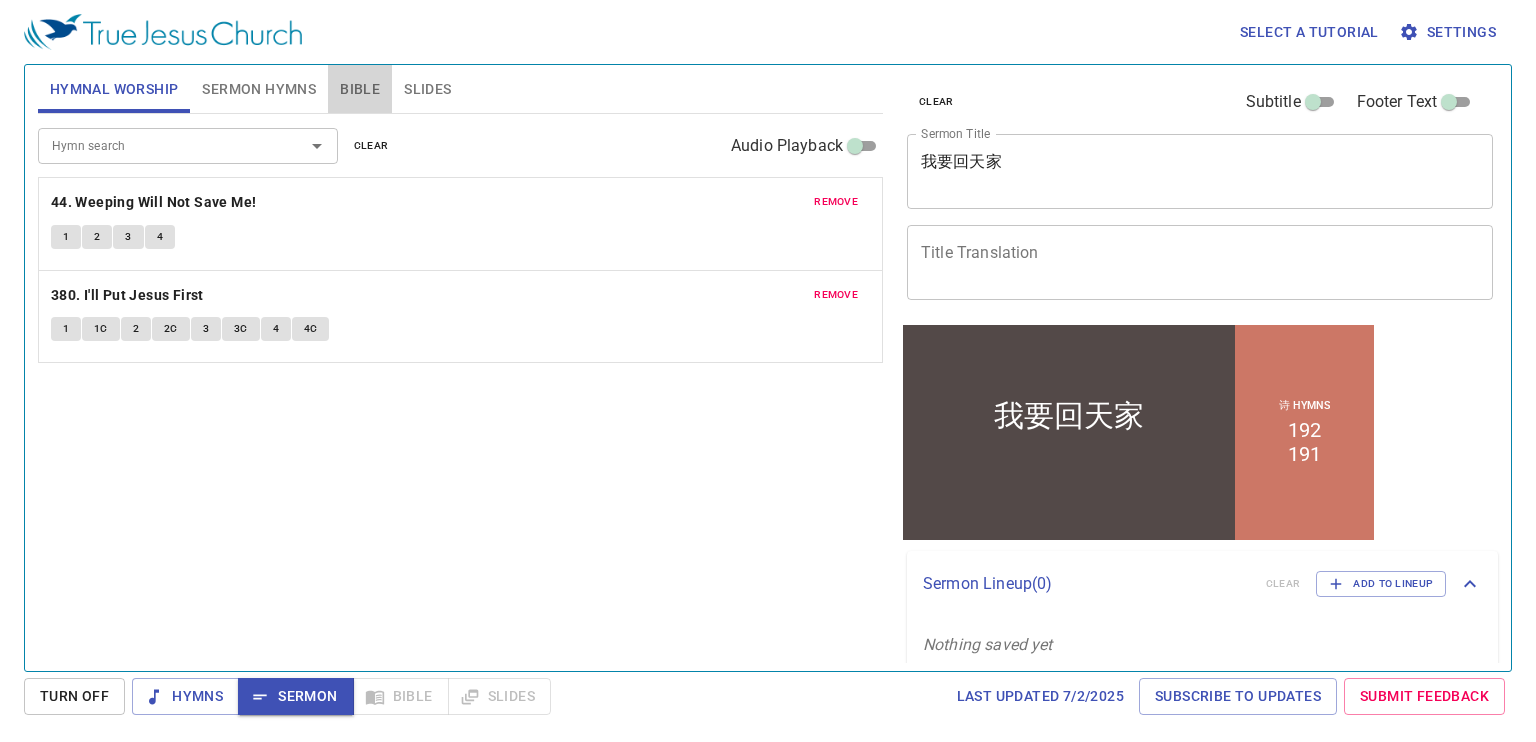click on "Bible" at bounding box center [360, 89] 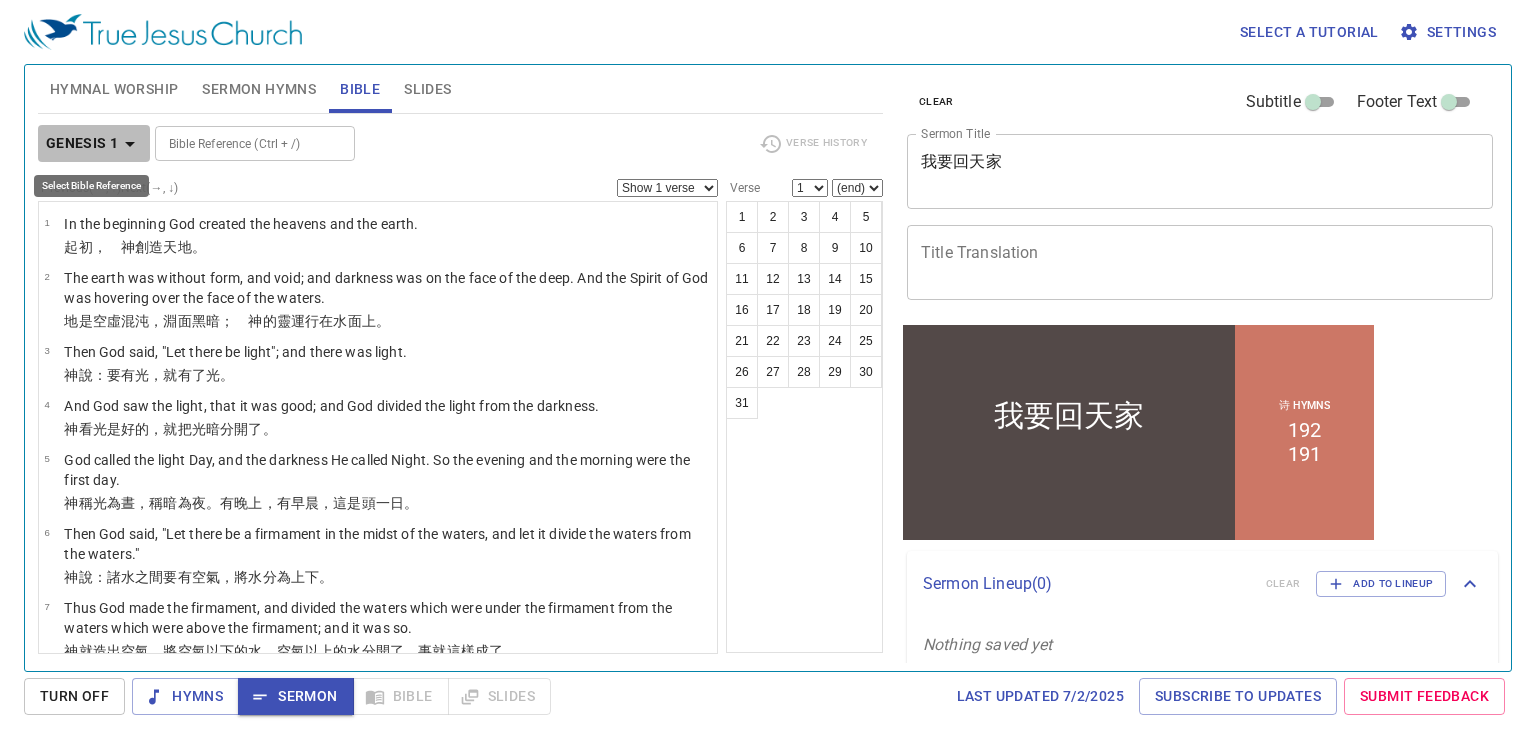click on "Genesis 1" at bounding box center (82, 143) 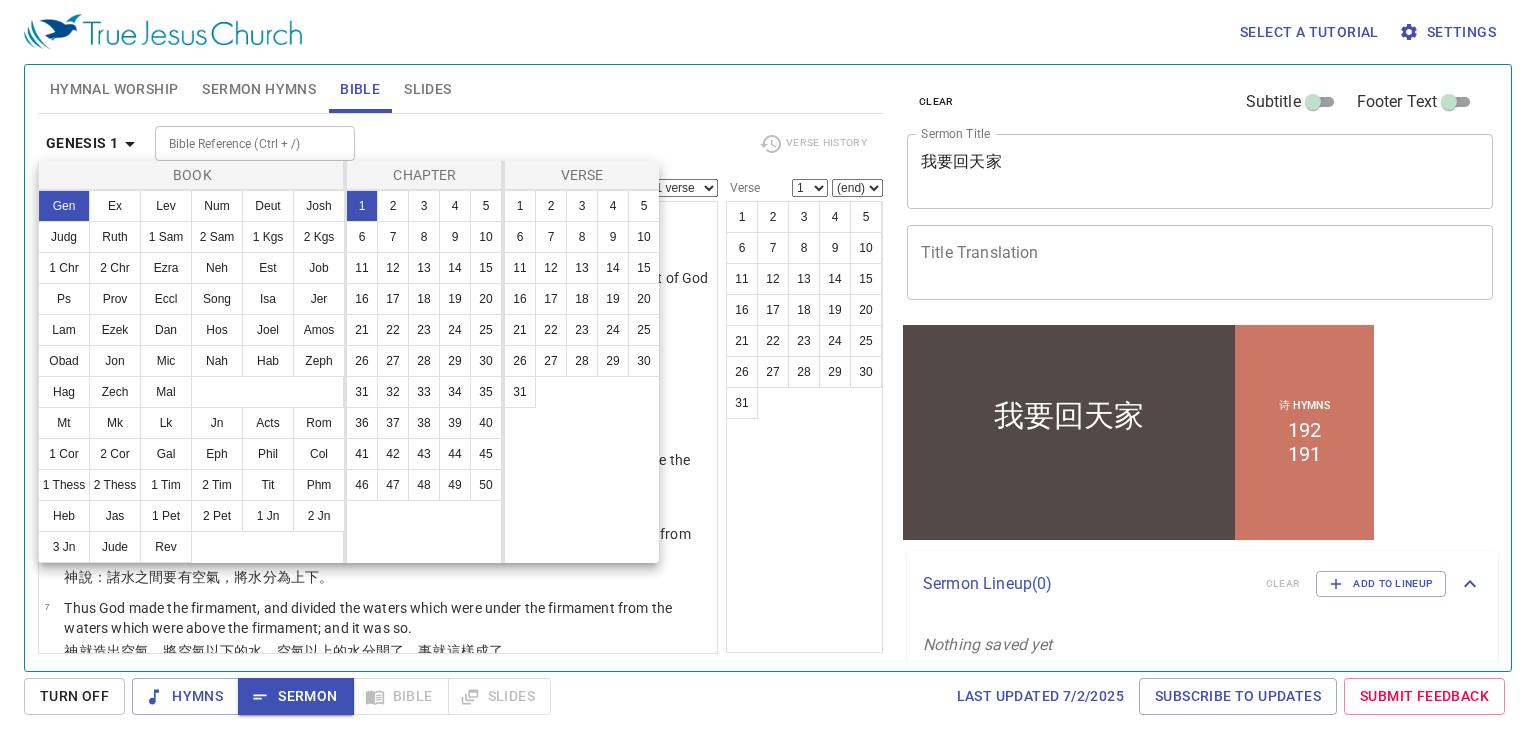 click at bounding box center (768, 371) 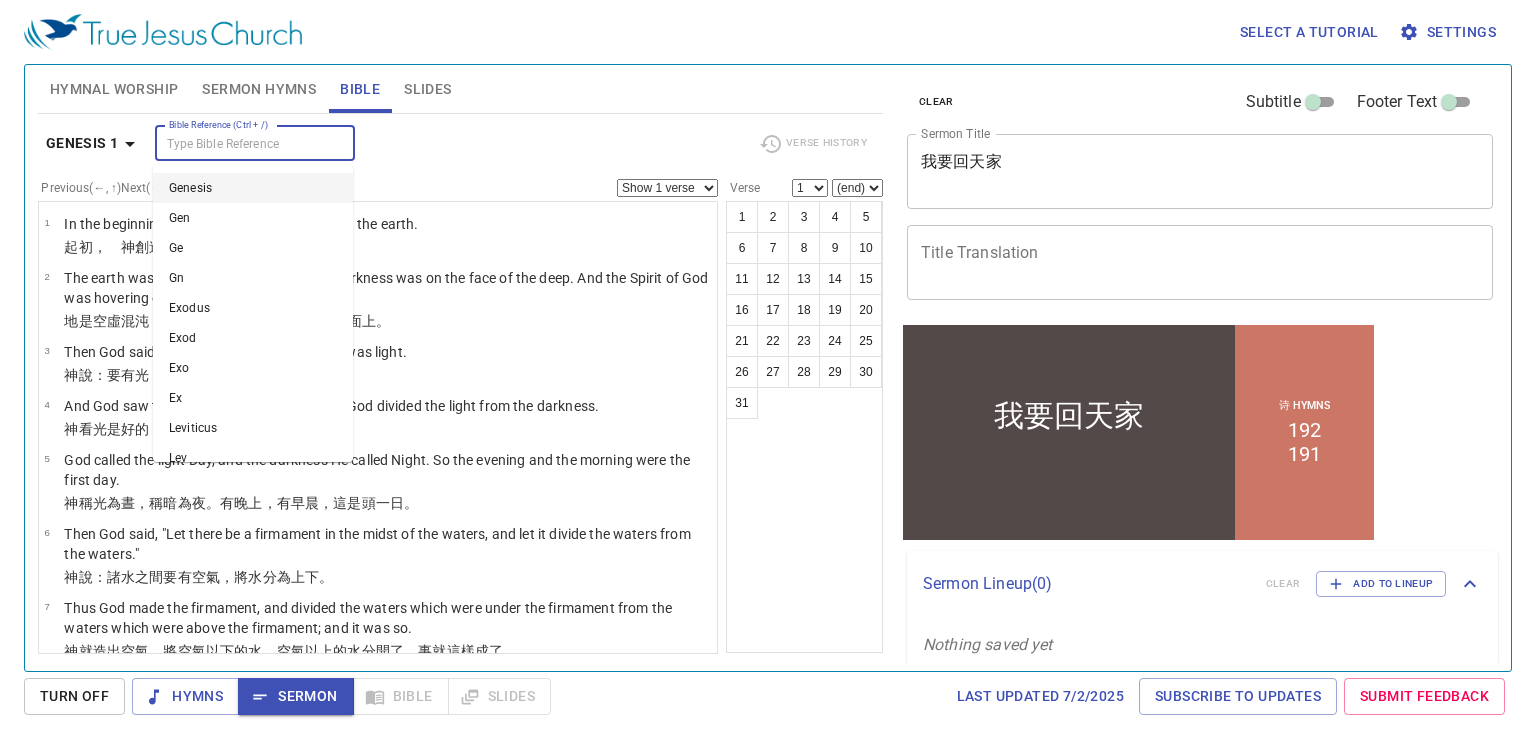 click on "Bible Reference (Ctrl + /)" at bounding box center [238, 143] 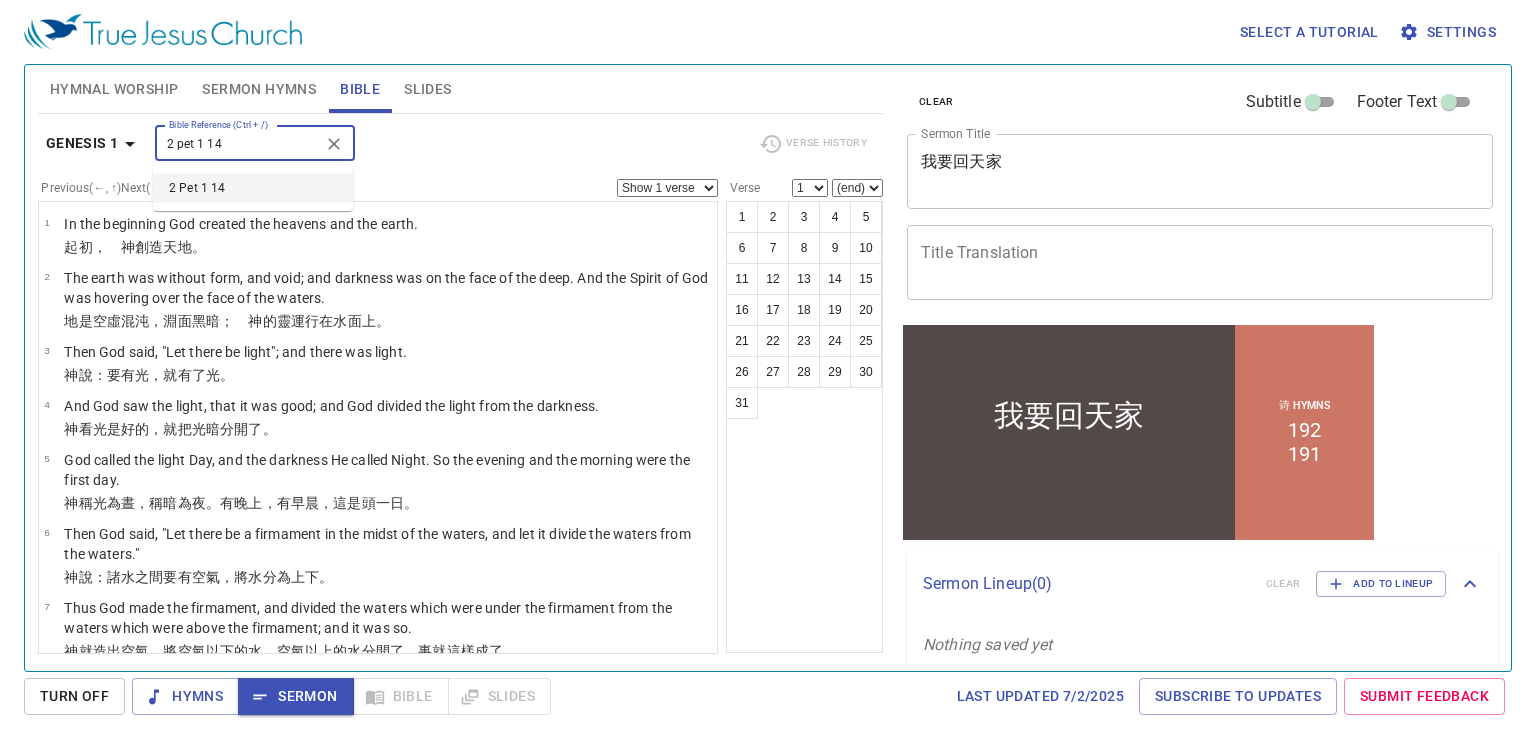 type on "2 pet 1 14" 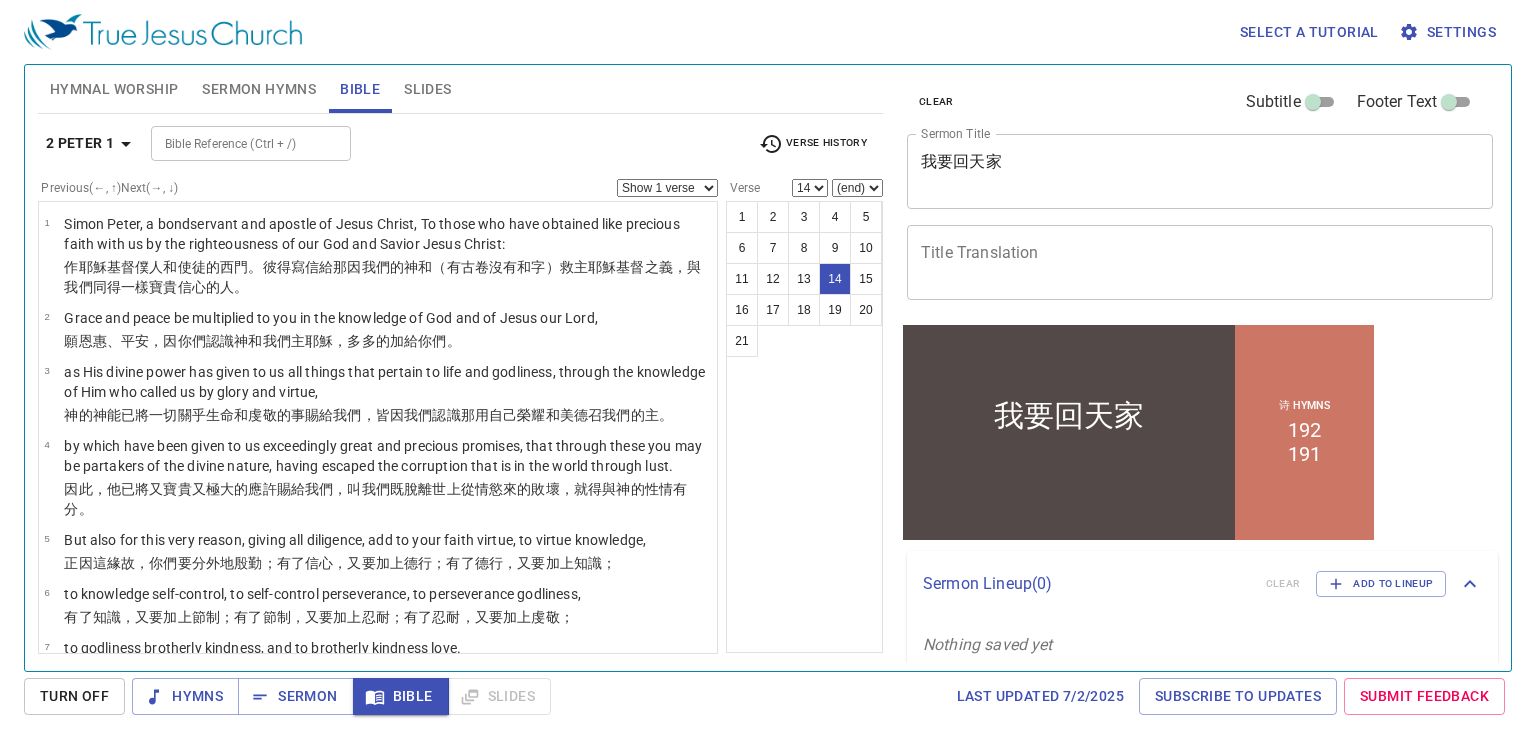 scroll, scrollTop: 732, scrollLeft: 0, axis: vertical 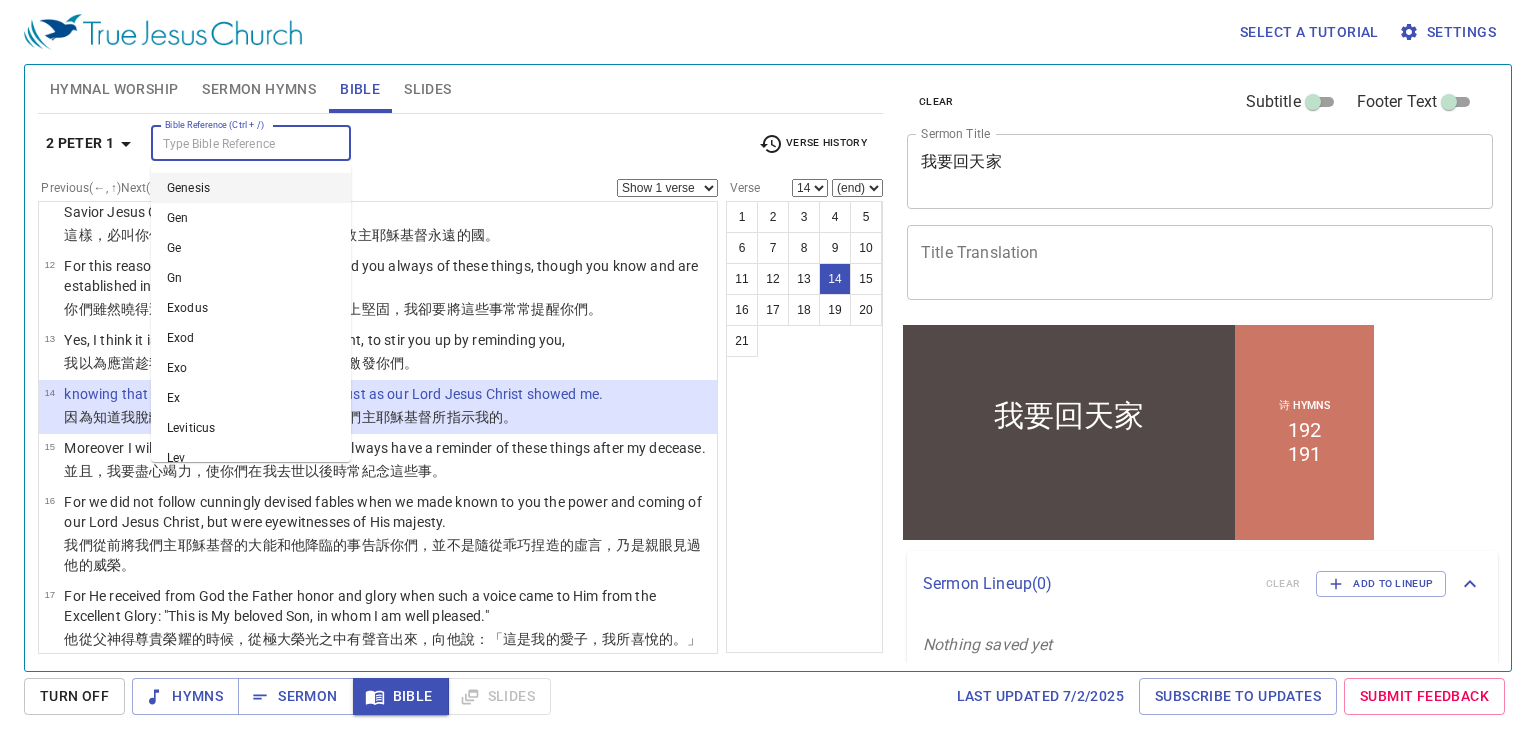 click on "Bible Reference (Ctrl + /)" at bounding box center [234, 143] 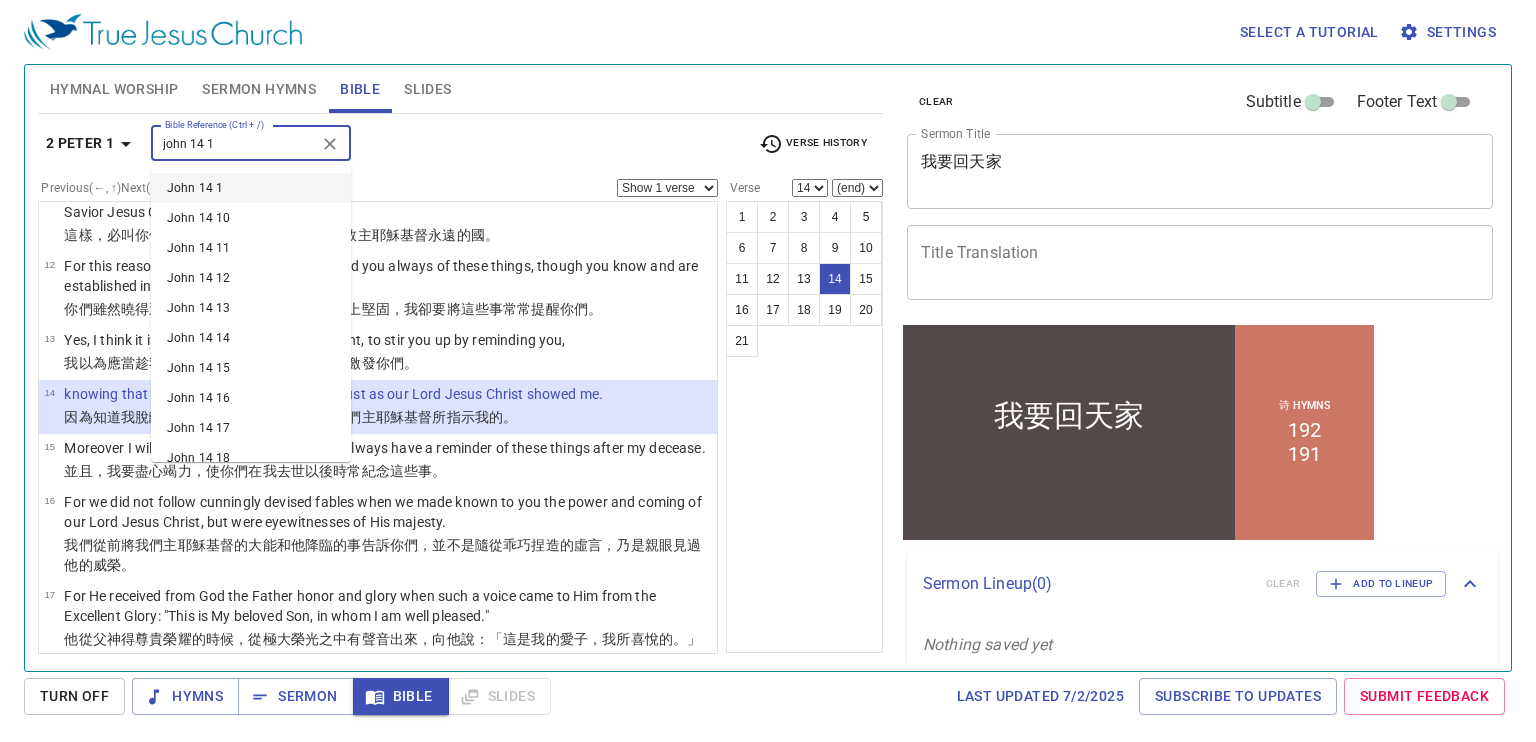 type on "john 14 1" 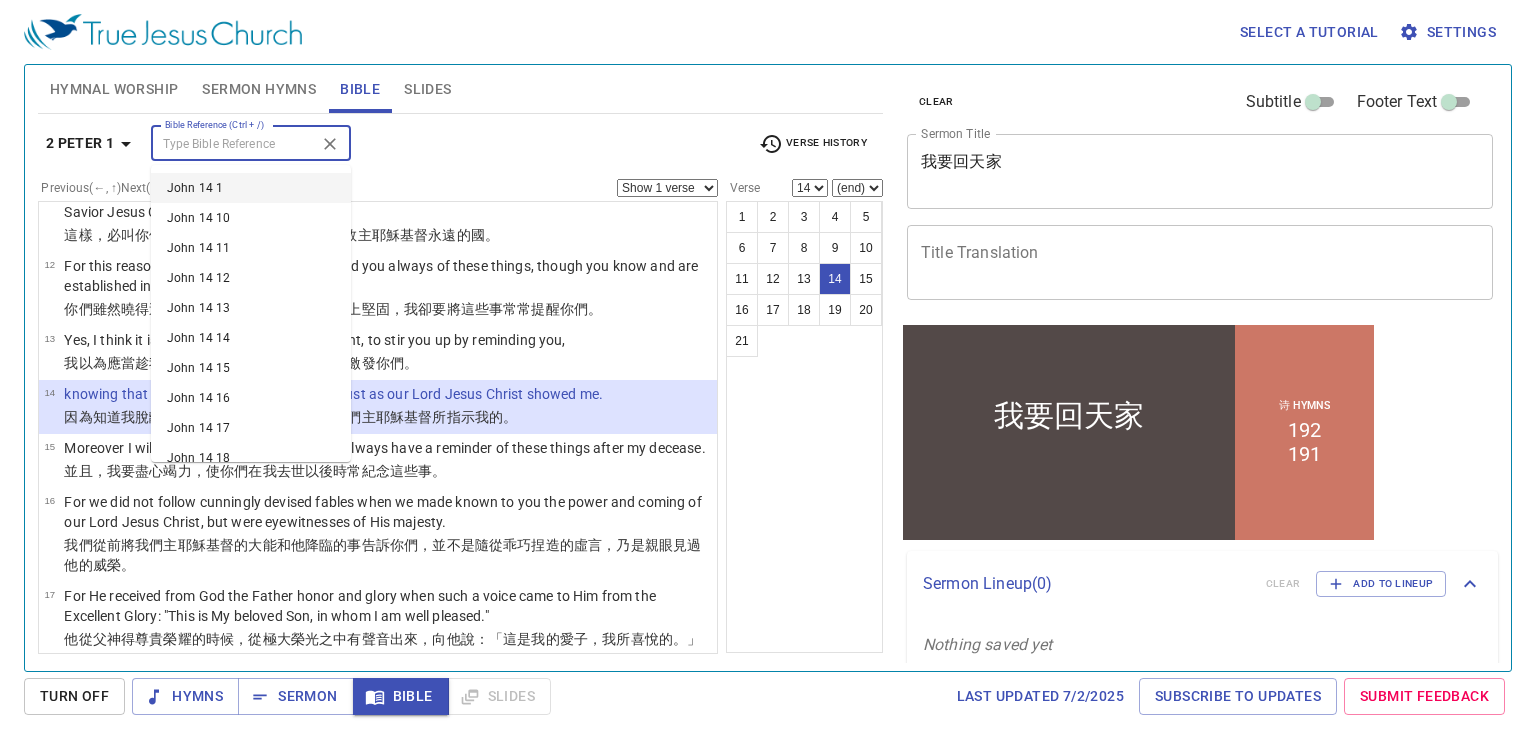 select on "1" 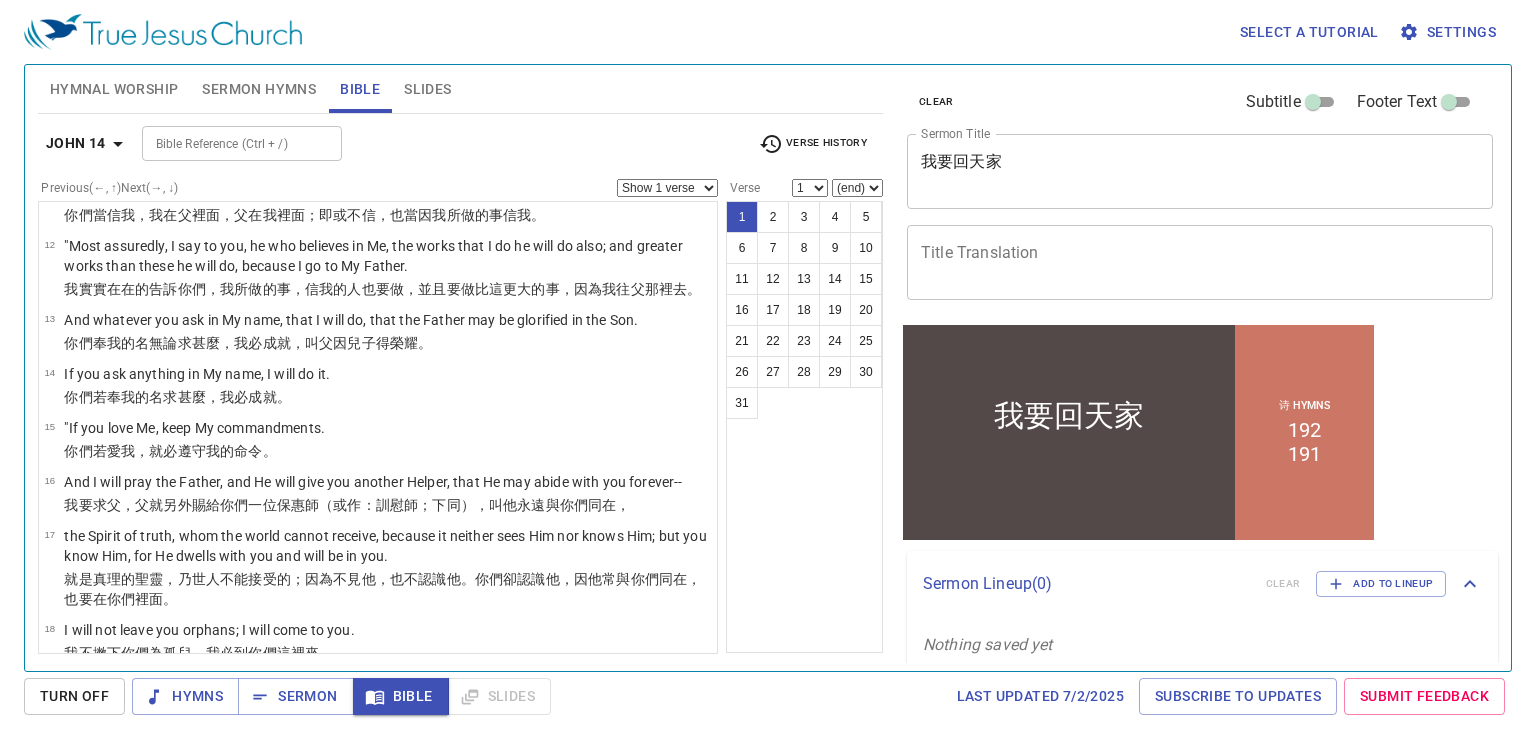 scroll, scrollTop: 0, scrollLeft: 0, axis: both 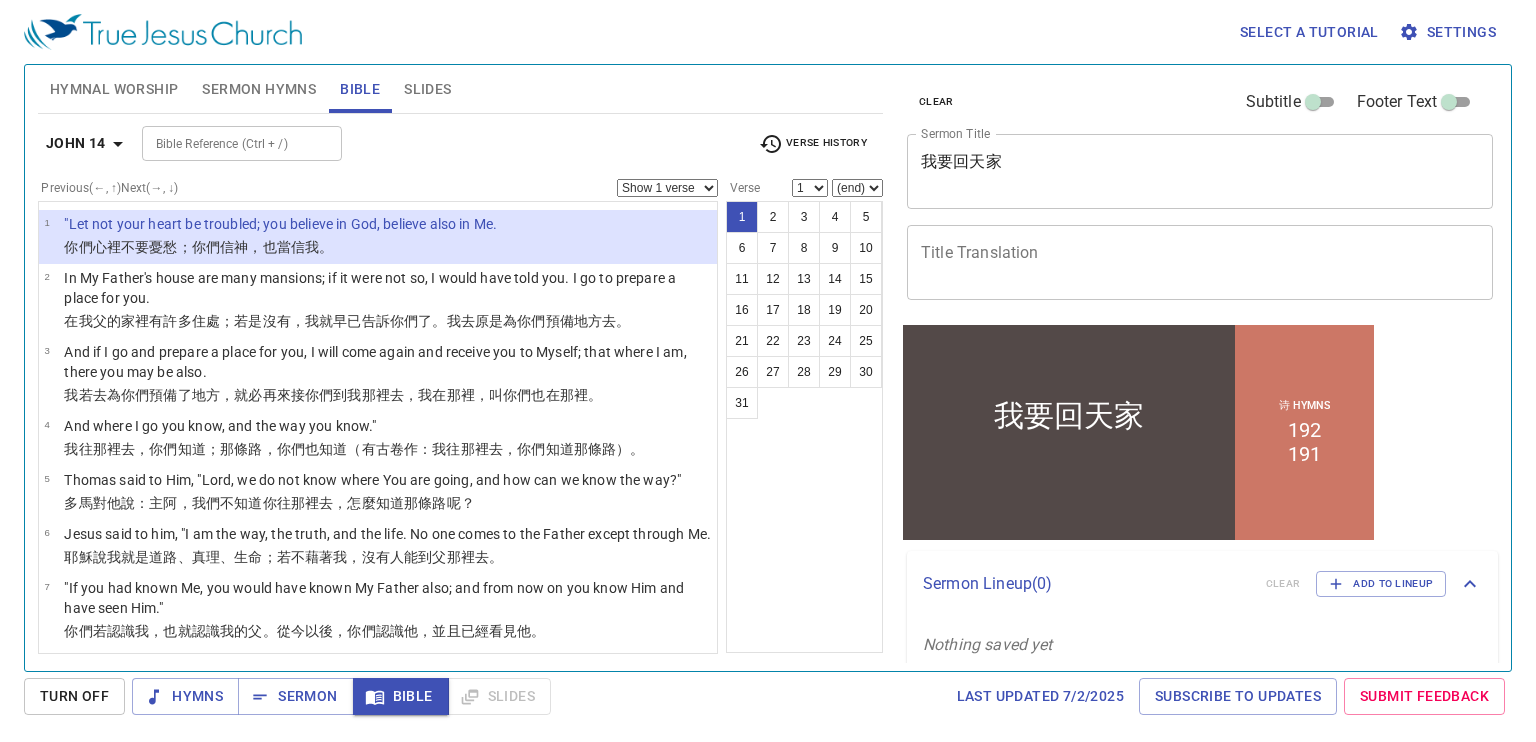 click on "(end) 2 3 4 5 6 7 8 9 10 11 12 13 14 15 16 17 18 19 20 21 22 23 24 25 26 27 28 29 30 31" at bounding box center [857, 188] 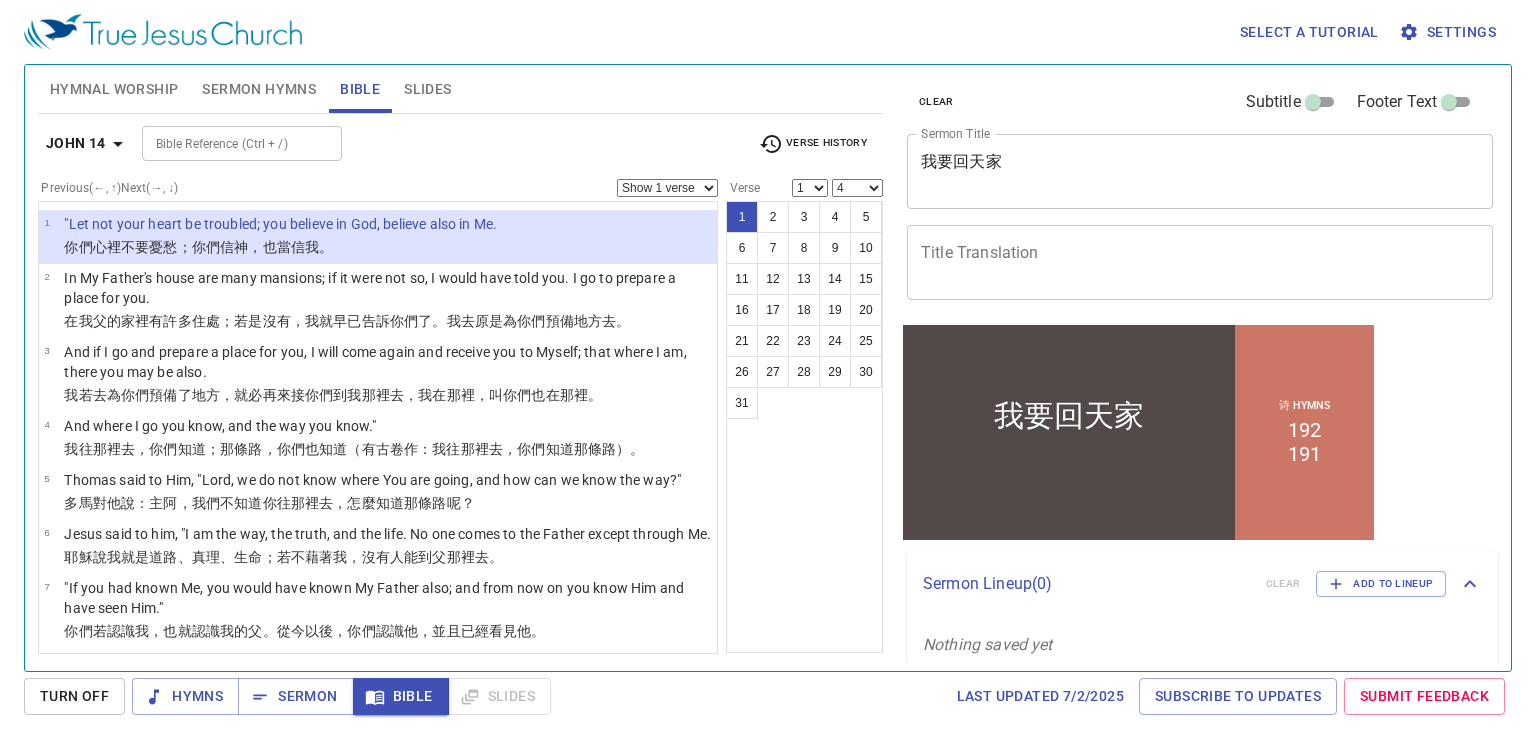 click on "(end) 2 3 4 5 6 7 8 9 10 11 12 13 14 15 16 17 18 19 20 21 22 23 24 25 26 27 28 29 30 31" at bounding box center (857, 188) 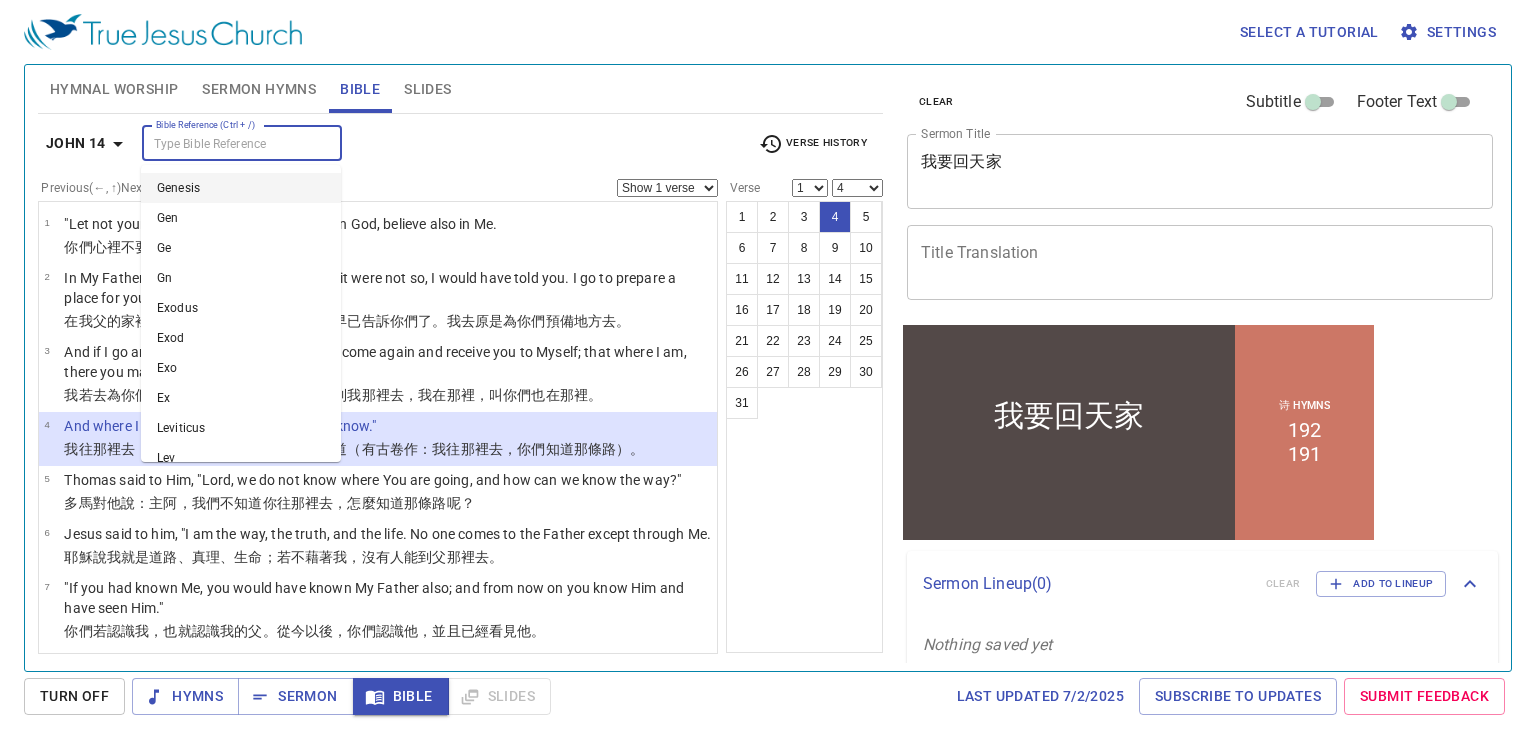 click on "Bible Reference (Ctrl + /)" at bounding box center [225, 143] 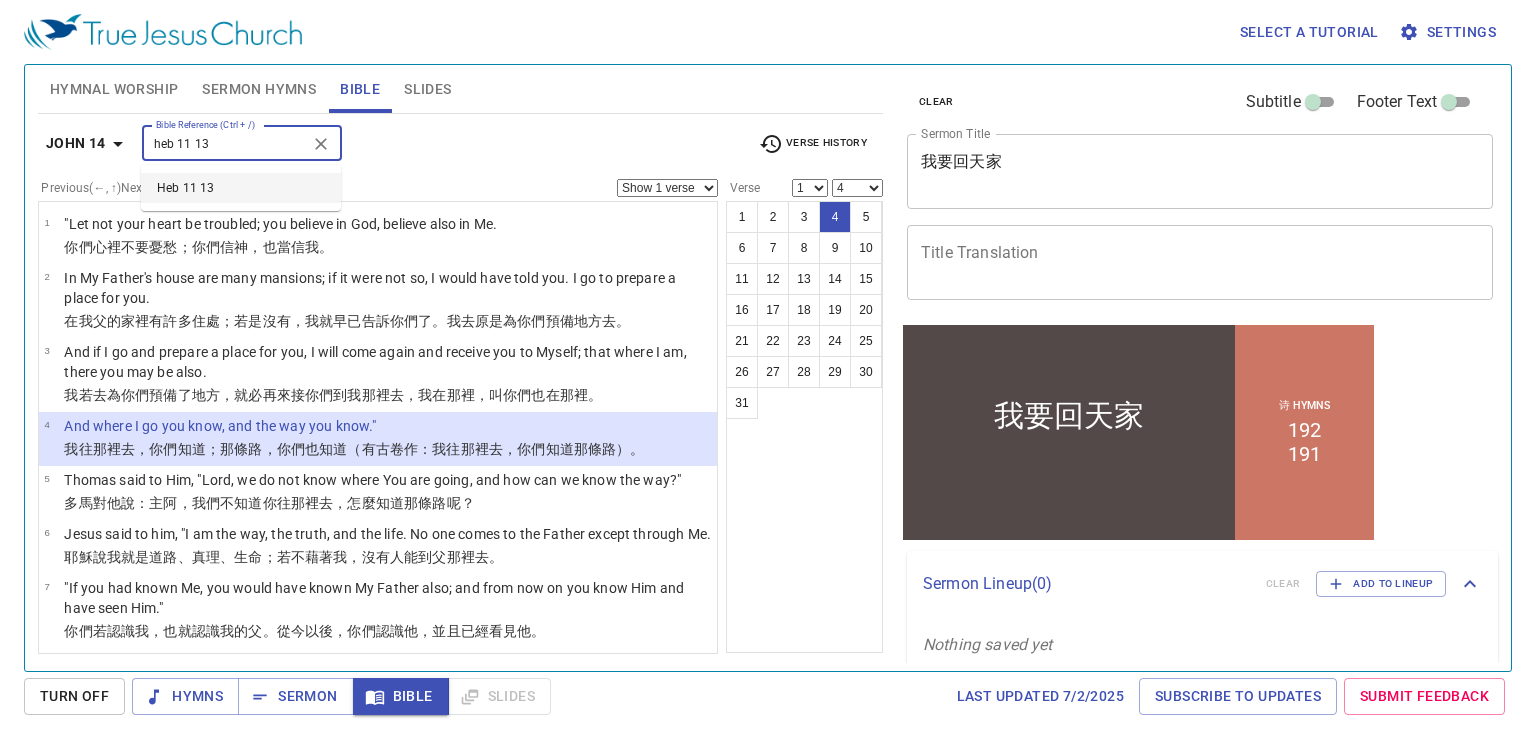 type on "heb 11 13" 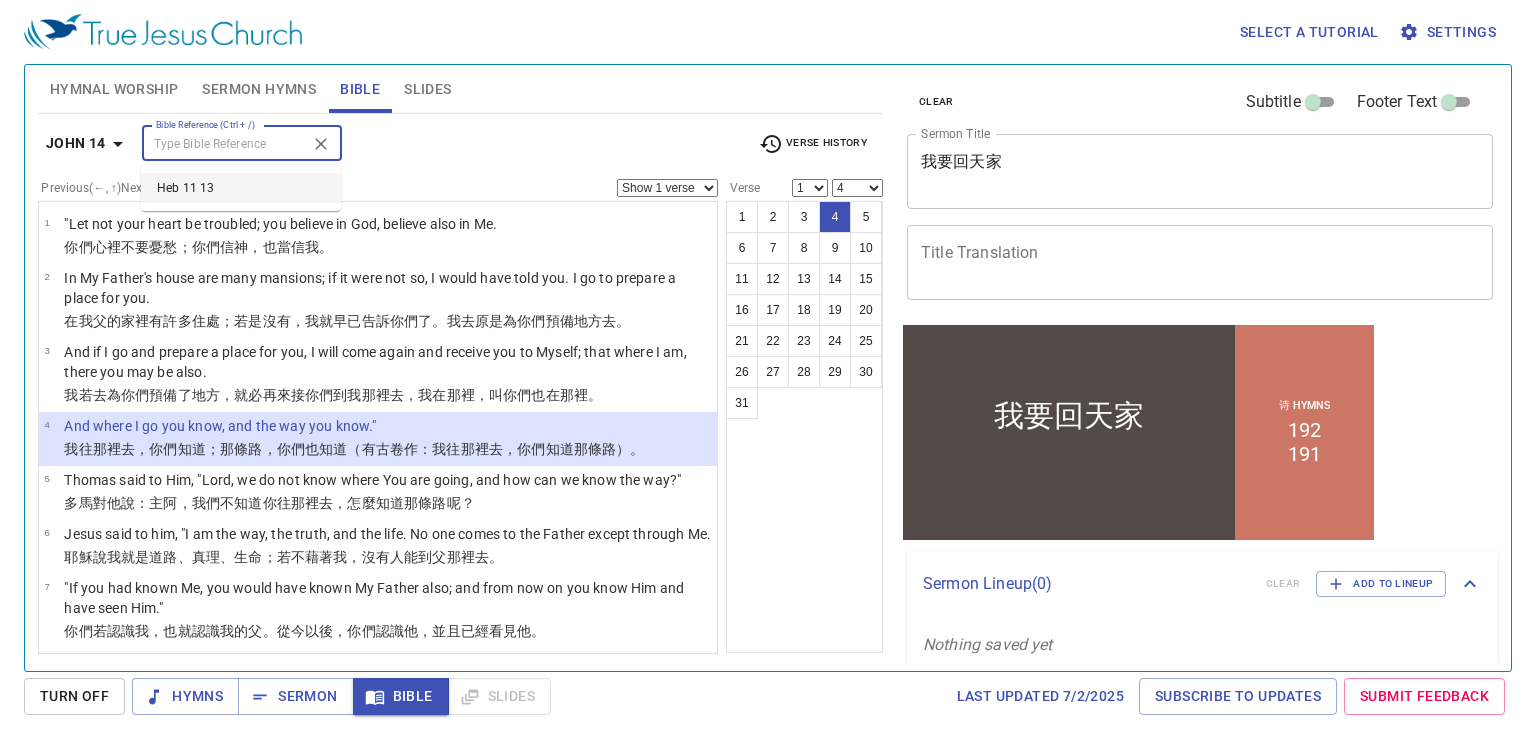 select on "13" 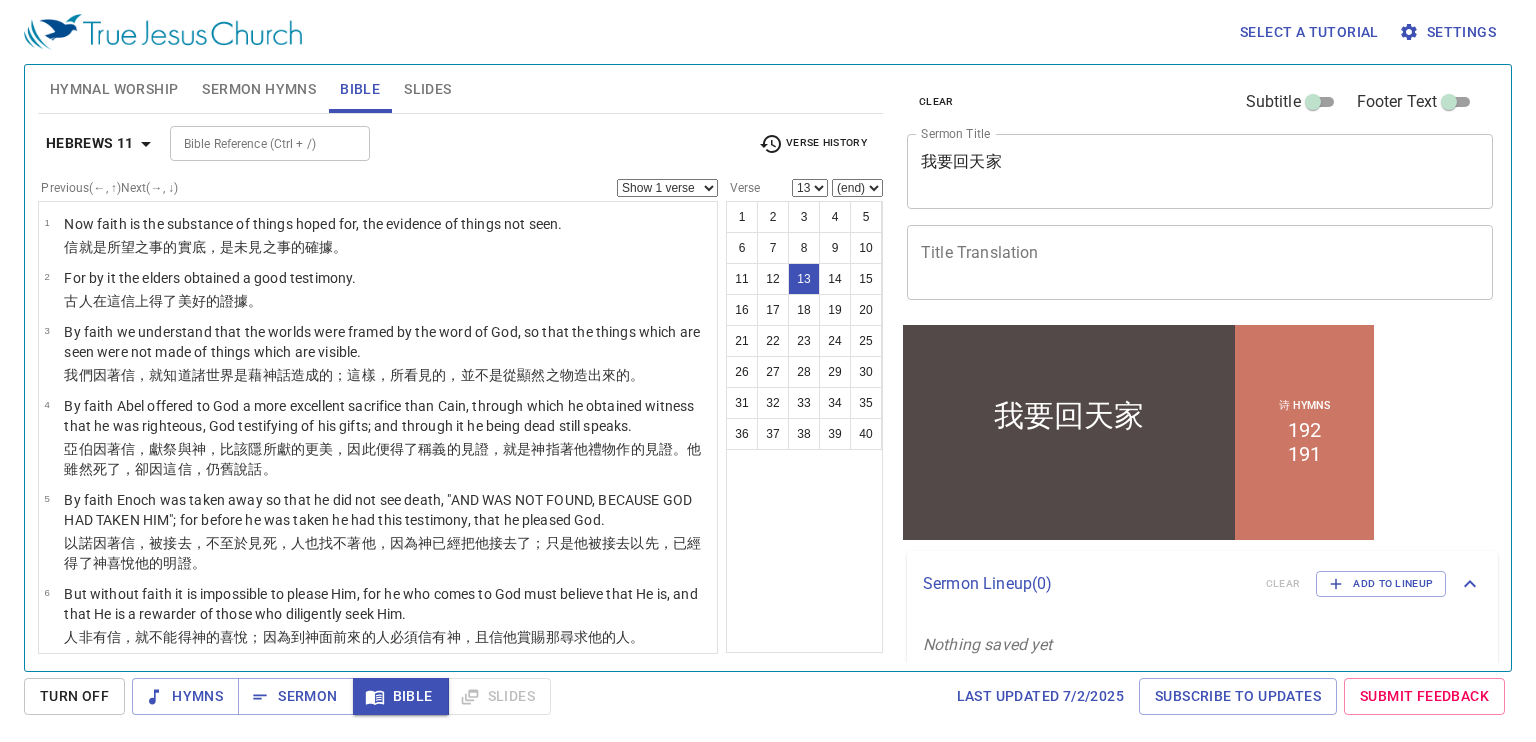 scroll, scrollTop: 757, scrollLeft: 0, axis: vertical 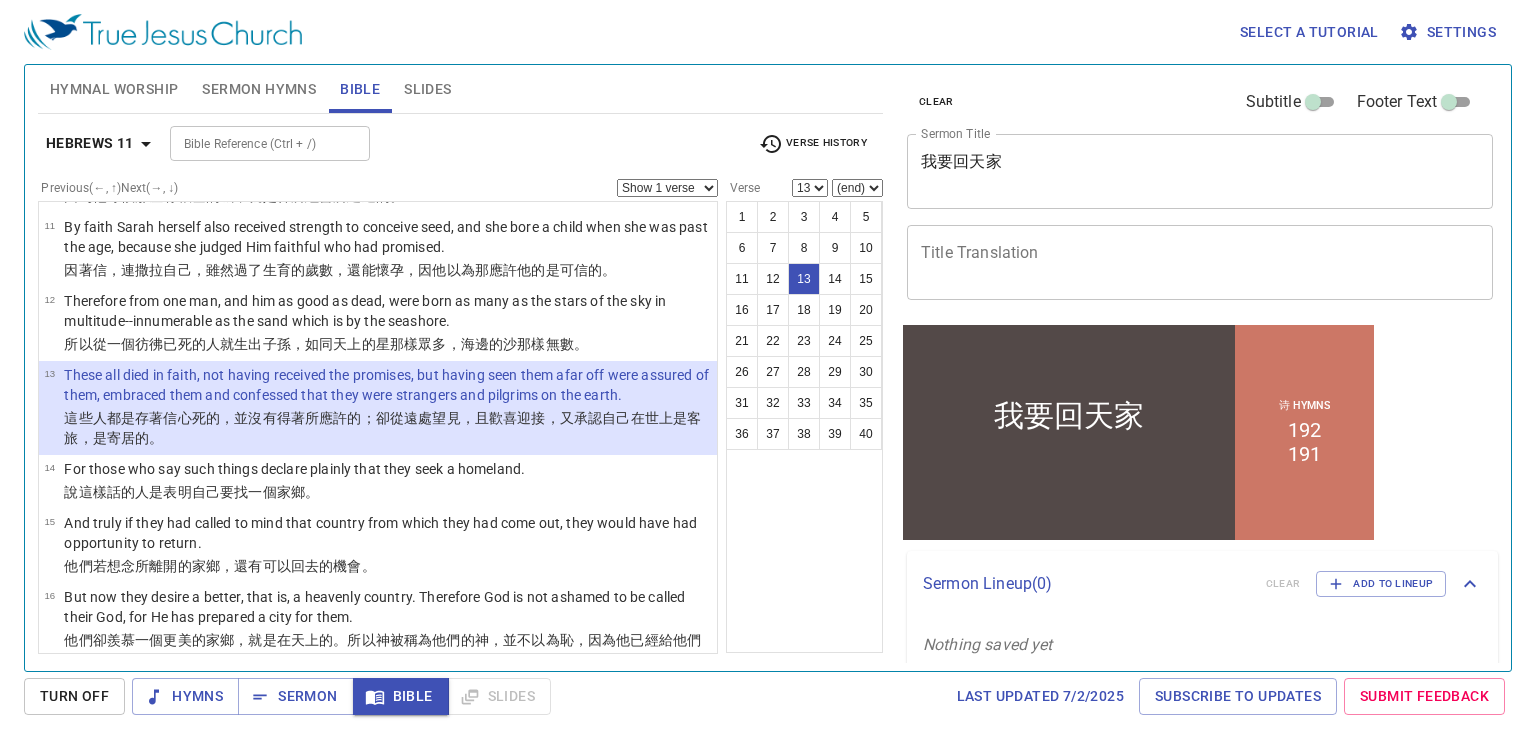 click on "(end) 14 15 16 17 18 19 20 21 22 23 24 25 26 27 28 29 30 31 32 33 34 35 36 37 38 39 40" at bounding box center [857, 188] 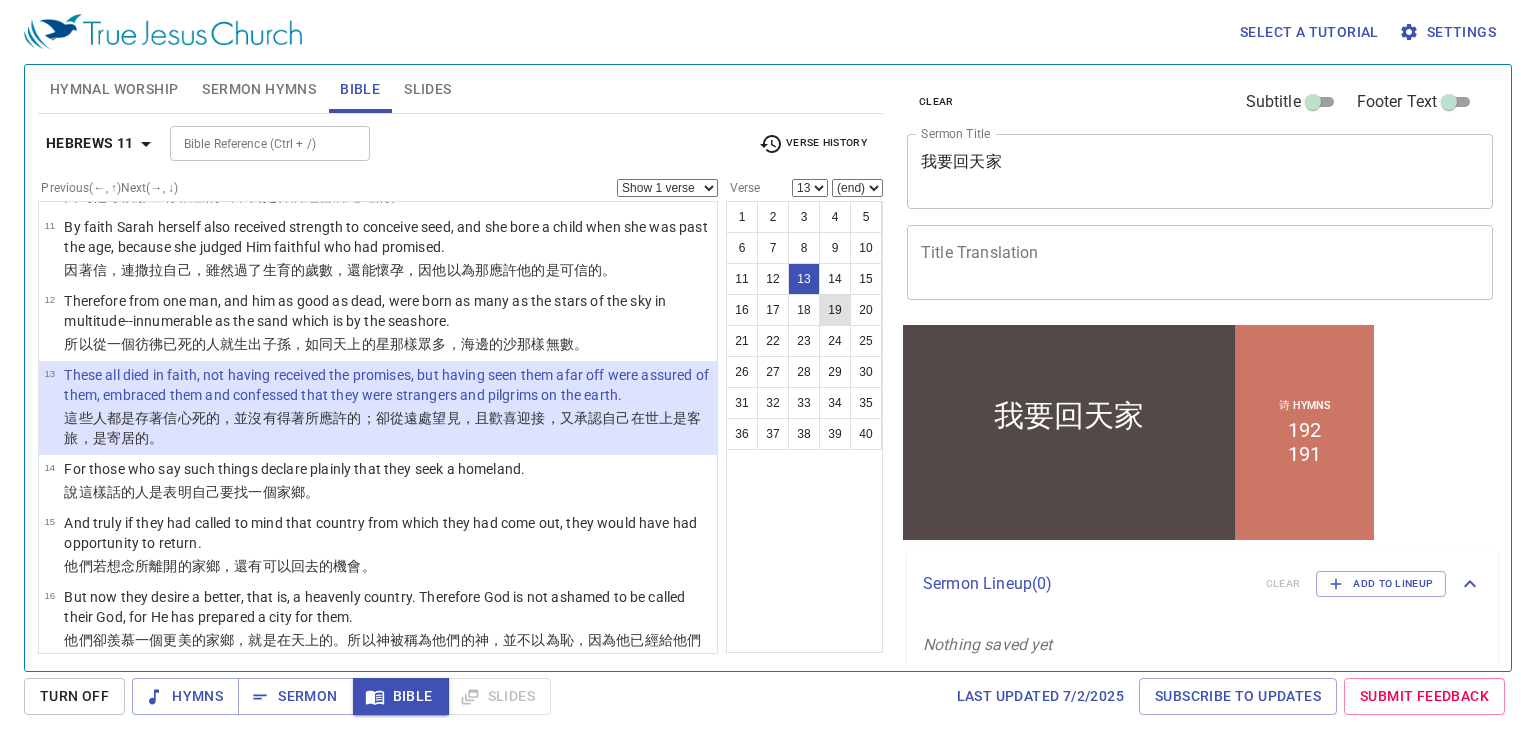 select on "16" 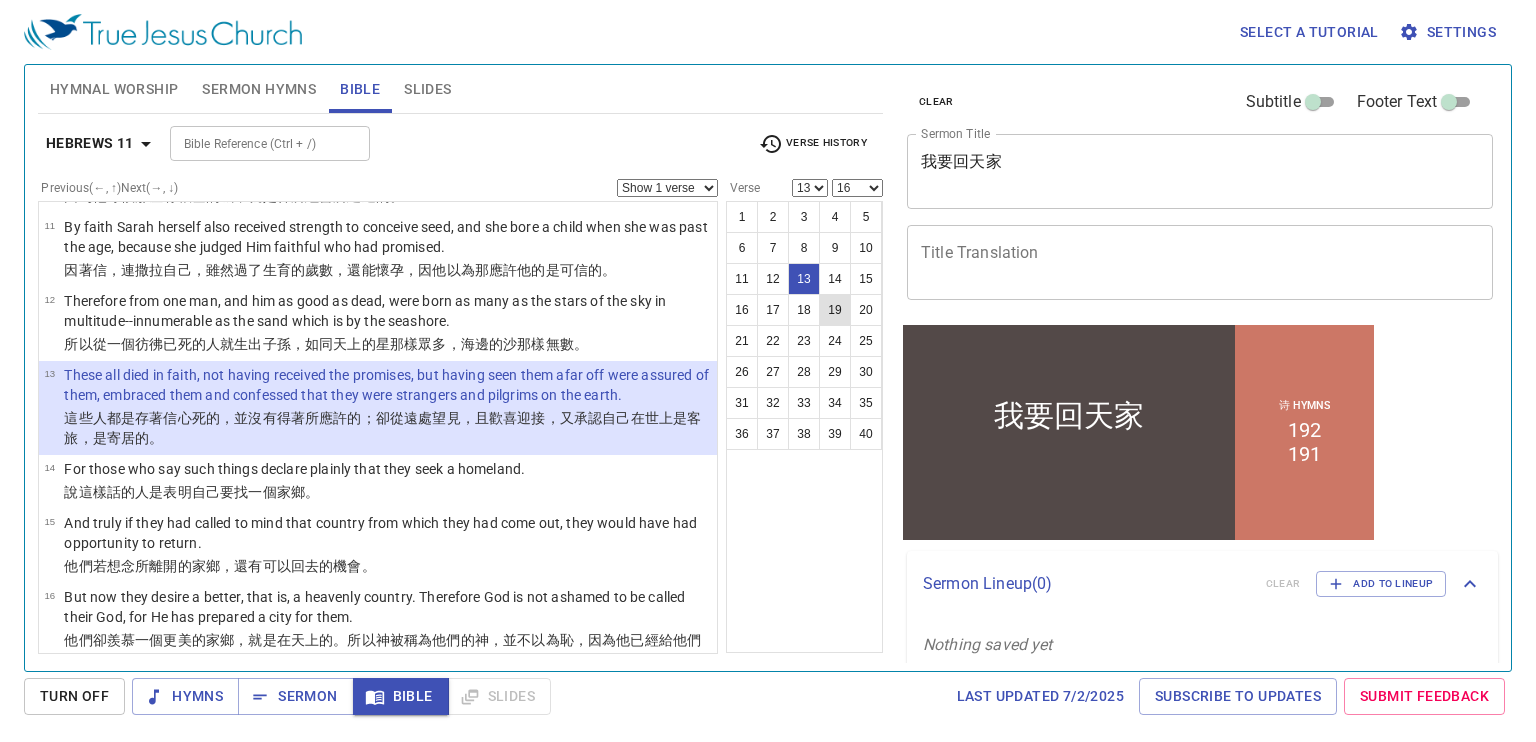 click on "(end) 14 15 16 17 18 19 20 21 22 23 24 25 26 27 28 29 30 31 32 33 34 35 36 37 38 39 40" at bounding box center (857, 188) 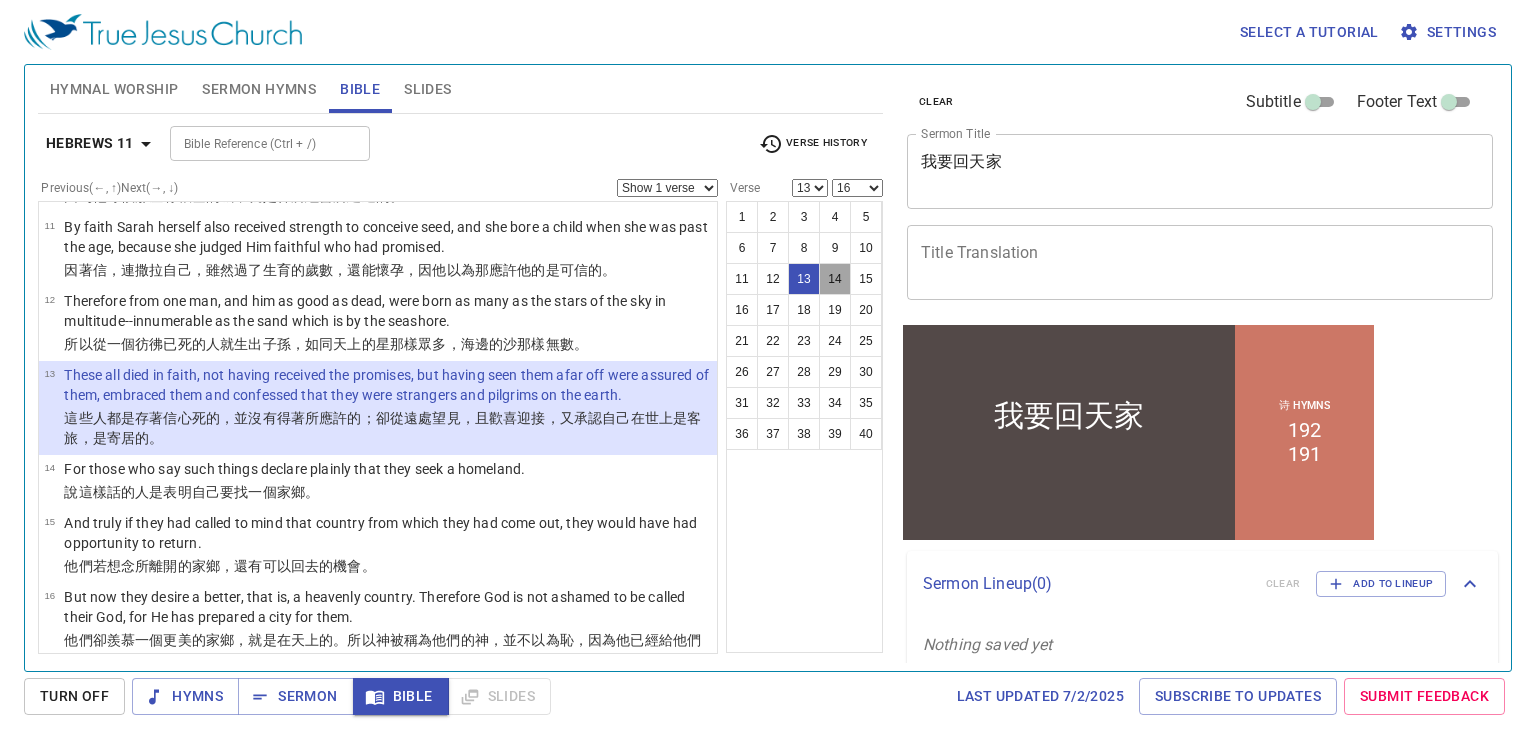 click on "14" at bounding box center [835, 279] 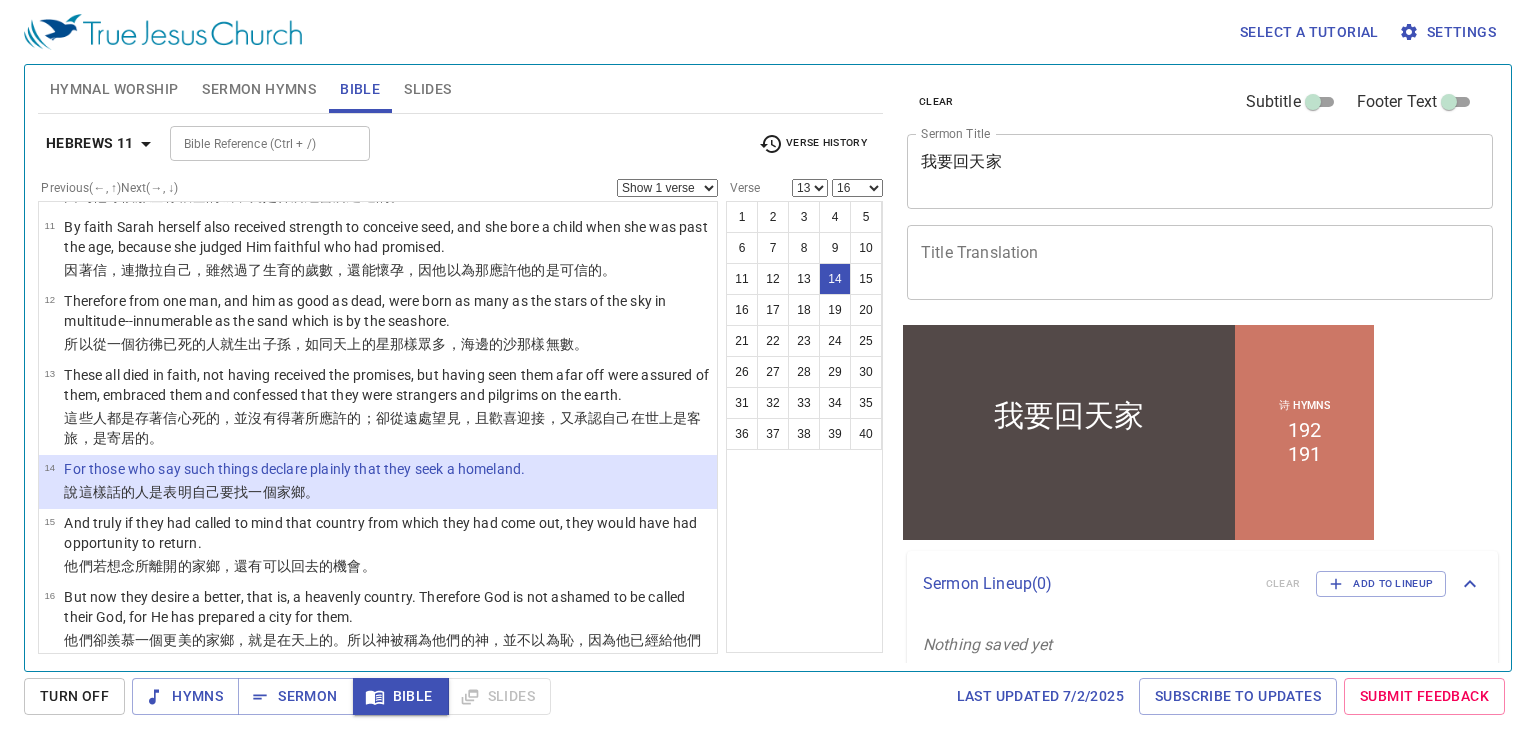 type 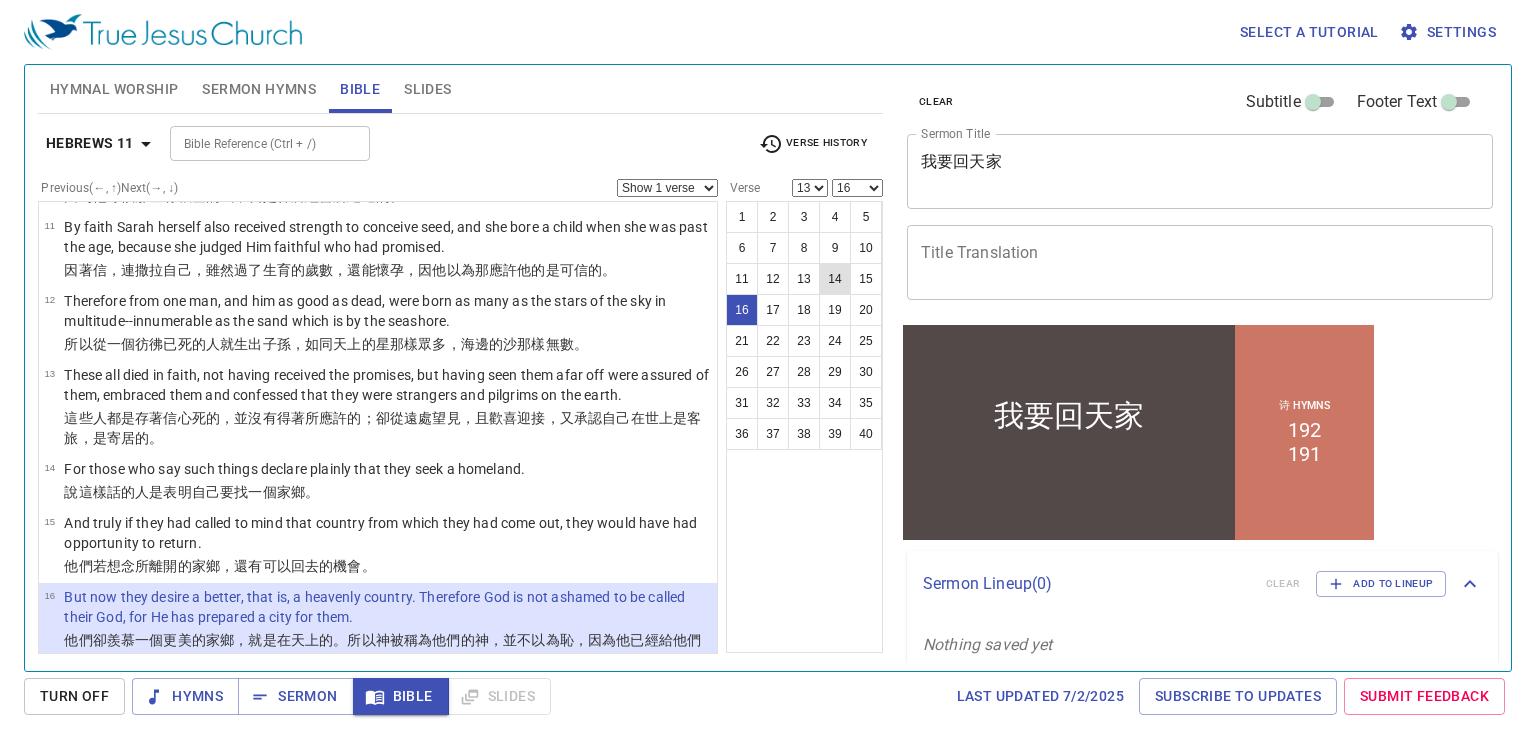 scroll, scrollTop: 980, scrollLeft: 0, axis: vertical 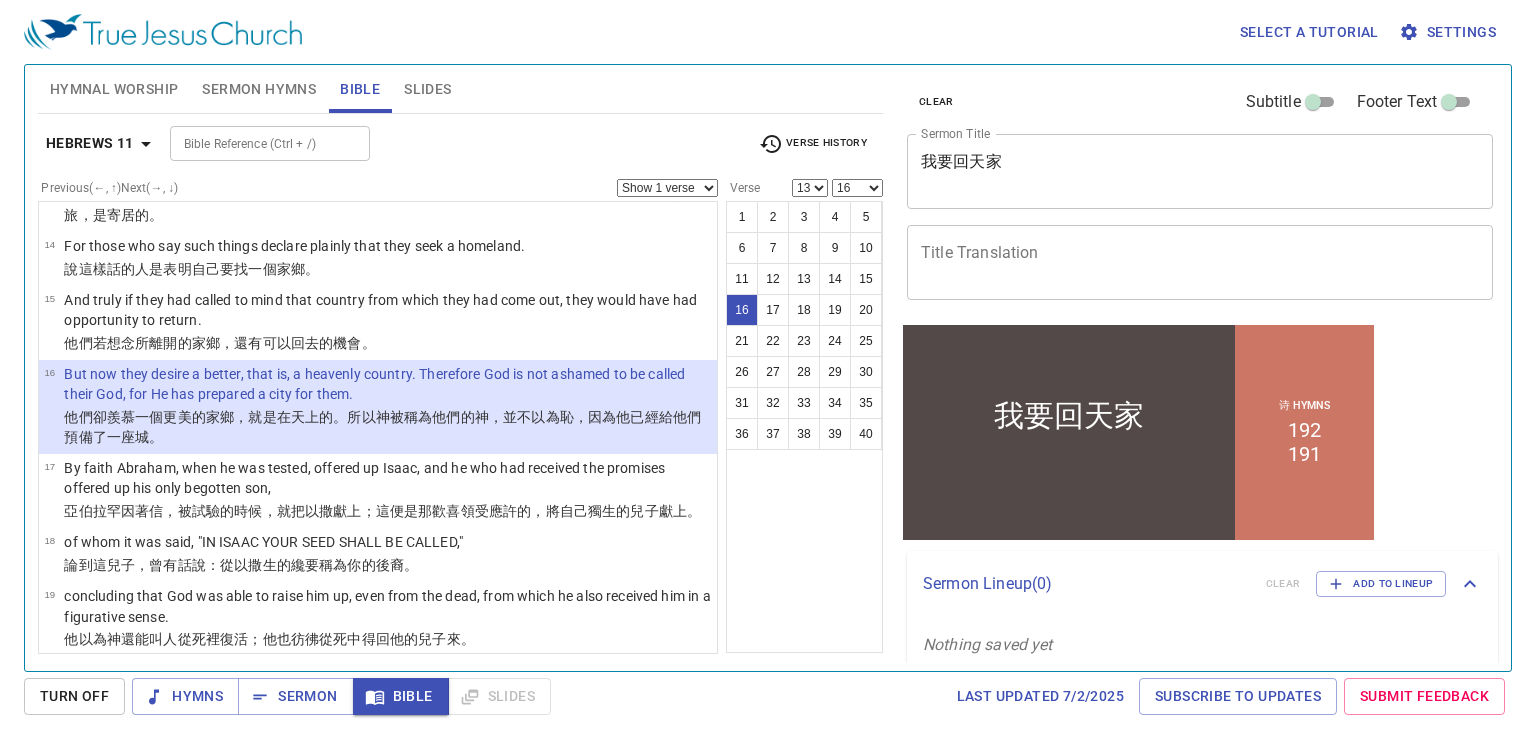 click on "Bible Reference (Ctrl + /)" at bounding box center (270, 143) 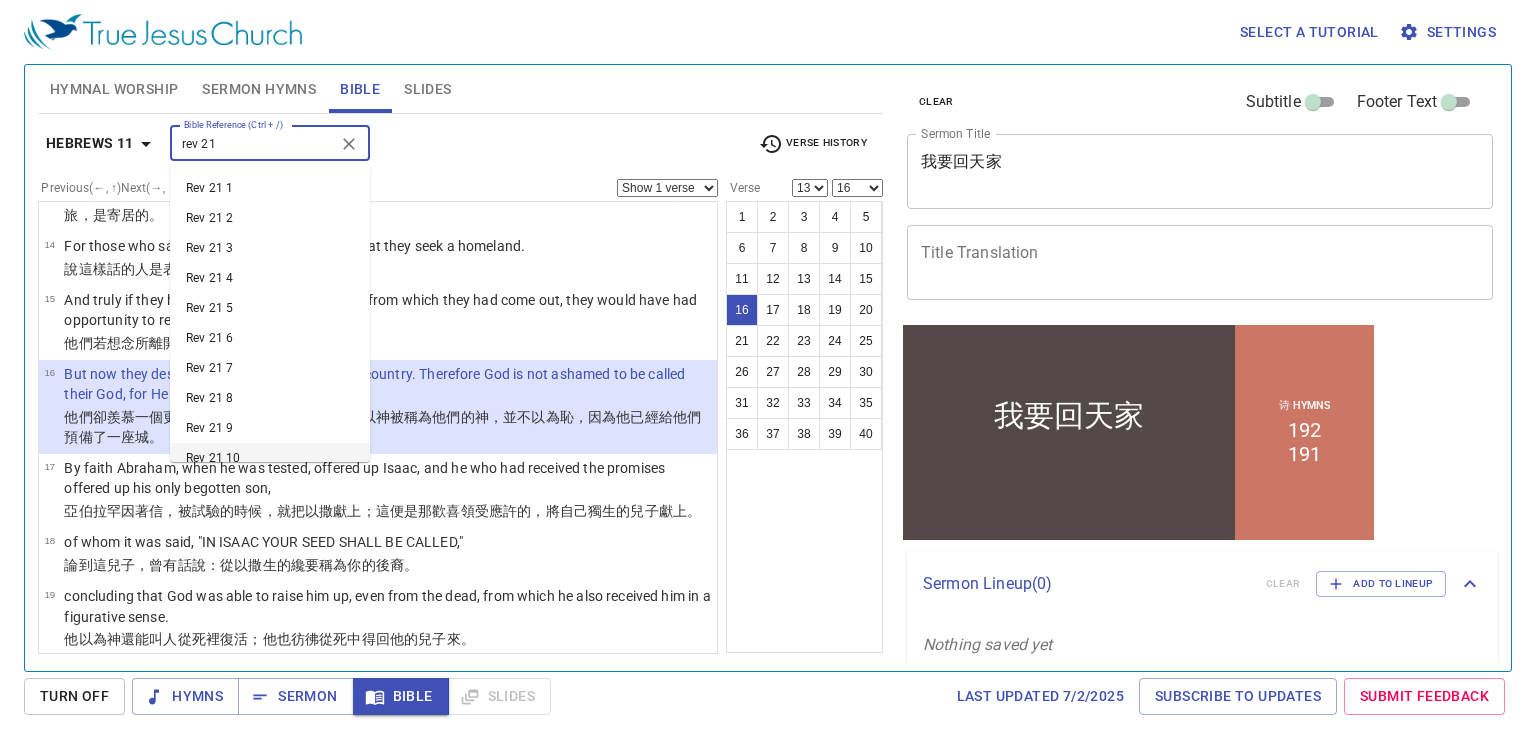 click on "Rev 21 10" at bounding box center (270, 458) 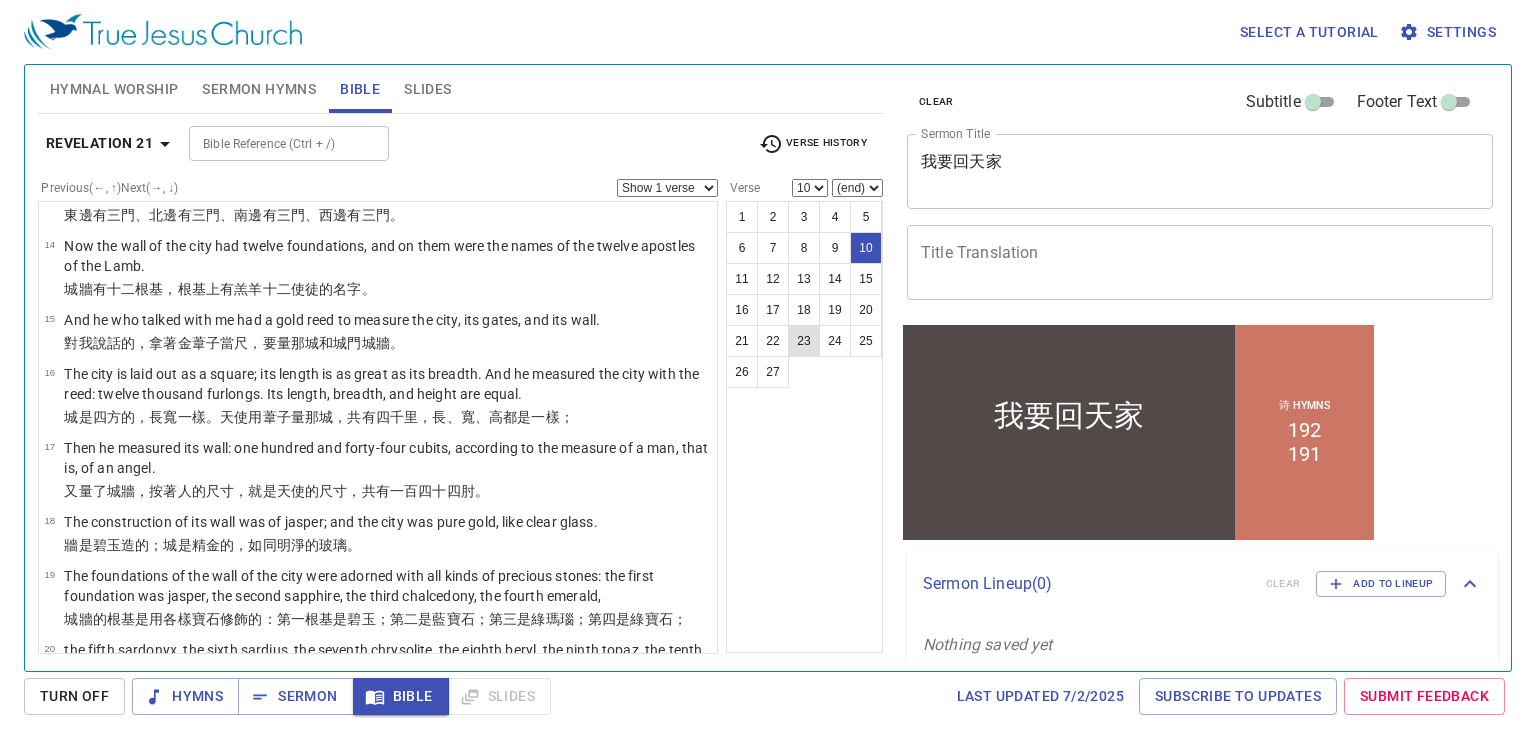 scroll, scrollTop: 565, scrollLeft: 0, axis: vertical 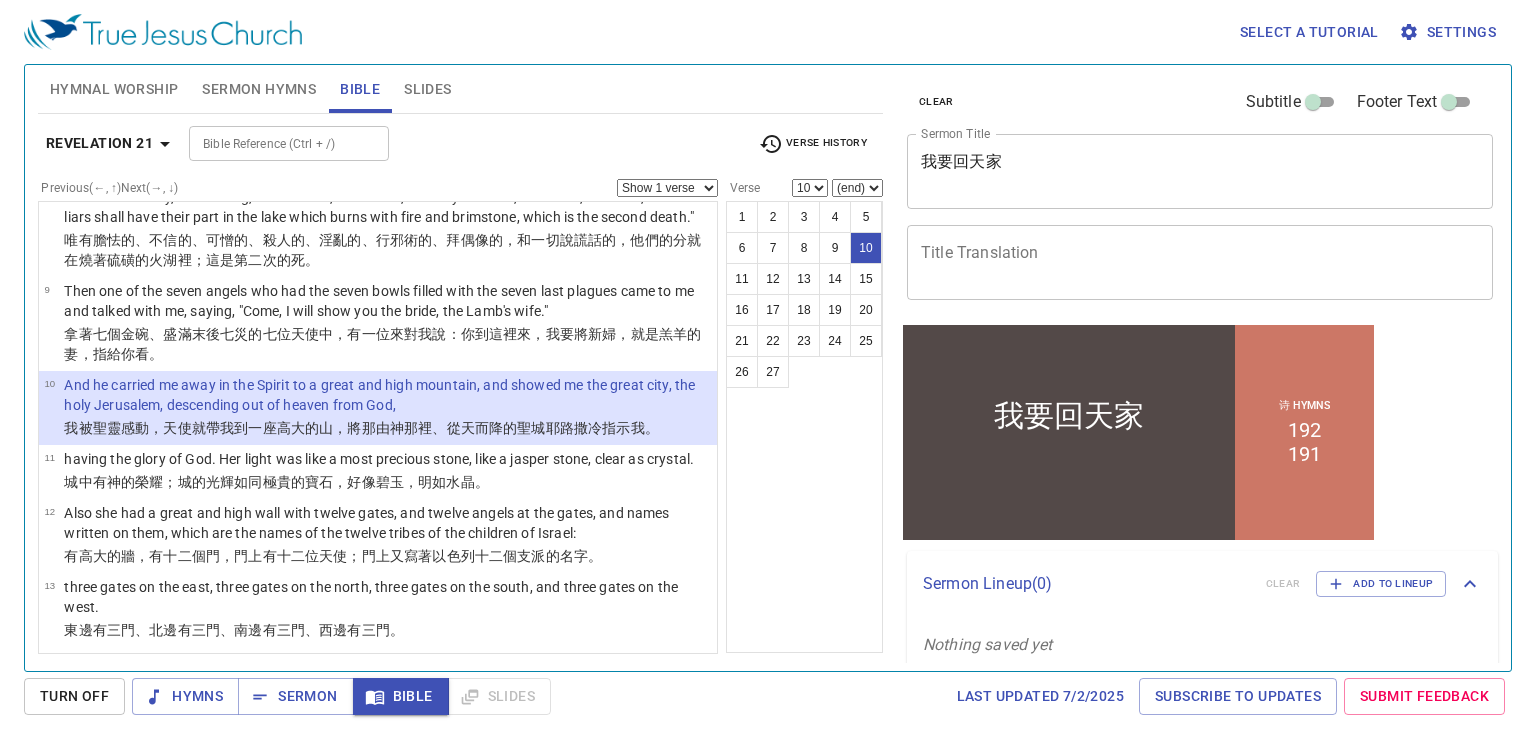 click on "(end) 11 12 13 14 15 16 17 18 19 20 21 22 23 24 25 26 27" at bounding box center (857, 188) 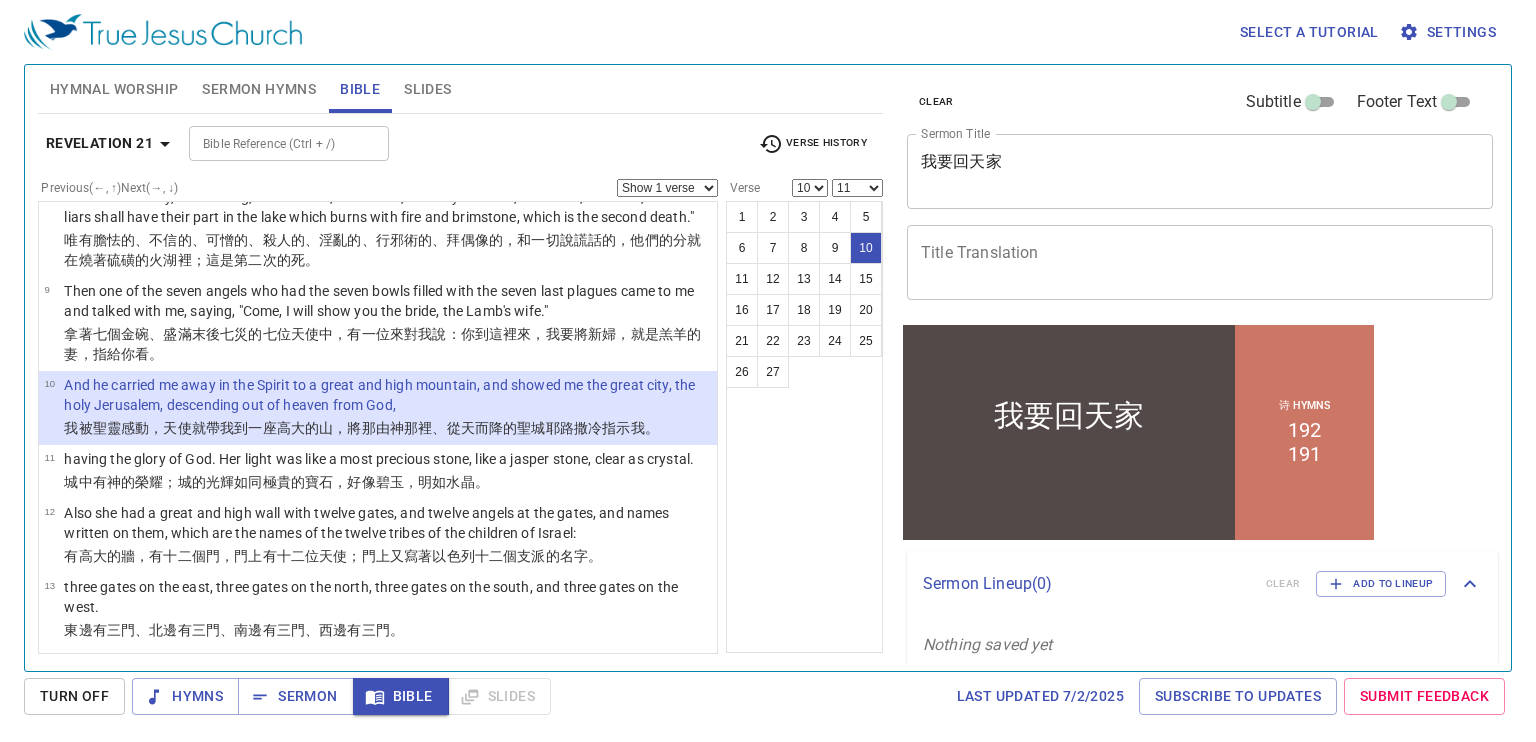click on "(end) 11 12 13 14 15 16 17 18 19 20 21 22 23 24 25 26 27" at bounding box center [857, 188] 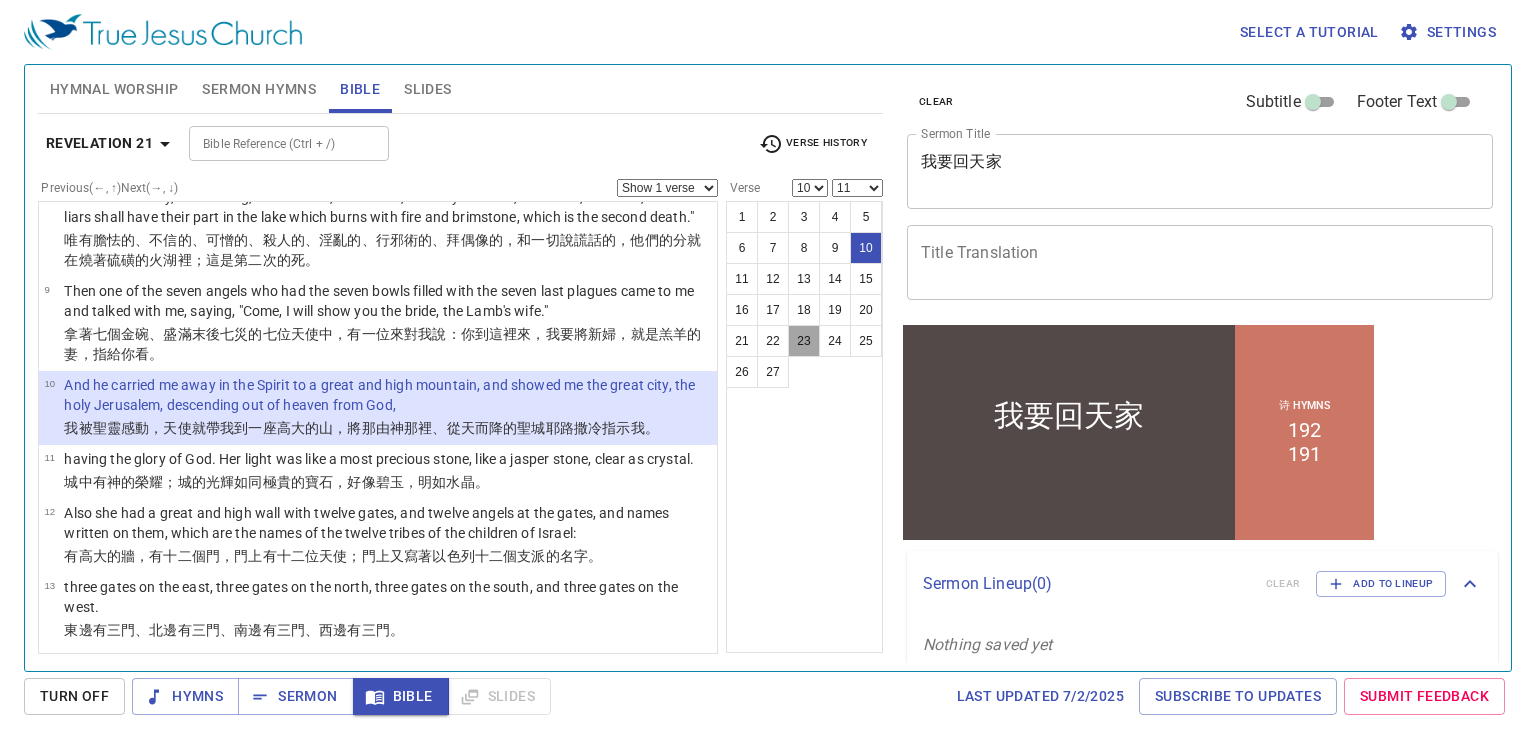 click on "23" at bounding box center [804, 341] 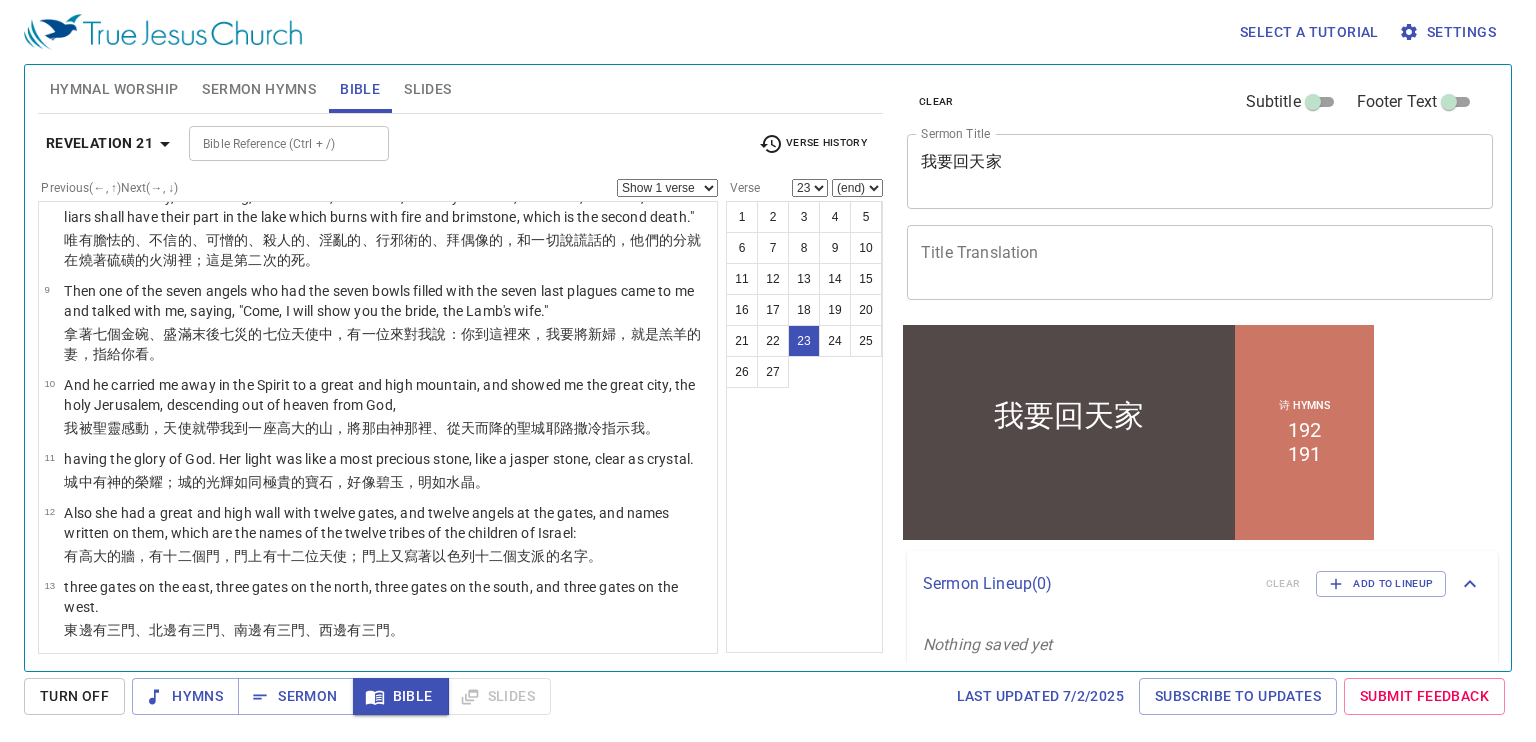 scroll, scrollTop: 1488, scrollLeft: 0, axis: vertical 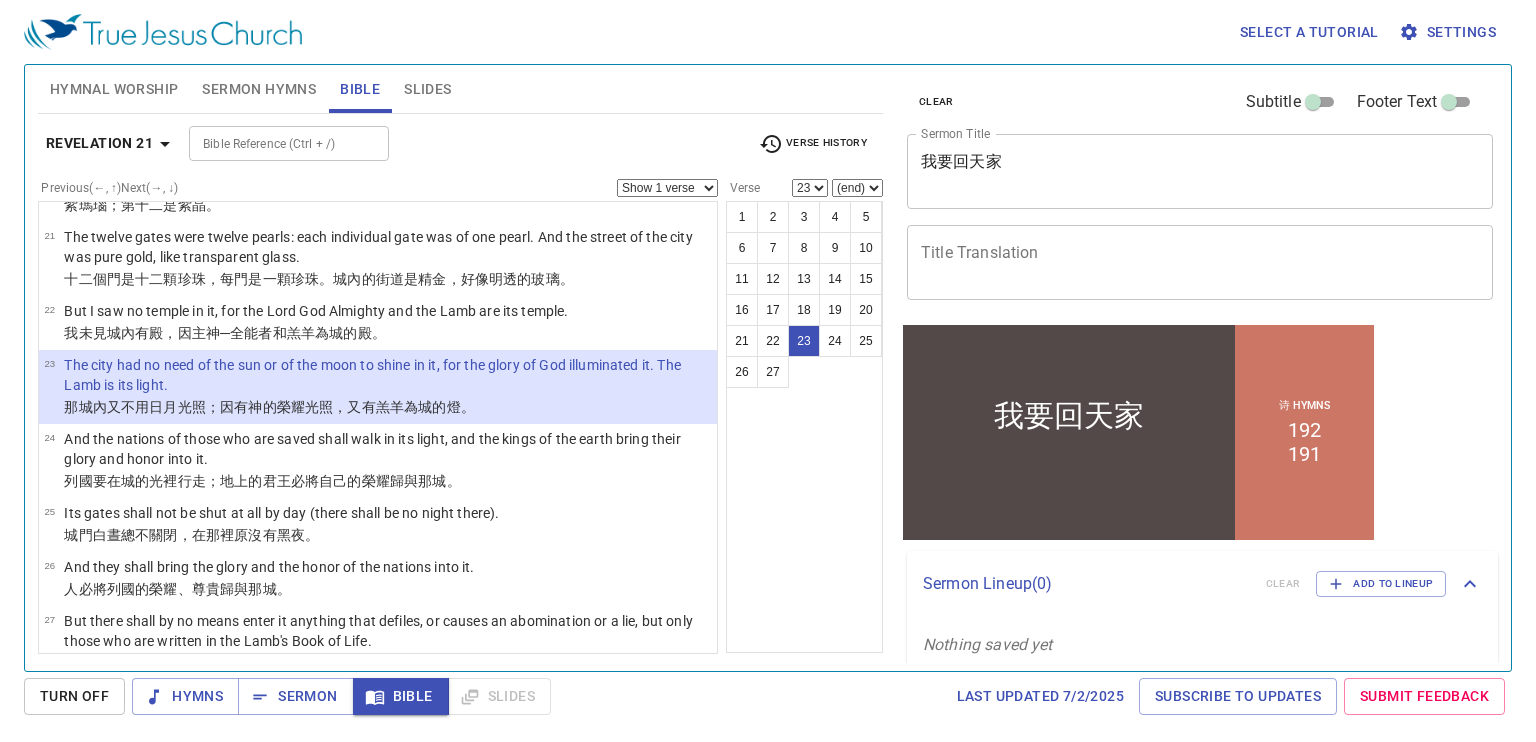 click on "Bible Reference (Ctrl + /)" at bounding box center (272, 143) 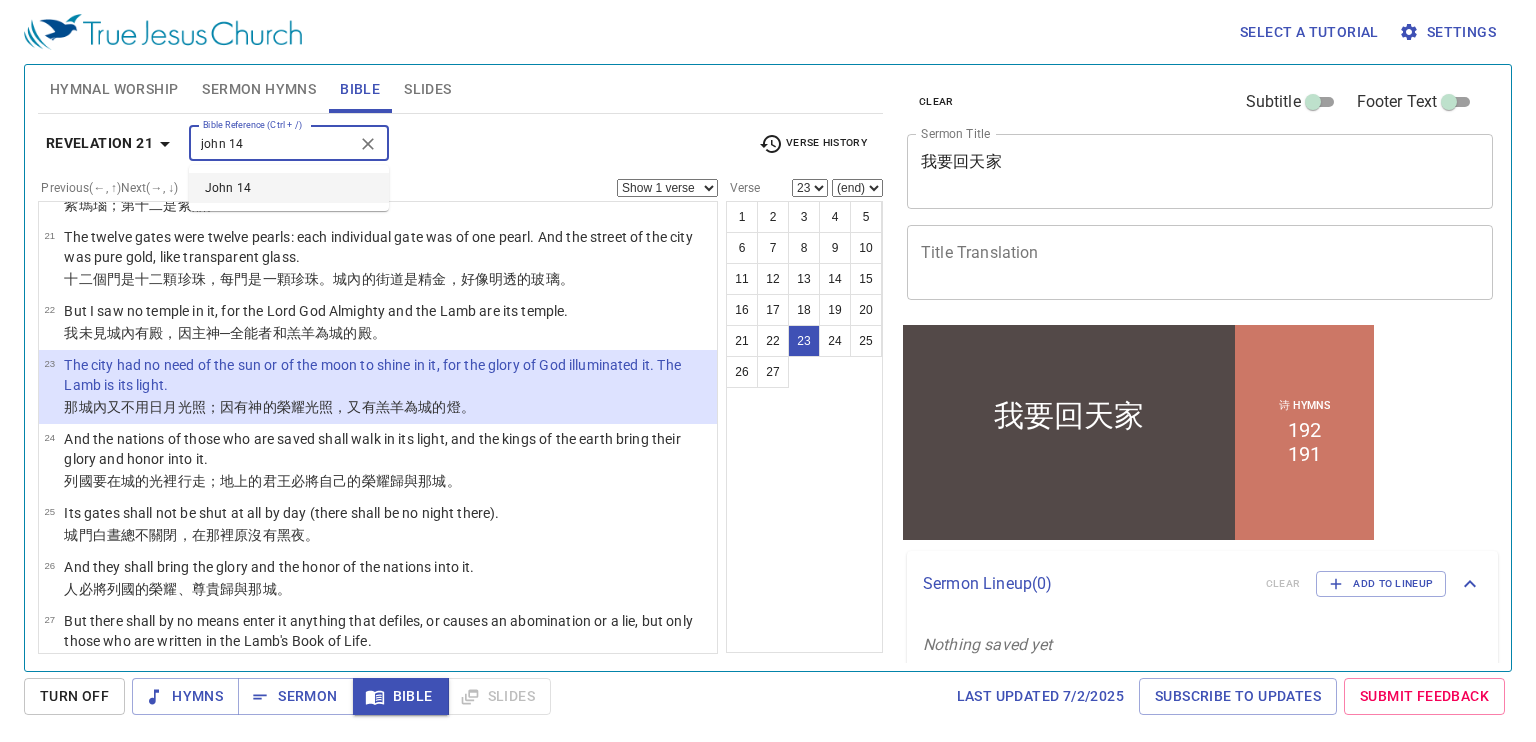 type on "john 14" 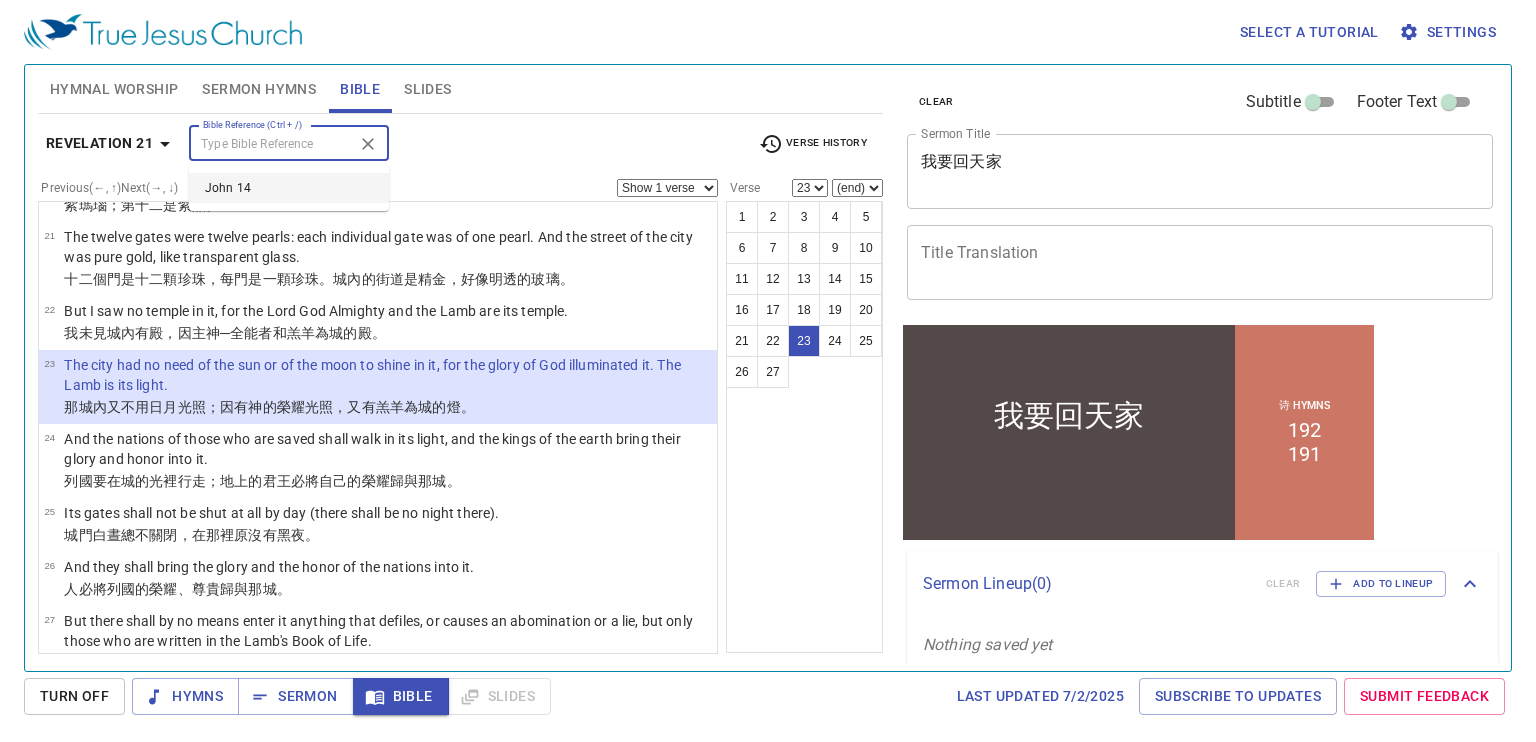 scroll, scrollTop: 0, scrollLeft: 0, axis: both 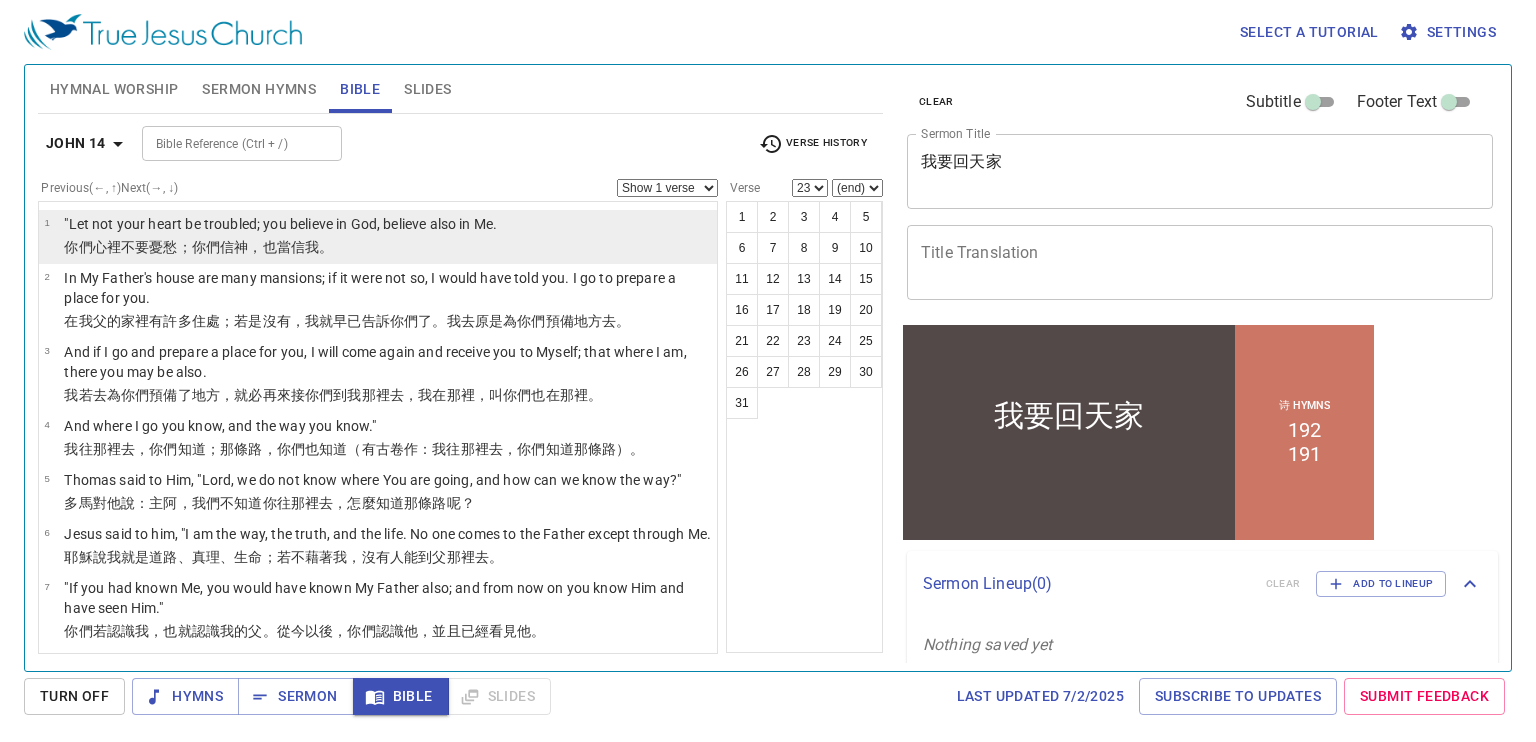 click on ""Let not your heart be troubled; you believe in God, believe also in Me." at bounding box center [280, 224] 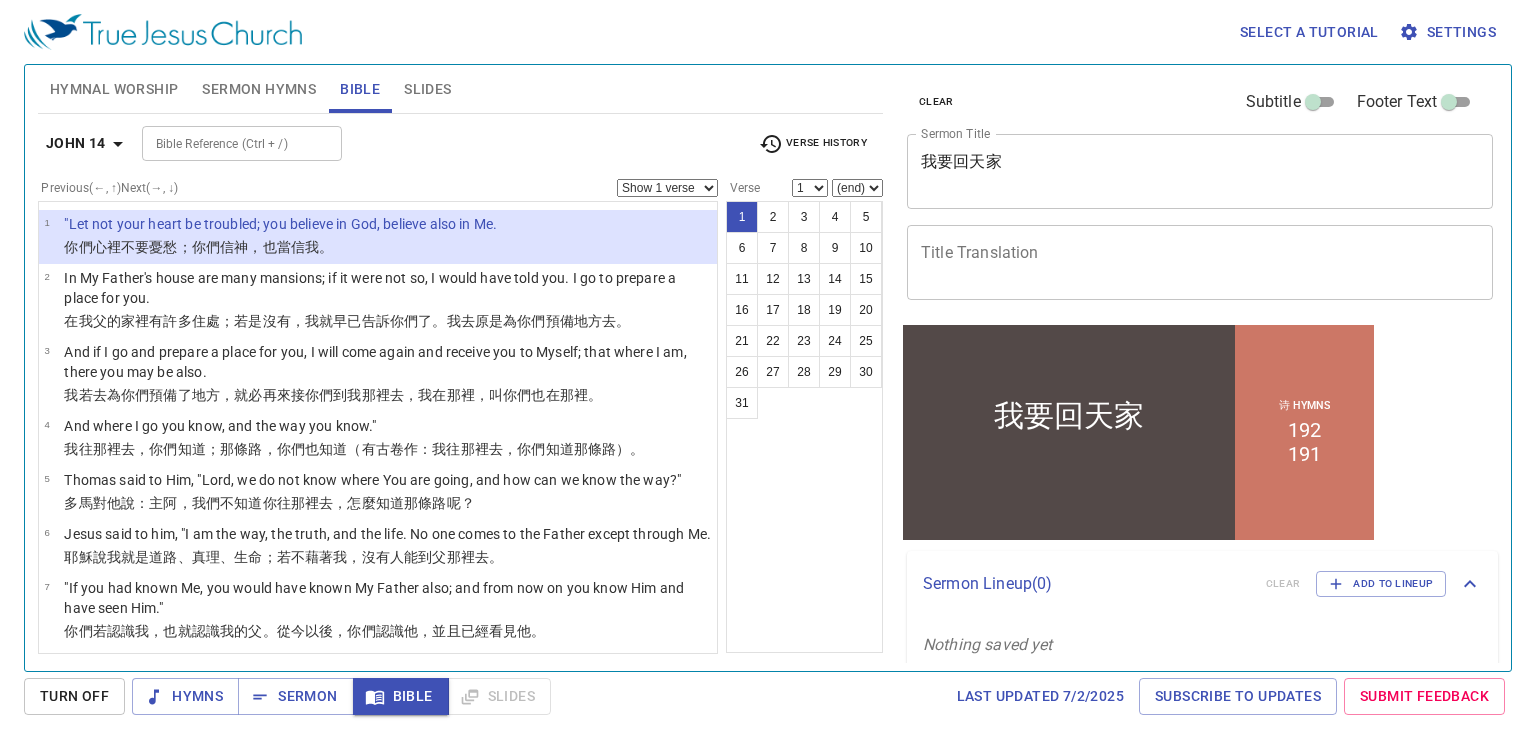 click on "Hymnal Worship Sermon Hymns Bible Slides Hymn search Hymn search   clear Audio Playback remove 44. Weeping Will Not Save Me!   1 2 3 4 remove 380. I'll Put Jesus First   1 1C 2 2C 3 3C 4 4C Hymn search Hymn search   clear Audio Playback remove 192. The Way of the Cross Leads Home   1 1C 2 2C 3 3C remove 191. I'm But a Stranger Here   1 2 3 4 John 14 Bible Reference (Ctrl + /) Bible Reference (Ctrl + /)   Verse History   Previous  (←, ↑)     Next  (→, ↓) Show 1 verse Show 2 verses Show 3 verses Show 4 verses Show 5 verses 1 "Let not your heart be troubled; you believe in God, believe also in Me.   你們 心 裡不 要憂愁 ；你們信 神 ，也 當信 我 。 2 In My Father's house are many mansions; if it were not so, I would have told you. I go to prepare a place for you.   在 我 父 的家 裡有 許多 住處 ；若是沒 有，我就早已告訴 你們 了。我去 原是為你們 預備 地方 去。 3   我若 去 為你們 預備了 地方 ，就必再 來 接 你們 到 我 4" at bounding box center (460, 360) 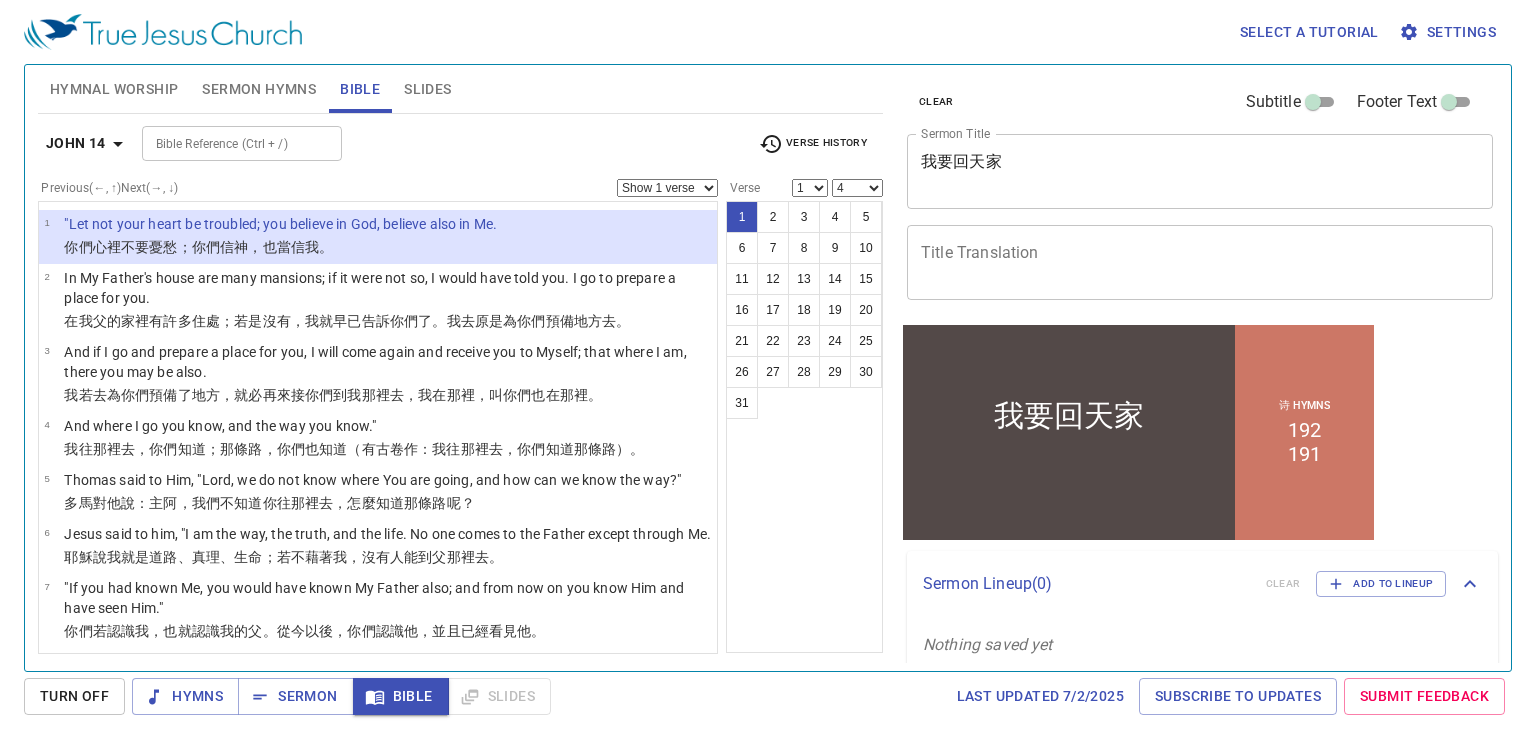 click on "(end) 2 3 4 5 6 7 8 9 10 11 12 13 14 15 16 17 18 19 20 21 22 23 24 25 26 27 28 29 30 31" at bounding box center [857, 188] 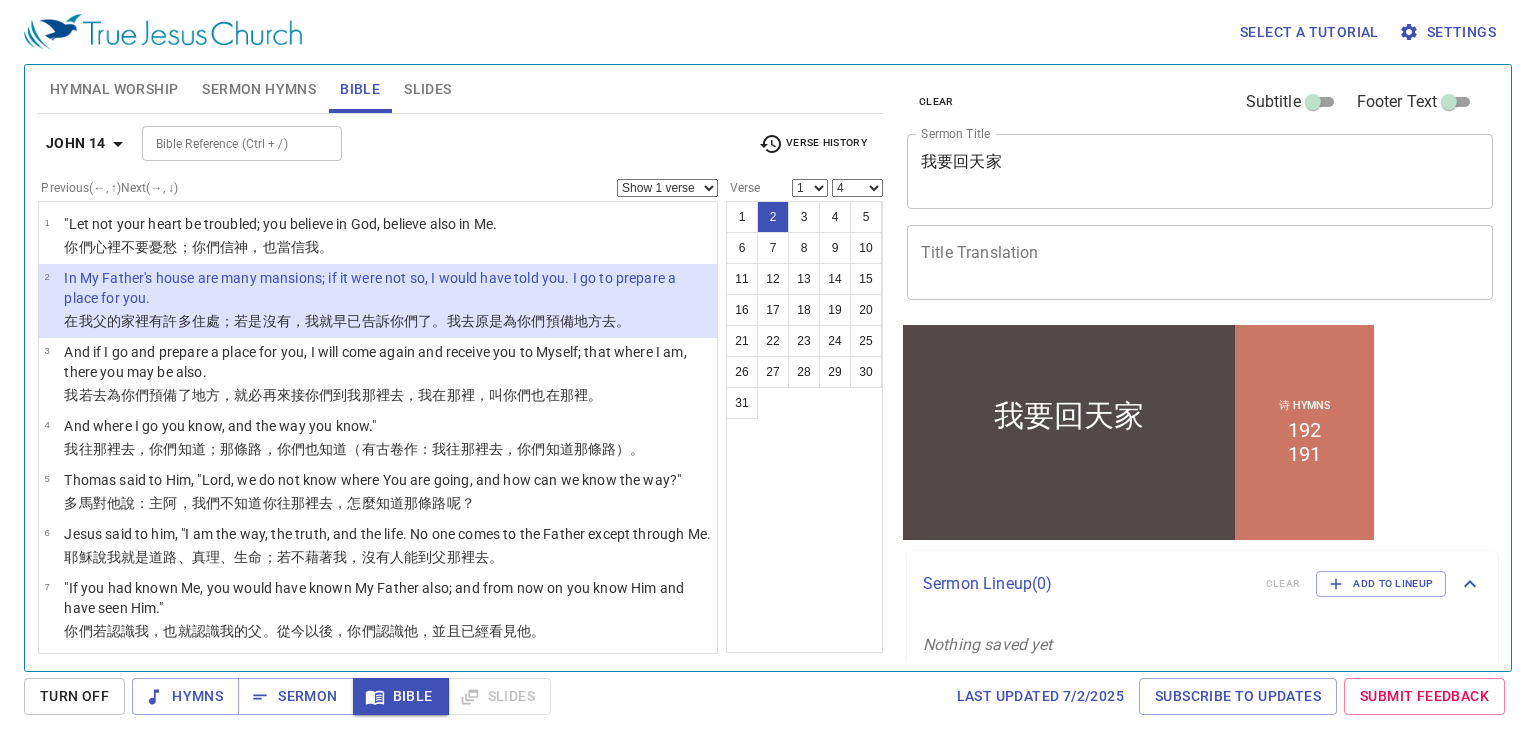 click on "Bible Reference (Ctrl + /)" at bounding box center (242, 143) 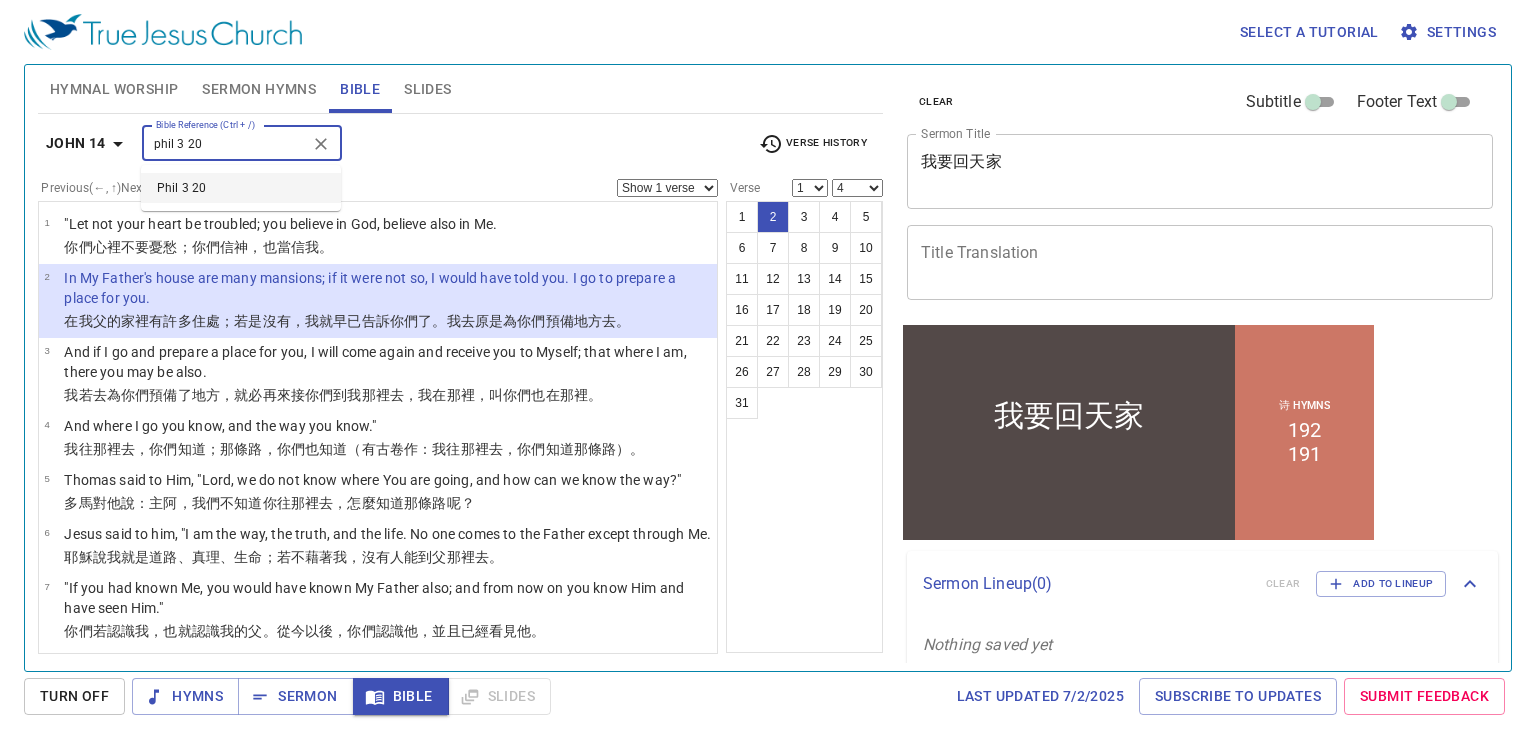 type on "phil 3 20" 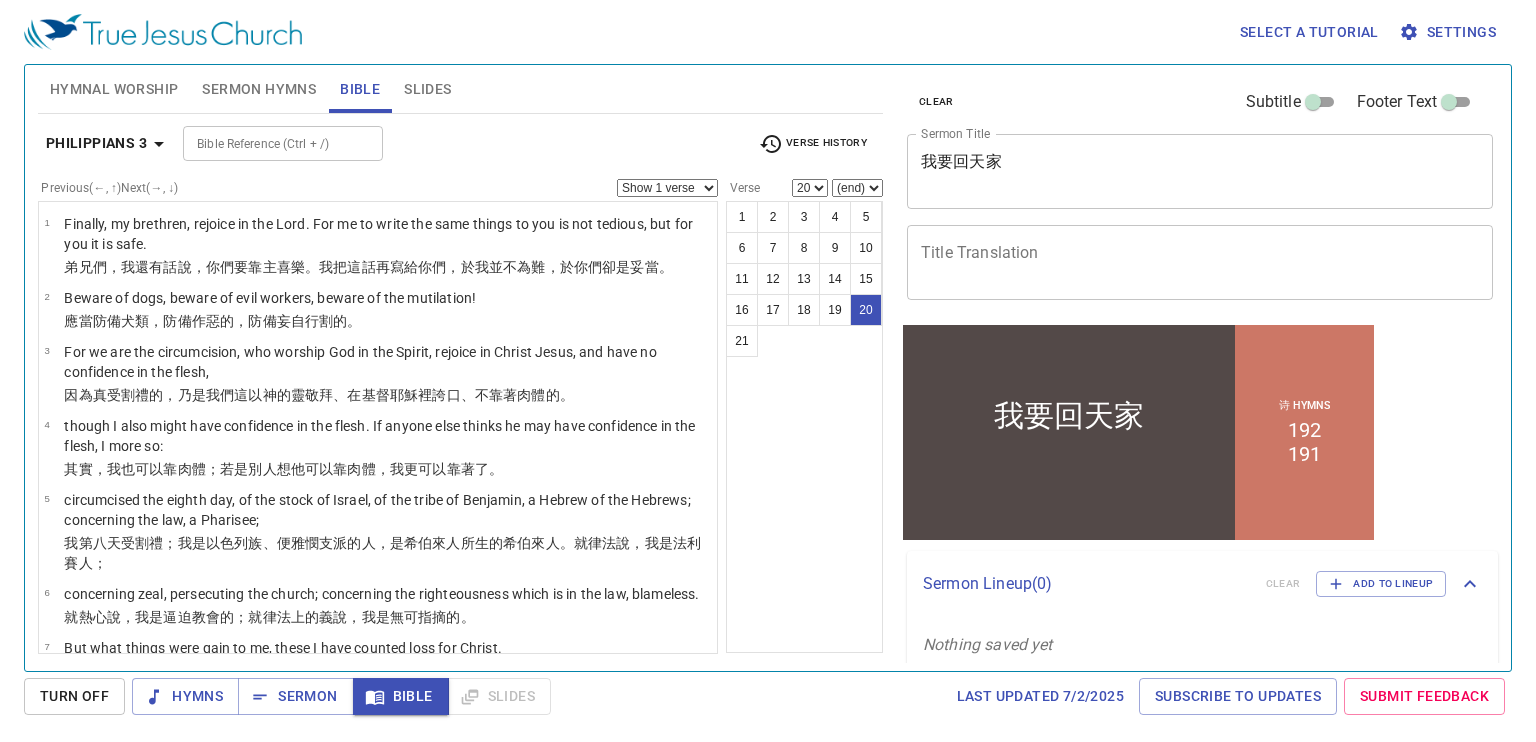 scroll, scrollTop: 1079, scrollLeft: 0, axis: vertical 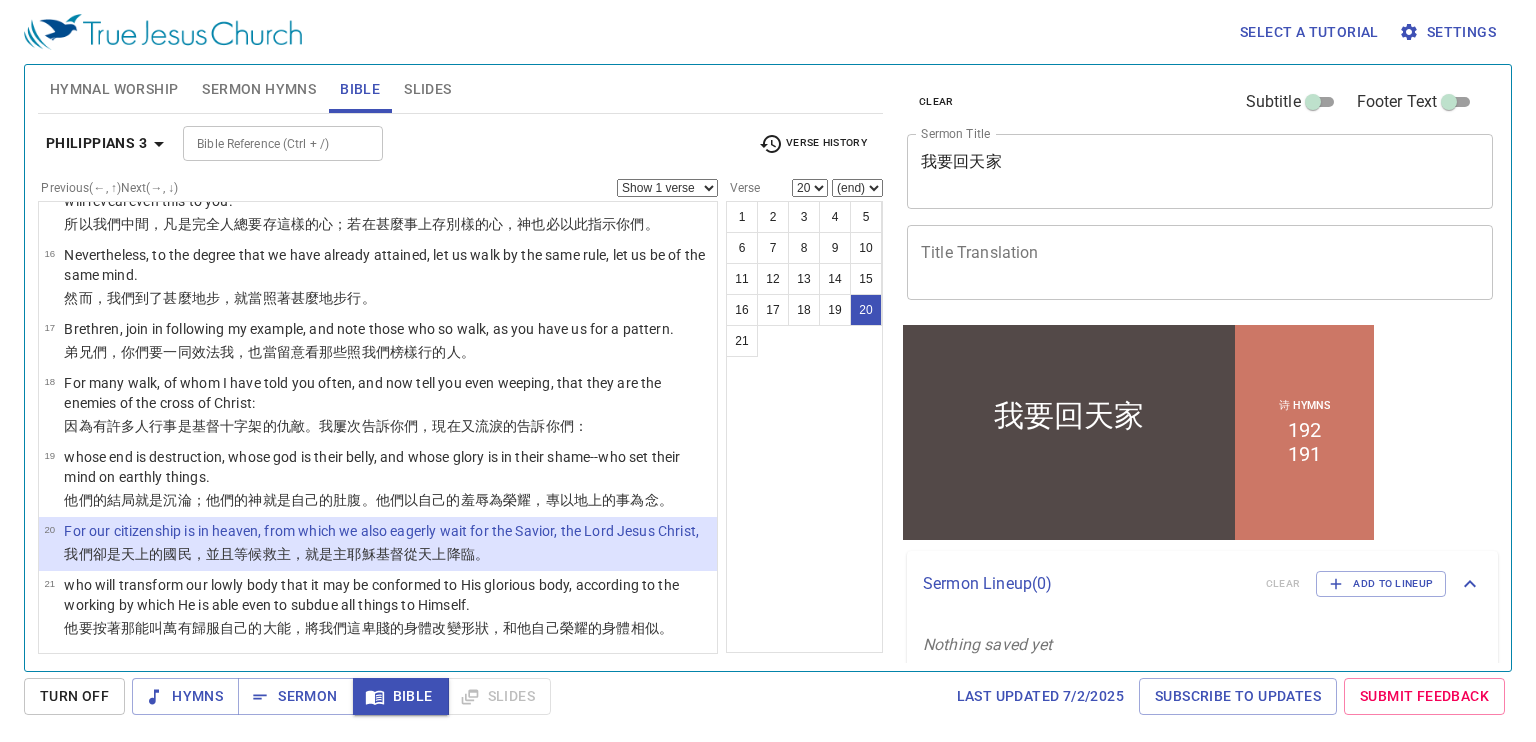 click on "Bible Reference (Ctrl + /)" at bounding box center (266, 143) 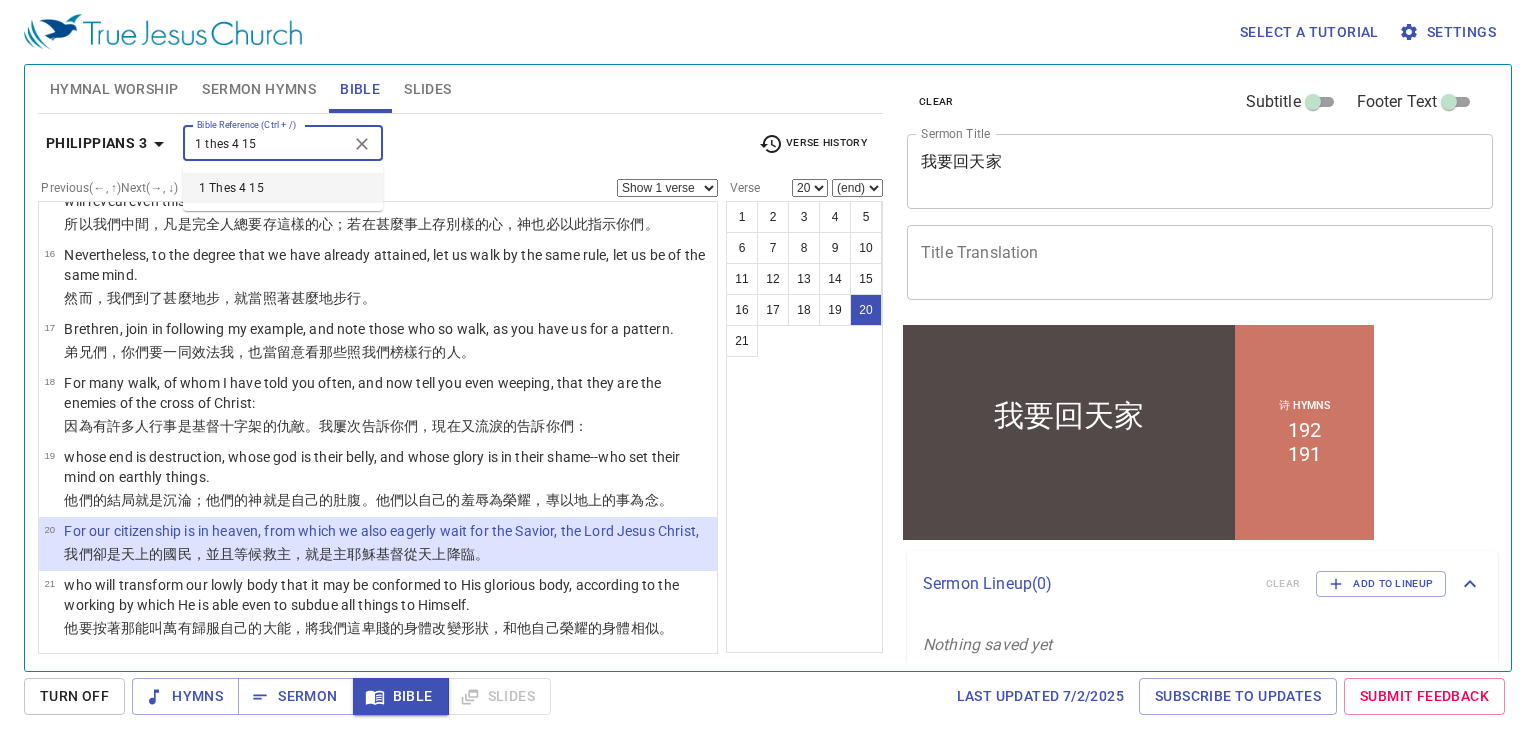 type on "1 thes 4 15" 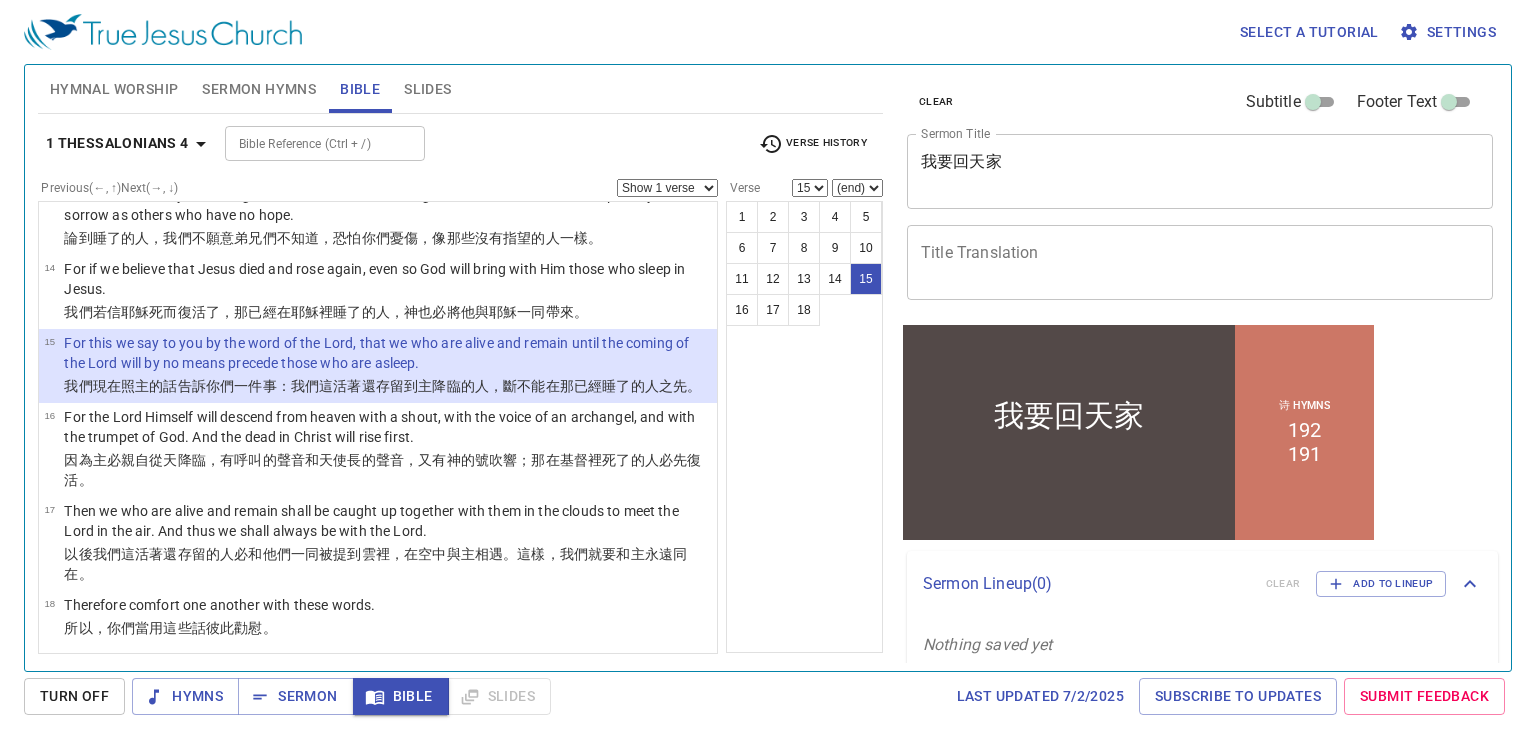 scroll, scrollTop: 837, scrollLeft: 0, axis: vertical 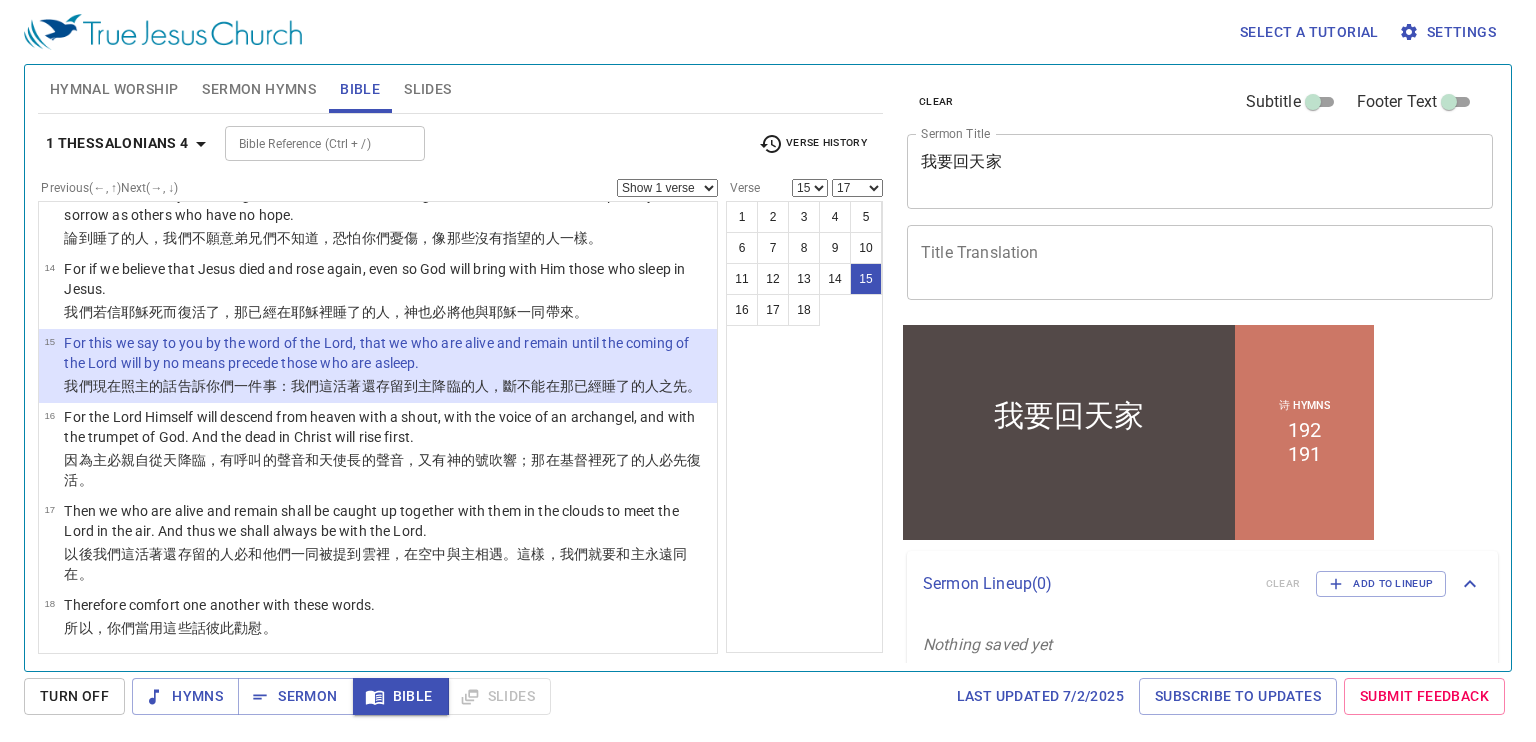 click on "(end) 16 17 18" at bounding box center (857, 188) 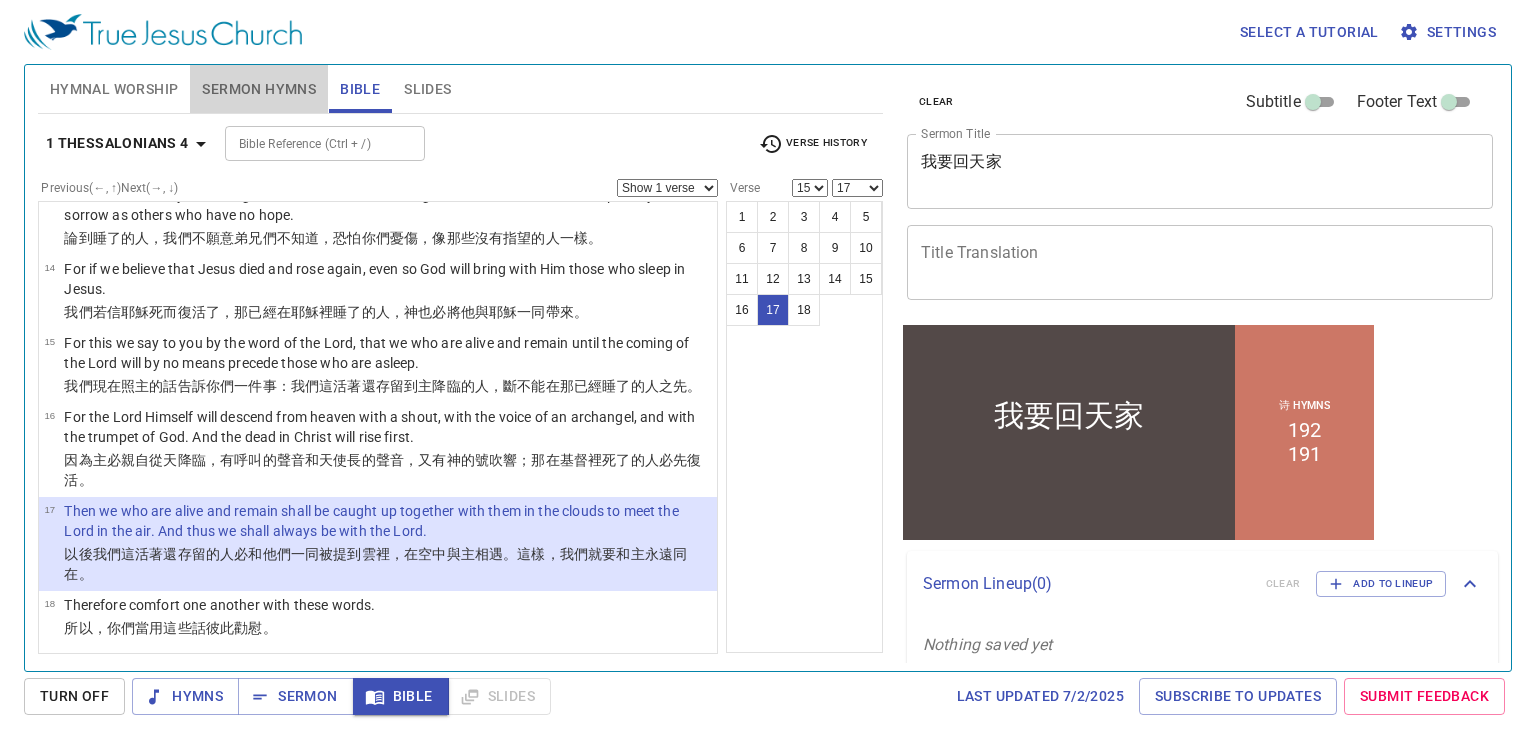 click on "Sermon Hymns" at bounding box center (259, 89) 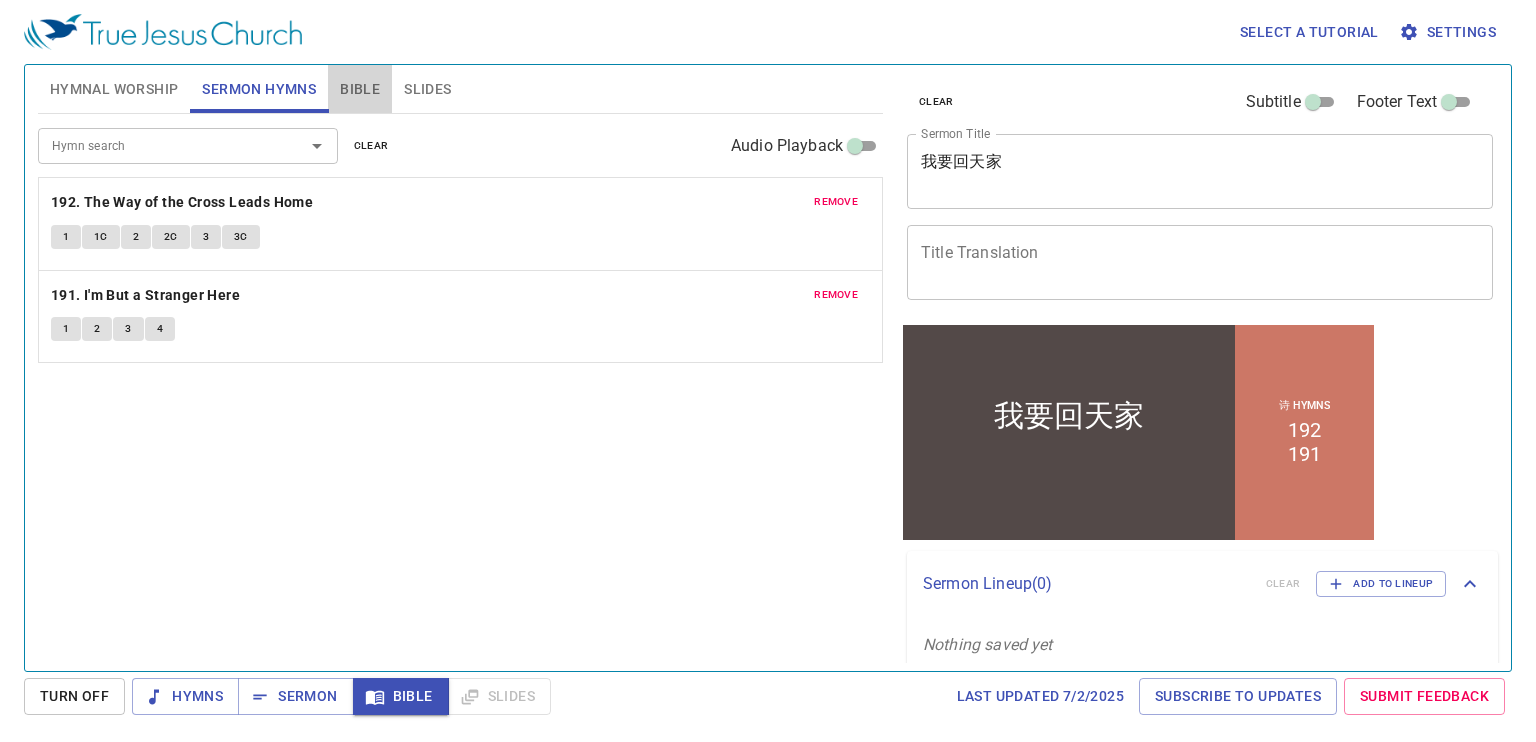 click on "Bible" at bounding box center (360, 89) 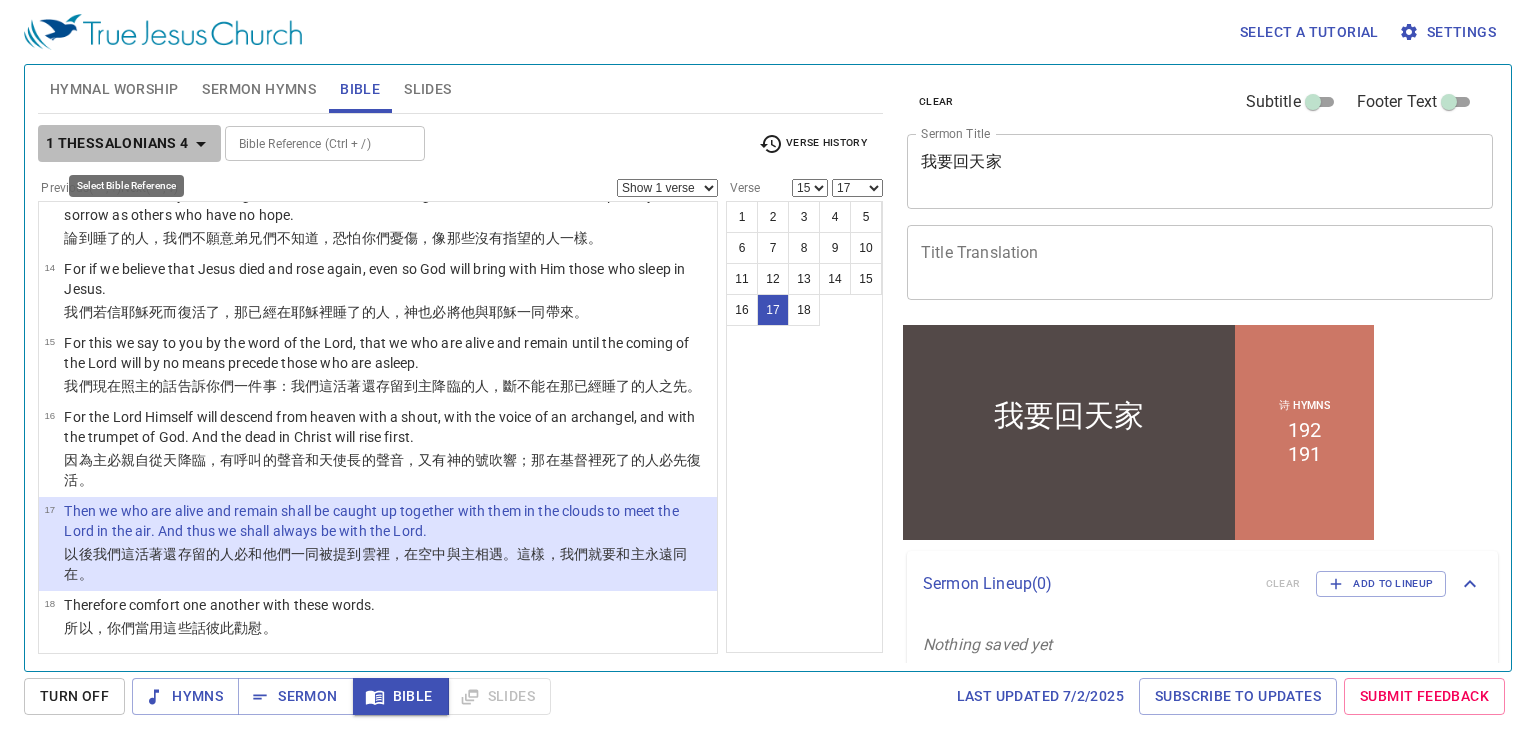 click on "1 Thessalonians 4" at bounding box center (117, 143) 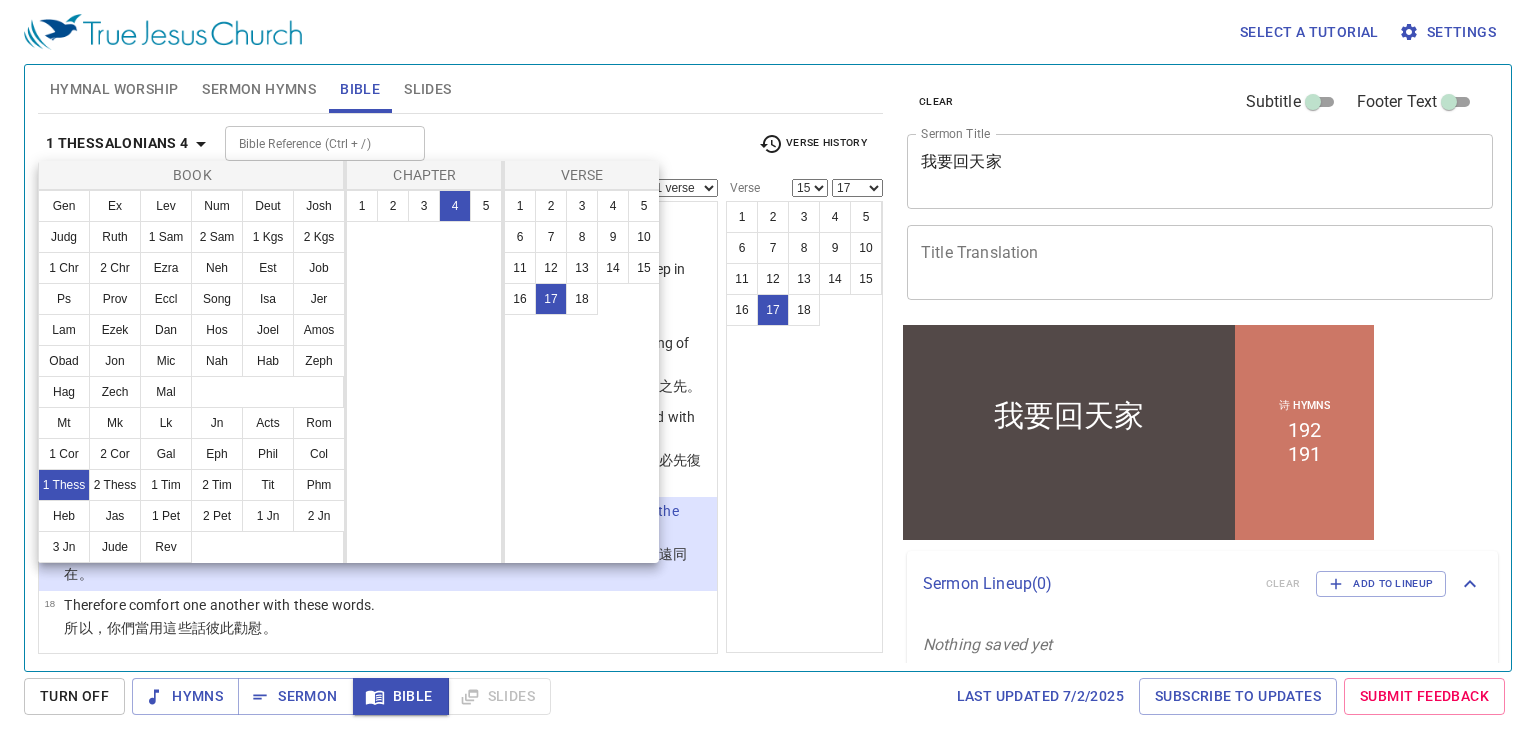 click at bounding box center (768, 371) 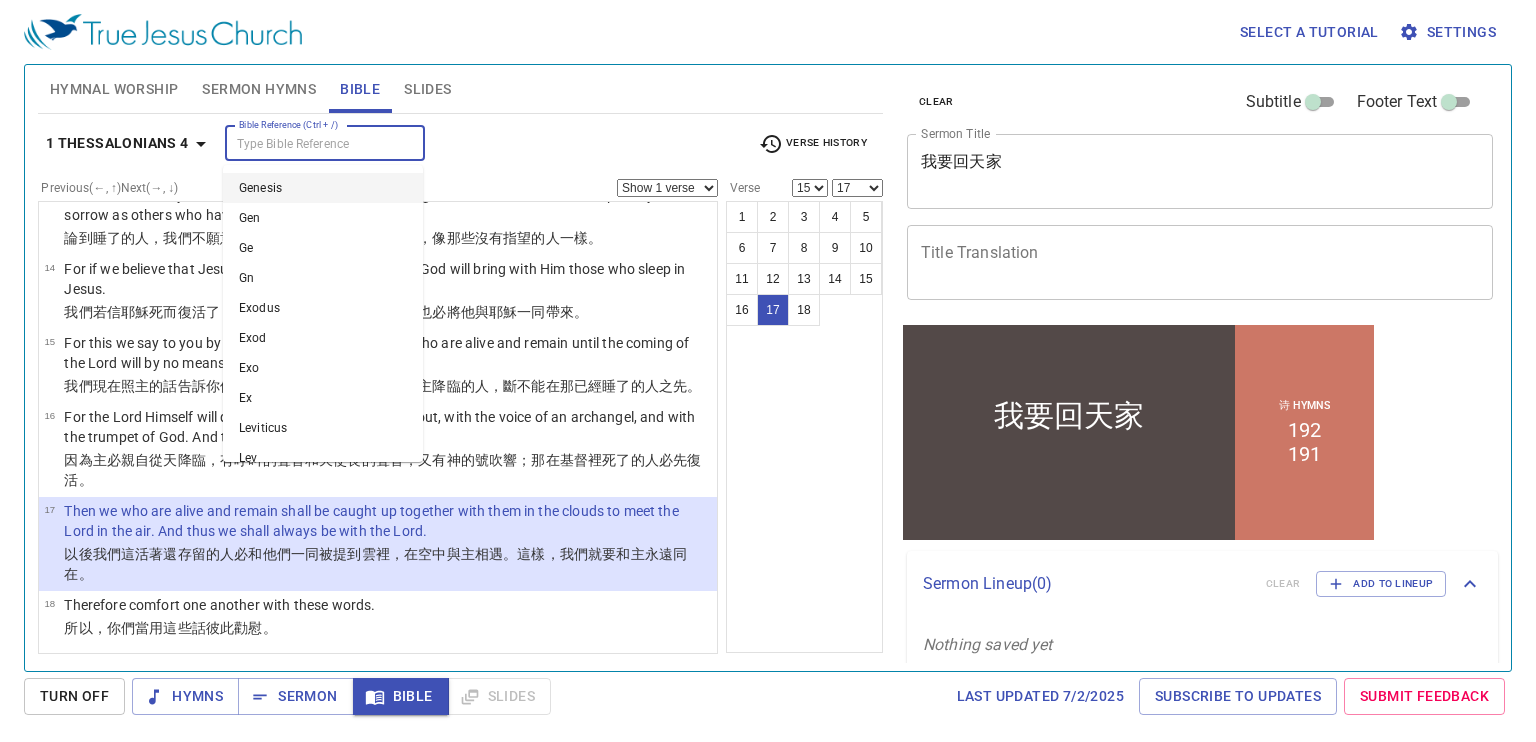 click on "Bible Reference (Ctrl + /)" at bounding box center (308, 143) 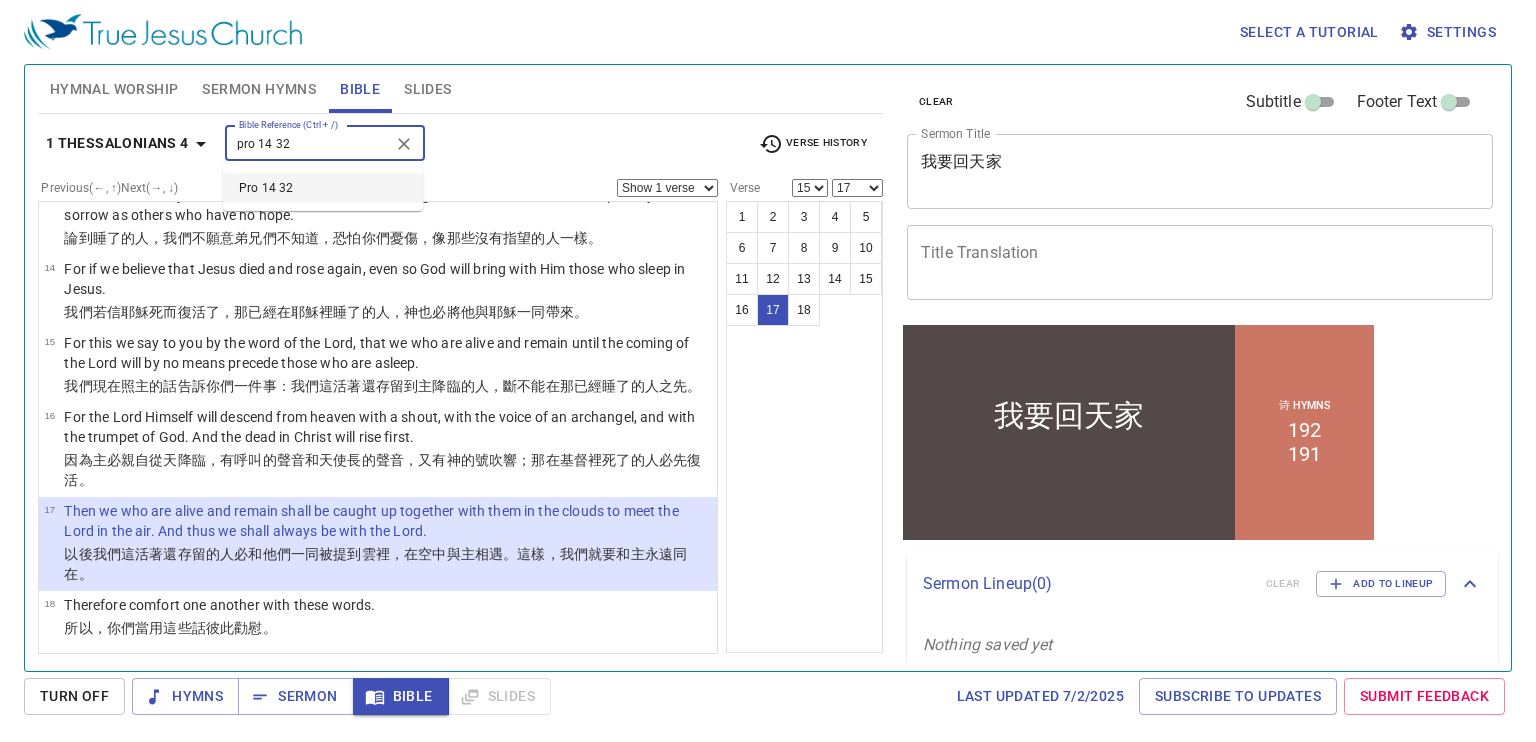 type on "pro 14 32" 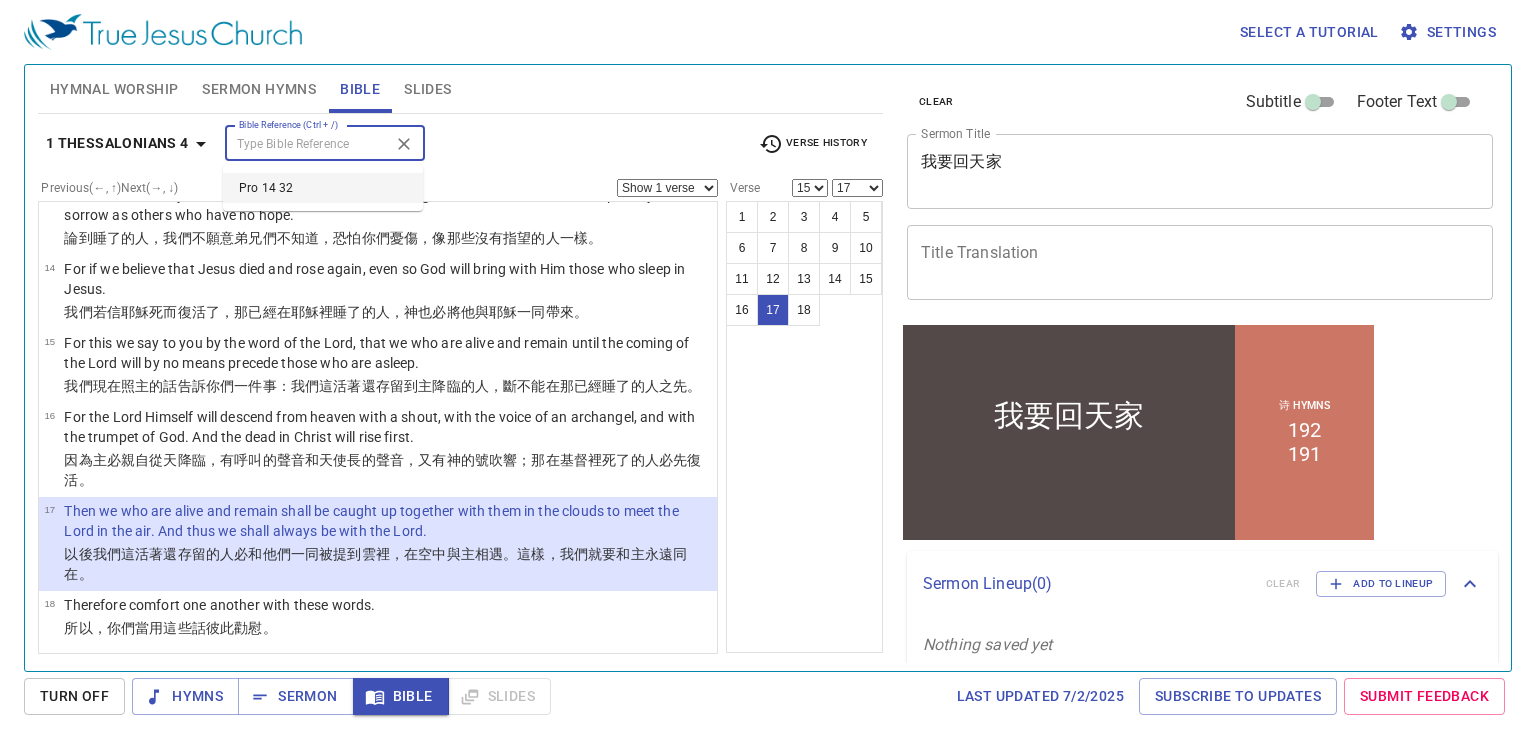 select on "32" 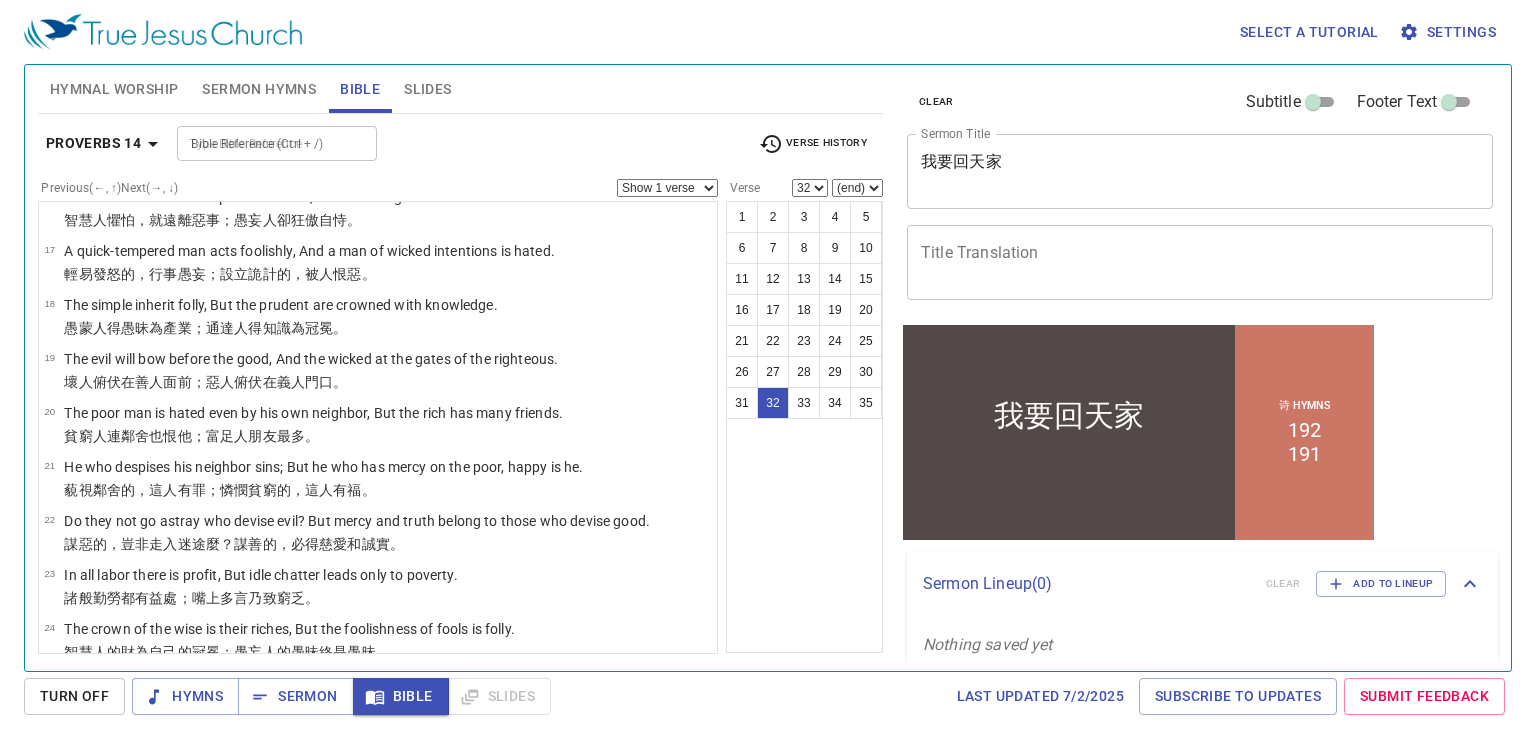 scroll, scrollTop: 1496, scrollLeft: 0, axis: vertical 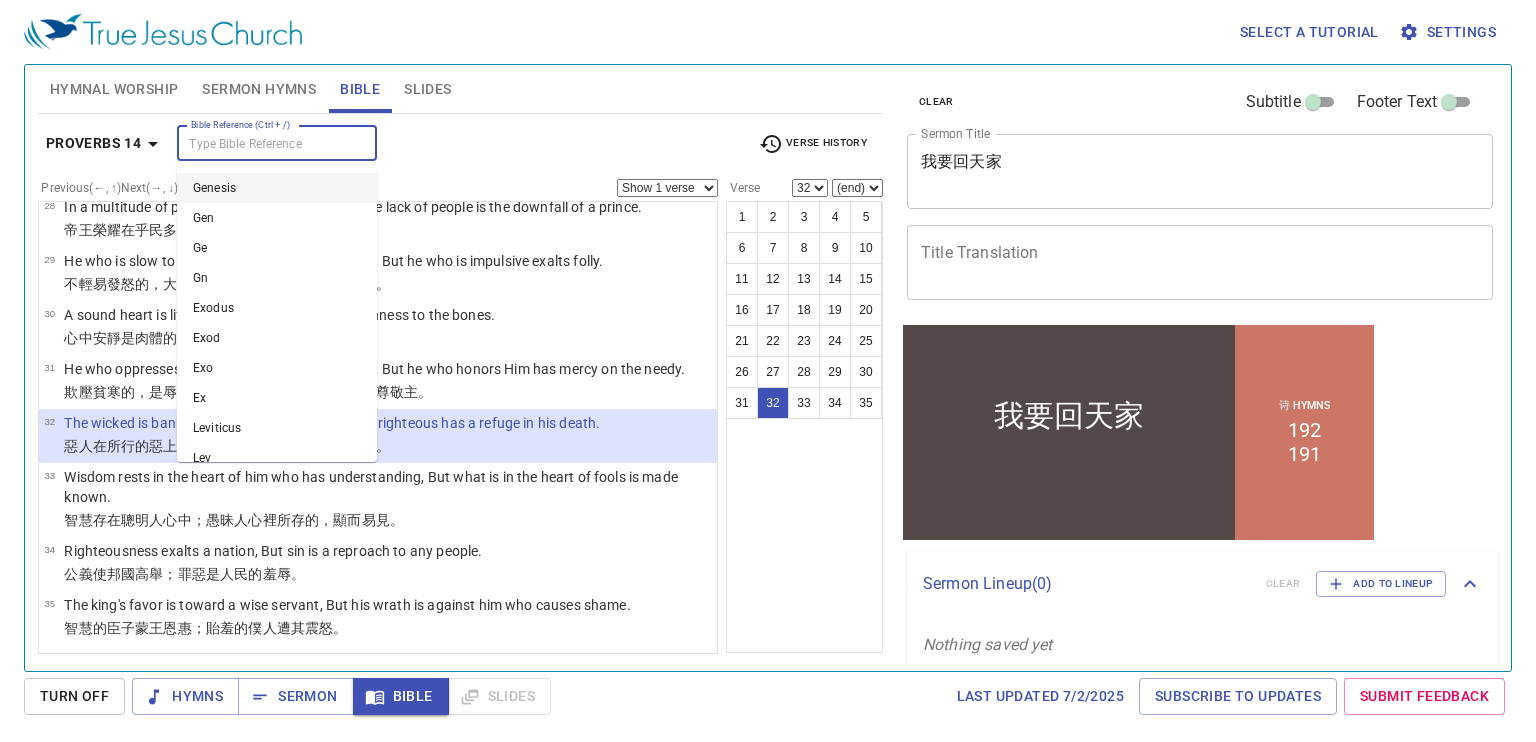 click on "Bible Reference (Ctrl + /)" at bounding box center (260, 143) 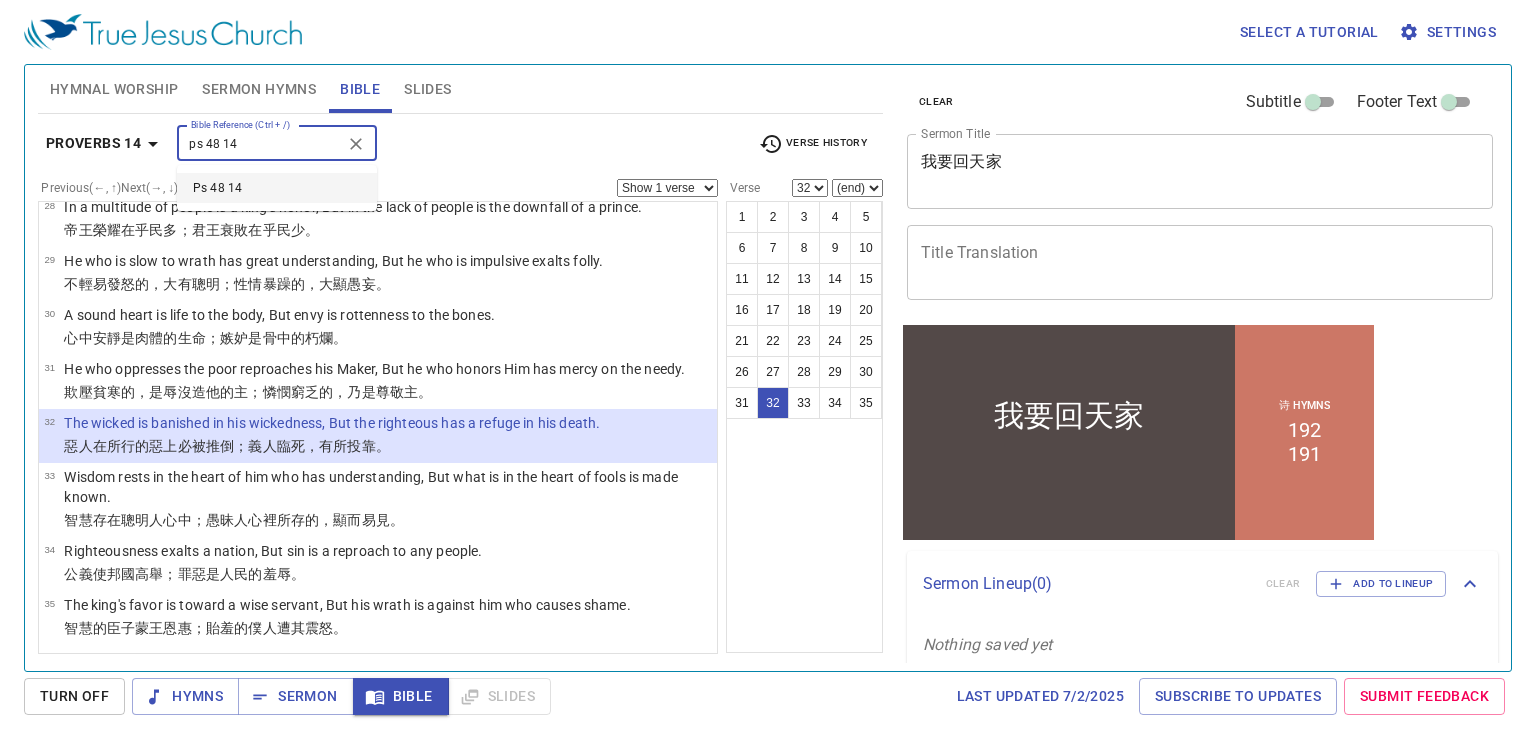 type on "ps 48 14" 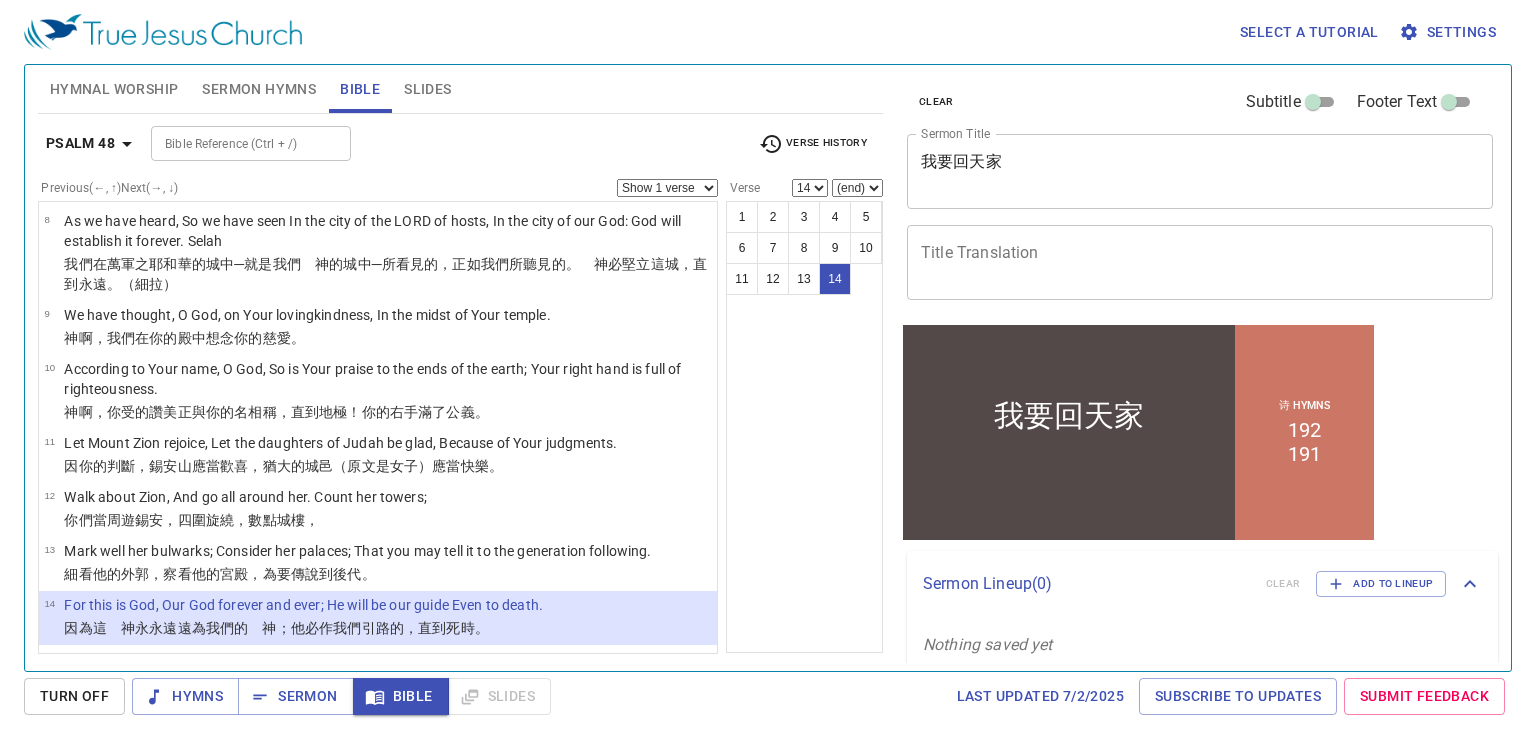 scroll, scrollTop: 421, scrollLeft: 0, axis: vertical 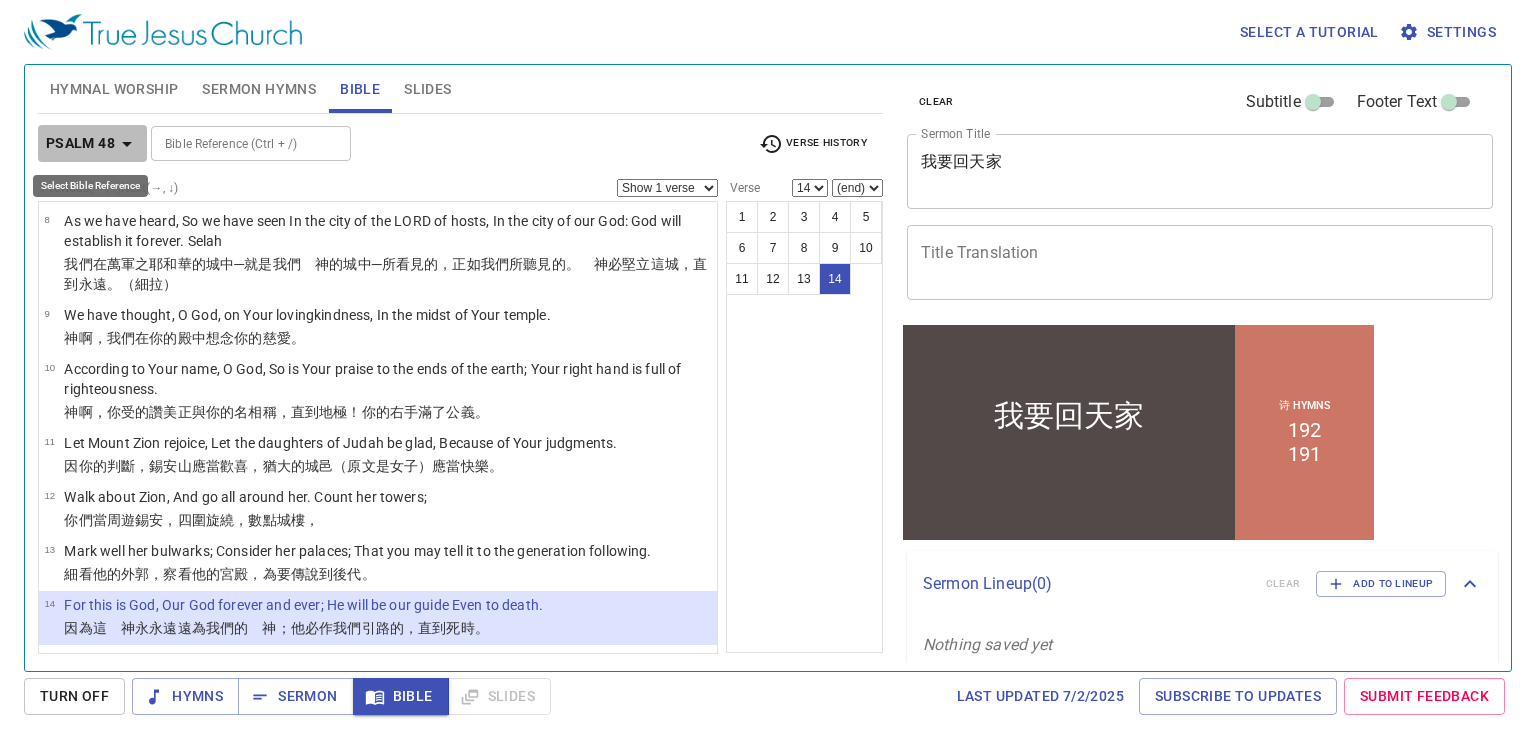 click on "Psalm 48" at bounding box center (80, 143) 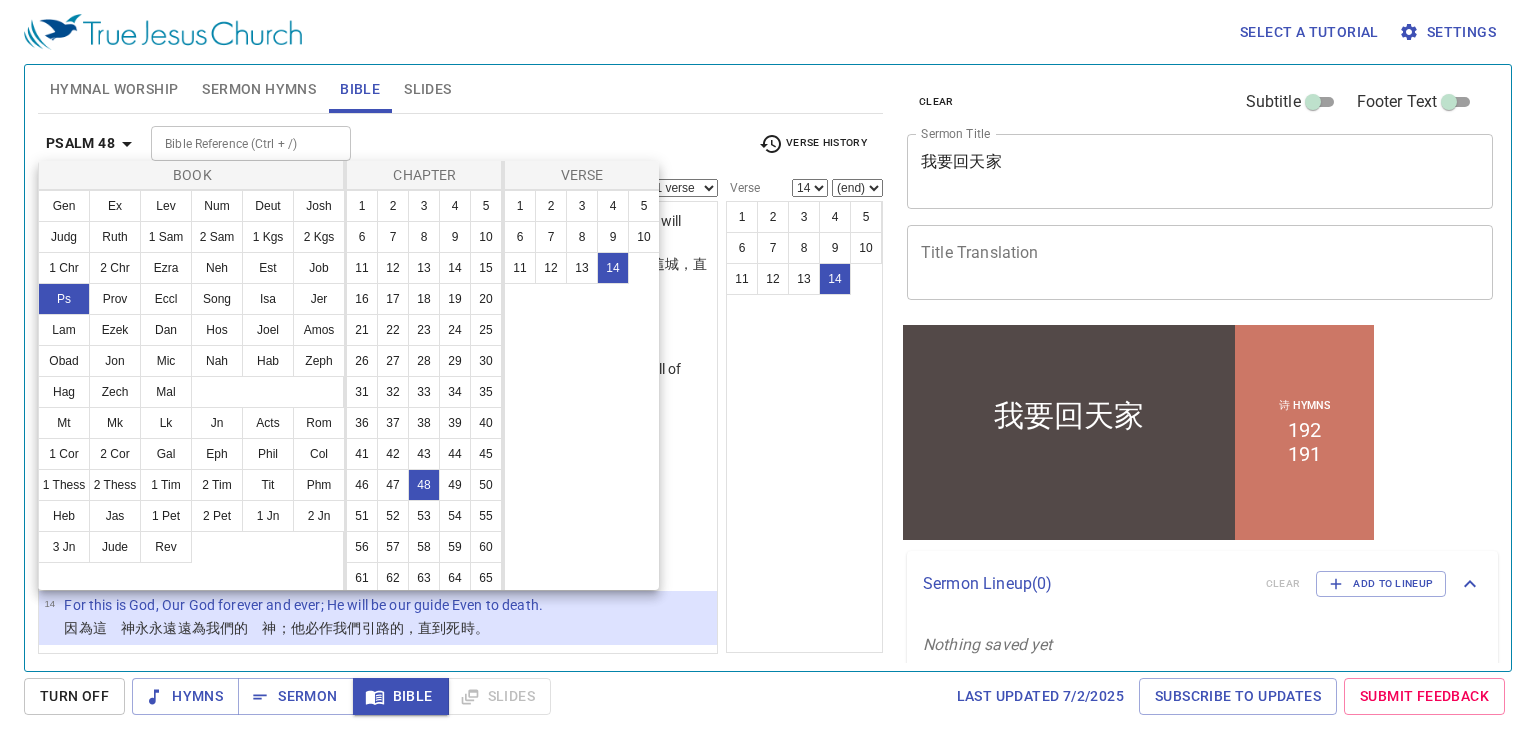 click at bounding box center [768, 371] 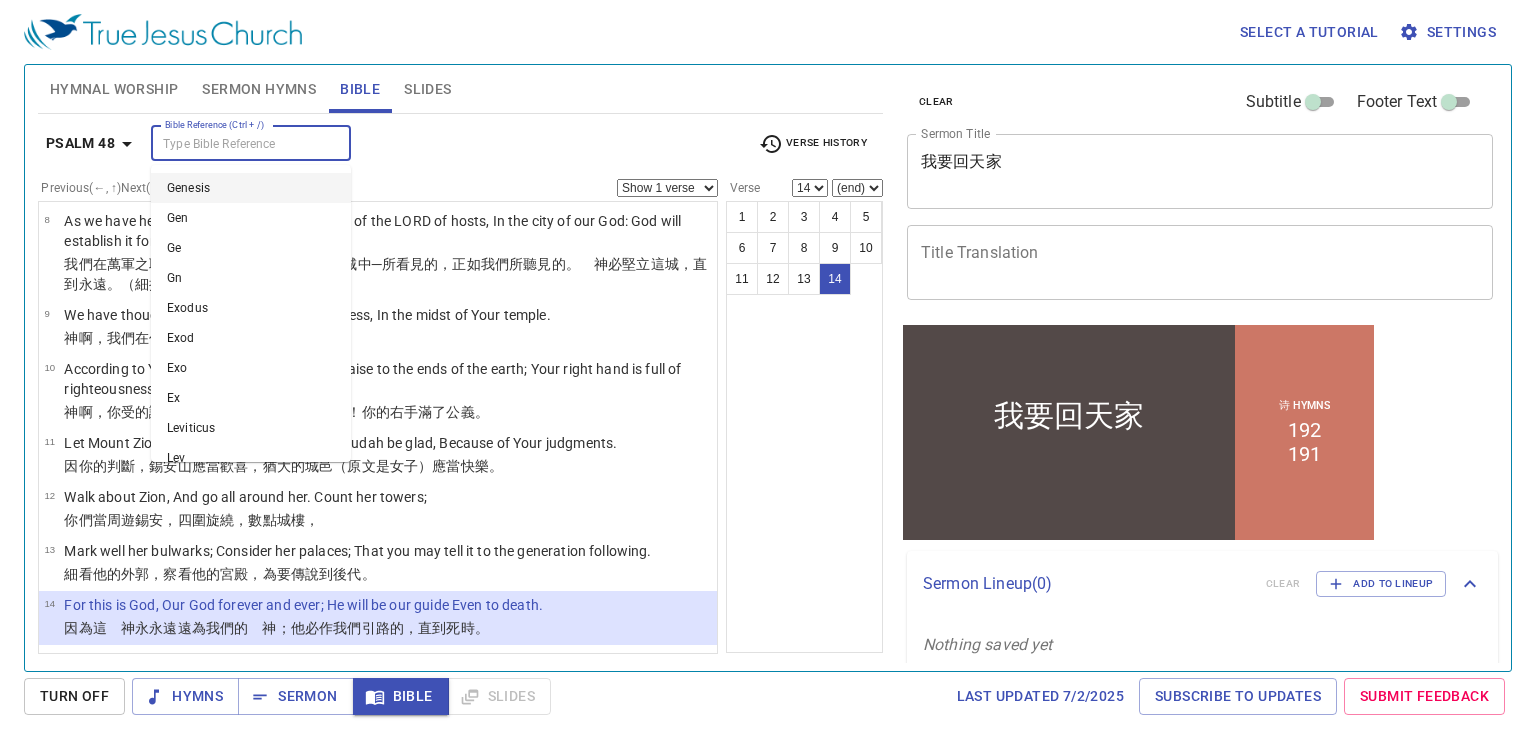 click on "Bible Reference (Ctrl + /)" at bounding box center [234, 143] 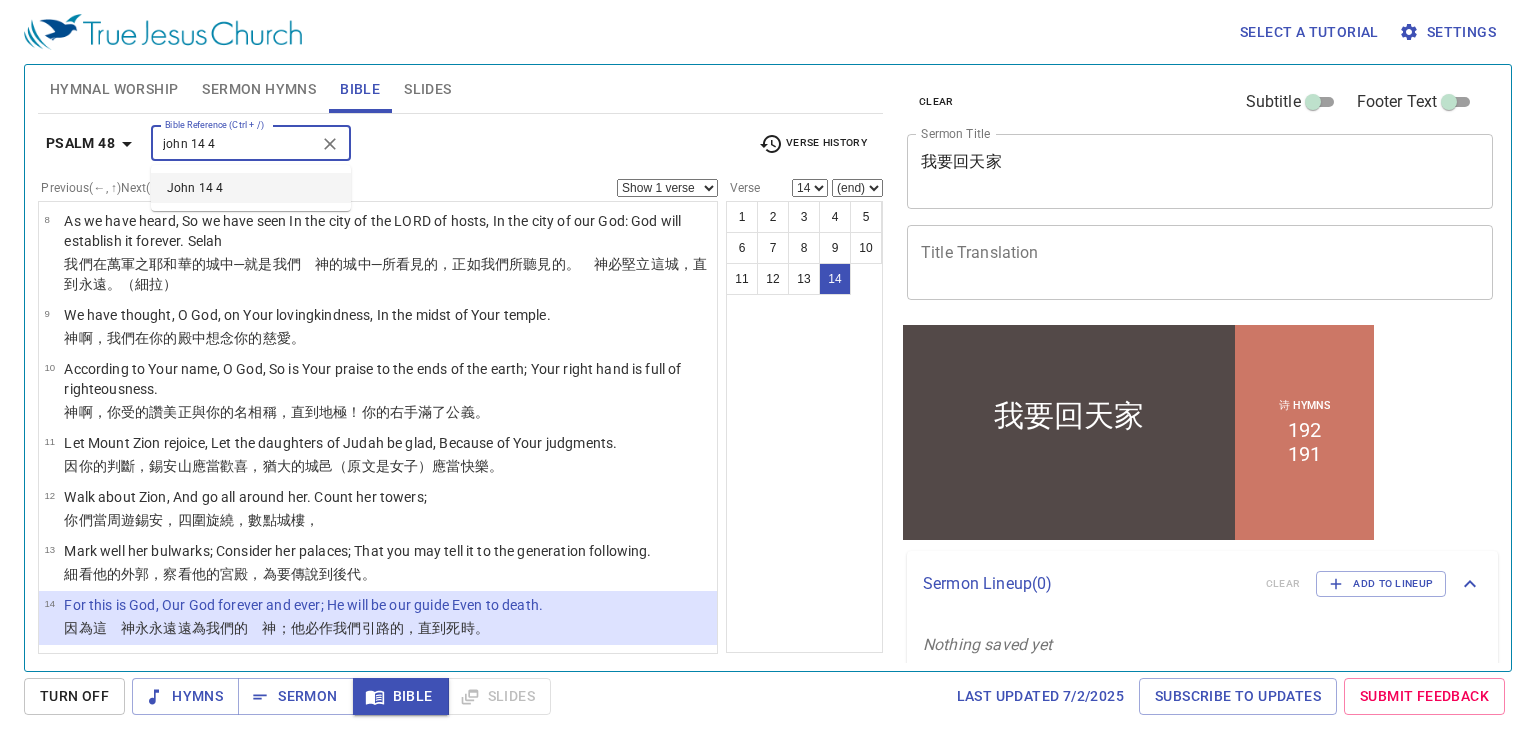 type on "john 14 4" 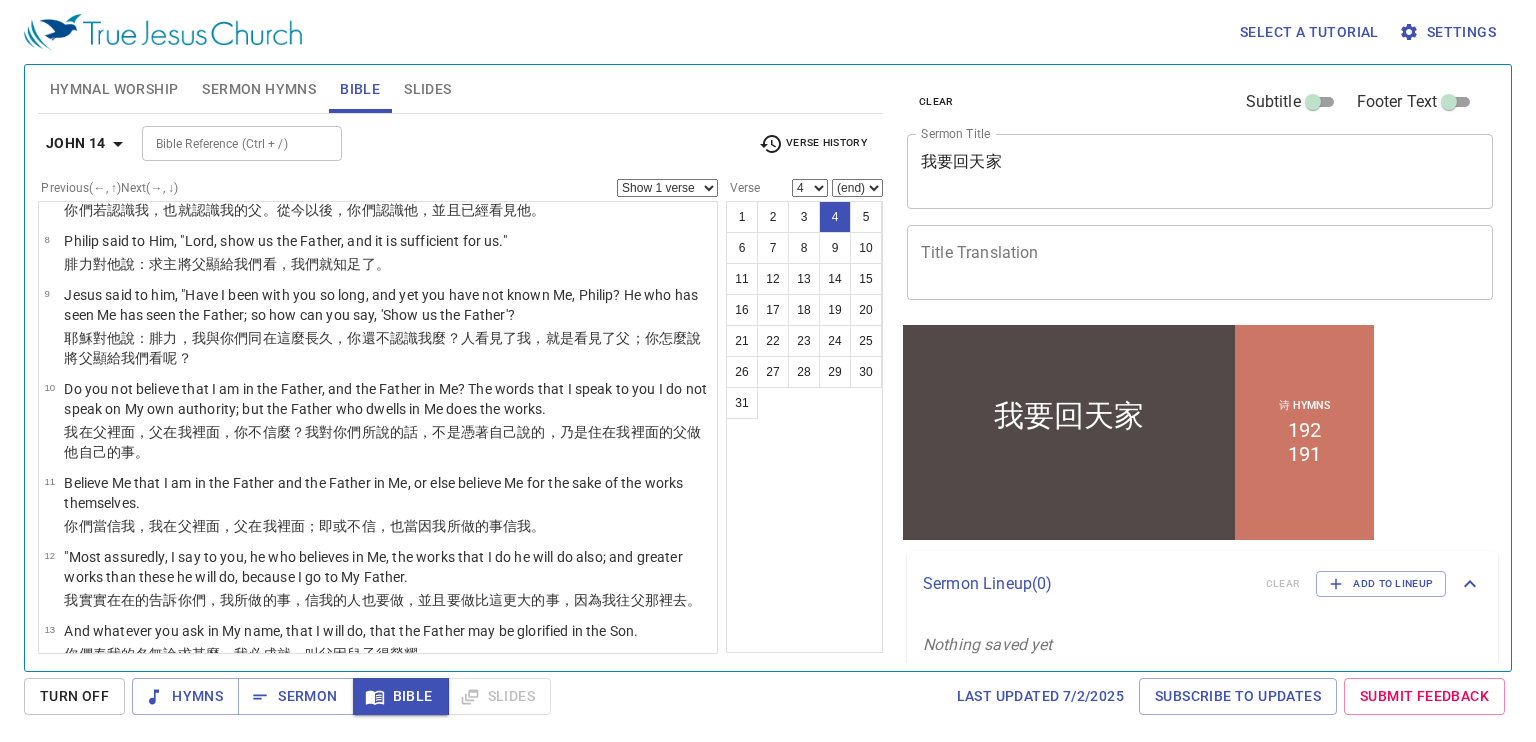 scroll, scrollTop: 11, scrollLeft: 0, axis: vertical 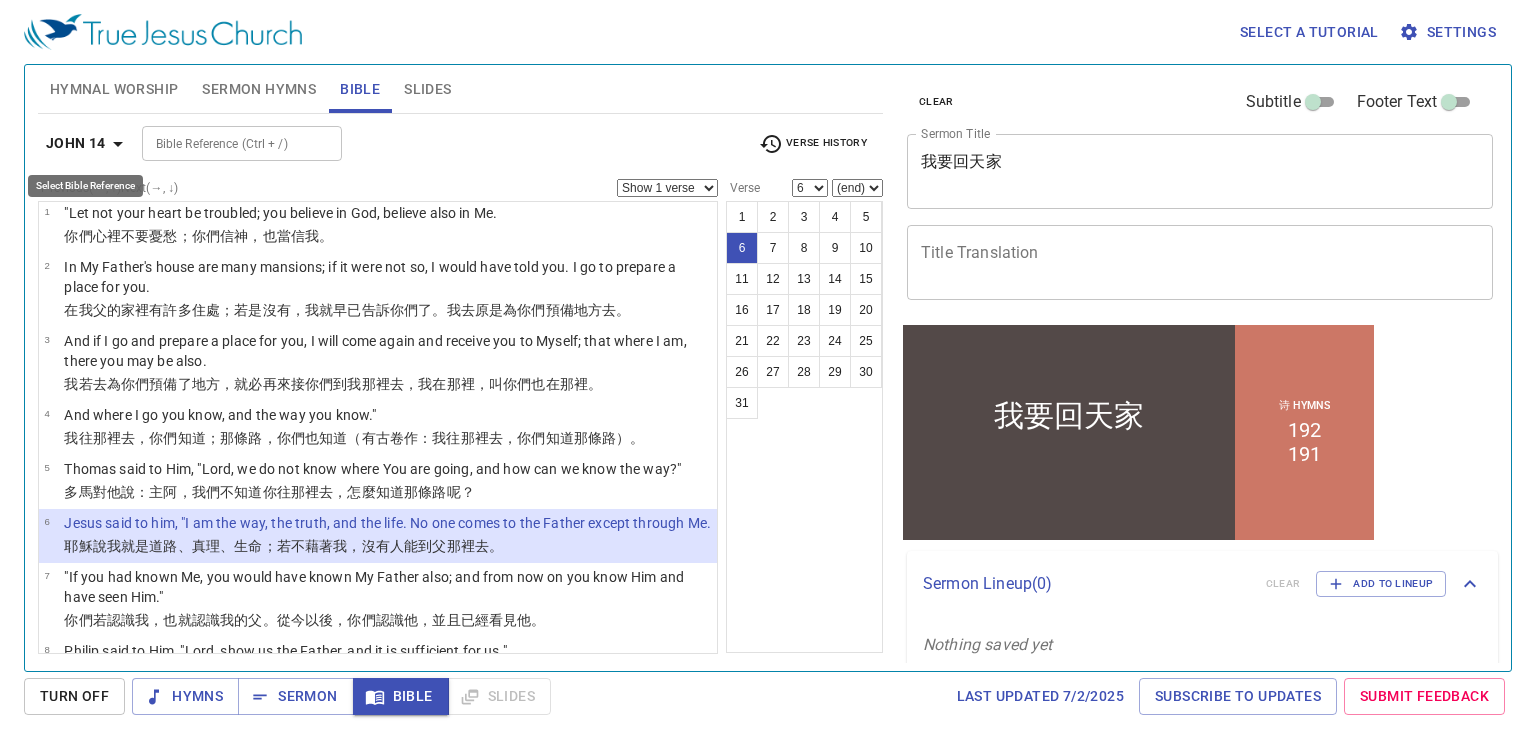 click 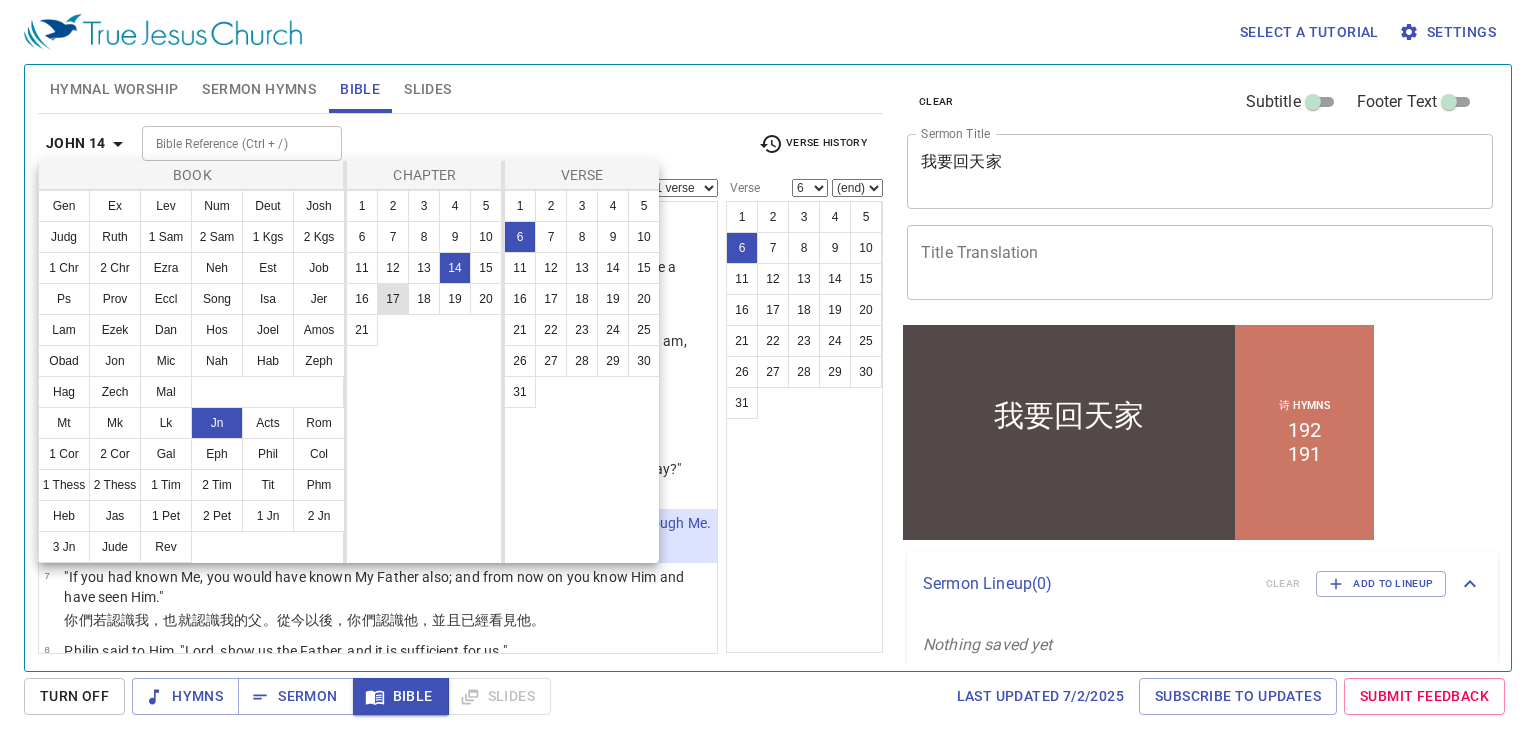 click on "17" at bounding box center (393, 299) 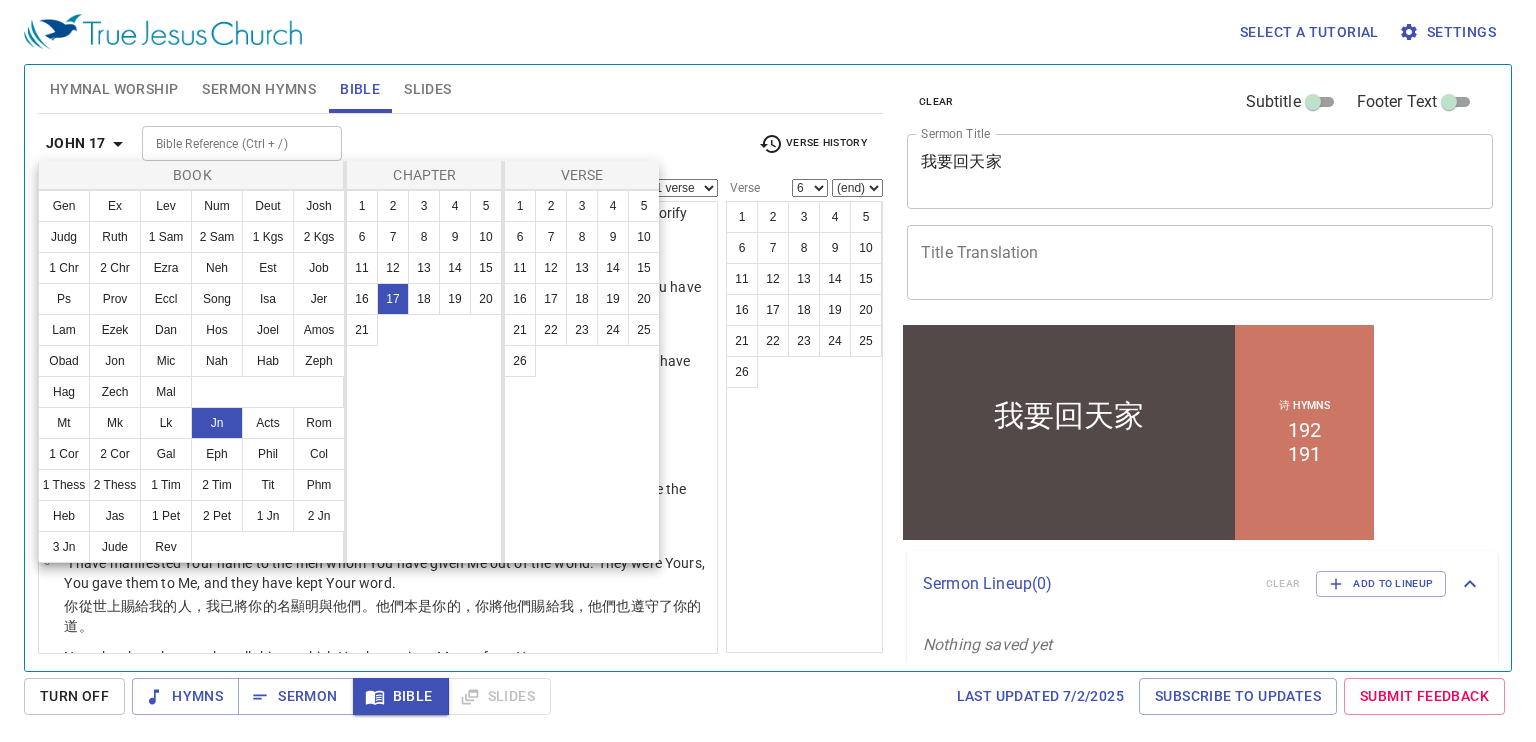 scroll, scrollTop: 0, scrollLeft: 0, axis: both 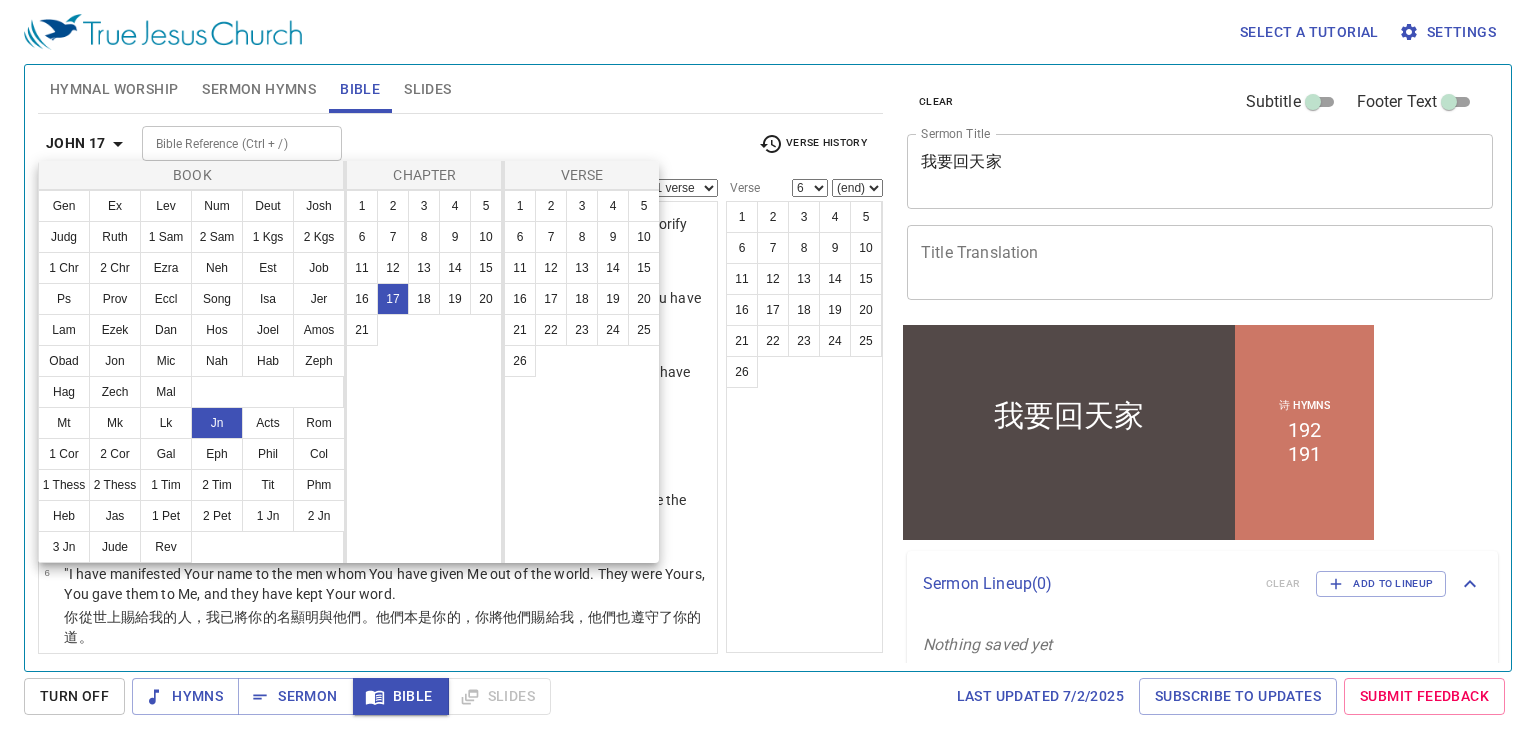 click at bounding box center [768, 371] 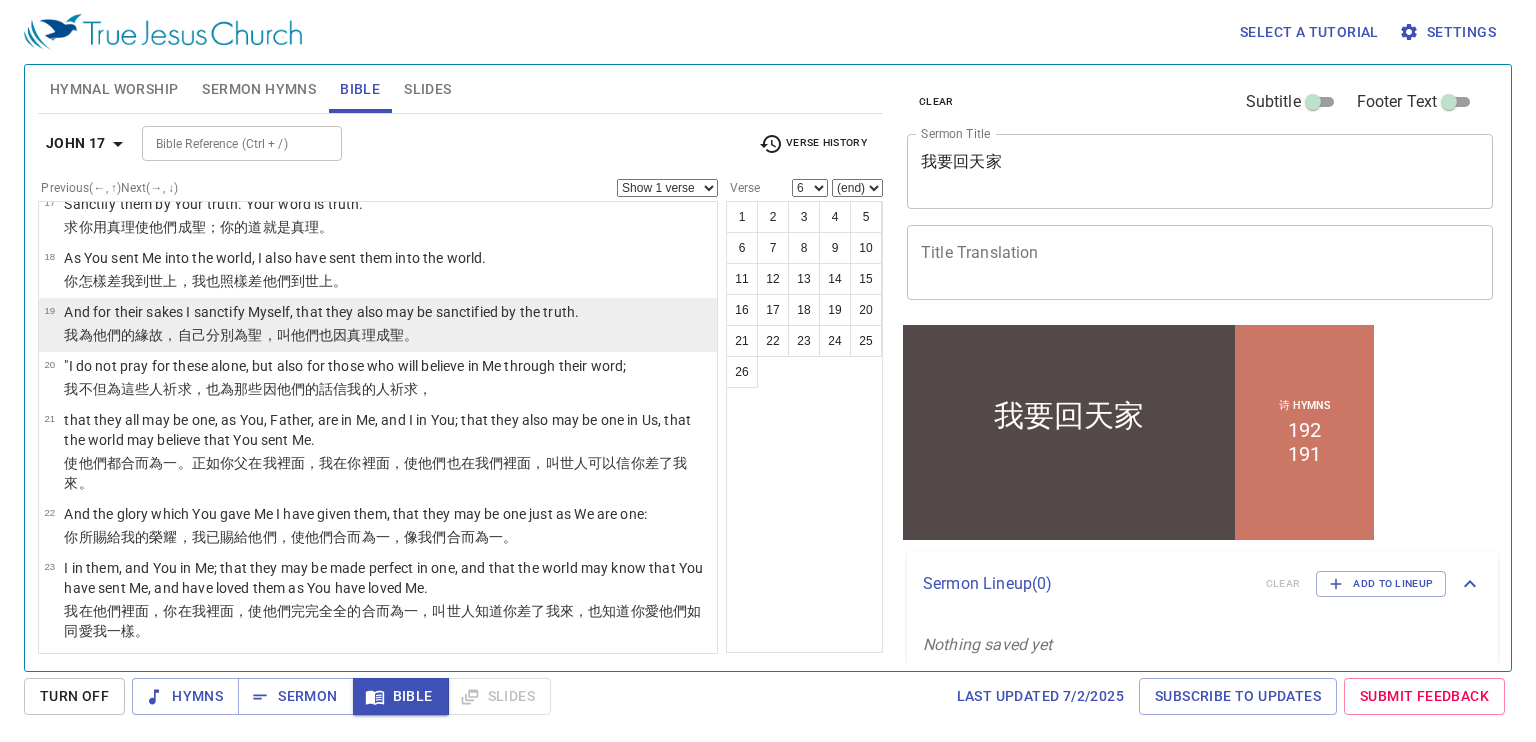 scroll, scrollTop: 1173, scrollLeft: 0, axis: vertical 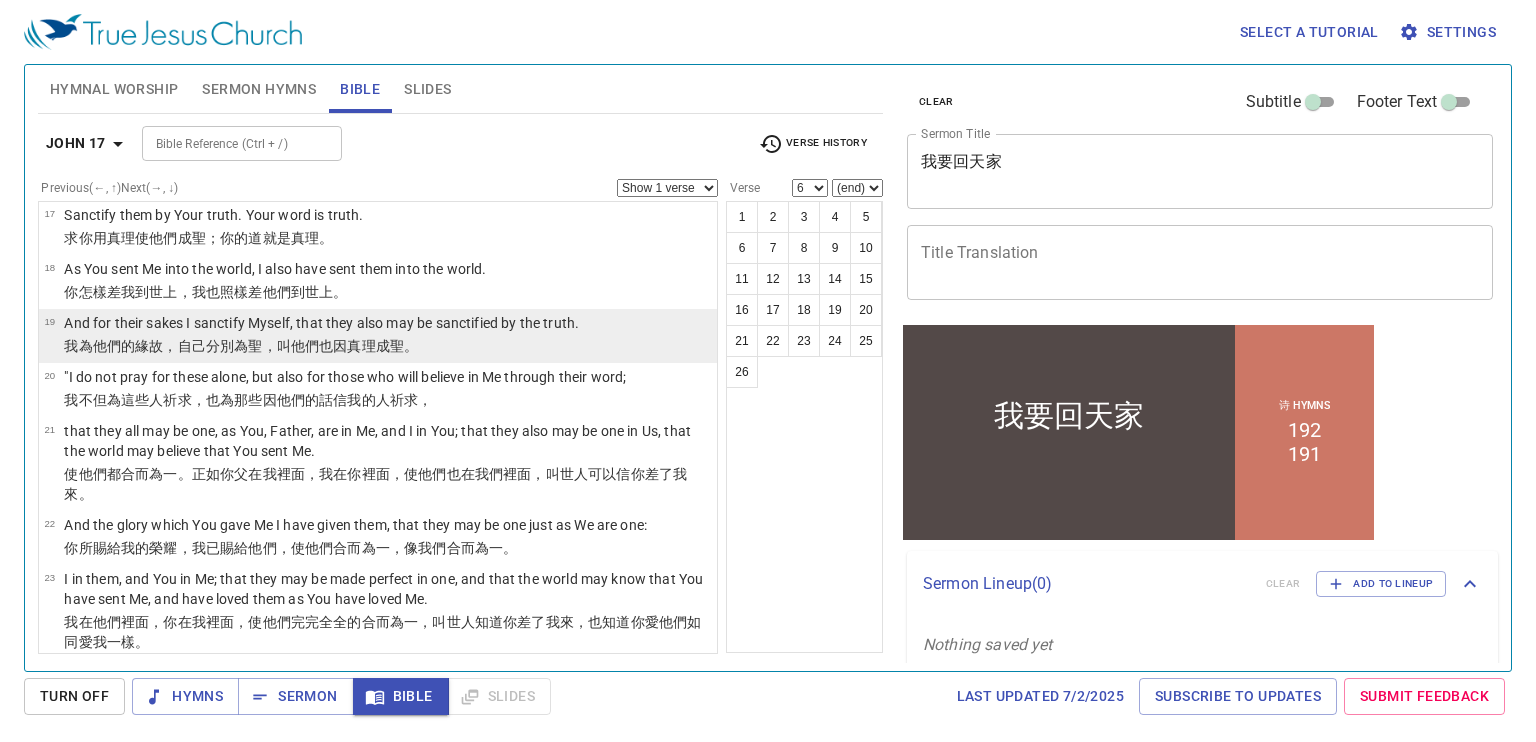 click on "，叫他們 也 因 真理 成聖 。" at bounding box center (341, 346) 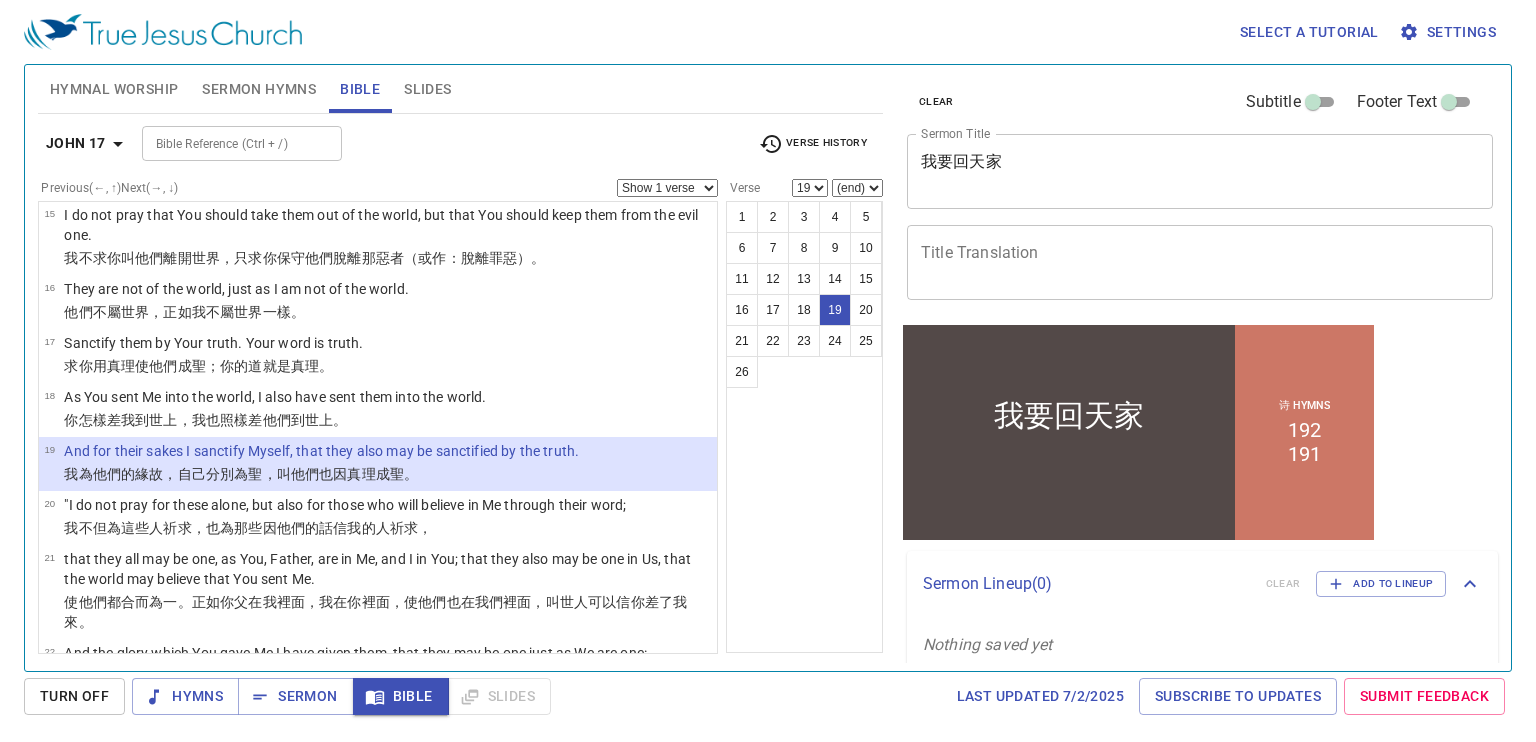 scroll, scrollTop: 1032, scrollLeft: 0, axis: vertical 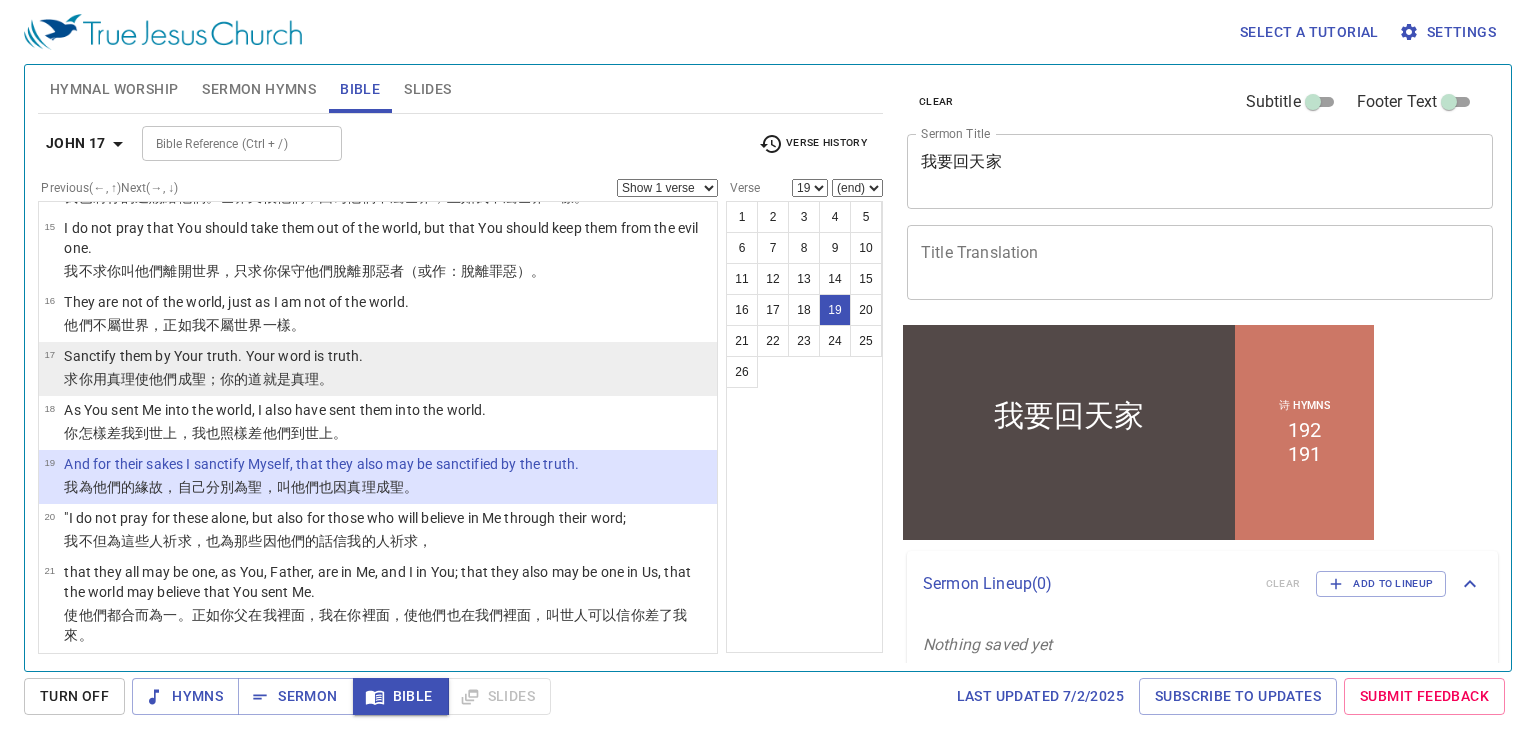 click on "17 Sanctify them by Your truth. Your word is truth.   求你 用 真理 使他們 成聖 ；你 的道 就是 真理 。" at bounding box center [378, 369] 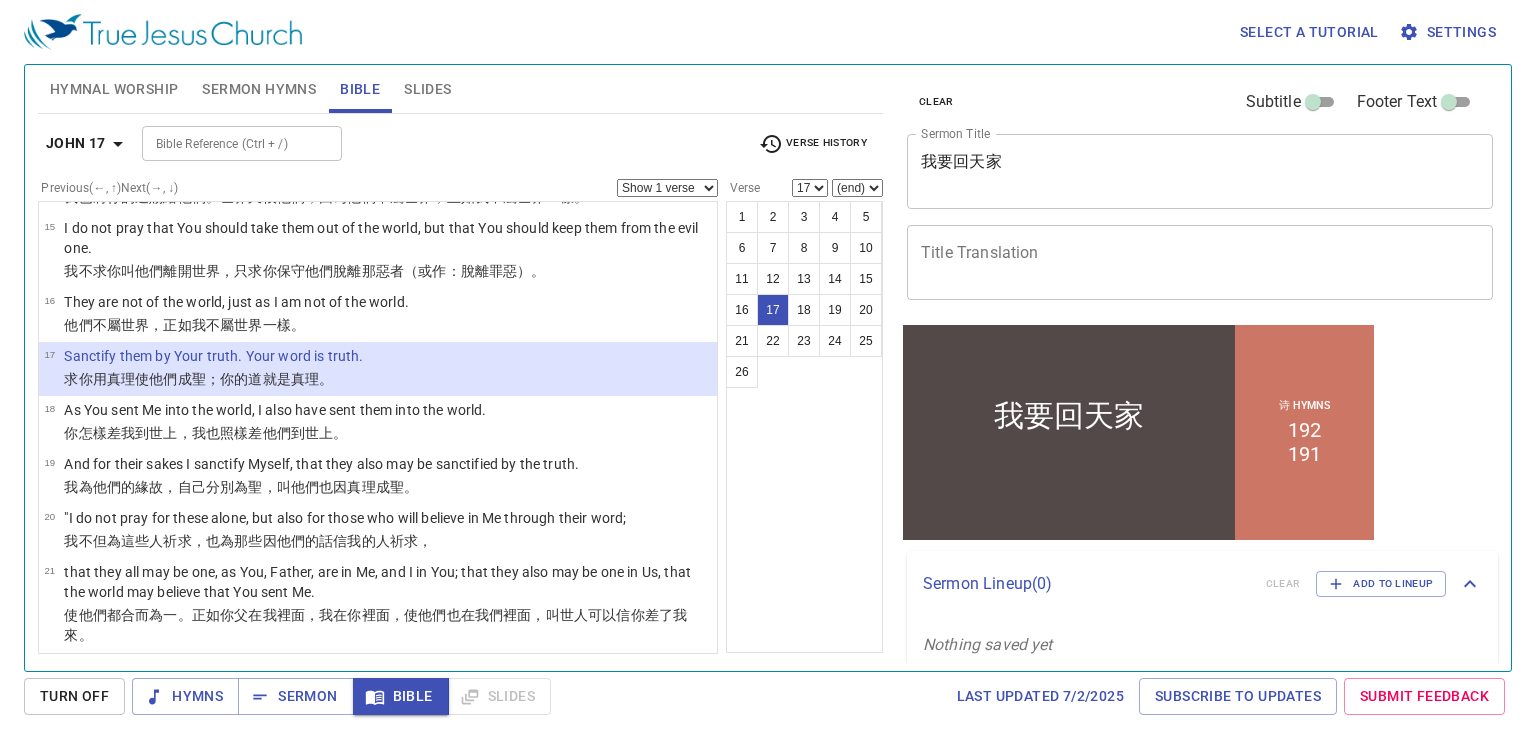 click on "Bible Reference (Ctrl + /)" at bounding box center [242, 143] 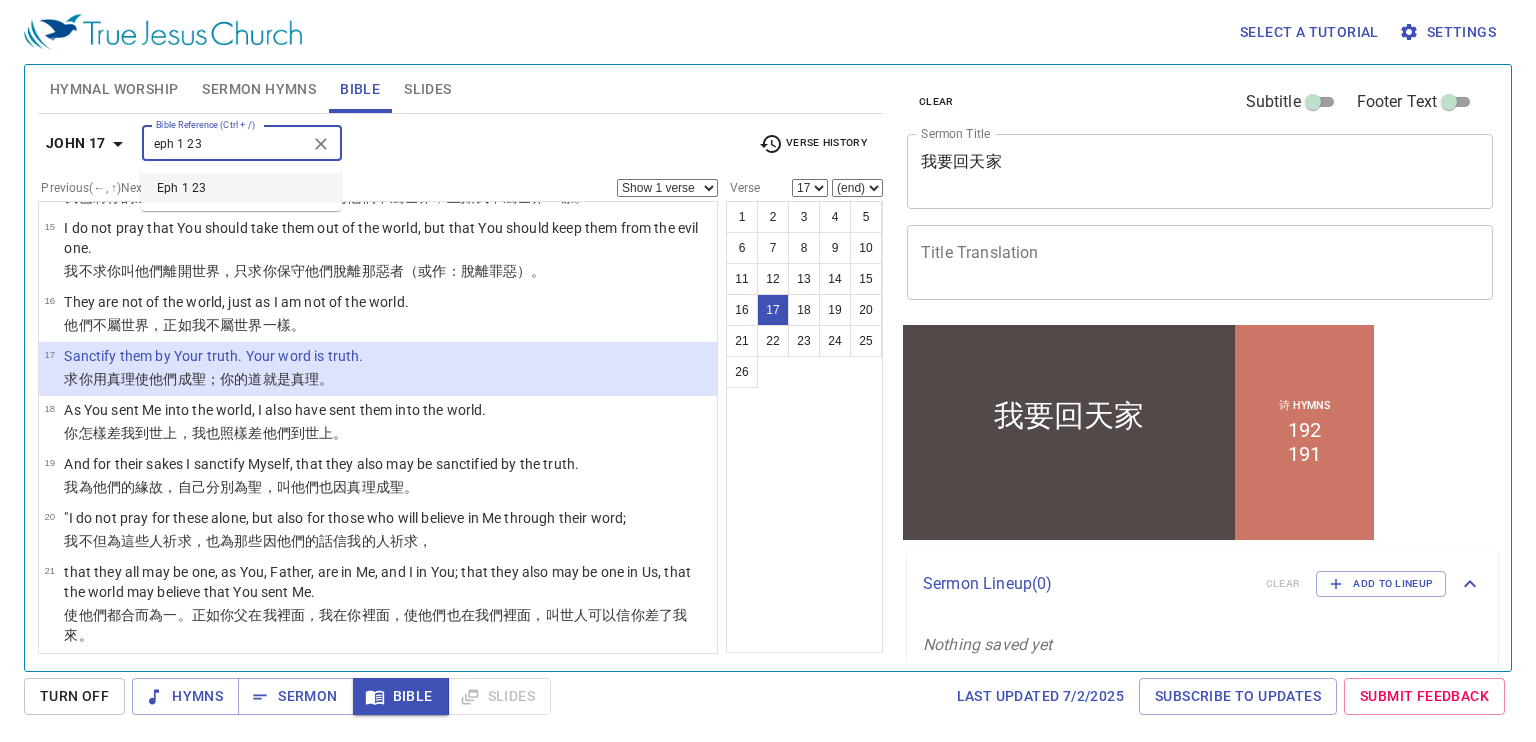 type on "eph 1 23" 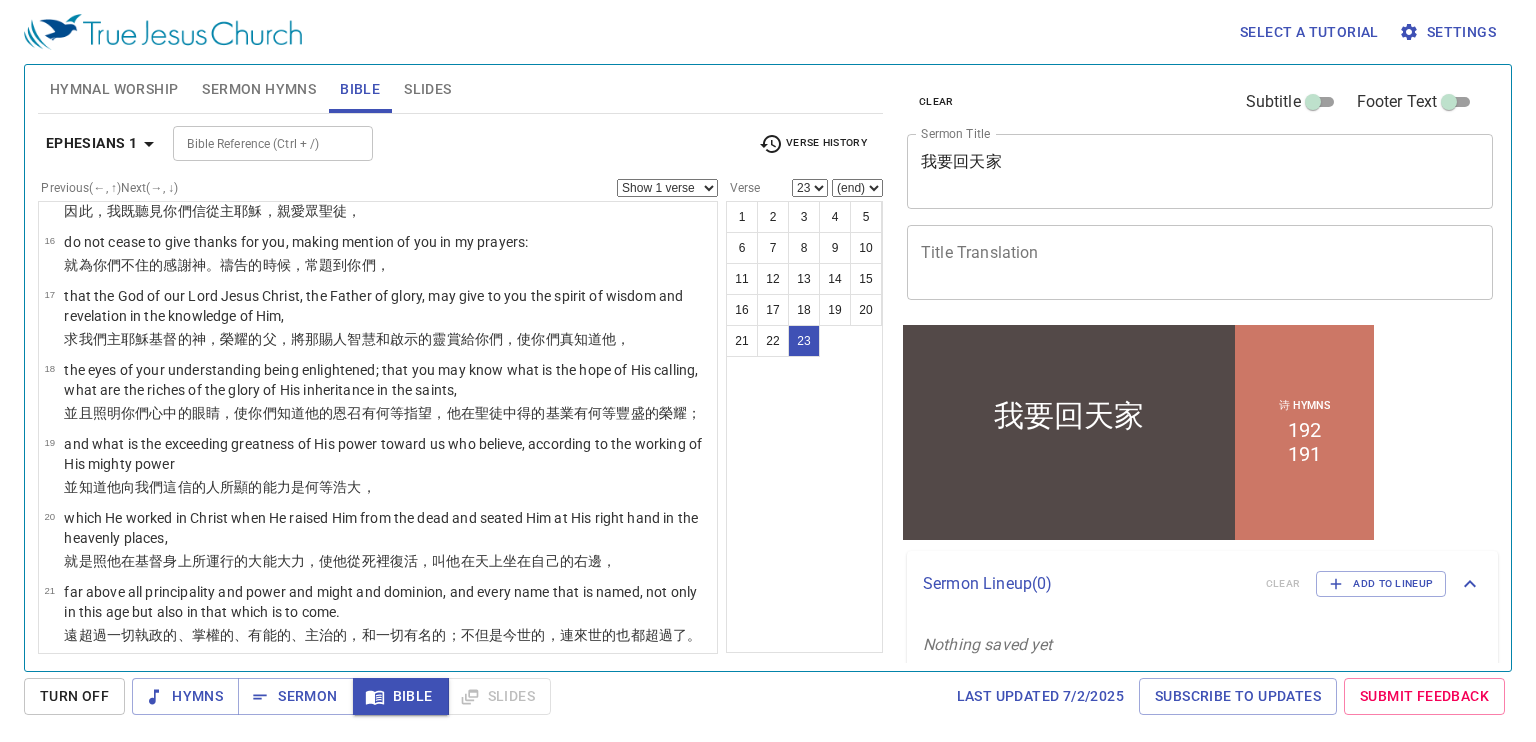 scroll, scrollTop: 1188, scrollLeft: 0, axis: vertical 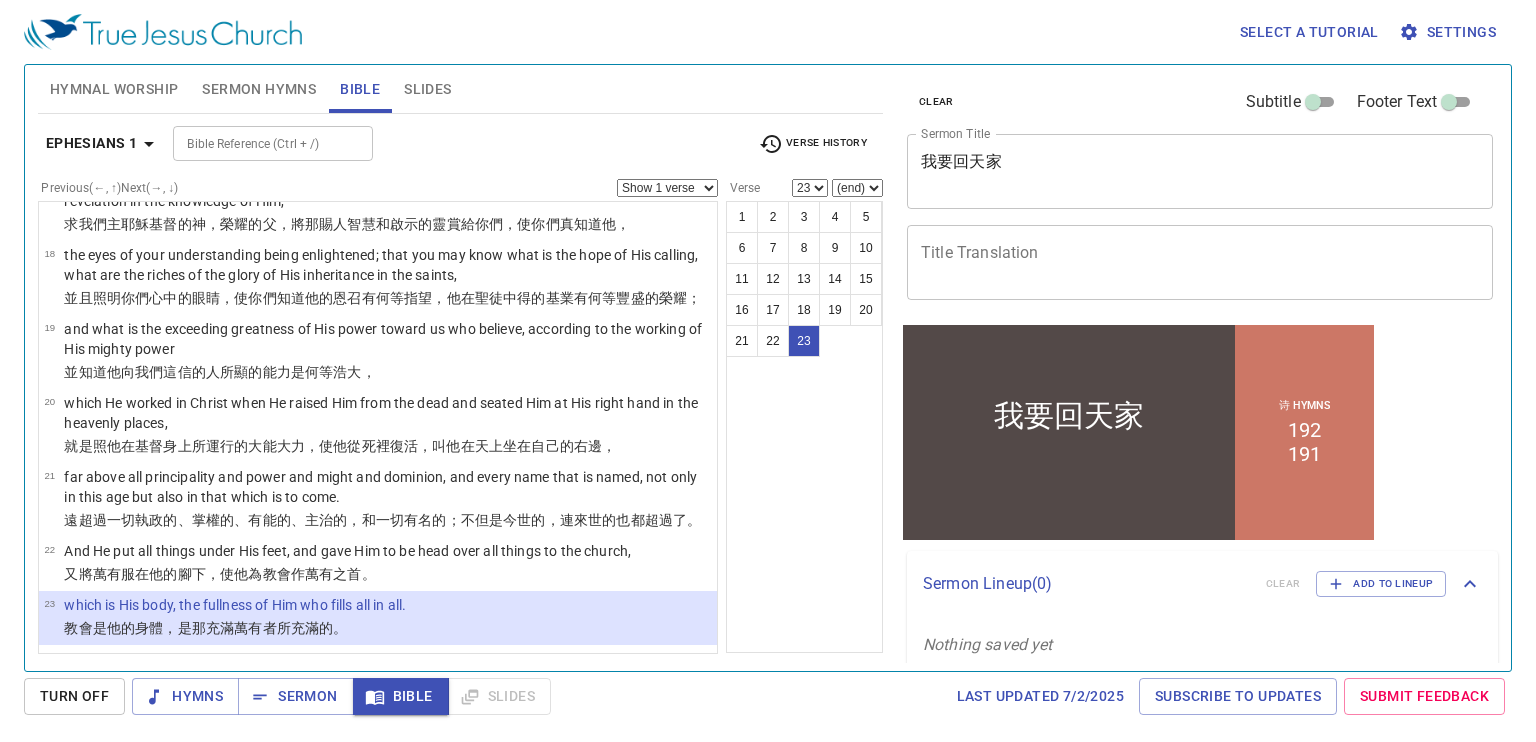click on "Bible Reference (Ctrl + /)" at bounding box center (273, 143) 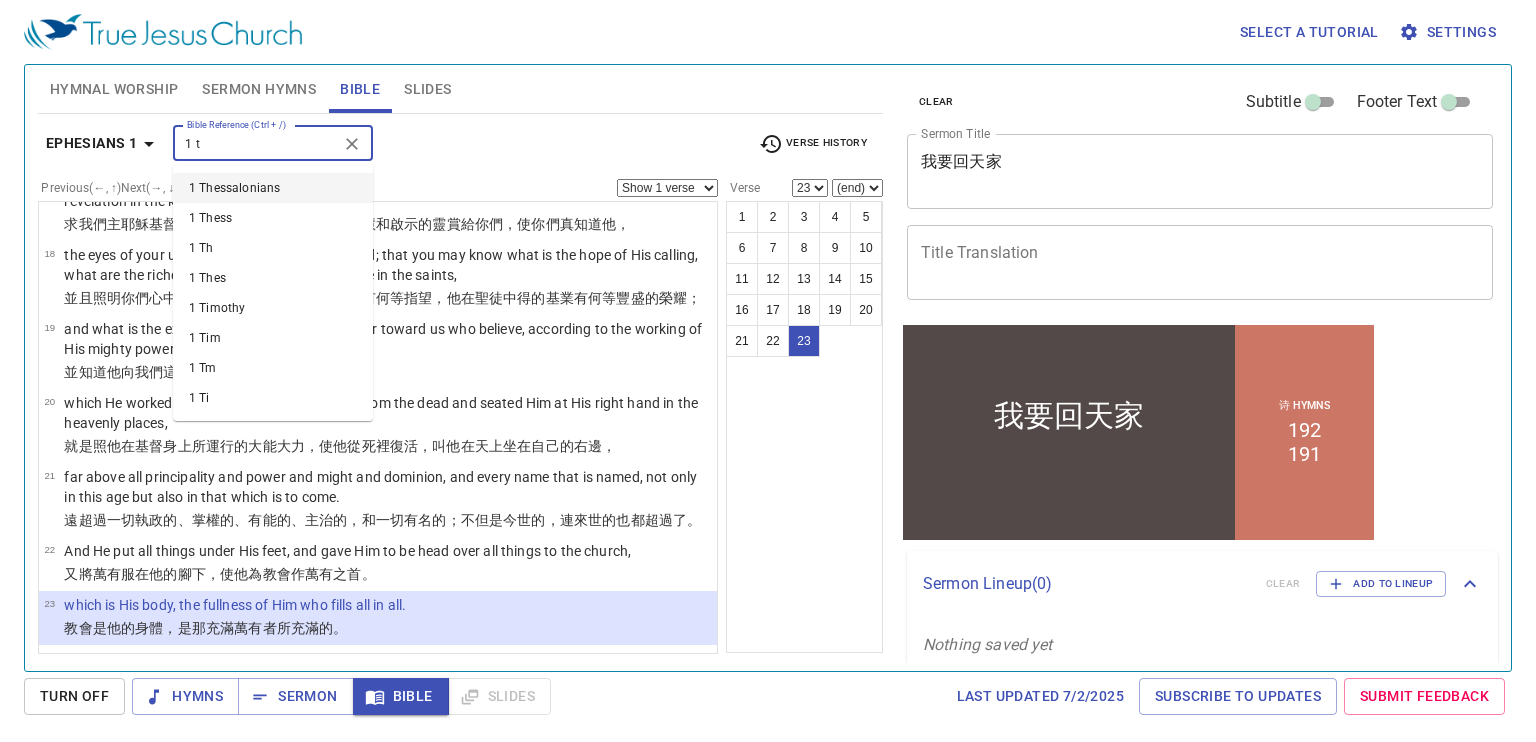 type on "1 ti" 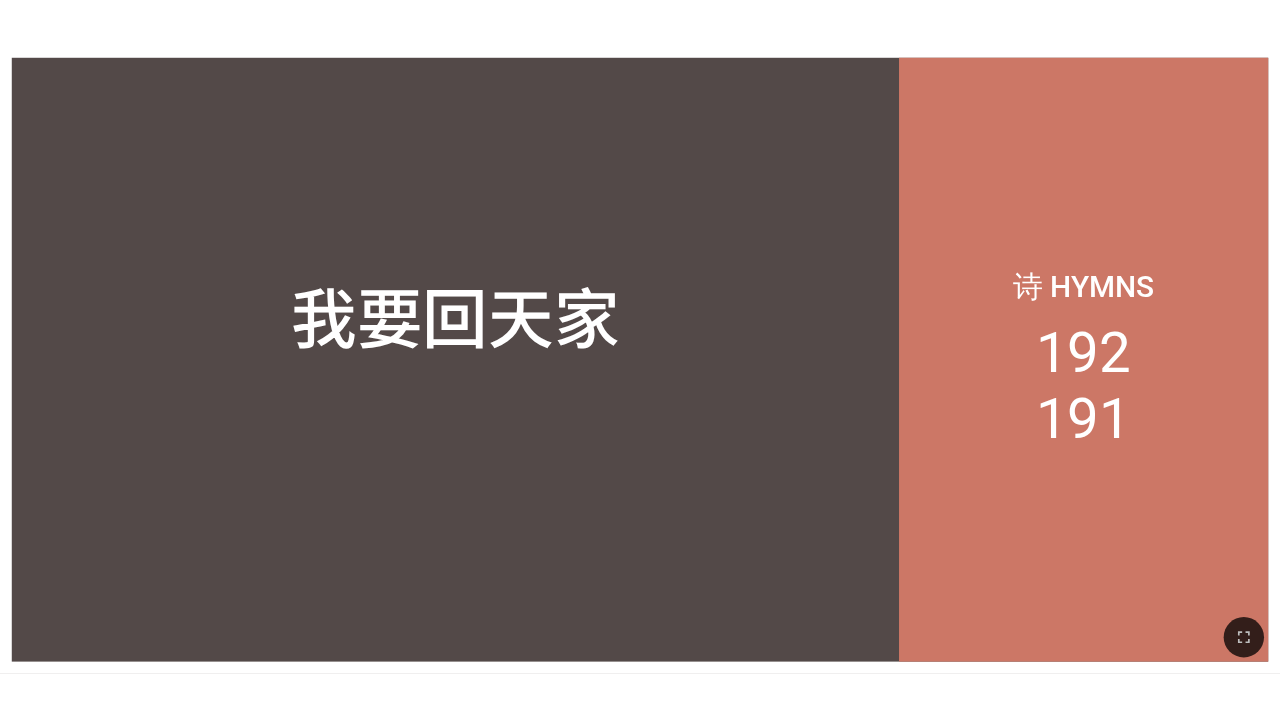 scroll, scrollTop: 0, scrollLeft: 0, axis: both 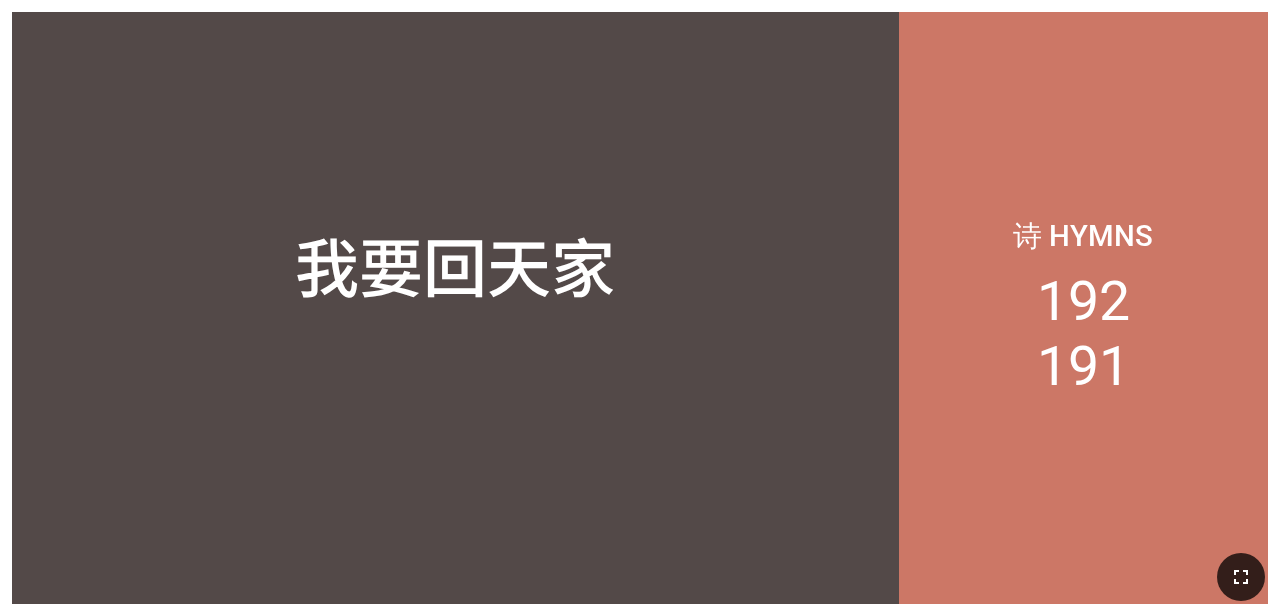 click at bounding box center (1241, 577) 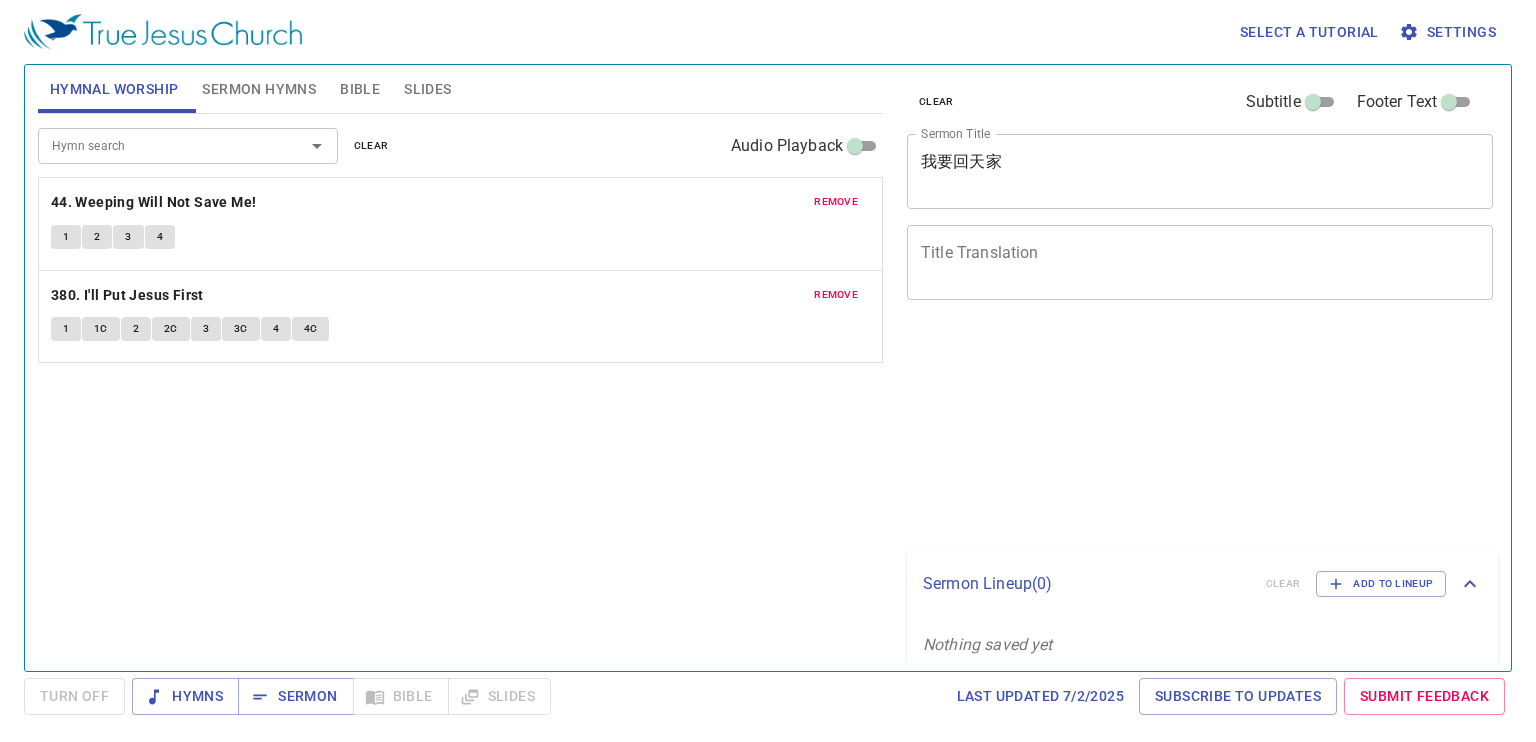 scroll, scrollTop: 0, scrollLeft: 0, axis: both 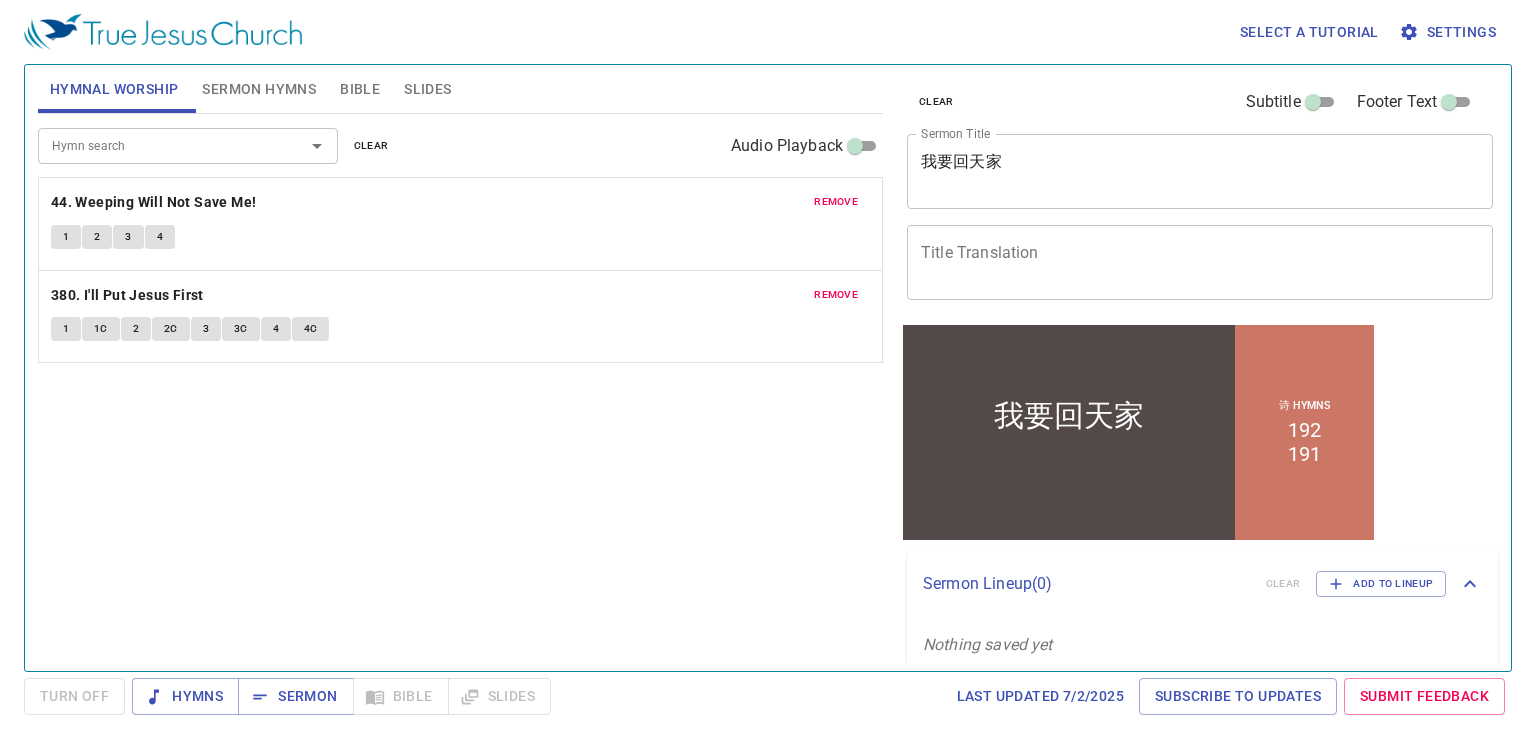 click on "Bible" at bounding box center [360, 89] 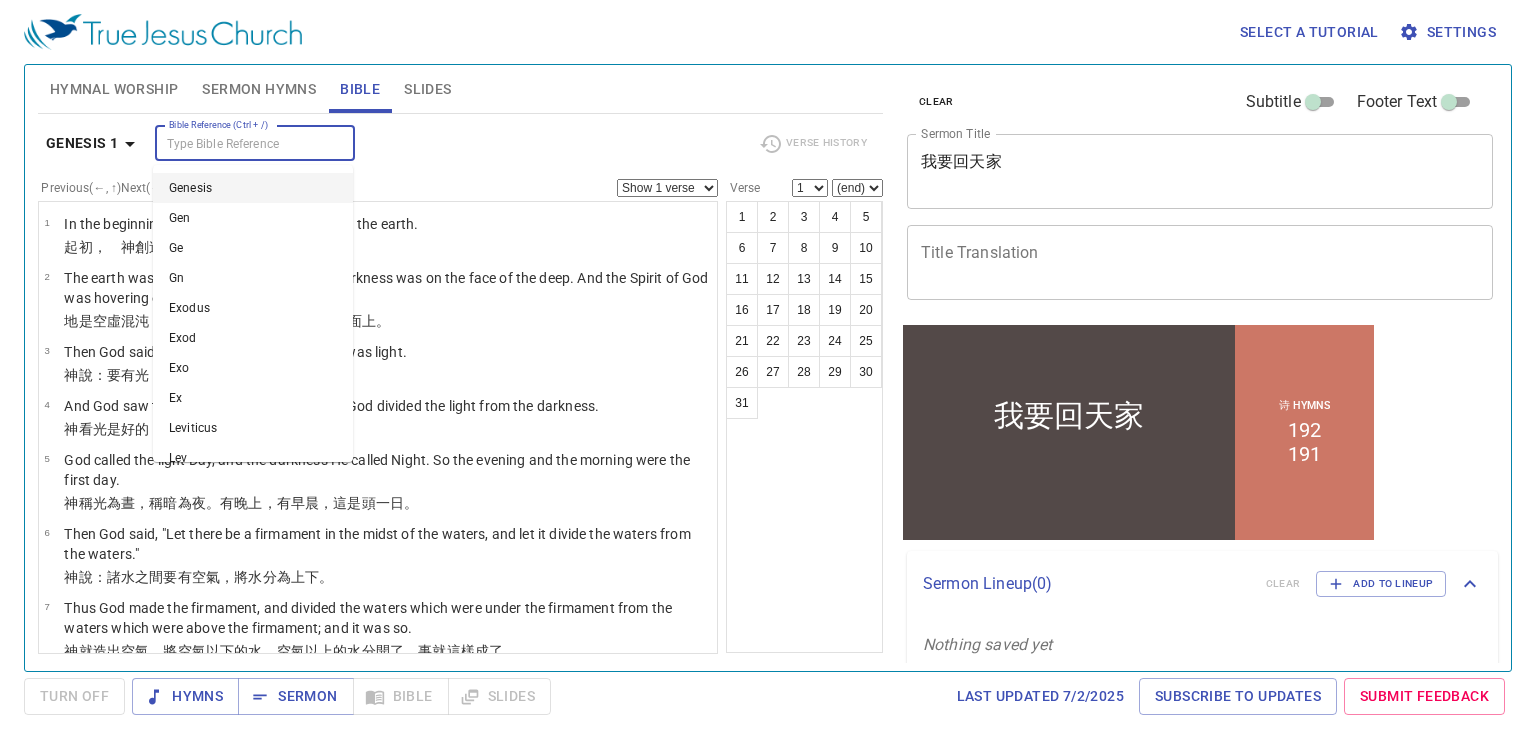 click on "Bible Reference (Ctrl + /)" at bounding box center [238, 143] 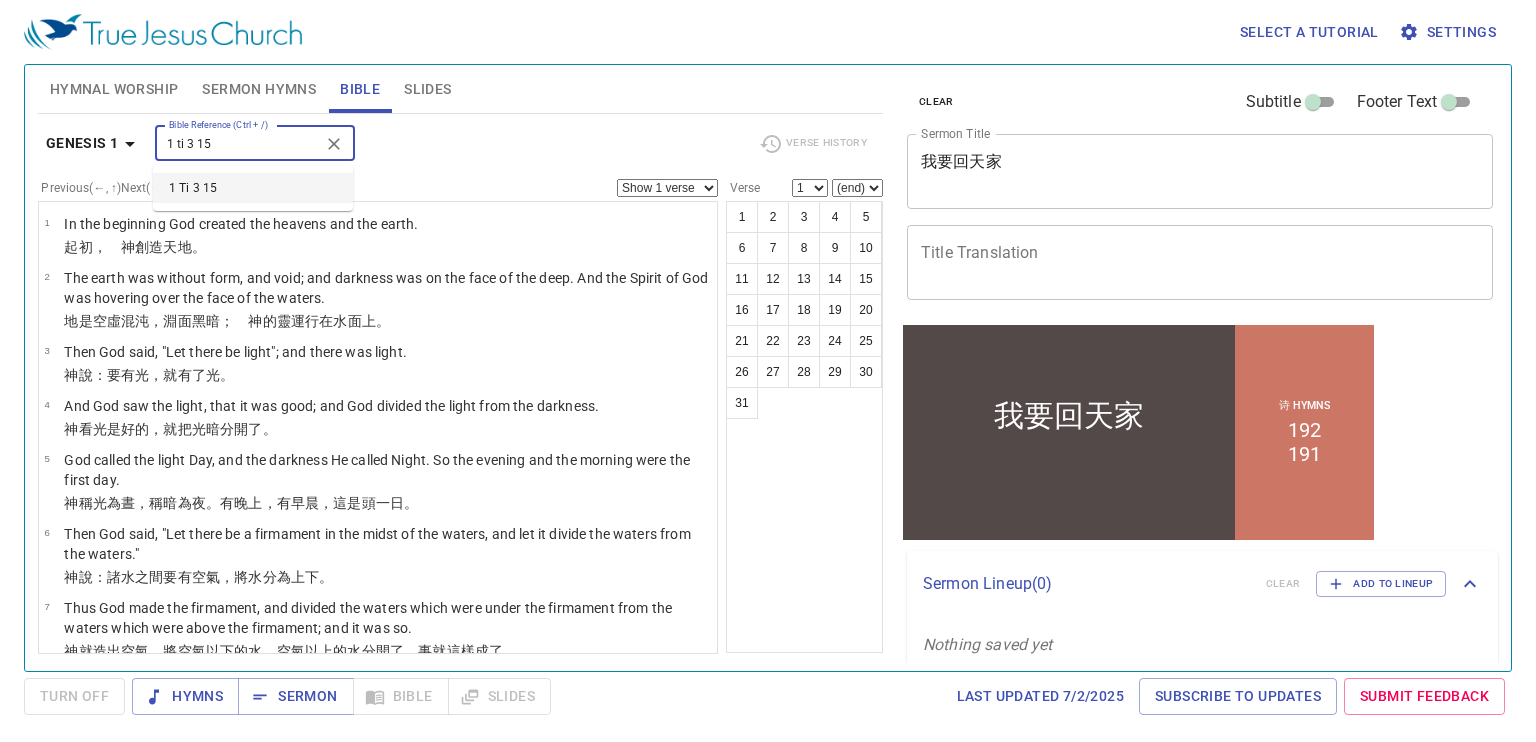 type on "1 ti 3 15" 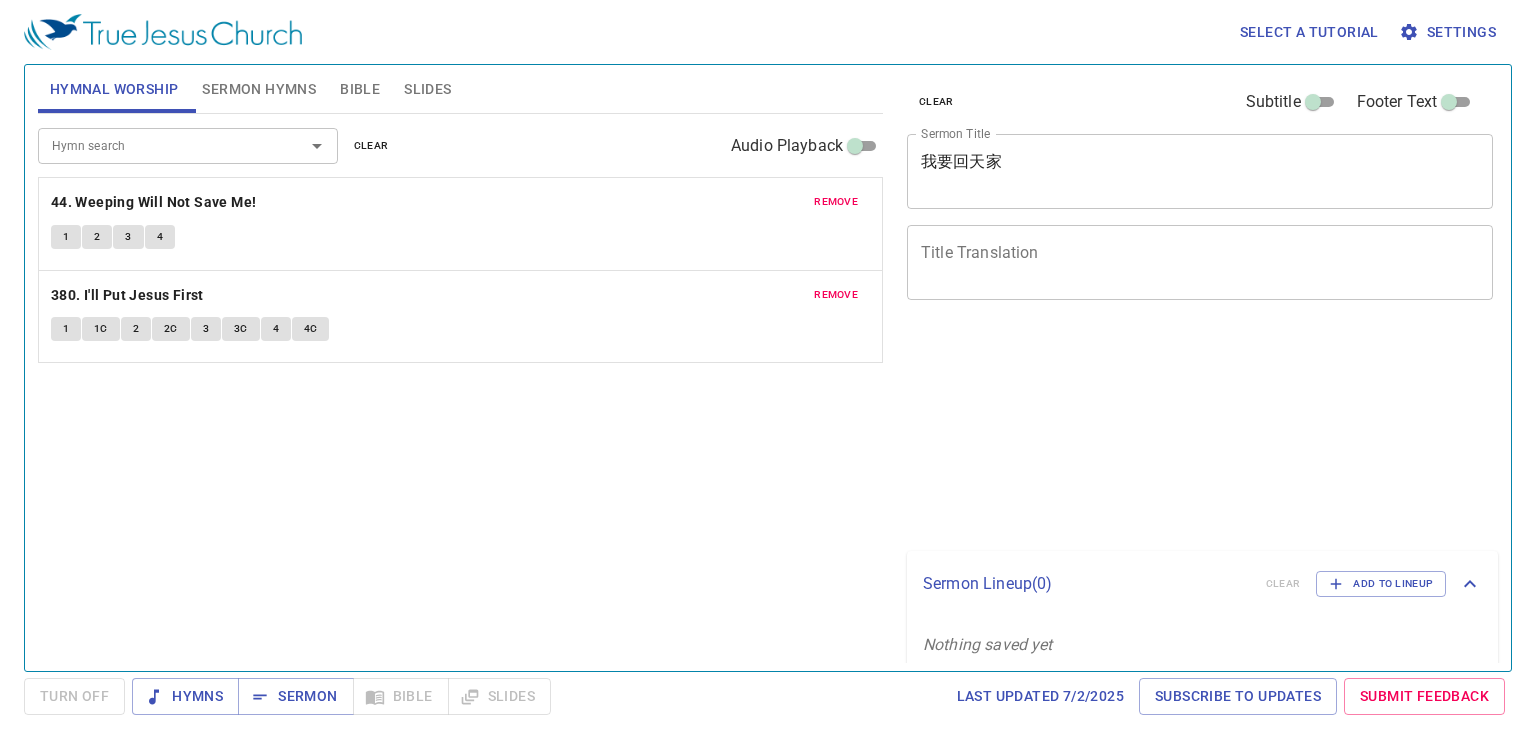 scroll, scrollTop: 0, scrollLeft: 0, axis: both 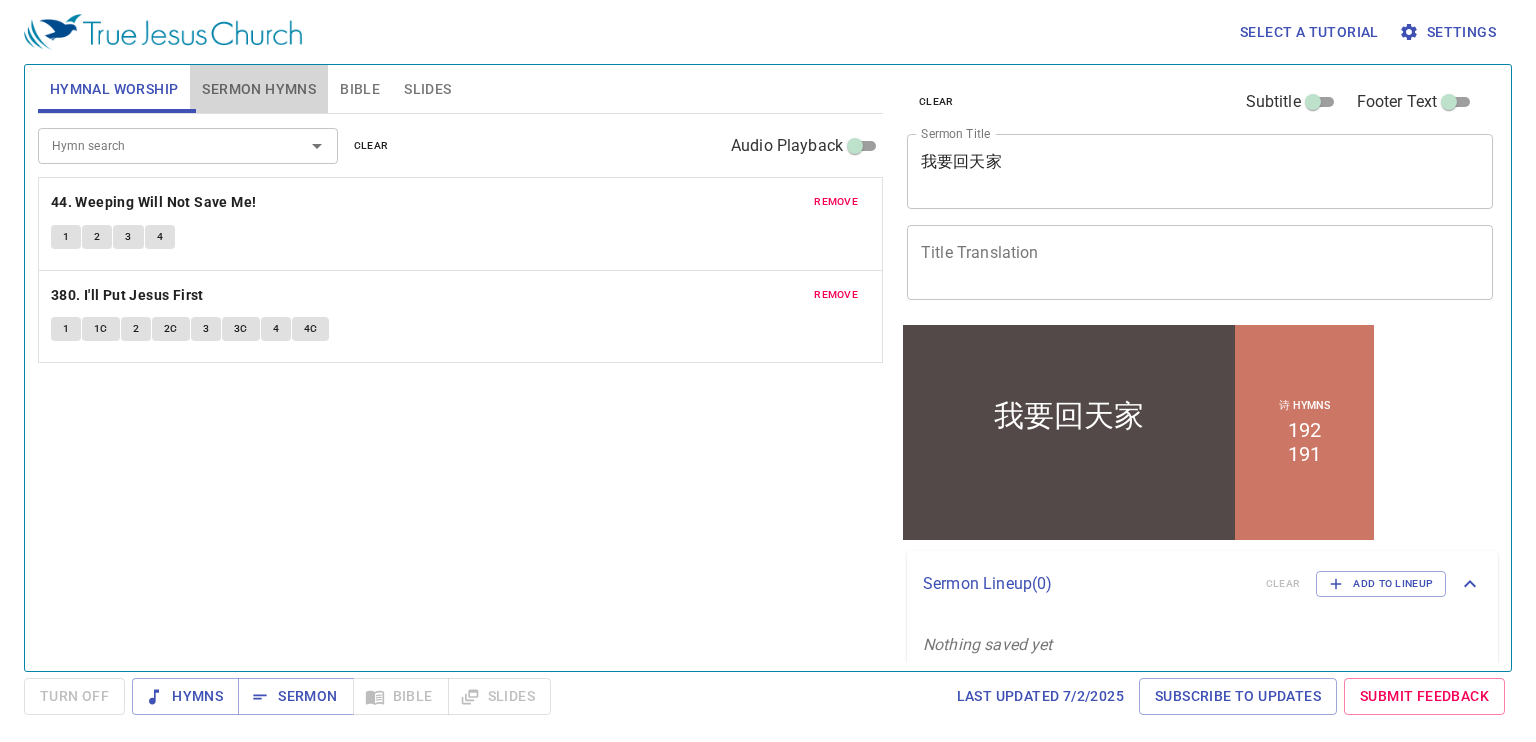 click on "Sermon Hymns" at bounding box center [259, 89] 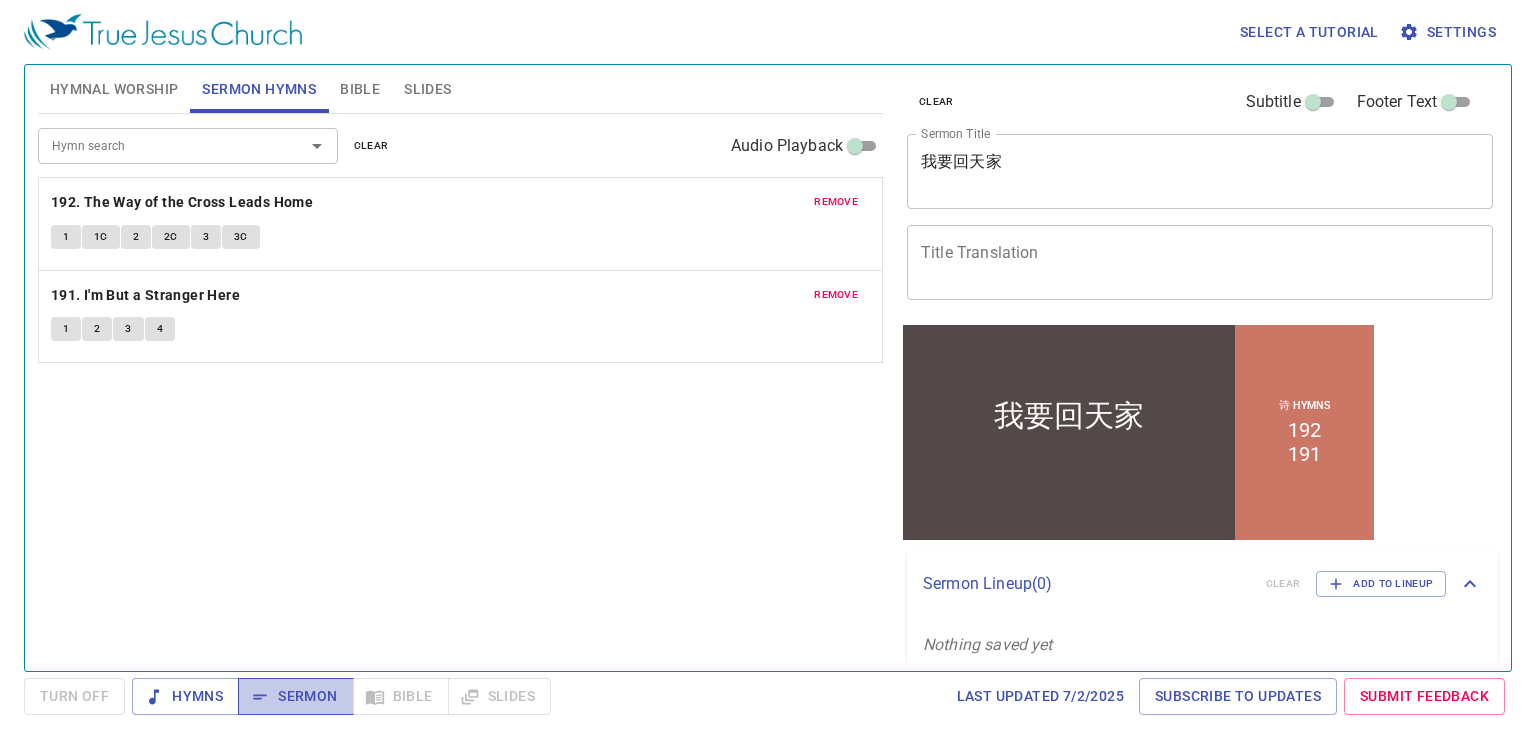 click on "Sermon" at bounding box center (295, 696) 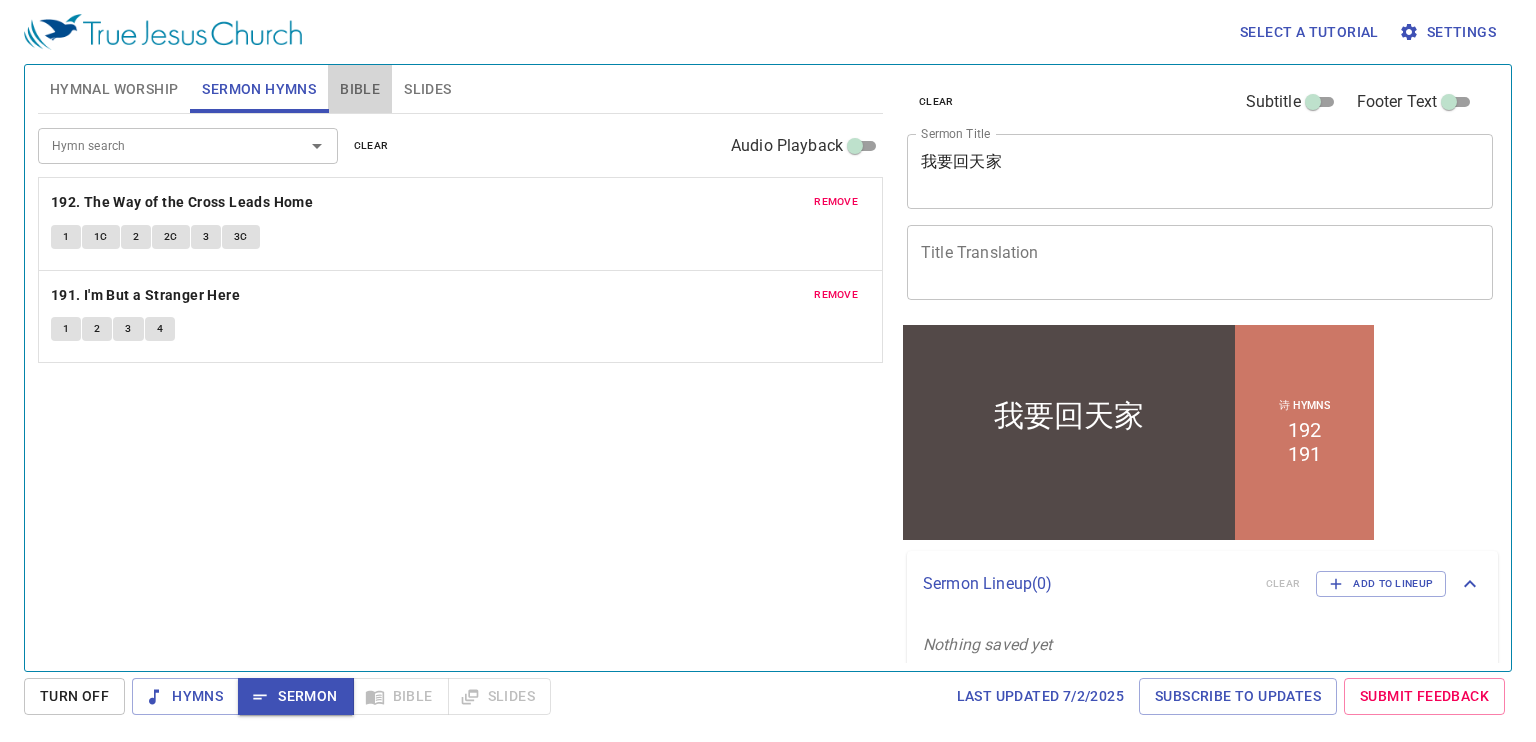 click on "Bible" at bounding box center (360, 89) 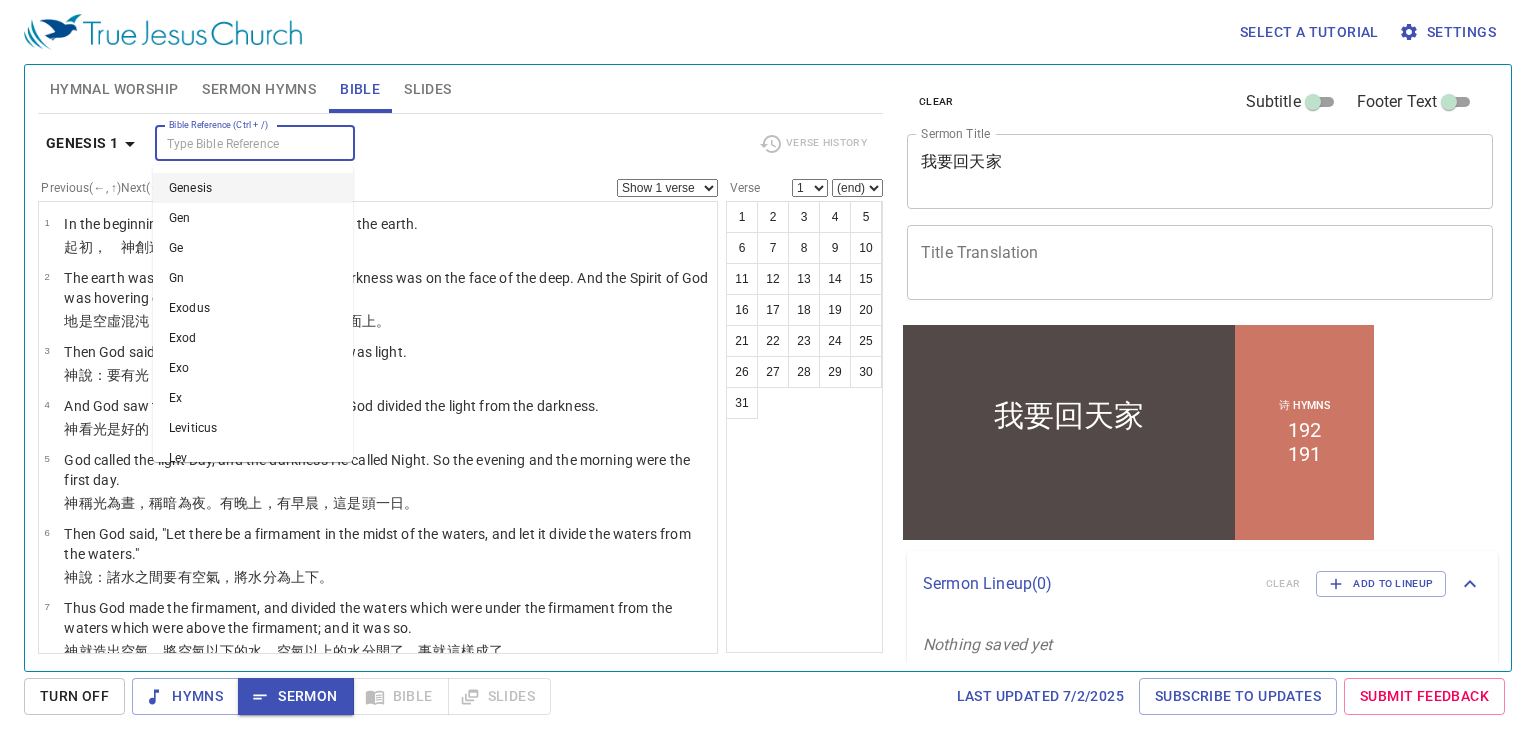click on "Bible Reference (Ctrl + /)" at bounding box center (238, 143) 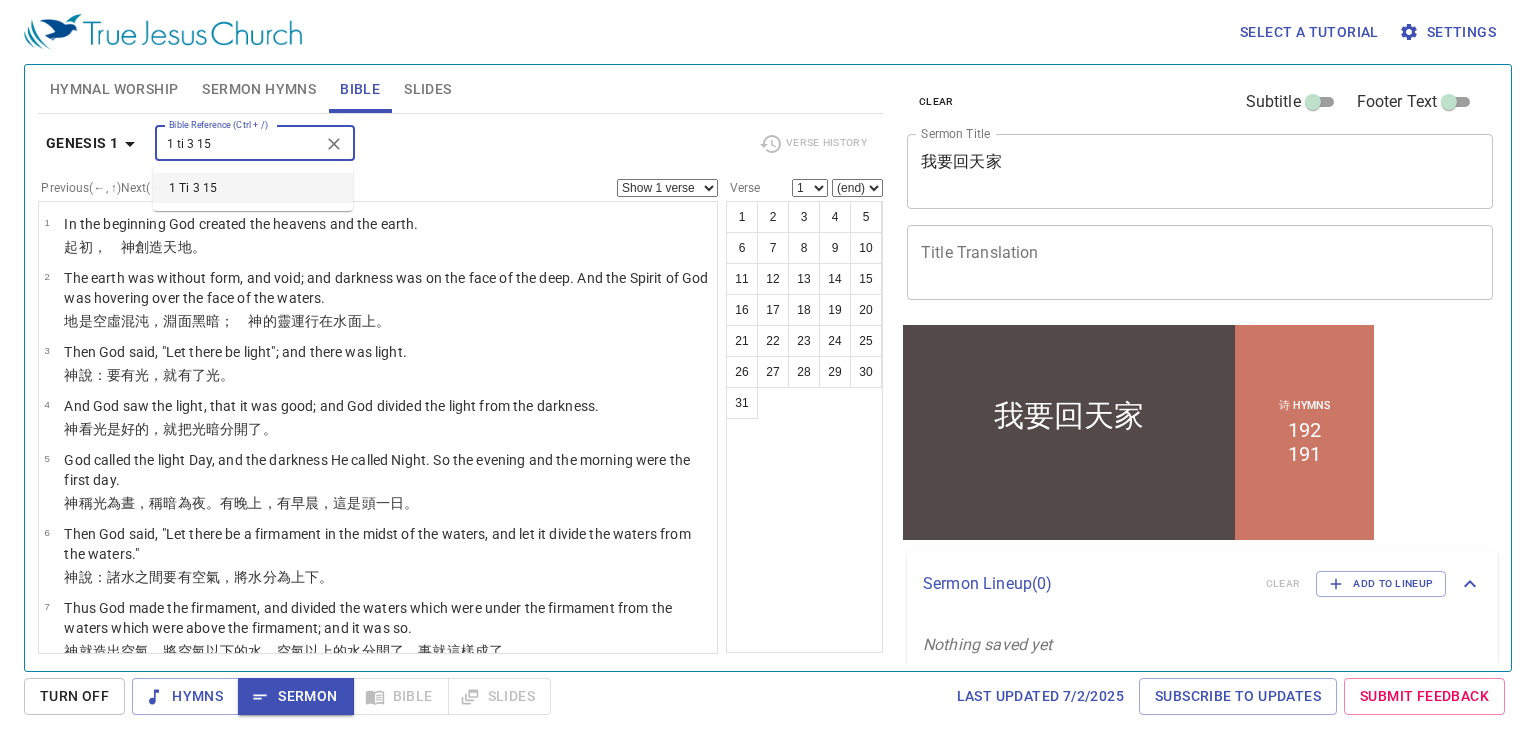 type on "1 ti 3 15" 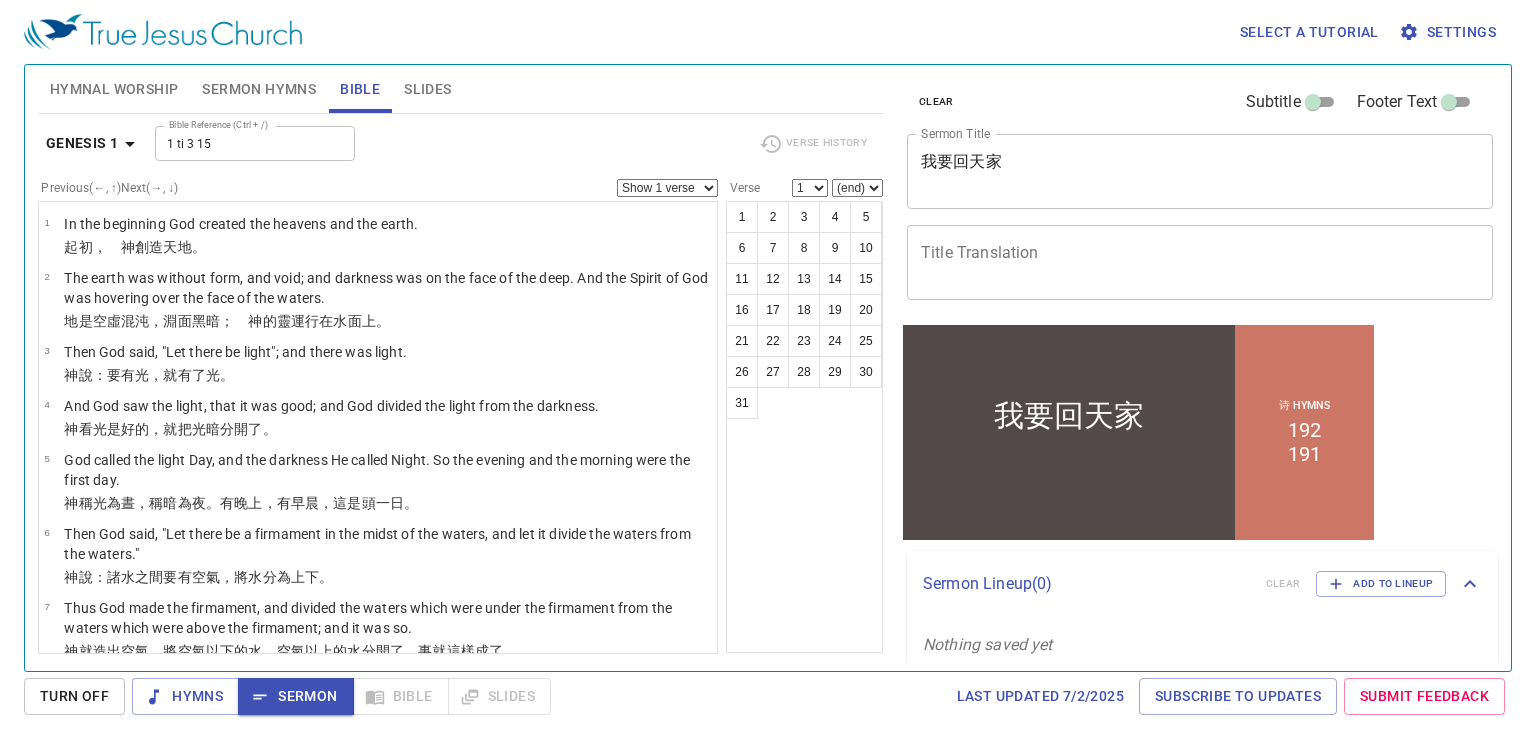 click on "Bible Reference (Ctrl + /) 1 ti 3 15 Bible Reference (Ctrl + /)" at bounding box center [449, 143] 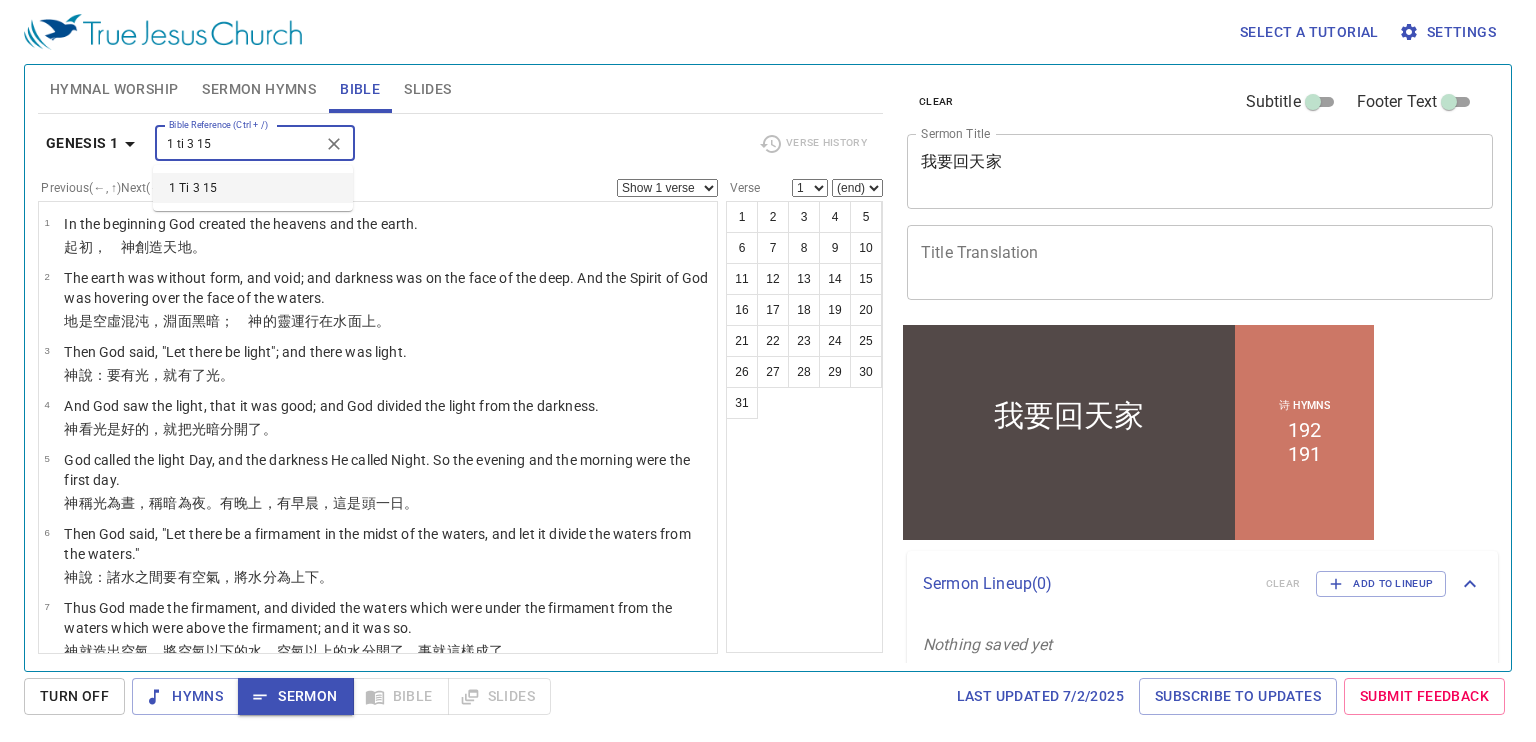 click on "1 ti 3 15" at bounding box center (238, 143) 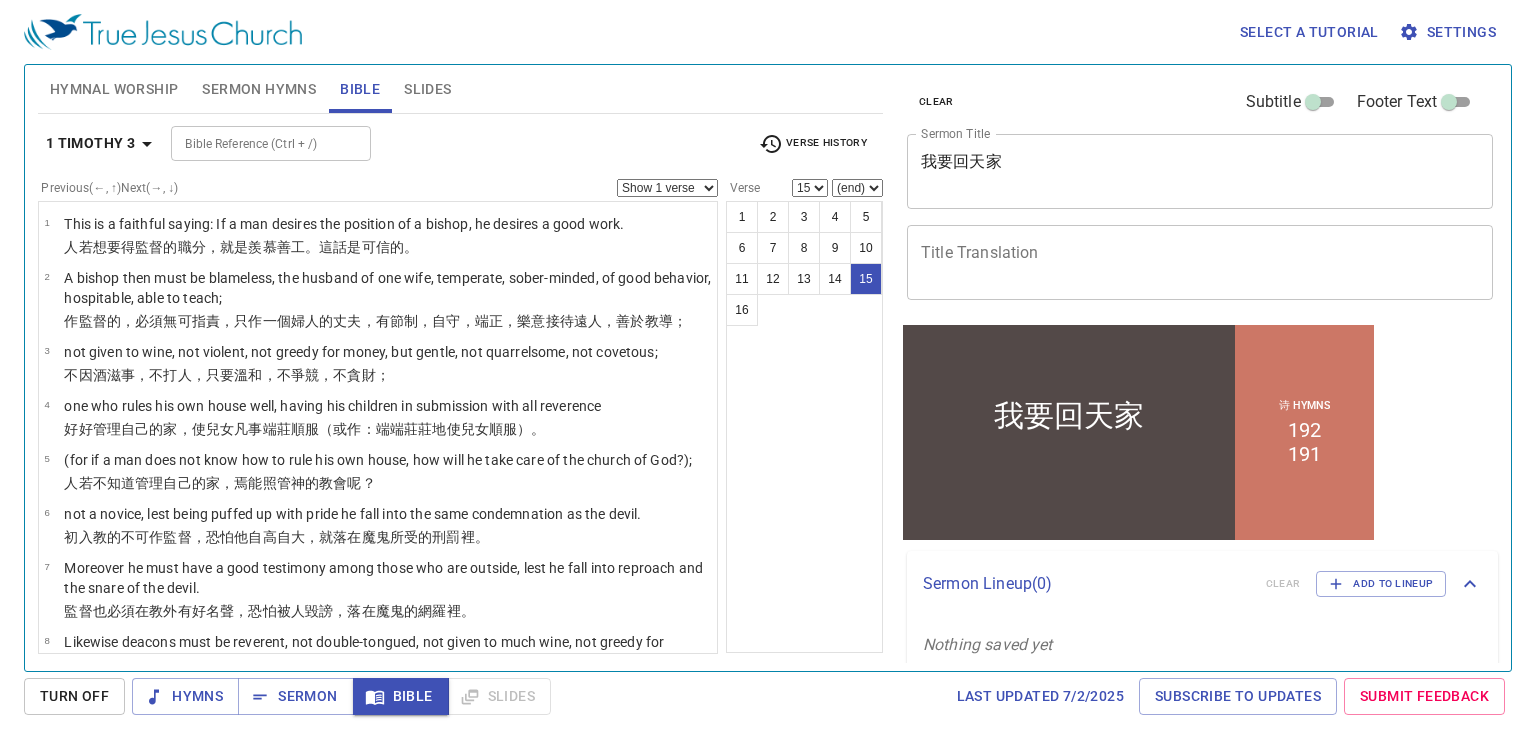 scroll, scrollTop: 589, scrollLeft: 0, axis: vertical 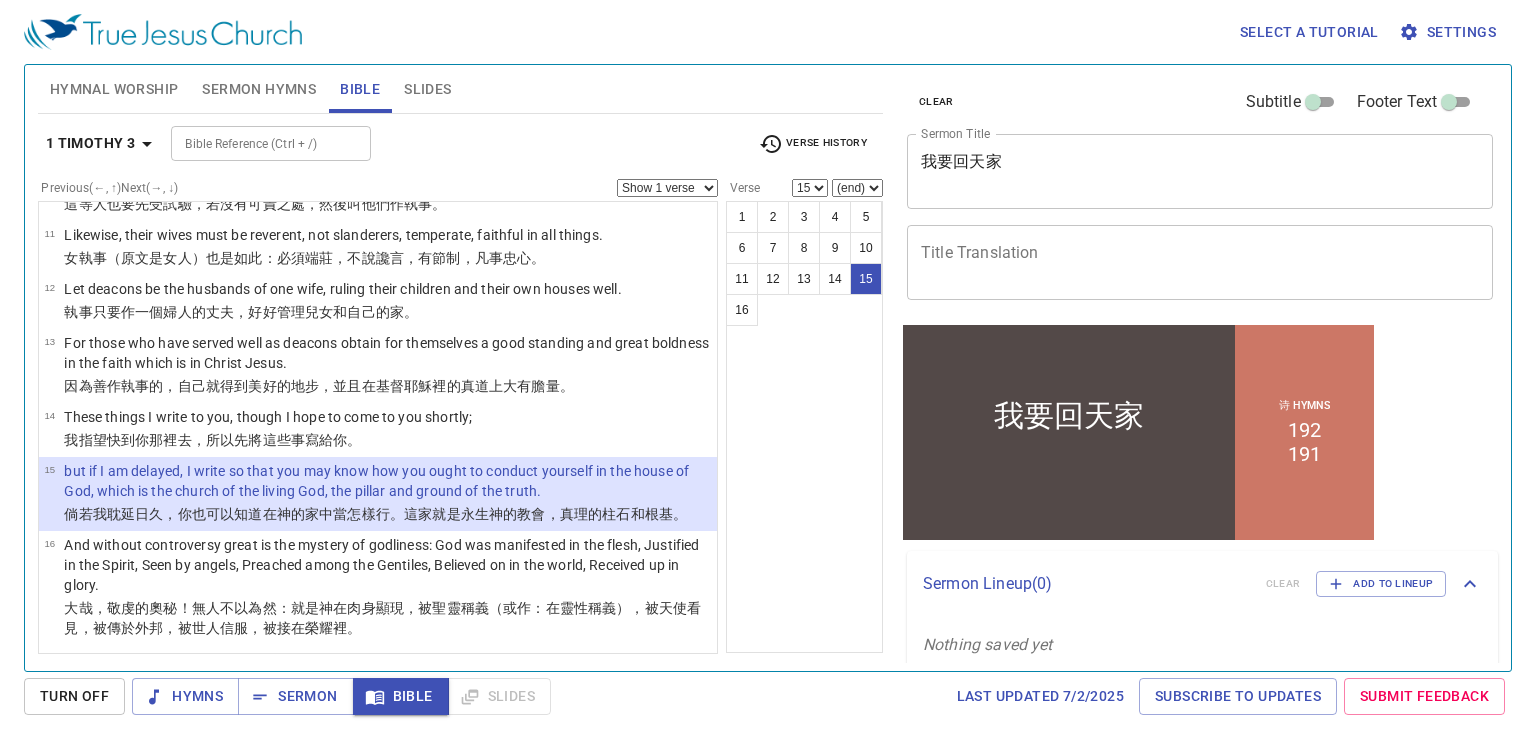 click on "Sermon Hymns" at bounding box center (259, 89) 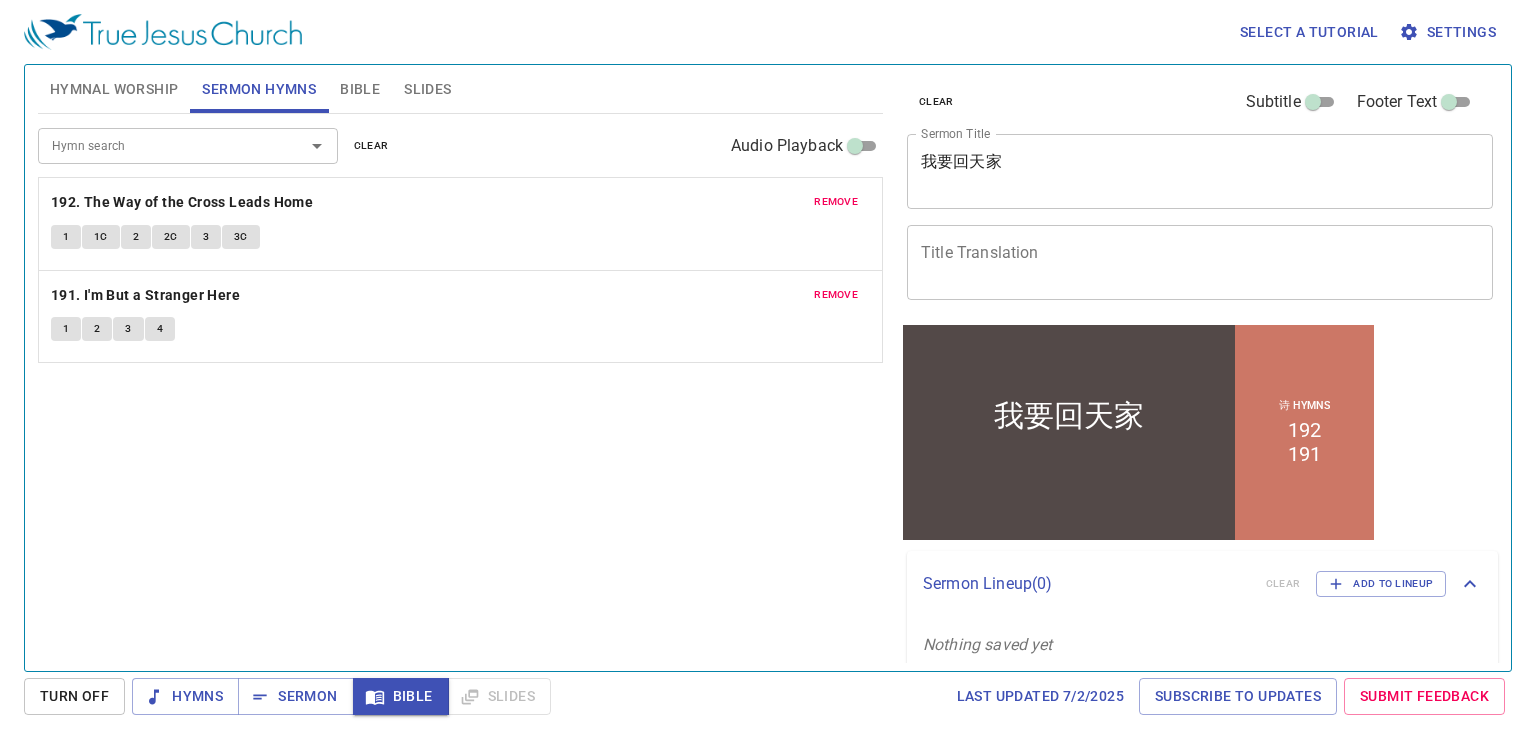 click on "1" at bounding box center (66, 329) 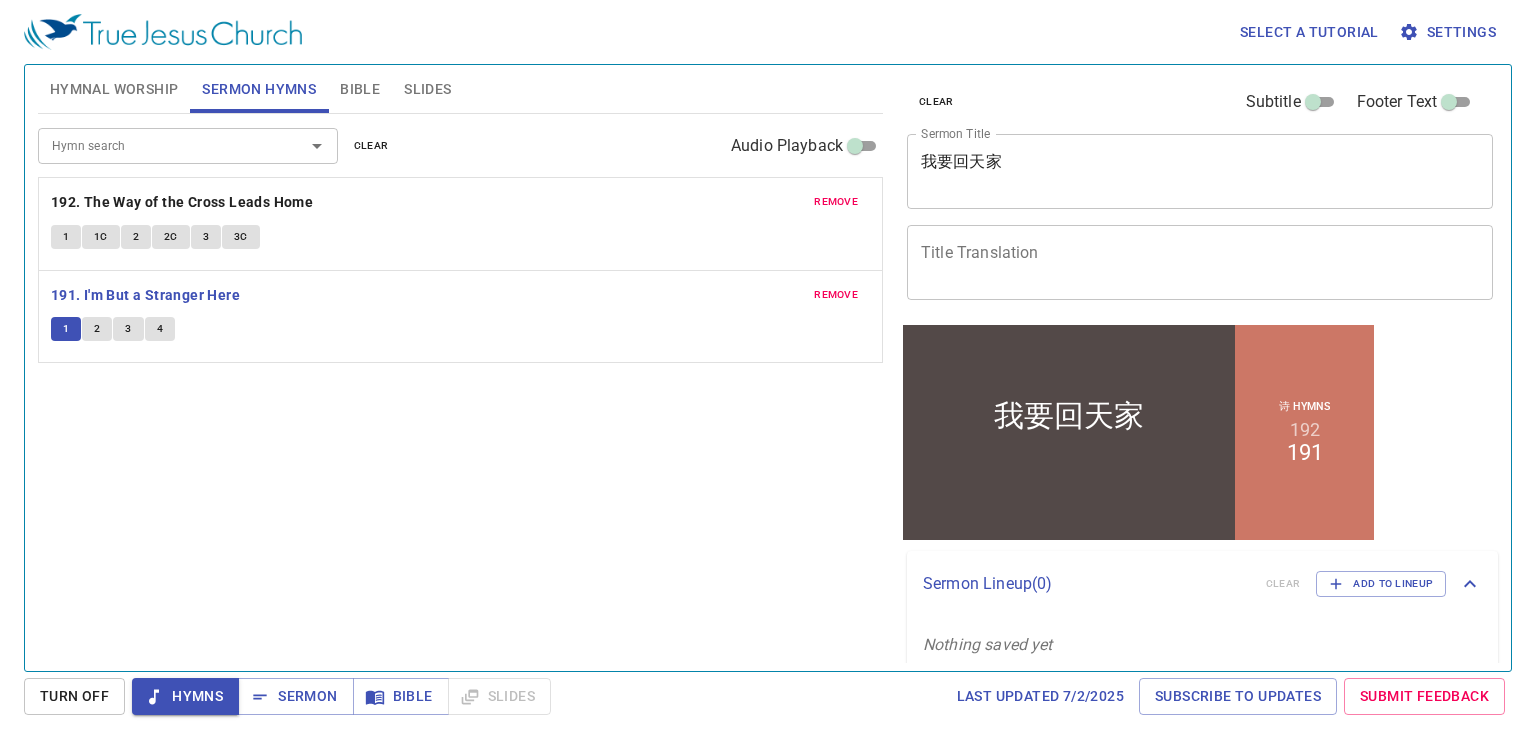 type 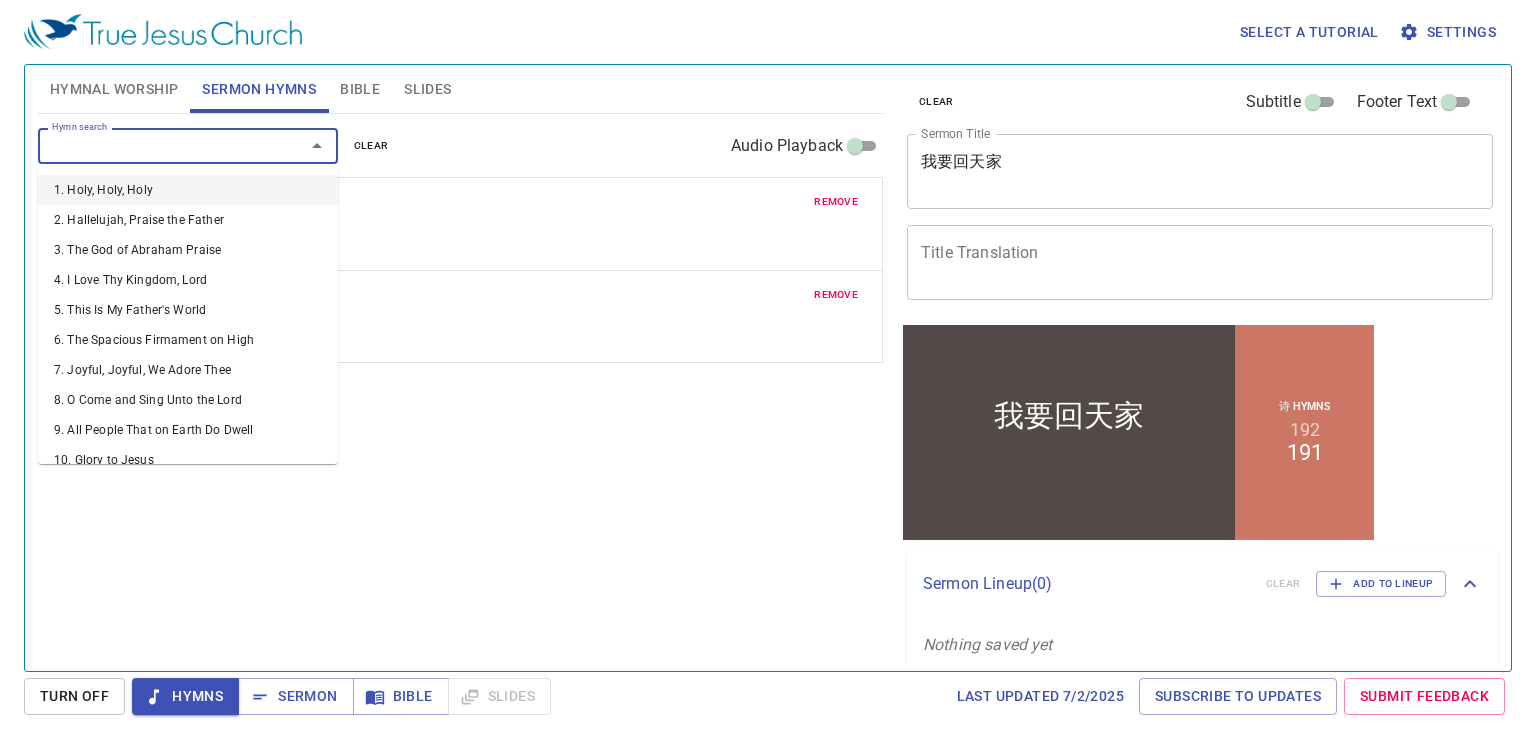 click on "Hymn search" at bounding box center (158, 145) 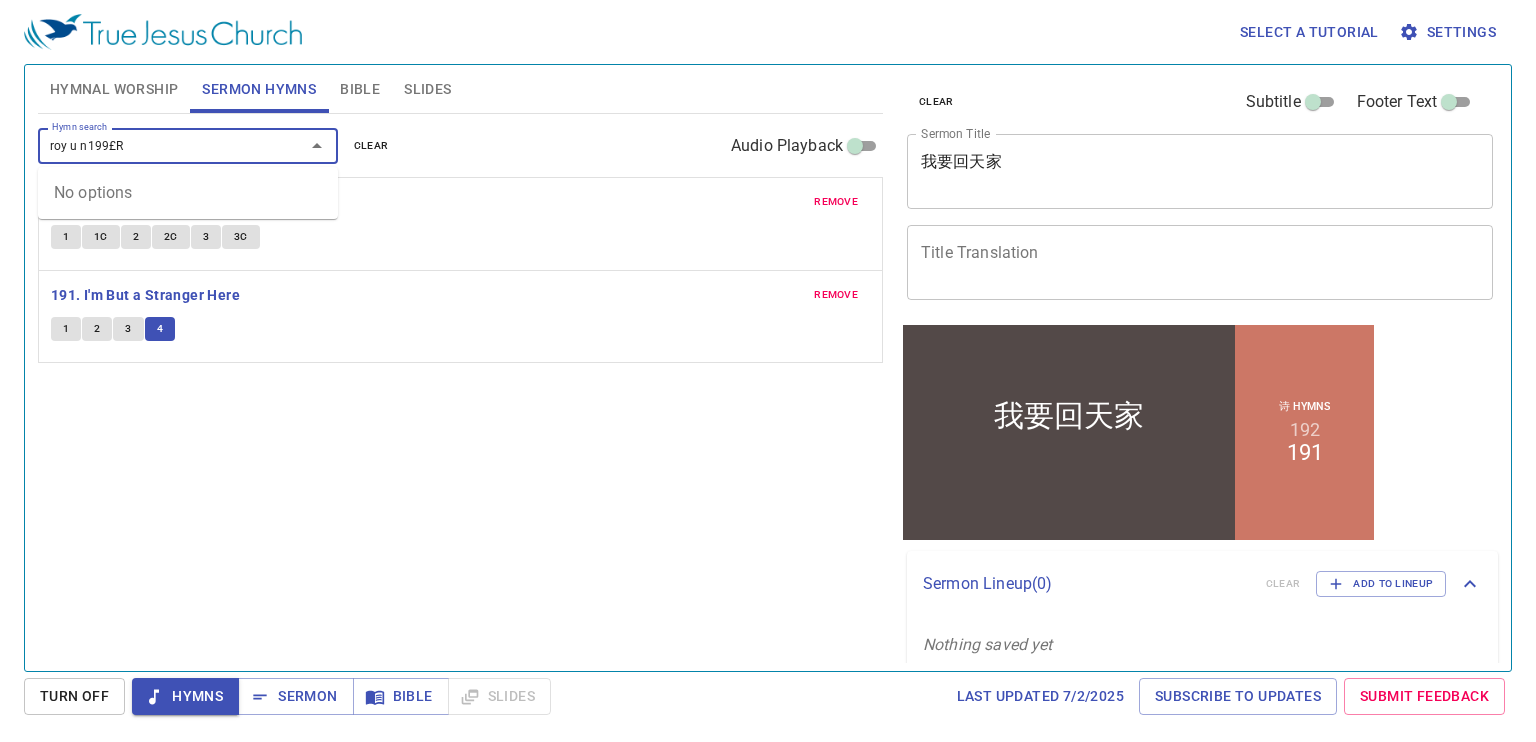 type on "roy u n199£R" 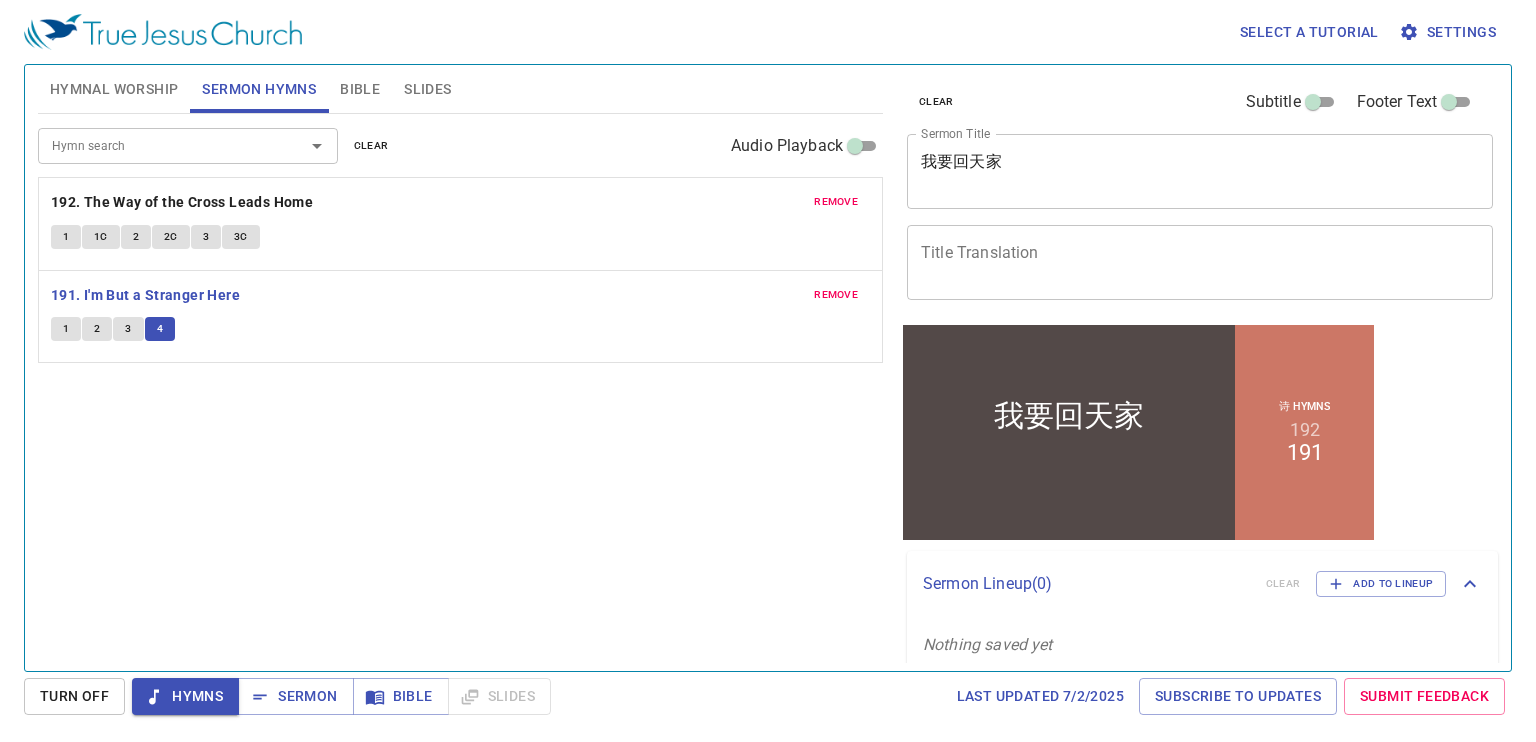 click on "Hymn search Hymn search   clear Audio Playback" at bounding box center (460, 146) 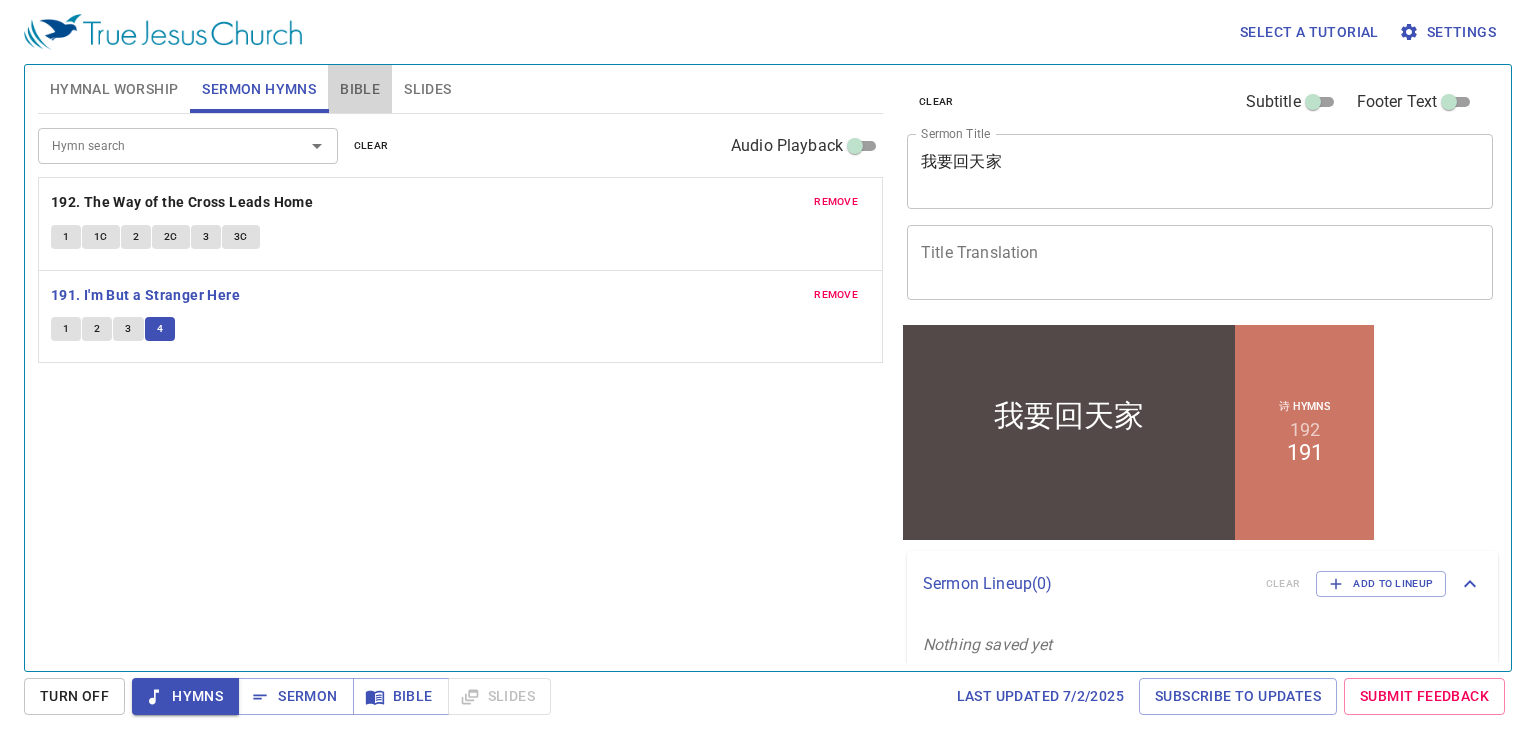 click on "Bible" at bounding box center (360, 89) 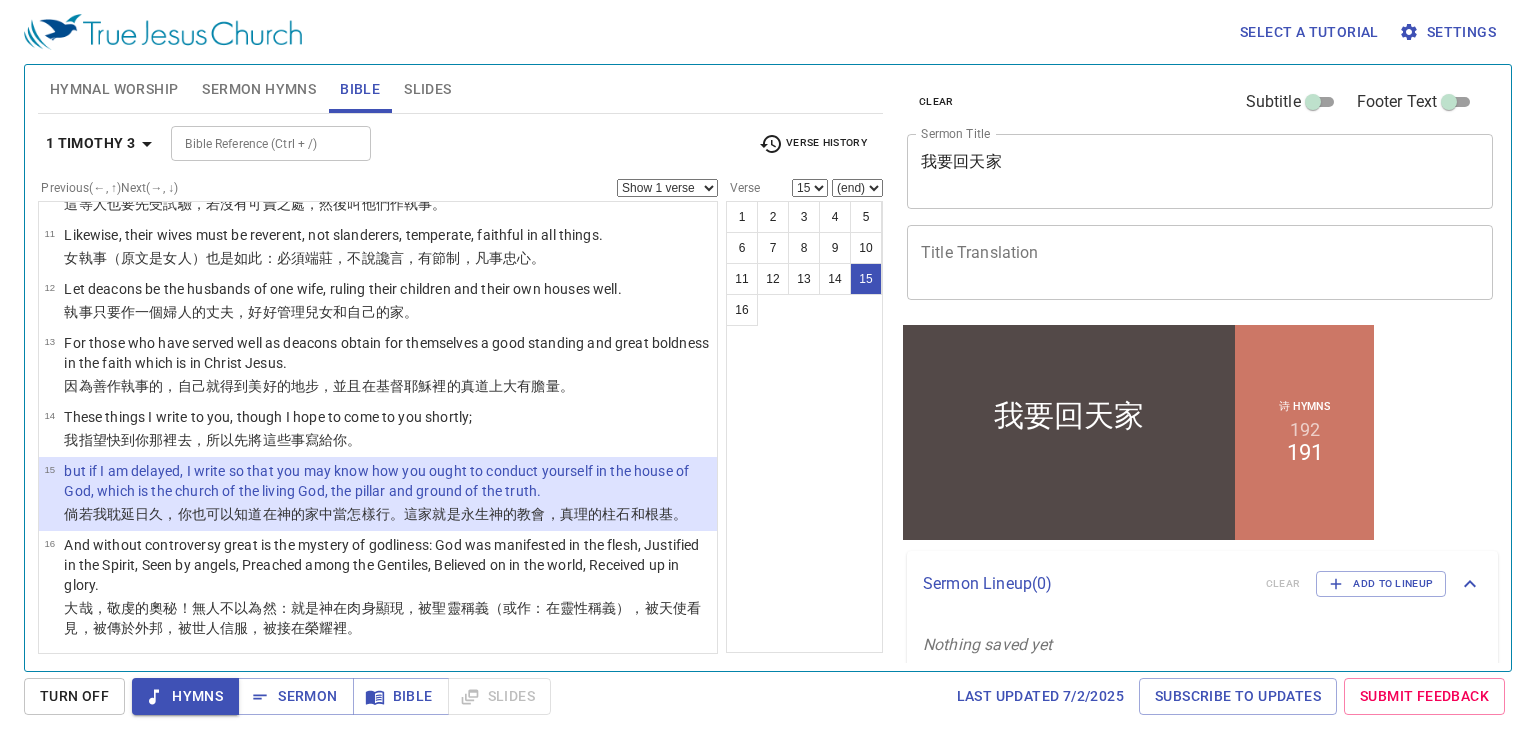 click on "Bible Reference (Ctrl + /)" at bounding box center (254, 143) 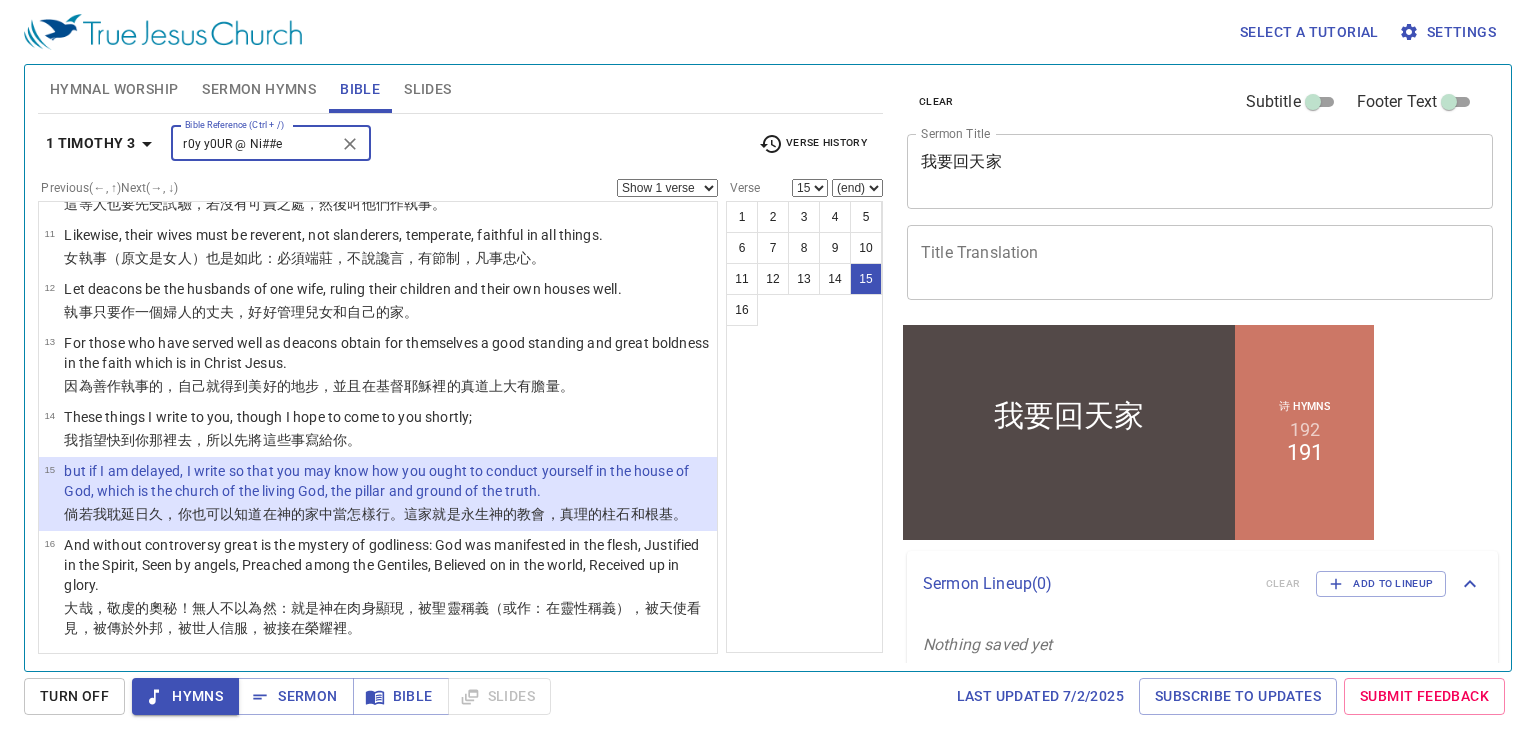type on "r0y y0UR @ Ni##er" 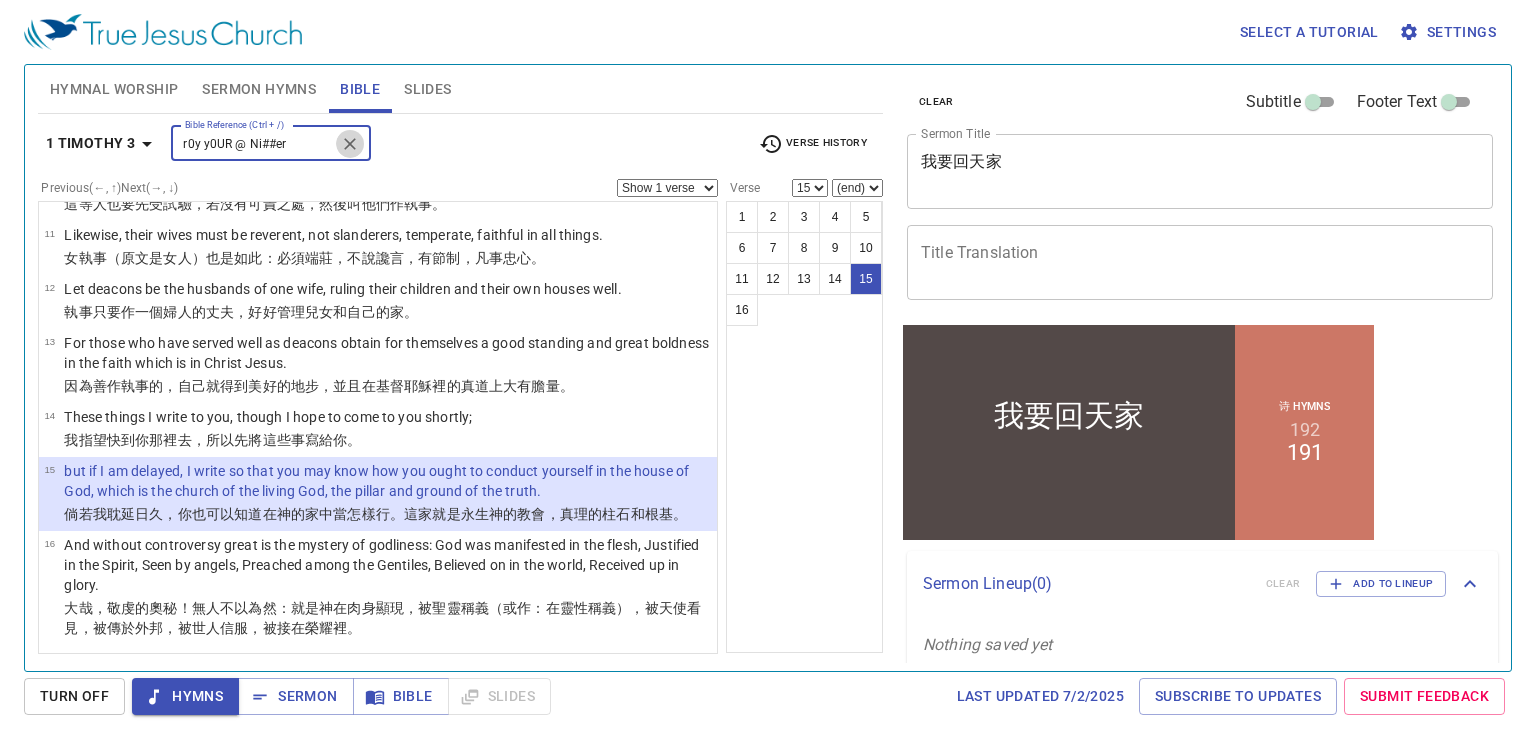 click 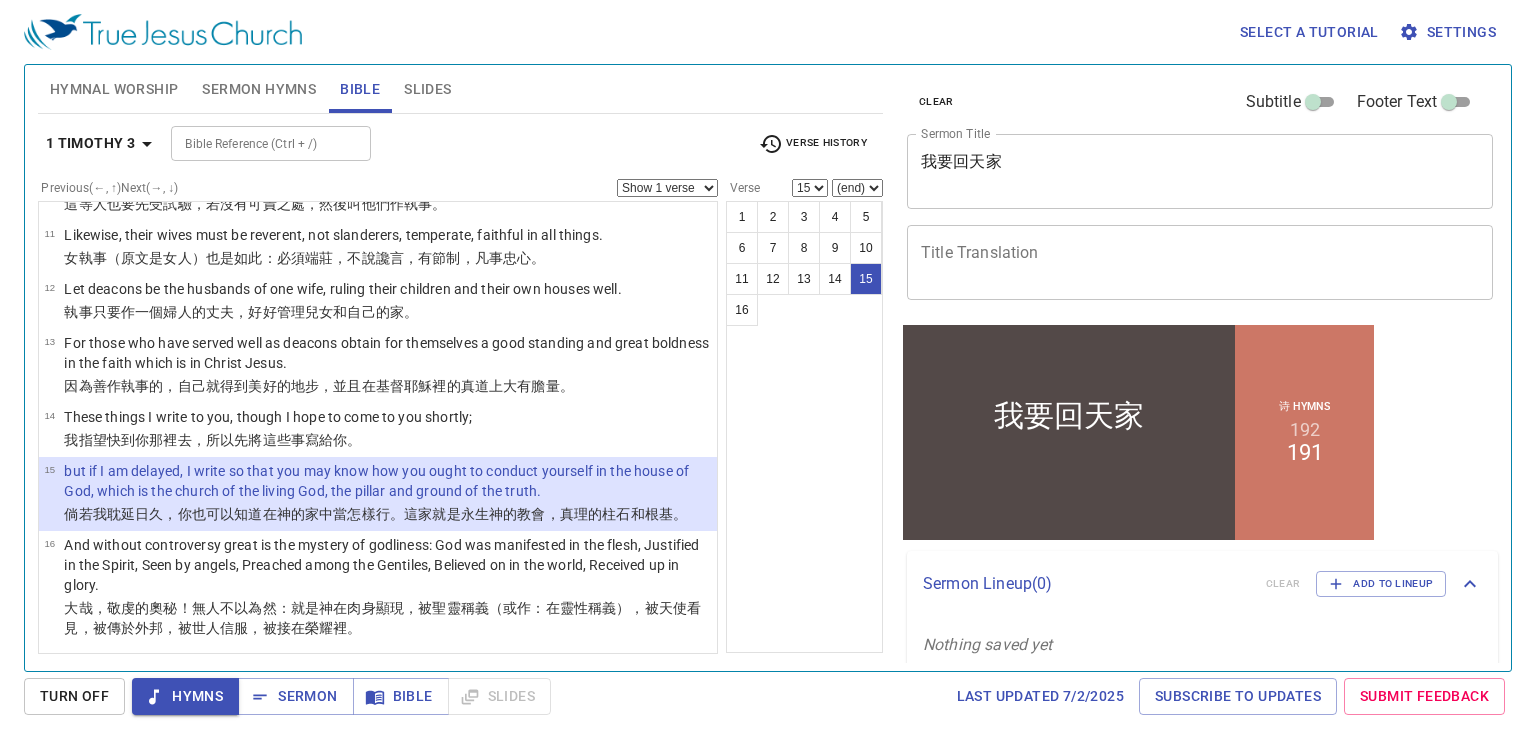 click on "Hymnal Worship Sermon Hymns Bible Slides" at bounding box center (460, 89) 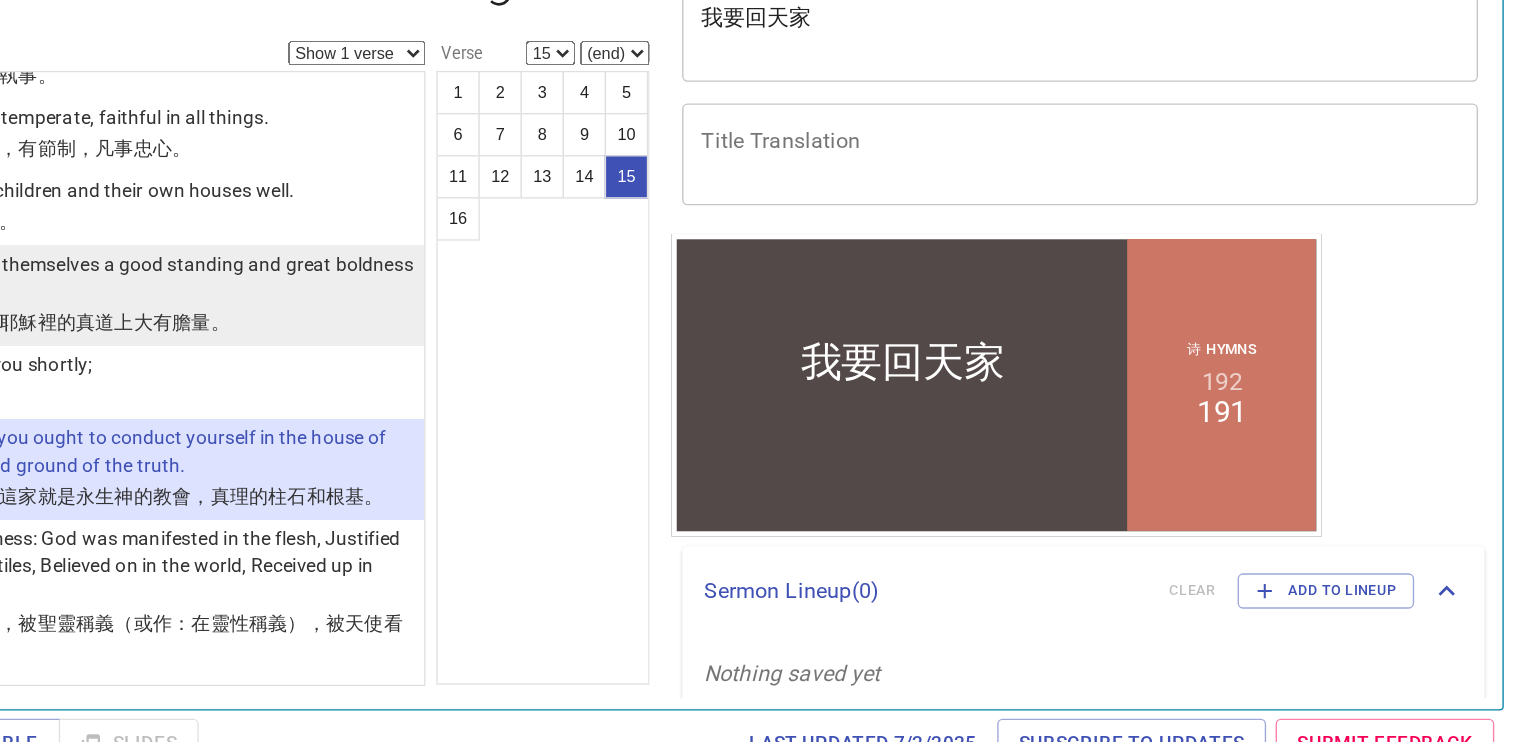 scroll, scrollTop: 0, scrollLeft: 0, axis: both 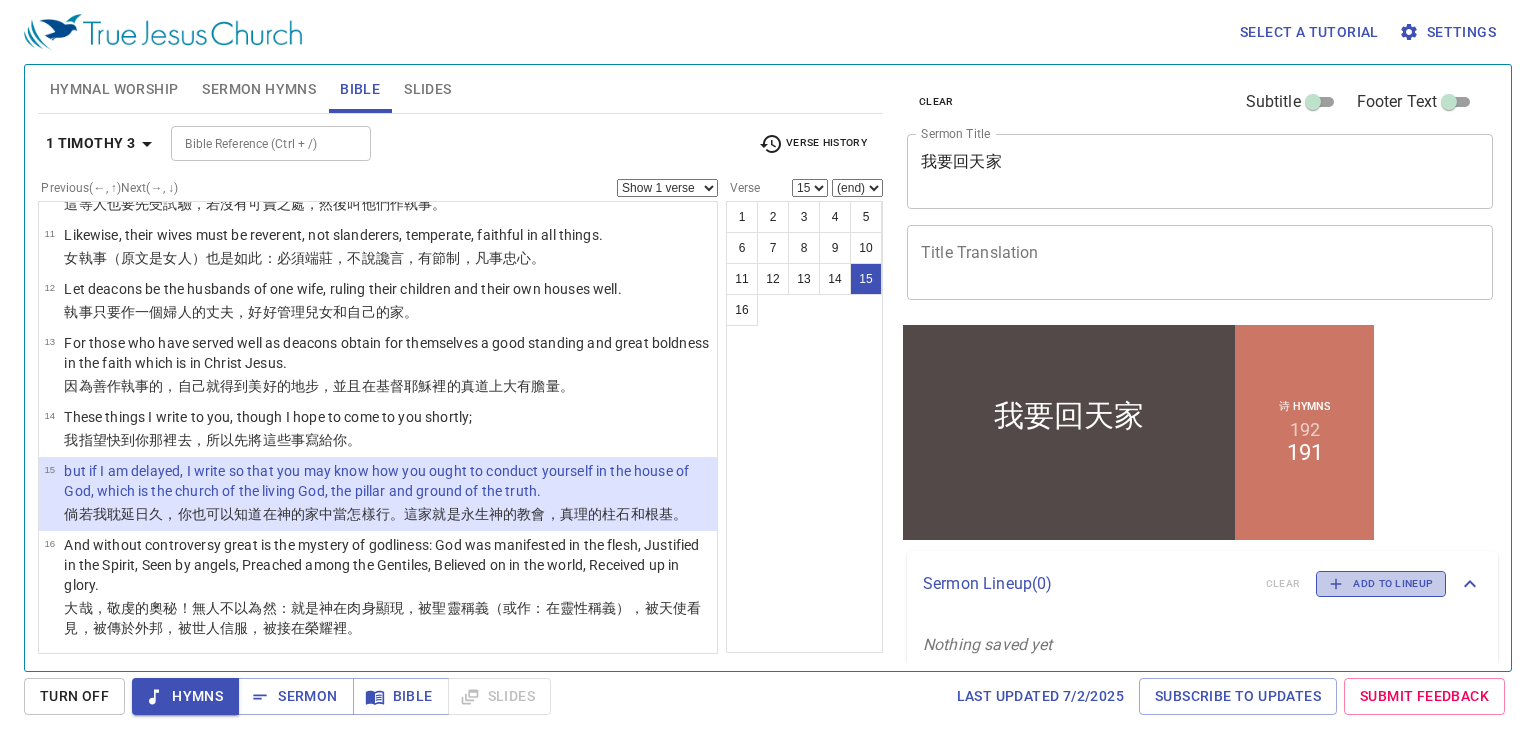 click on "Add to Lineup" at bounding box center (1381, 584) 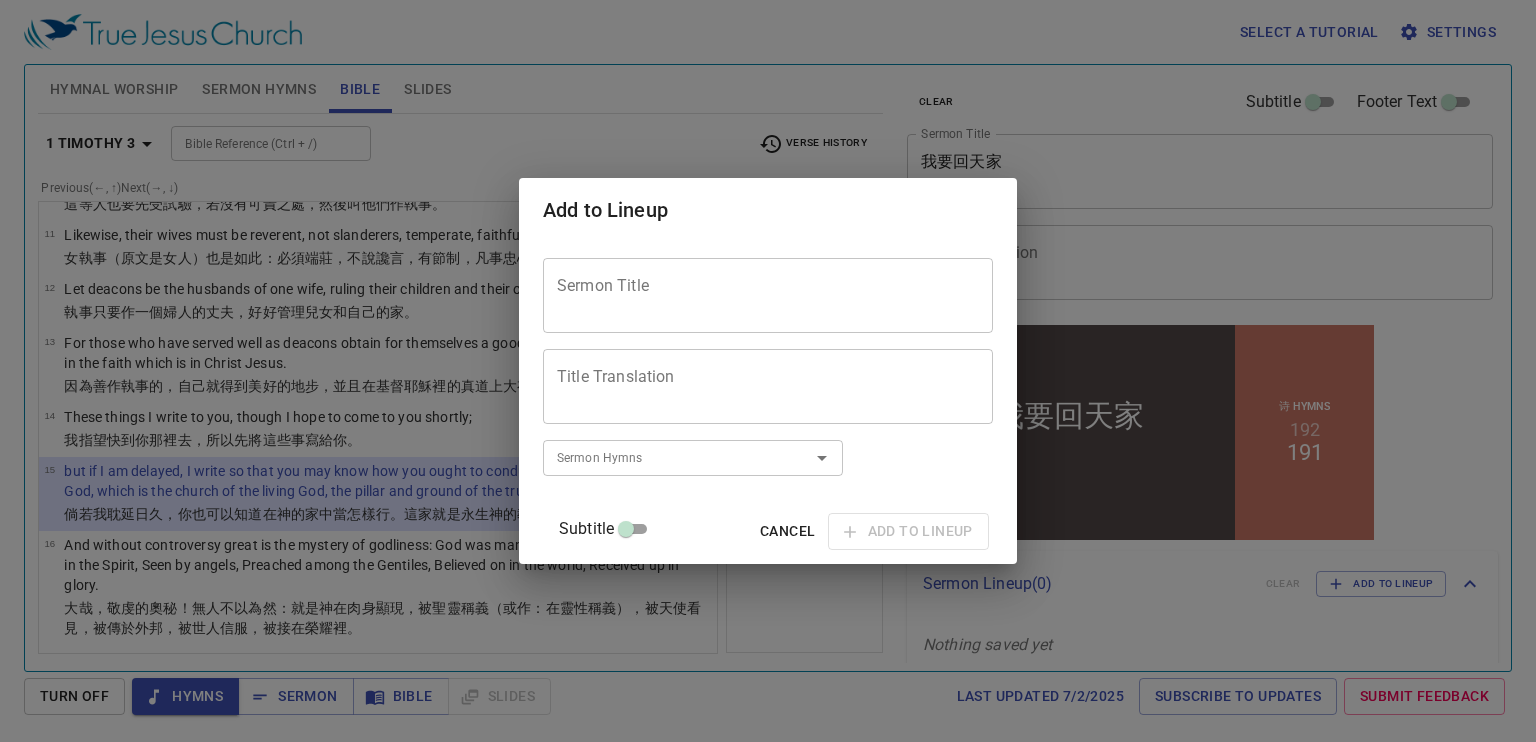 click on "Sermon Title" at bounding box center (768, 295) 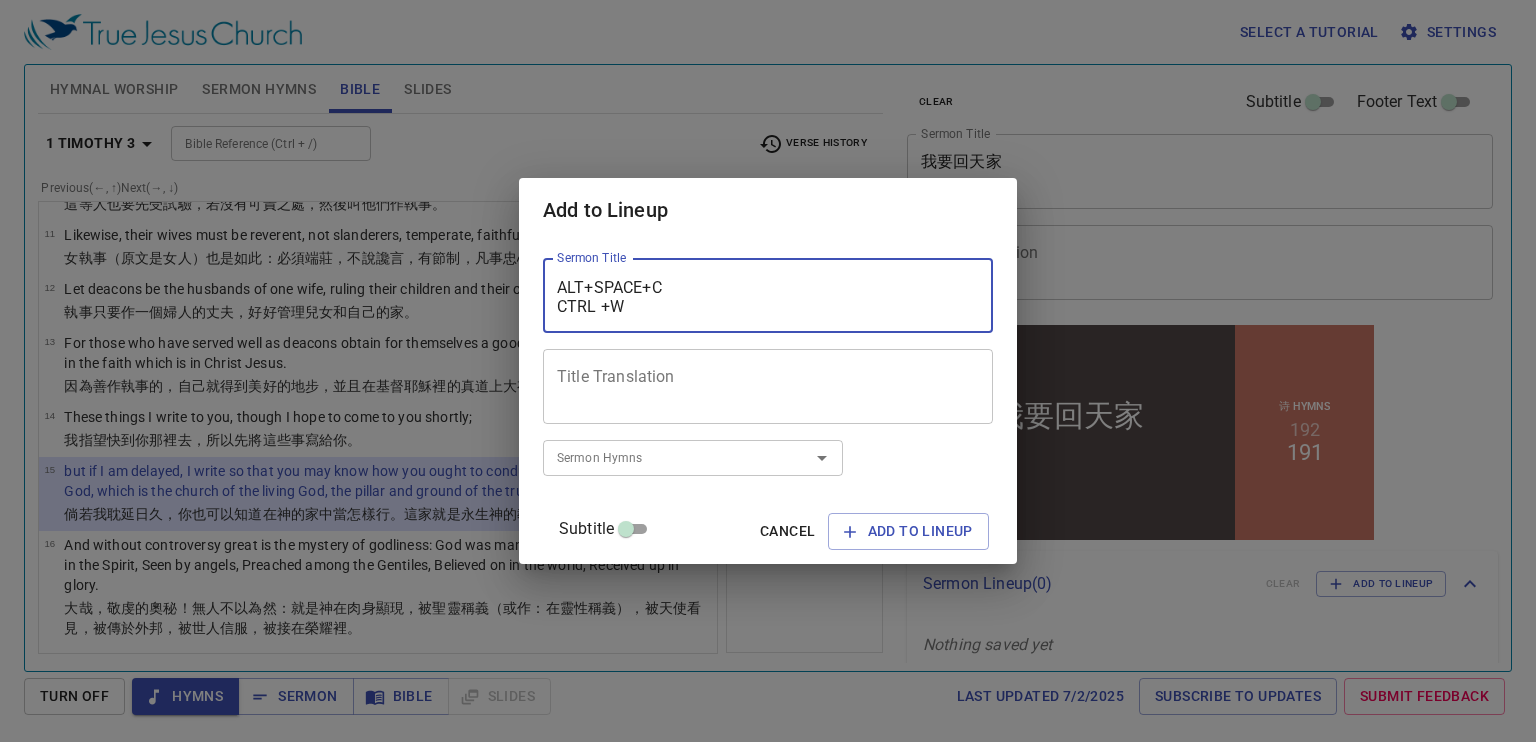scroll, scrollTop: 0, scrollLeft: 0, axis: both 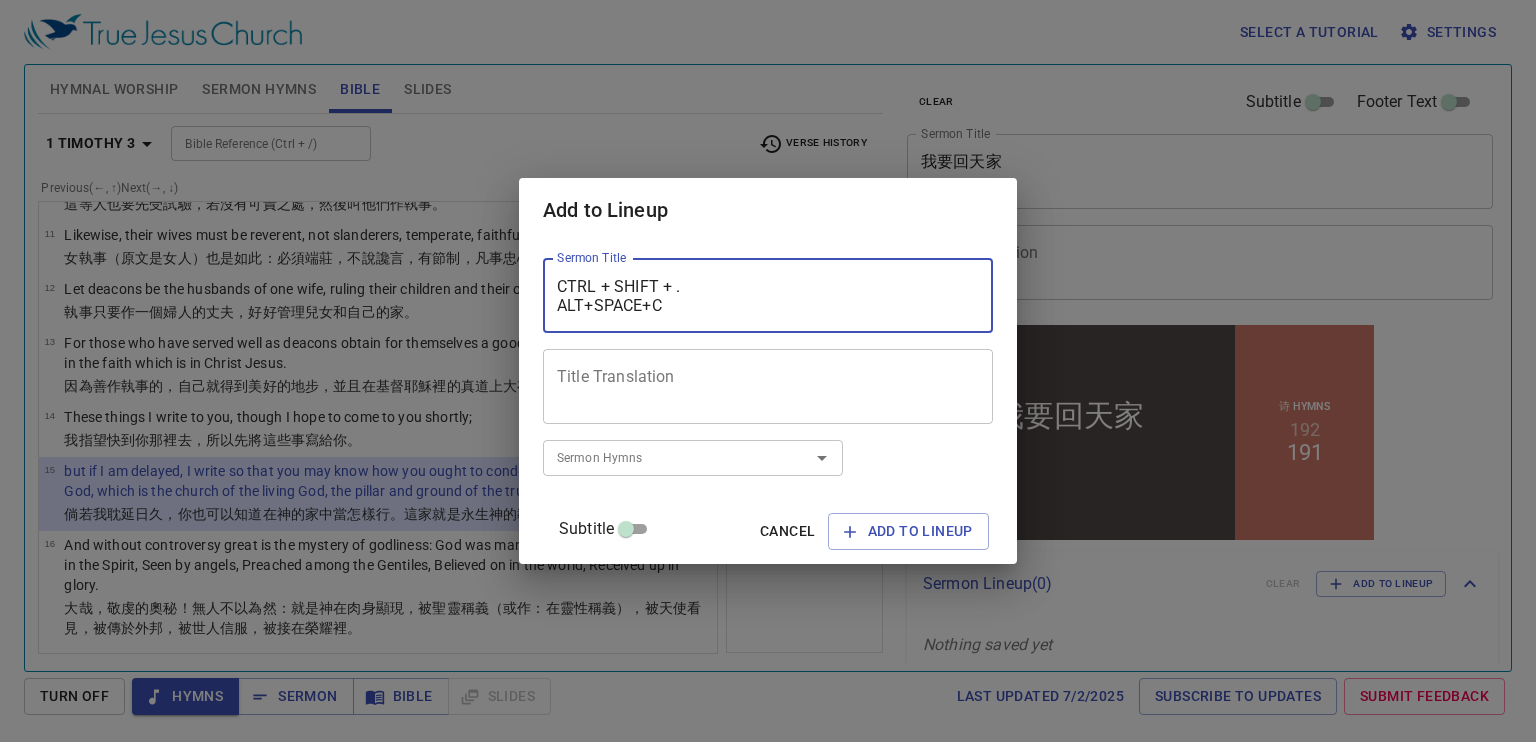 click on "CTRL + SHIFT + .
ALT+SPACE+C
CTRL +W" at bounding box center [768, 296] 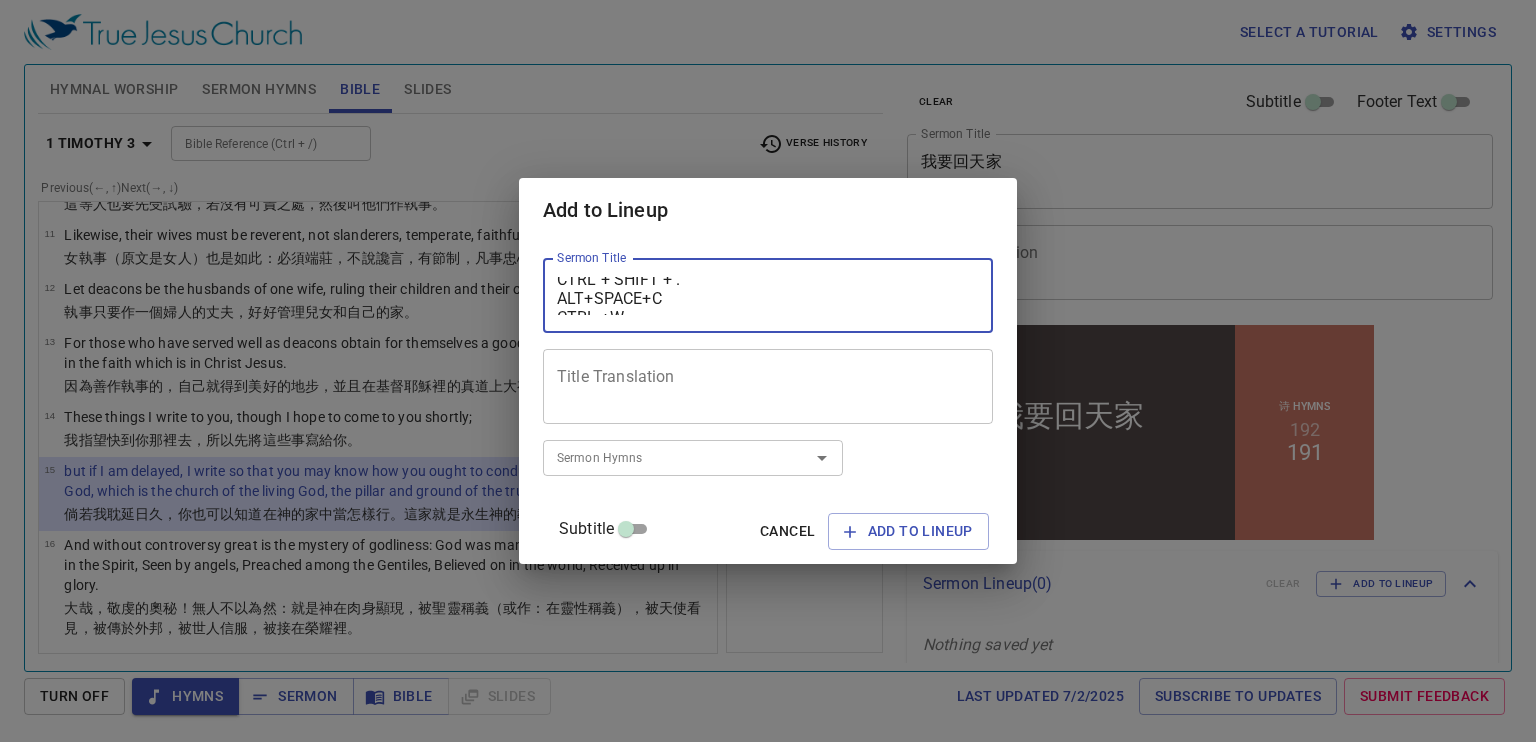 scroll, scrollTop: 0, scrollLeft: 0, axis: both 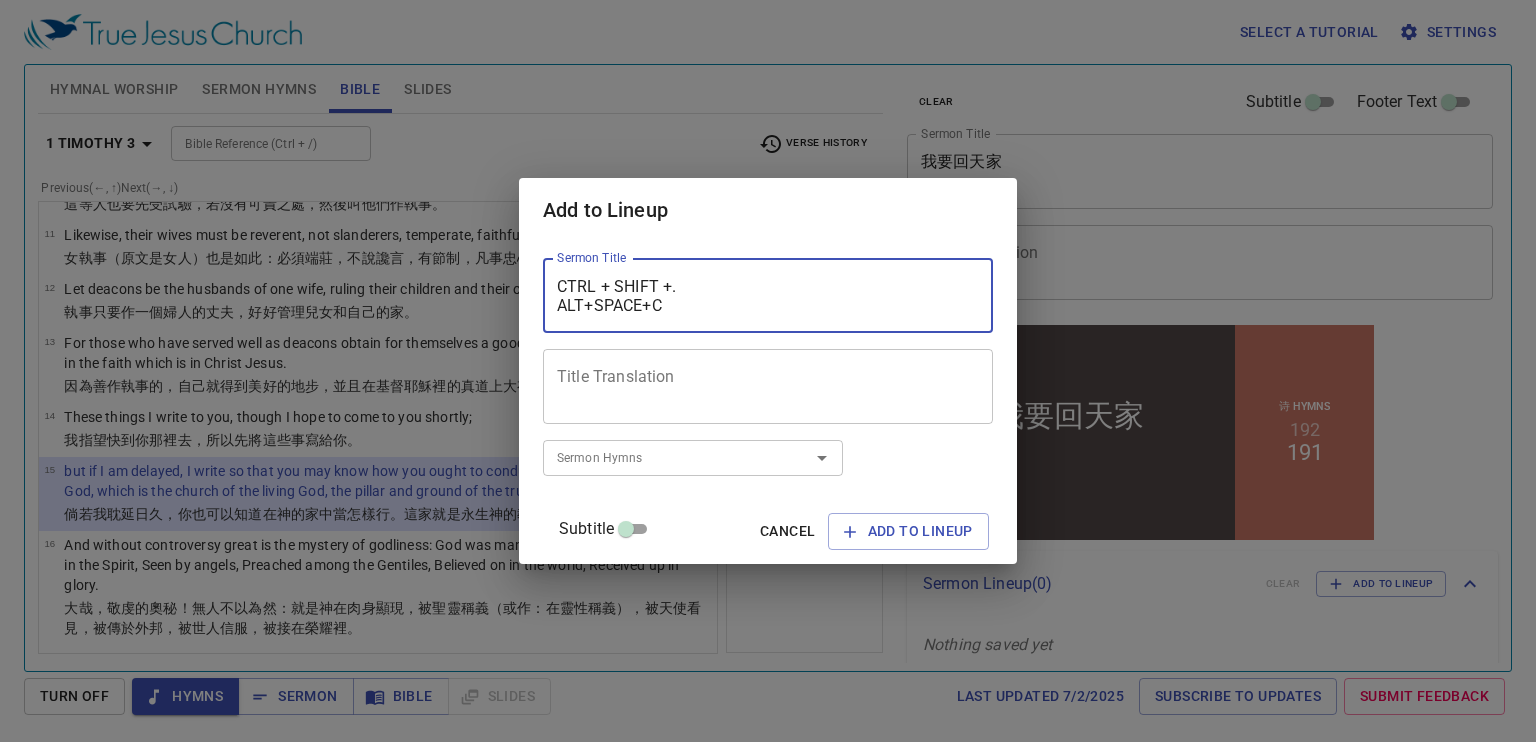 click on "CTRL + SHIFT +.
ALT+SPACE+C
CTRL +W" at bounding box center [768, 296] 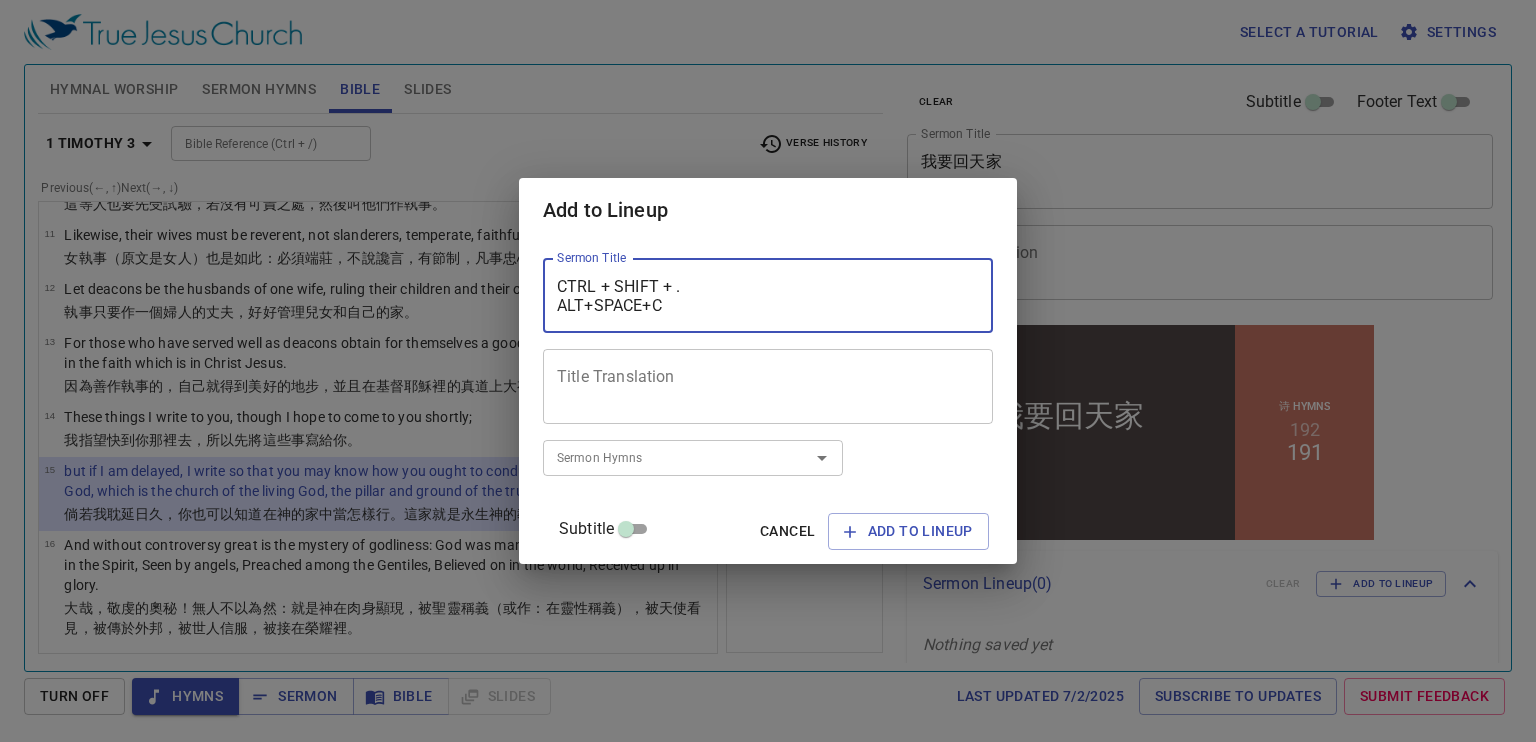 click on "CTRL + SHIFT + .
ALT+SPACE+C
CTRL +W" at bounding box center [768, 296] 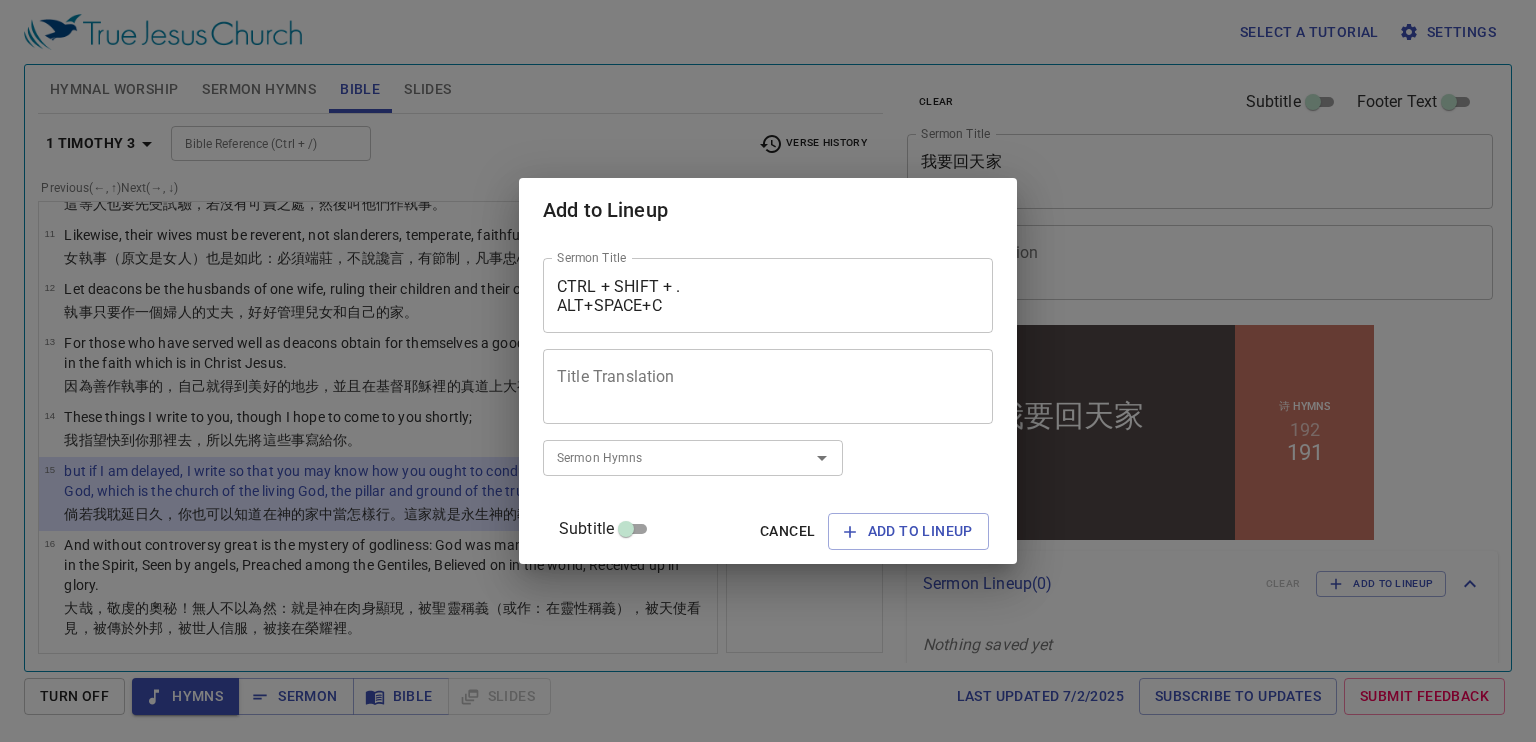 click on "CTRL + SHIFT + .
ALT+SPACE+C
CTRL +W  Sermon Title" at bounding box center [768, 295] 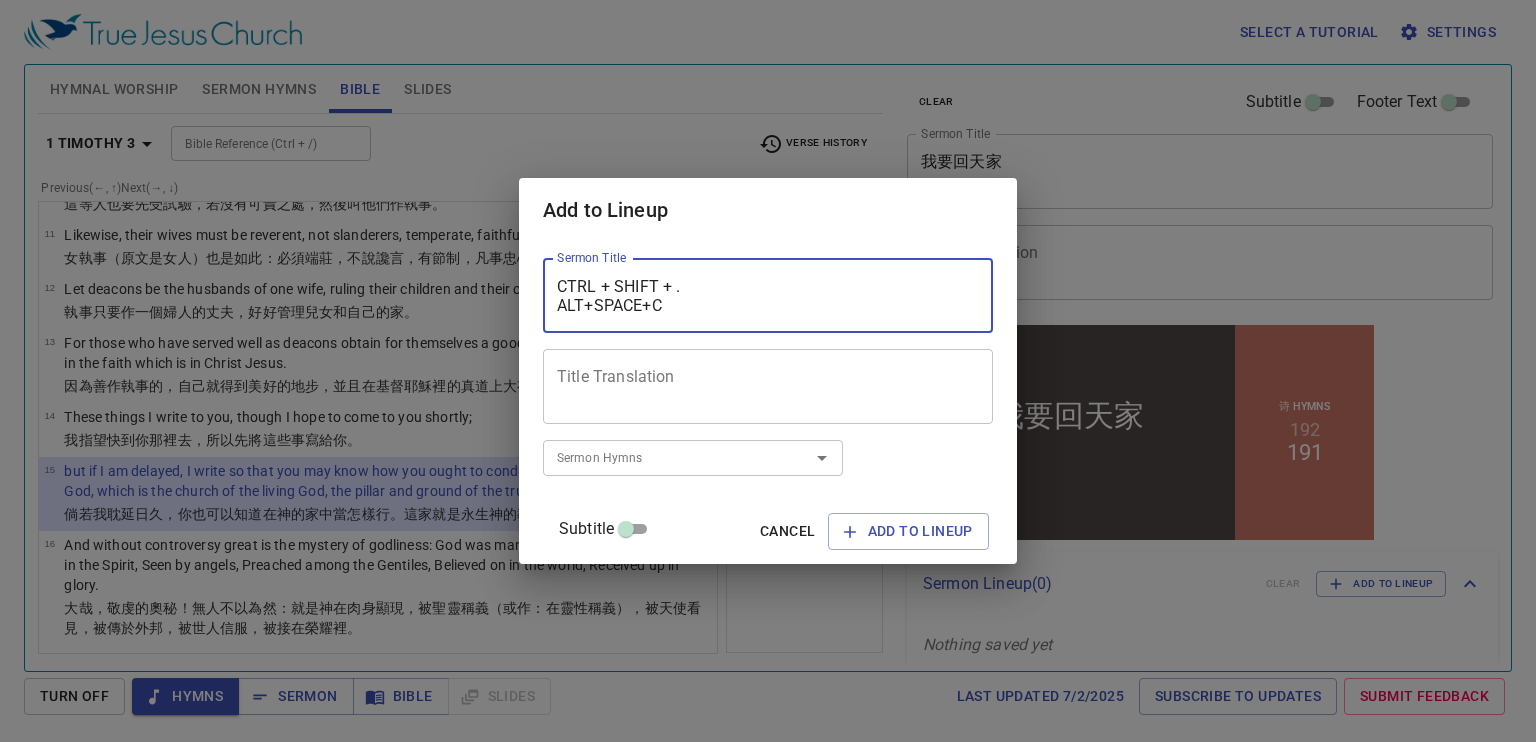 click on "CTRL + SHIFT + .
ALT+SPACE+C
CTRL +W" at bounding box center [768, 296] 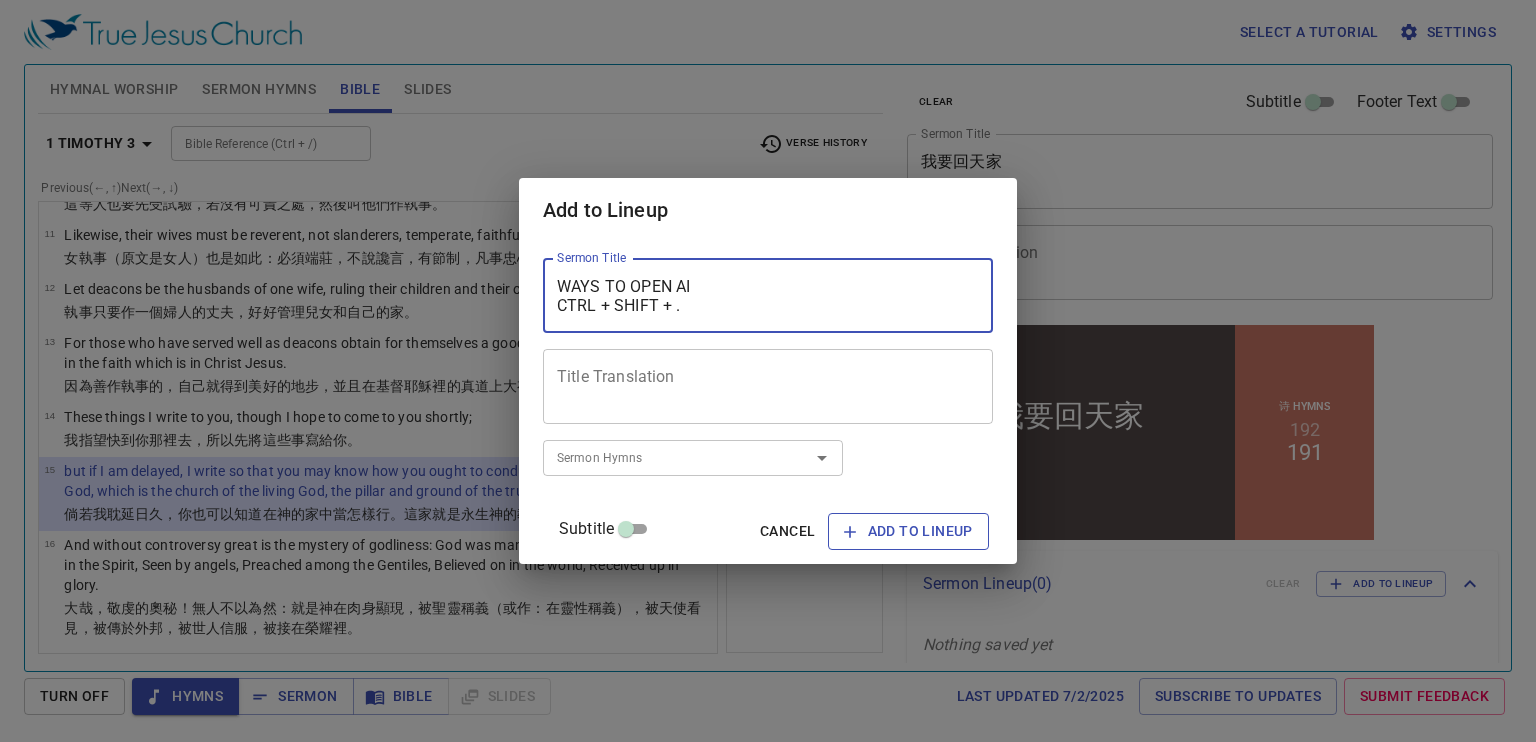 type on "WAYS TO OPEN AI
CTRL + SHIFT + .
ALT+SPACE+C
CTRL +W" 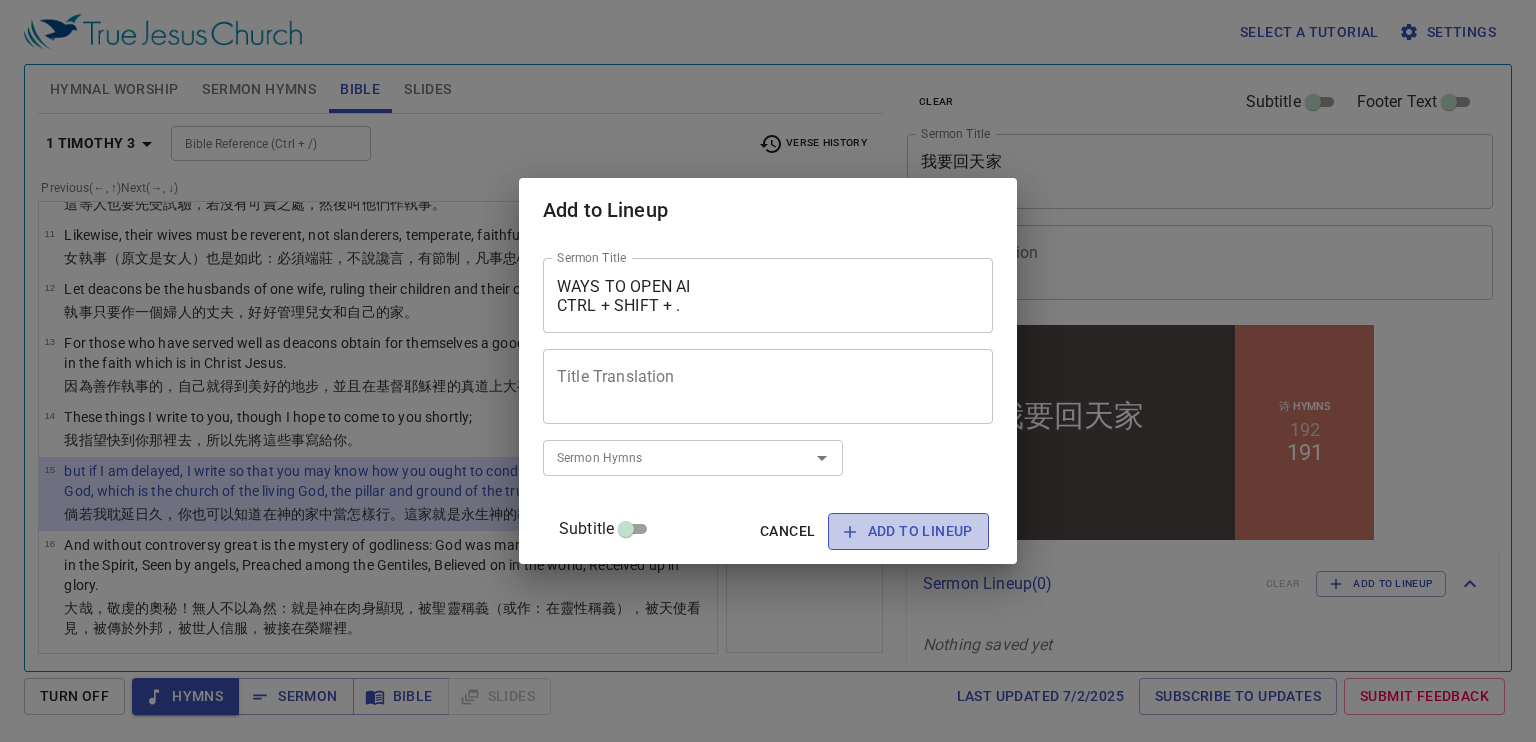 click on "Add to Lineup" at bounding box center [908, 531] 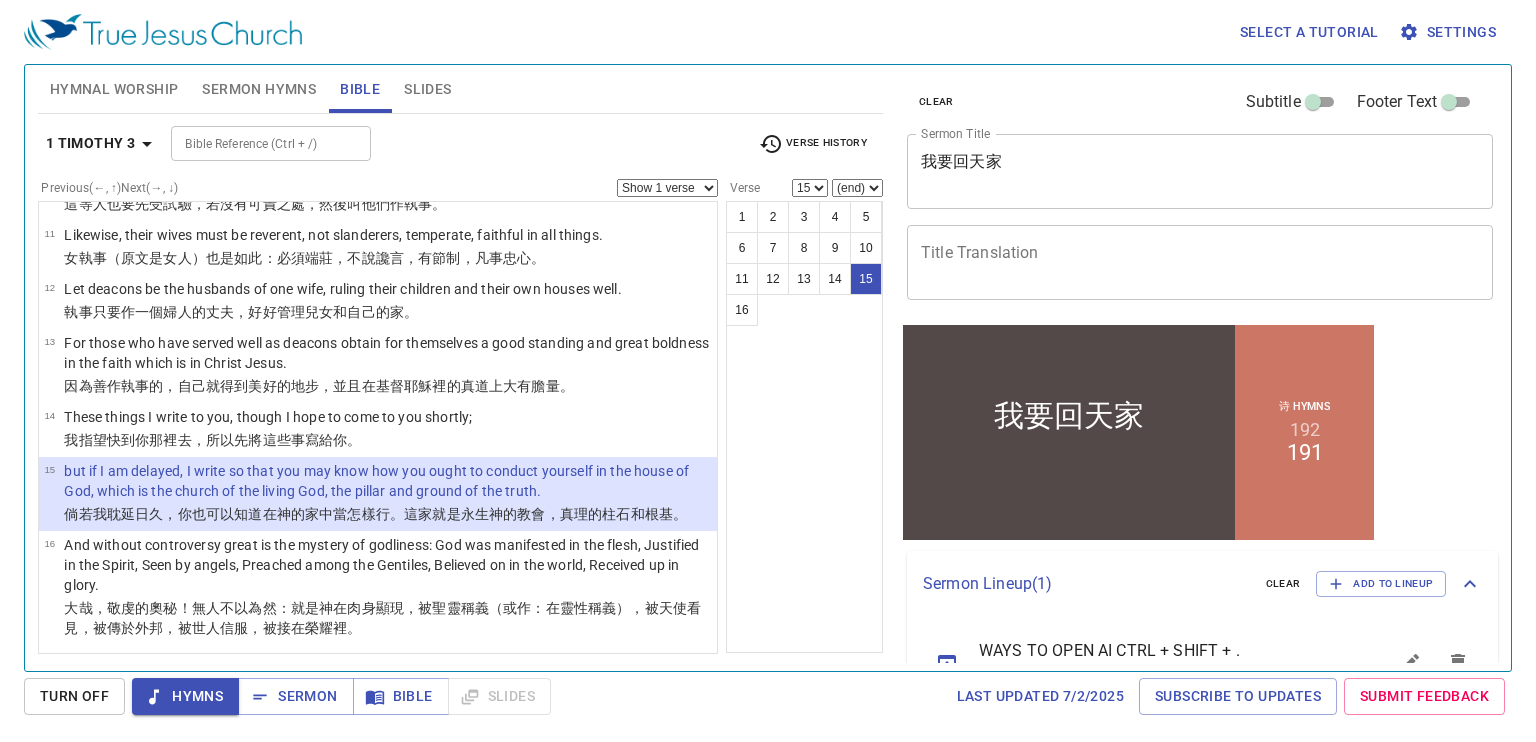 scroll, scrollTop: 53, scrollLeft: 0, axis: vertical 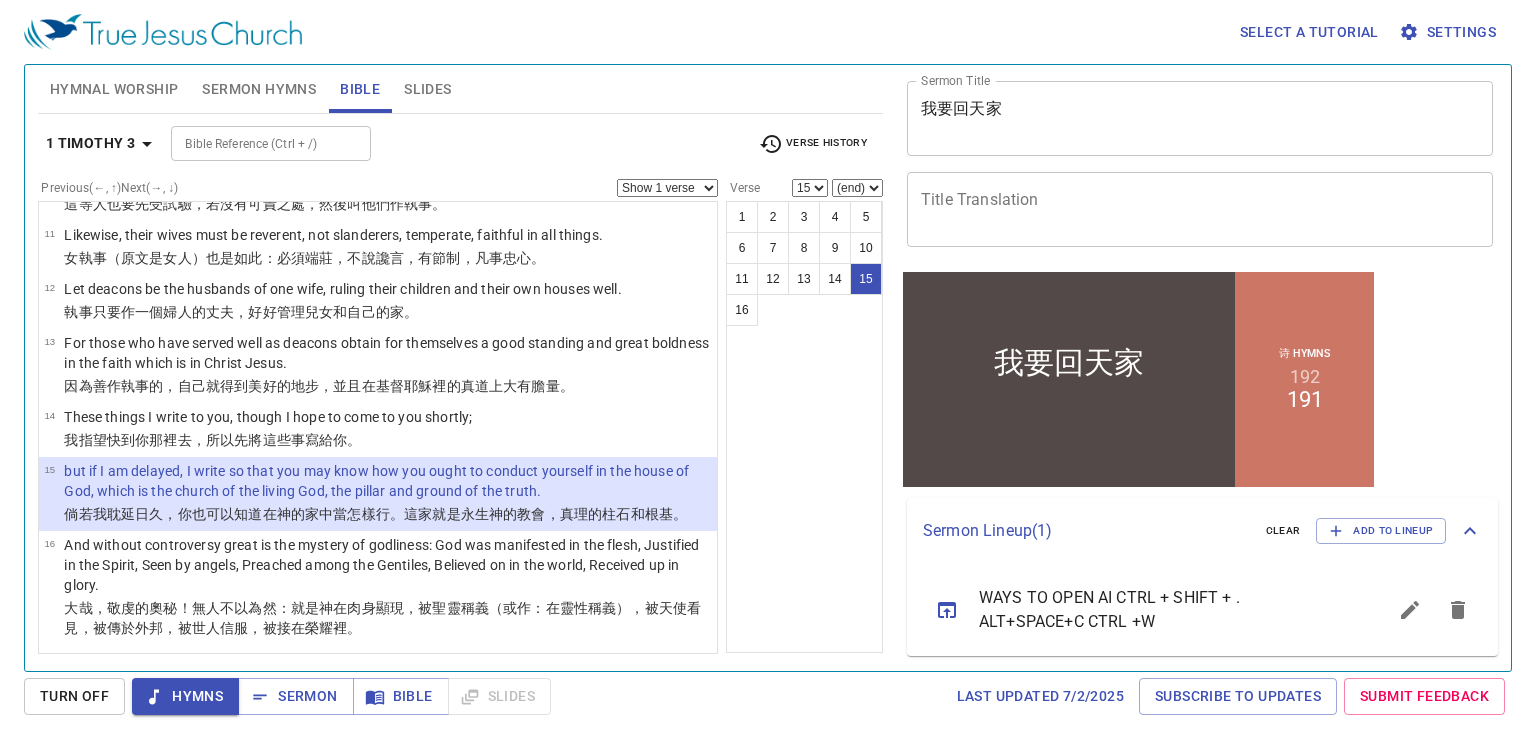 click on "WAYS TO OPEN AI
CTRL + SHIFT + .
ALT+SPACE+C
CTRL +W" at bounding box center [1158, 610] 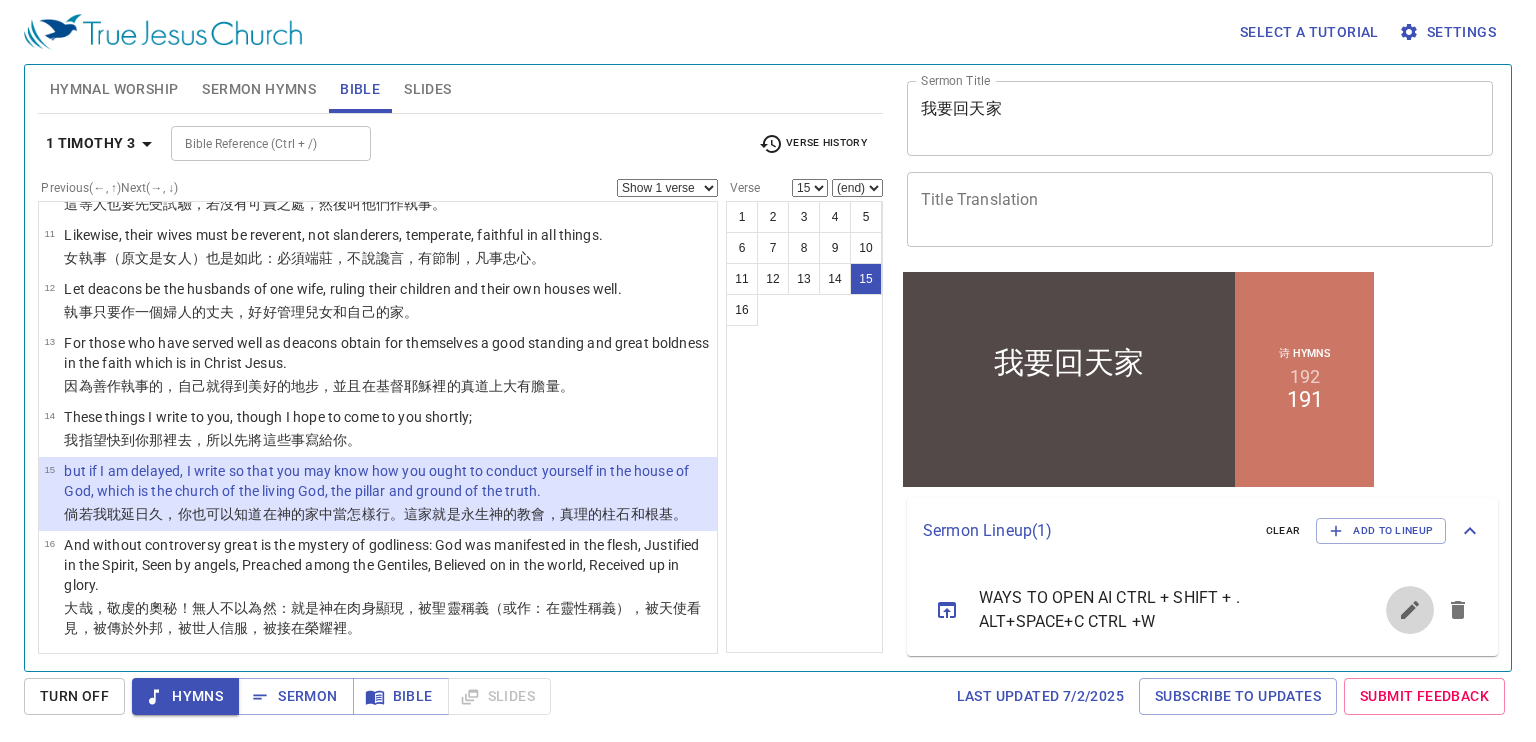 click 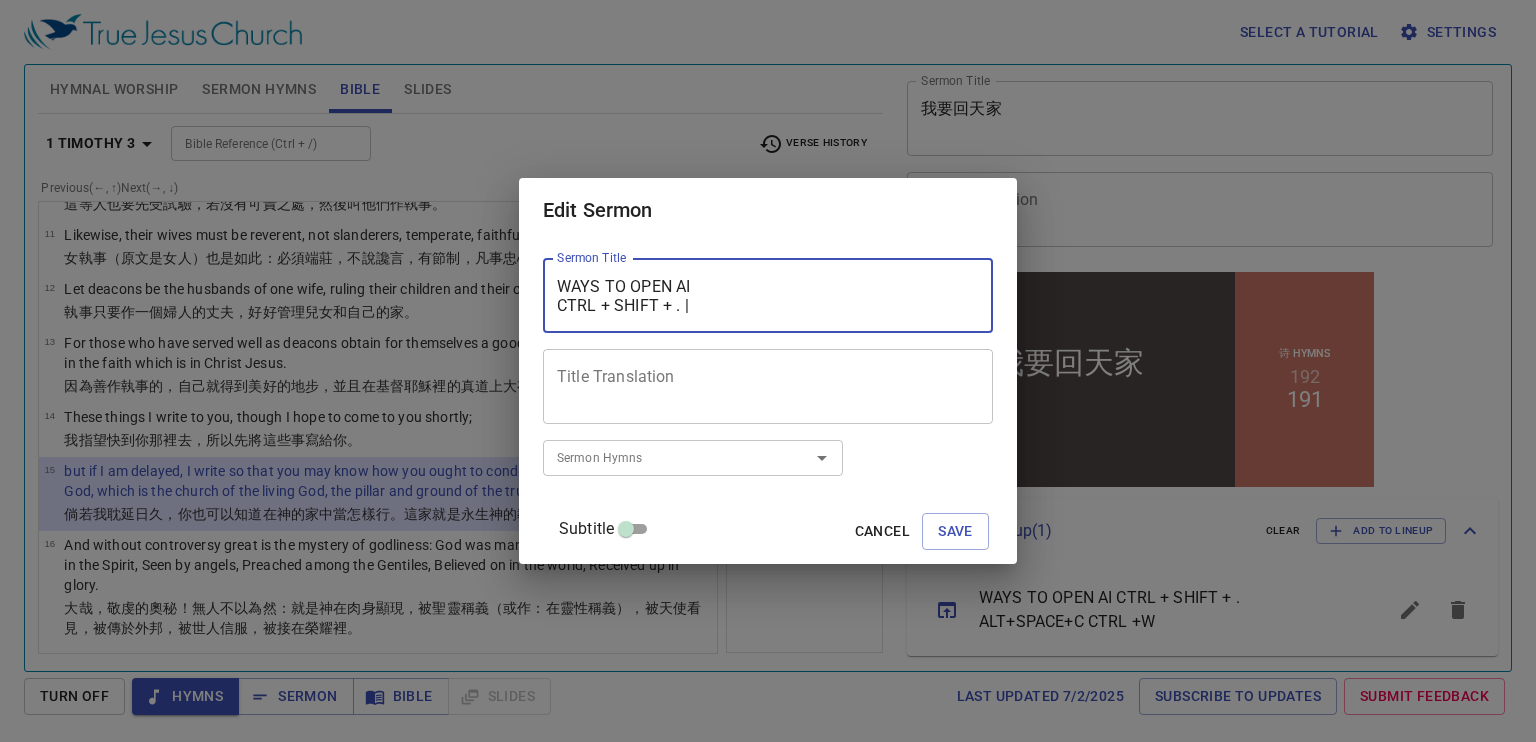 scroll, scrollTop: 37, scrollLeft: 0, axis: vertical 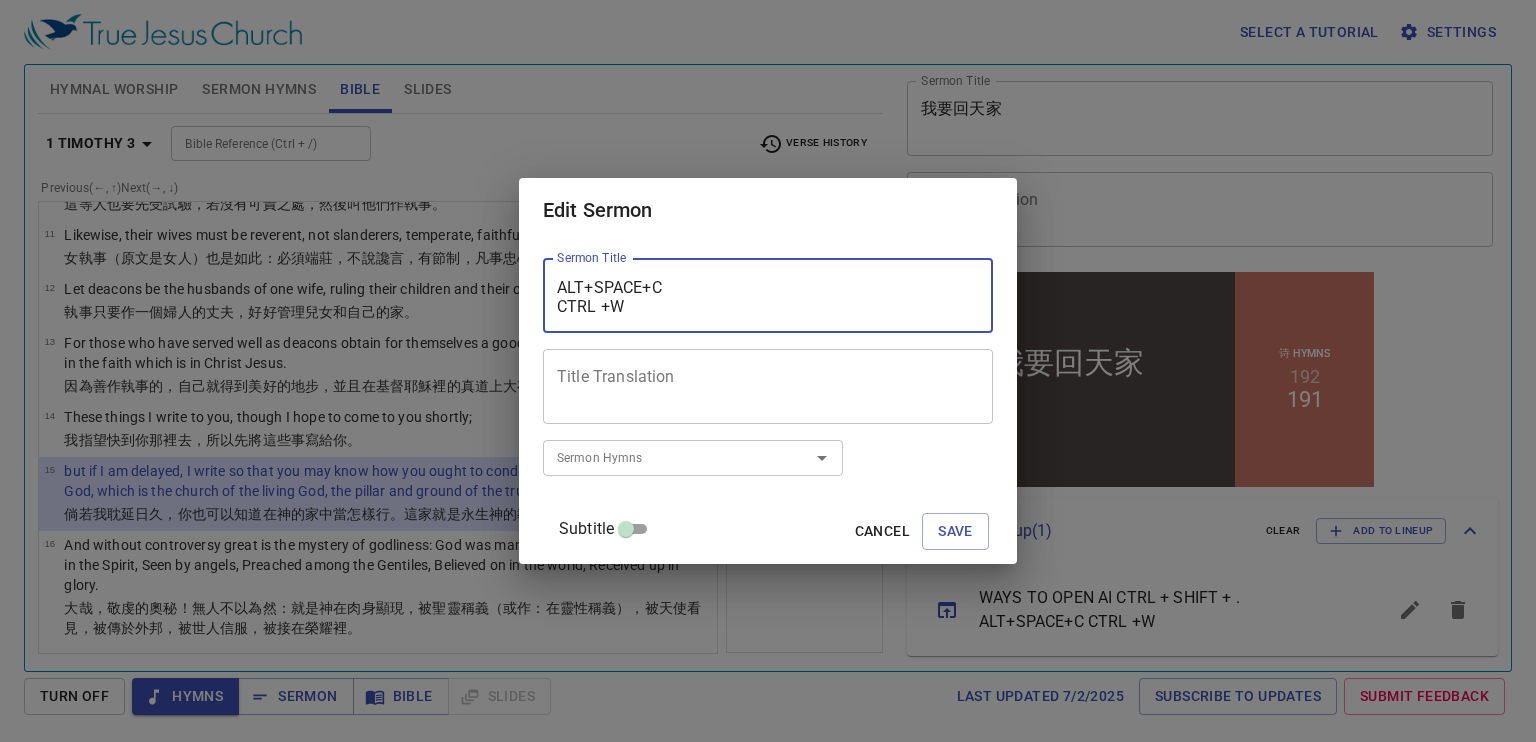 click on "WAYS TO OPEN AI
CTRL + SHIFT + . |
ALT+SPACE+C
CTRL +W" at bounding box center (768, 296) 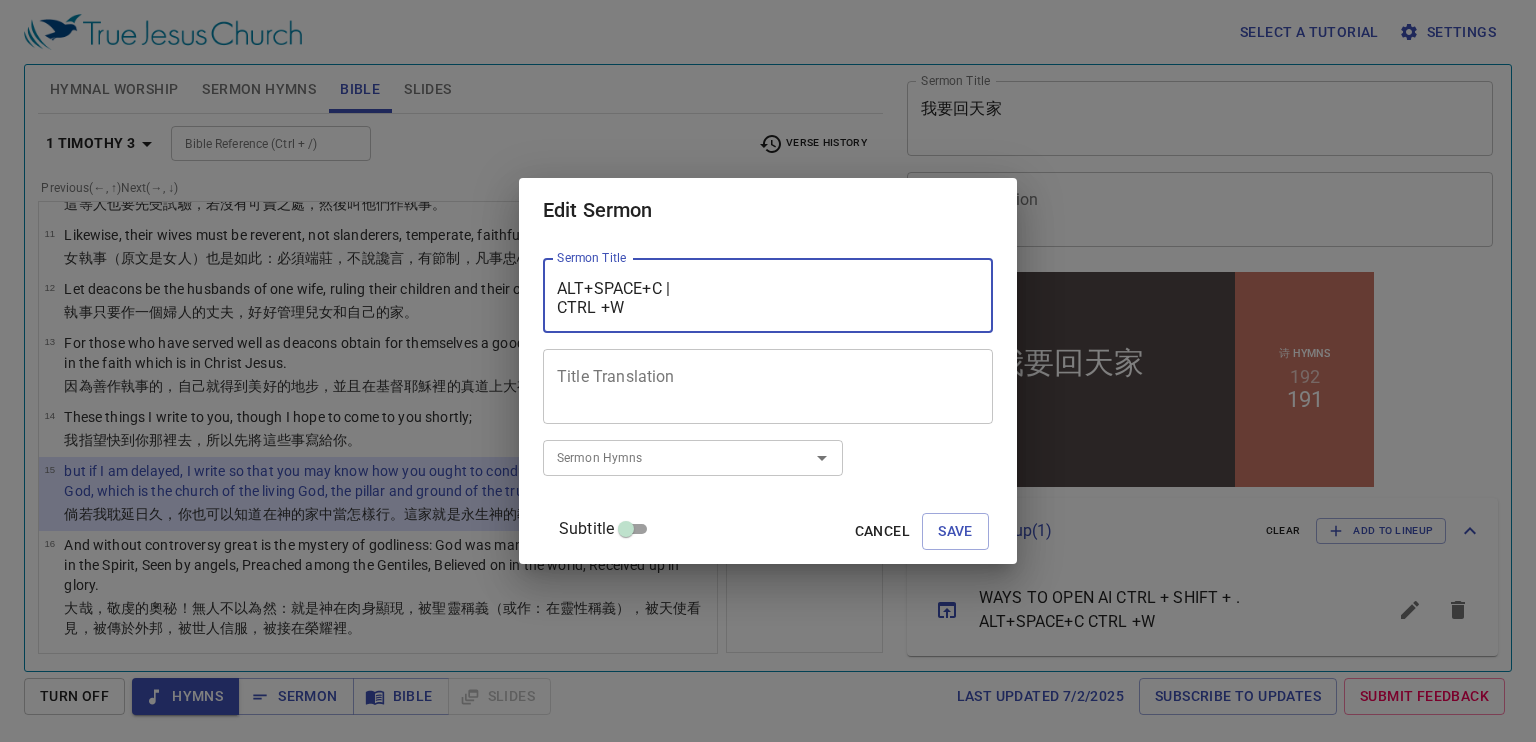 click on "WAYS TO OPEN AI
CTRL + SHIFT + . |
ALT+SPACE+C |
CTRL +W" at bounding box center [768, 296] 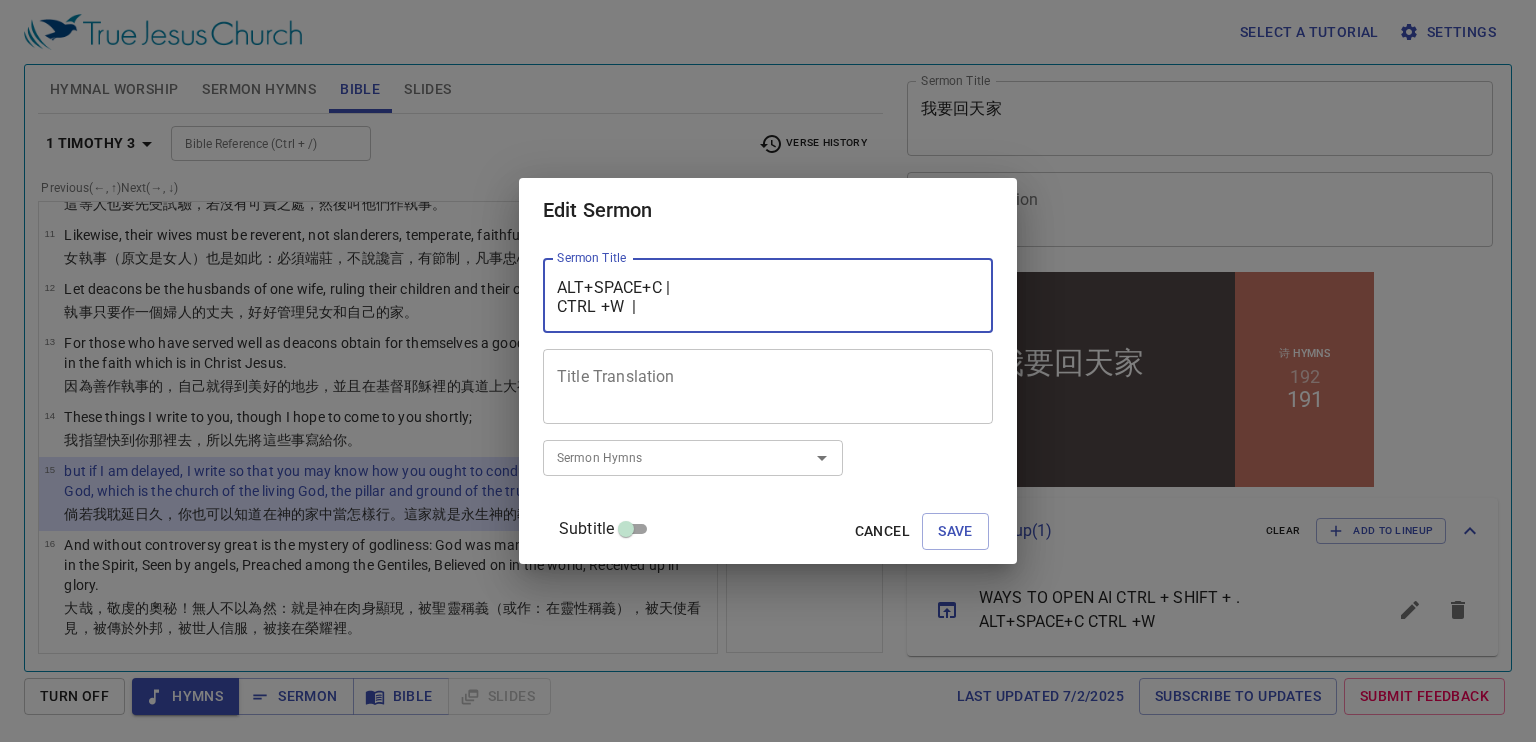click on "WAYS TO OPEN AI
CTRL + SHIFT + . |
ALT+SPACE+C |
CTRL +W  |" at bounding box center [768, 296] 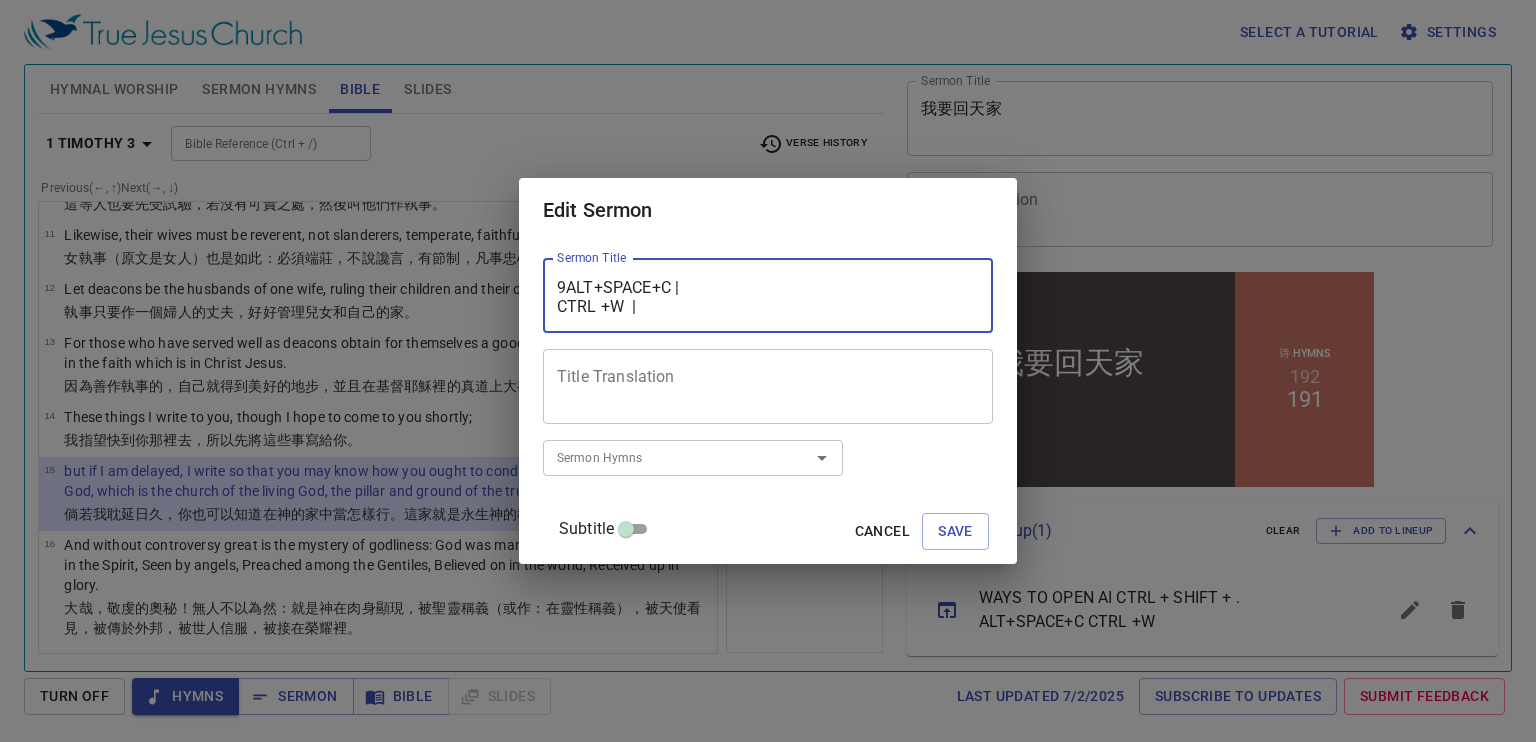 scroll, scrollTop: 36, scrollLeft: 0, axis: vertical 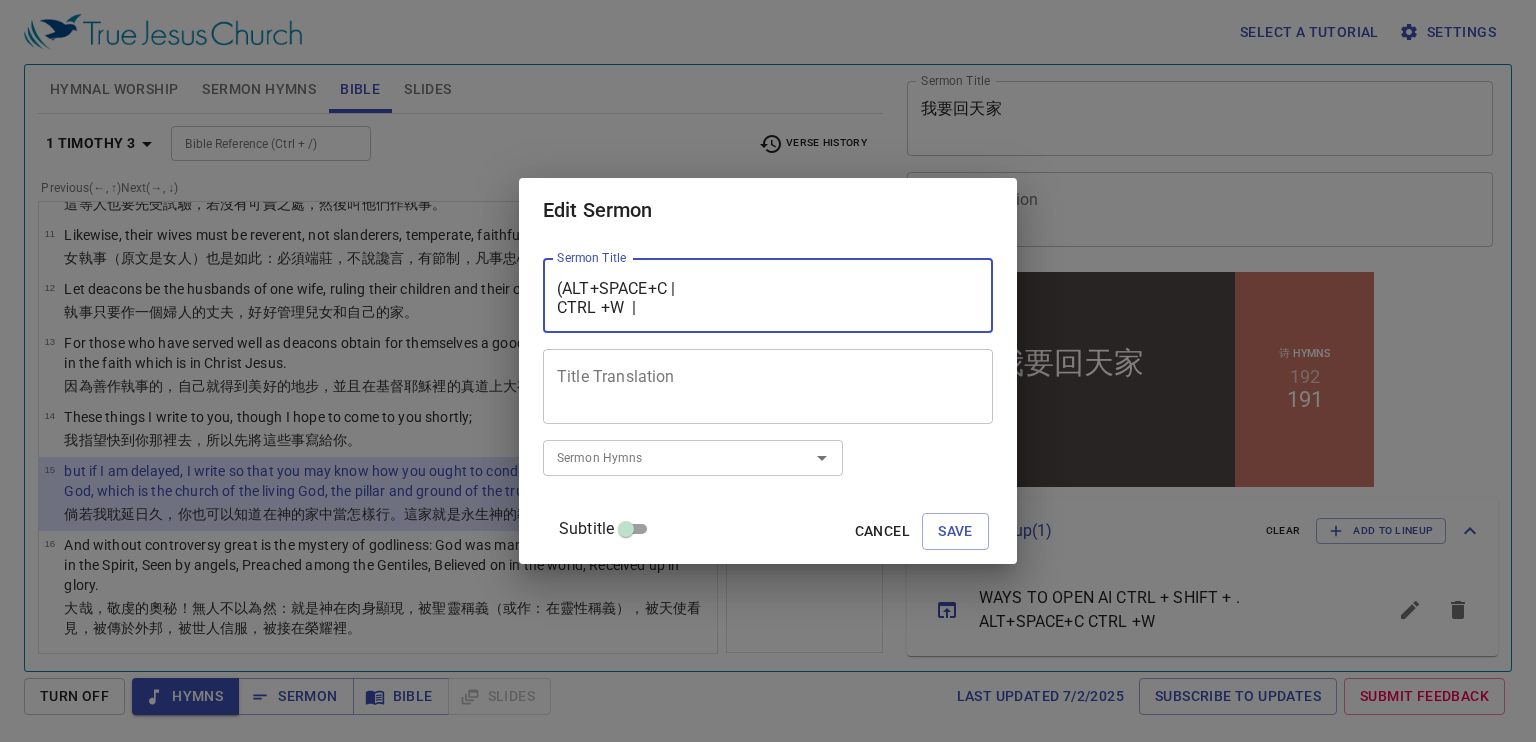 click on "WAYS TO OPEN AI
CTRL + SHIFT + . |
(ALT+SPACE+C |
CTRL +W  |" at bounding box center (768, 296) 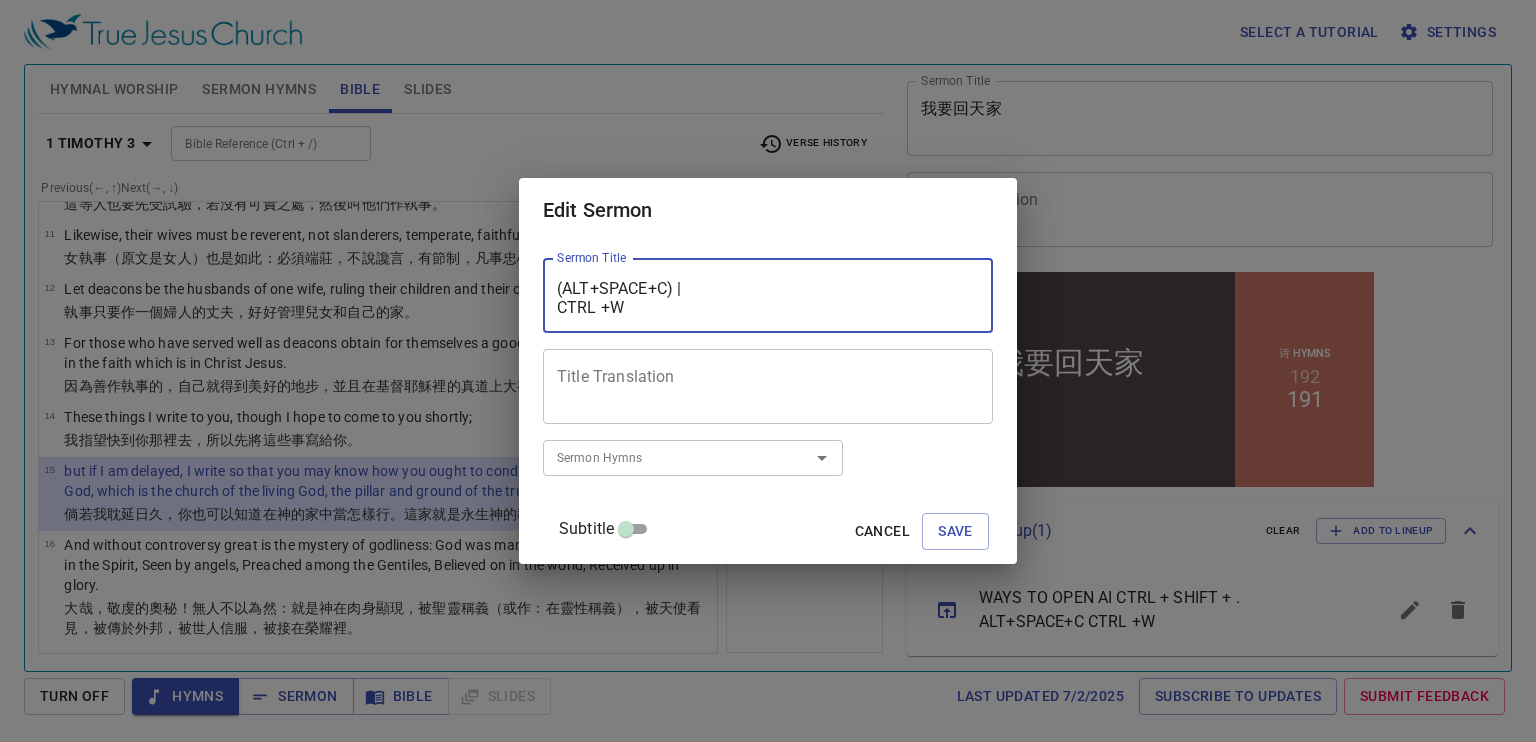 scroll, scrollTop: 37, scrollLeft: 0, axis: vertical 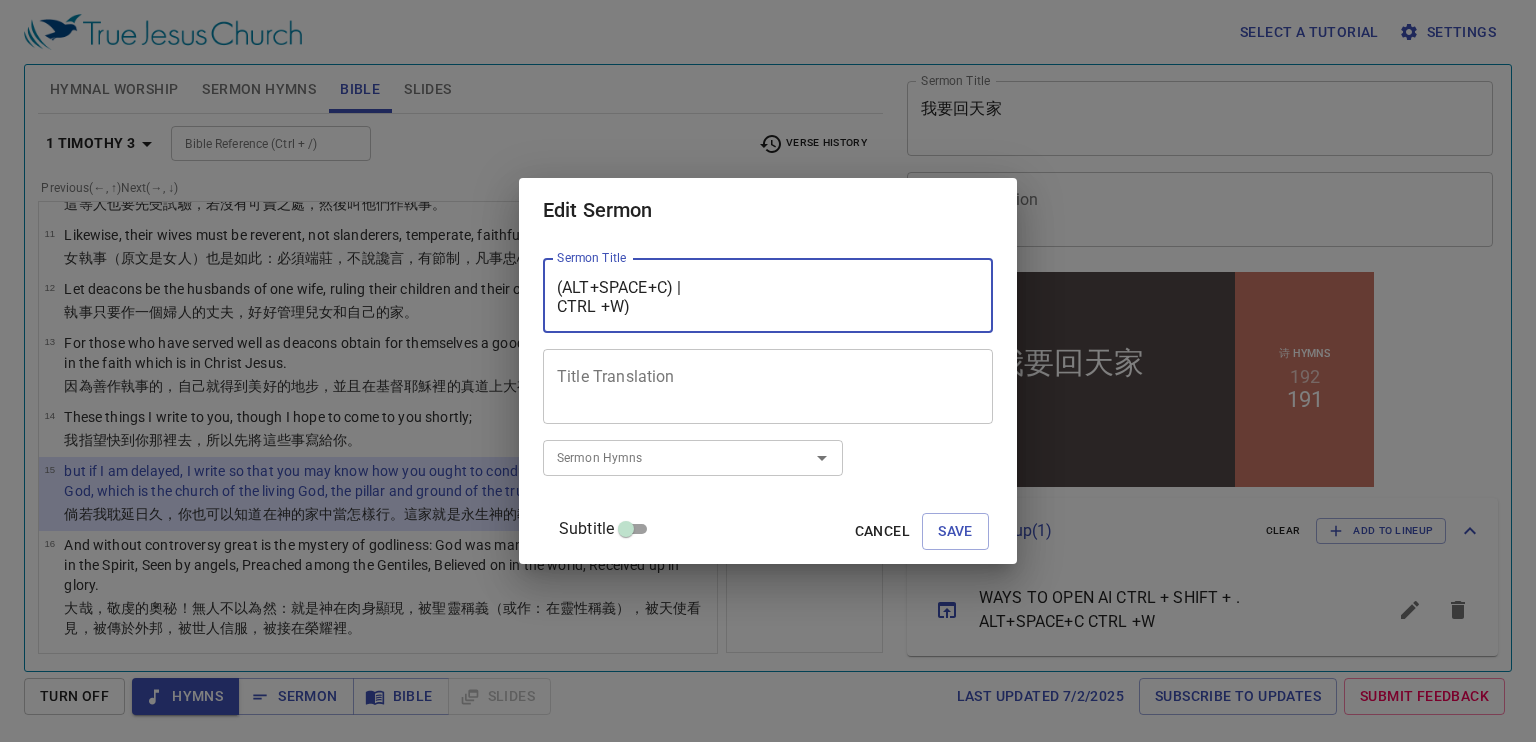 click on "WAYS TO OPEN AI
CTRL + SHIFT + . |
(ALT+SPACE+C) |
CTRL +W)" at bounding box center (768, 296) 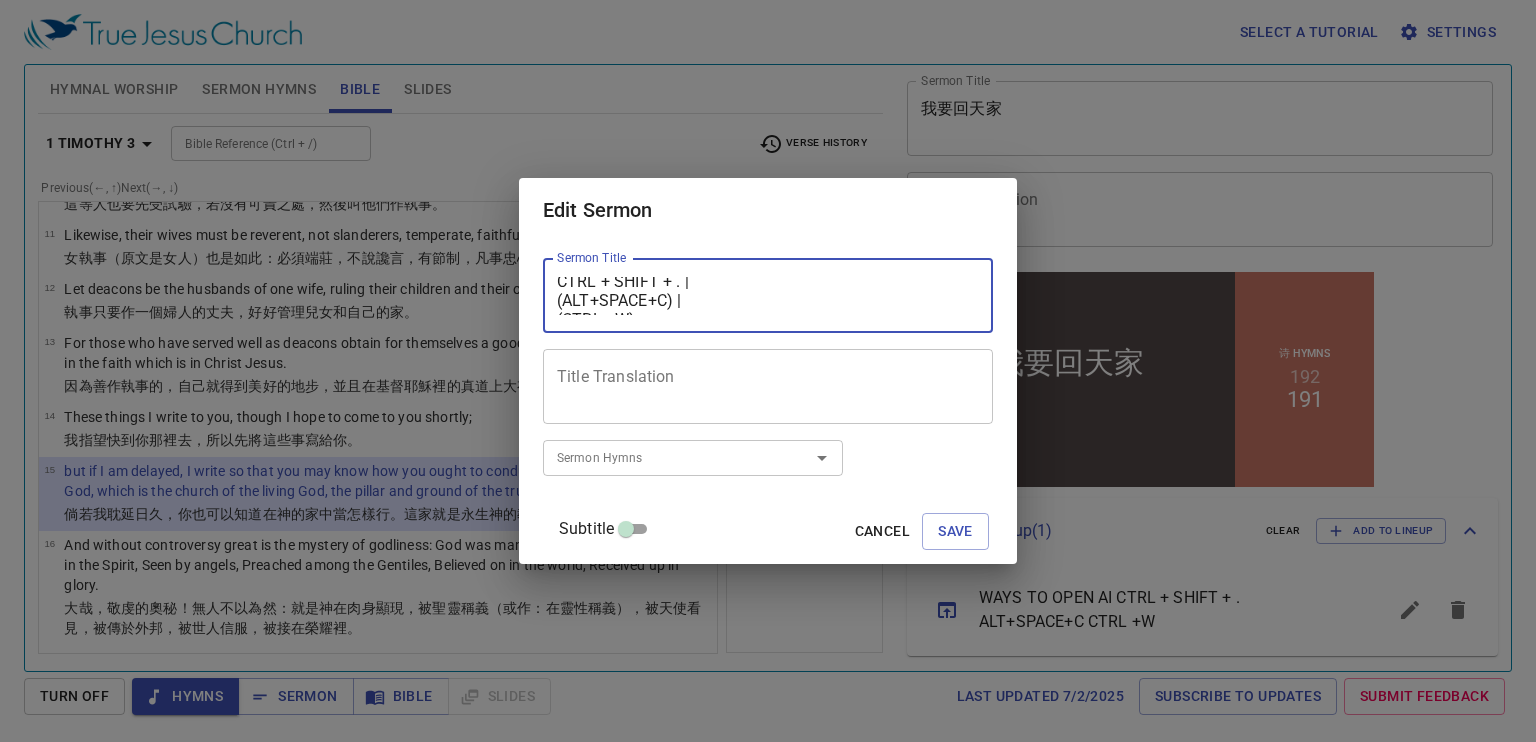 scroll, scrollTop: 12, scrollLeft: 0, axis: vertical 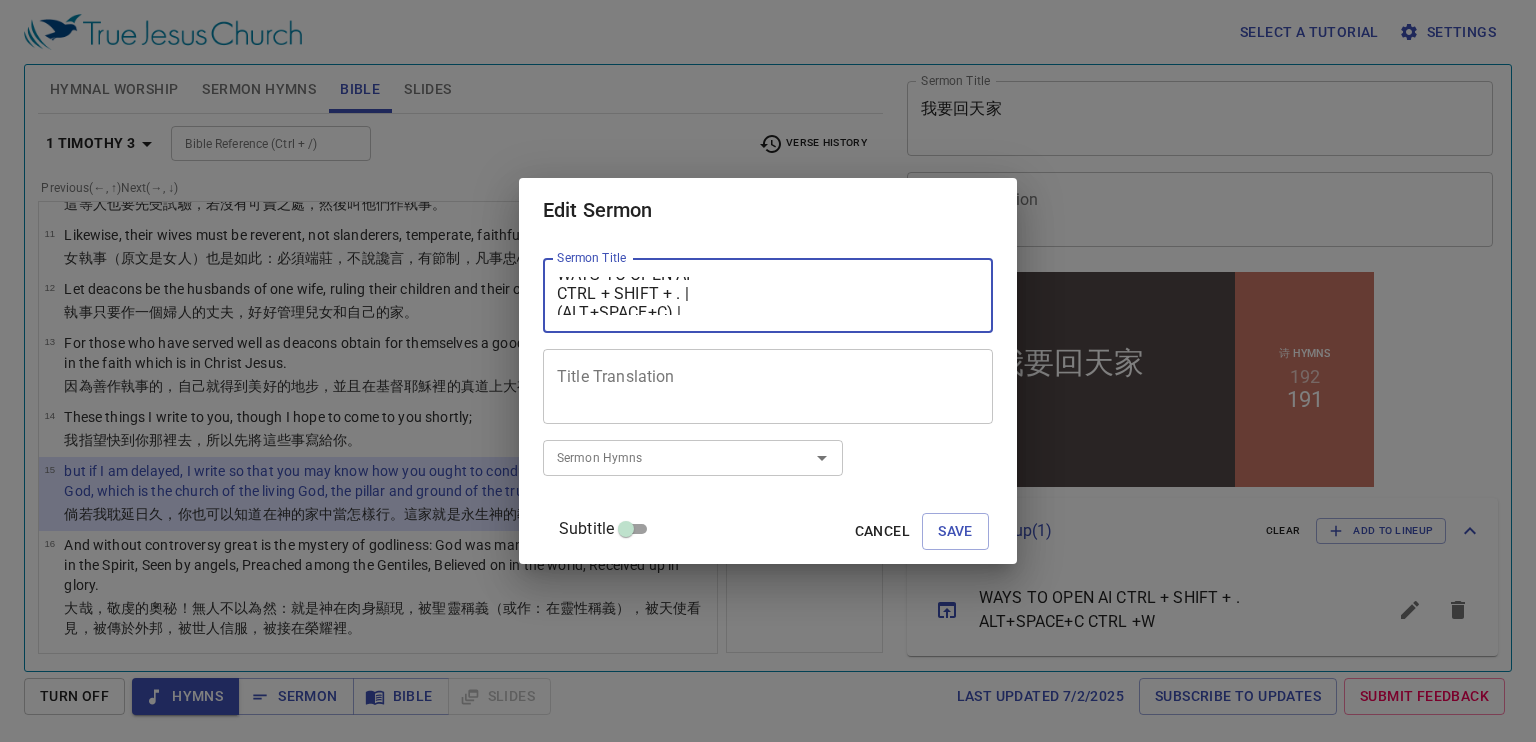 click on "WAYS TO OPEN AI
CTRL + SHIFT + . |
(ALT+SPACE+C) |
(CTRL +W)" at bounding box center [768, 296] 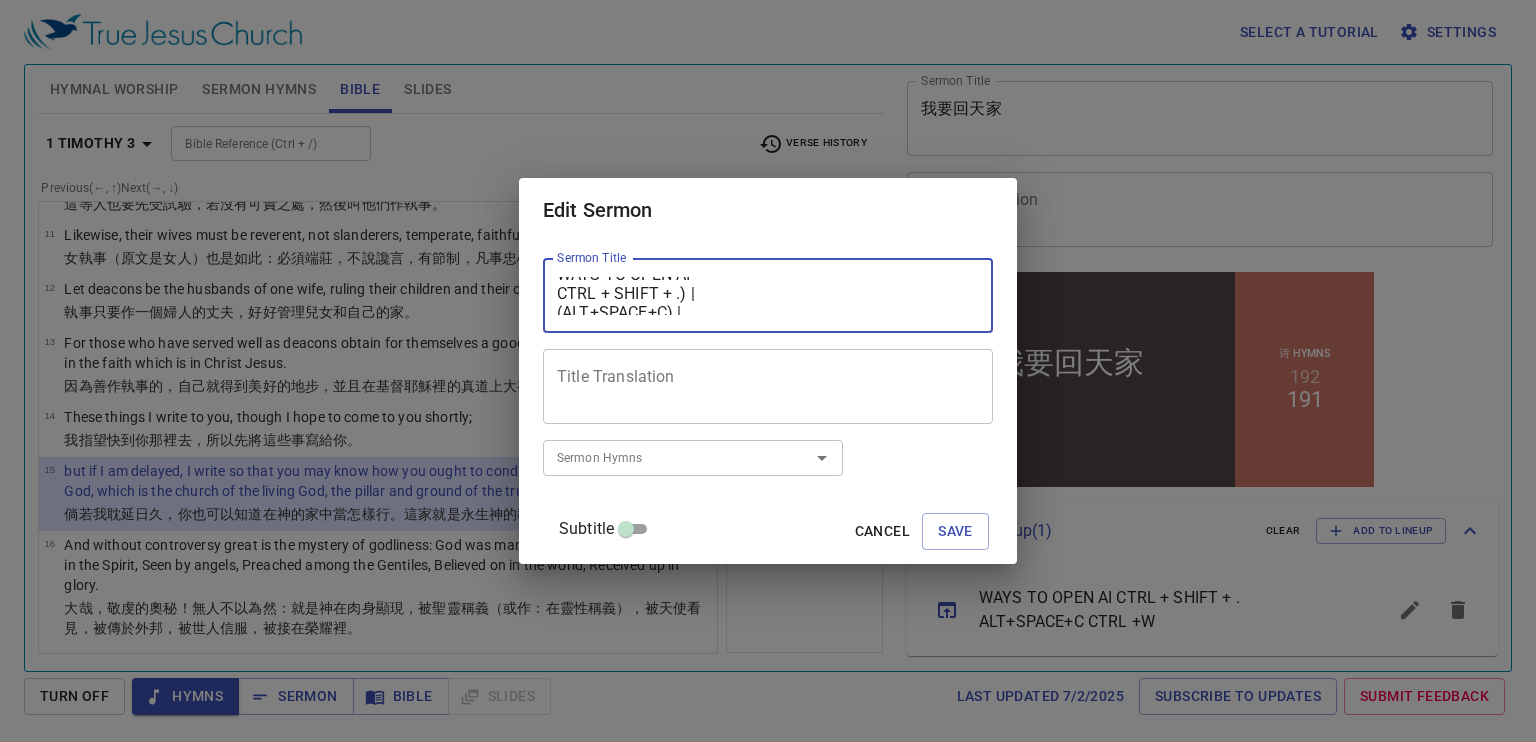 click on "WAYS TO OPEN AI
CTRL + SHIFT + .) |
(ALT+SPACE+C) |
(CTRL +W)" at bounding box center [768, 296] 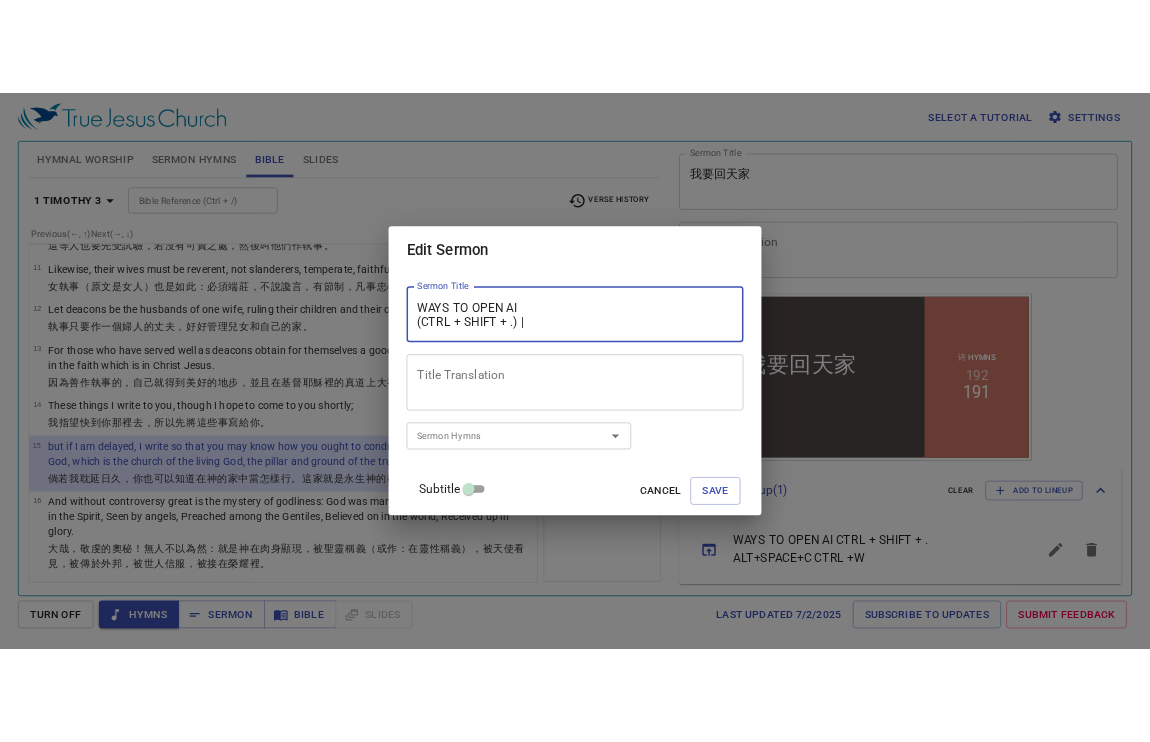 scroll, scrollTop: 0, scrollLeft: 0, axis: both 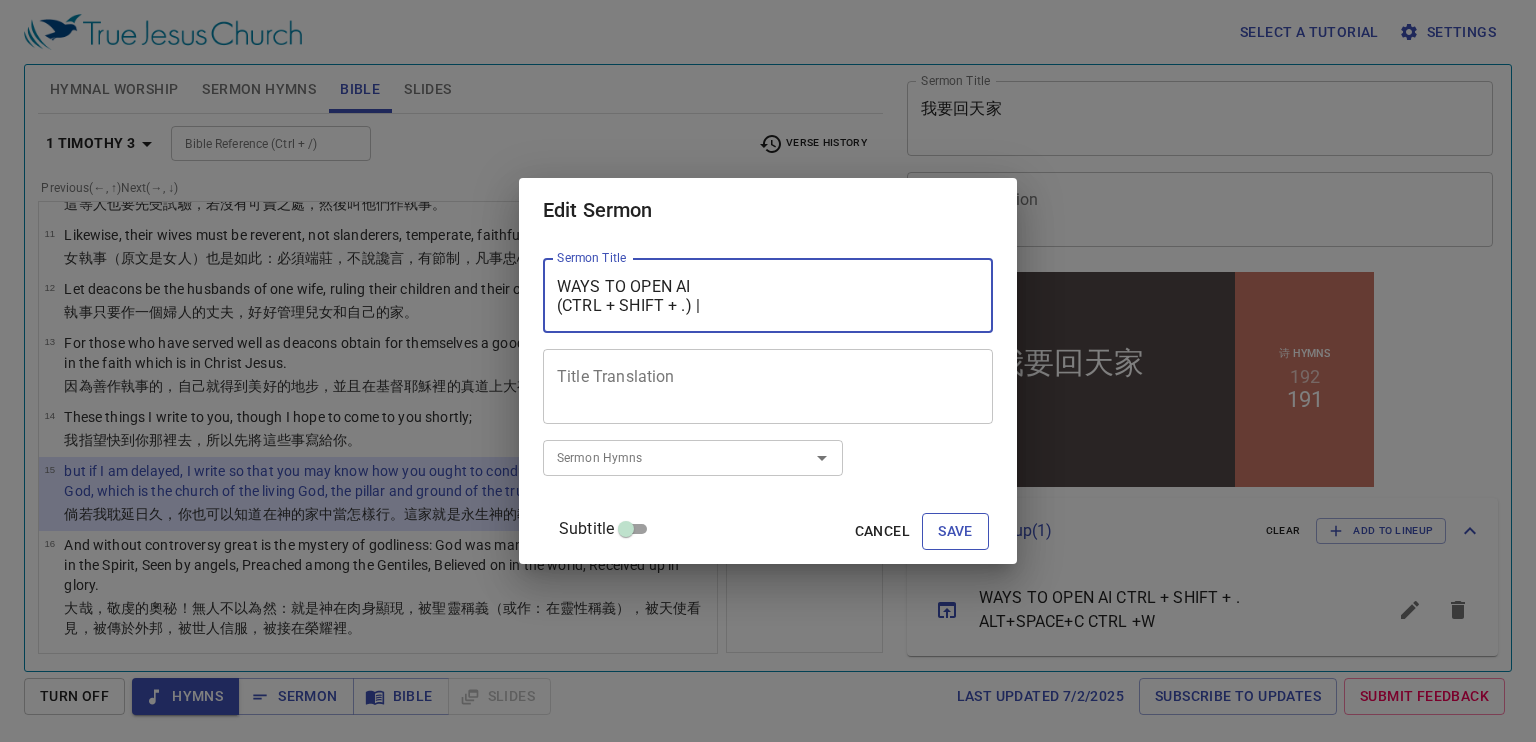 type on "WAYS TO OPEN AI
(CTRL + SHIFT + .) |
(ALT+SPACE+C) |
(CTRL +W)" 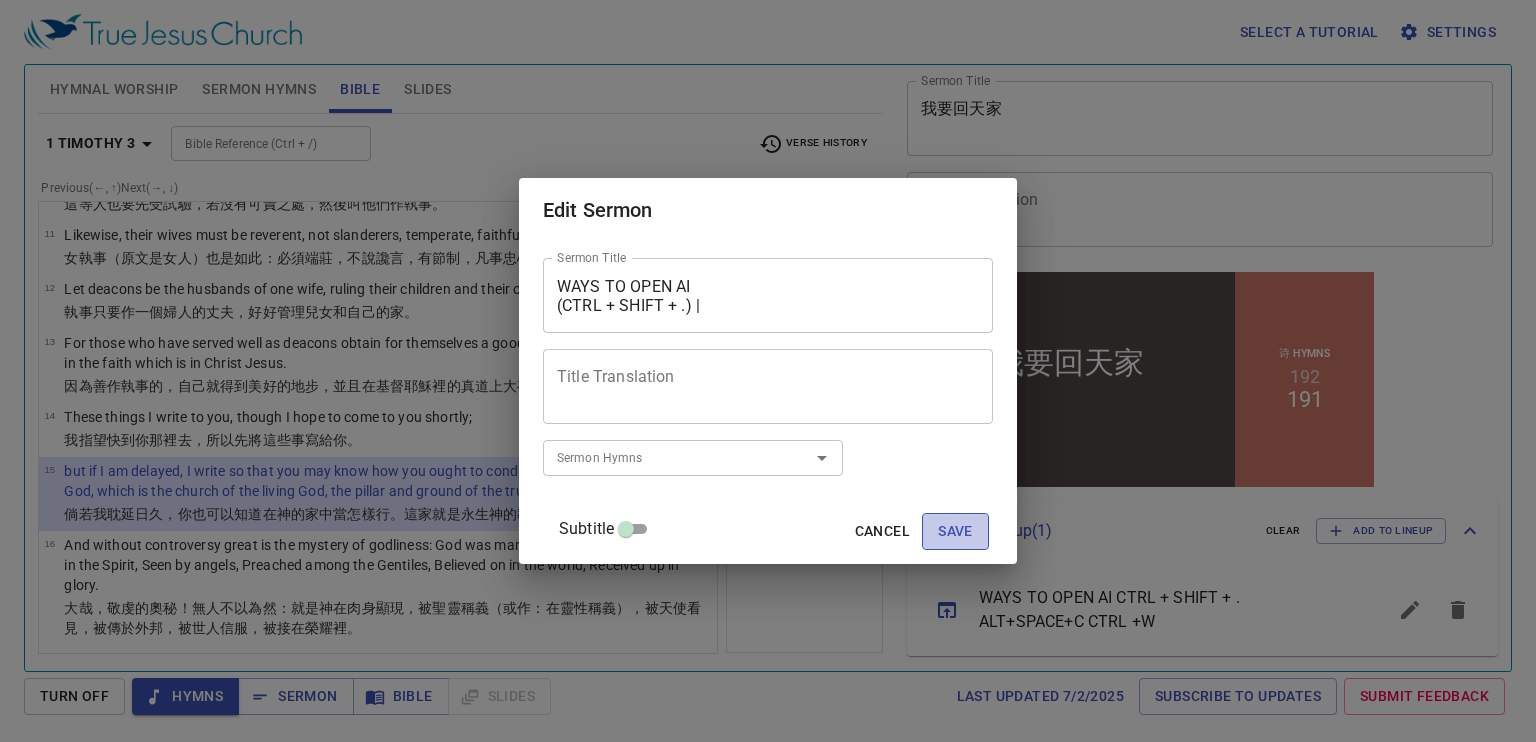 click on "Save" at bounding box center [955, 531] 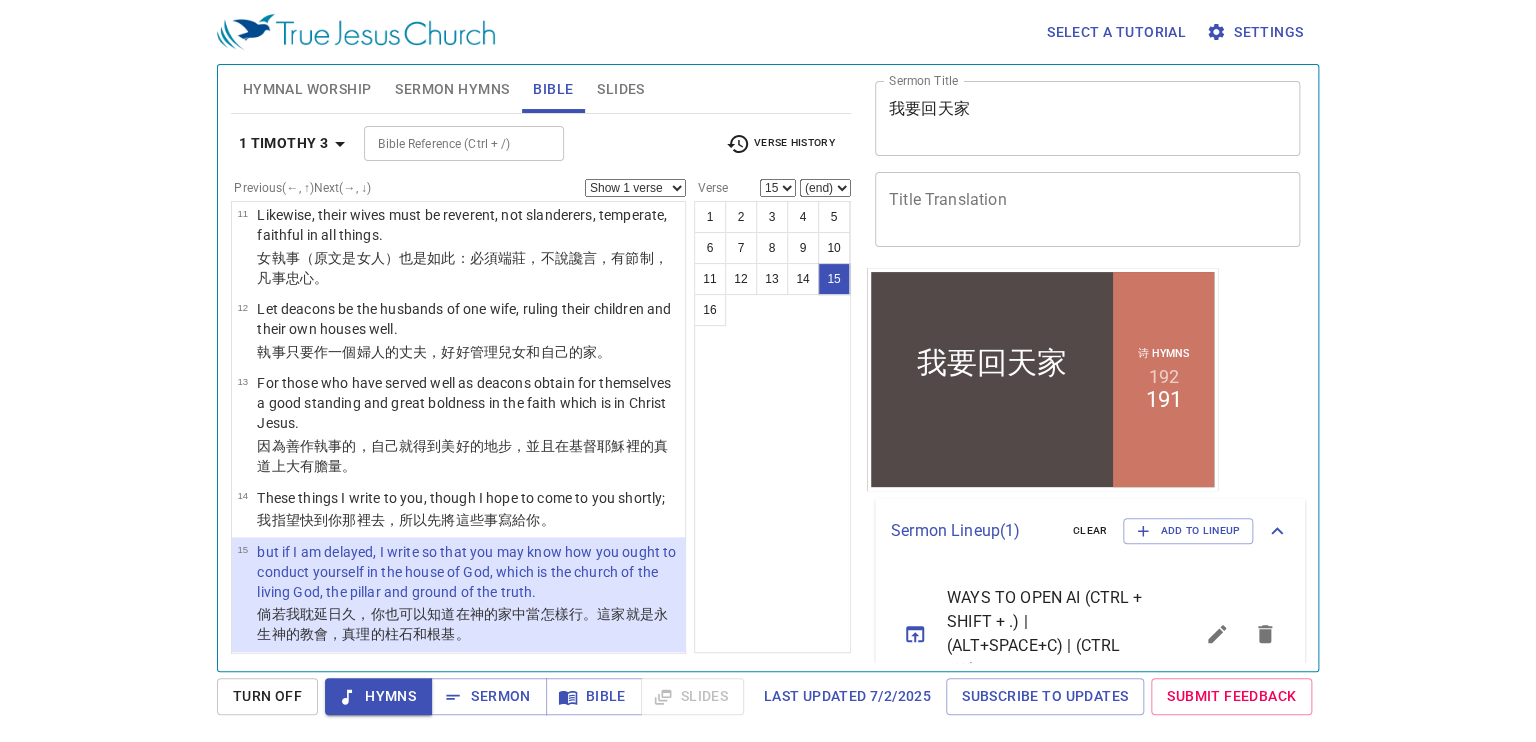 scroll, scrollTop: 589, scrollLeft: 0, axis: vertical 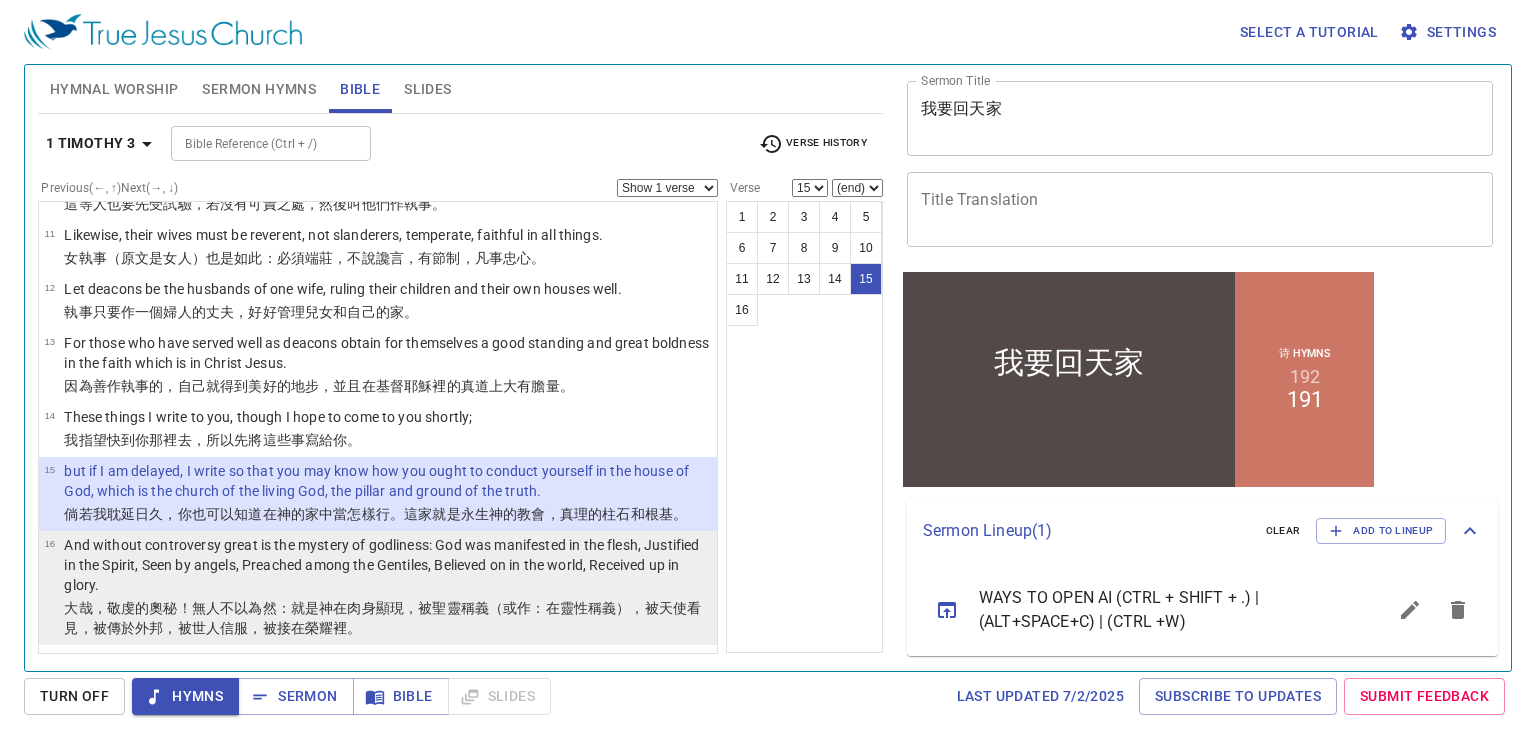 click on "16 And without controversy great is the mystery of godliness: God was manifested in the flesh, Justified in the Spirit, Seen by angels, Preached among the Gentiles, Believed on in the world, Received up in glory.   大哉 ，敬虔 的奧秘 ！無人不以為然 ：就是神 在 肉身 顯現 ，被 聖靈 稱義 （或作：在靈性稱義），被天使 看見 ，被傳 於 外邦 ，被 世人 信服 ，被接 在榮耀 裡 。" at bounding box center (378, 588) 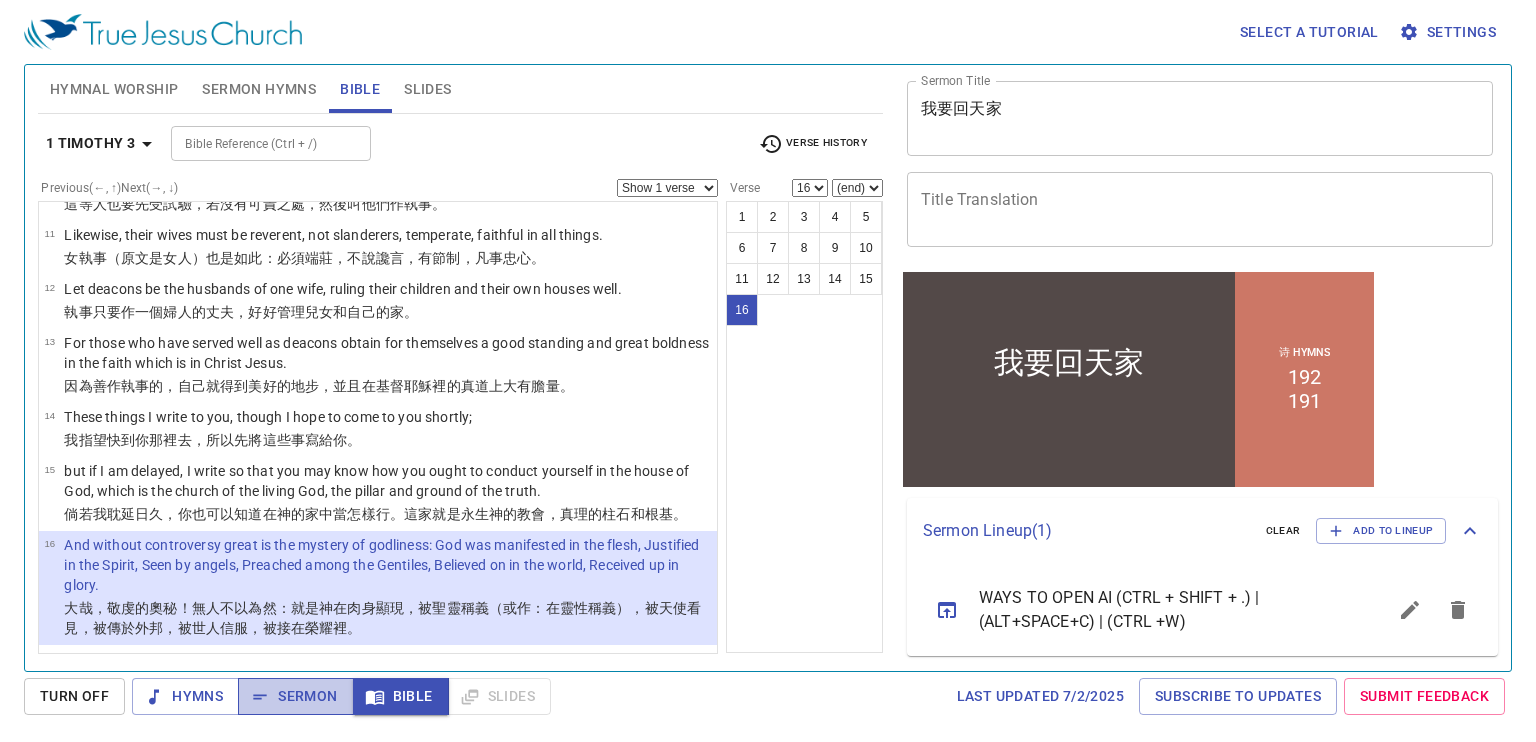 click on "Sermon" at bounding box center (295, 696) 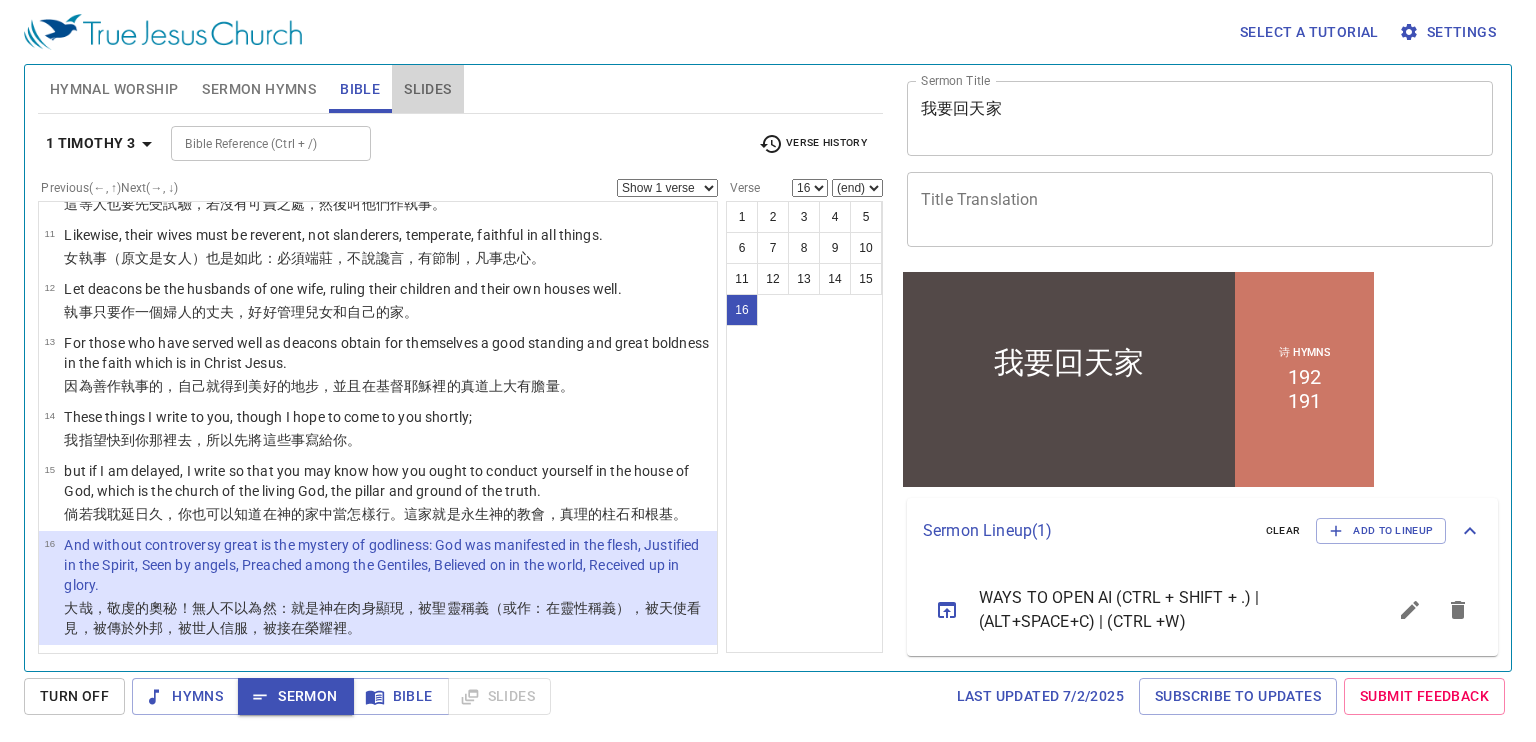 click on "Slides" at bounding box center [427, 89] 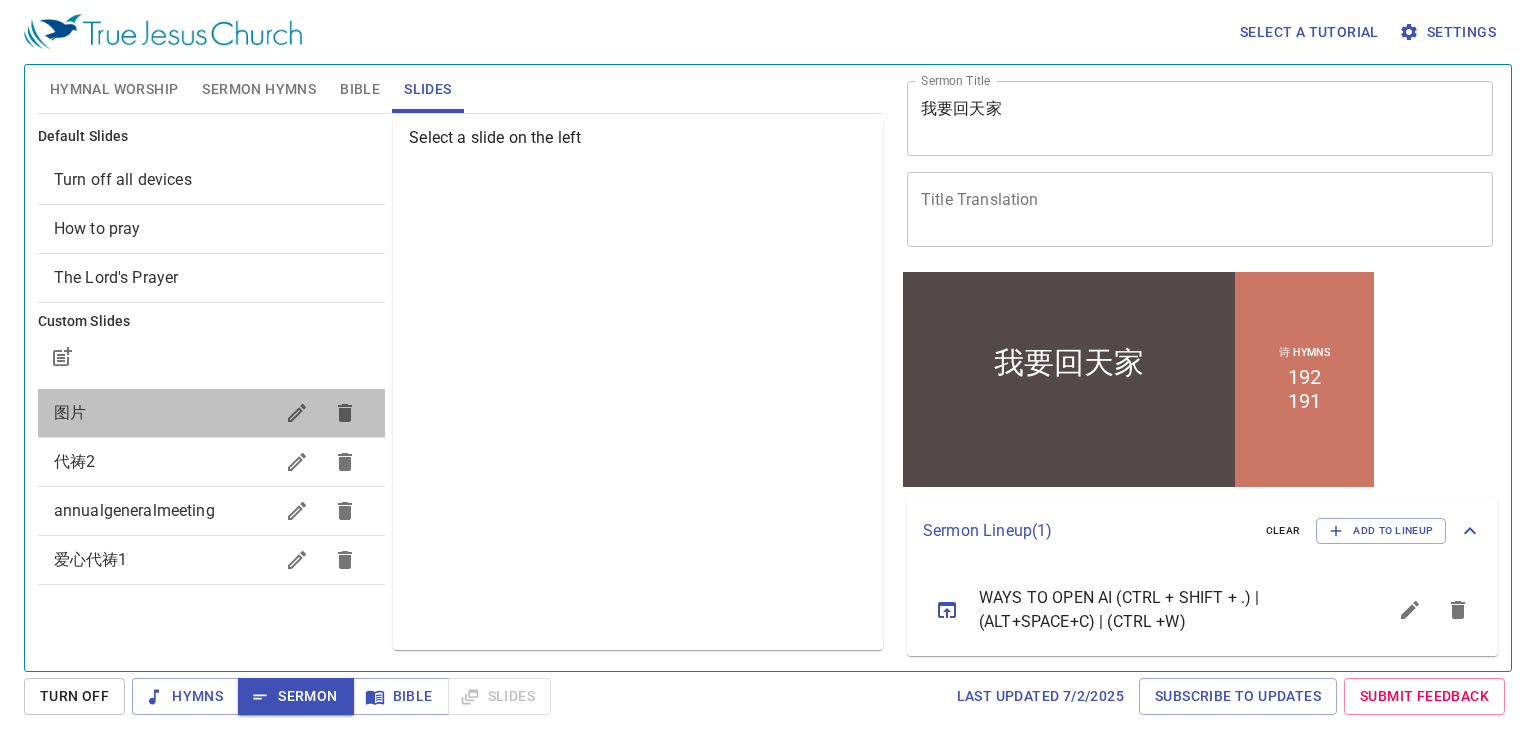 click on "图片" at bounding box center (164, 413) 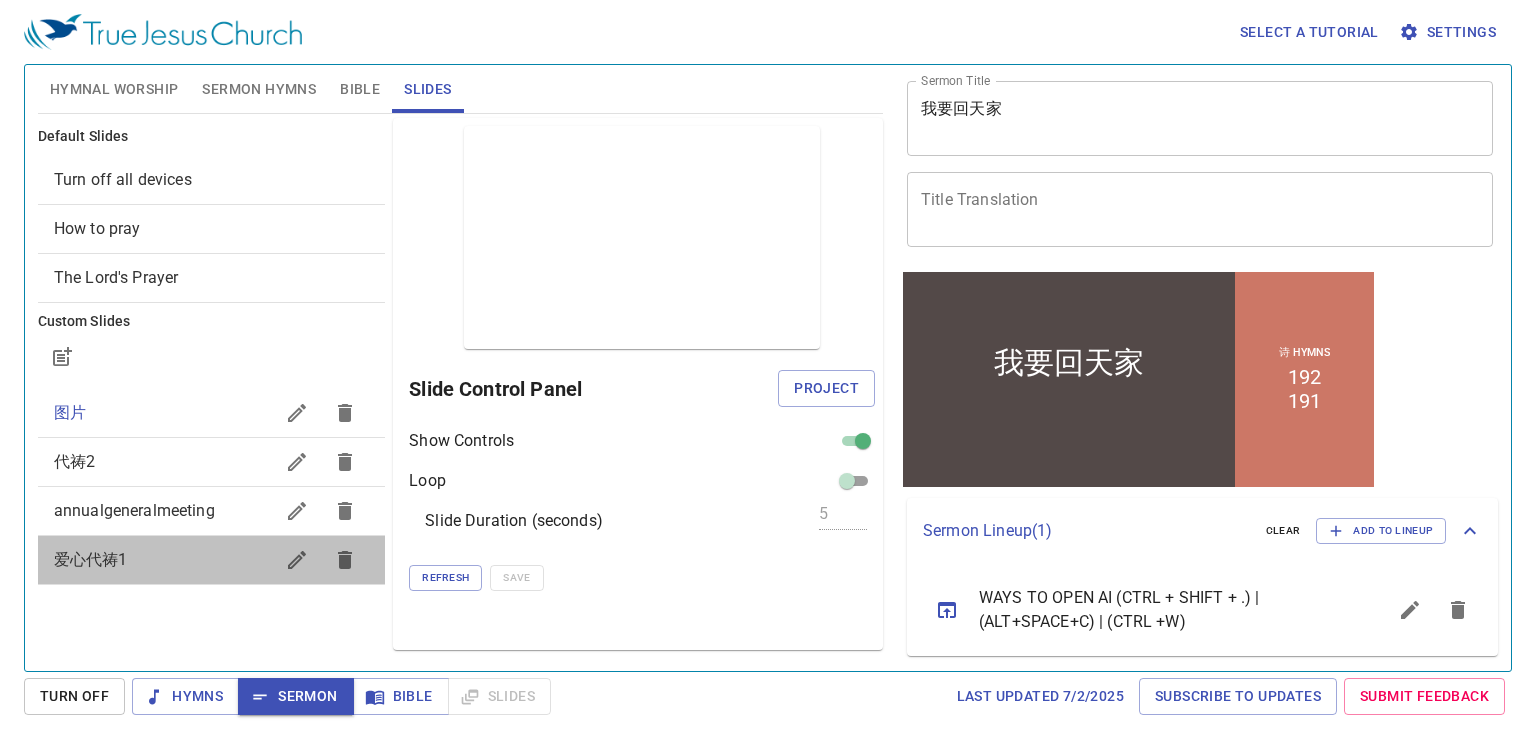 click on "爱心代祷1" at bounding box center [164, 560] 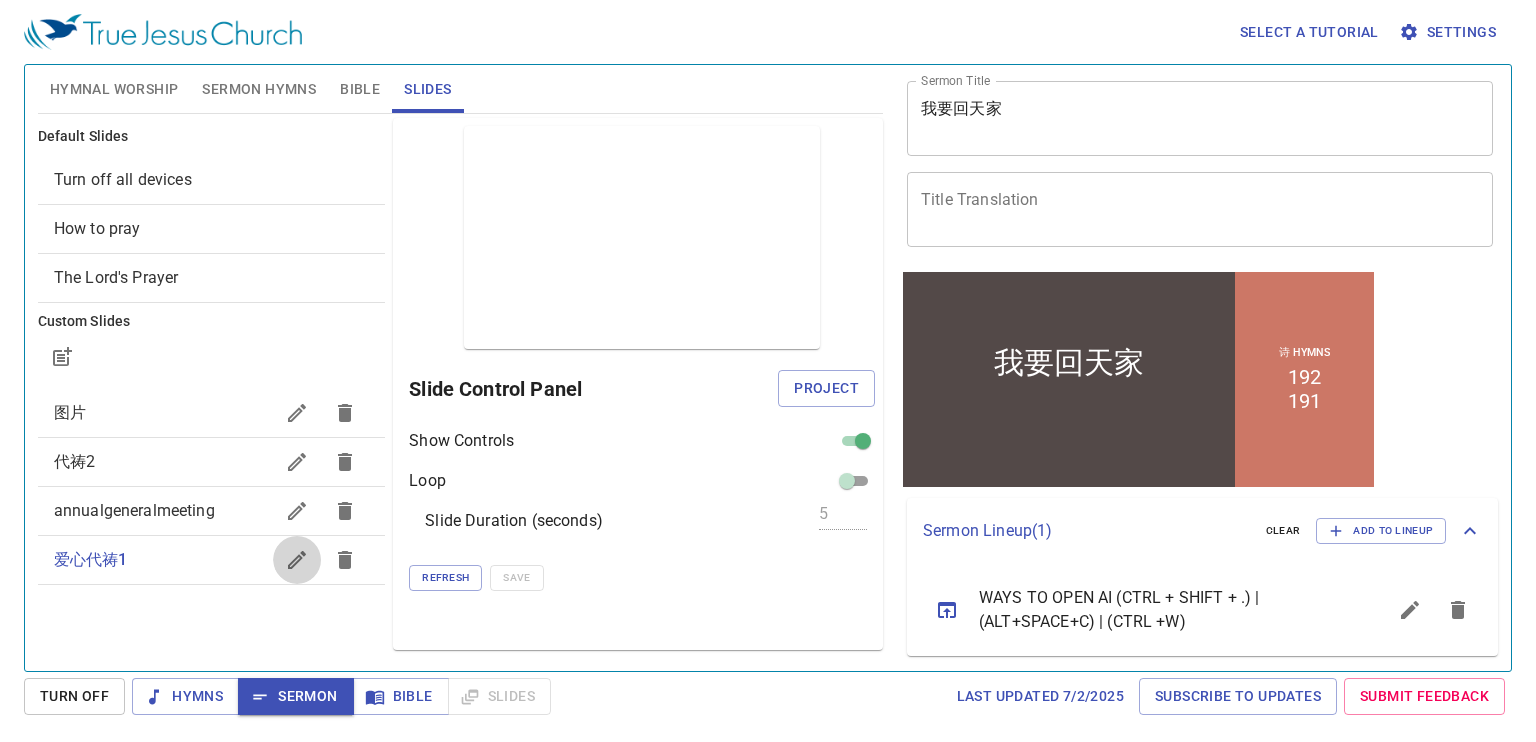 click 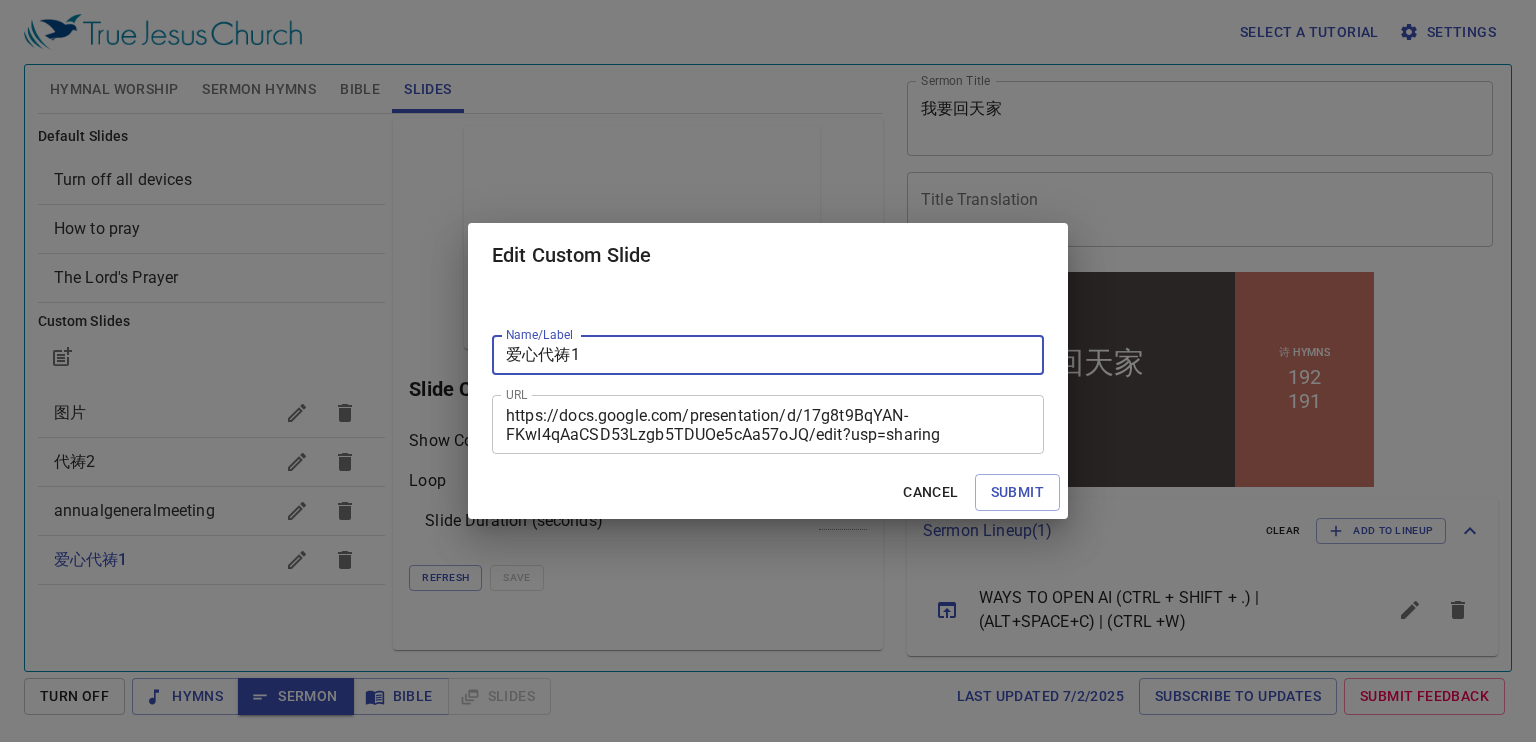 click on "Cancel" at bounding box center [930, 492] 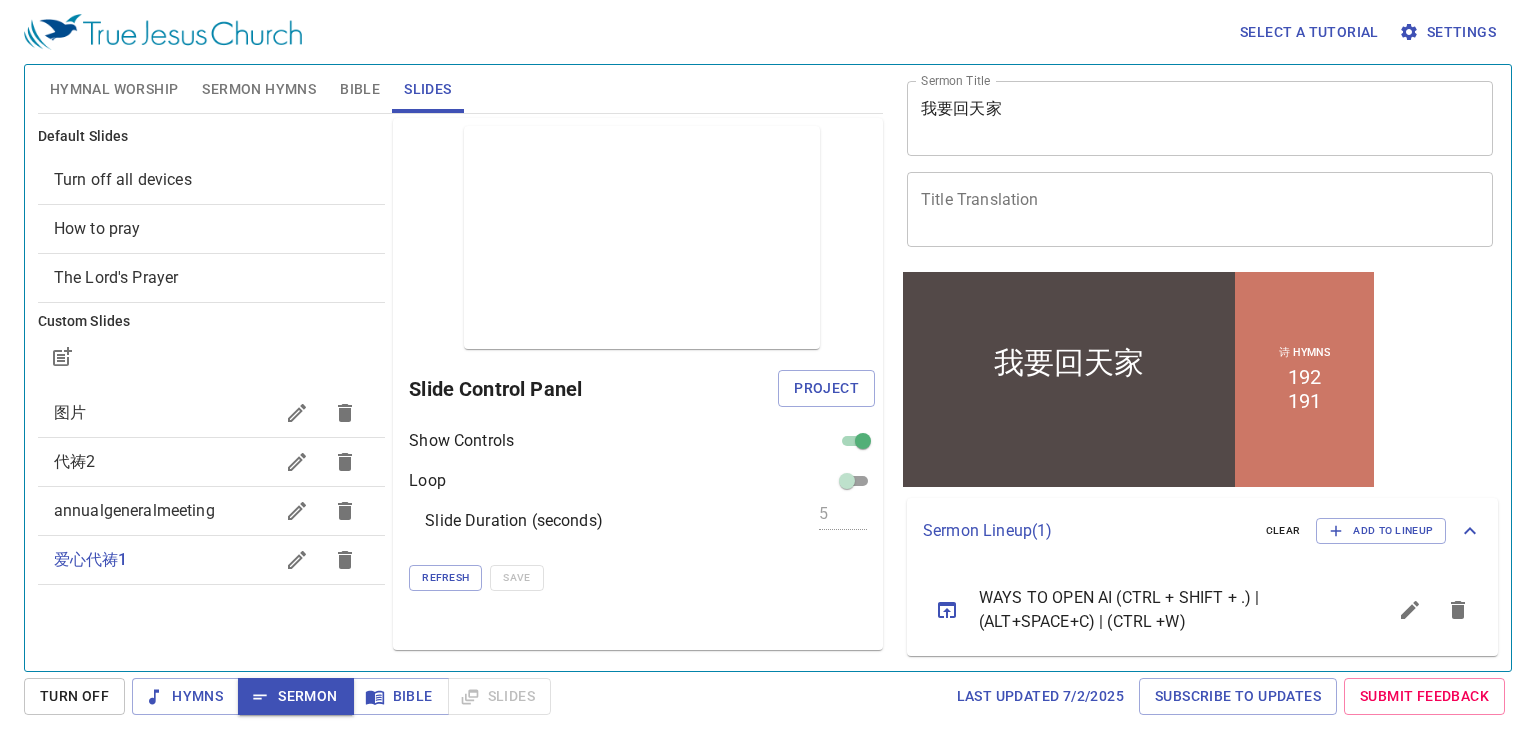click on "Preview Only Slide Control Panel Project Show Controls Loop Slide Duration (seconds) 5 Refresh Save" at bounding box center [638, 384] 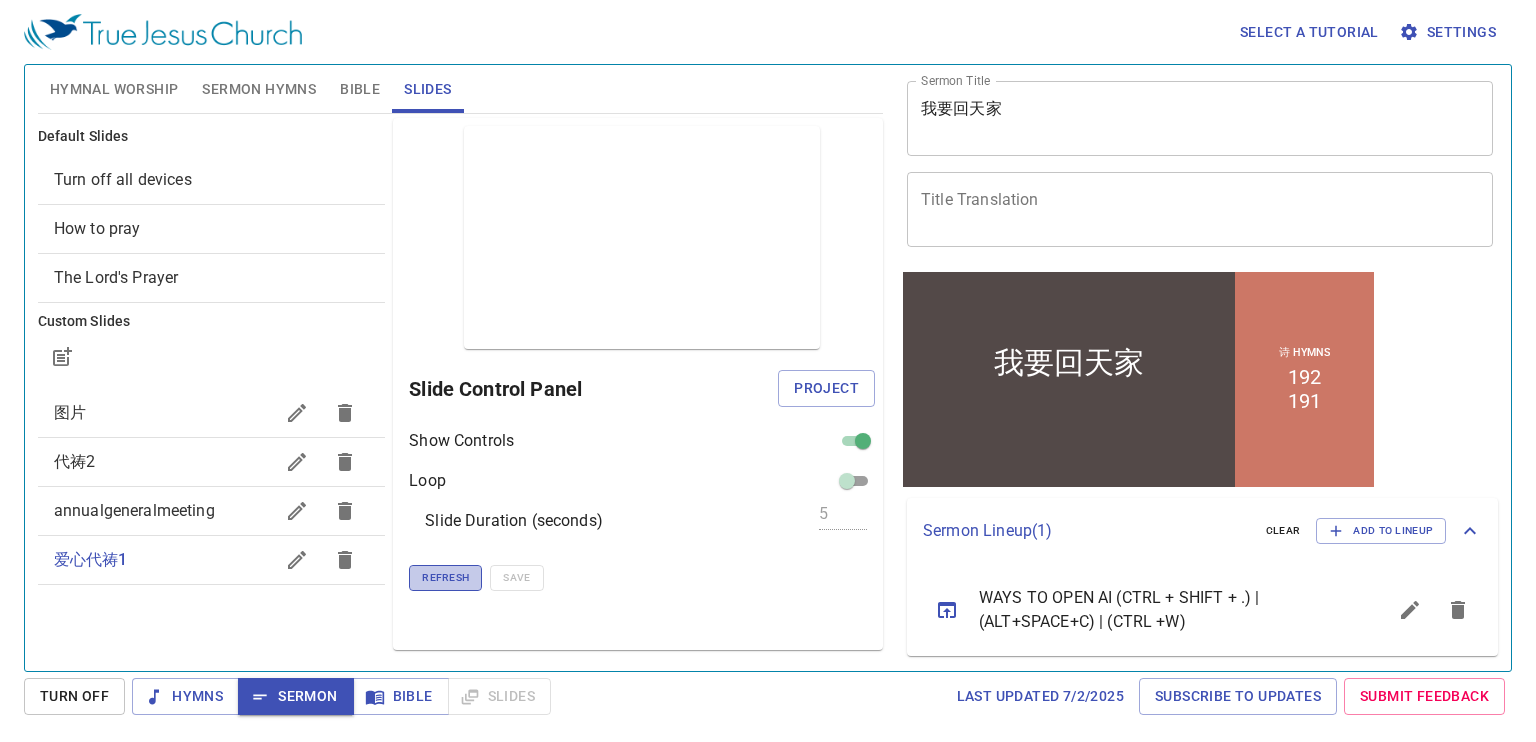 click on "Refresh" at bounding box center (445, 578) 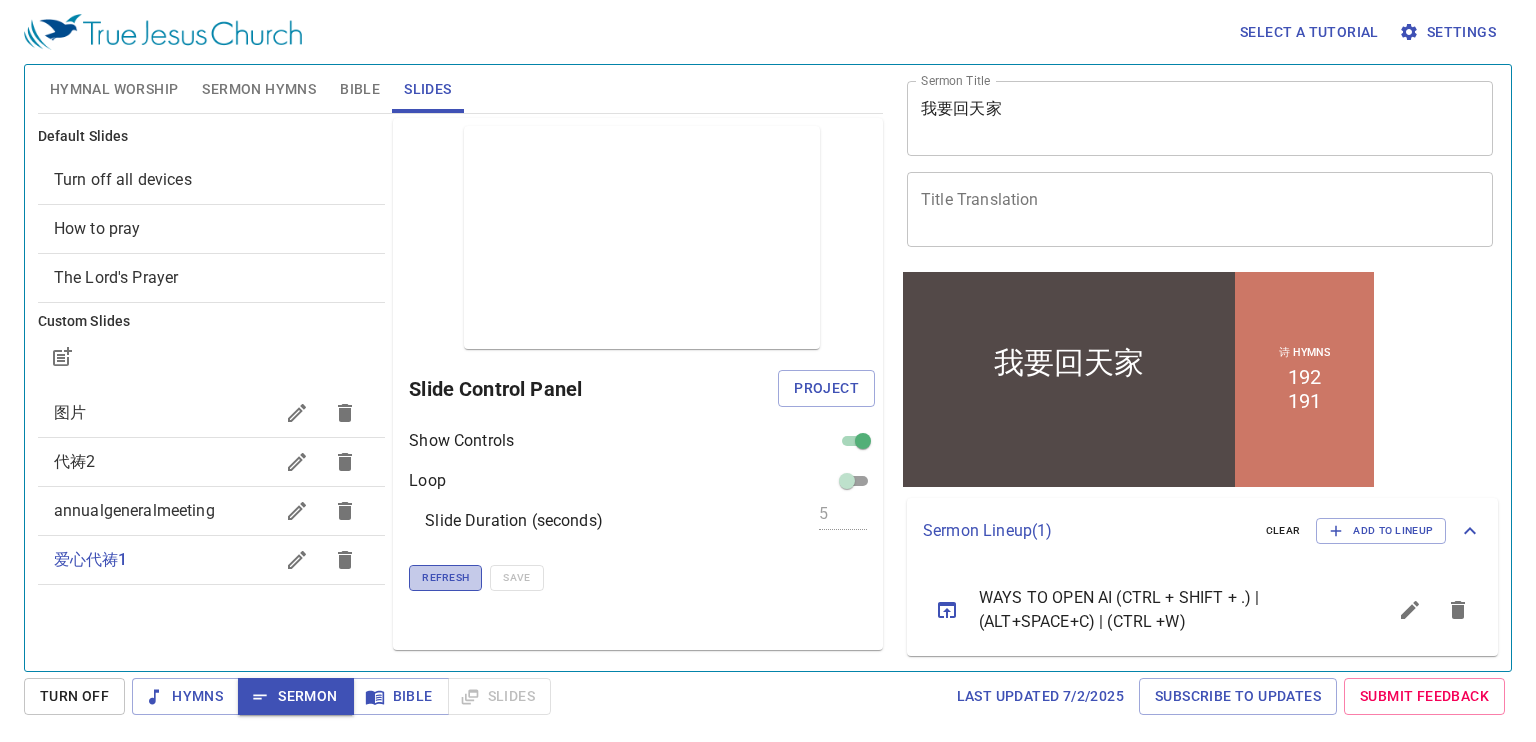 click on "Refresh" at bounding box center (445, 578) 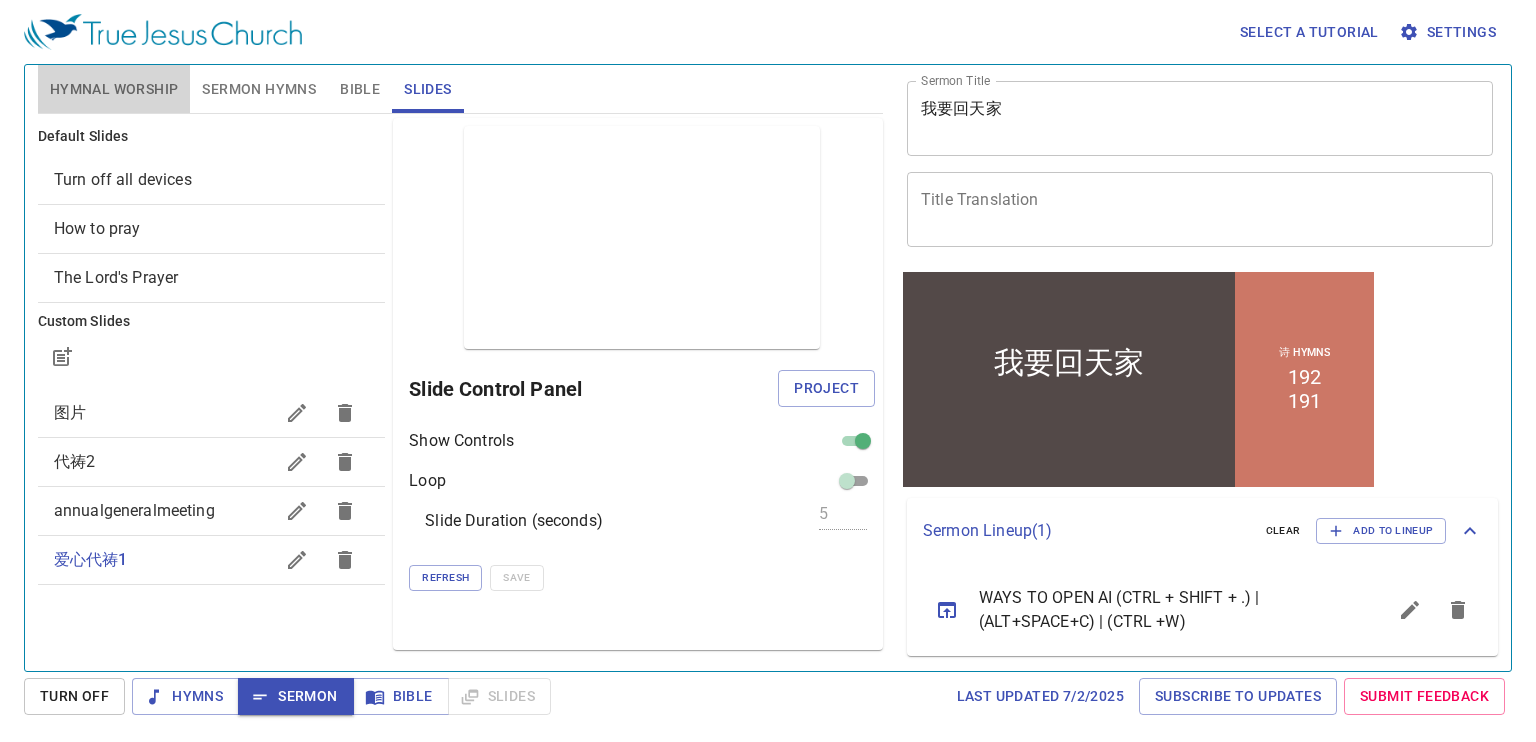 click on "Hymnal Worship" at bounding box center [114, 89] 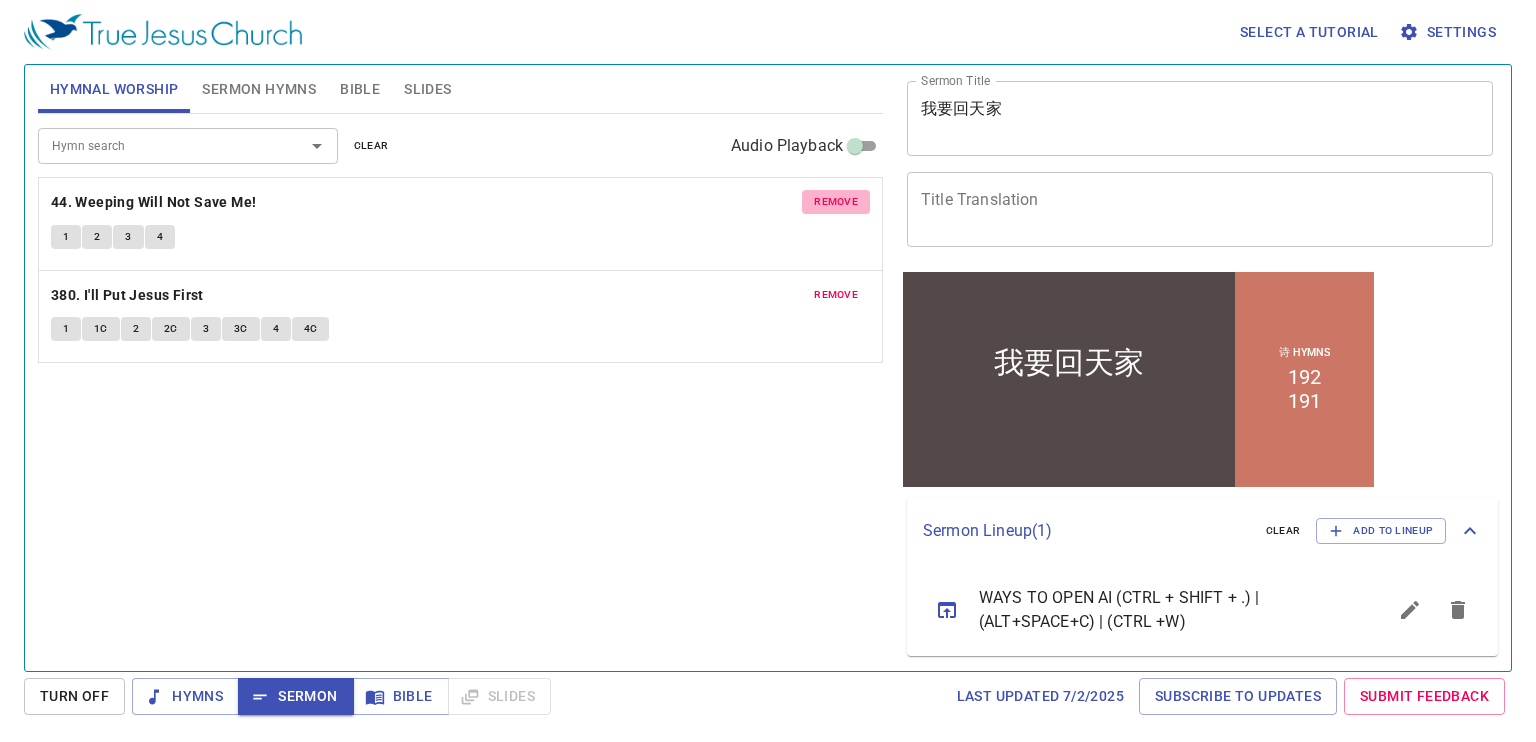 click on "remove" at bounding box center (836, 202) 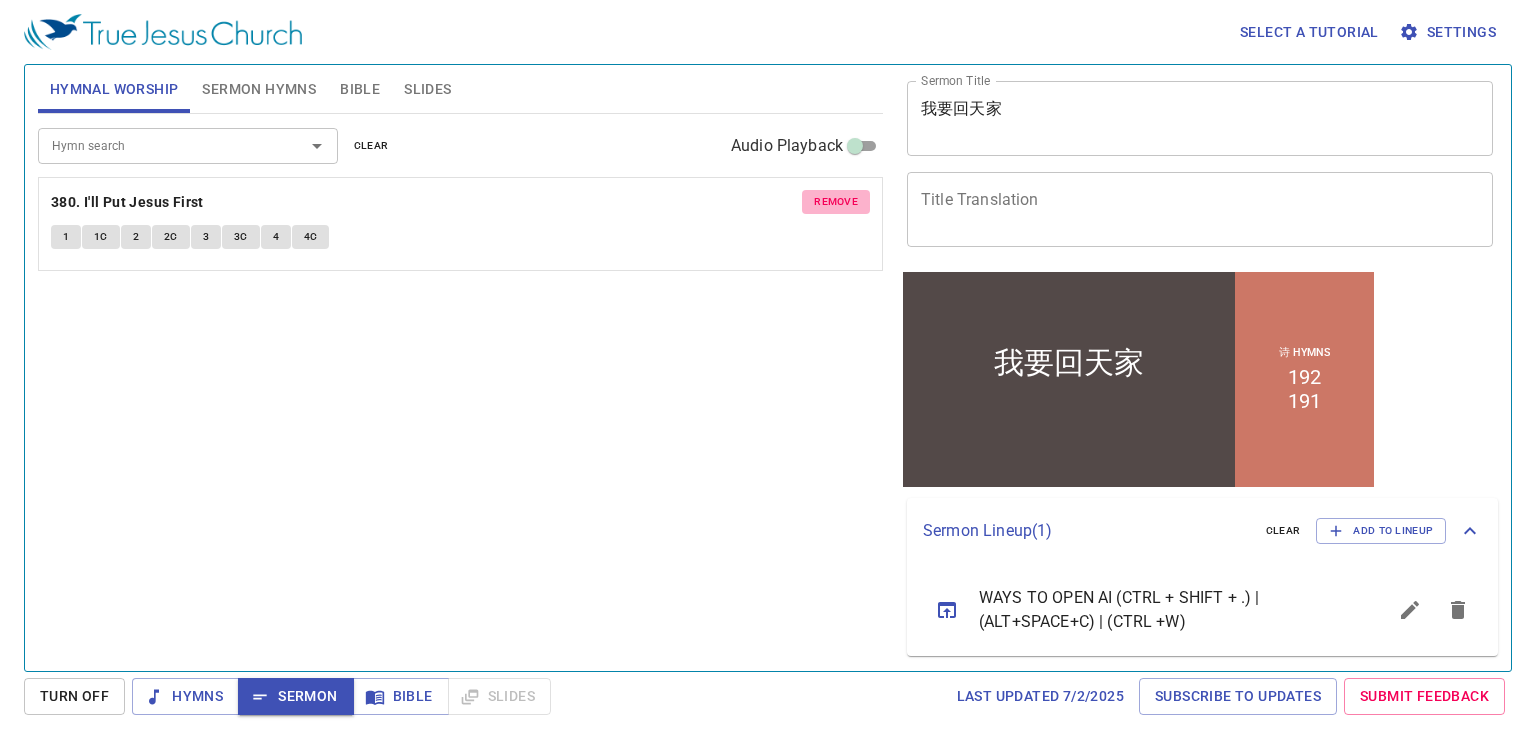 click on "remove" at bounding box center [836, 202] 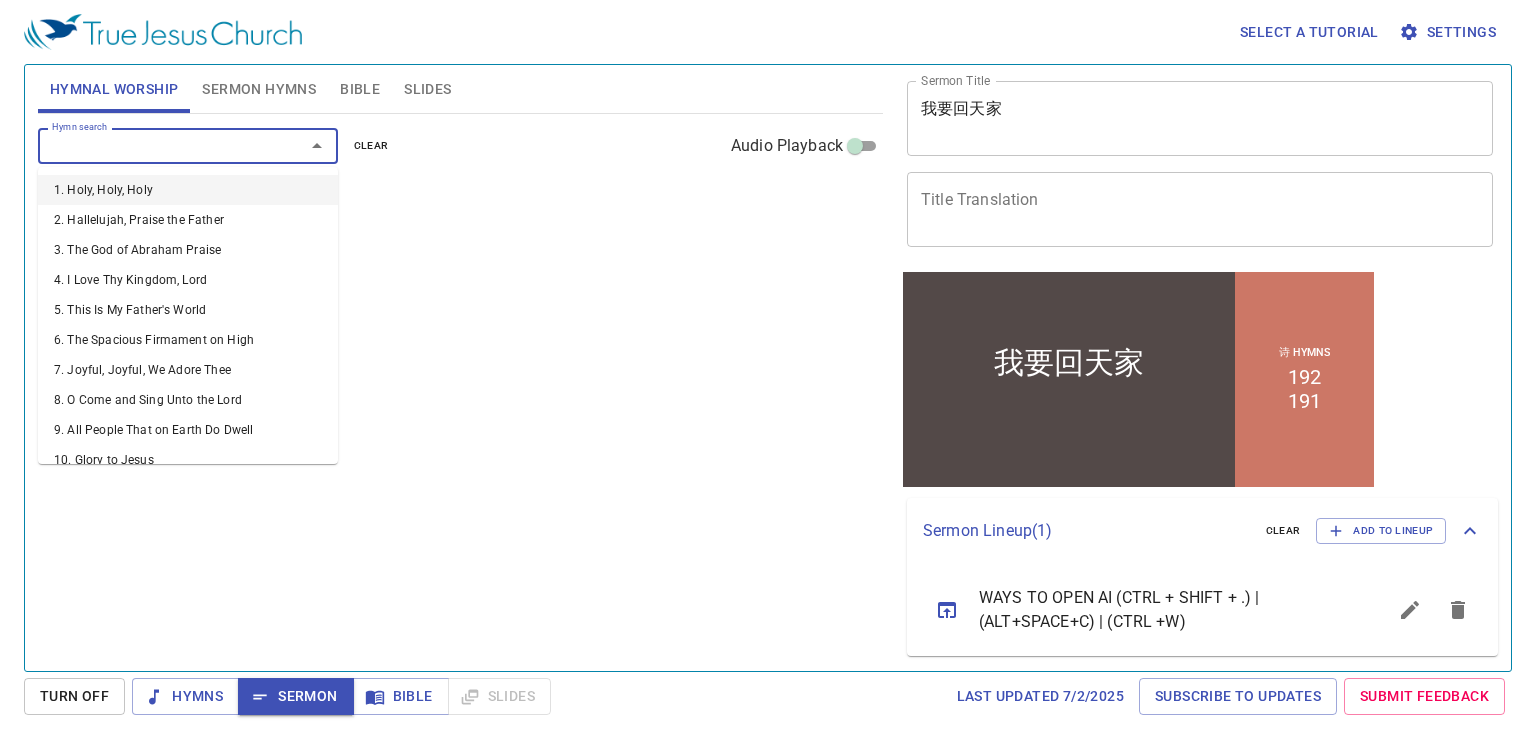 click on "Hymn search" at bounding box center (158, 145) 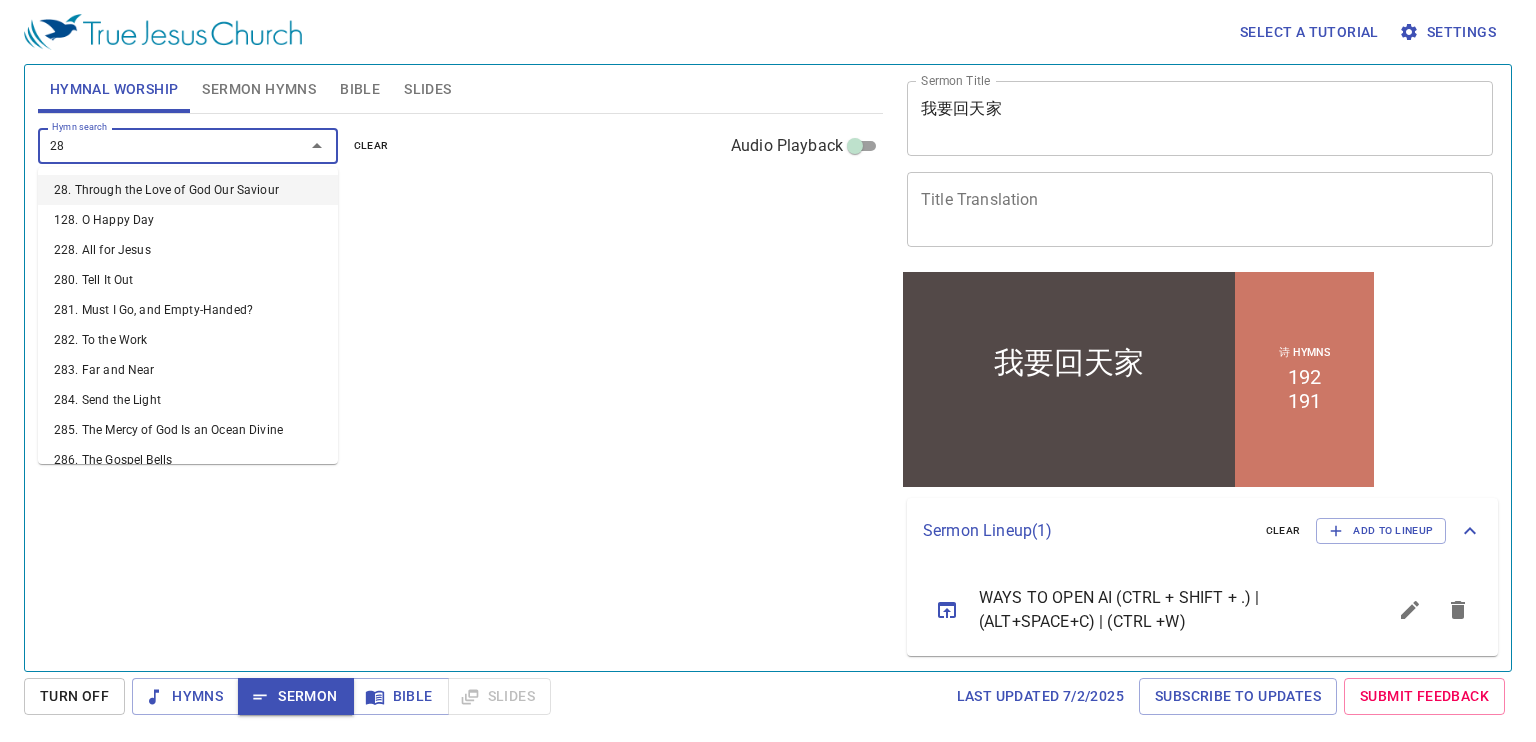 type on "285" 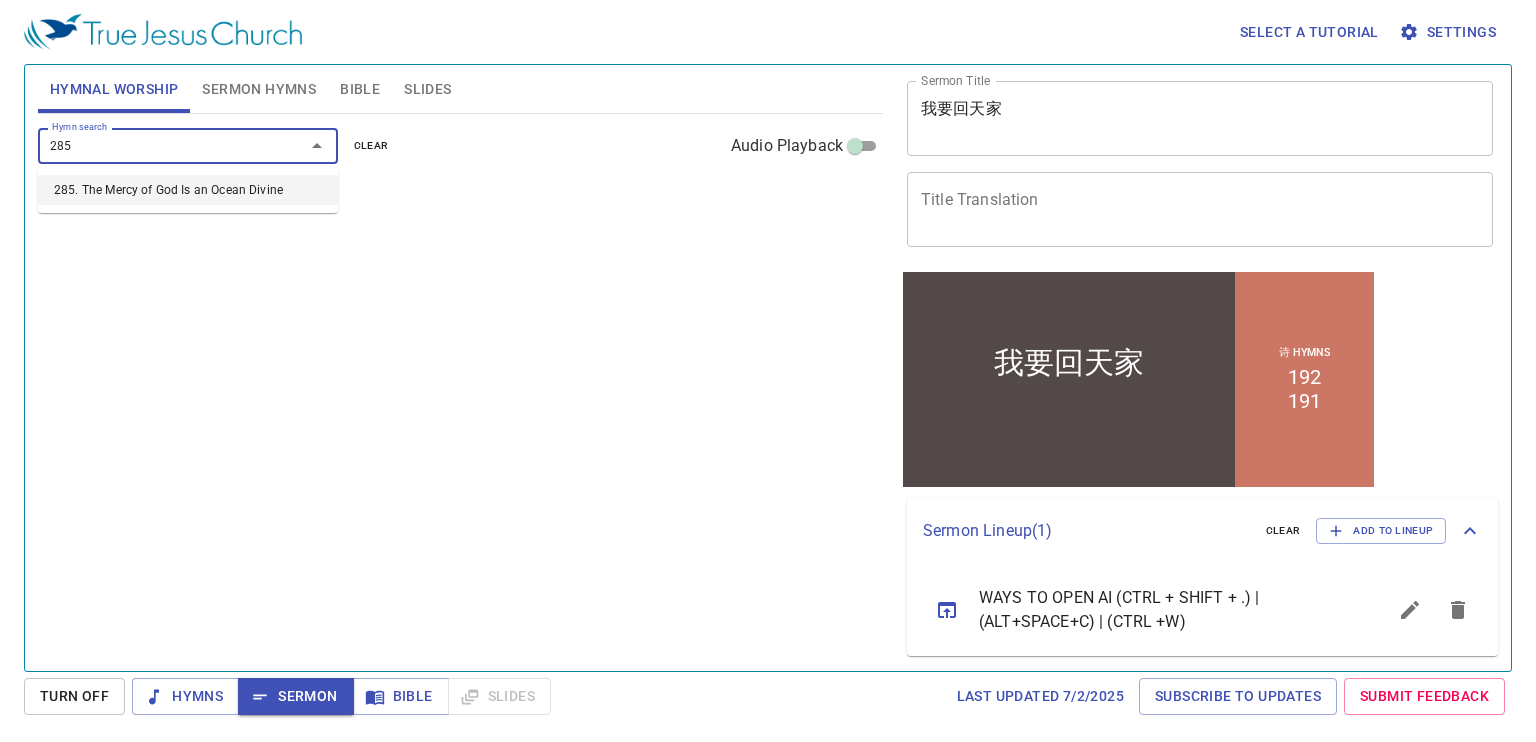 type 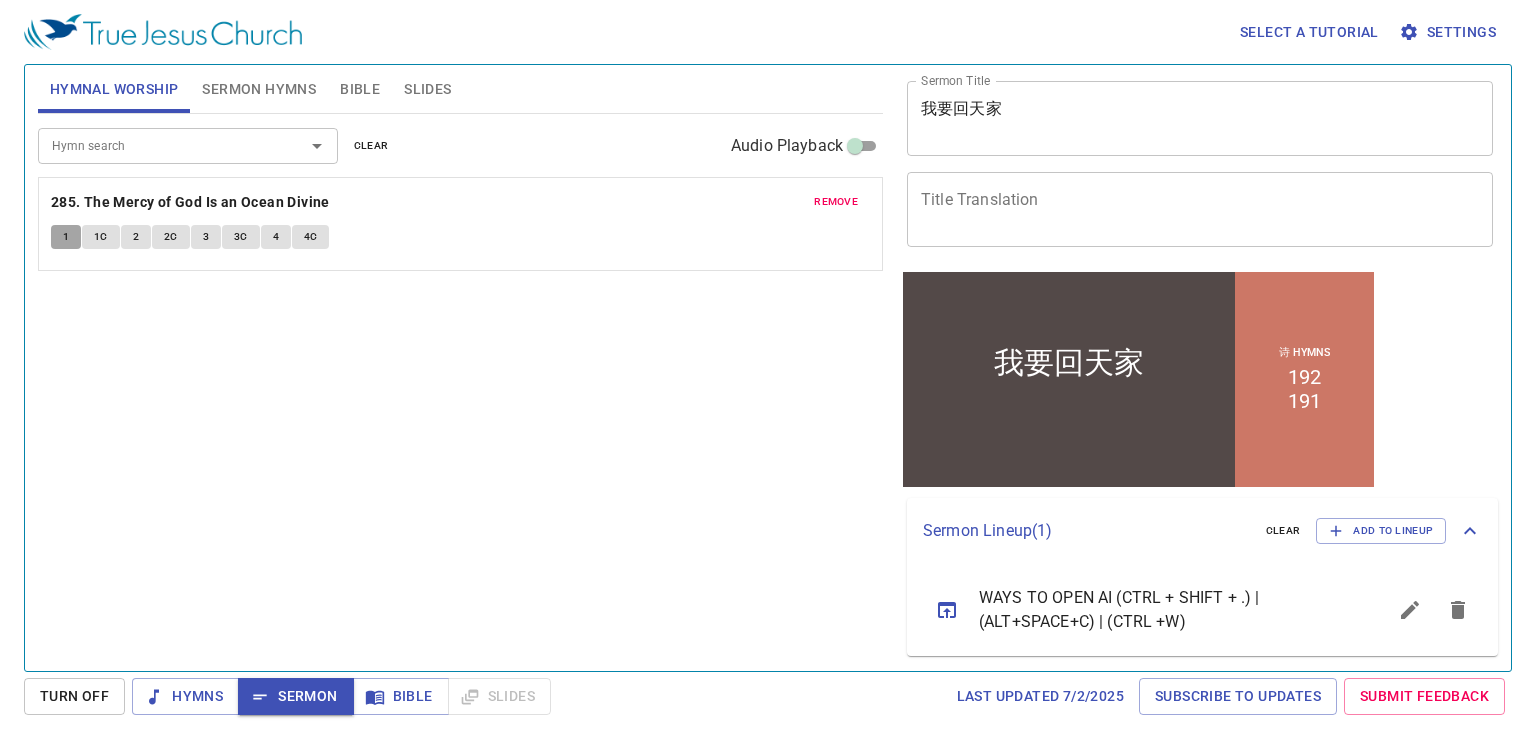 click on "1" at bounding box center (66, 237) 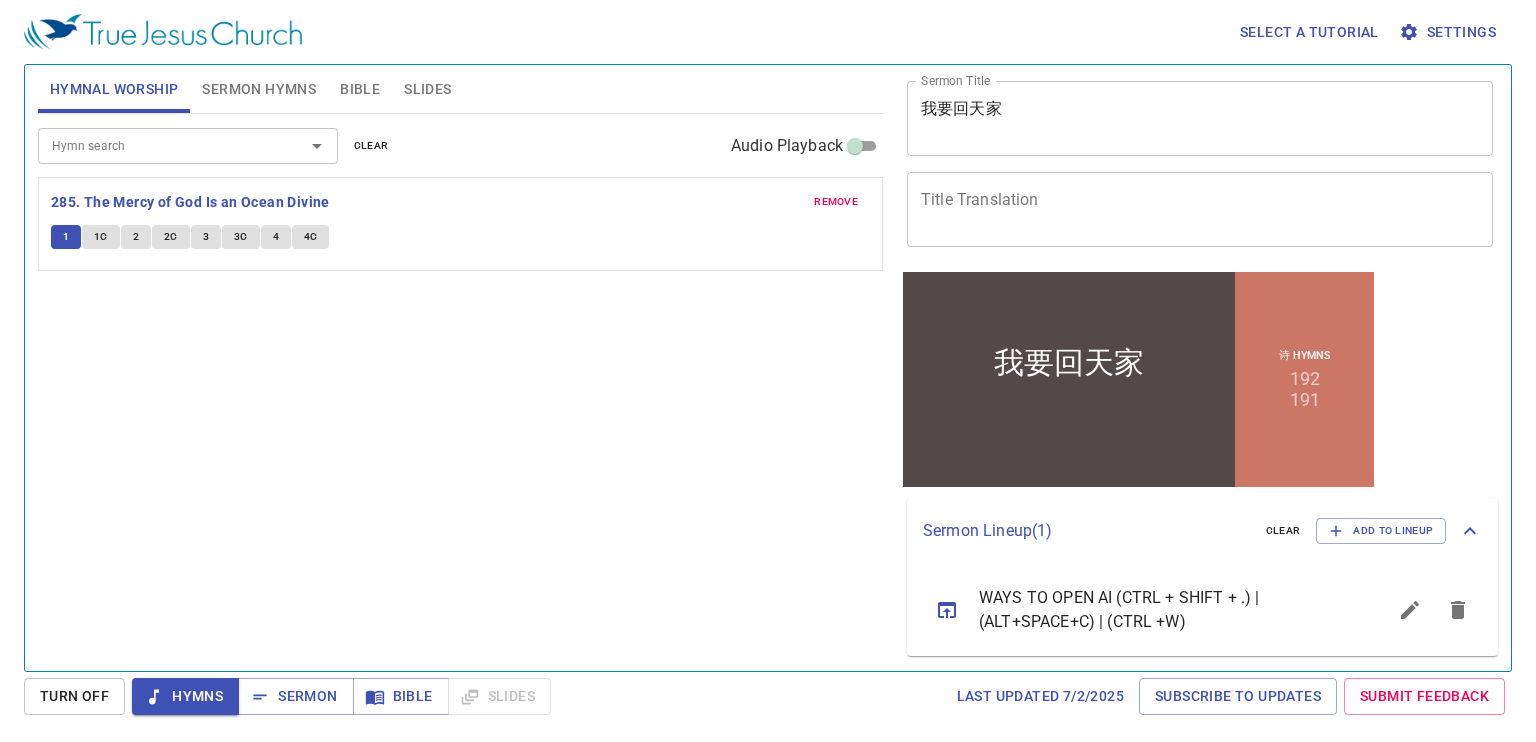 type 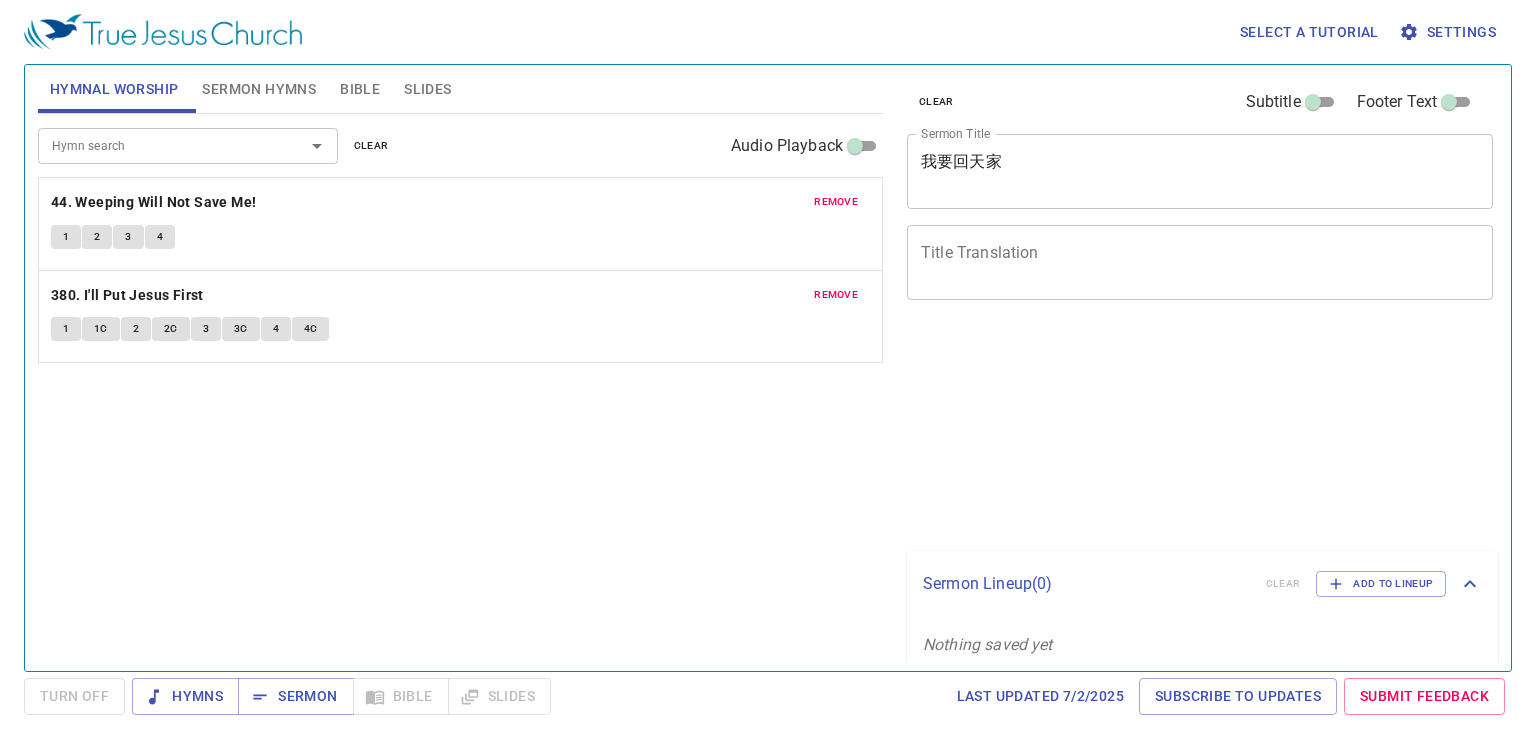 scroll, scrollTop: 0, scrollLeft: 0, axis: both 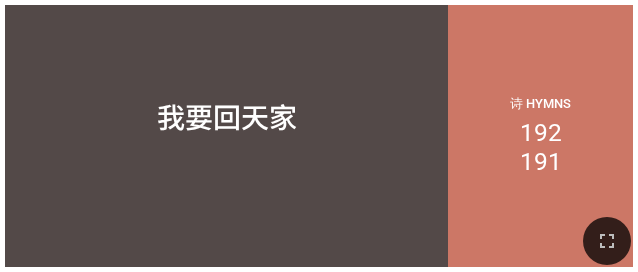 click at bounding box center [319, 241] 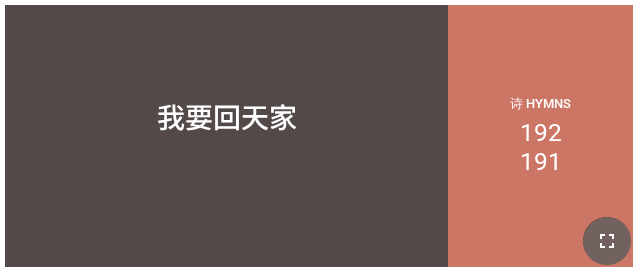click 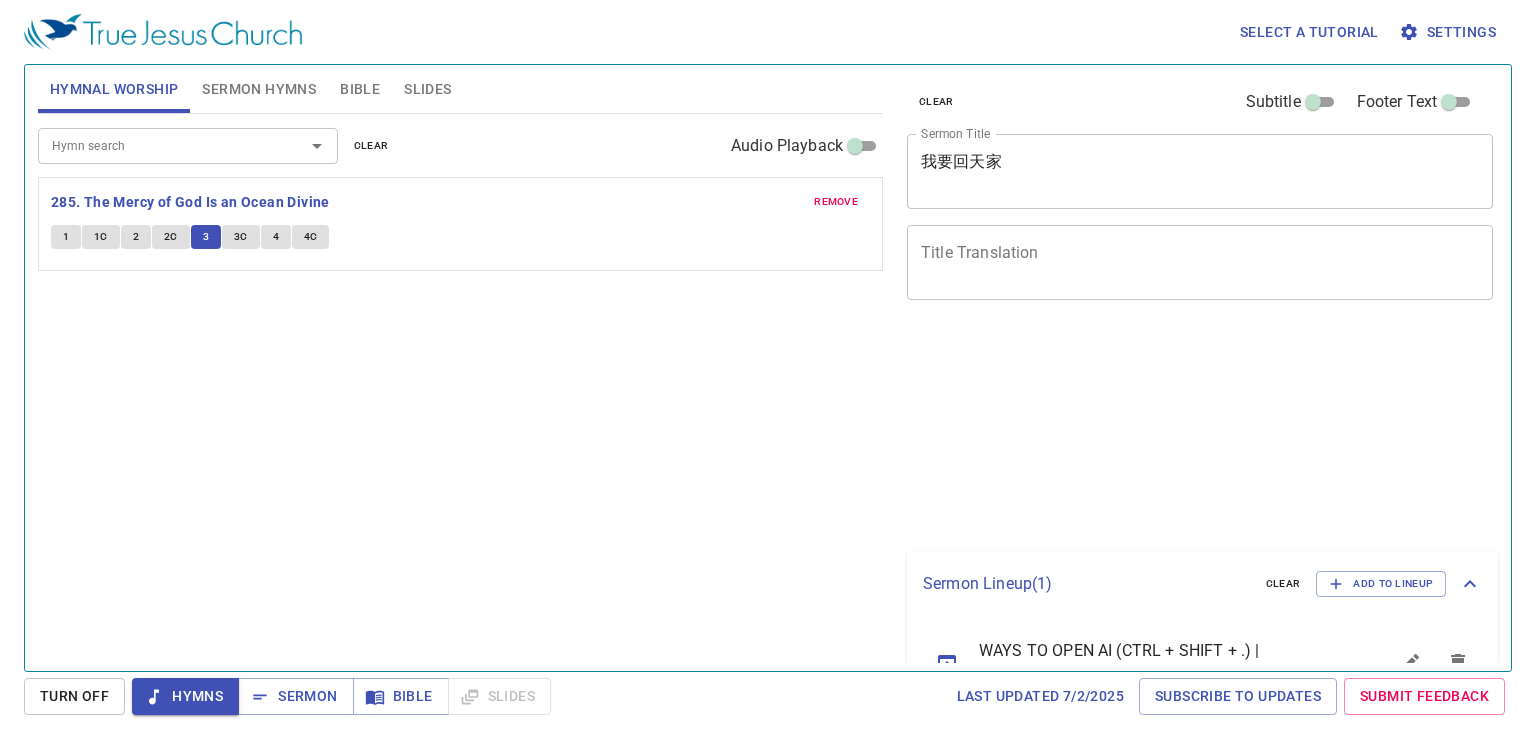 scroll, scrollTop: 0, scrollLeft: 0, axis: both 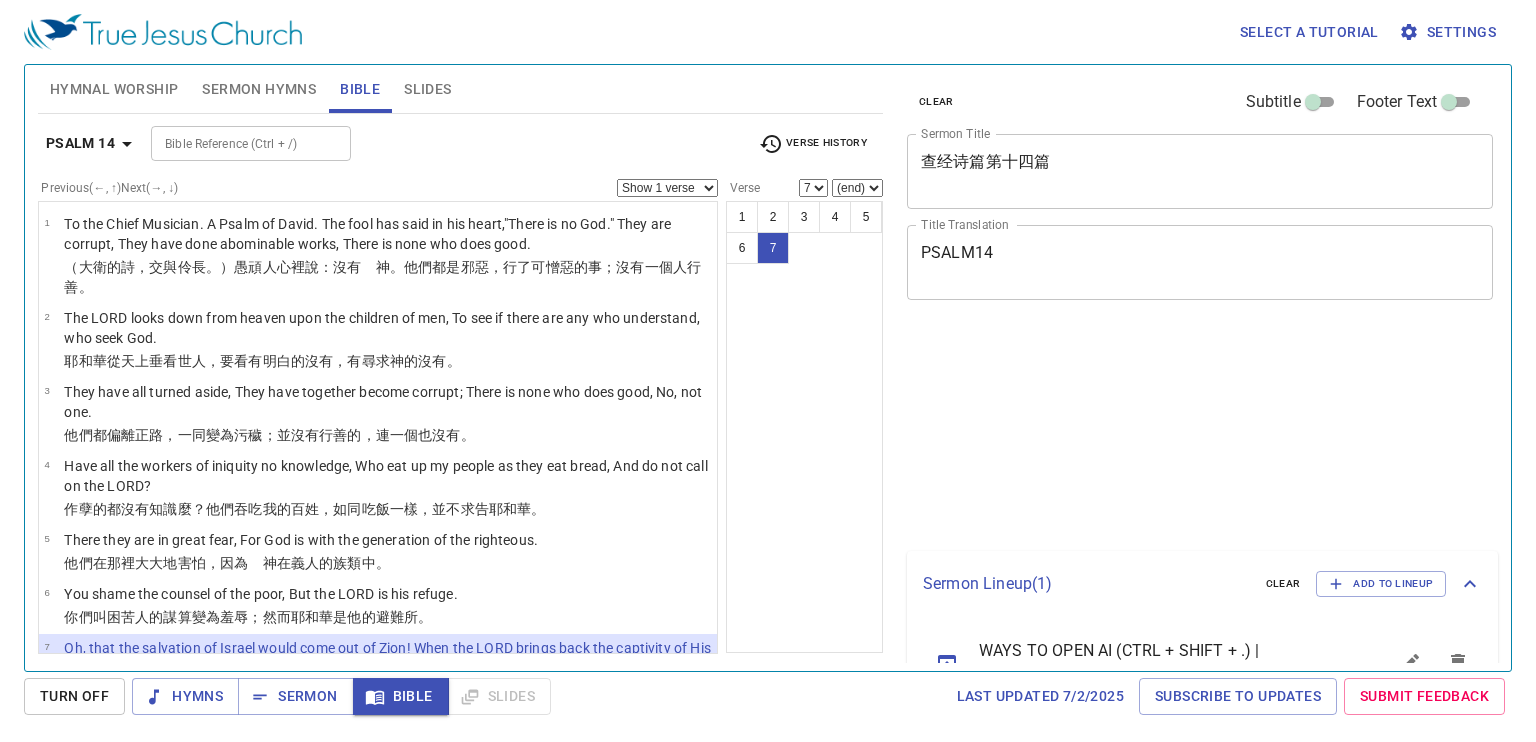 select on "7" 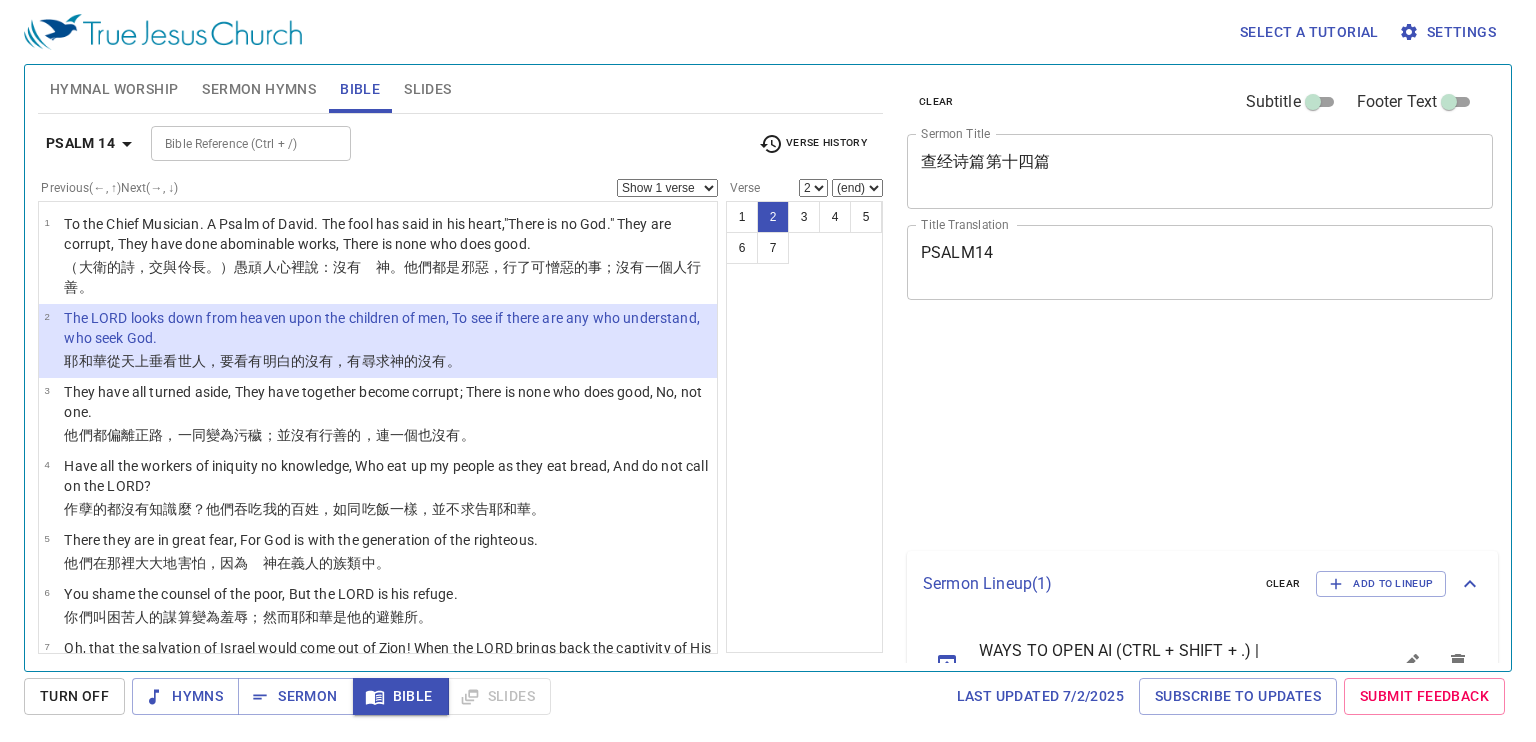 select on "2" 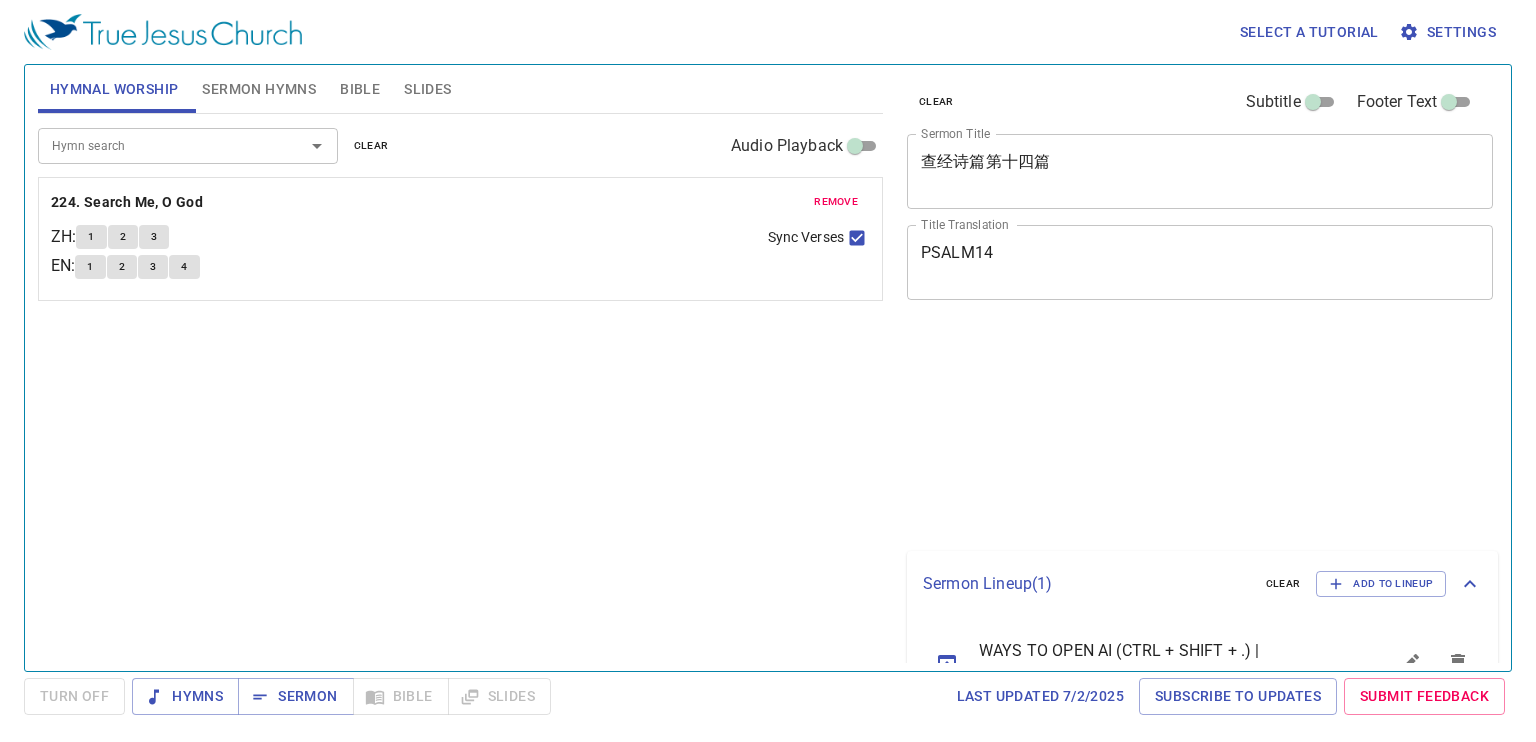 scroll, scrollTop: 0, scrollLeft: 0, axis: both 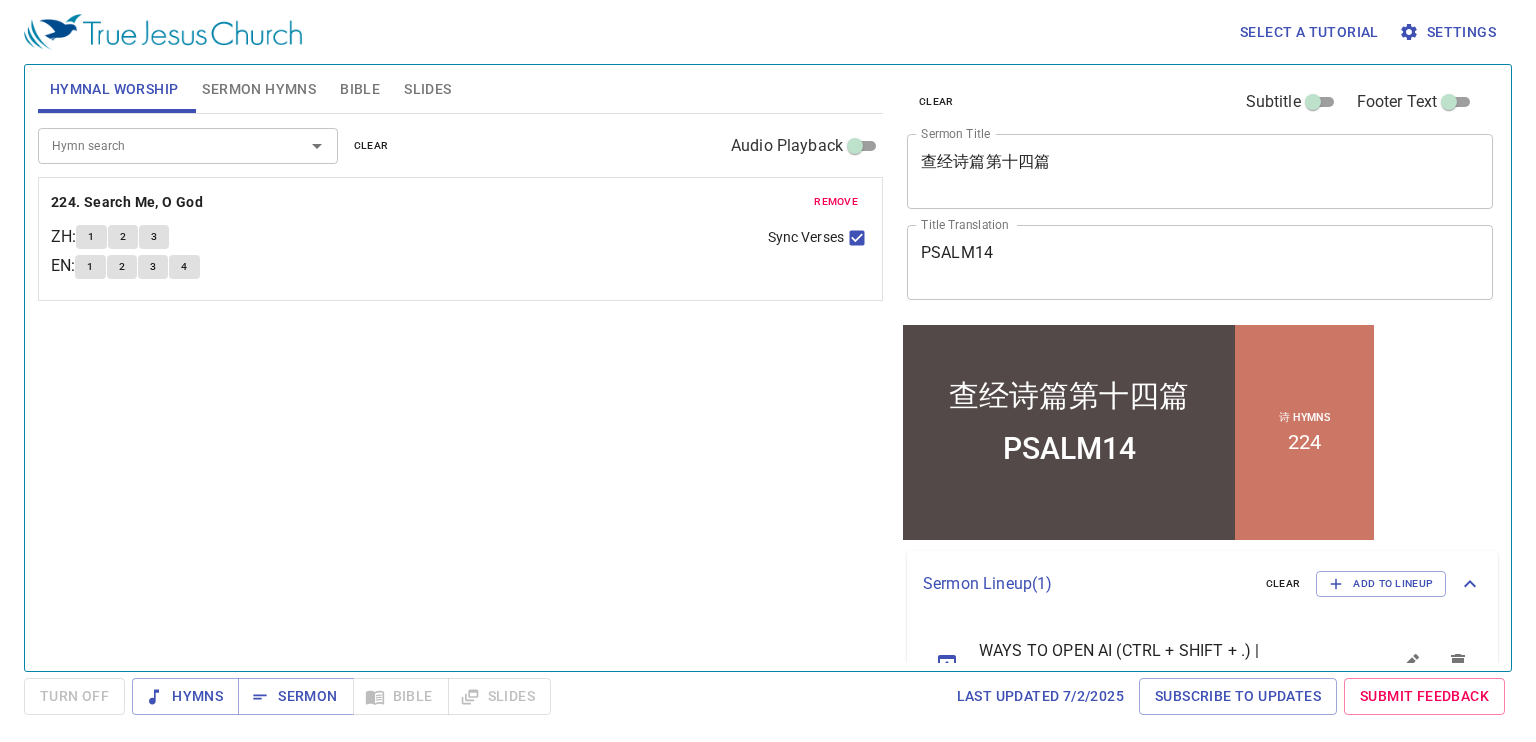 click on "Bible" at bounding box center (360, 89) 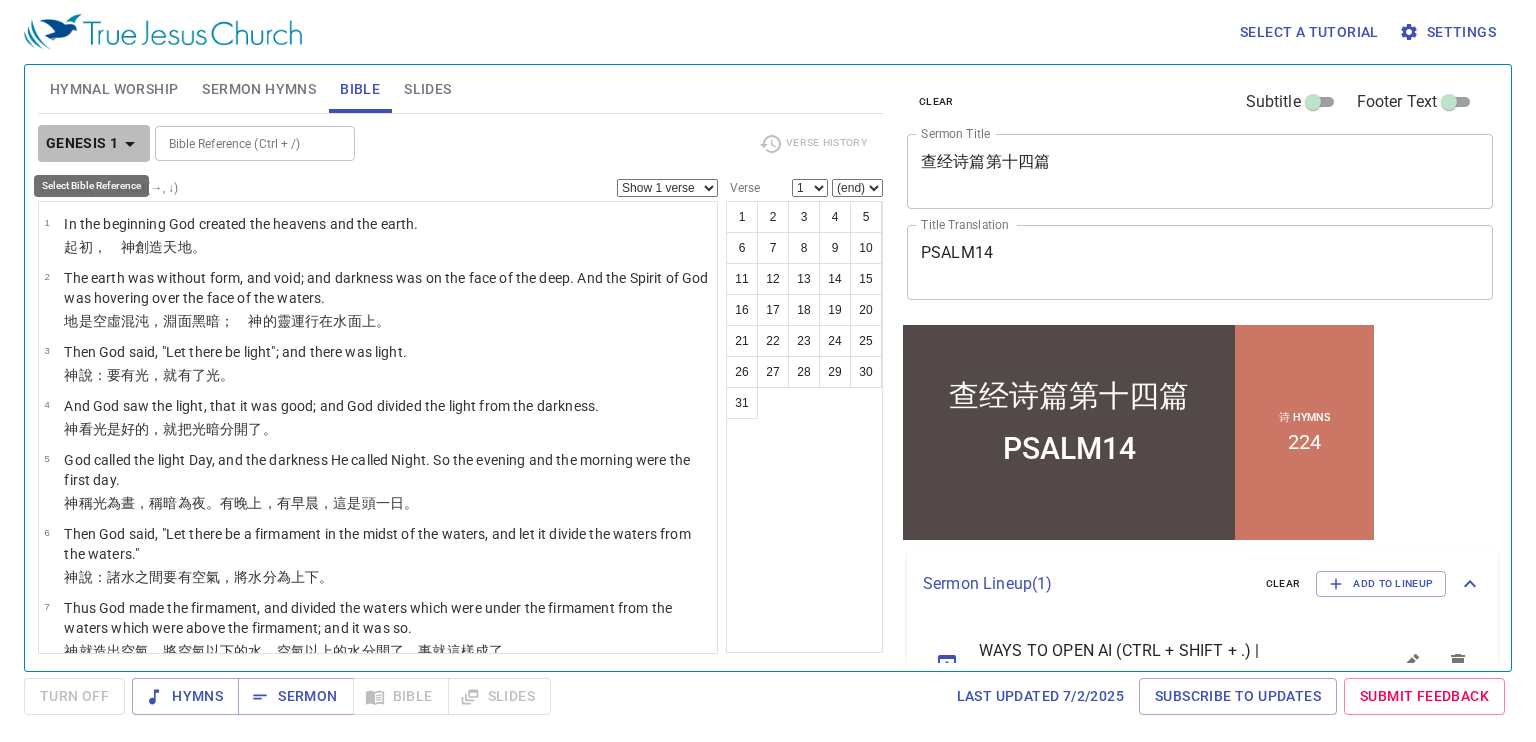 click on "Genesis 1" at bounding box center (82, 143) 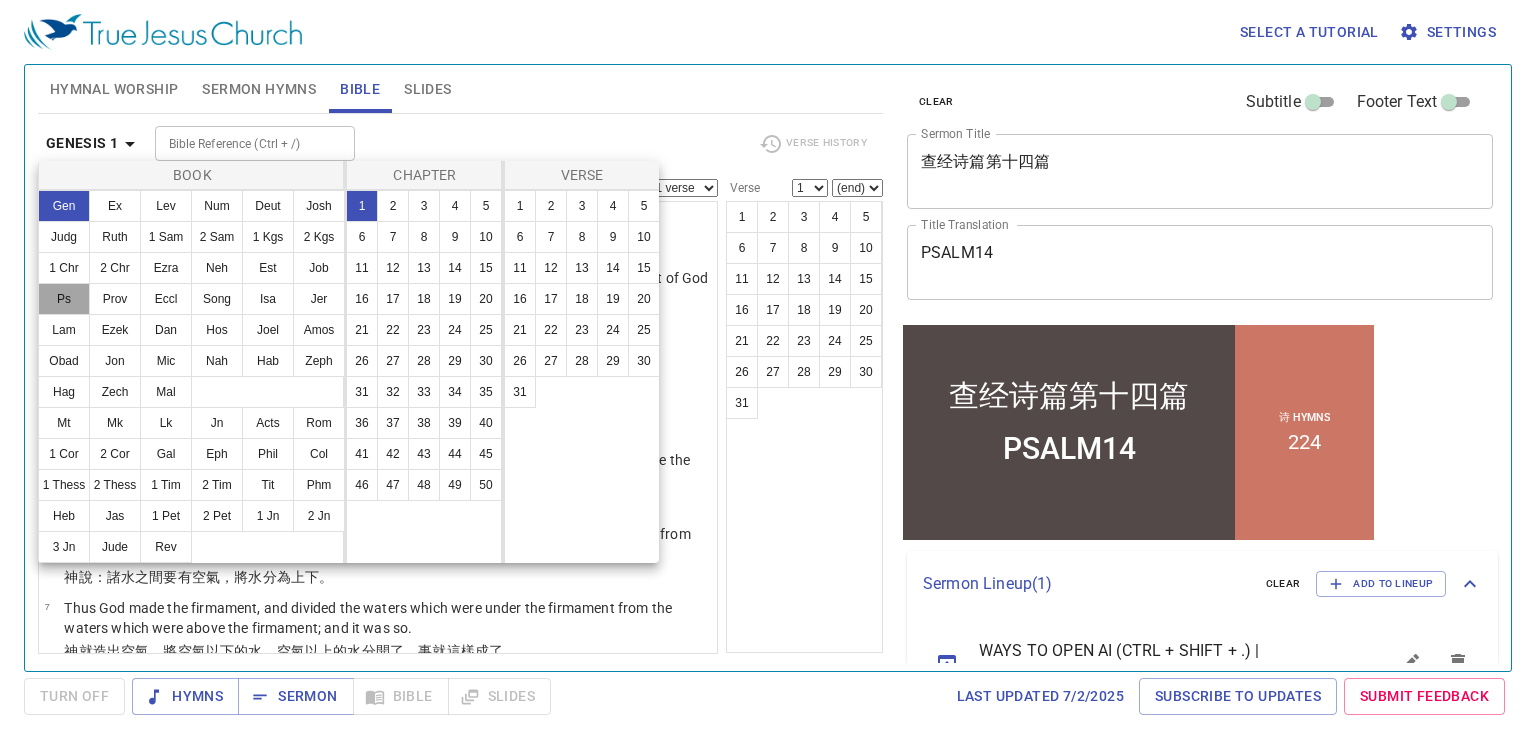 click on "Ps" at bounding box center (64, 299) 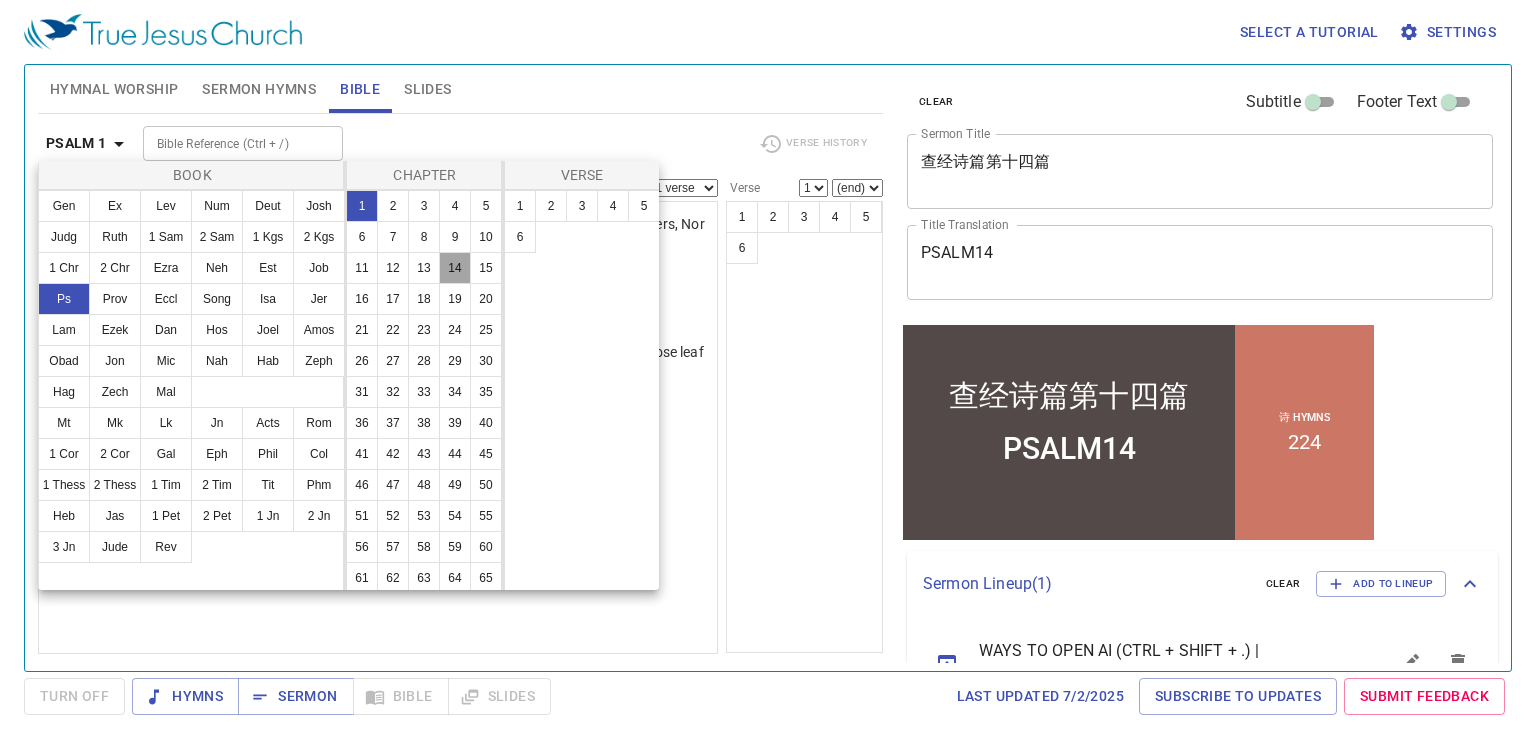 click on "14" at bounding box center [455, 268] 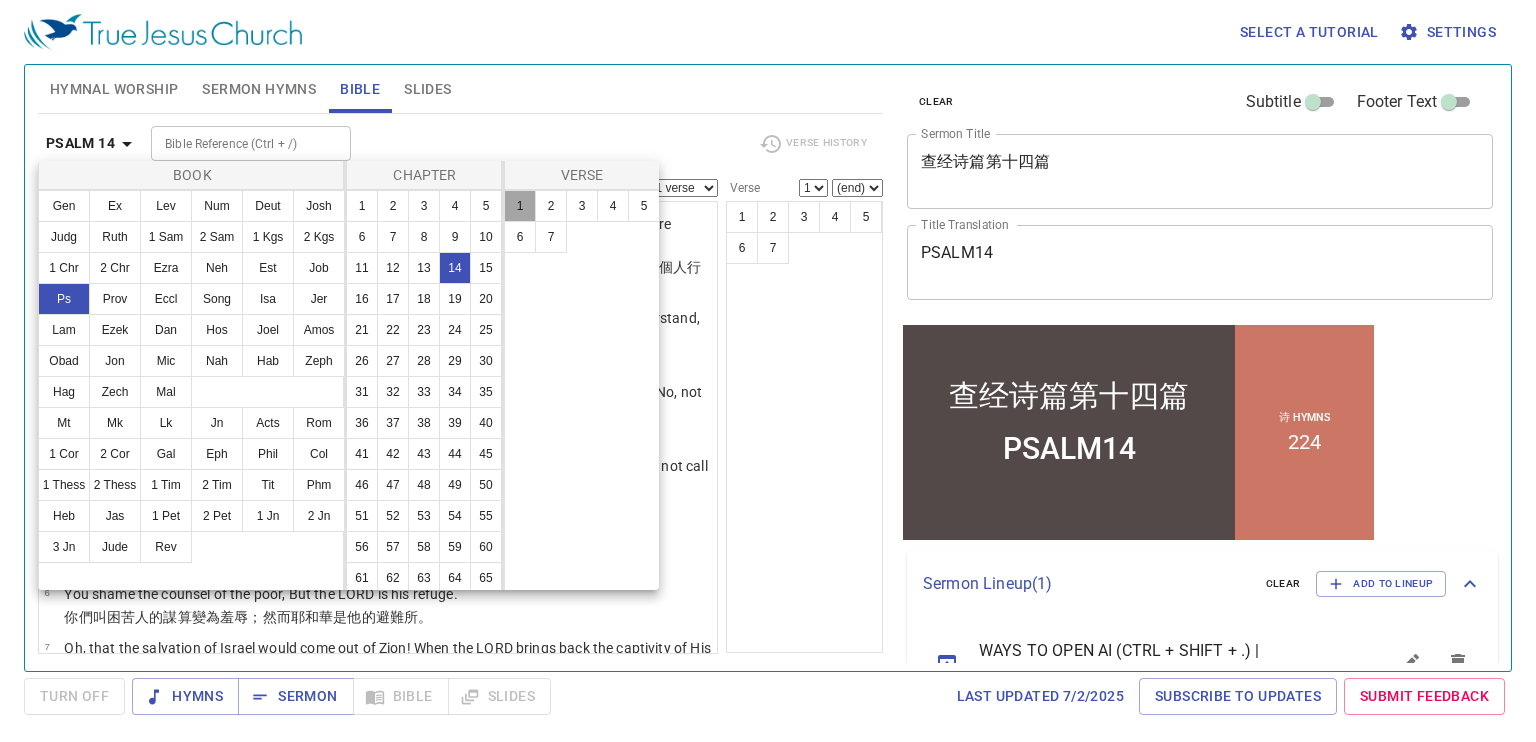 click on "1" at bounding box center [520, 206] 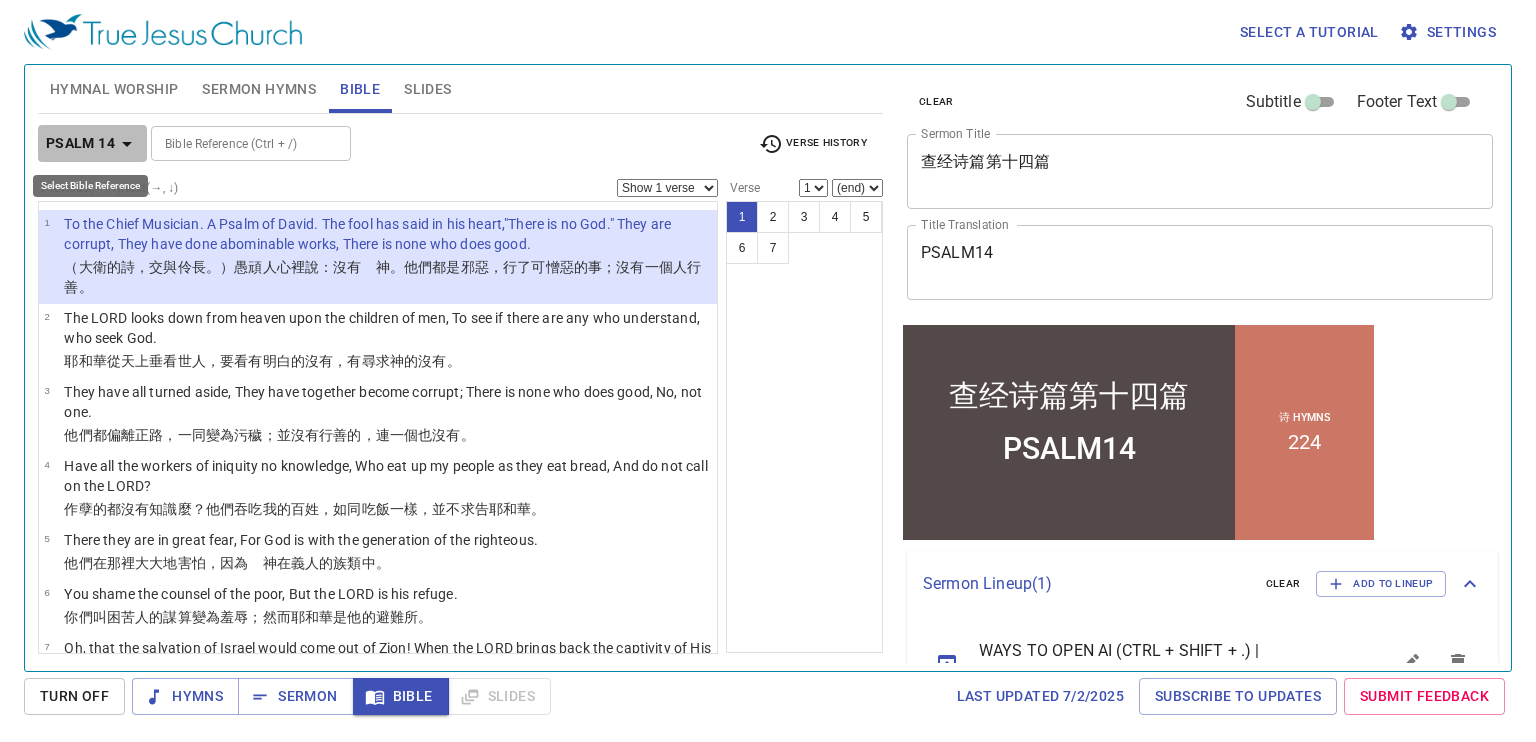 click 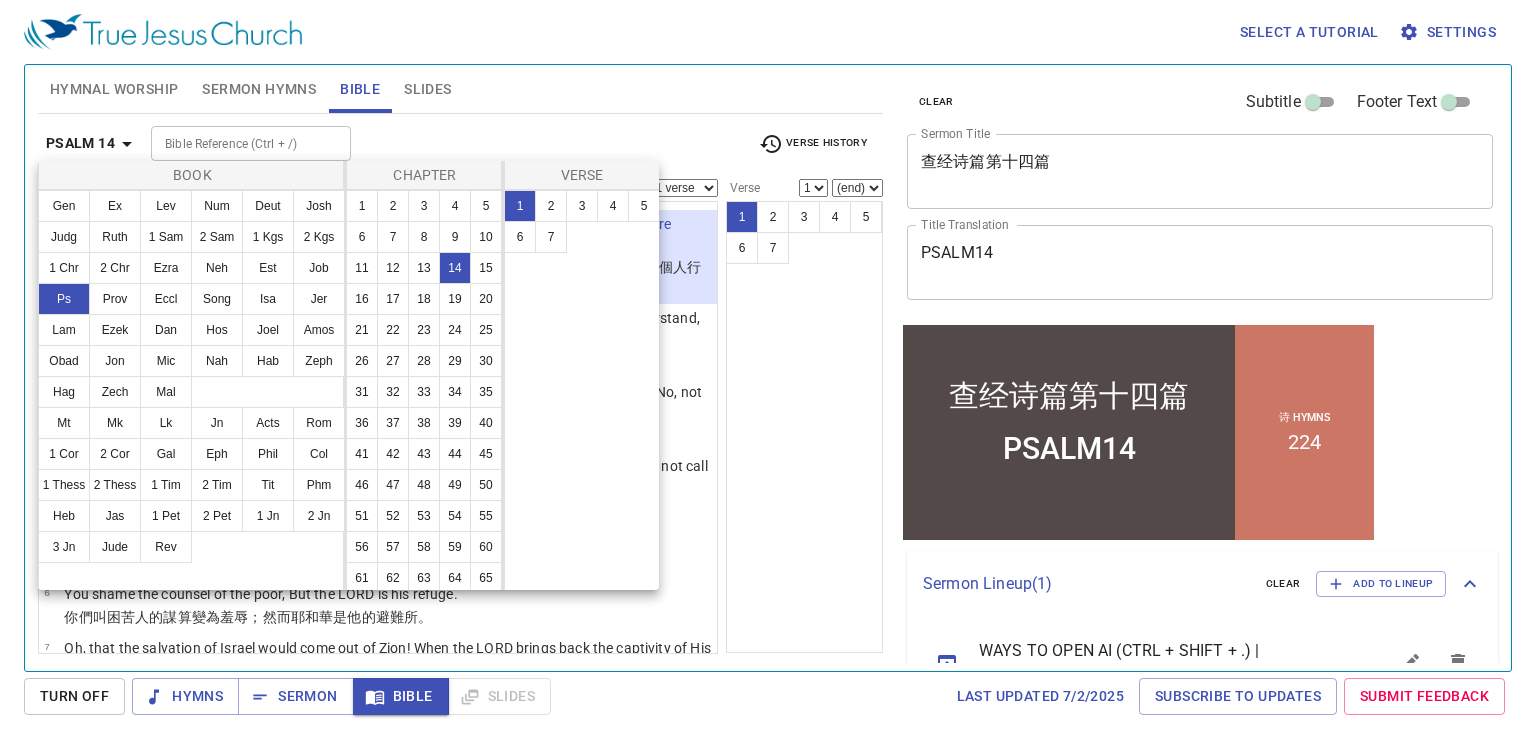 click at bounding box center (768, 371) 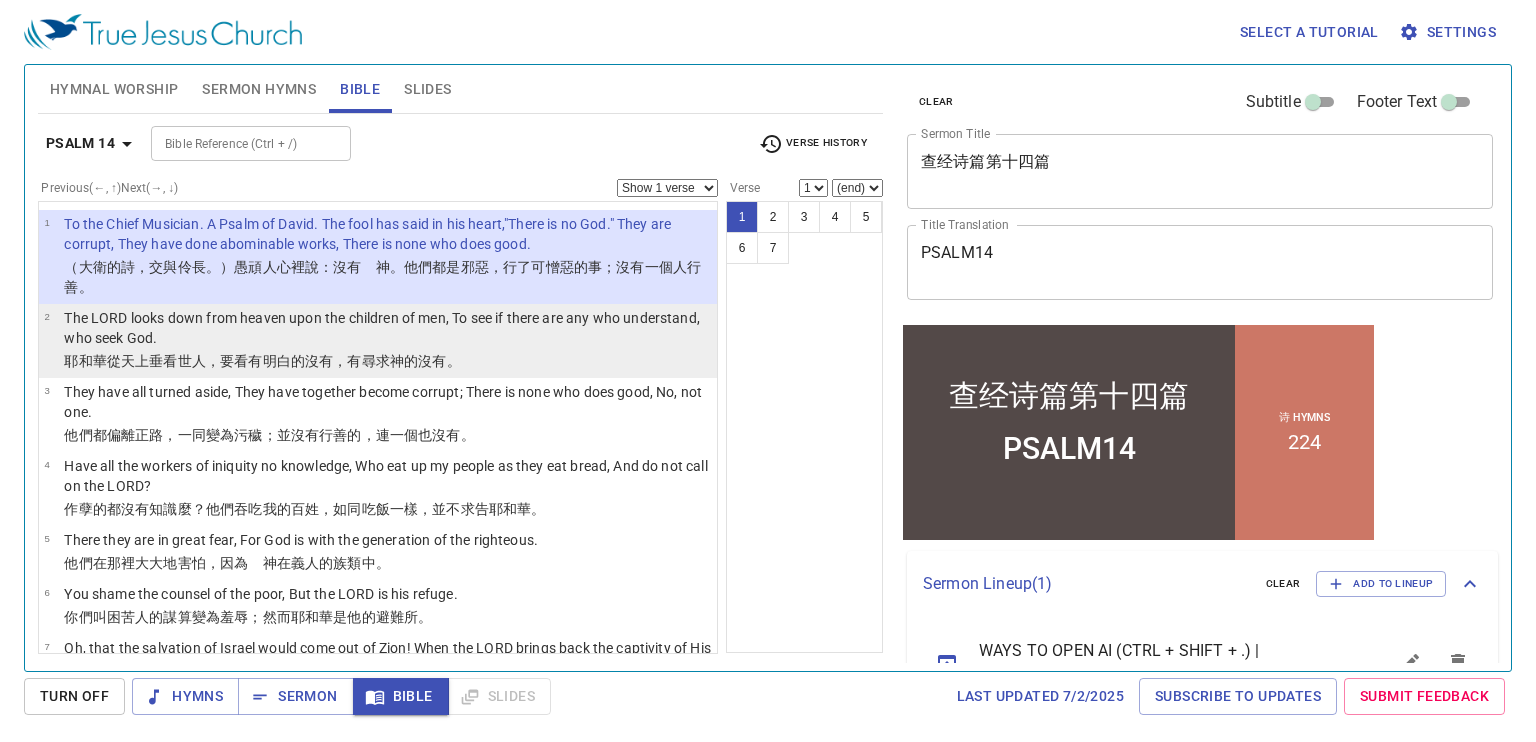 click on "The LORD looks down from heaven upon the children of men, To see if there are any who understand, who seek God." at bounding box center [387, 328] 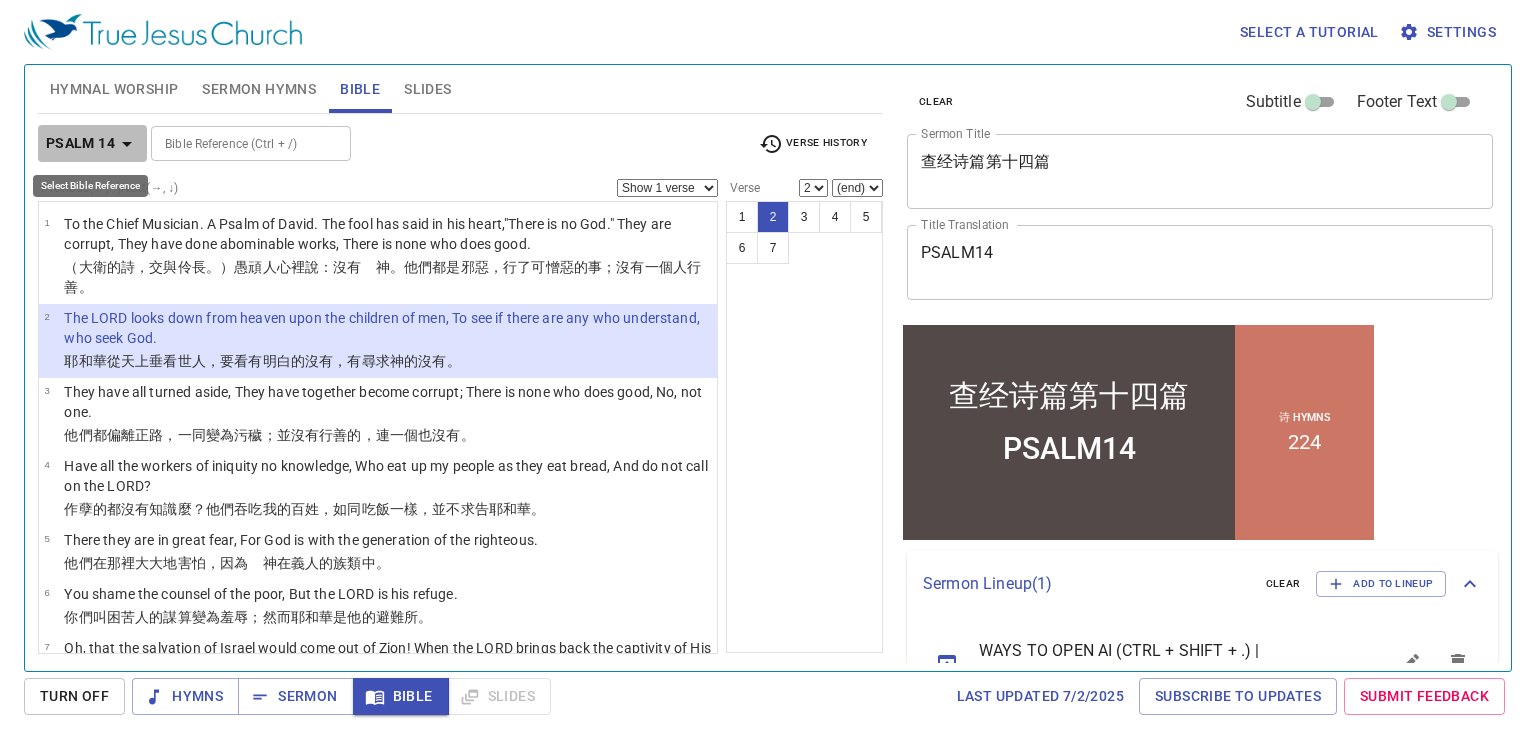 click 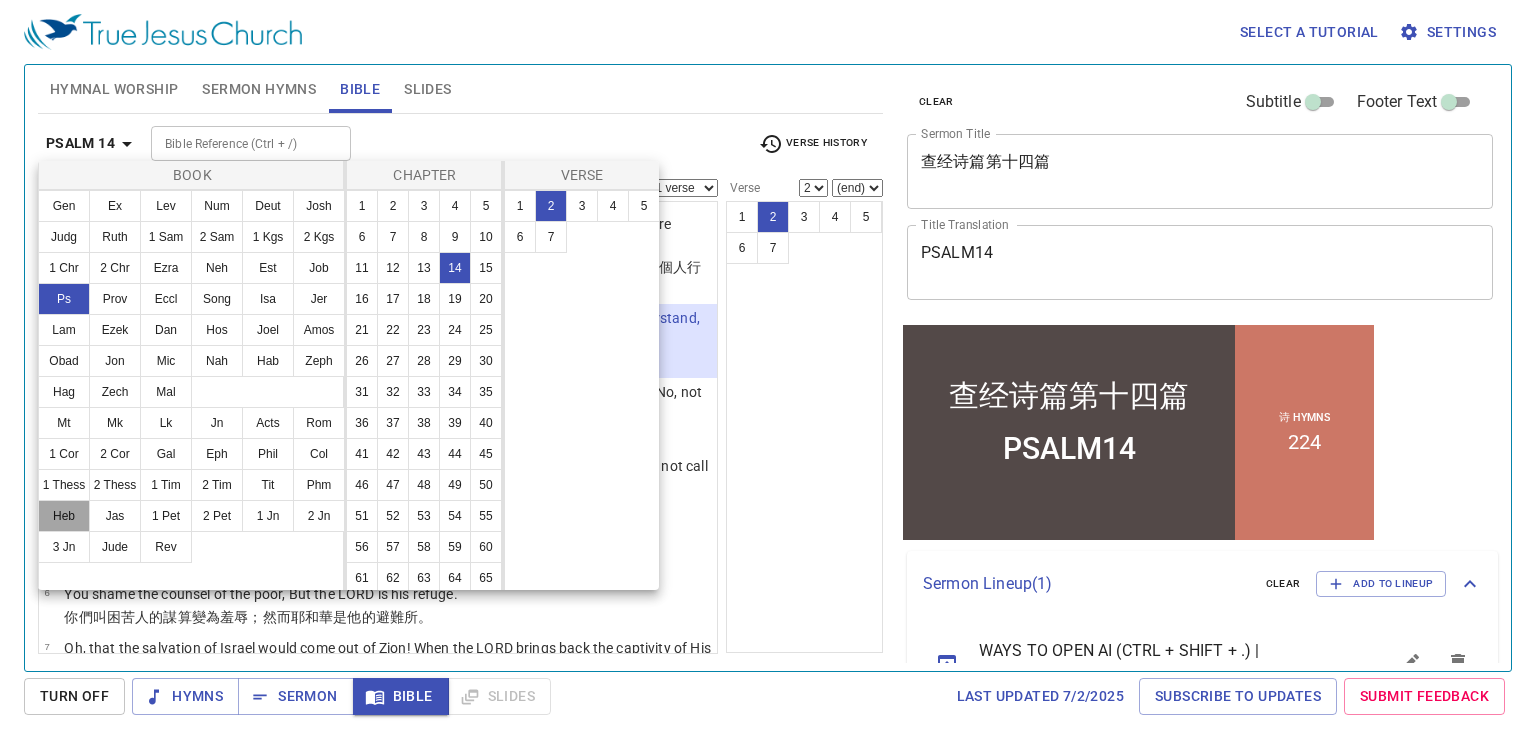 click on "Heb" at bounding box center [64, 516] 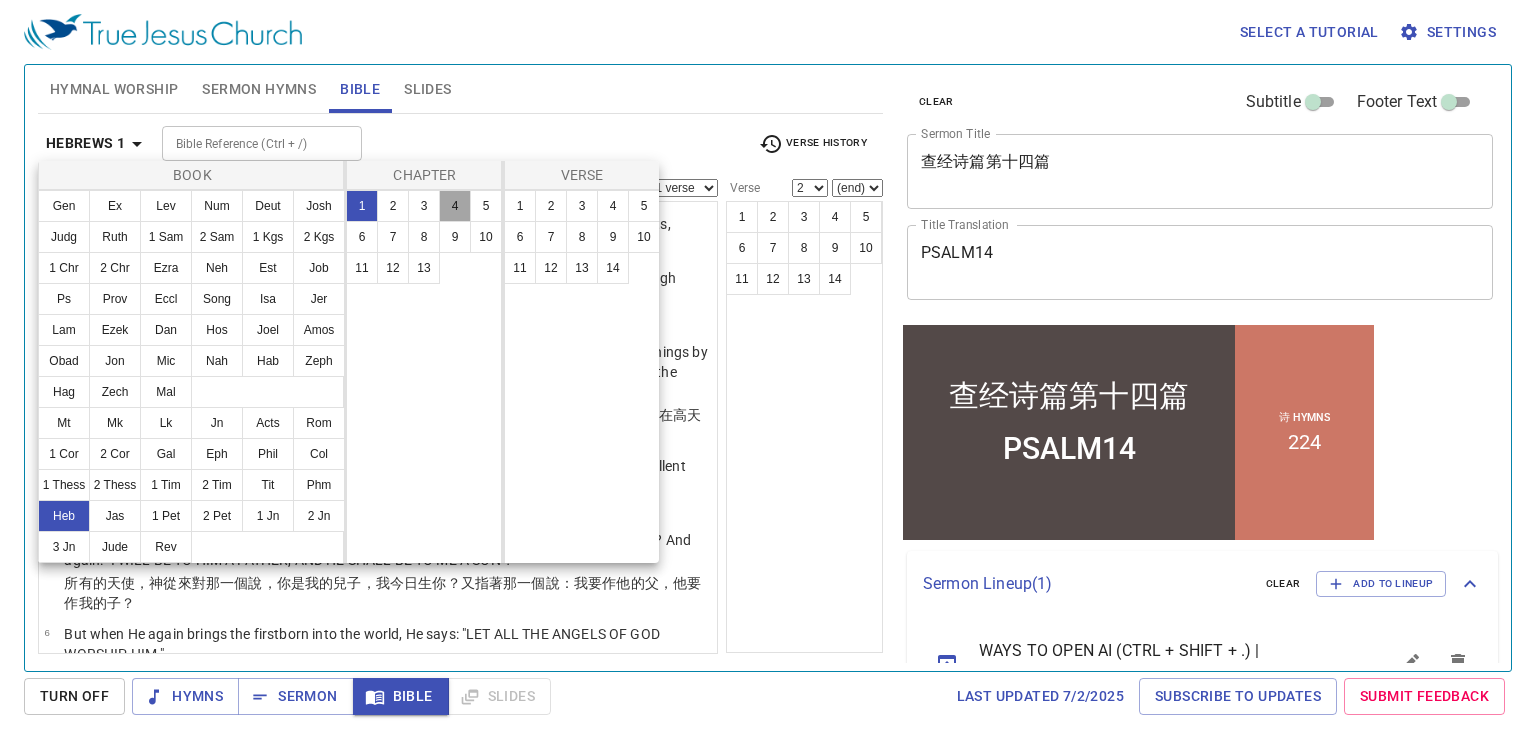 click on "4" at bounding box center (455, 206) 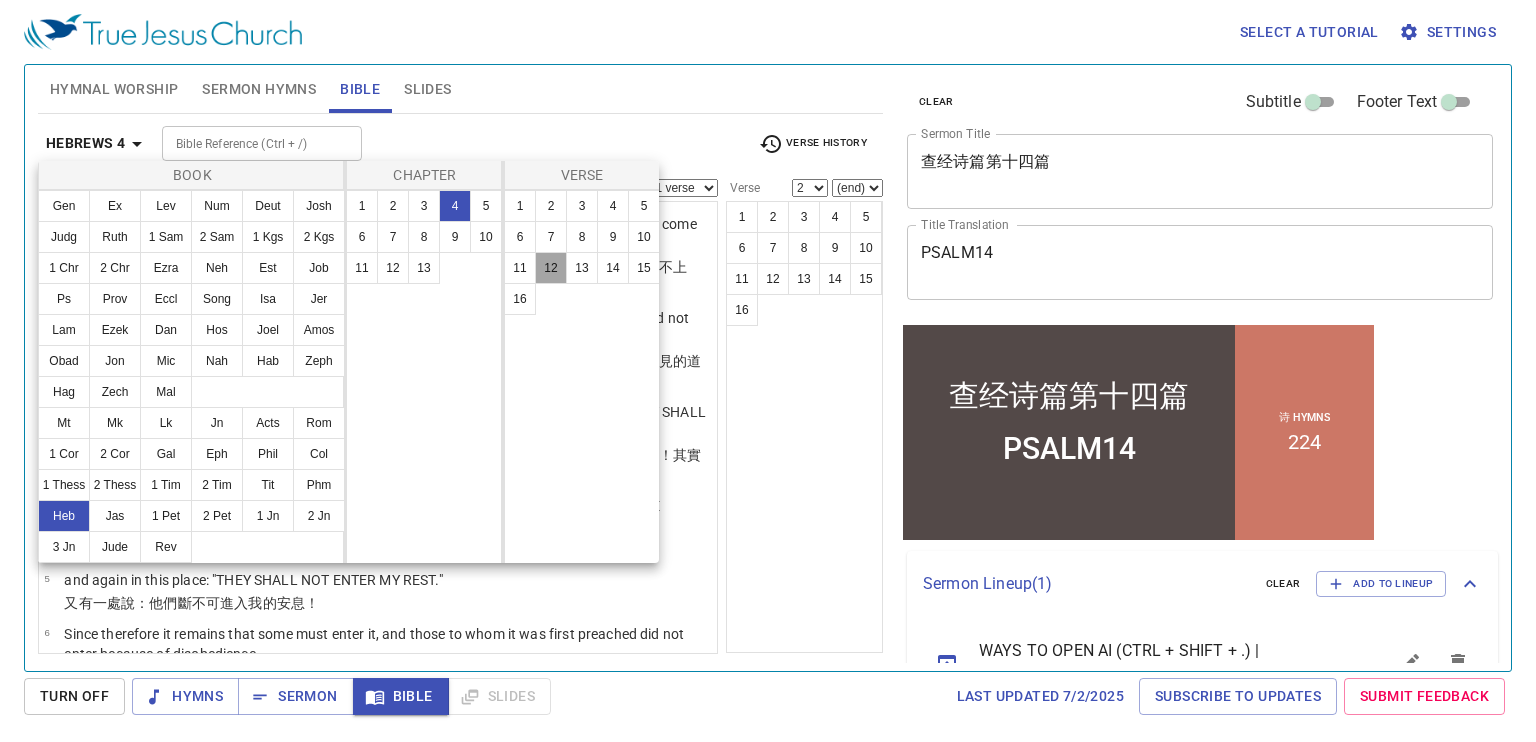 click on "12" at bounding box center [551, 268] 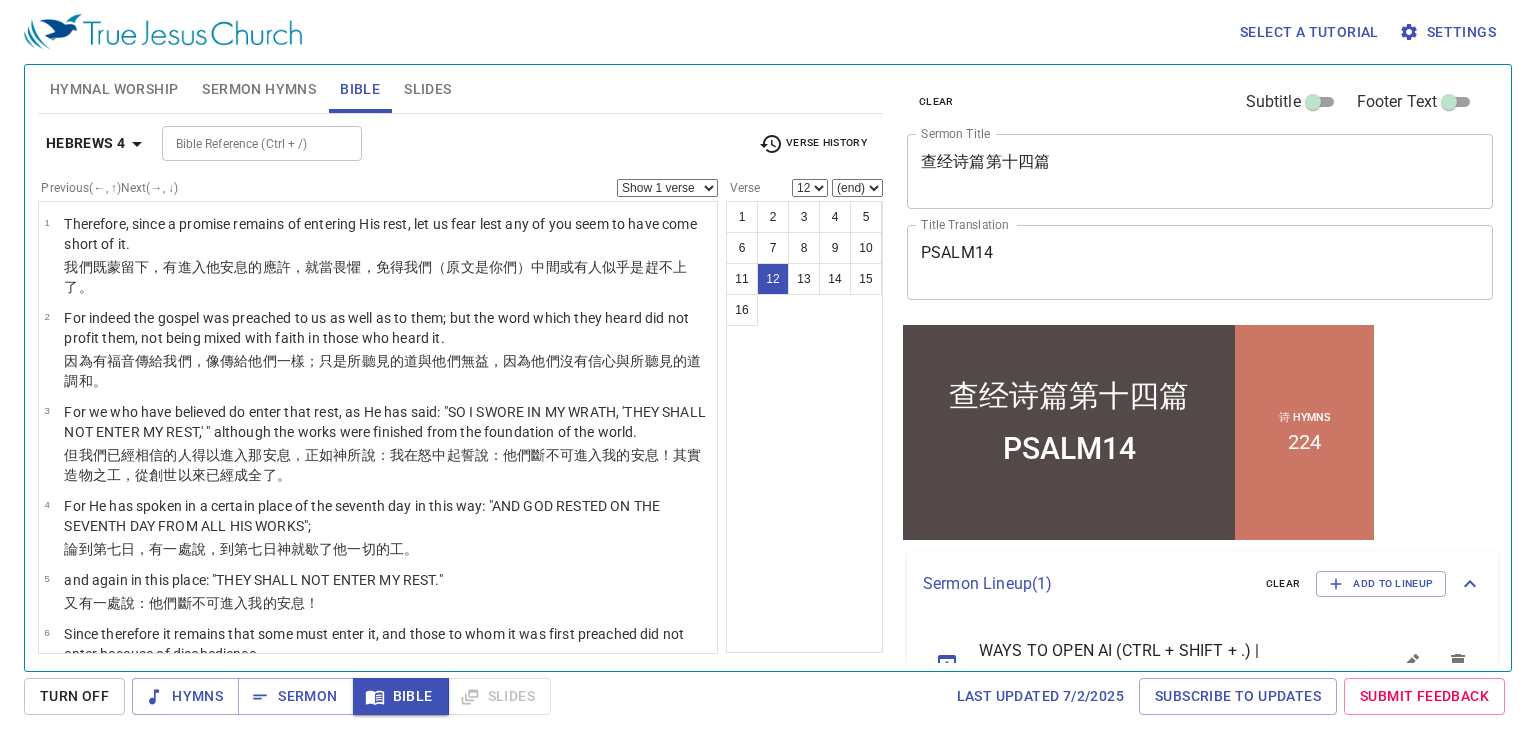 scroll, scrollTop: 653, scrollLeft: 0, axis: vertical 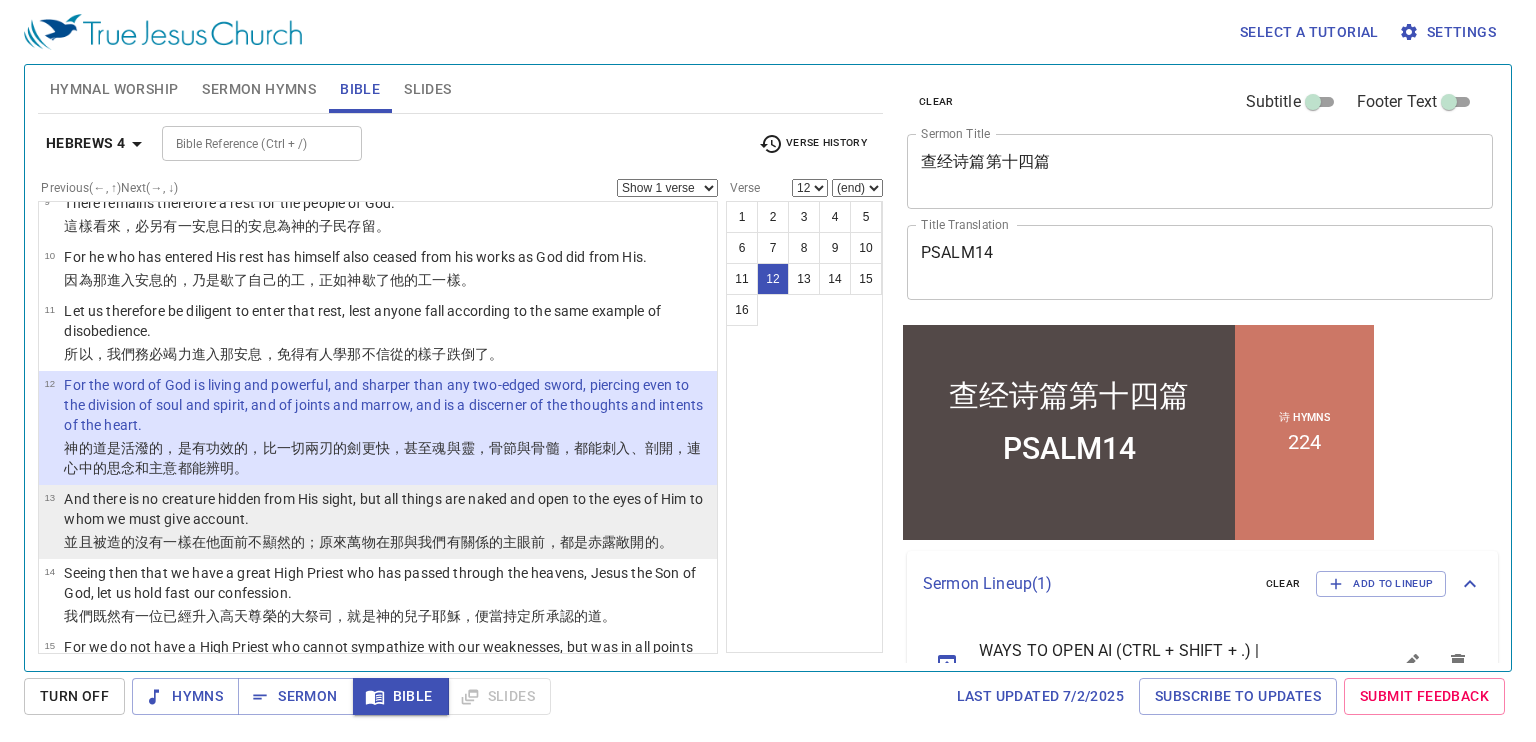 click on "And there is no creature hidden from His sight, but all things are naked and open to the eyes of Him to whom we must give account." at bounding box center [387, 509] 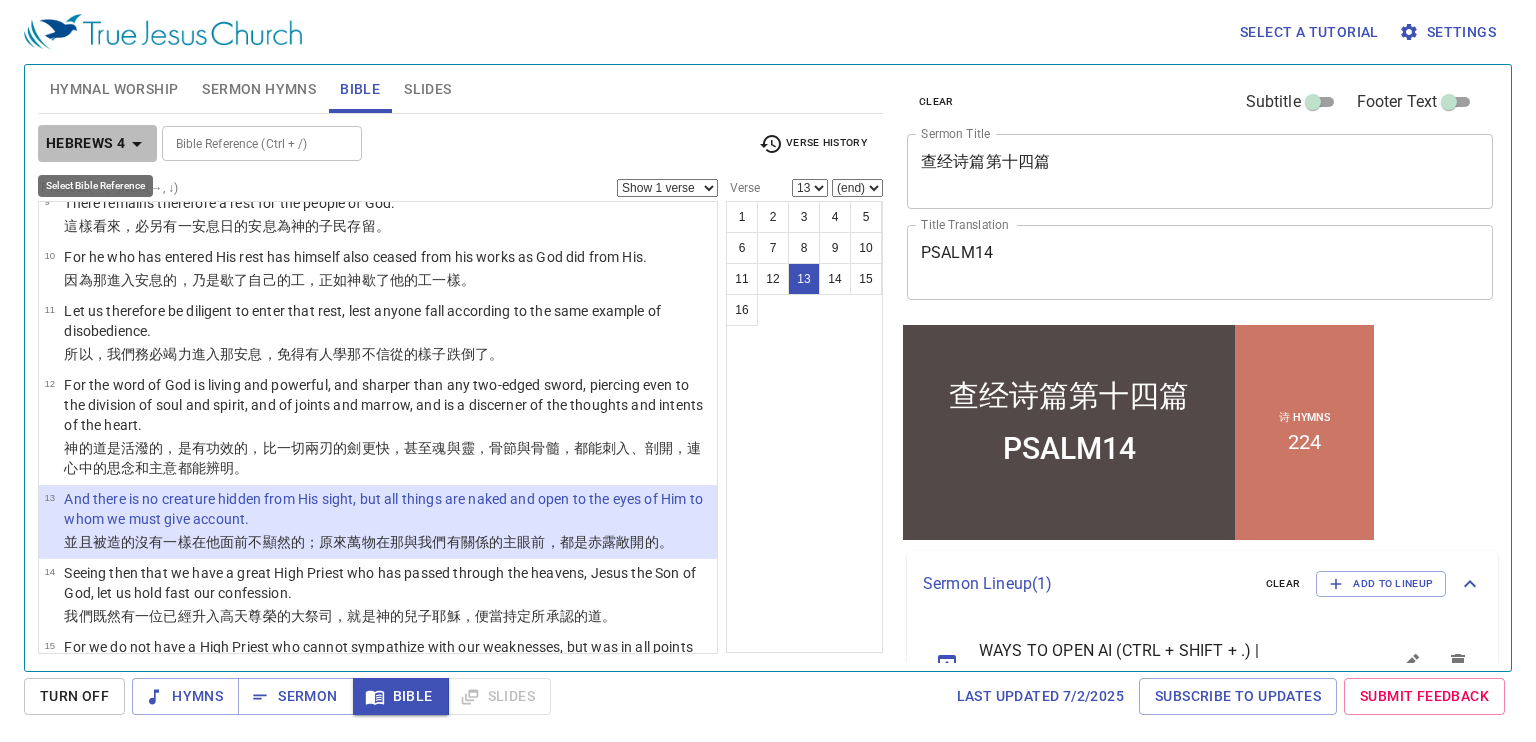 click on "Hebrews 4" at bounding box center [86, 143] 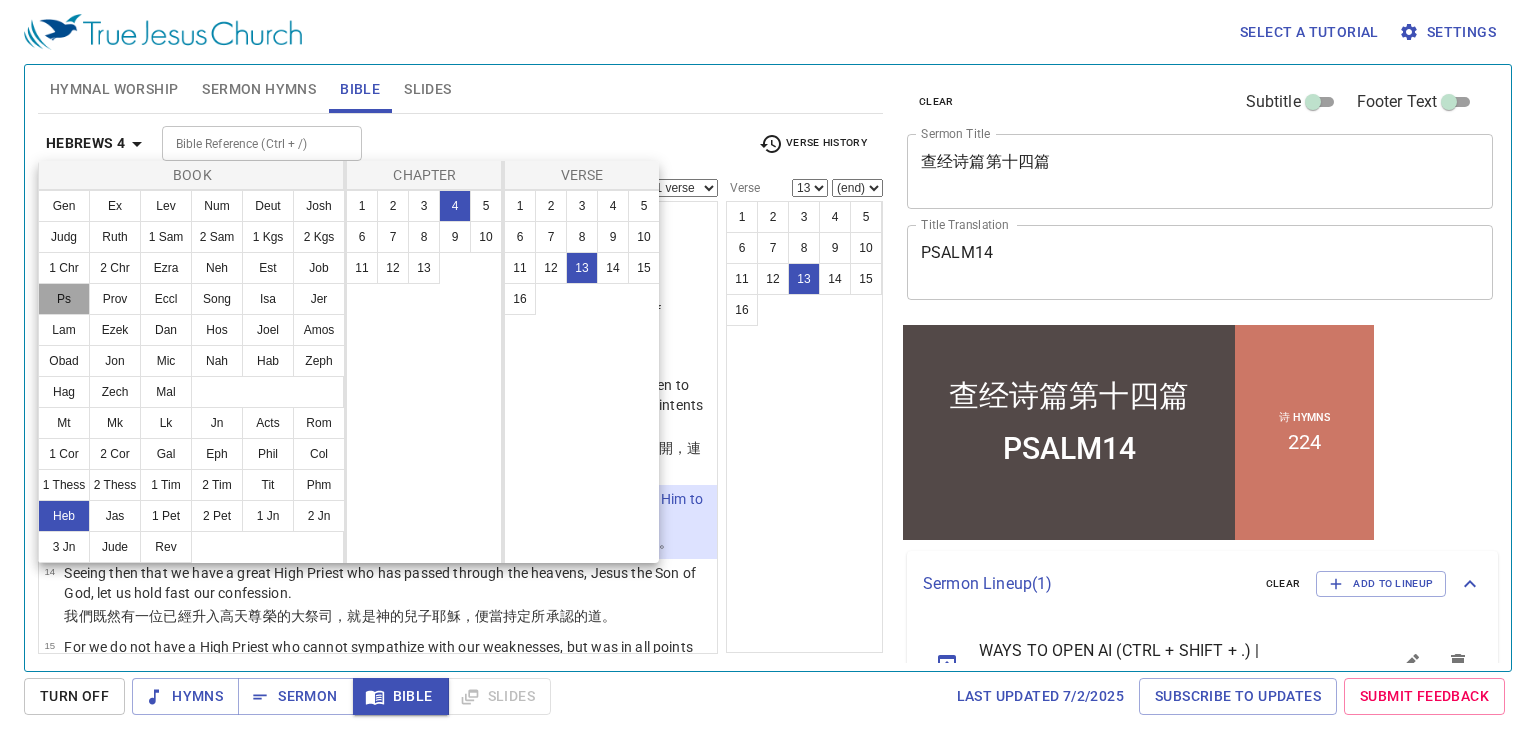 click on "Ps" at bounding box center [64, 299] 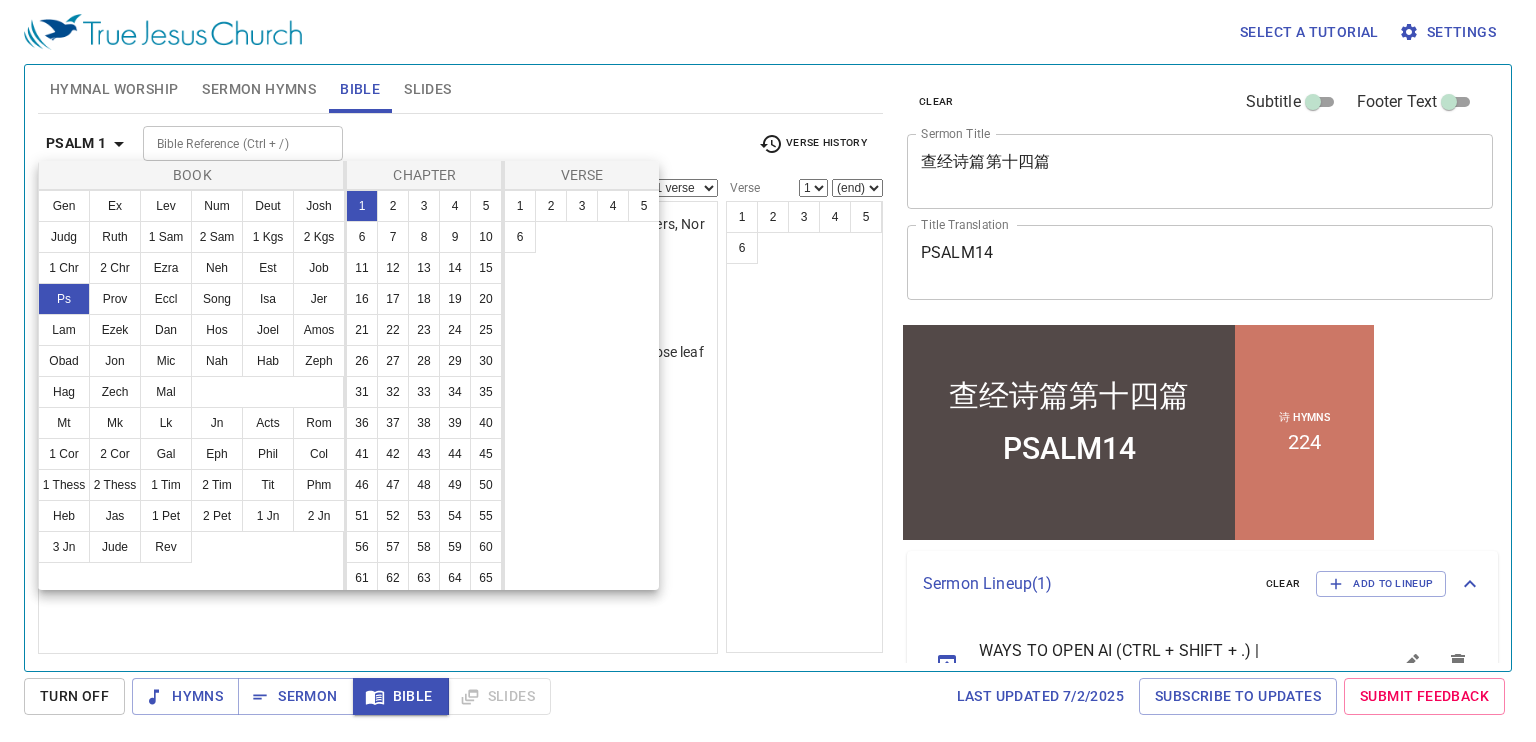 scroll, scrollTop: 0, scrollLeft: 0, axis: both 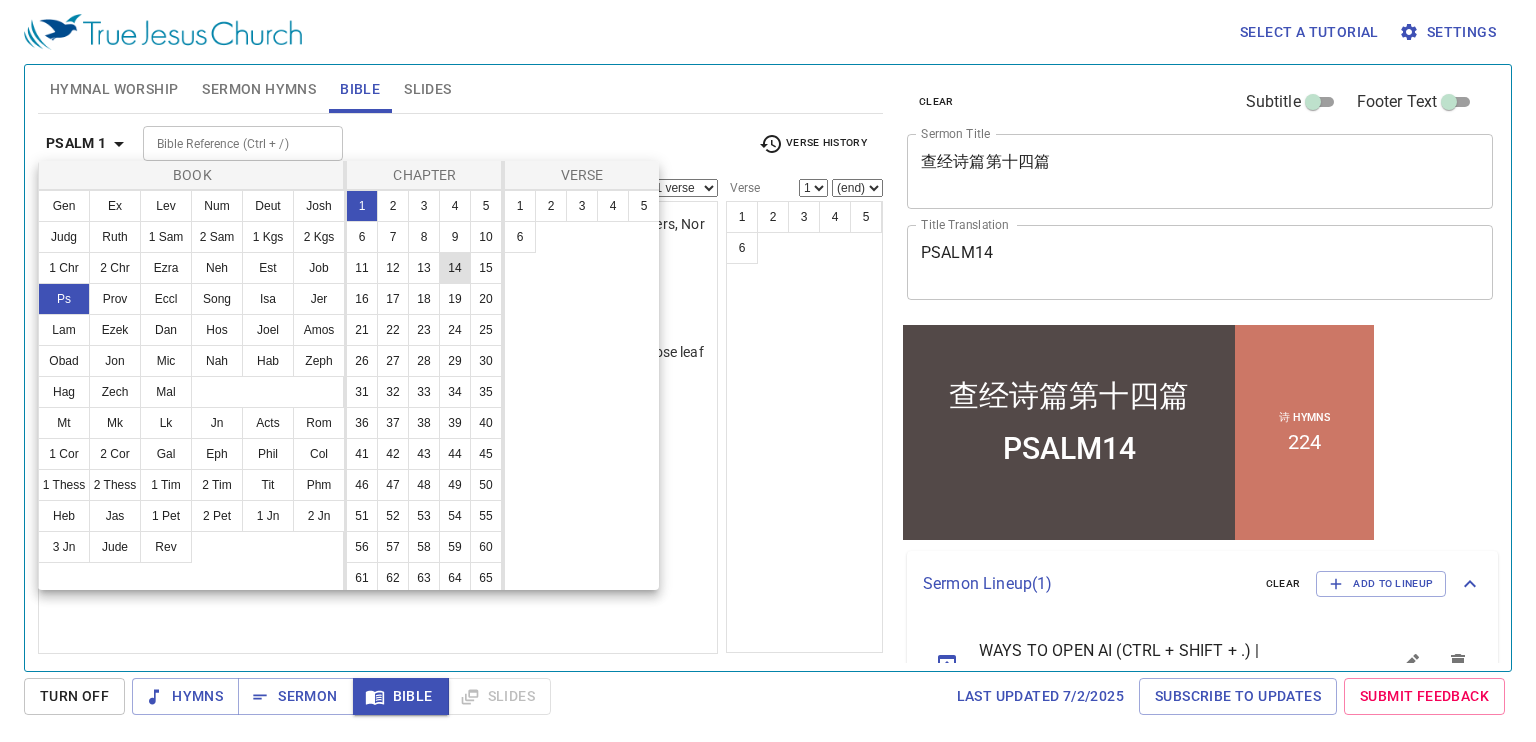 click on "14" at bounding box center [455, 268] 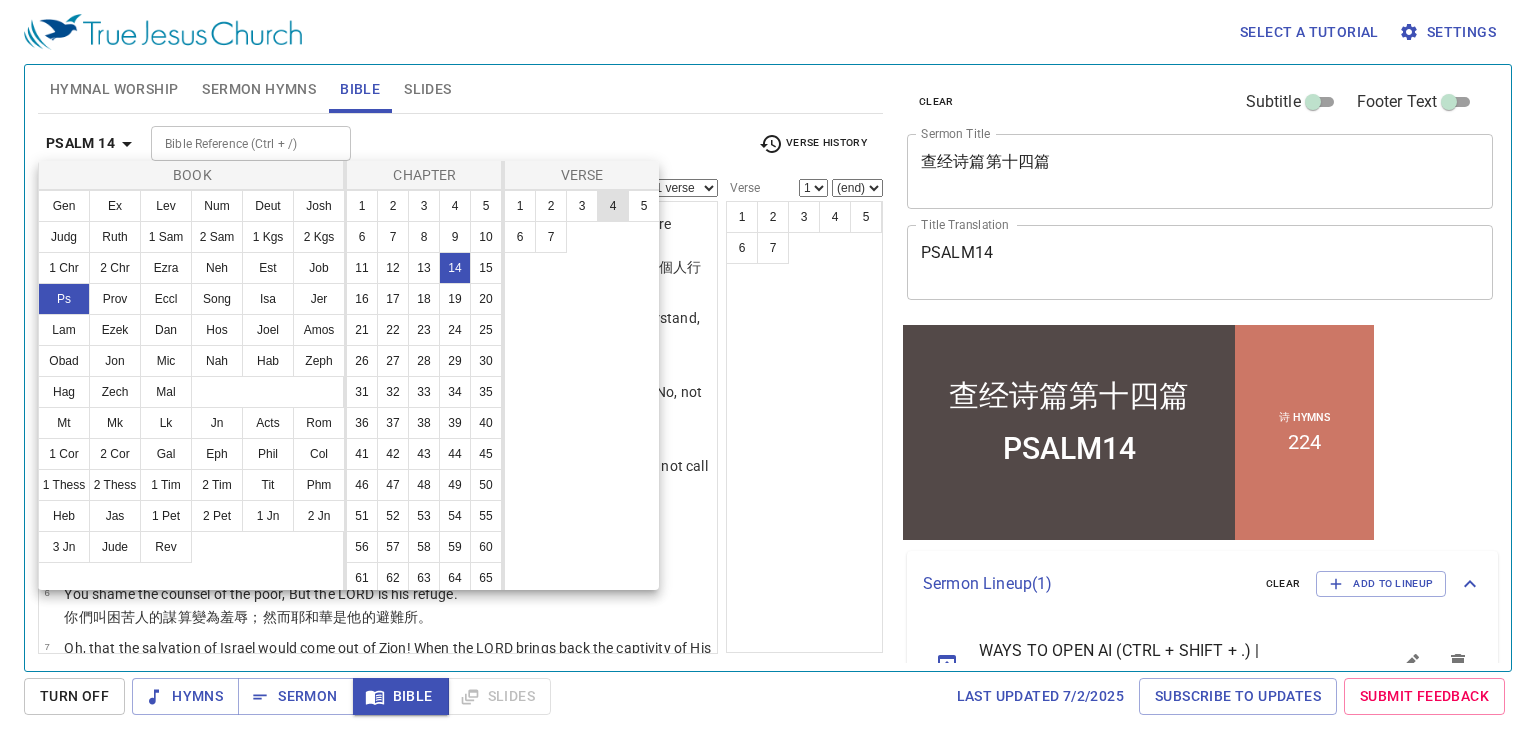 click on "4" at bounding box center (613, 206) 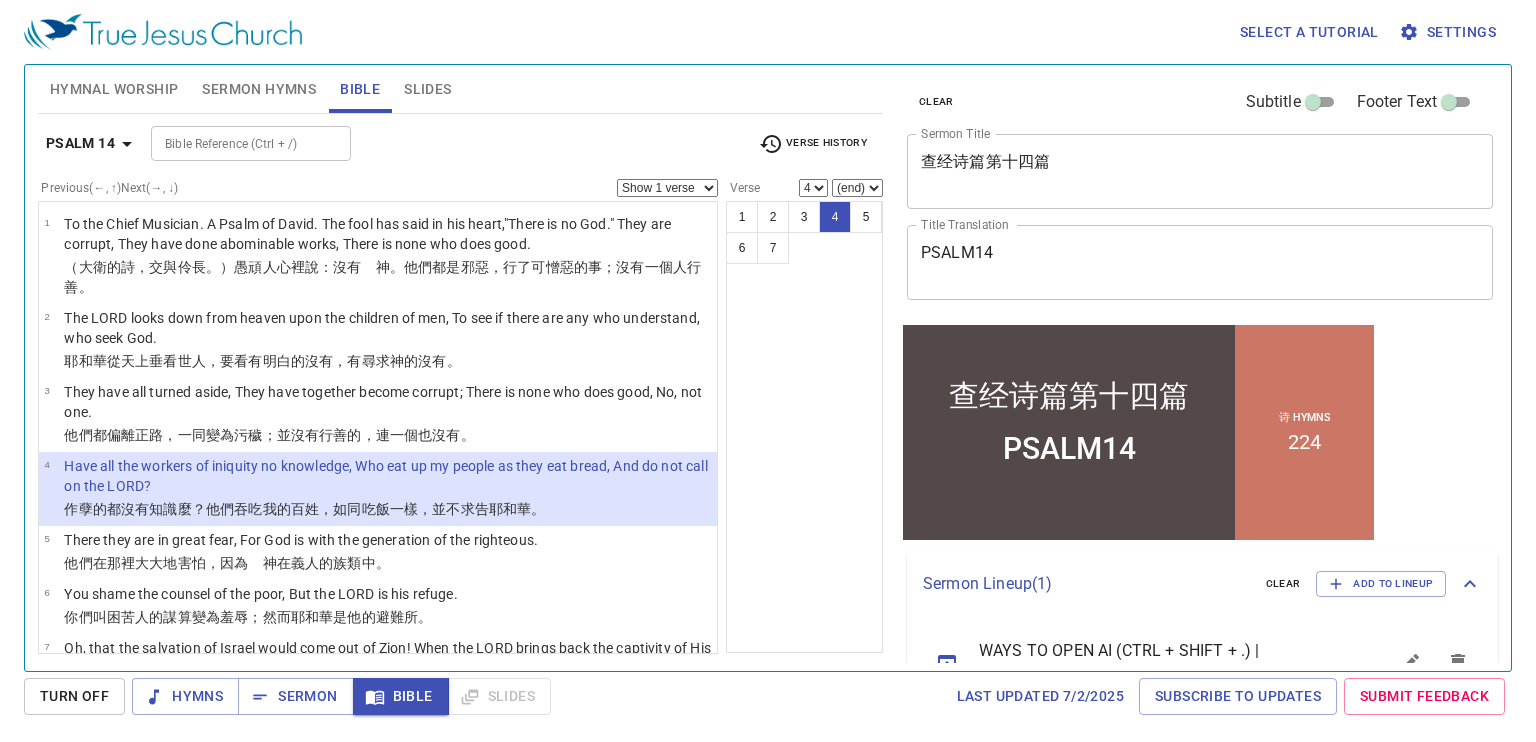 click on "(end) 5 6 7" at bounding box center (857, 188) 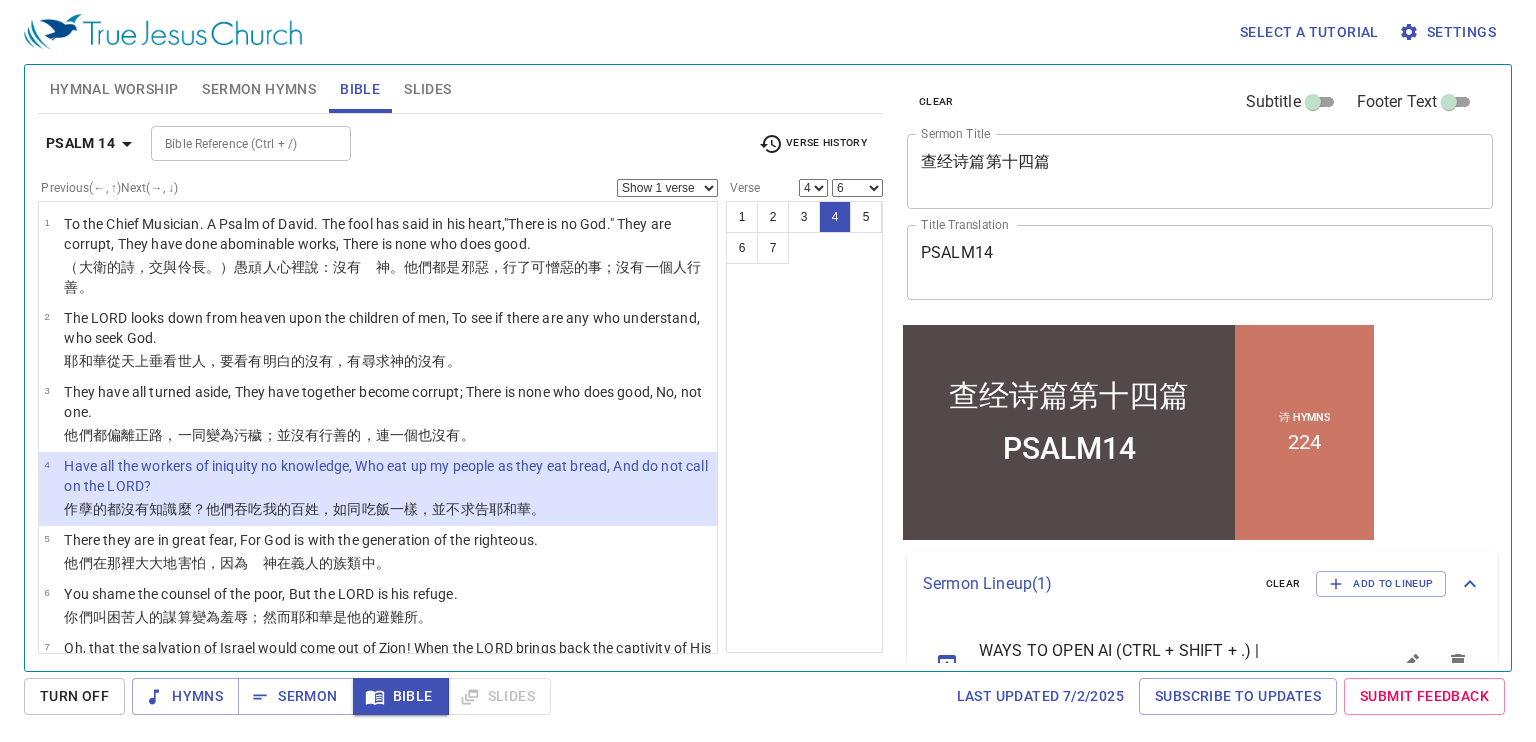 click on "(end) 5 6 7" at bounding box center [857, 188] 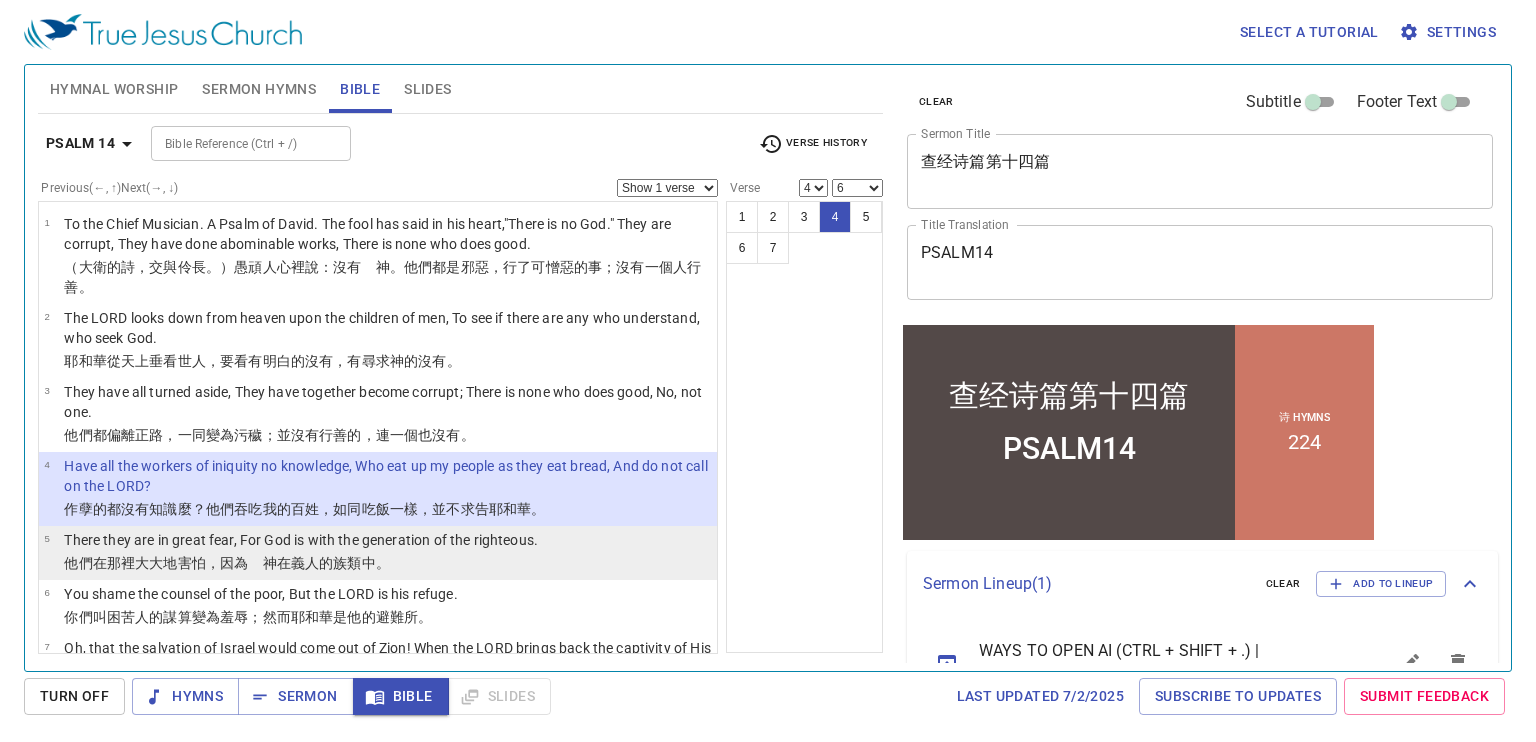 click on "他們在那裡大大 地害怕 ，因為　神 在義人 的族類 中。" at bounding box center [301, 563] 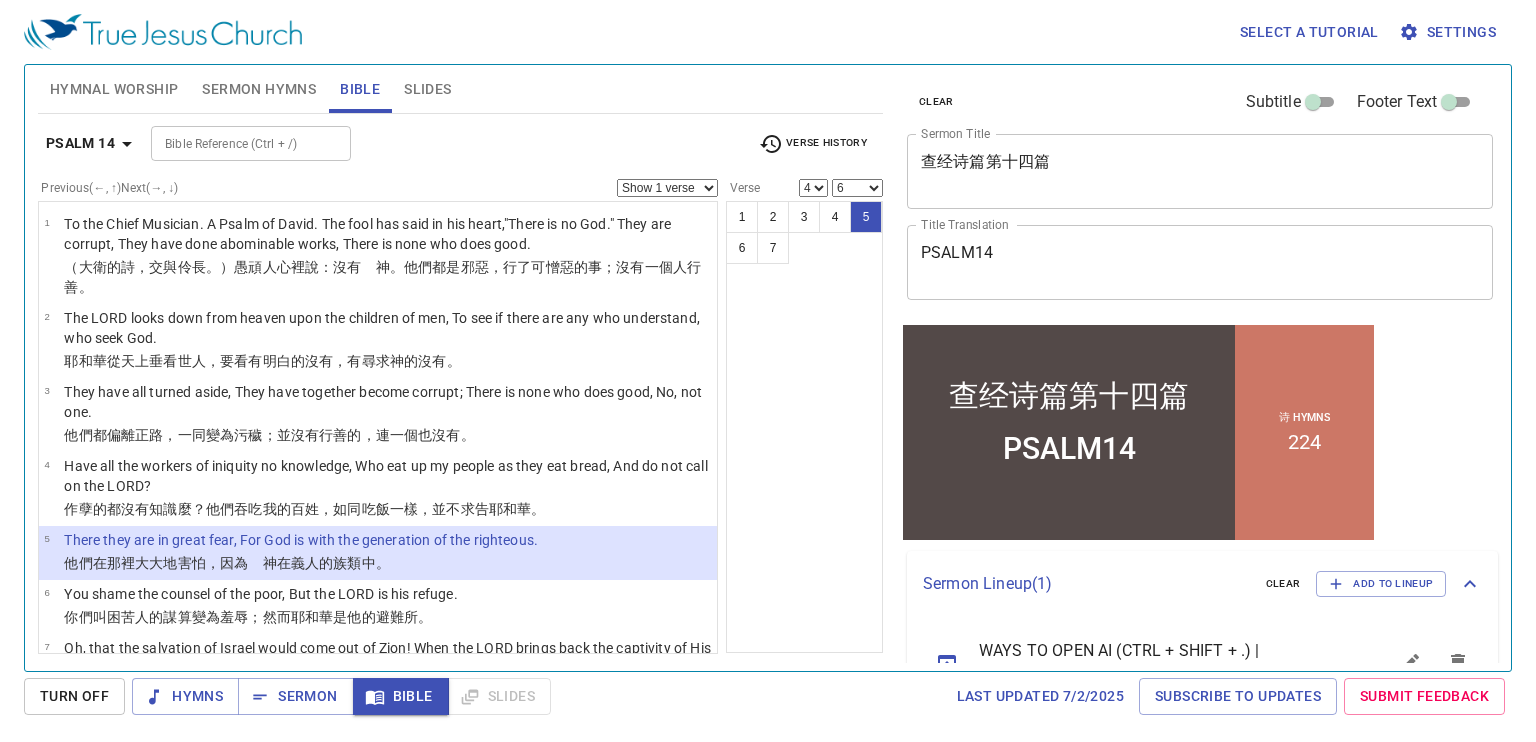 click on "他們在那裡大大 地害怕 ，因為　神 在義人 的族類 中。" at bounding box center [301, 563] 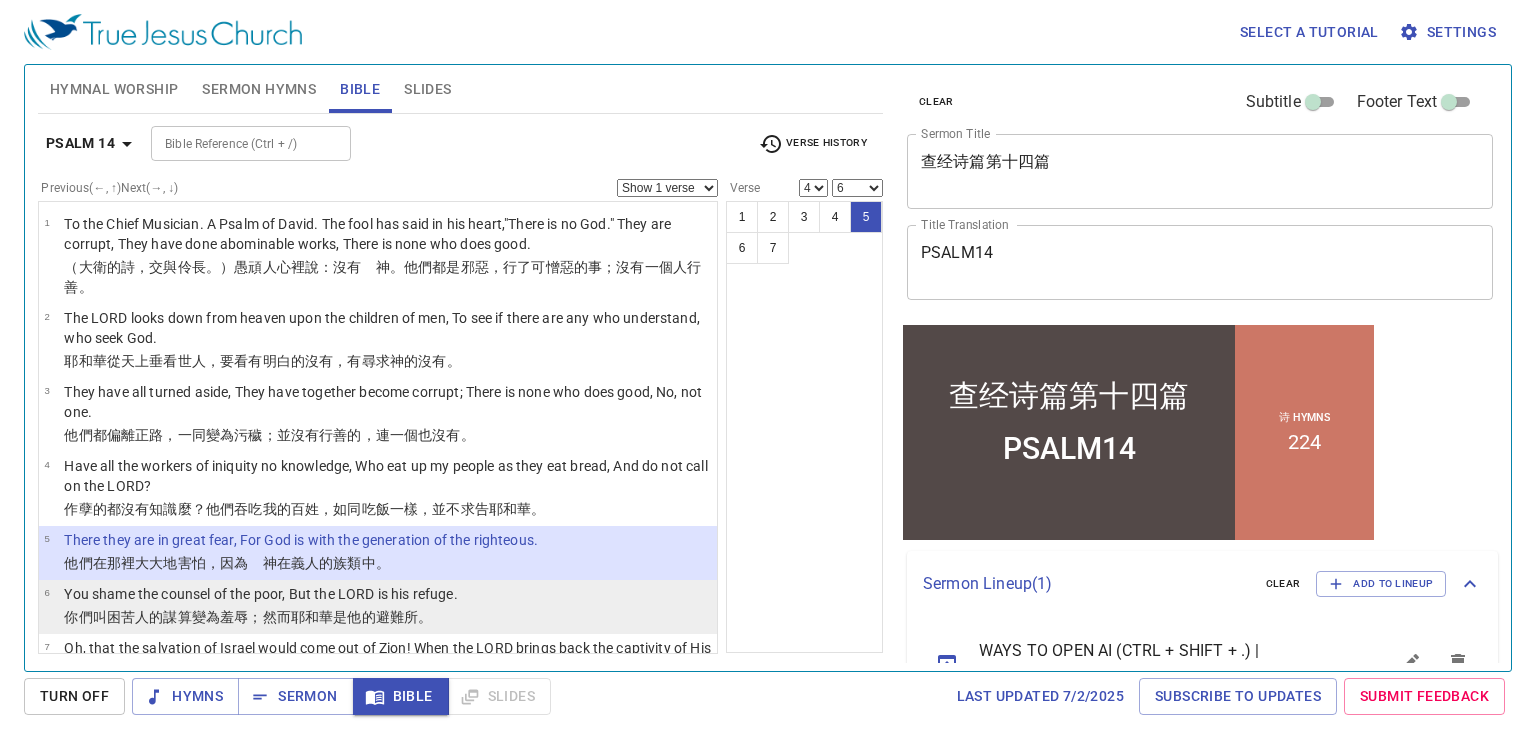 click on "You shame the counsel of the poor, But the LORD is his refuge." at bounding box center (260, 595) 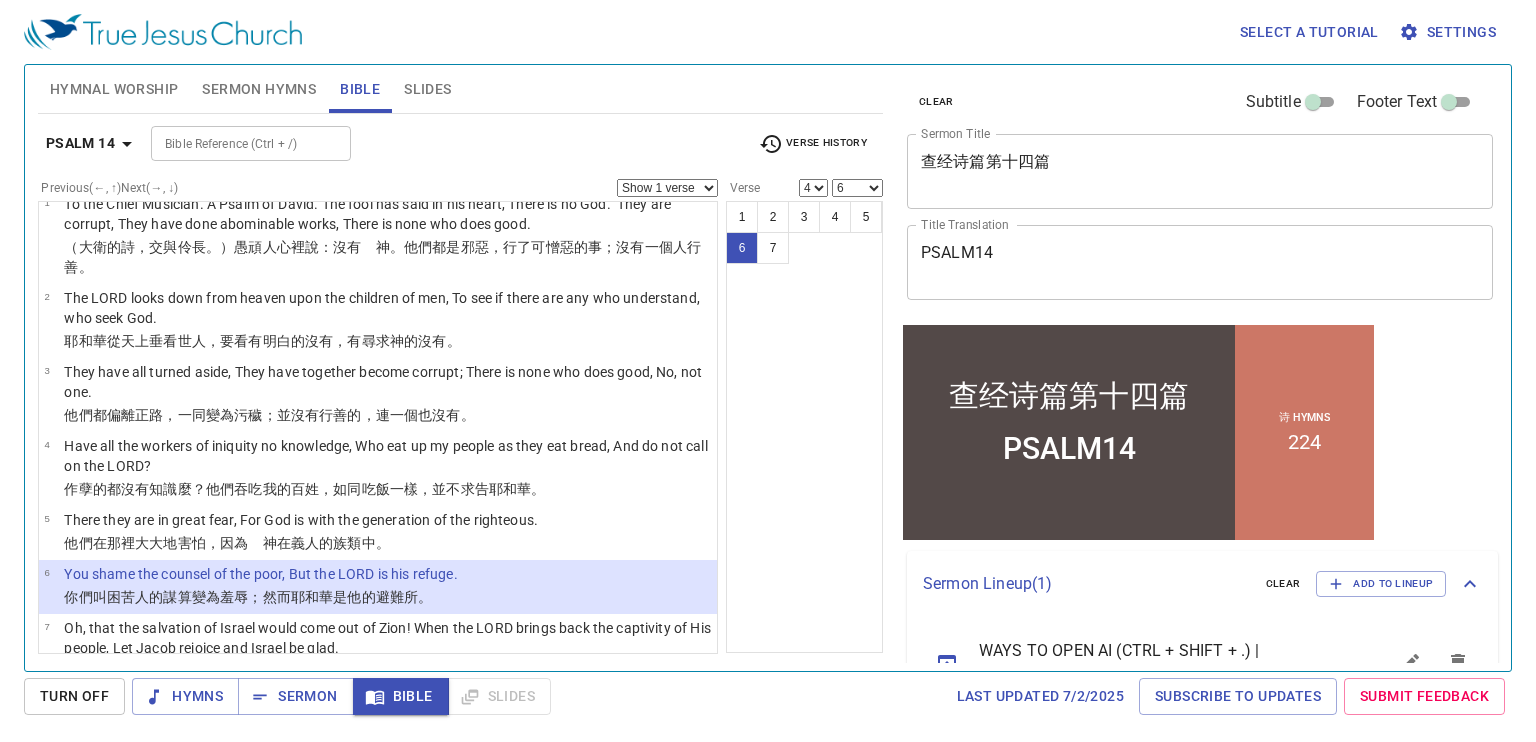 scroll, scrollTop: 40, scrollLeft: 0, axis: vertical 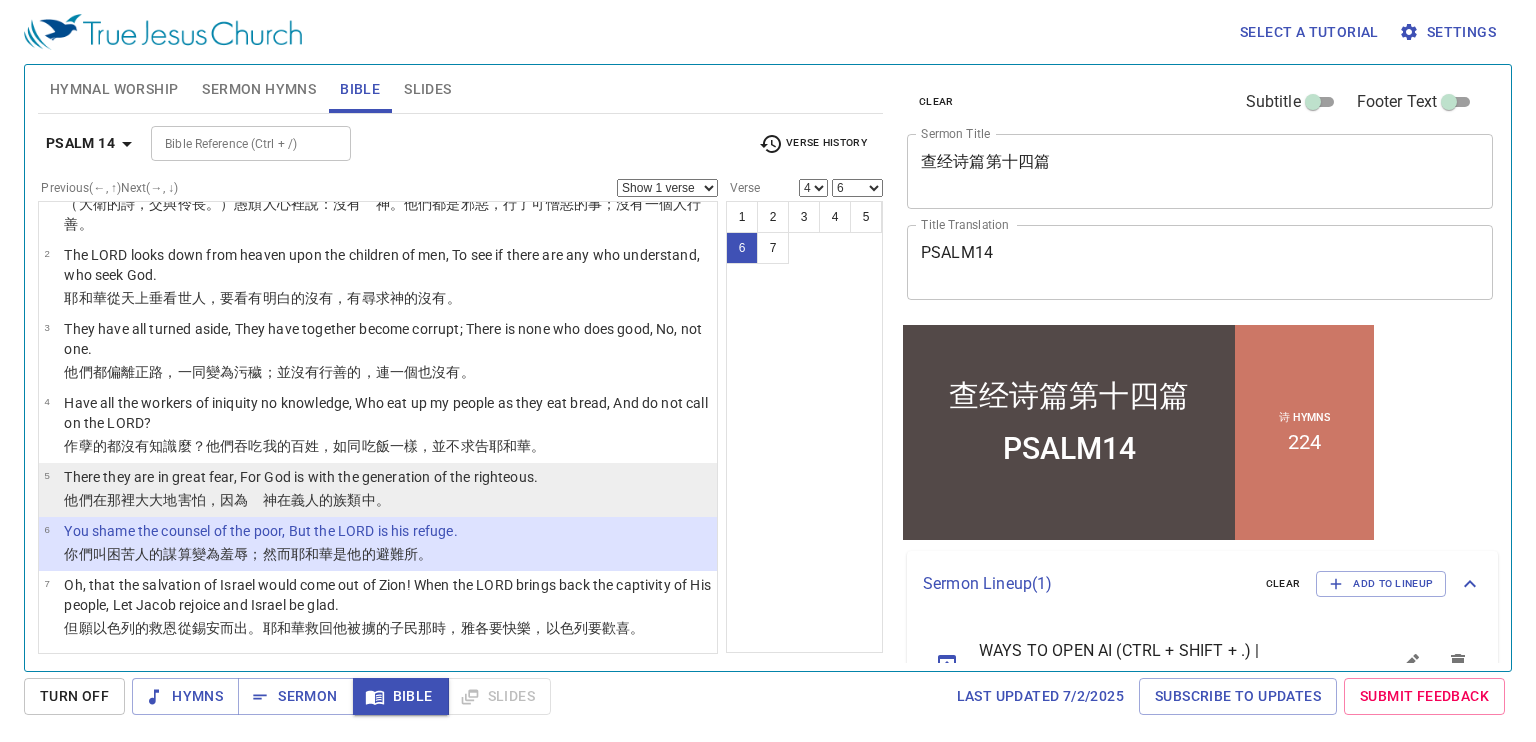drag, startPoint x: 344, startPoint y: 497, endPoint x: 291, endPoint y: 480, distance: 55.65968 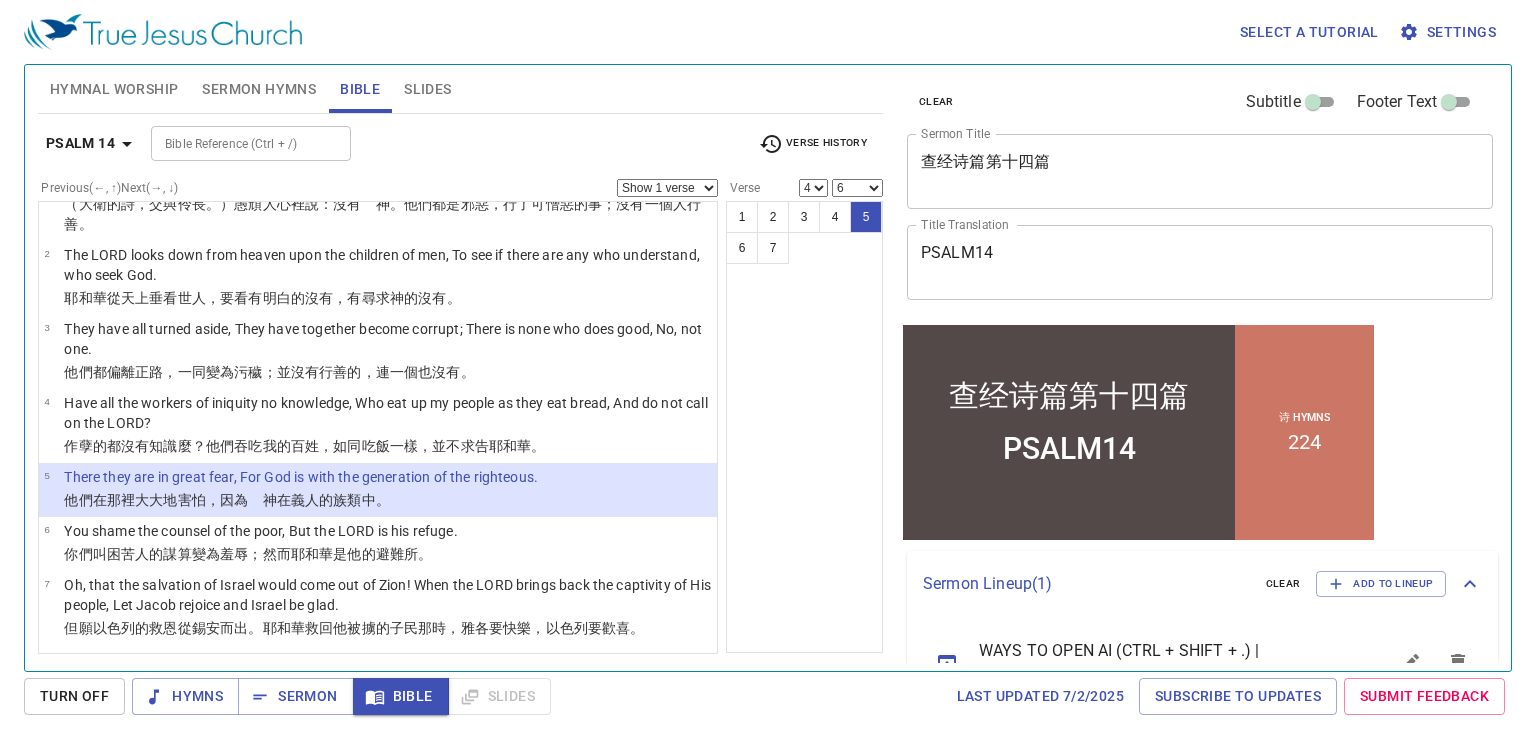 click on "There they are in great fear, For God is with the generation of the righteous." at bounding box center [301, 478] 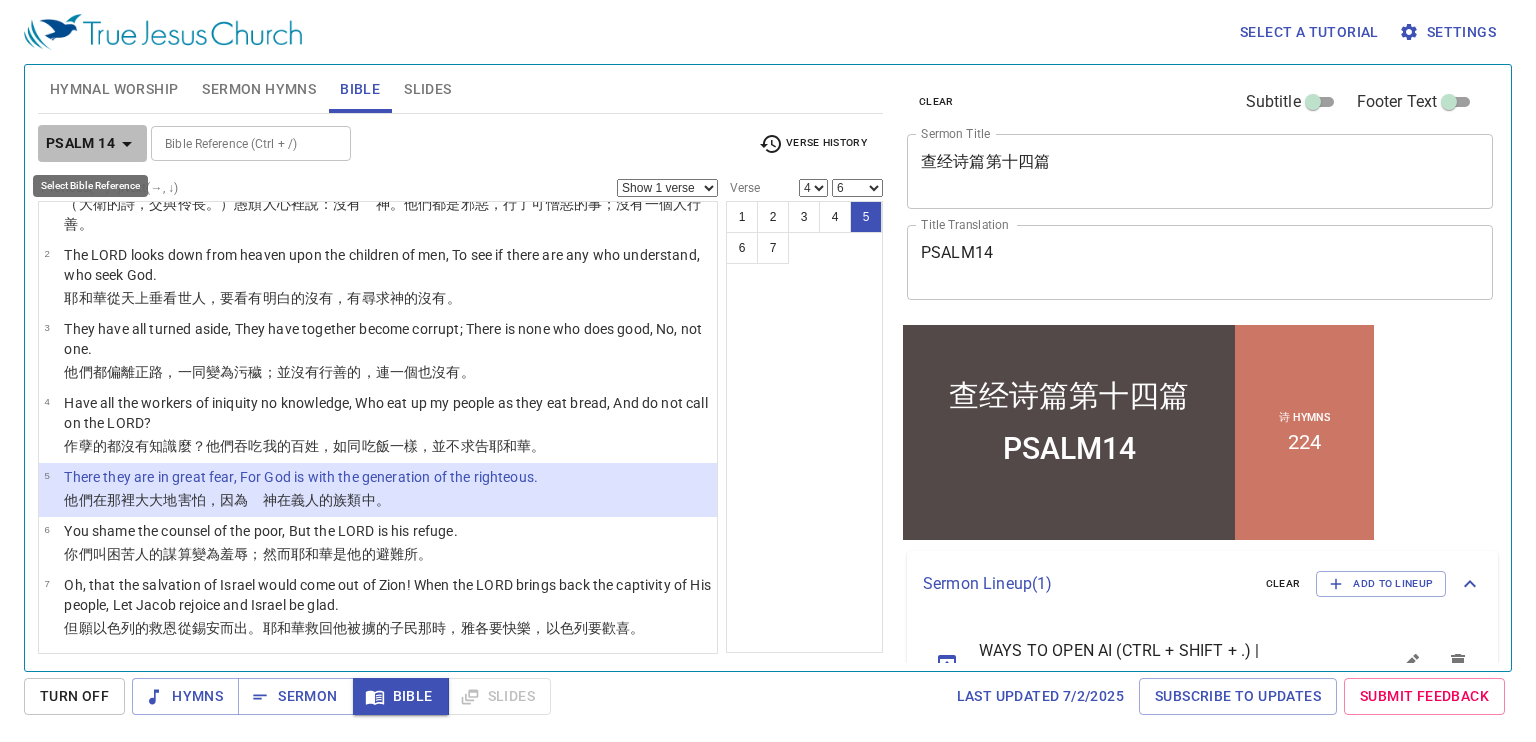 click on "Psalm 14" at bounding box center [80, 143] 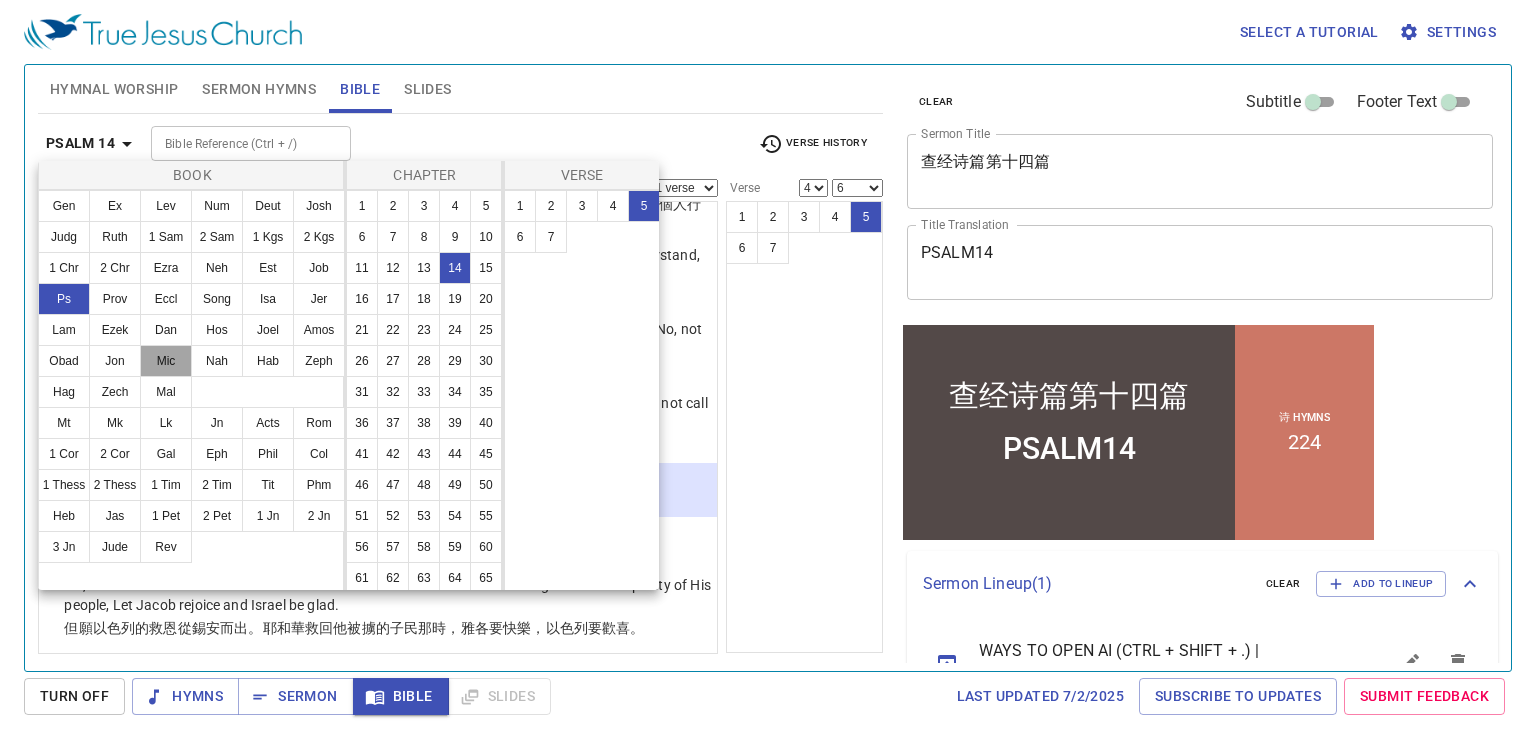 click on "Mic" at bounding box center [166, 361] 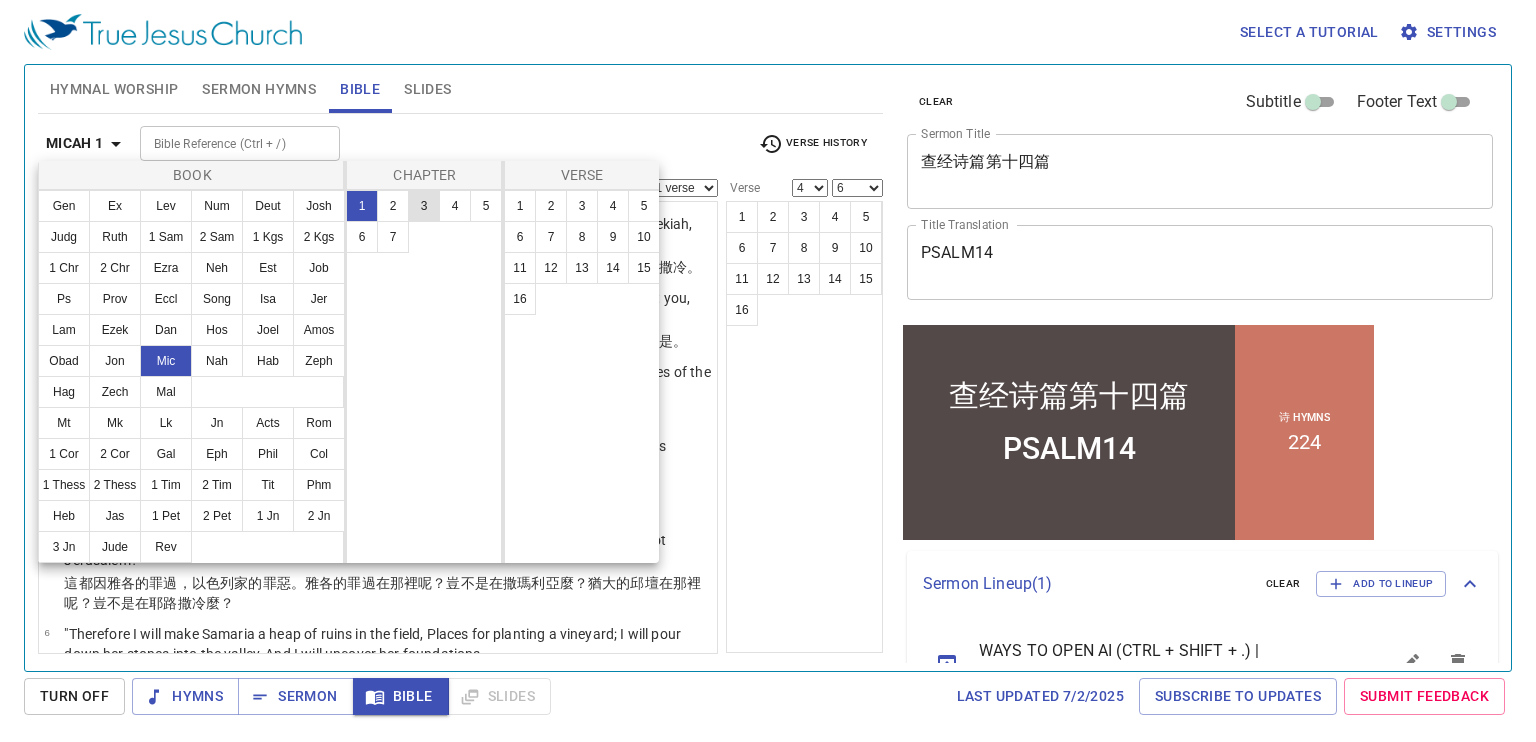 click on "3" at bounding box center (424, 206) 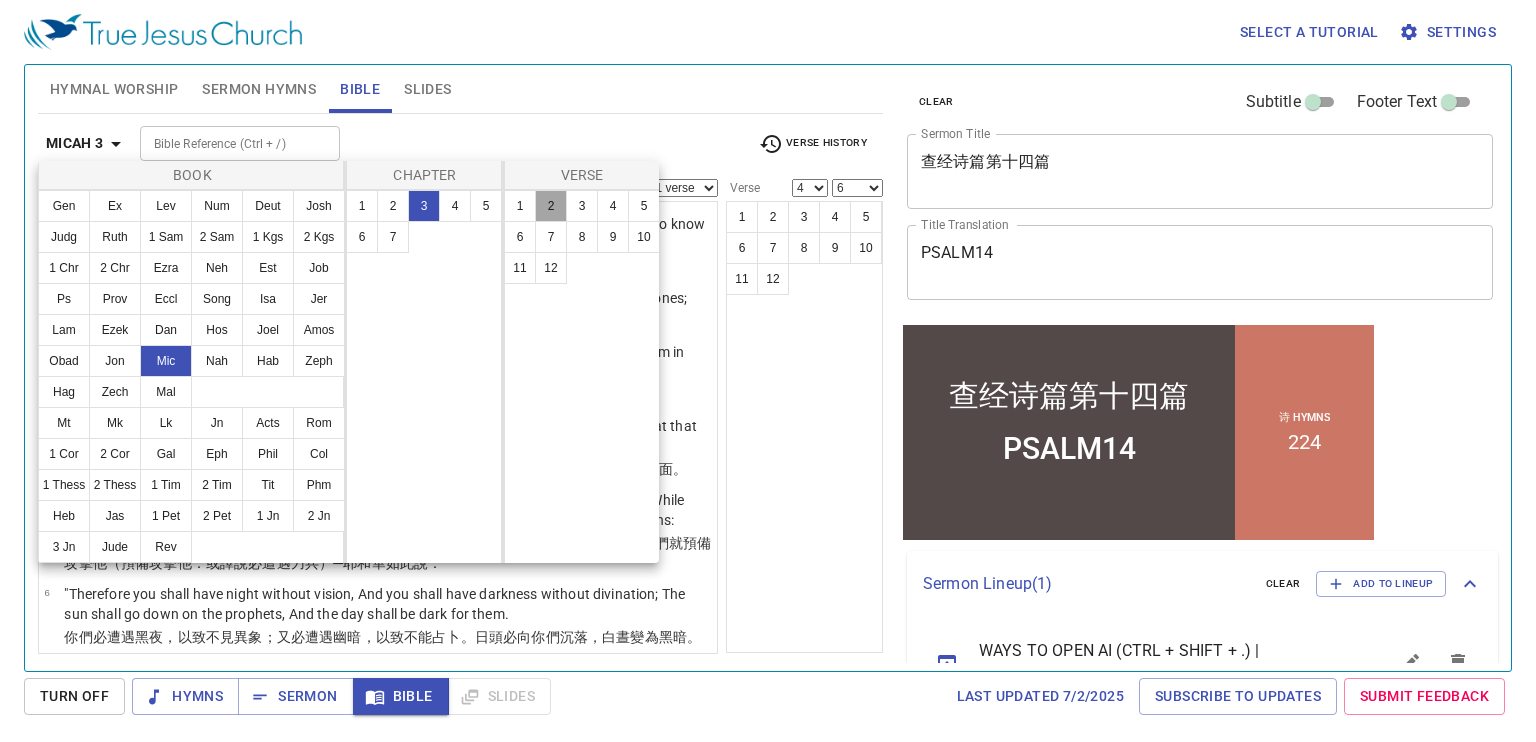 click on "2" at bounding box center [551, 206] 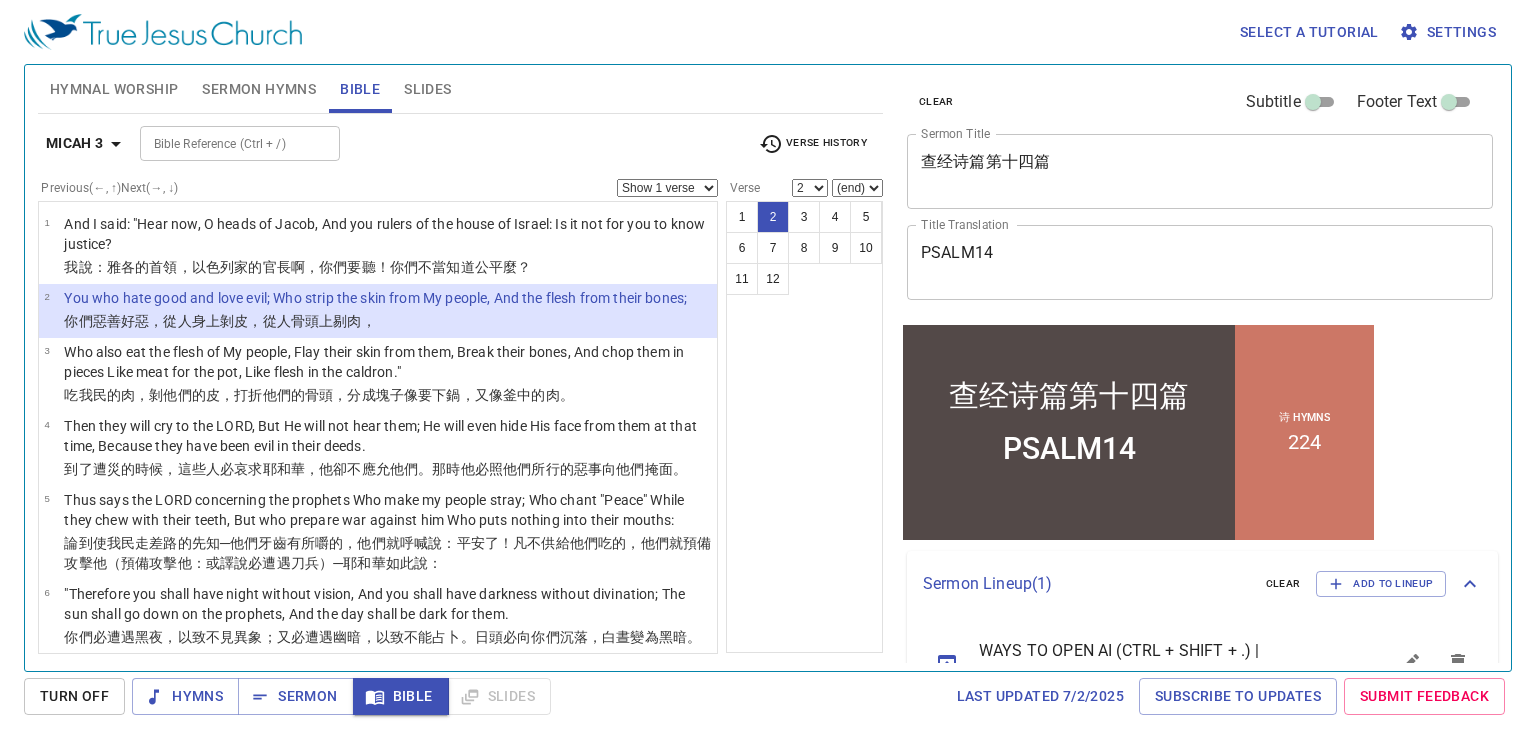 click on "(end) 3 4 5 6 7 8 9 10 11 12" at bounding box center (857, 188) 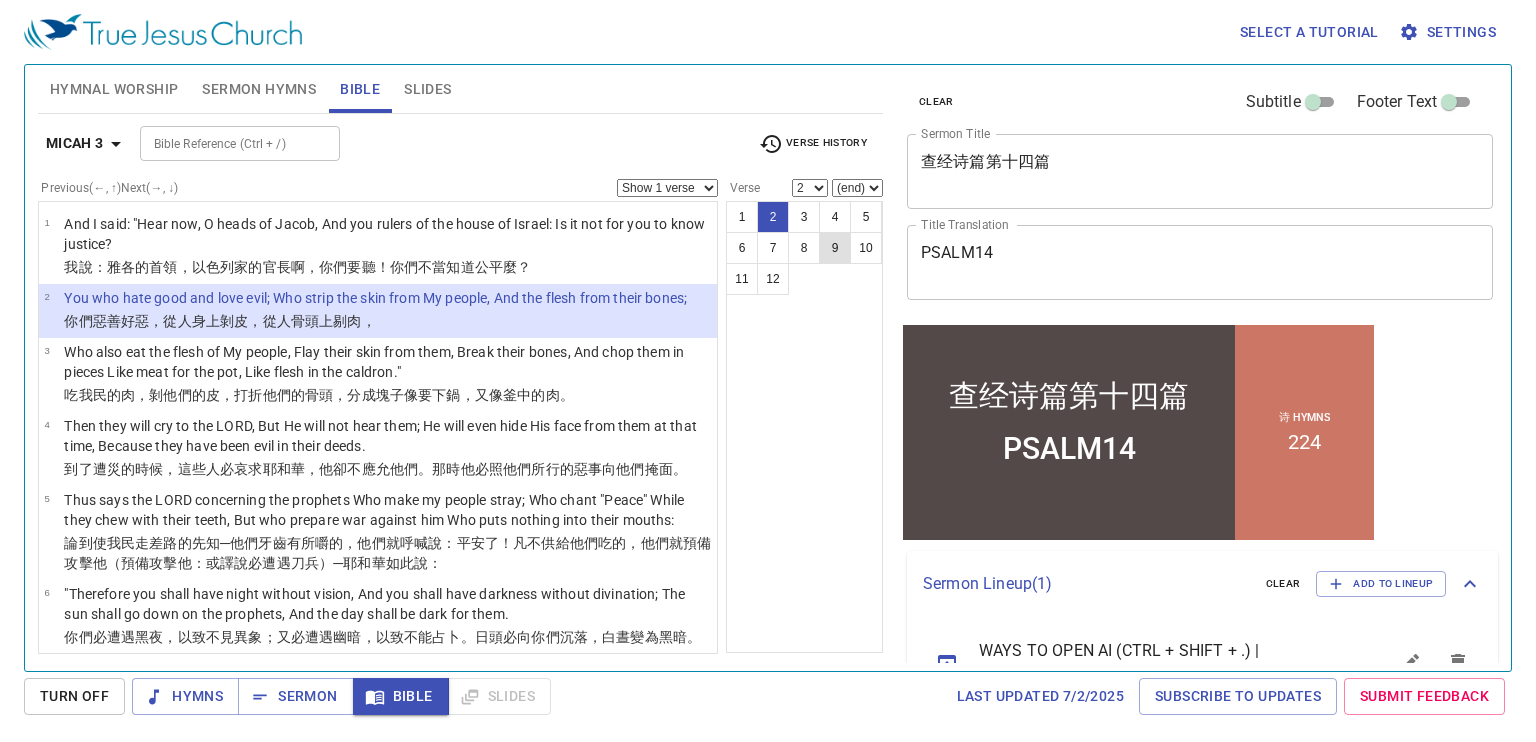 select on "6" 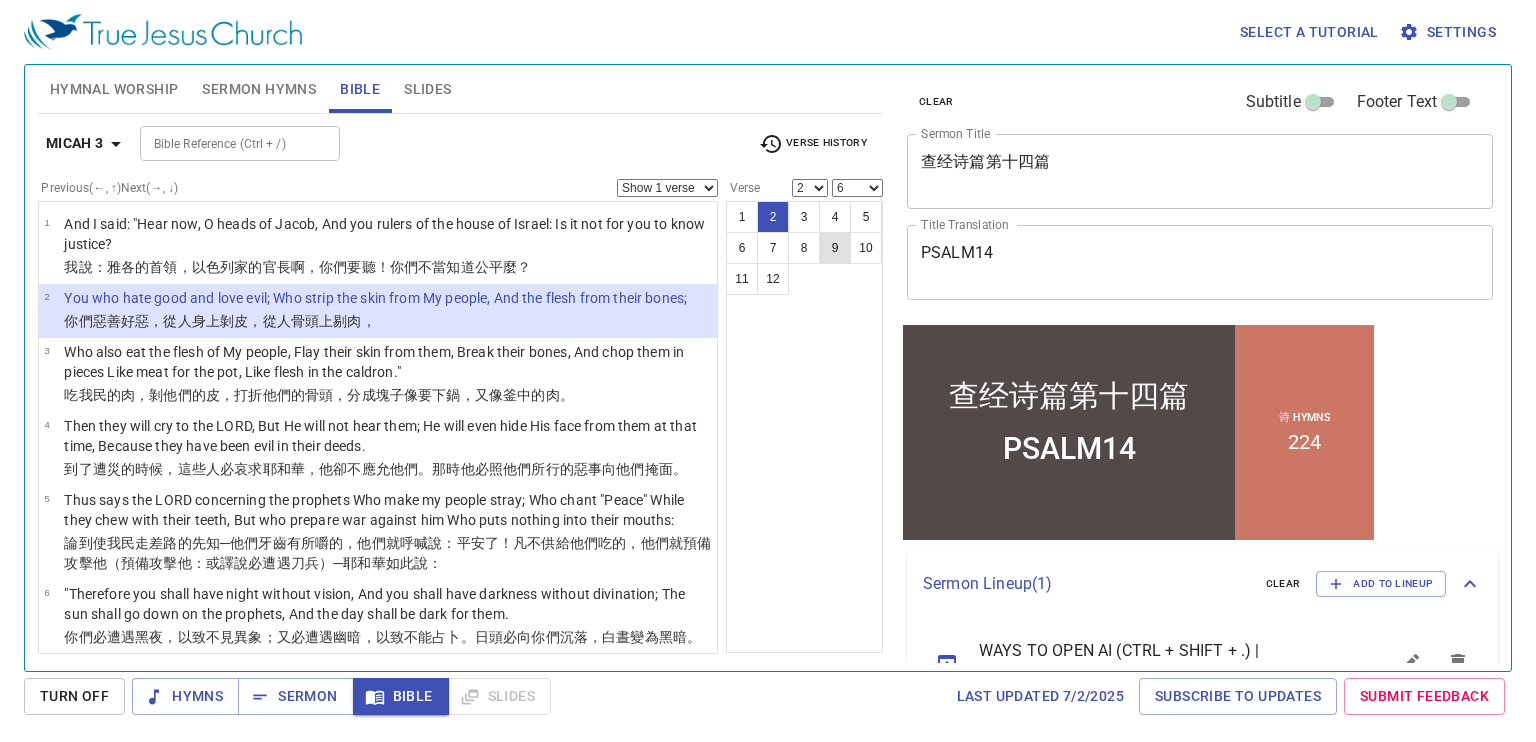click on "(end) 3 4 5 6 7 8 9 10 11 12" at bounding box center (857, 188) 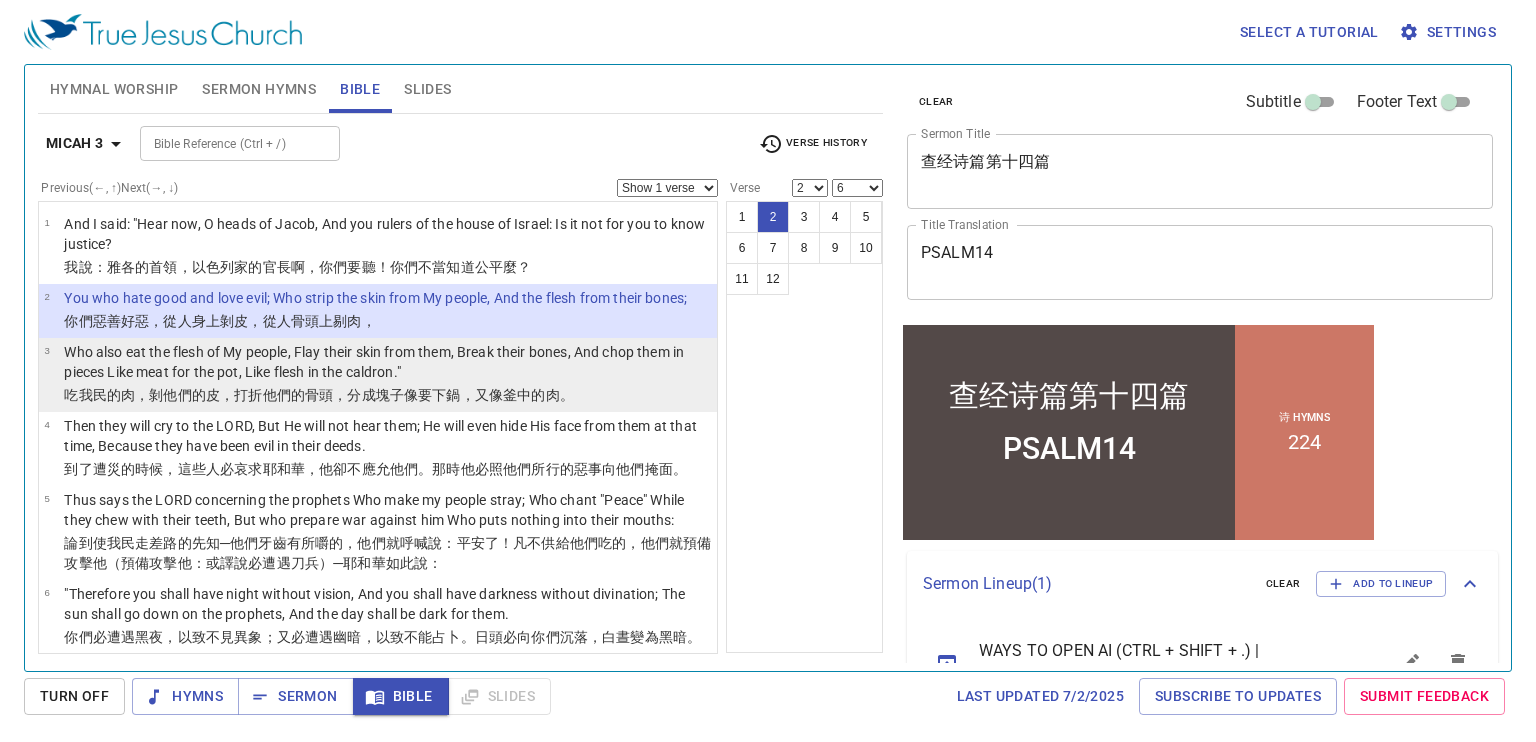 click on "Who also eat the flesh of My people, Flay their skin from them, Break their bones, And chop them in pieces Like meat for the pot, Like flesh in the caldron."" at bounding box center [387, 363] 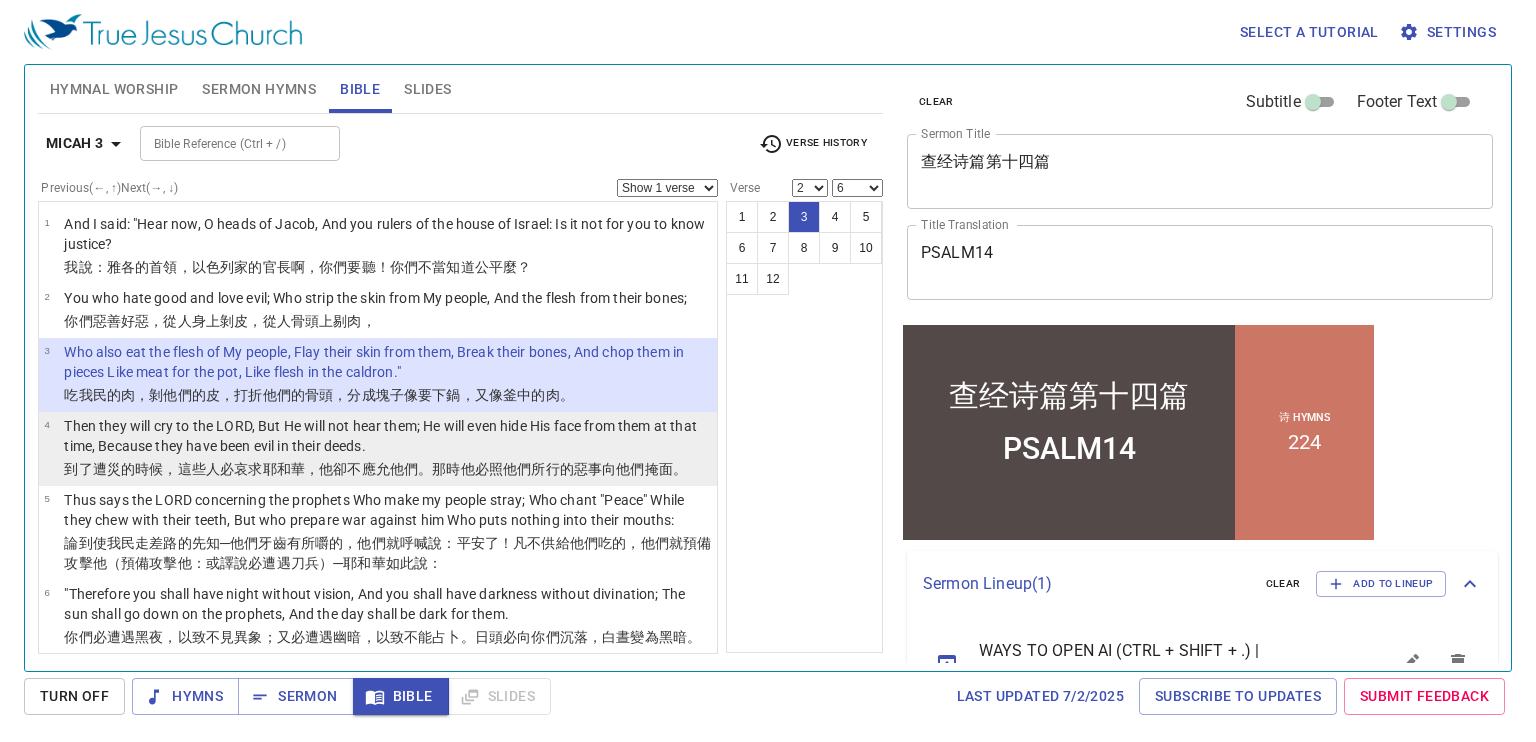 click on "Then they will cry to the LORD, But He will not hear them; He will even hide His face from them at that time, Because they have been evil in their deeds." at bounding box center (387, 437) 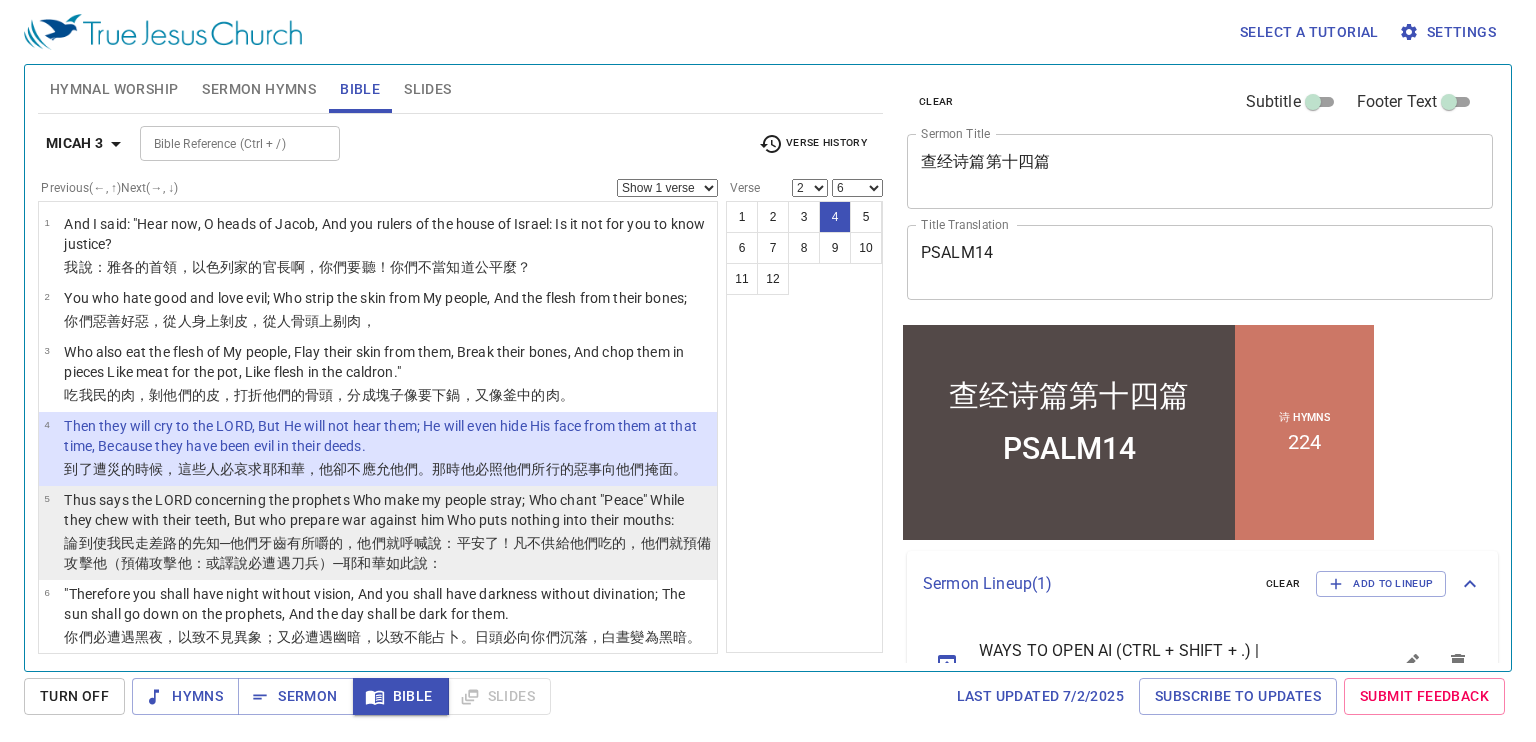 click on "）─耶和華 如此說 ：" at bounding box center [380, 563] 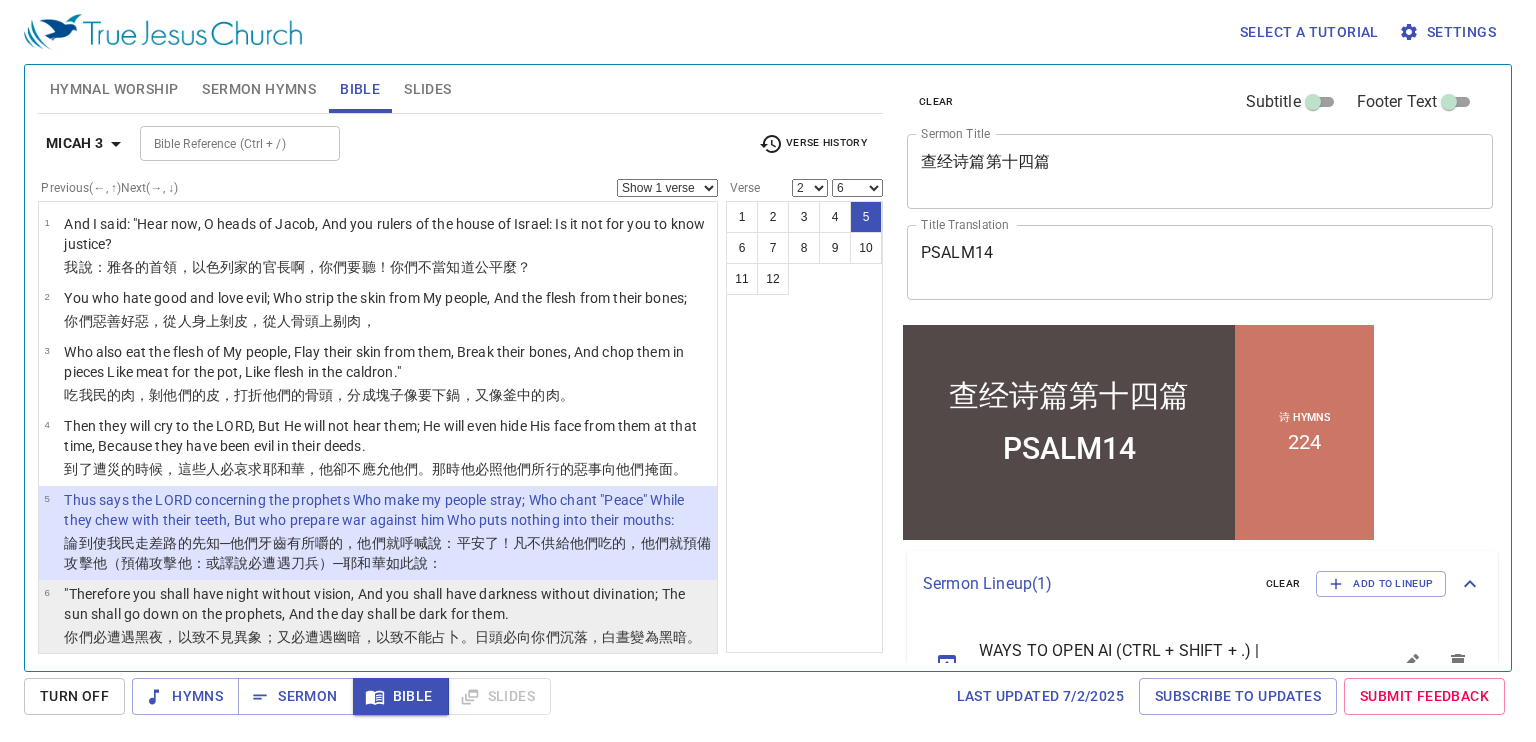 drag, startPoint x: 223, startPoint y: 629, endPoint x: 162, endPoint y: 625, distance: 61.13101 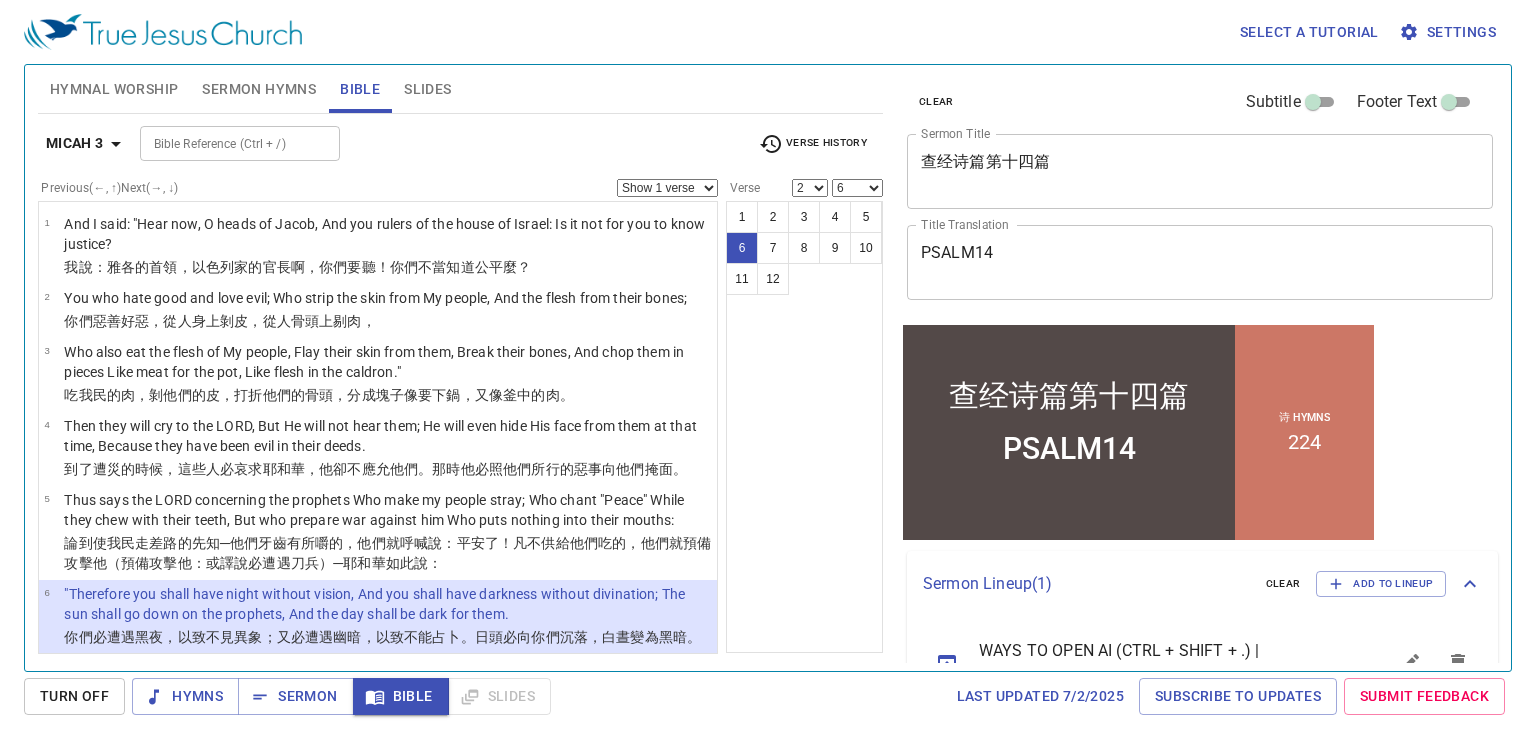 scroll, scrollTop: 199, scrollLeft: 0, axis: vertical 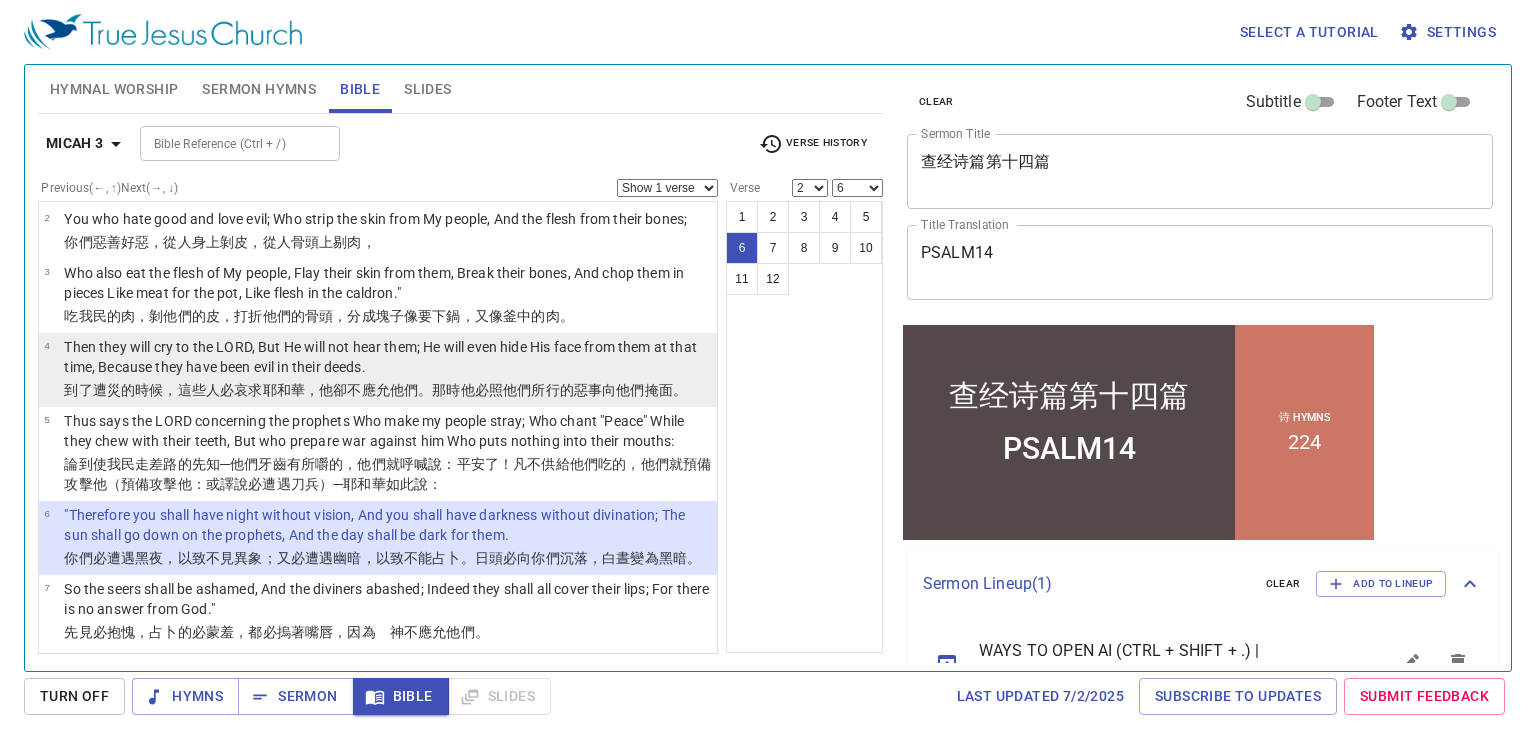 click on "到了遭災的時候，這些人必哀求 耶和華 ，他卻不應允 他們。那時 他必照他們所行 的惡事 向他們掩 面 。" at bounding box center [387, 390] 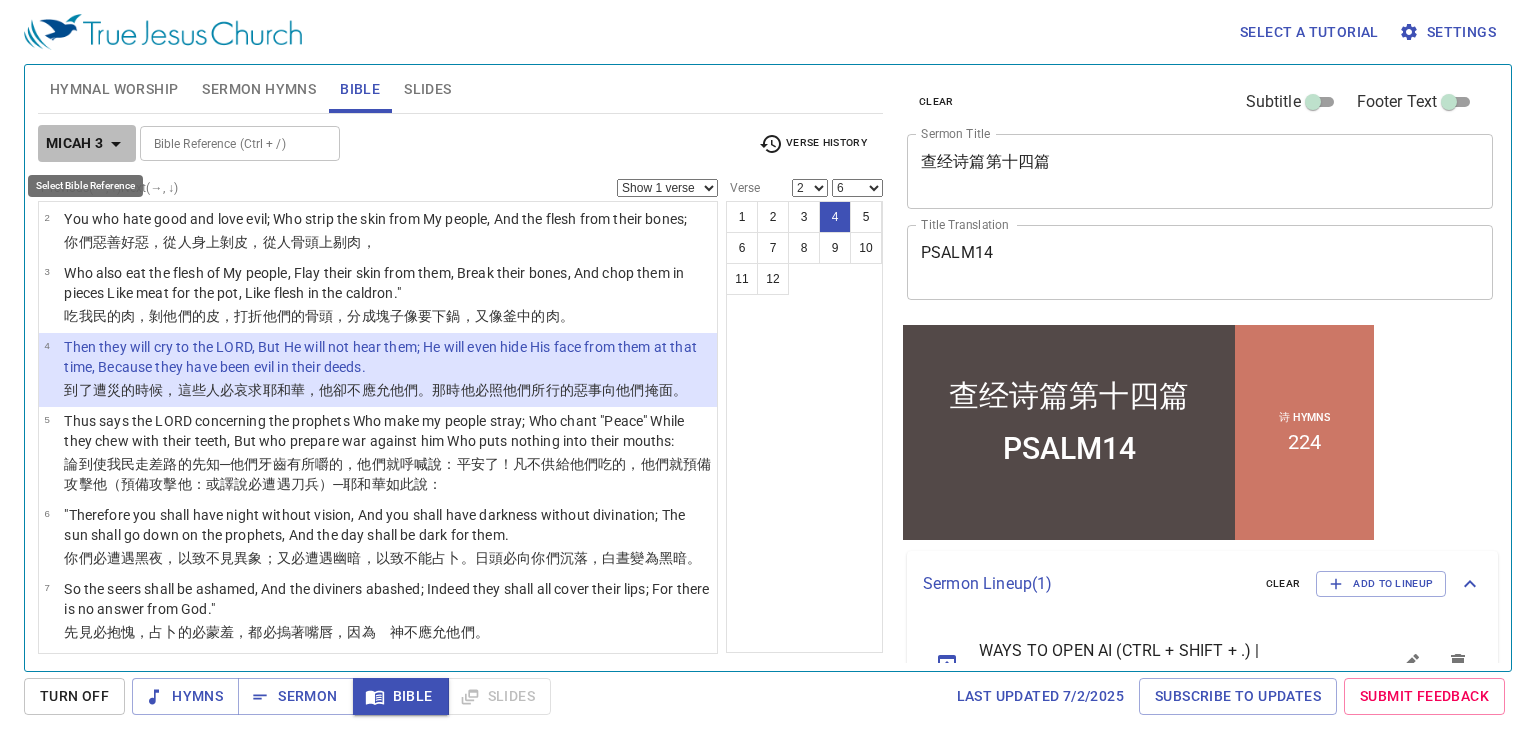 click on "Micah 3" at bounding box center [75, 143] 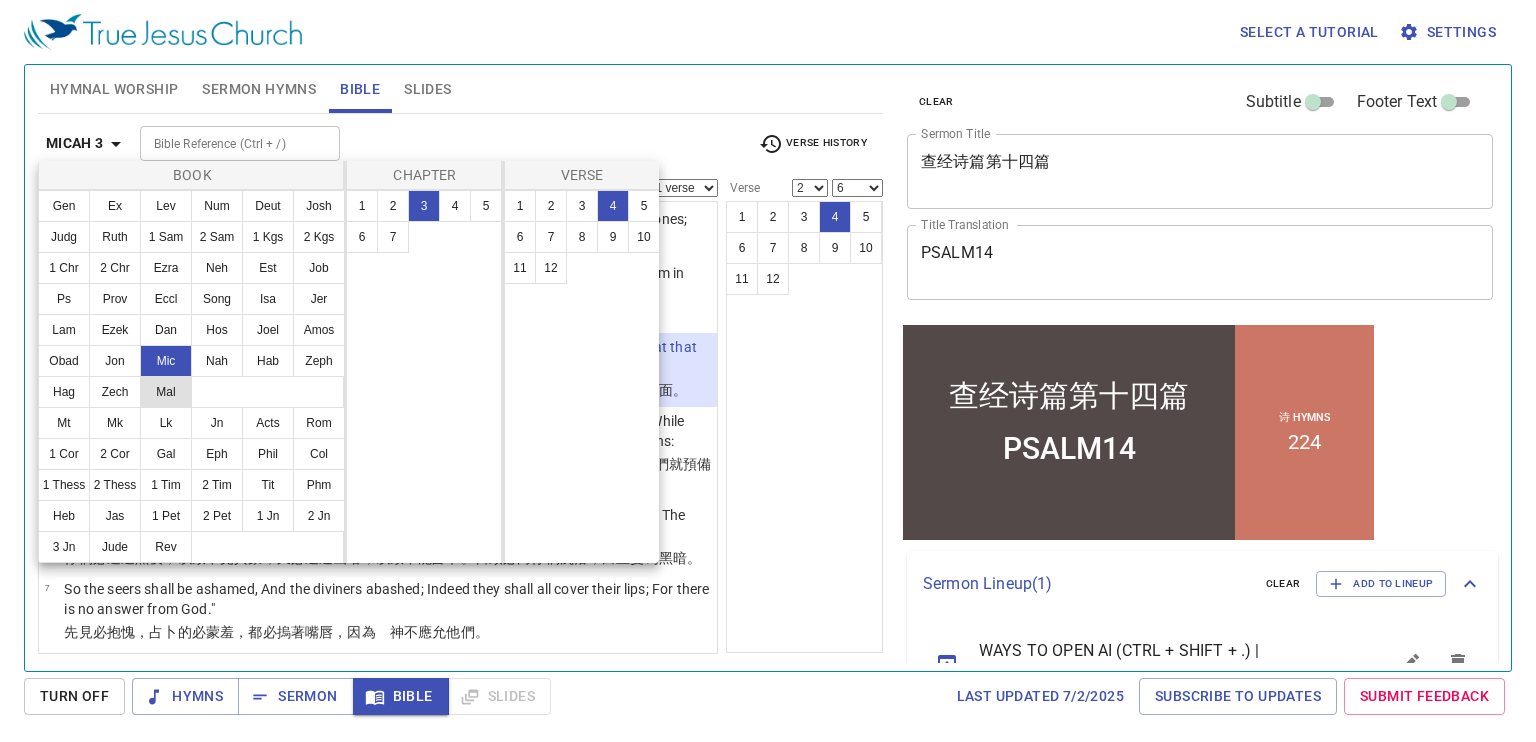 click on "Mal" at bounding box center (166, 392) 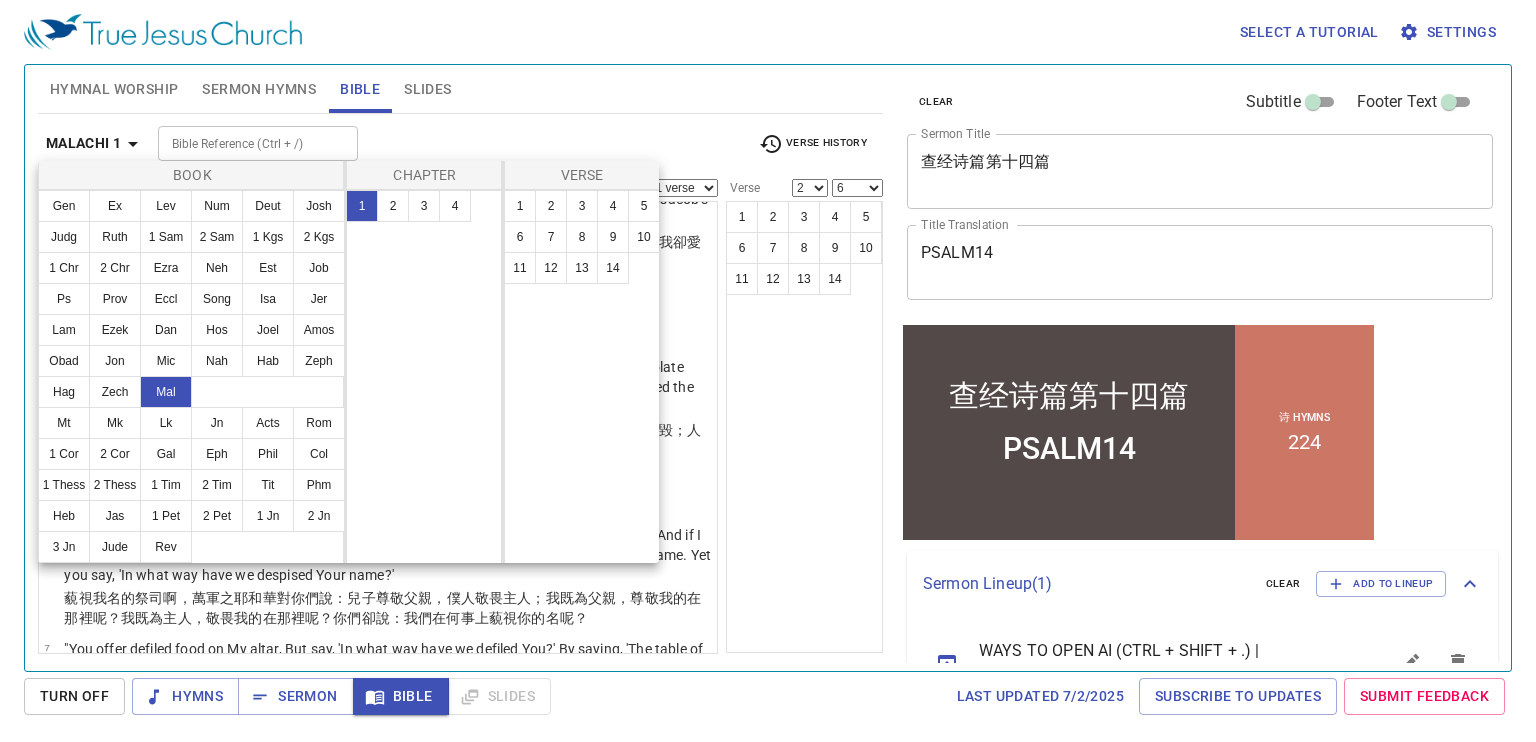 scroll, scrollTop: 0, scrollLeft: 0, axis: both 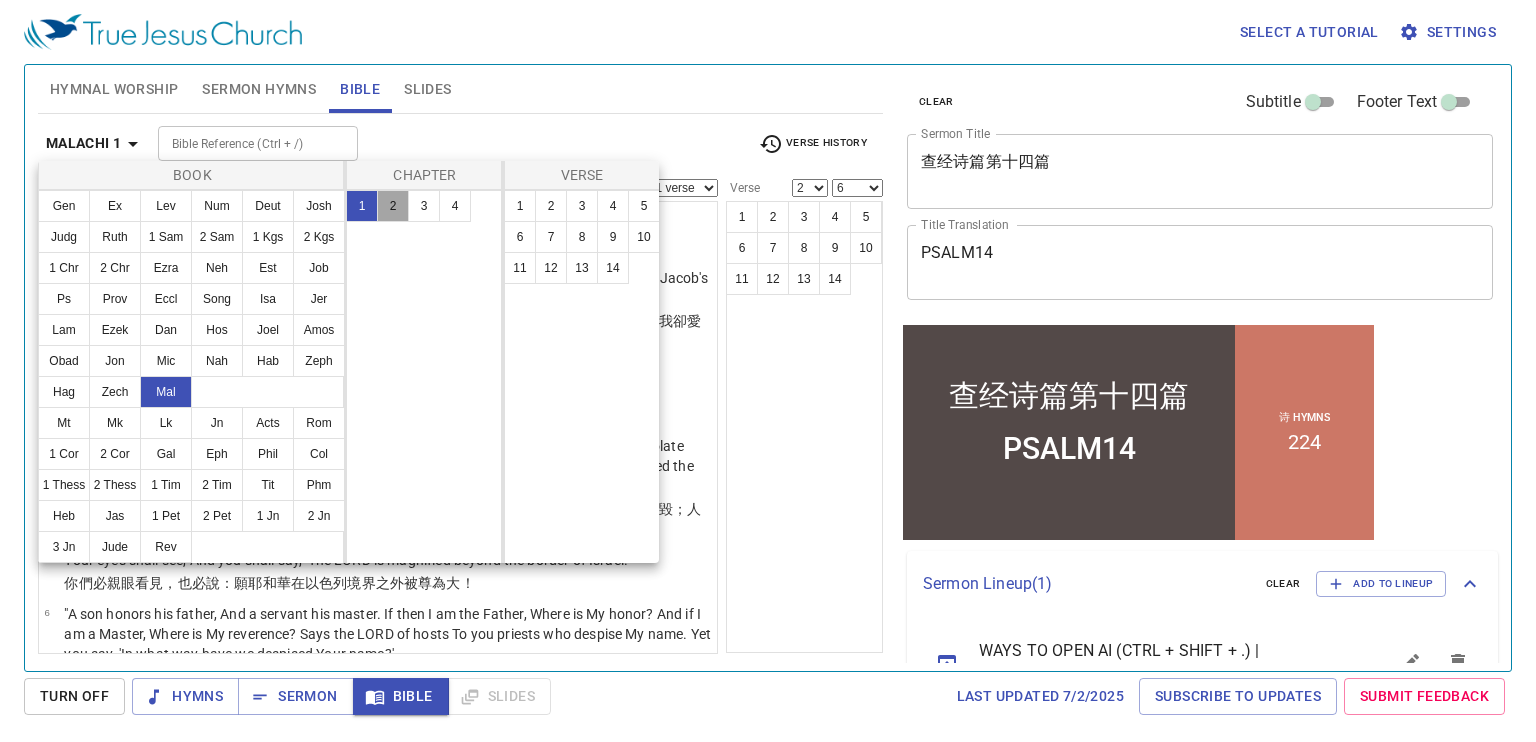click on "2" at bounding box center [393, 206] 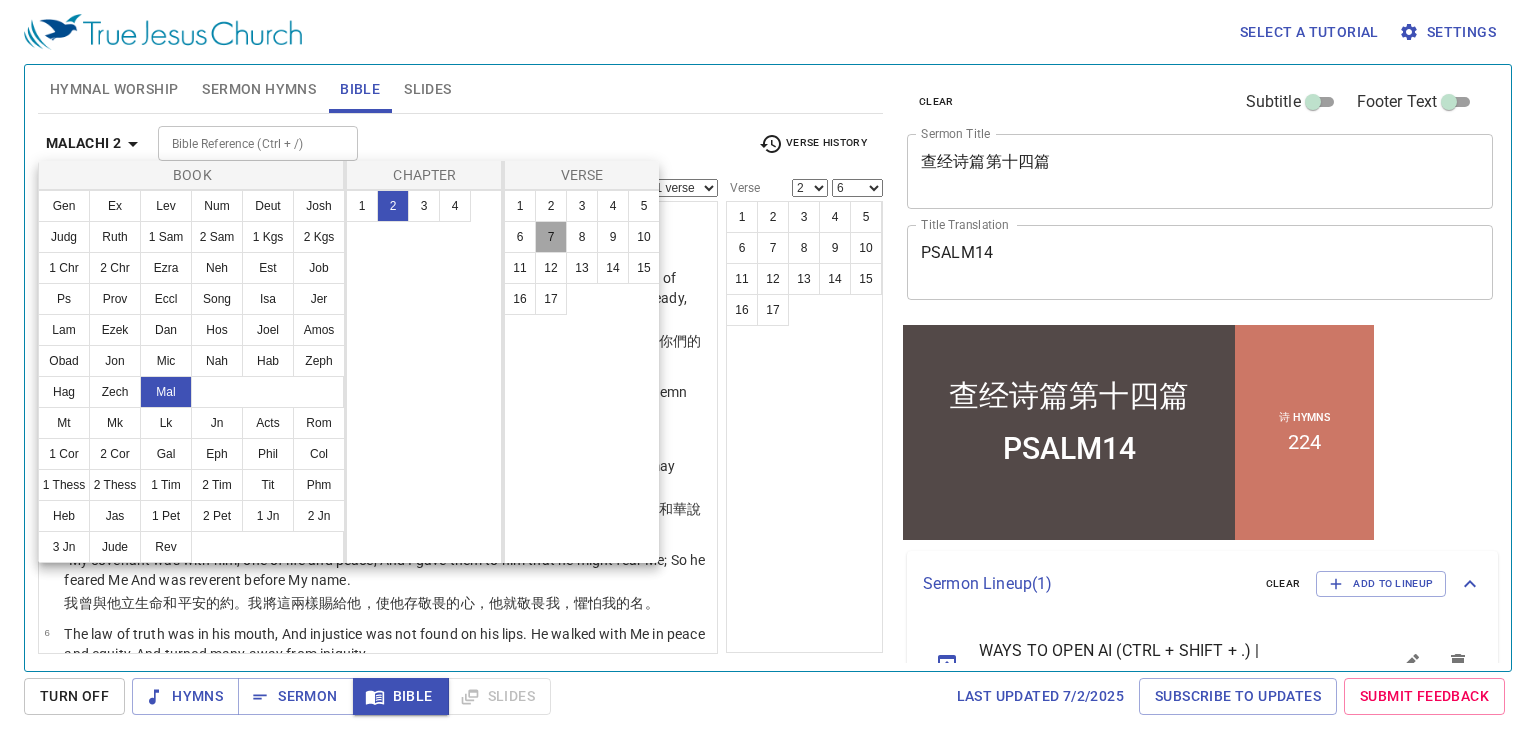 click on "7" at bounding box center (551, 237) 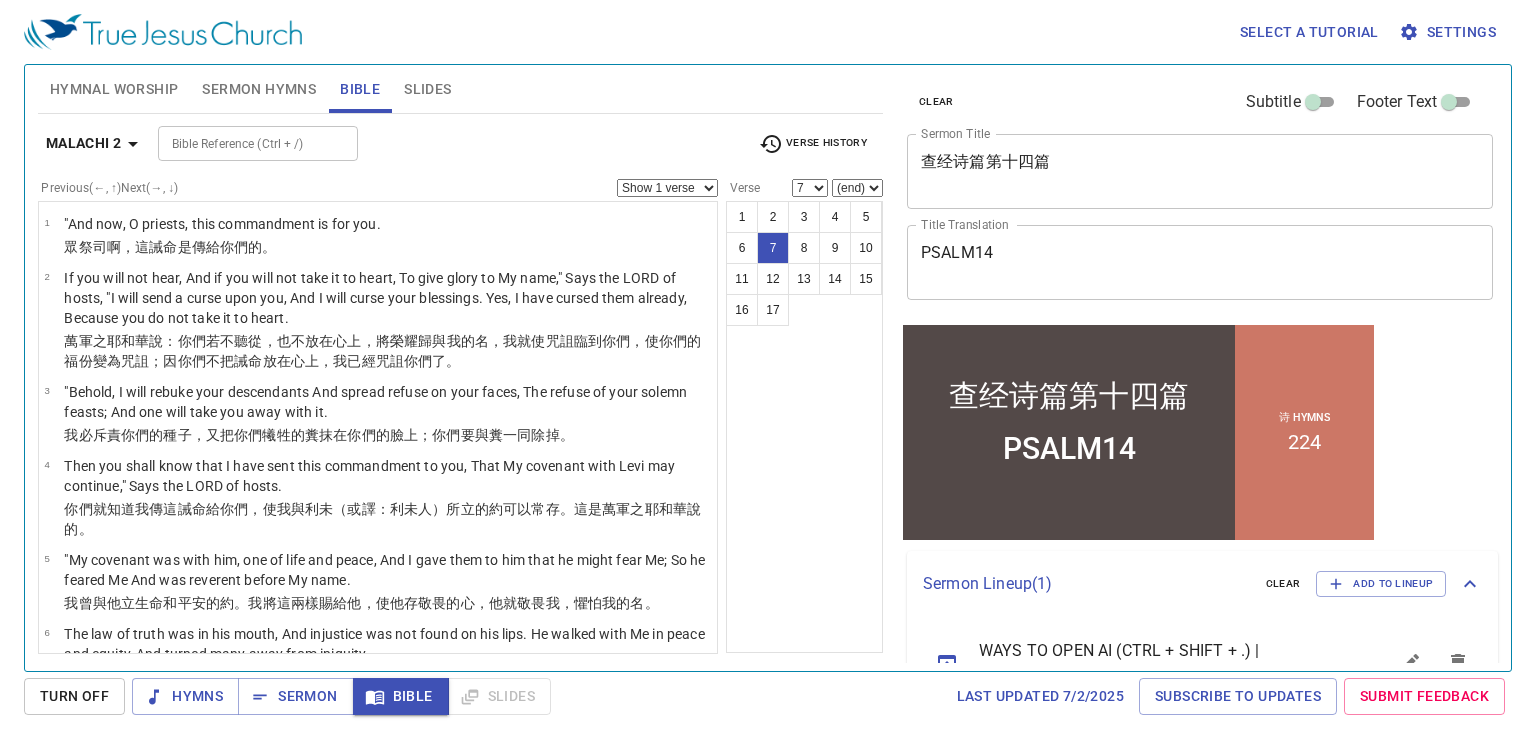 scroll, scrollTop: 303, scrollLeft: 0, axis: vertical 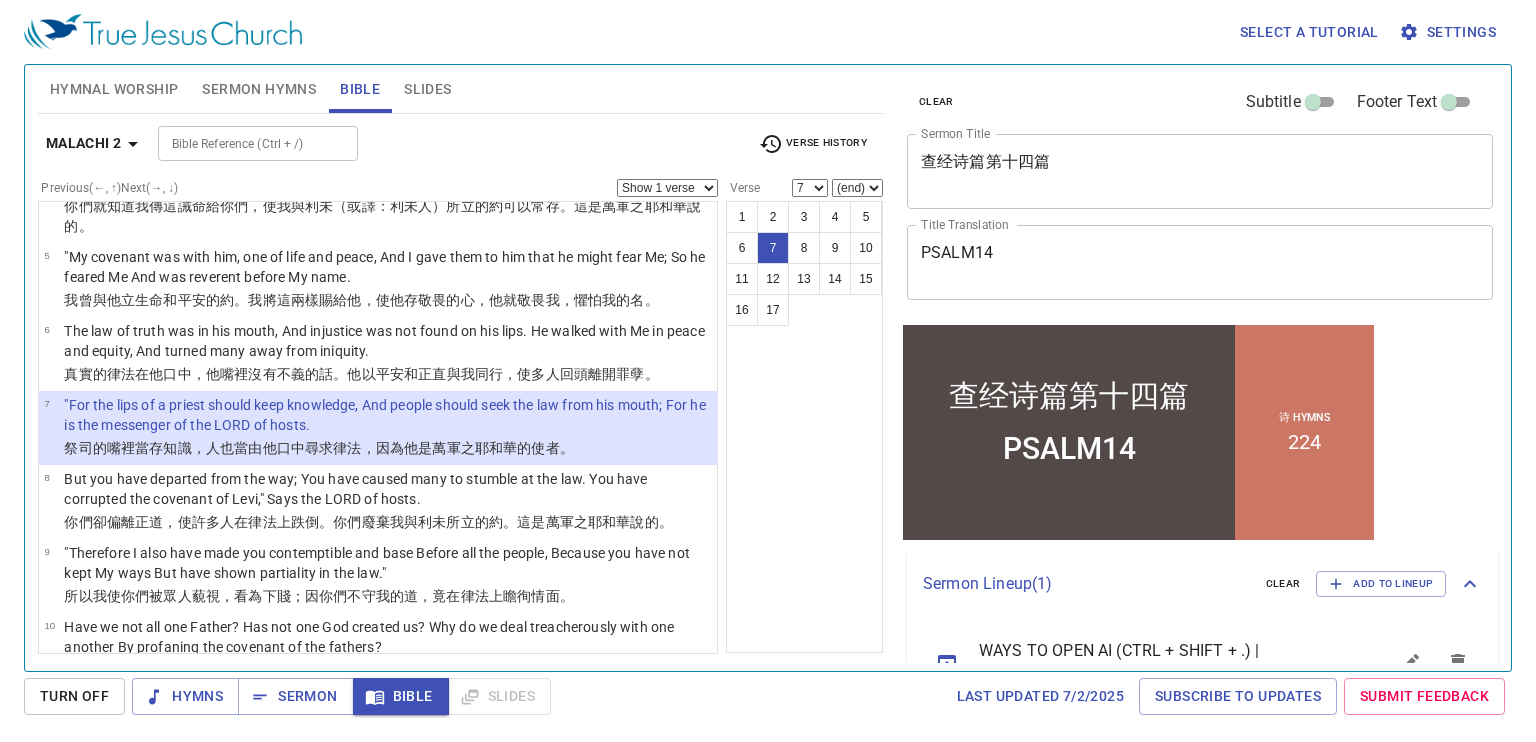 click on "(end) 8 9 10 11 12 13 14 15 16 17" at bounding box center (857, 188) 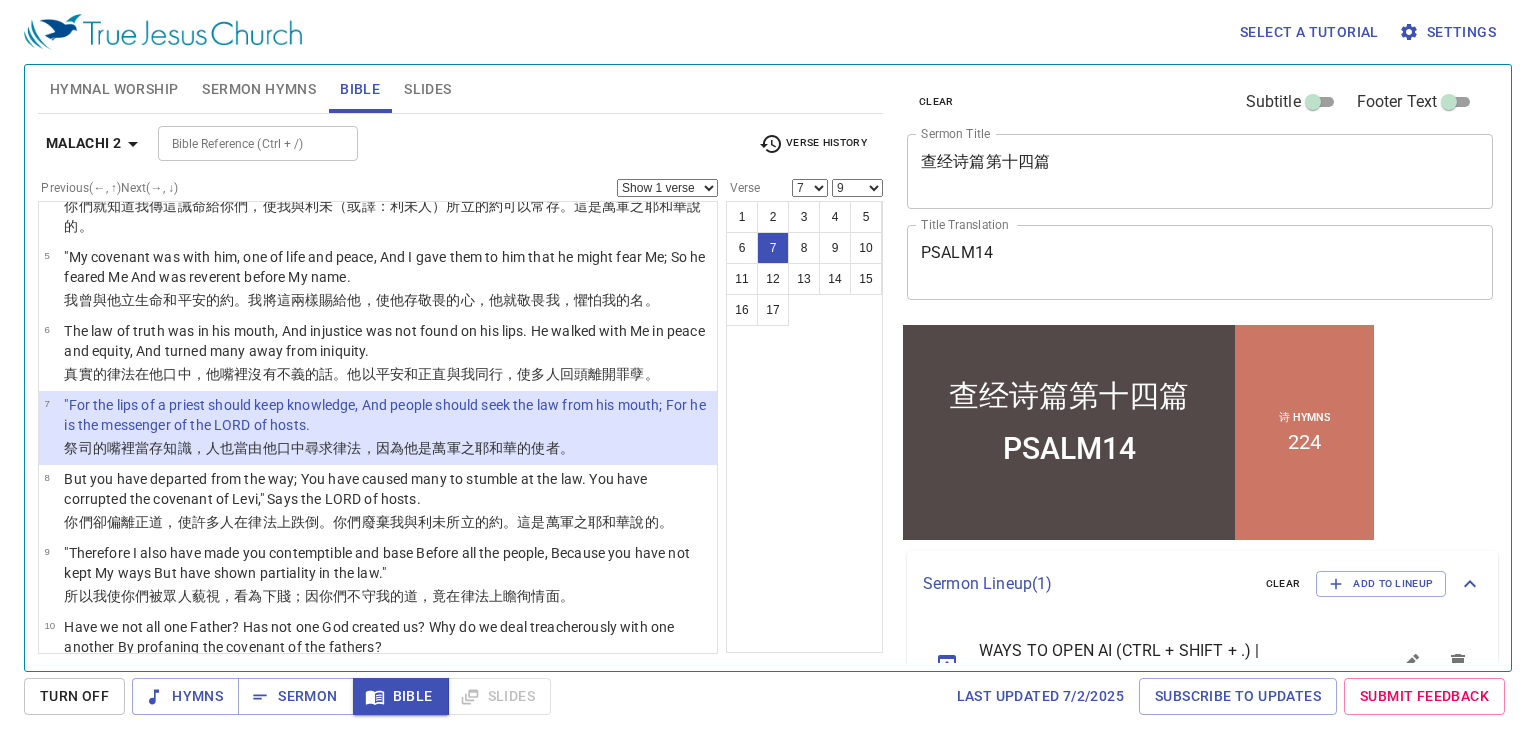 click on "(end) 8 9 10 11 12 13 14 15 16 17" at bounding box center (857, 188) 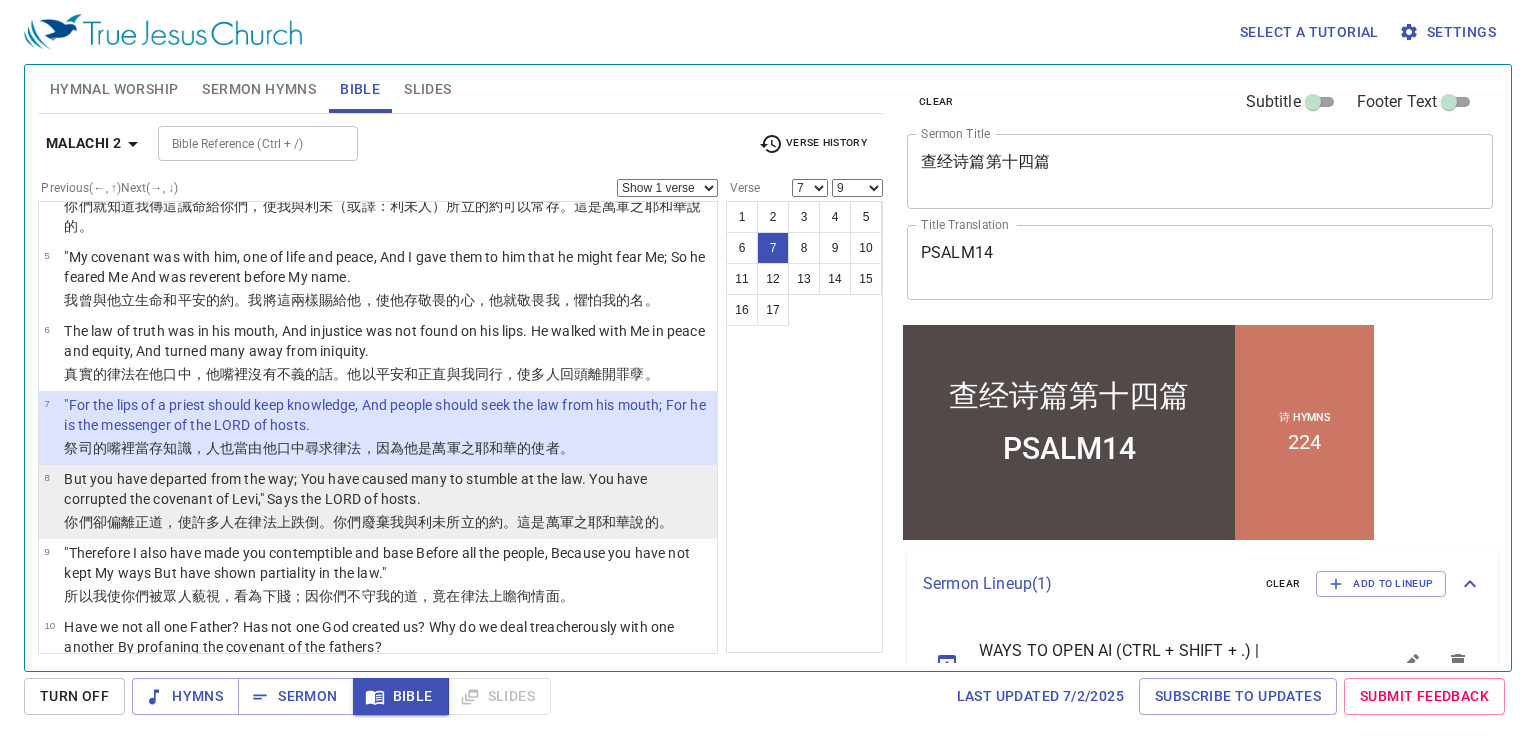 click on "，使許多 人在律法 上跌倒 。你們廢棄 我與利未 所立的約 。這是萬軍 之耶和華 說 的。" at bounding box center [417, 522] 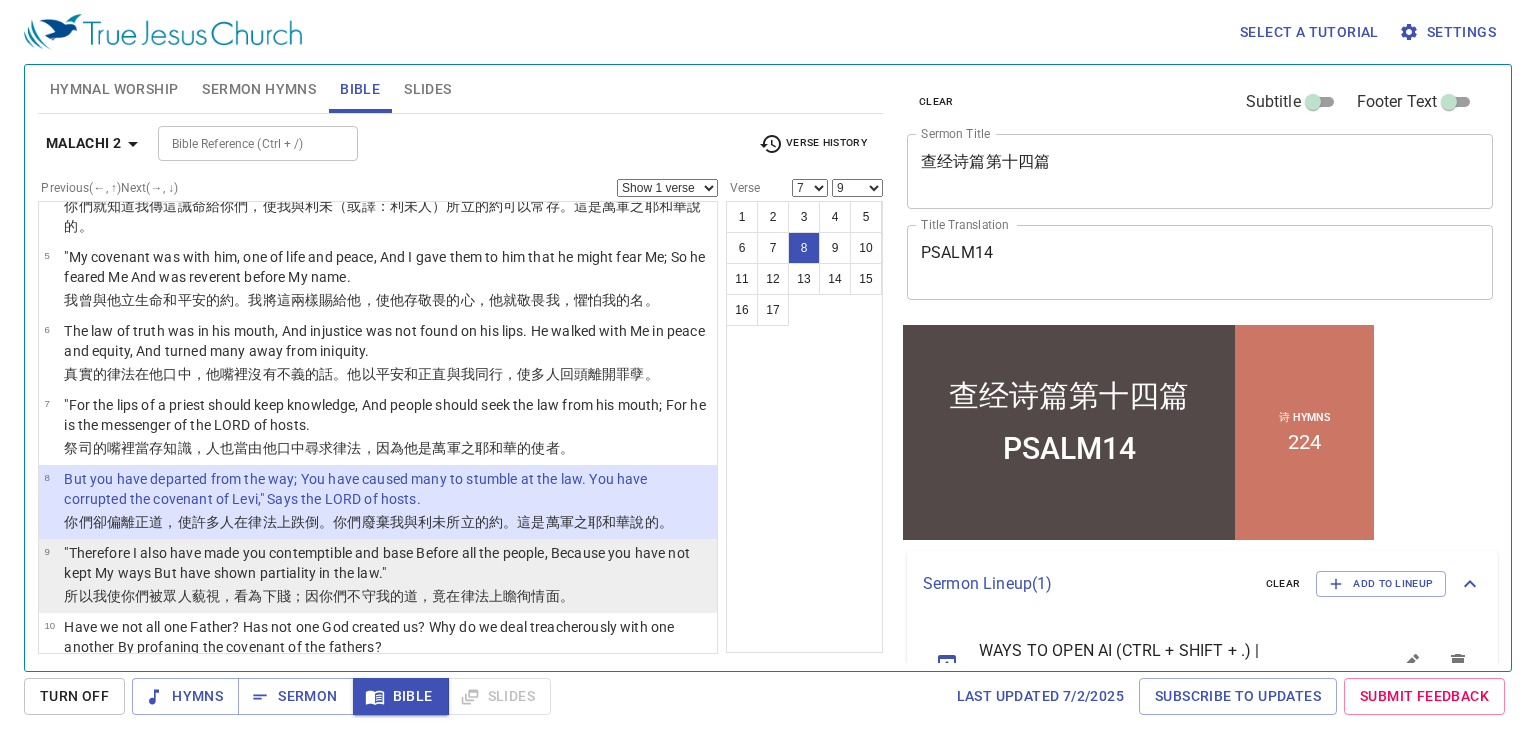 click on "你們被眾人 藐視 ，看為下賤 ；因 你們不守 我的道 ，竟在律法 上瞻徇情面 。" at bounding box center (347, 596) 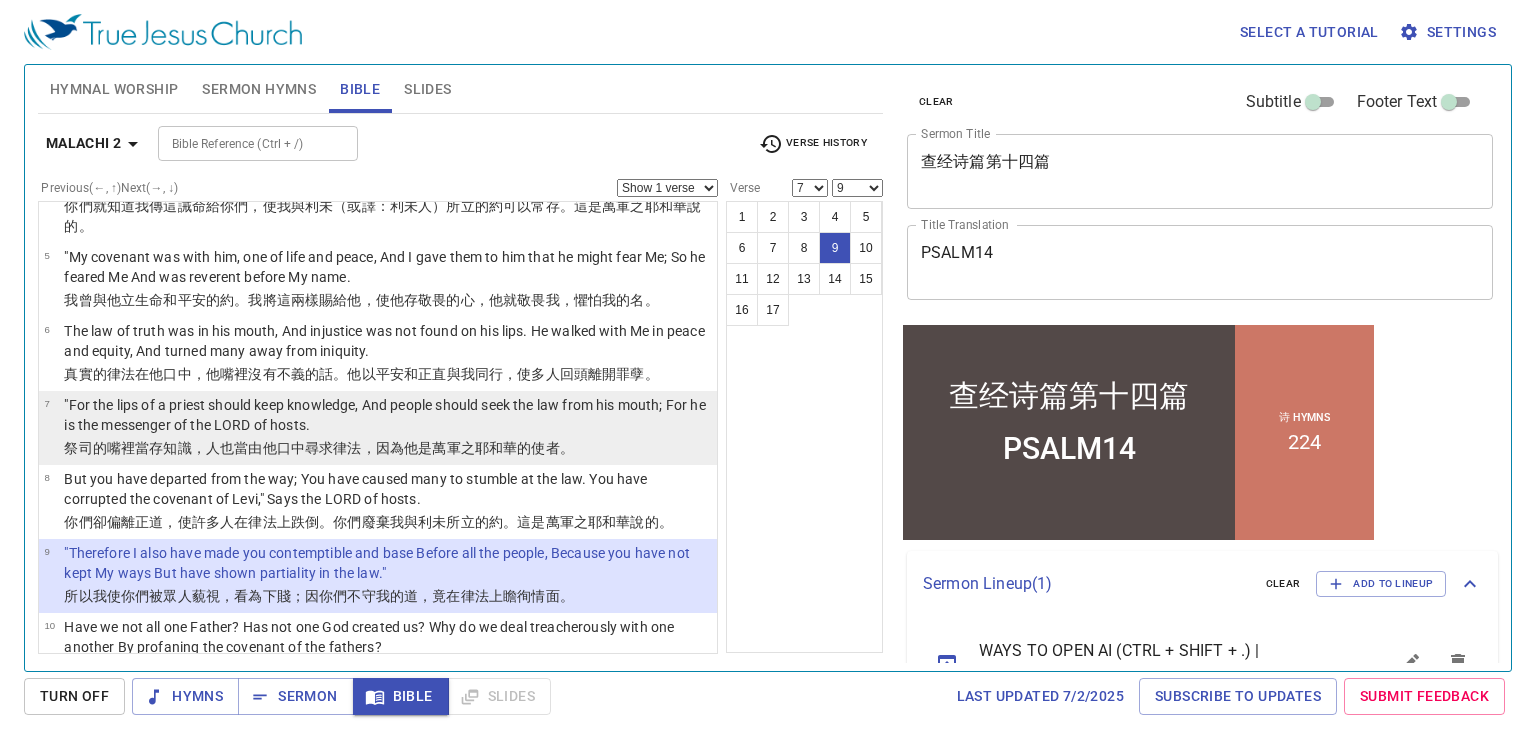 click on ""For the lips of a priest should keep knowledge, And people should seek the law from his mouth; For he is the messenger of the LORD of hosts." at bounding box center [387, 415] 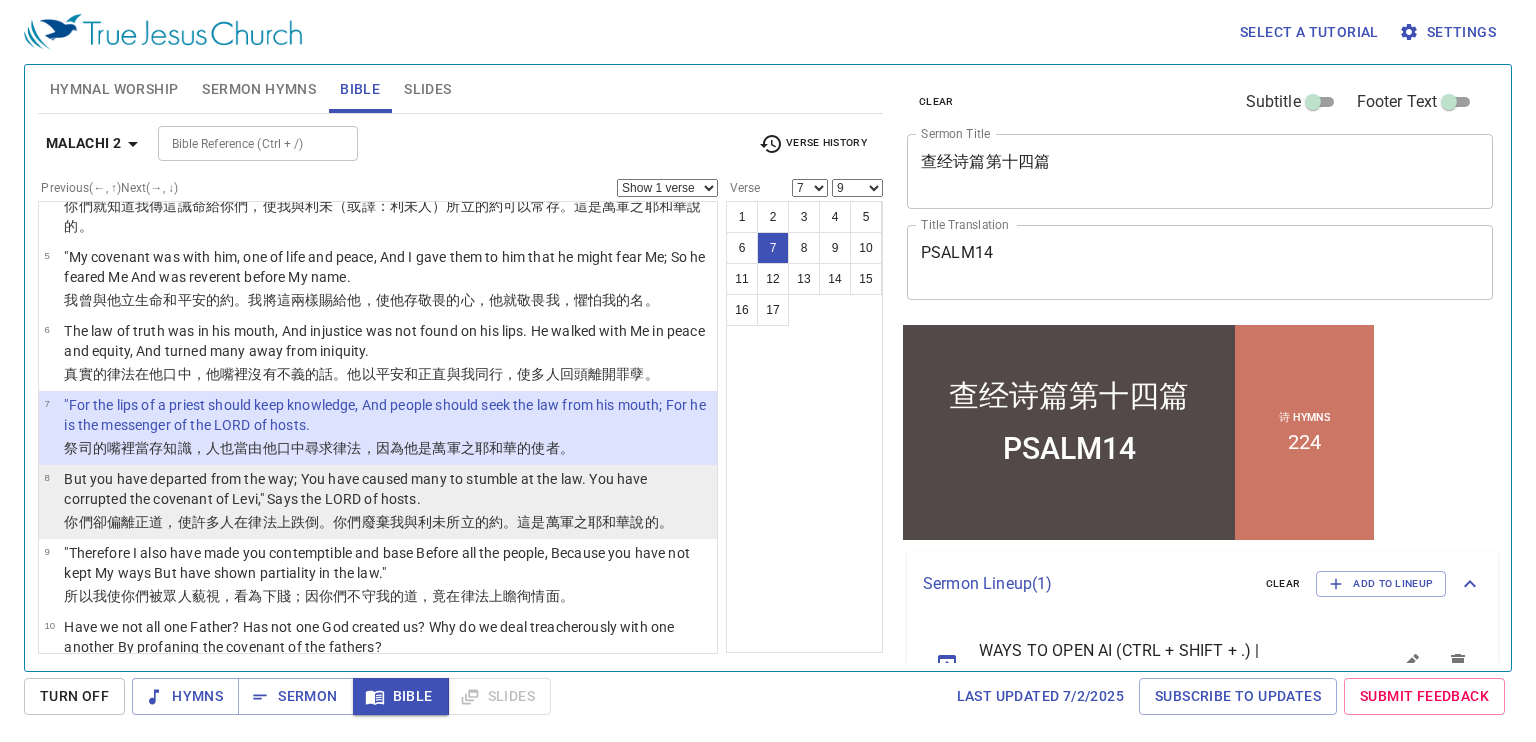 click on "。你們廢棄 我與利未 所立的約 。這是萬軍 之耶和華 說 的。" at bounding box center [496, 522] 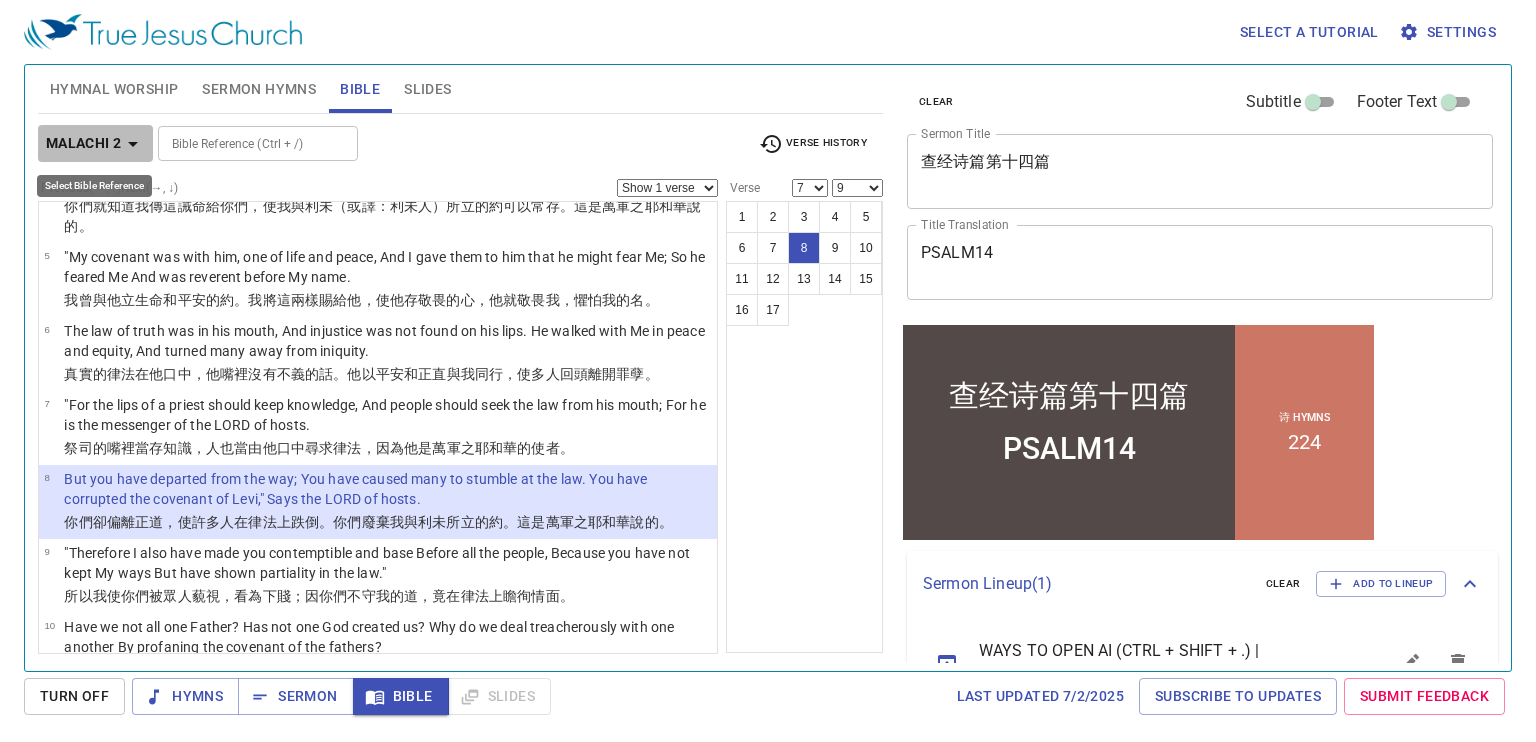 click 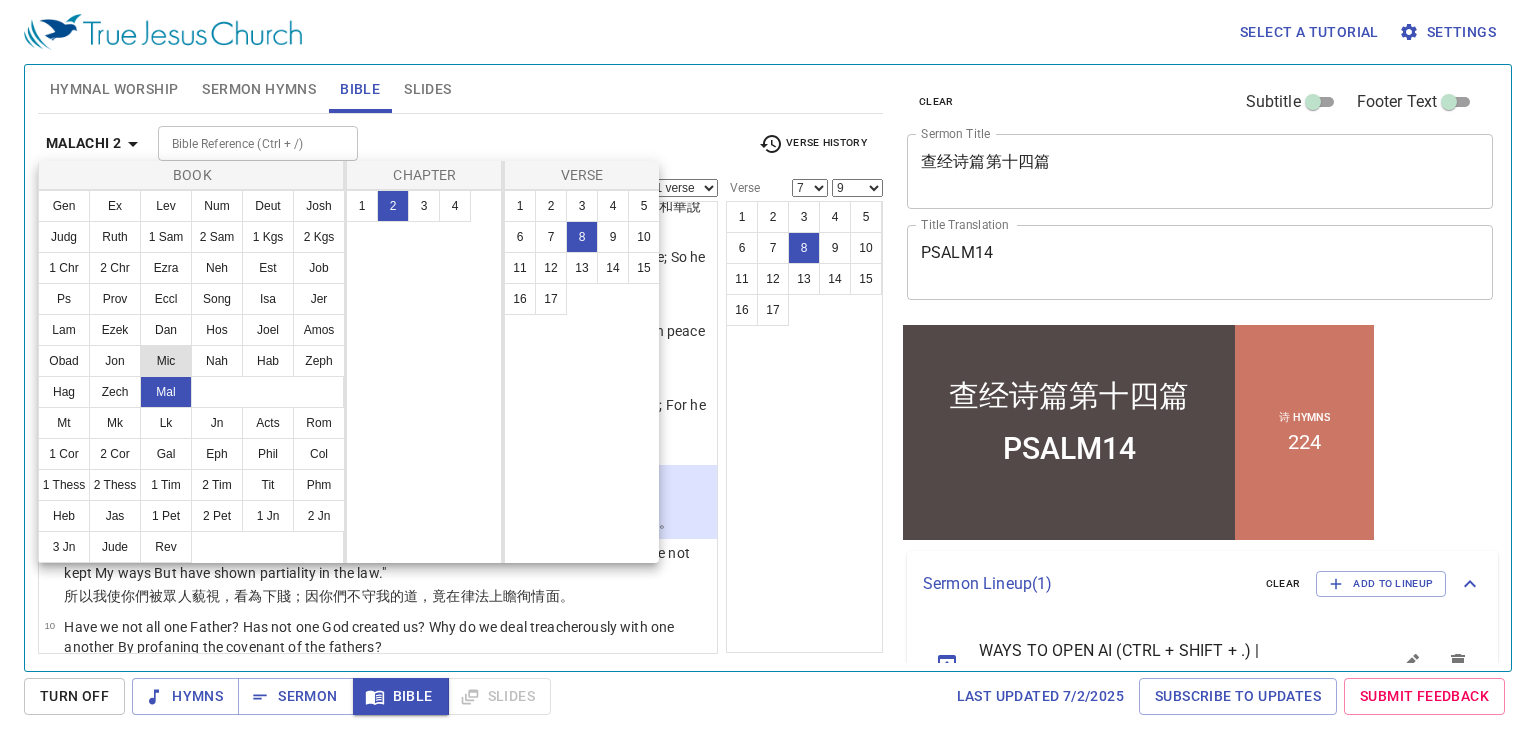 click on "Mic" at bounding box center [166, 361] 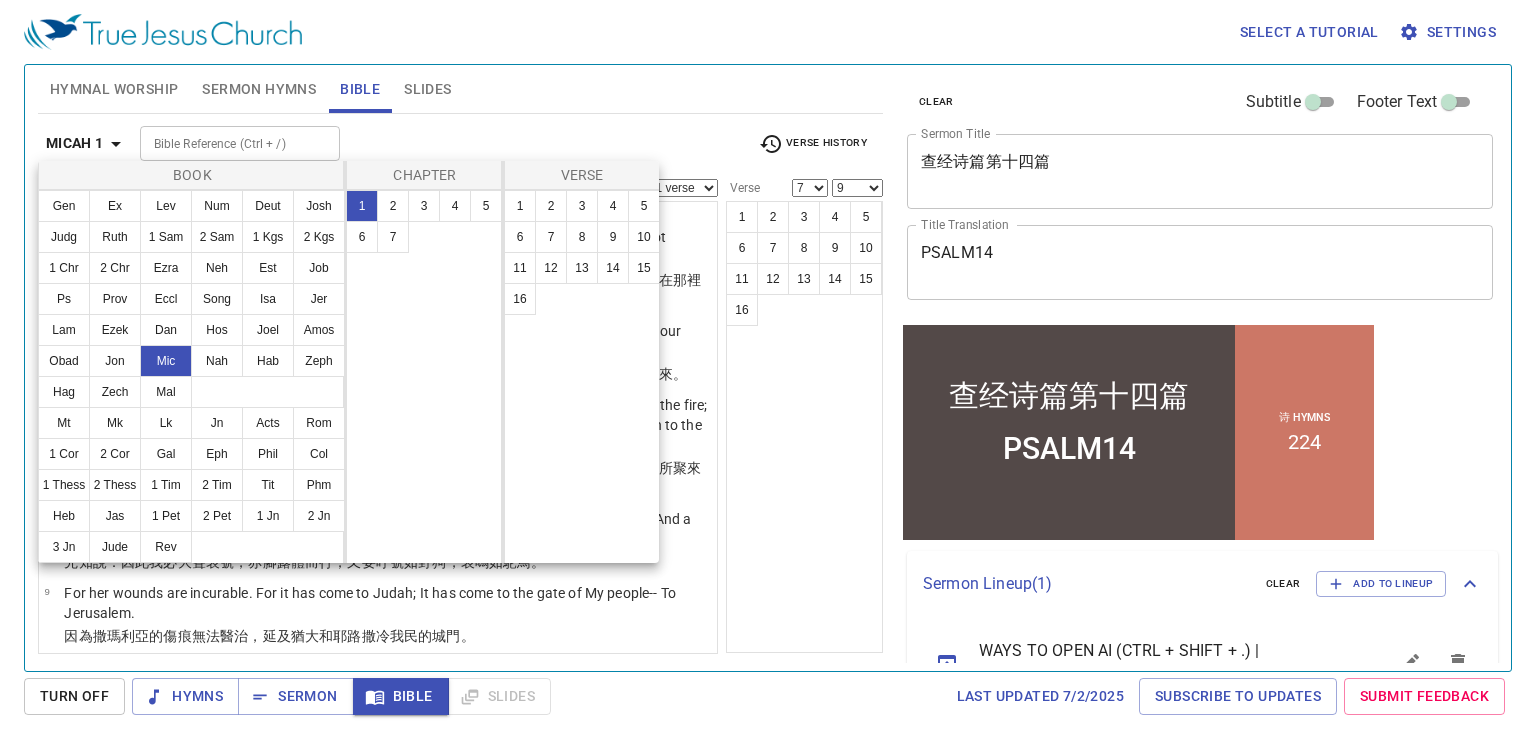 scroll, scrollTop: 0, scrollLeft: 0, axis: both 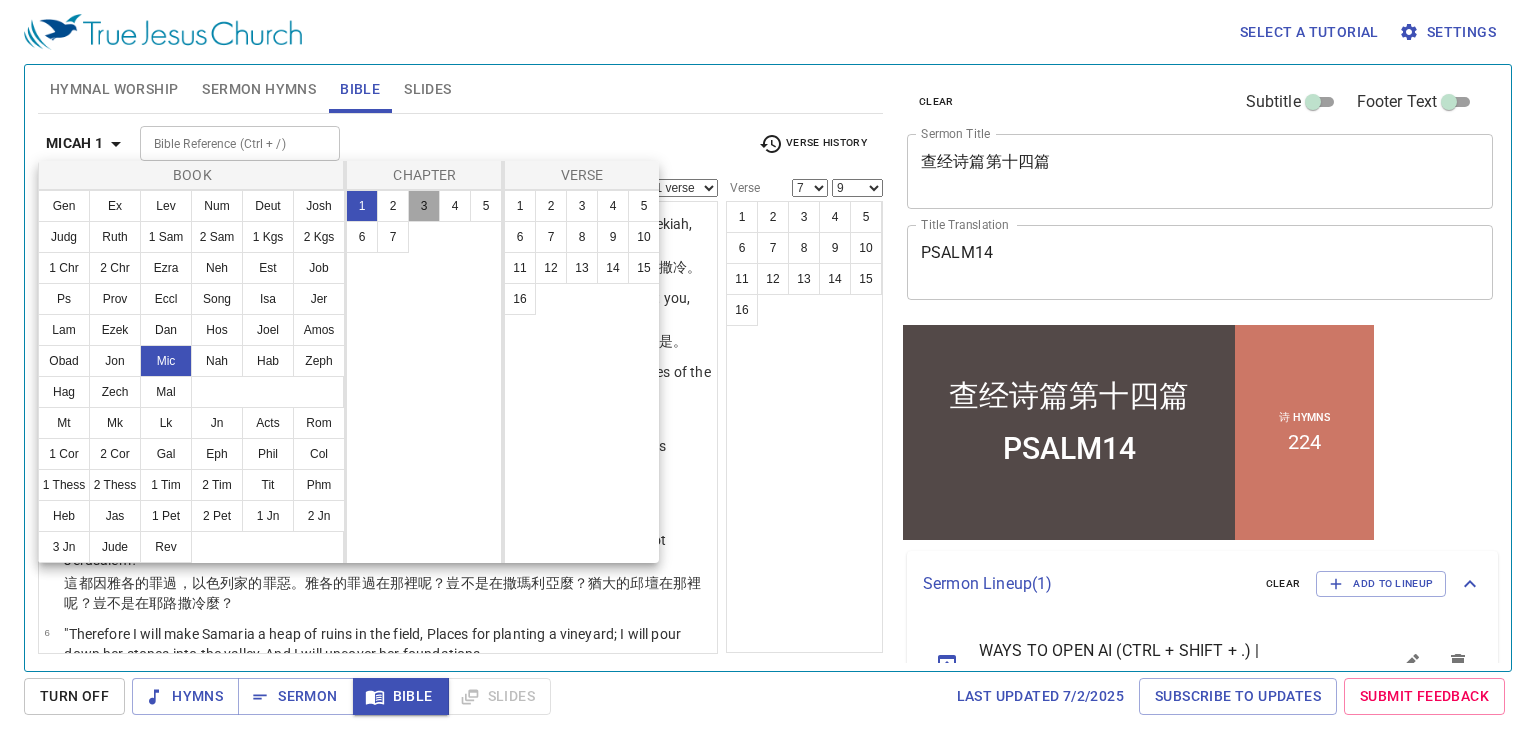 click on "3" at bounding box center [424, 206] 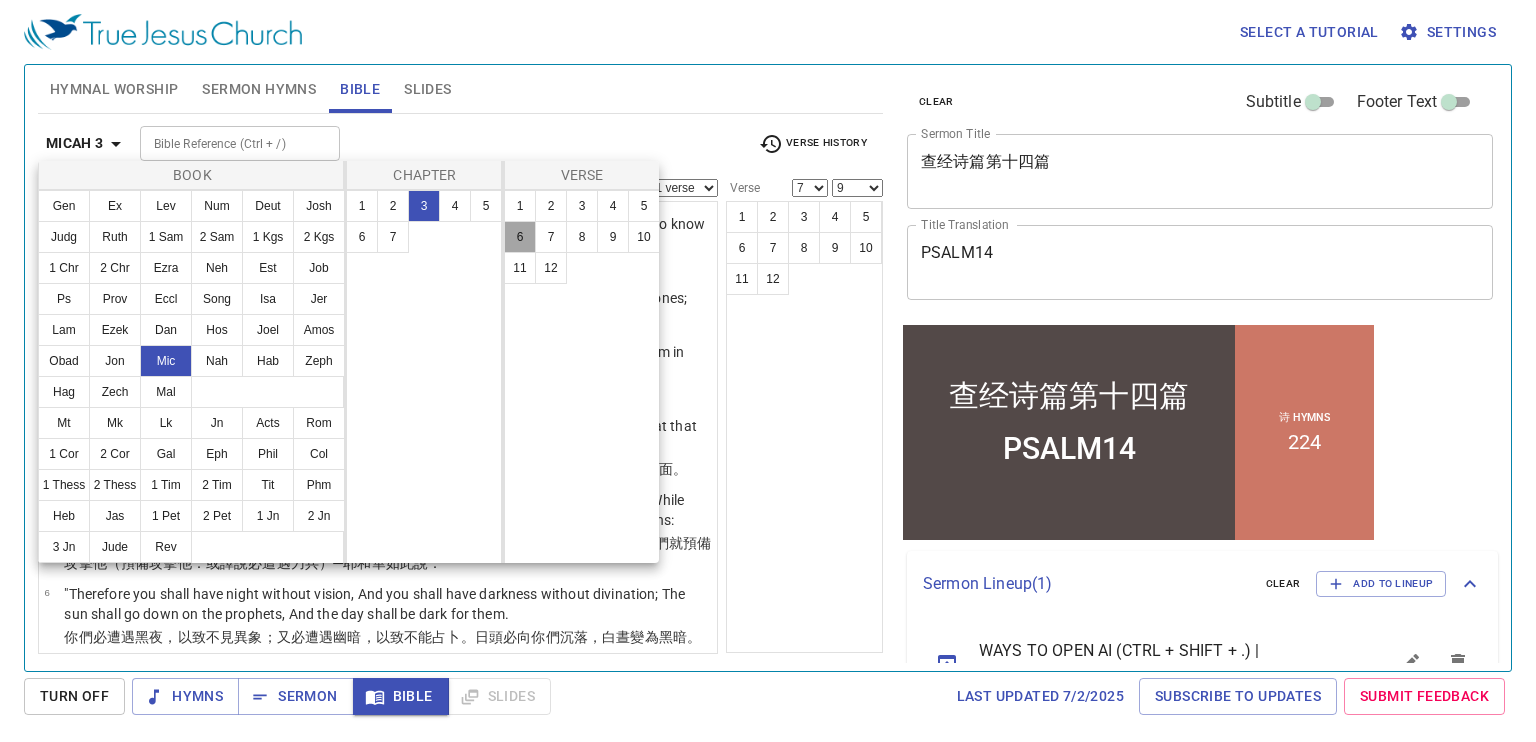 click on "6" at bounding box center (520, 237) 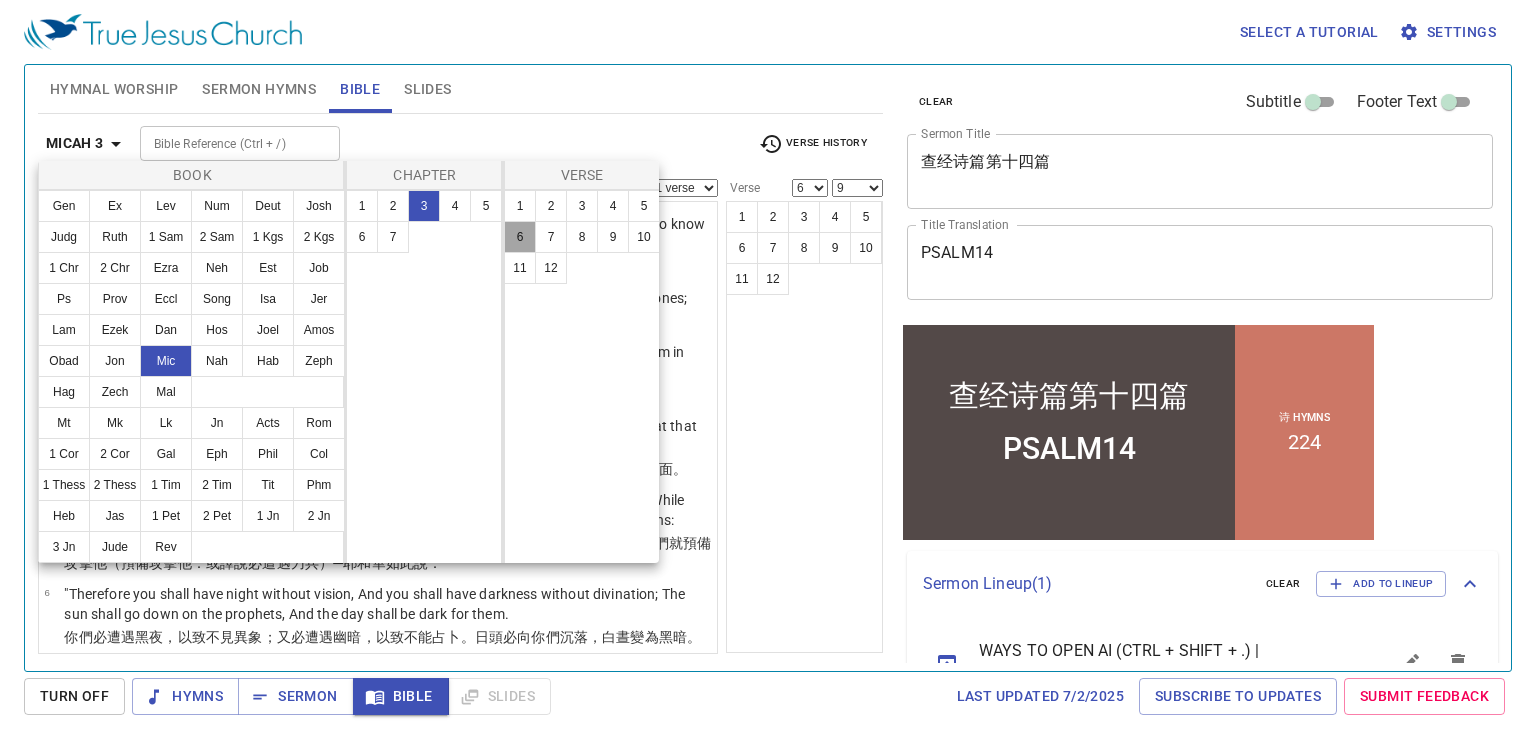 select 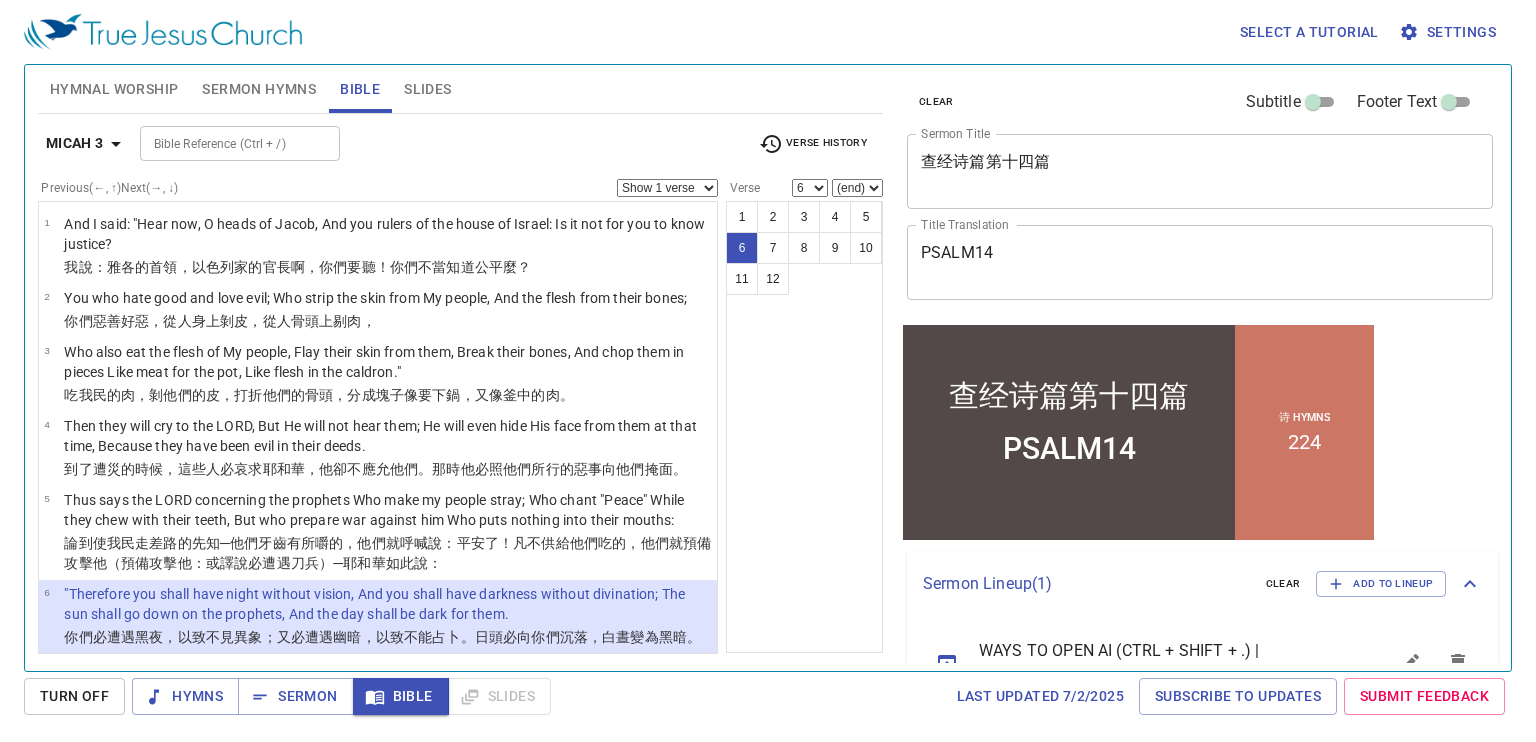 scroll, scrollTop: 199, scrollLeft: 0, axis: vertical 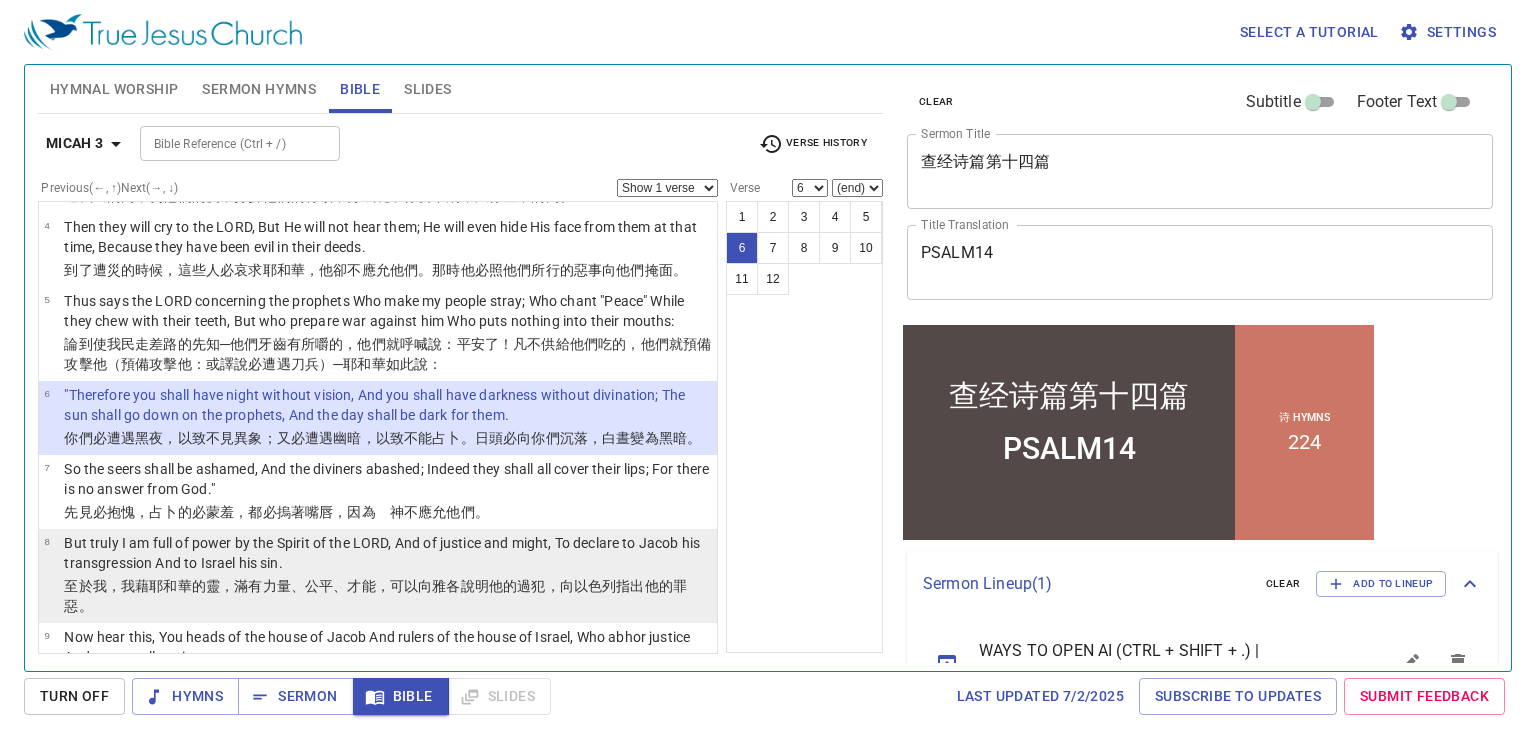 click on "But truly I am full of power by the Spirit of the LORD, And of justice and might, To declare to Jacob his transgression And to Israel his sin." at bounding box center [387, 553] 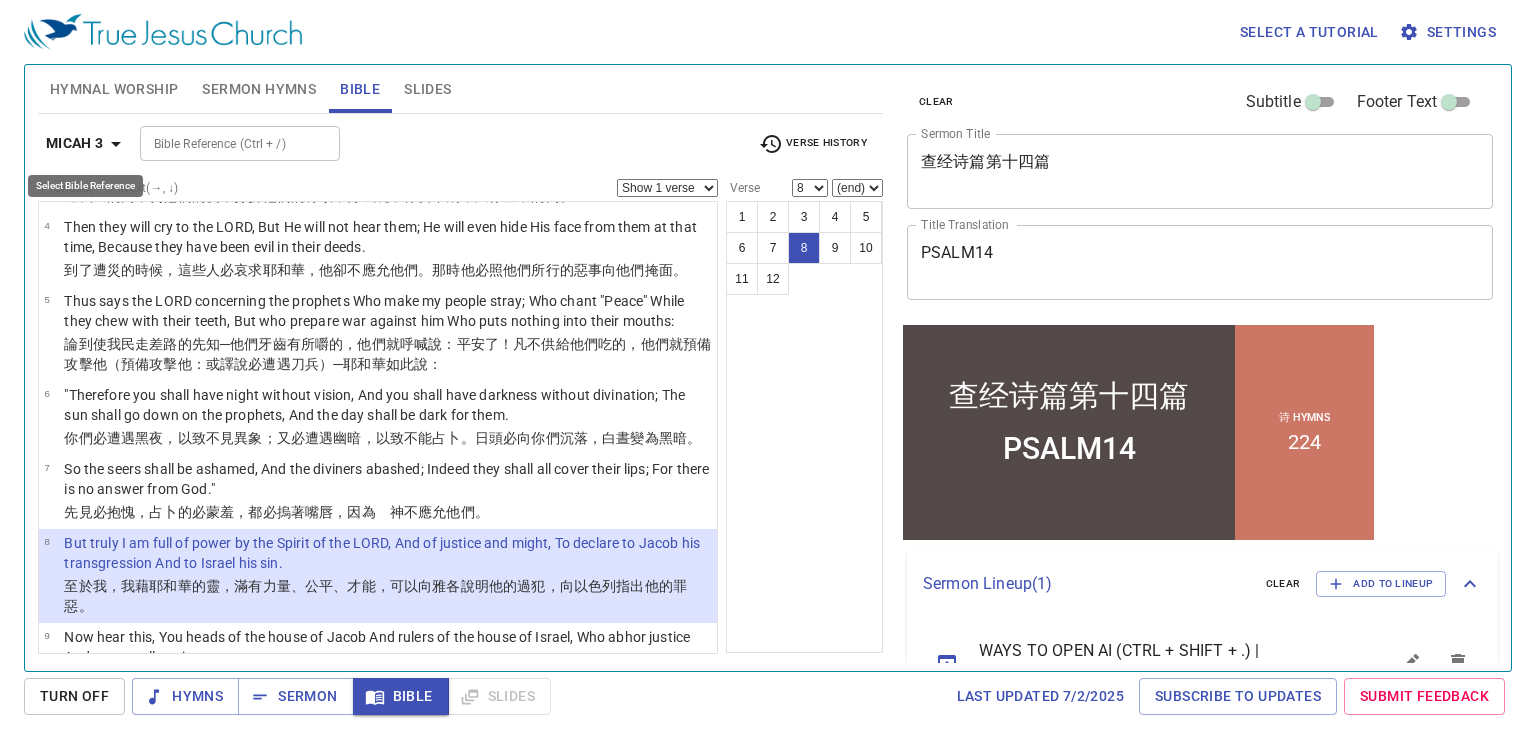 click on "Micah 3" at bounding box center [75, 143] 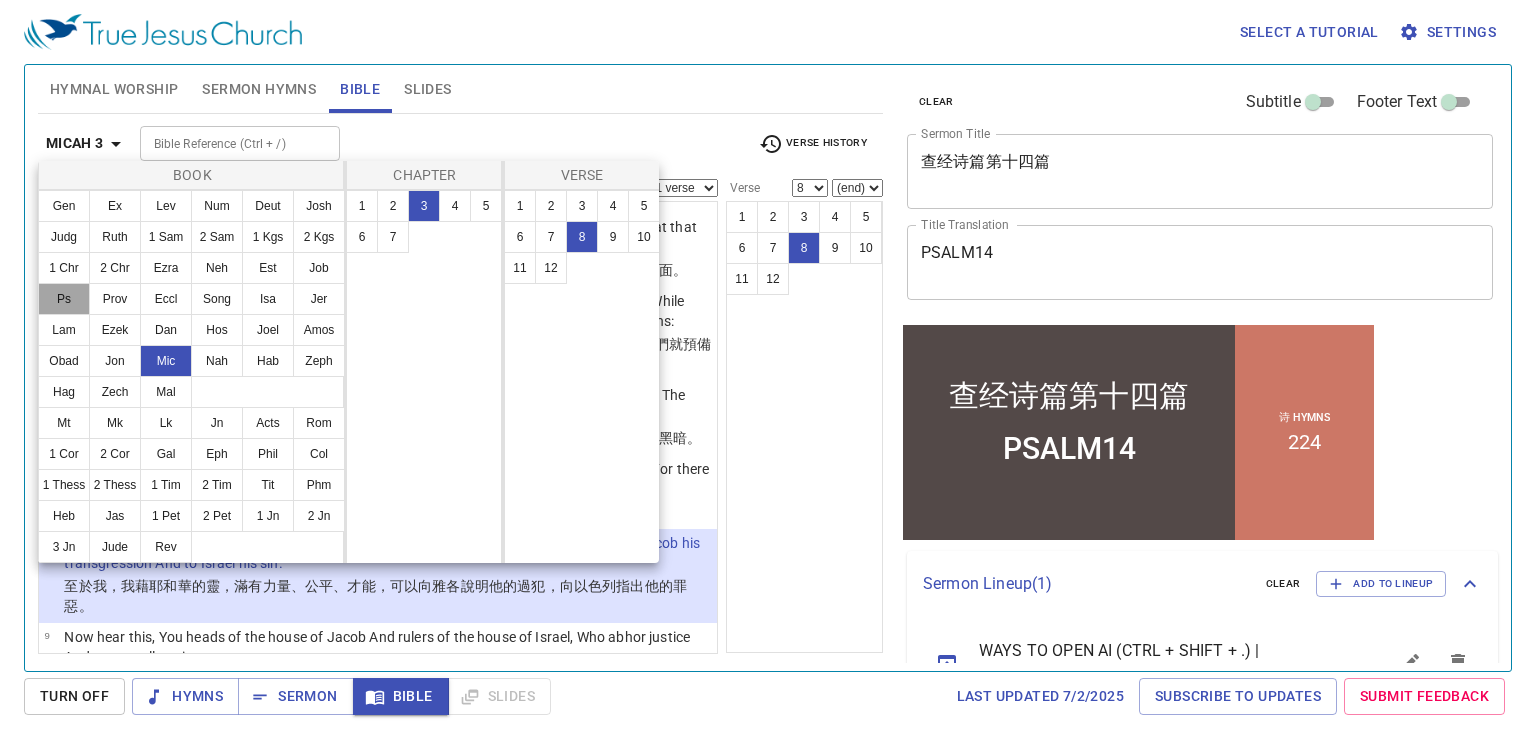 click on "Ps" at bounding box center [64, 299] 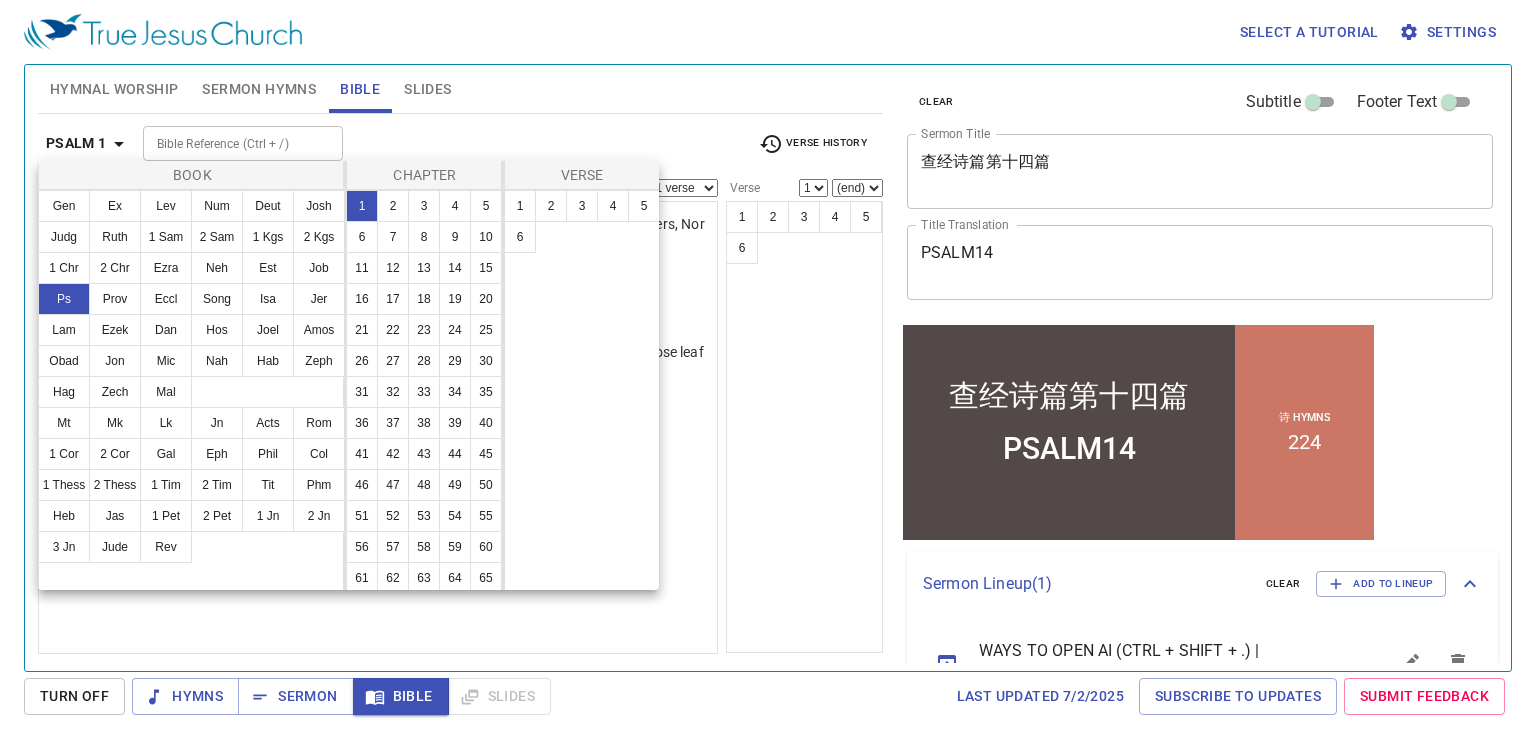 scroll, scrollTop: 0, scrollLeft: 0, axis: both 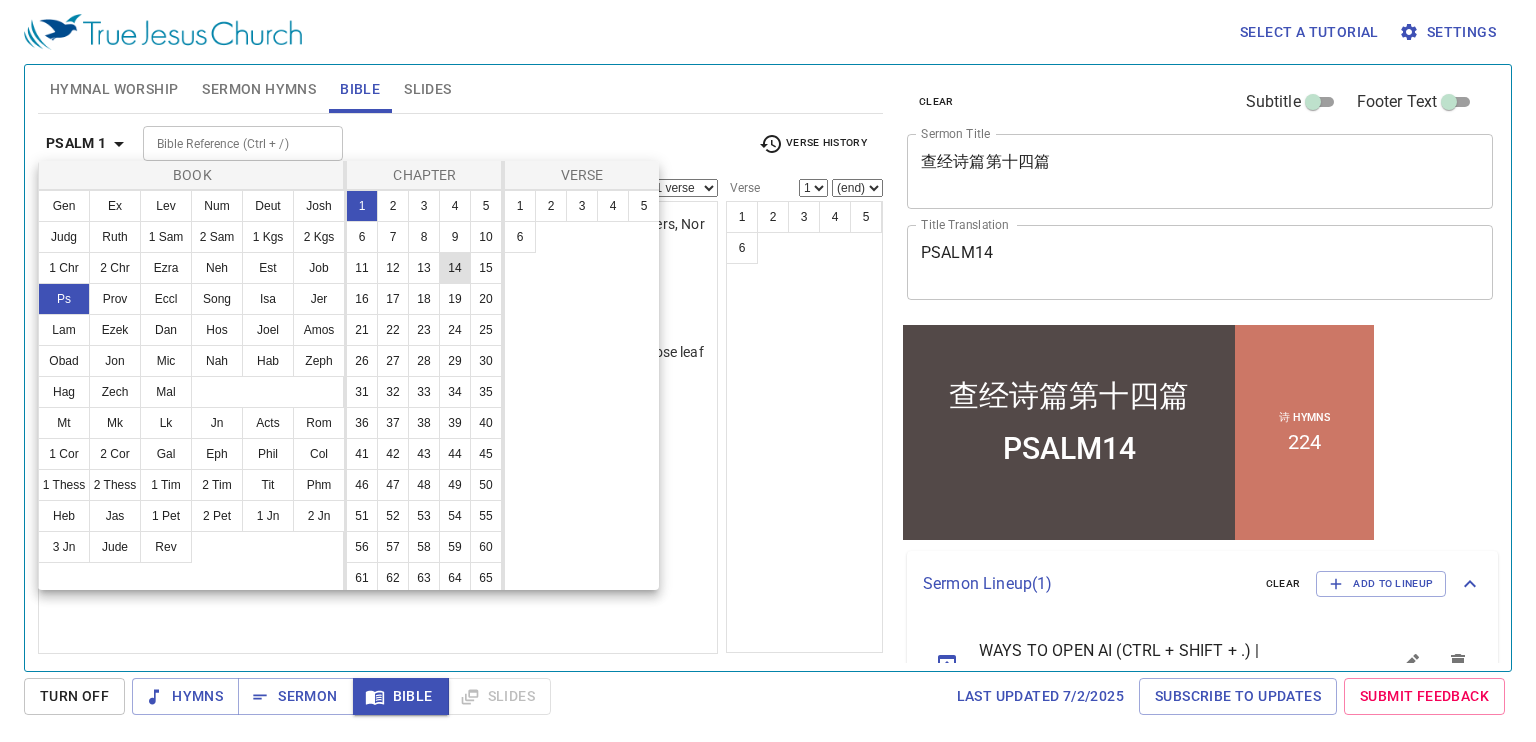 click on "14" at bounding box center [455, 268] 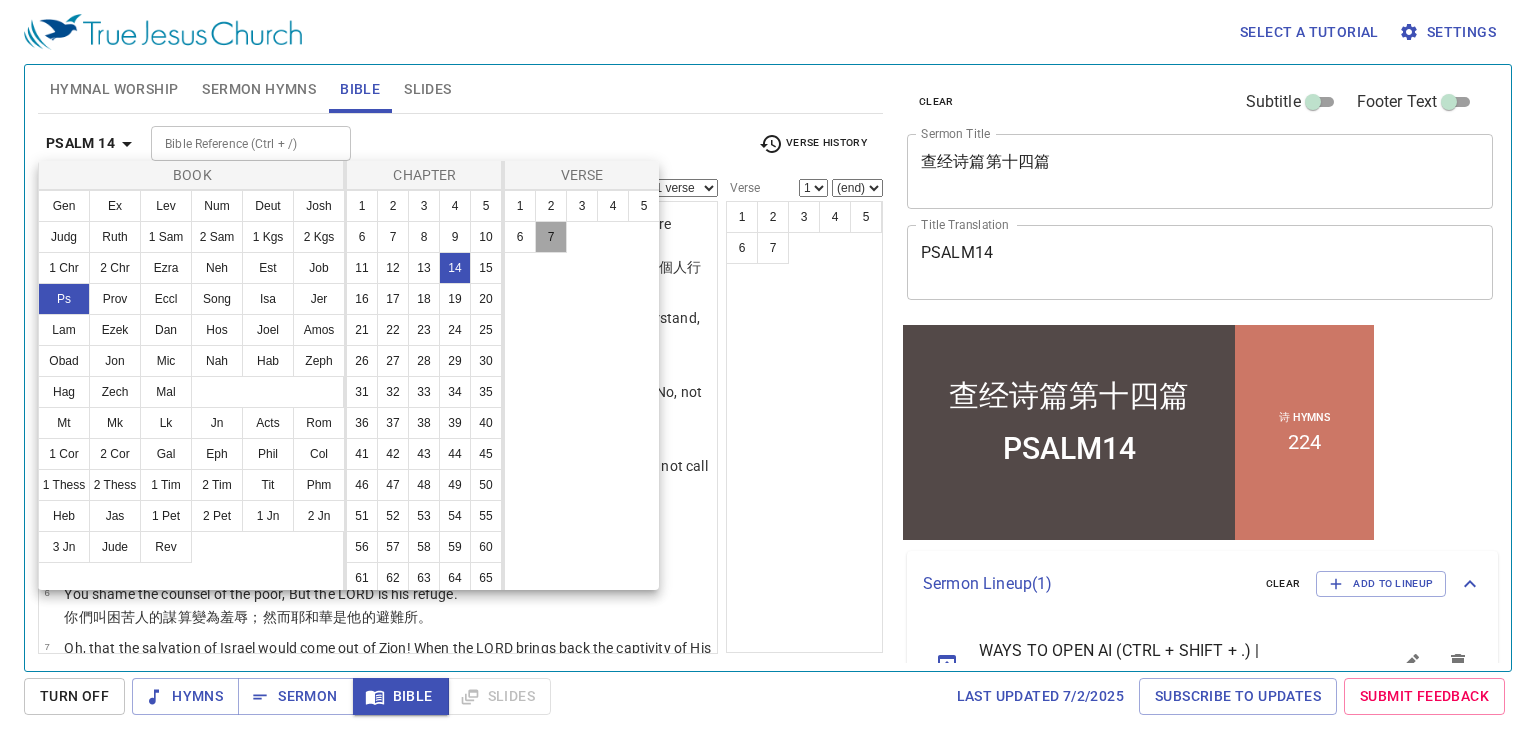 click on "7" at bounding box center (551, 237) 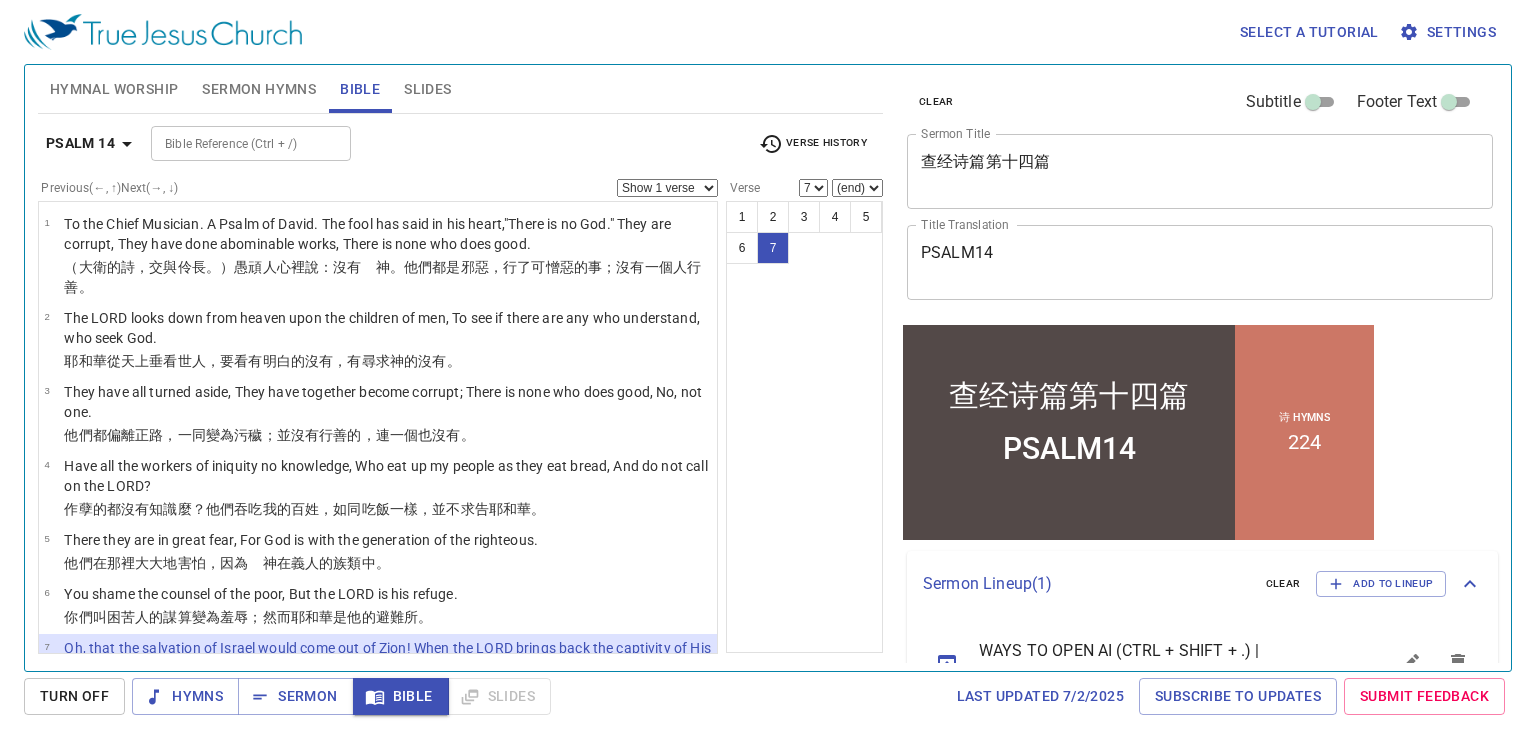 scroll, scrollTop: 63, scrollLeft: 0, axis: vertical 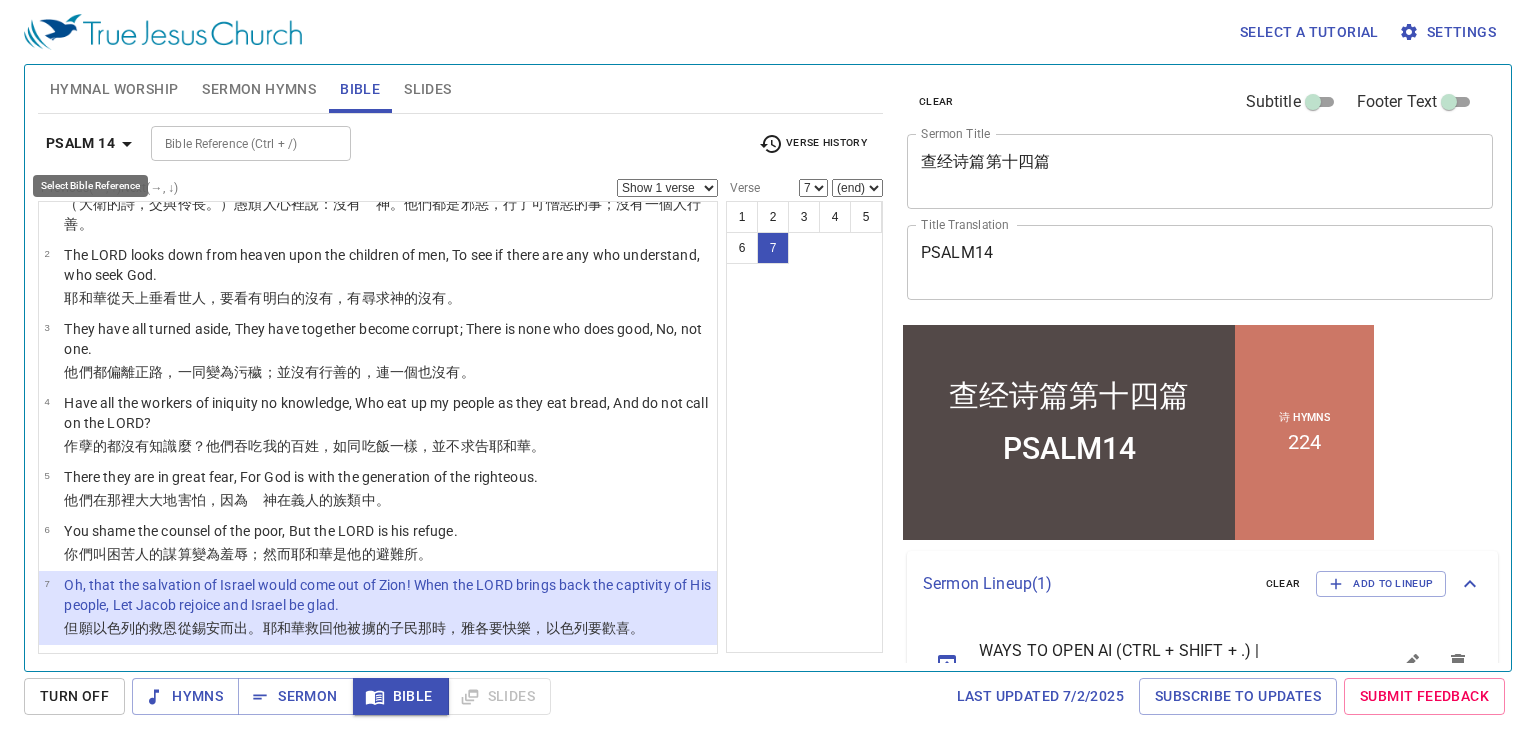 click on "Psalm 14" at bounding box center [80, 143] 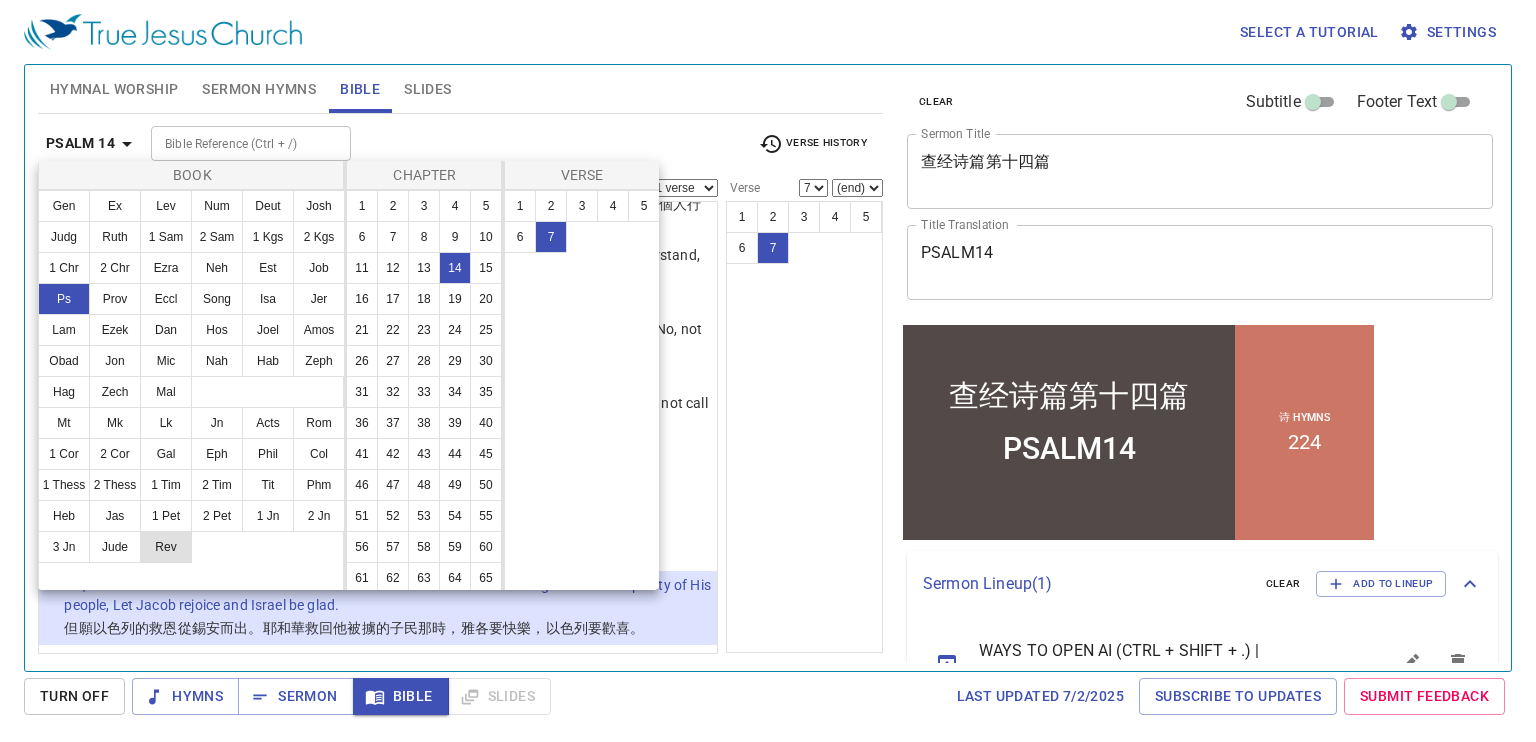 click on "Rev" at bounding box center [166, 547] 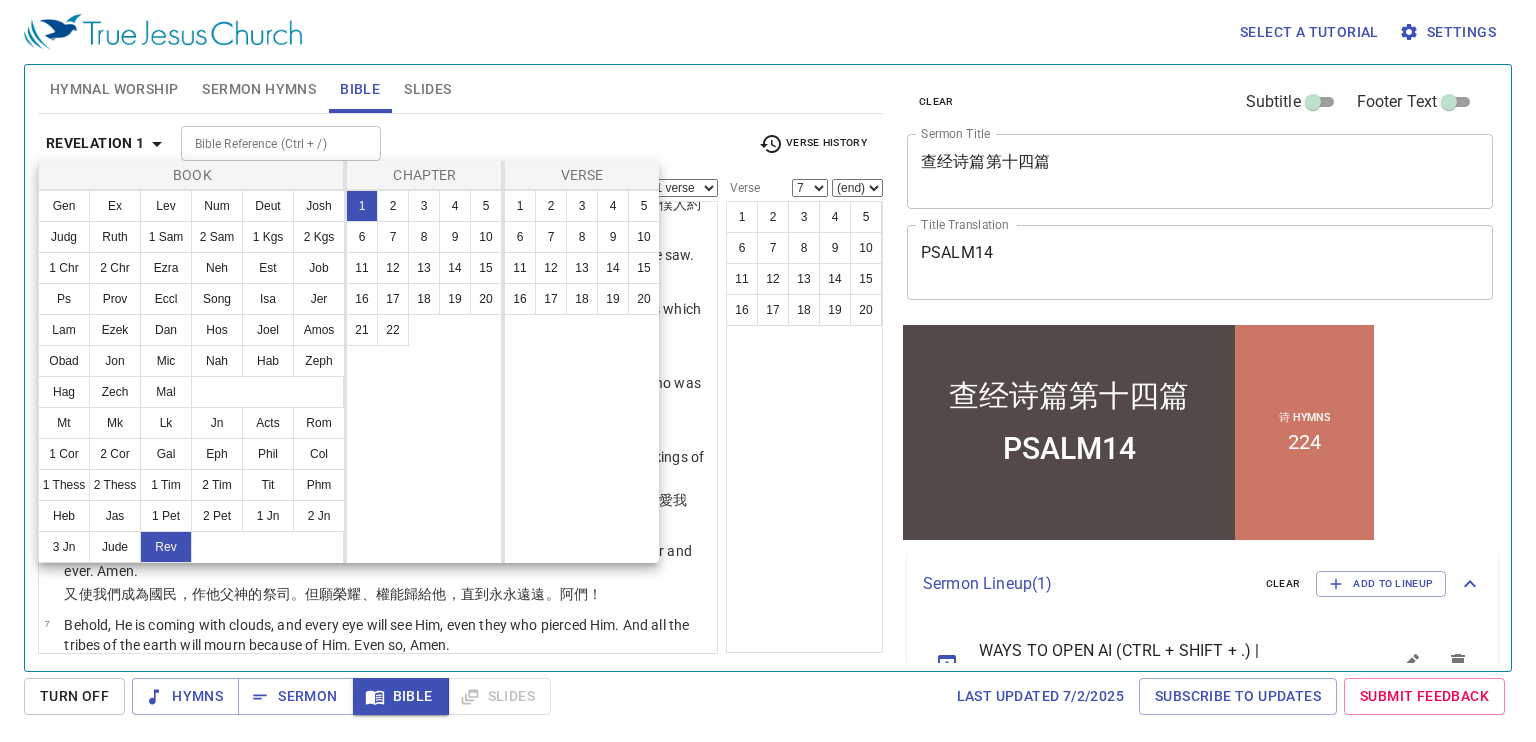scroll, scrollTop: 0, scrollLeft: 0, axis: both 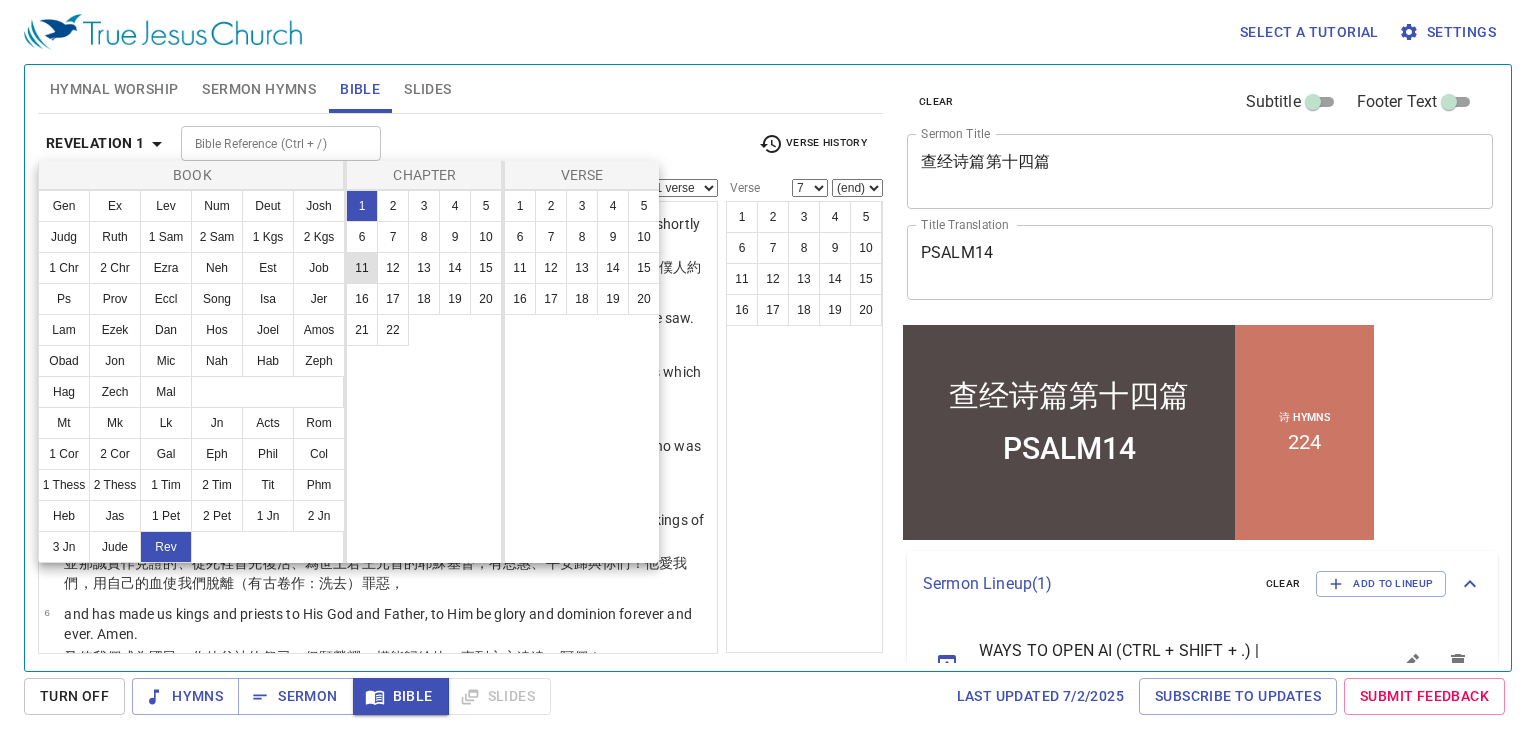 click on "11" at bounding box center [362, 268] 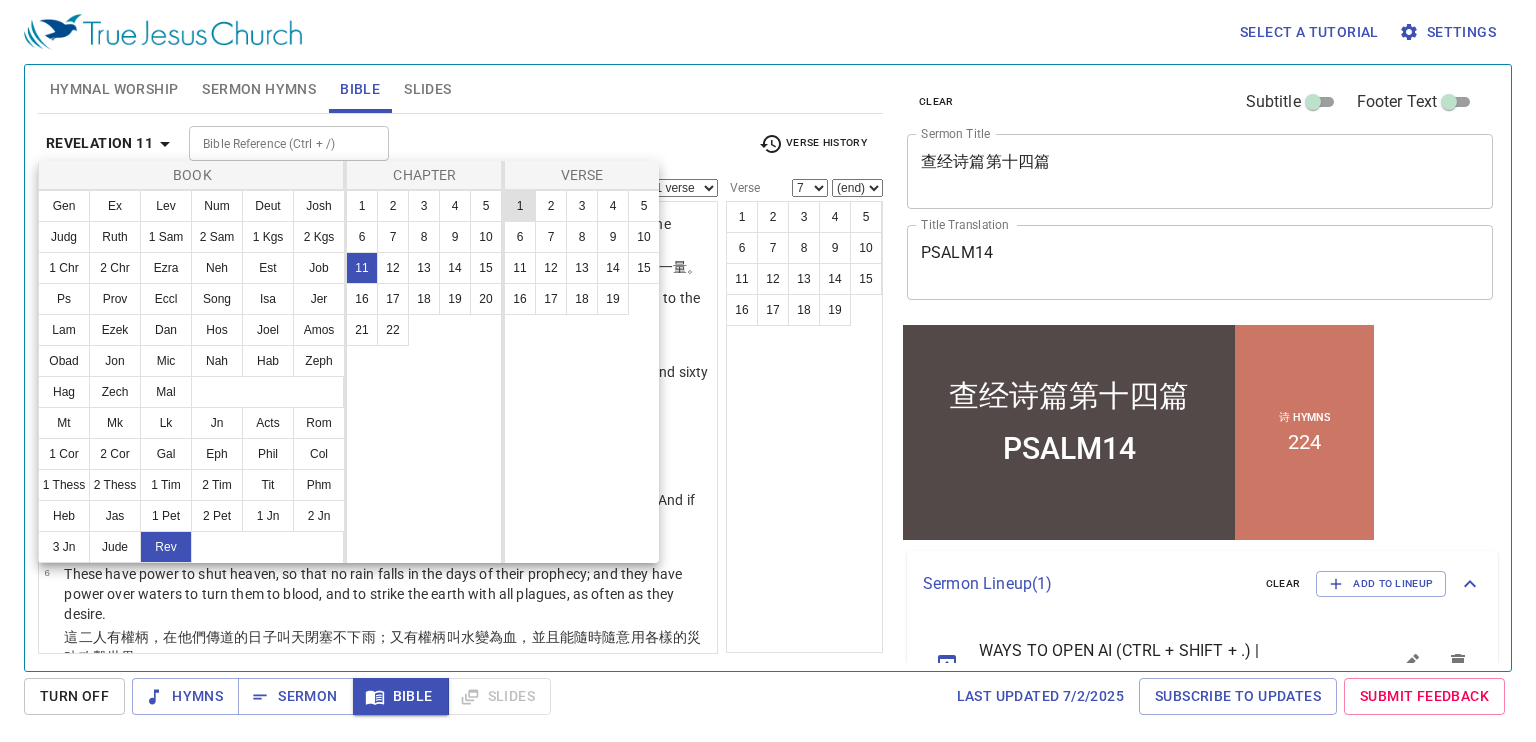 click on "1" at bounding box center (520, 206) 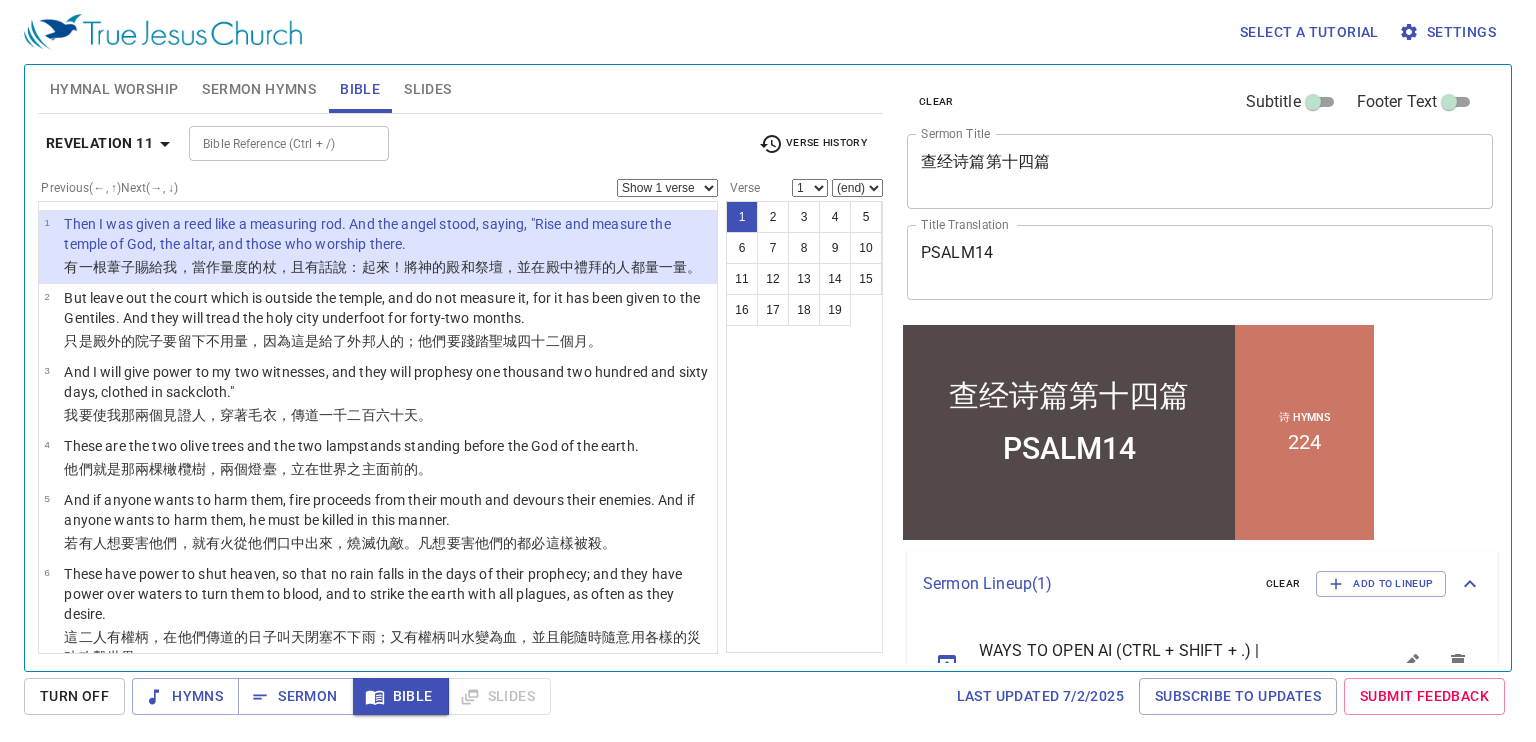 click on "(end) 2 3 4 5 6 7 8 9 10 11 12 13 14 15 16 17 18 19" at bounding box center (857, 188) 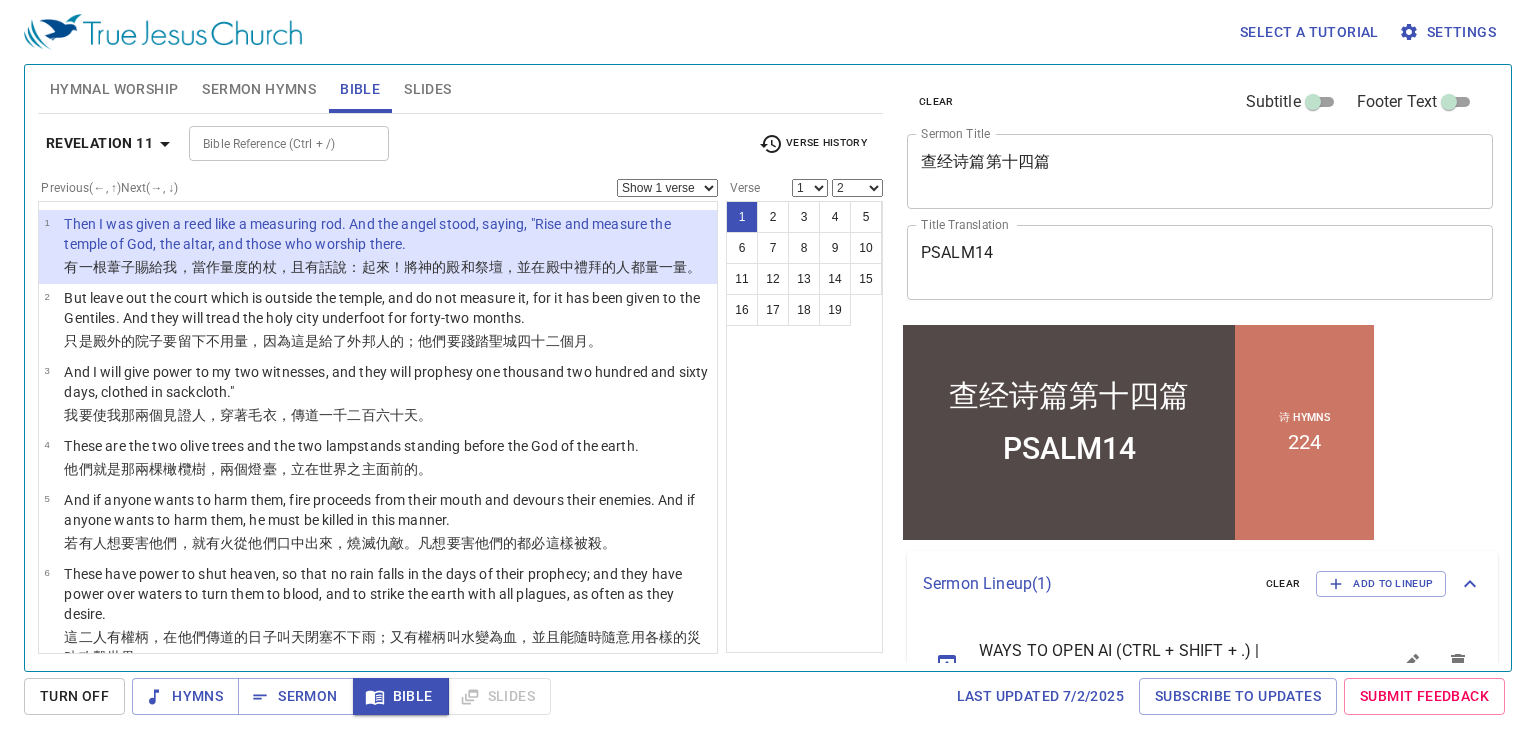 click on "(end) 2 3 4 5 6 7 8 9 10 11 12 13 14 15 16 17 18 19" at bounding box center [857, 188] 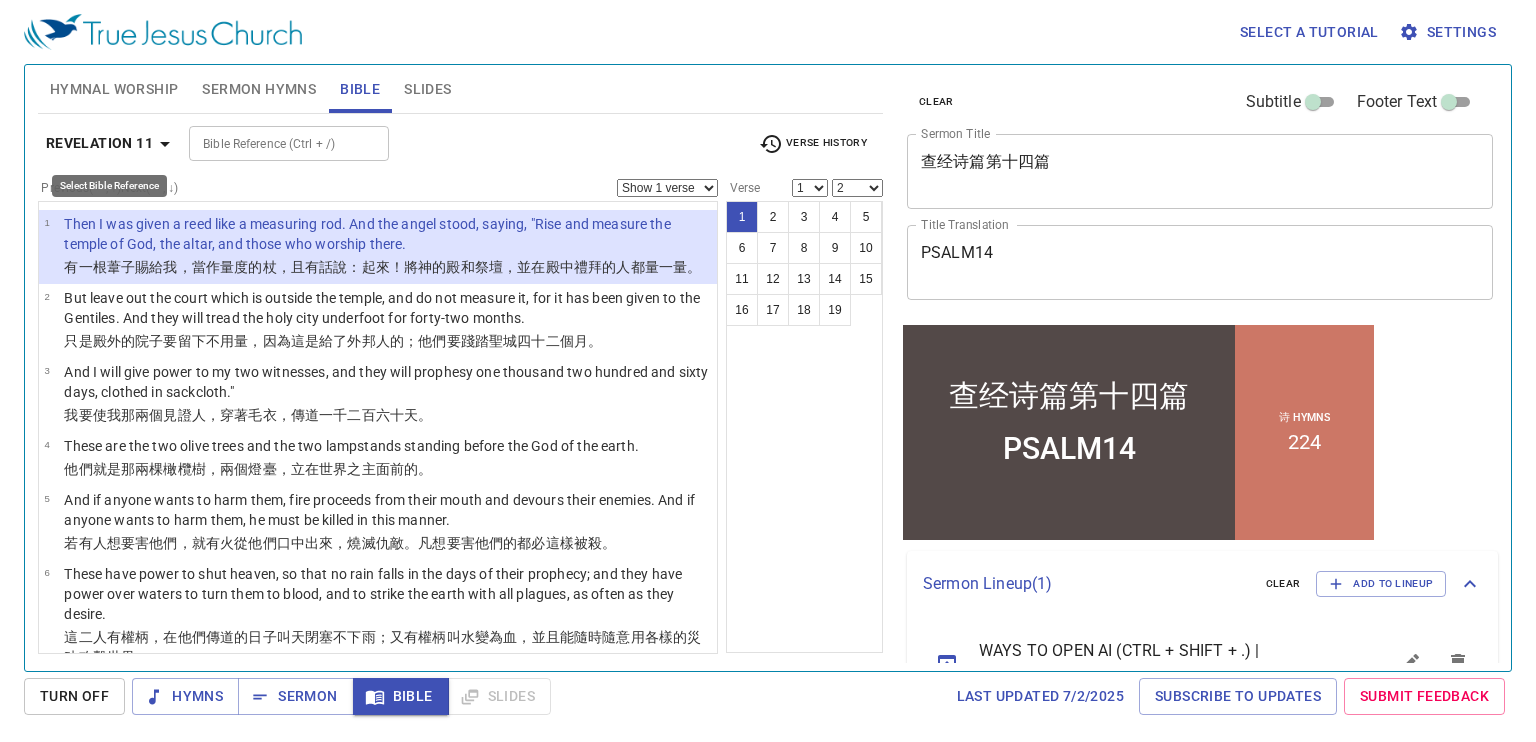 click on "Revelation 11" at bounding box center [99, 143] 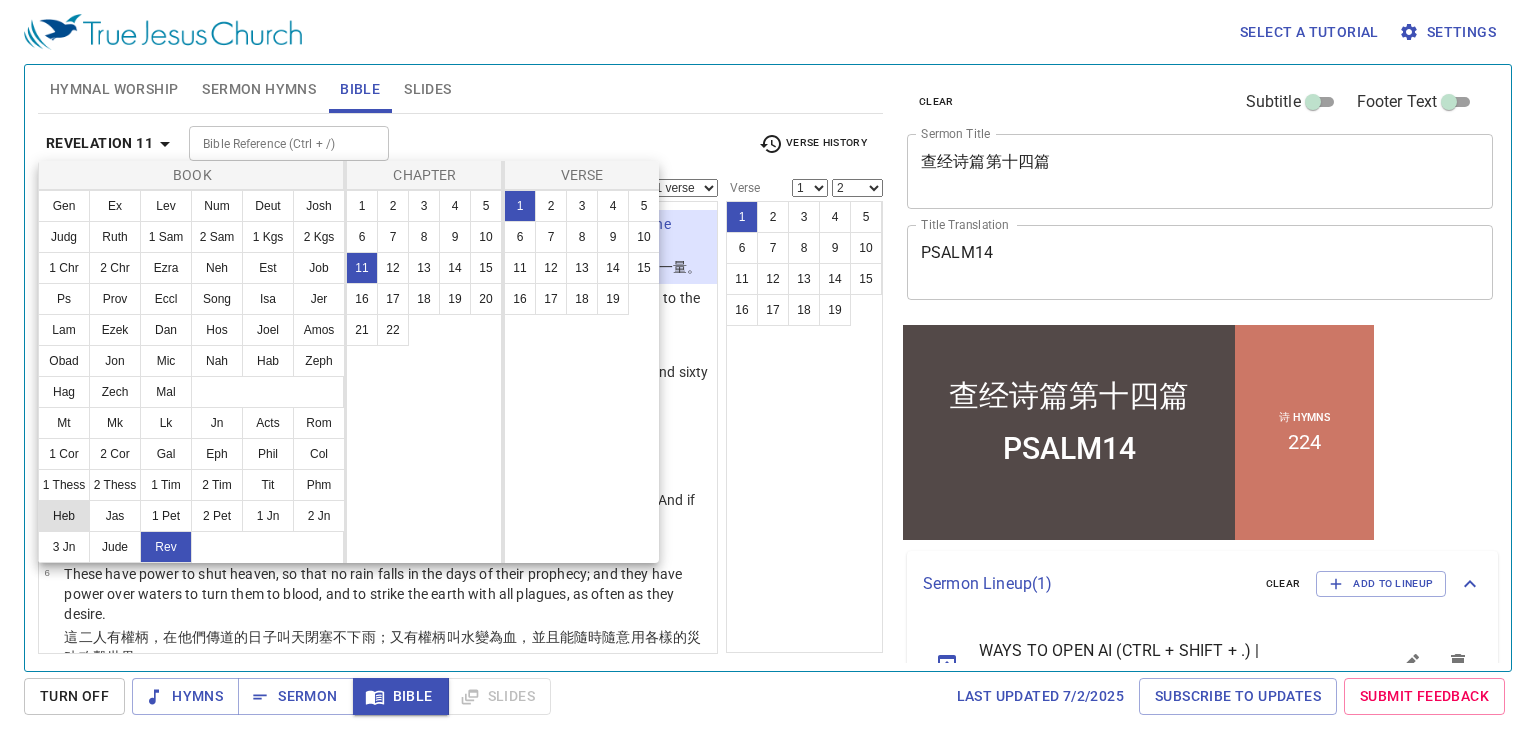 click on "Heb" at bounding box center (64, 516) 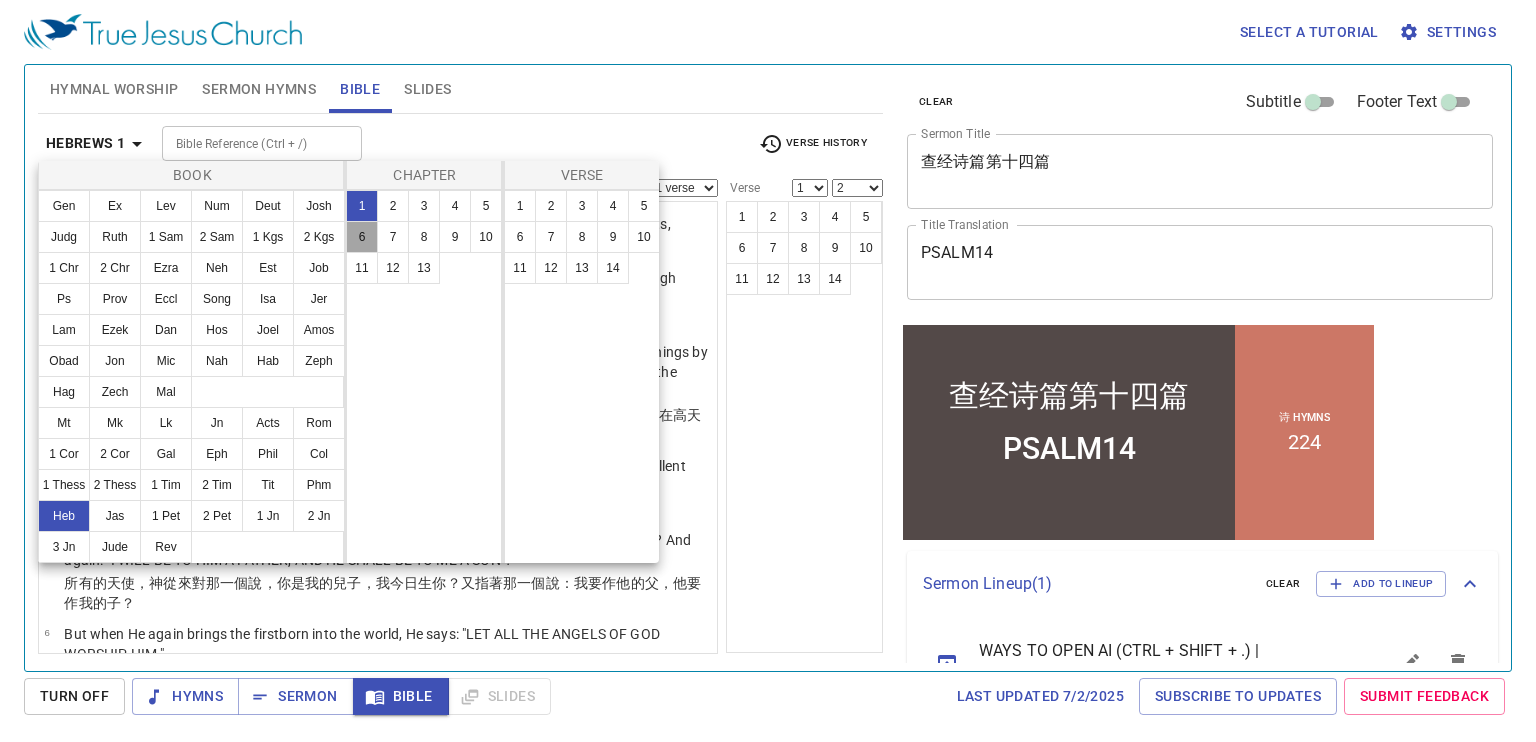 click on "6" at bounding box center (362, 237) 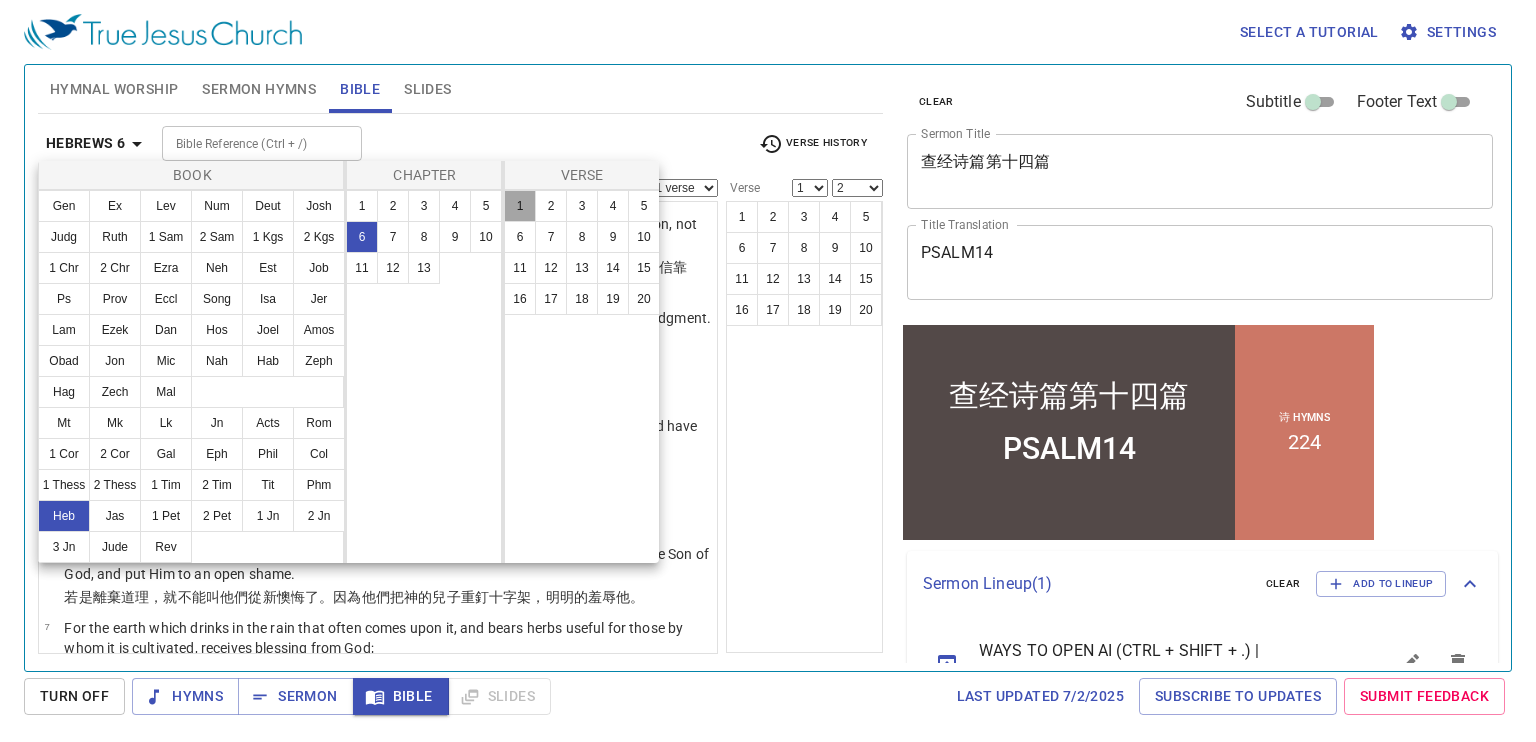 click on "1" at bounding box center [520, 206] 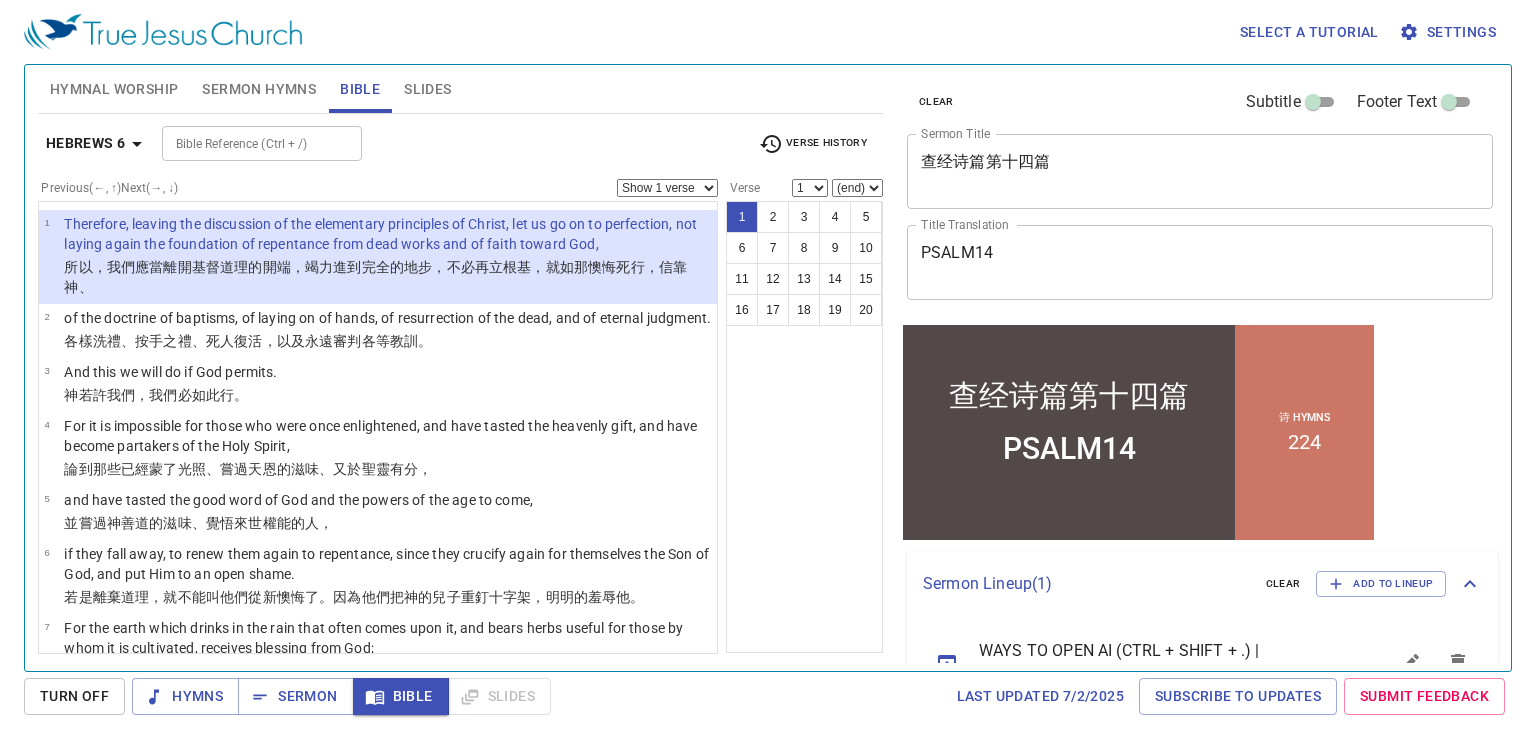 click on "(end) 2 3 4 5 6 7 8 9 10 11 12 13 14 15 16 17 18 19 20" at bounding box center [857, 188] 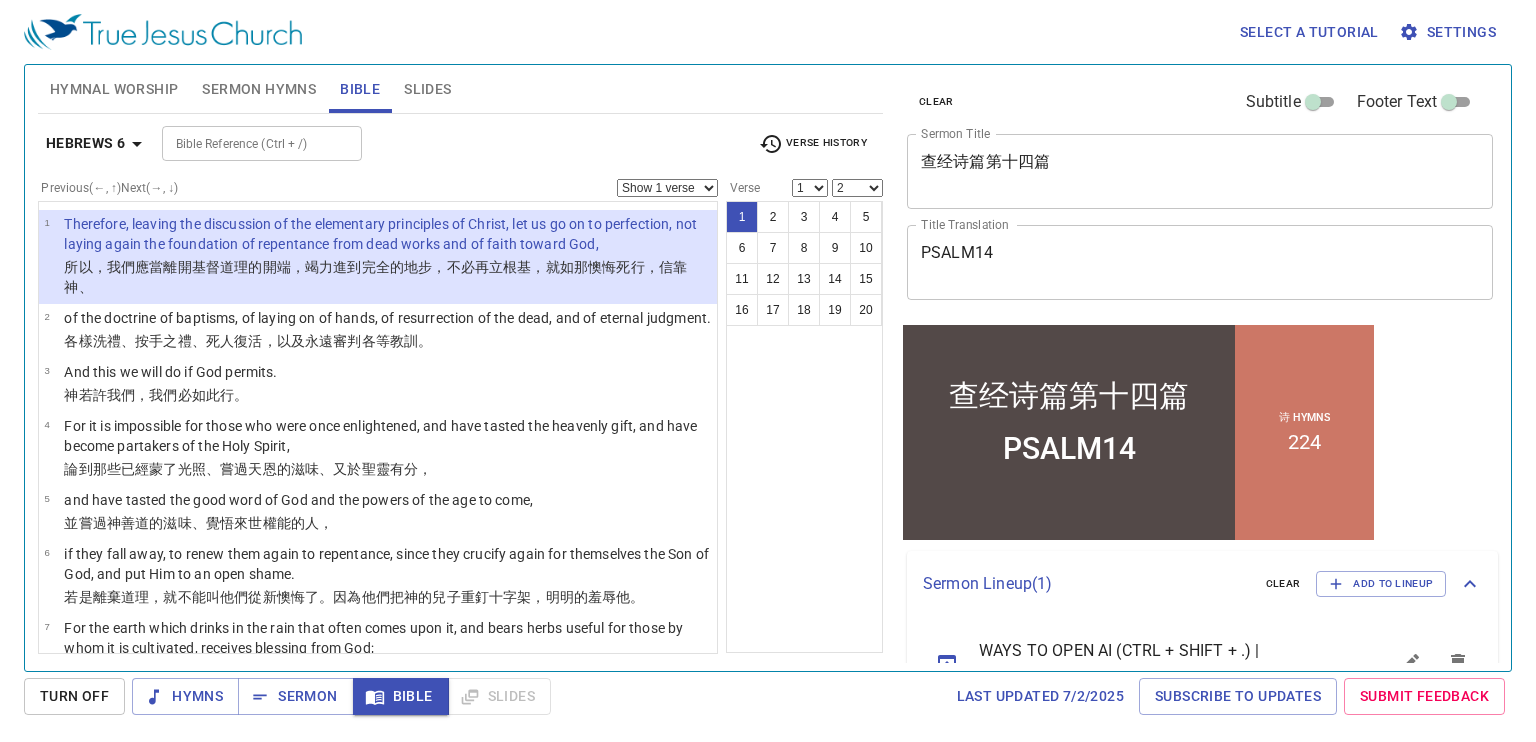 click on "(end) 2 3 4 5 6 7 8 9 10 11 12 13 14 15 16 17 18 19 20" at bounding box center [857, 188] 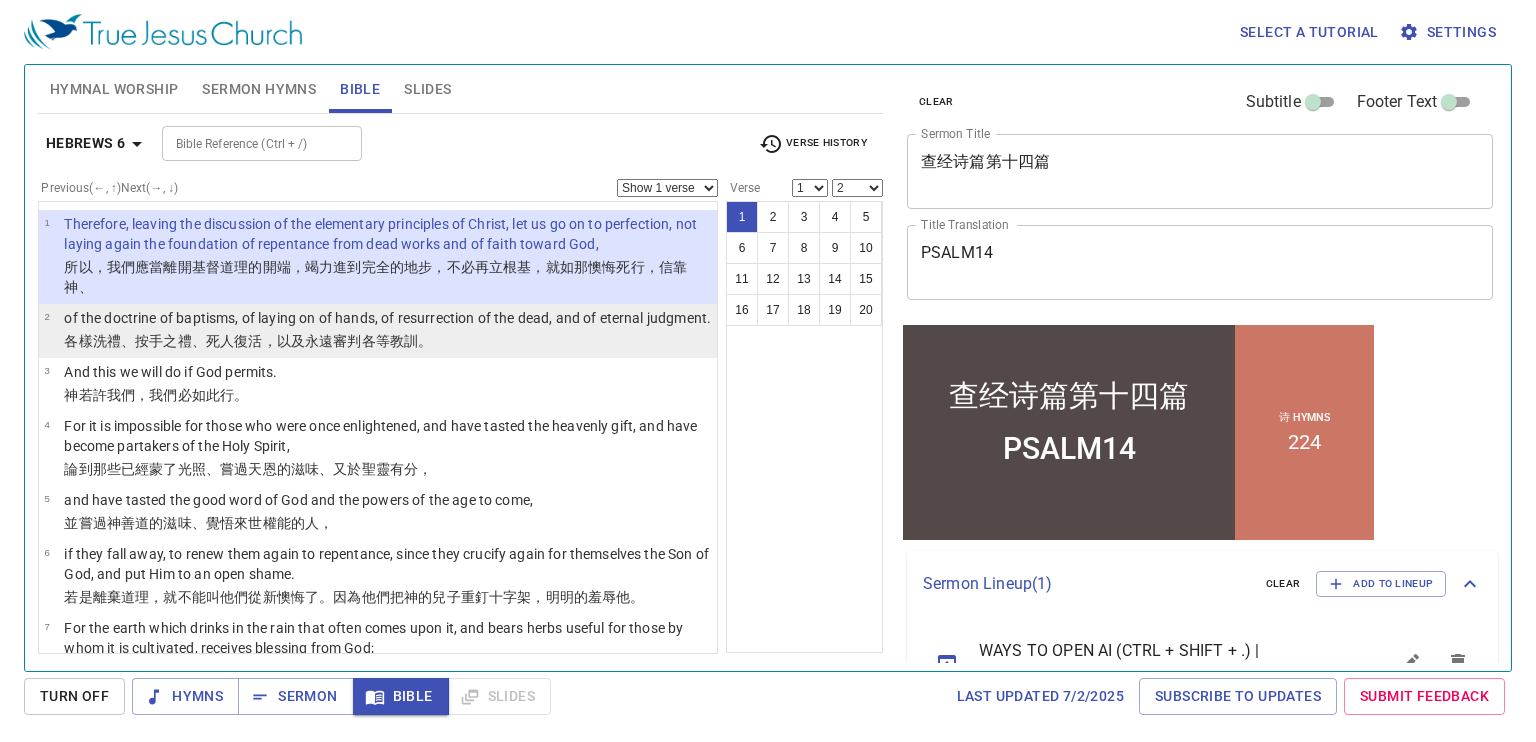 click on "各樣洗禮 、按 手 之禮、死人 復活 ，以及 永遠 審判 各等教訓 。" at bounding box center [387, 342] 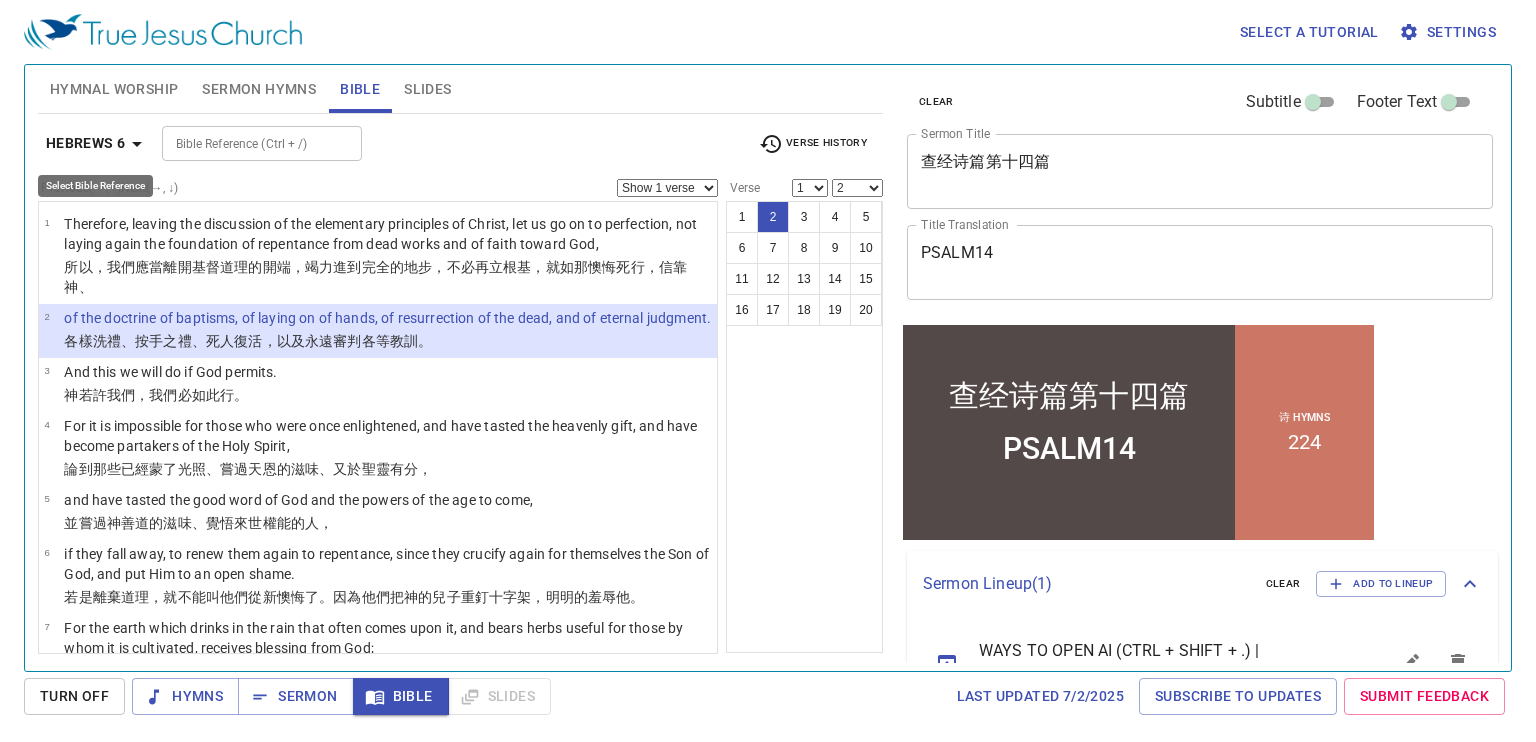 click on "Hebrews 6" at bounding box center (86, 143) 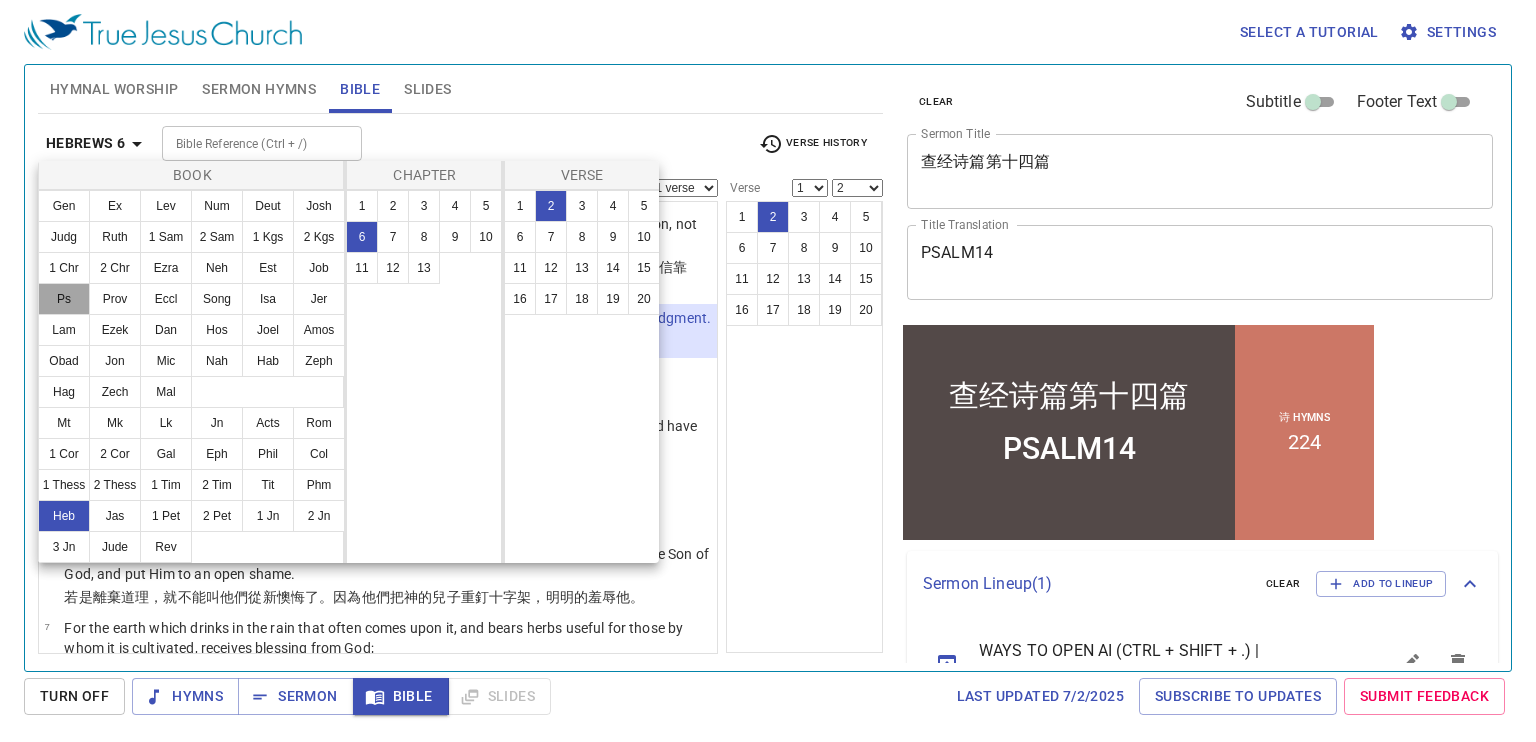 click on "Ps" at bounding box center [64, 299] 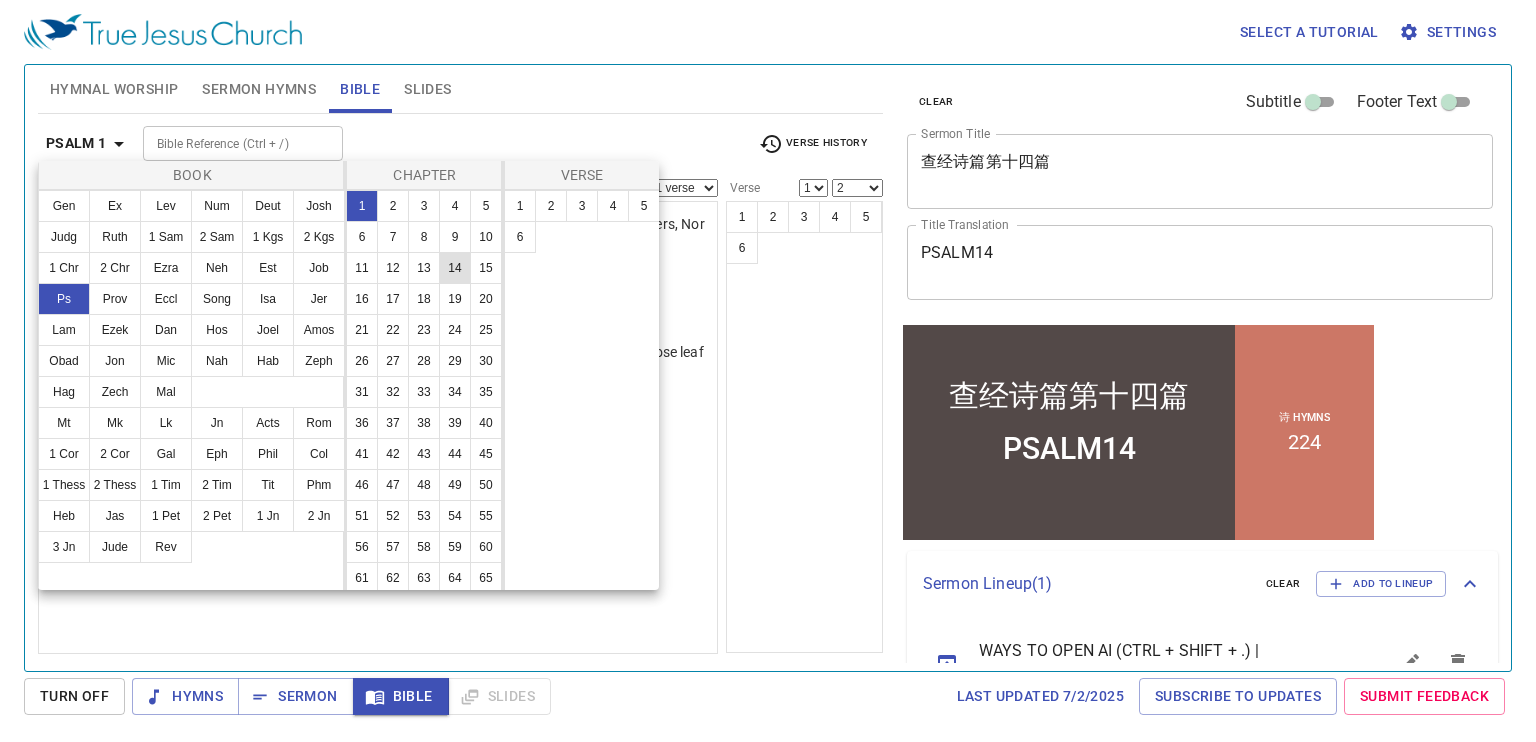 click on "14" at bounding box center [455, 268] 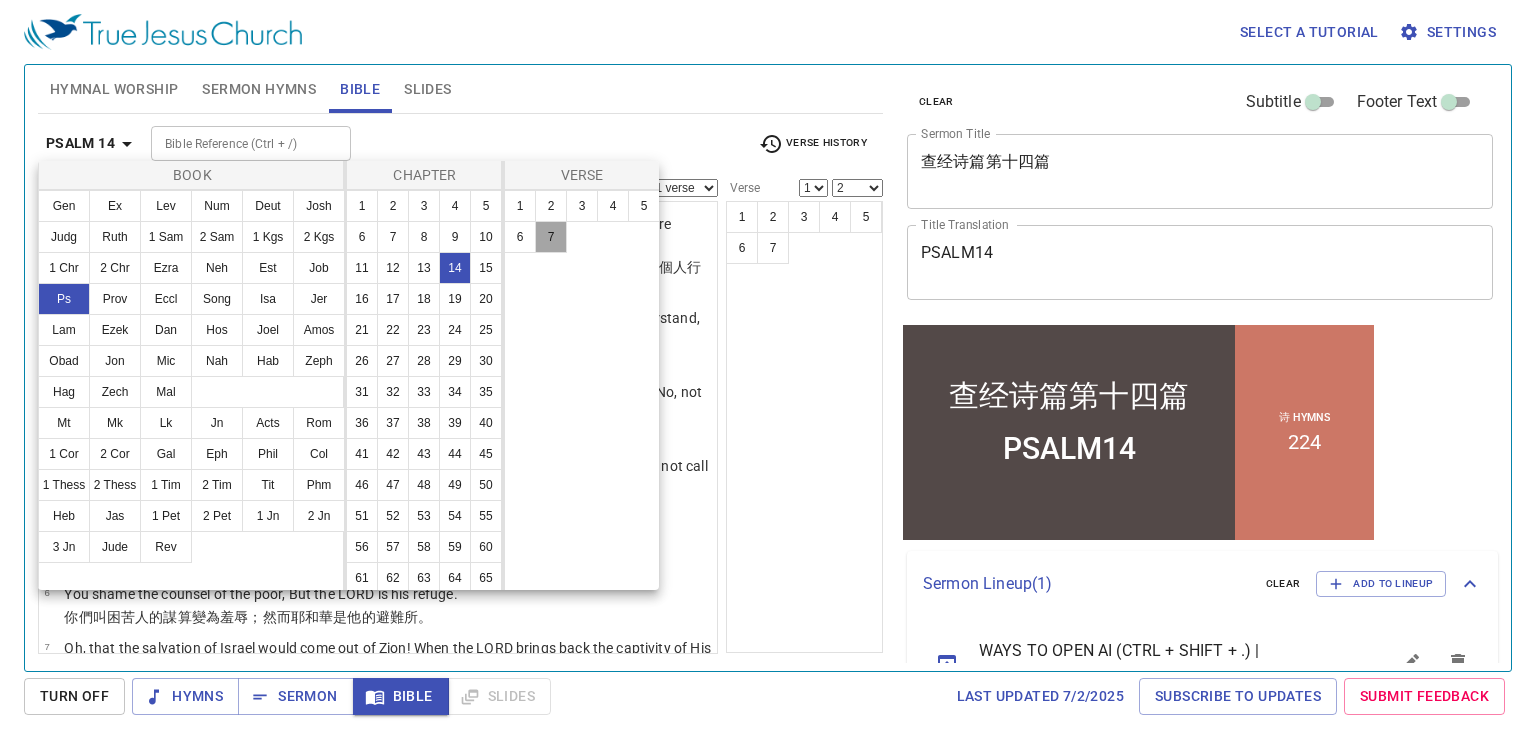 click on "7" at bounding box center [551, 237] 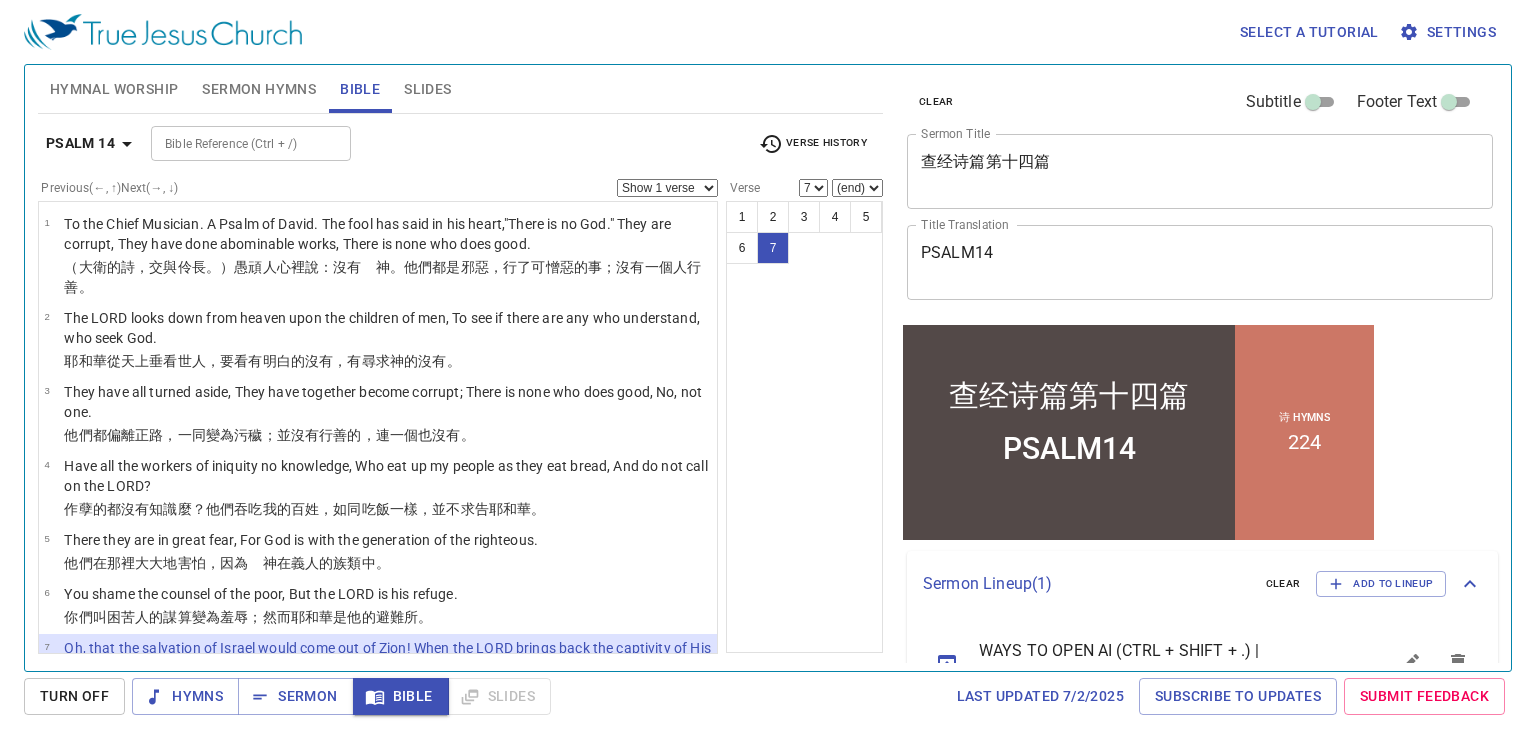 scroll, scrollTop: 63, scrollLeft: 0, axis: vertical 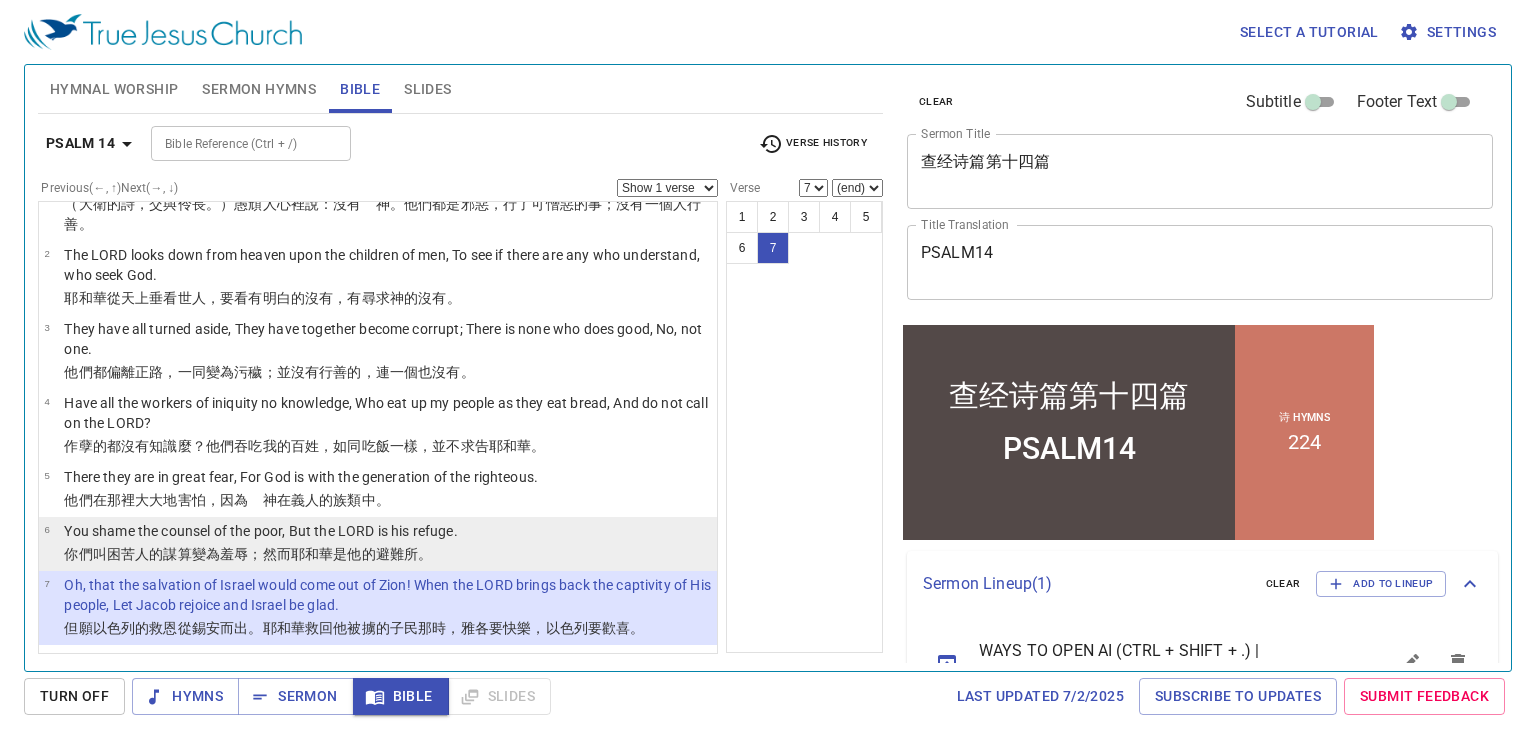 click on "變為羞辱 ；然而耶和華 是他的避難所 。" at bounding box center (312, 554) 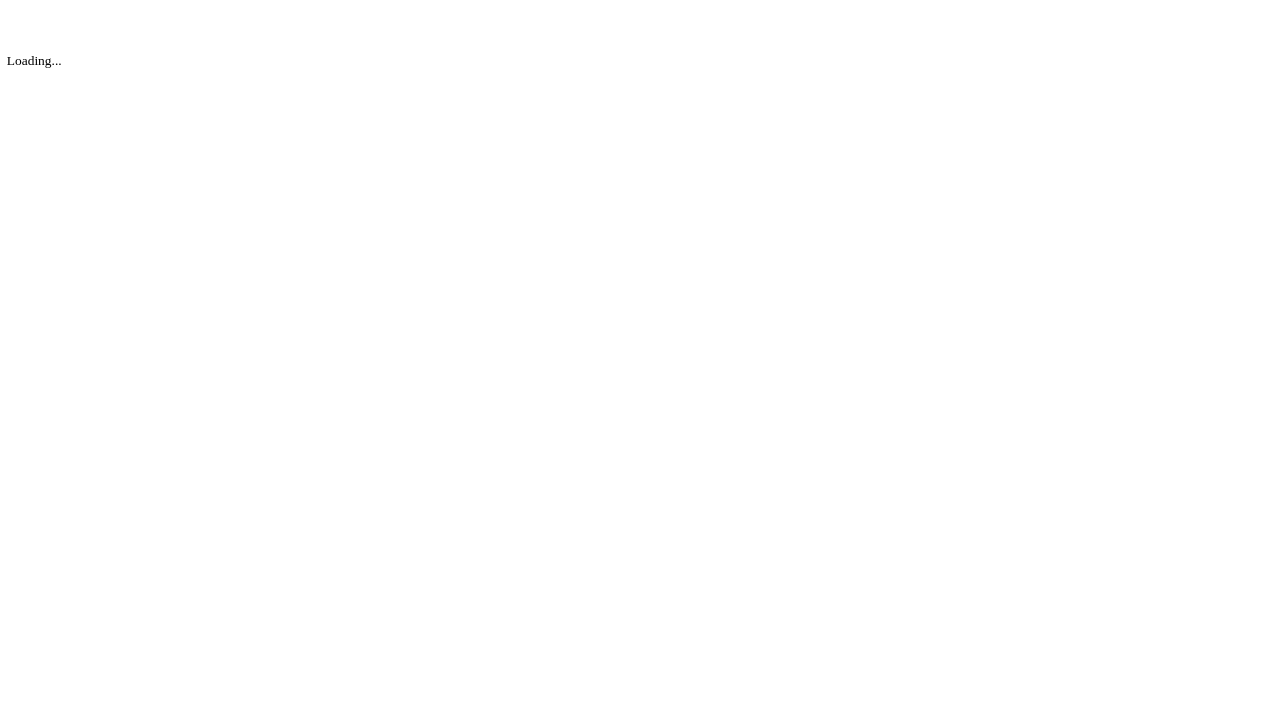 scroll, scrollTop: 0, scrollLeft: 0, axis: both 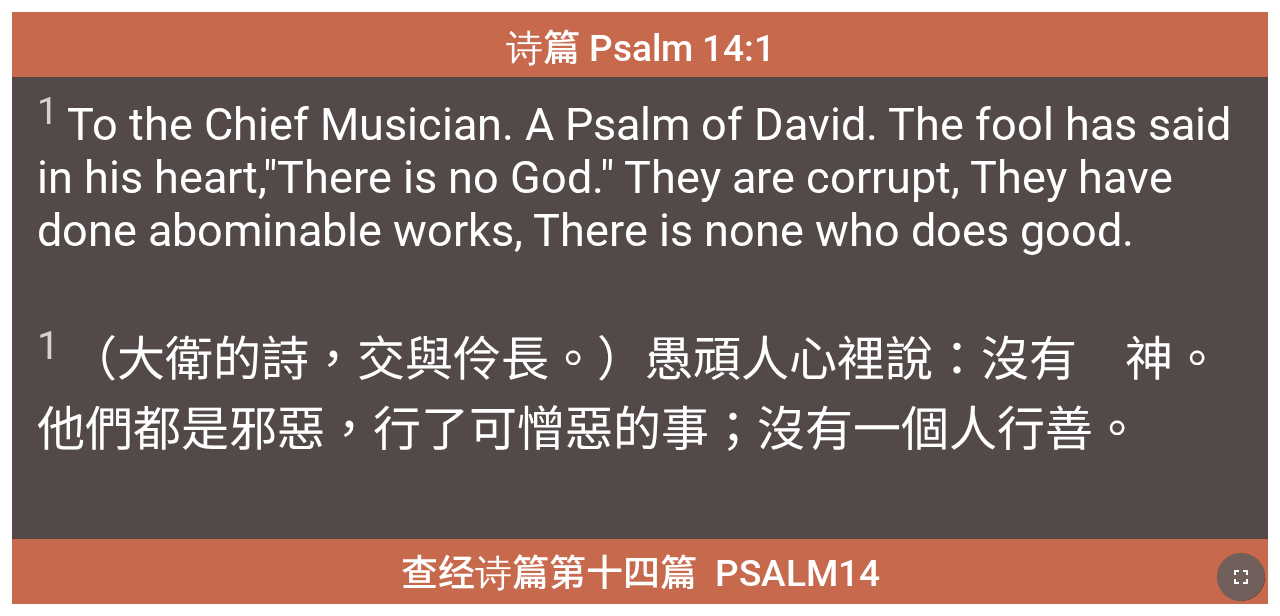 click at bounding box center [1241, 577] 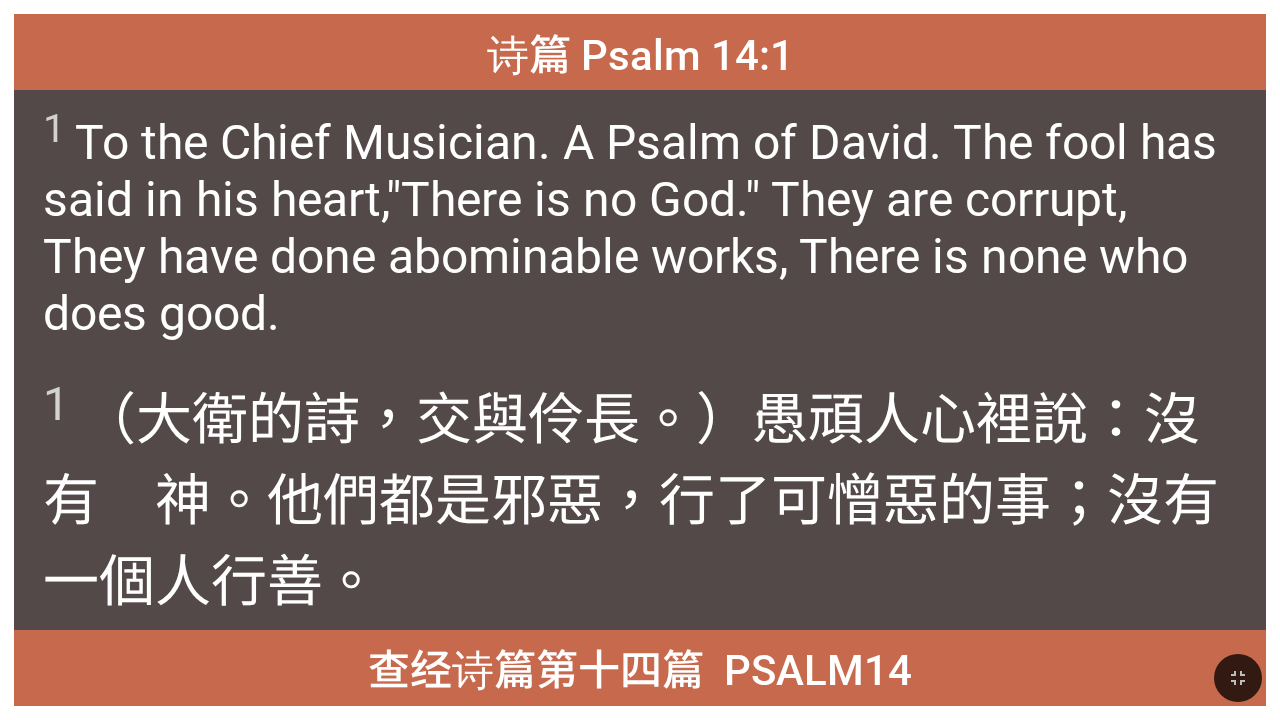 click on "1 To the Chief Musician. A Psalm of David. The fool has said in his heart,"There is no God." They are corrupt, They have done abominable works, There is none who does good." at bounding box center [640, 223] 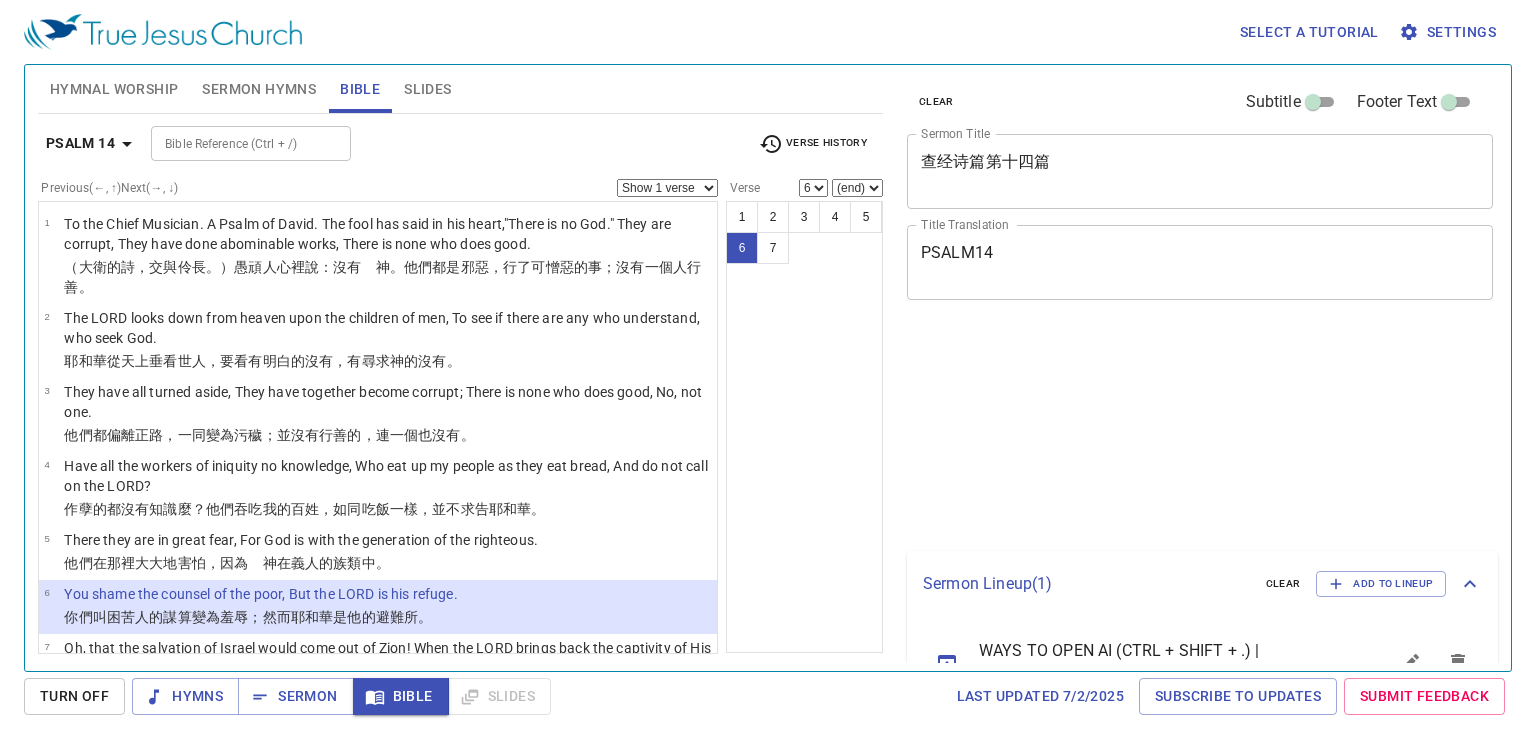 scroll, scrollTop: 0, scrollLeft: 0, axis: both 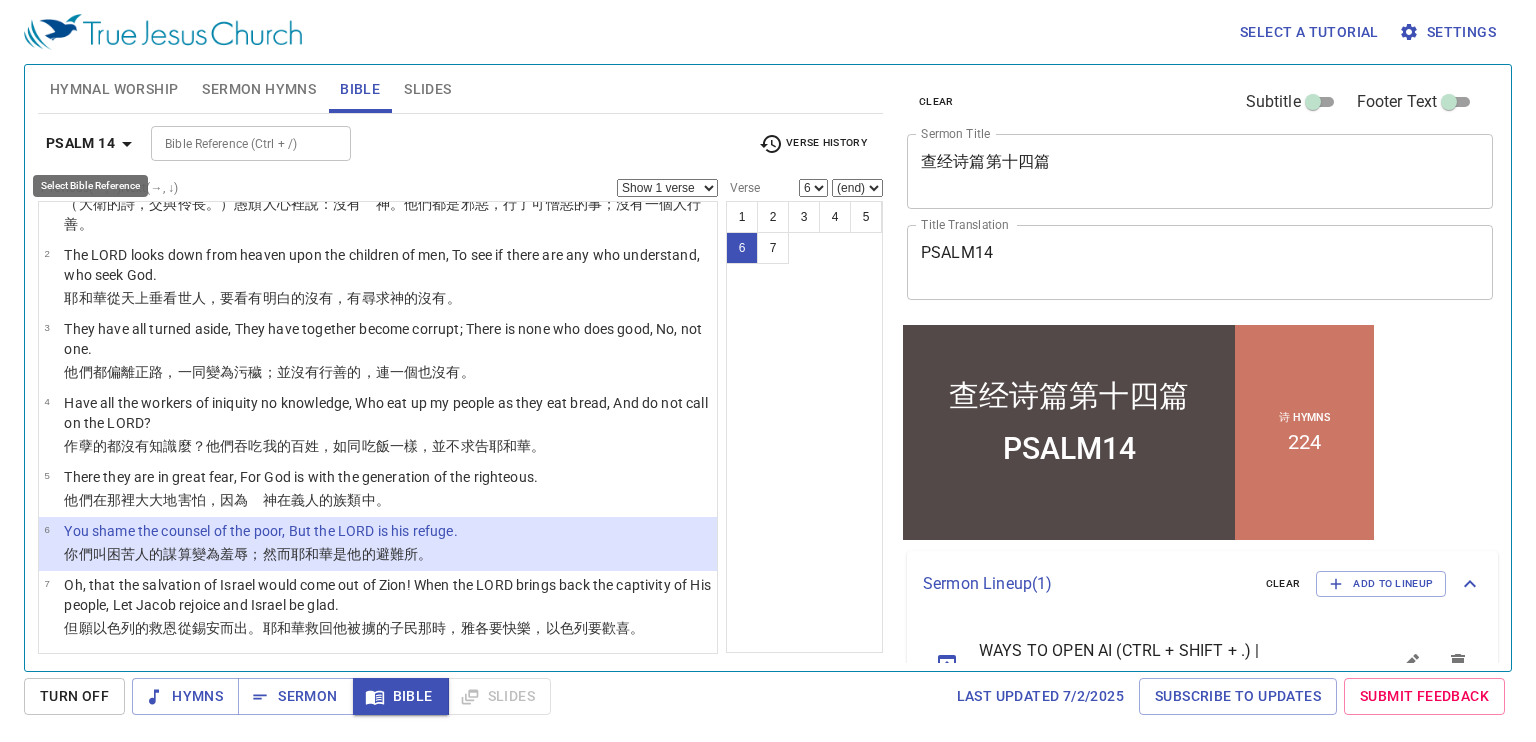 click 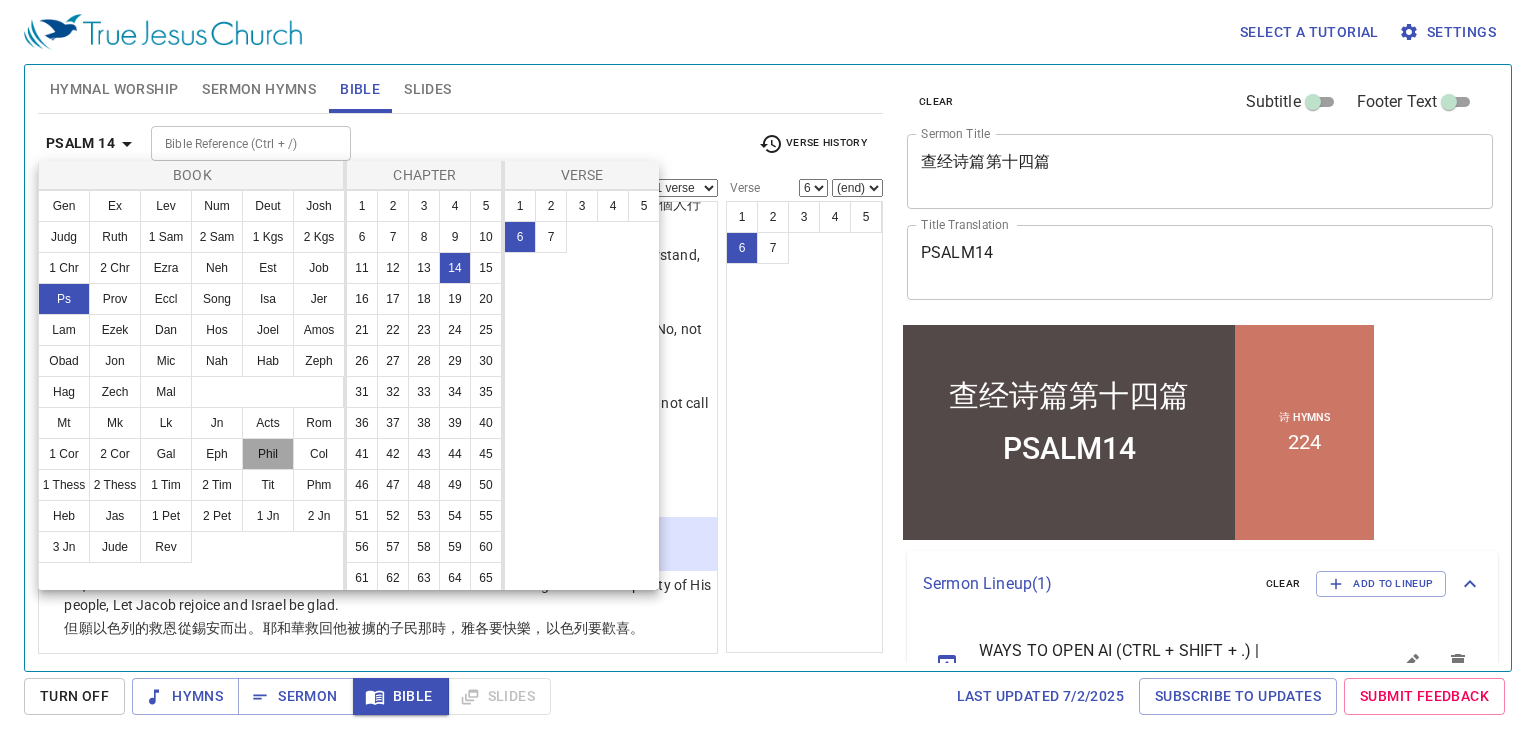 click on "Phil" at bounding box center [268, 454] 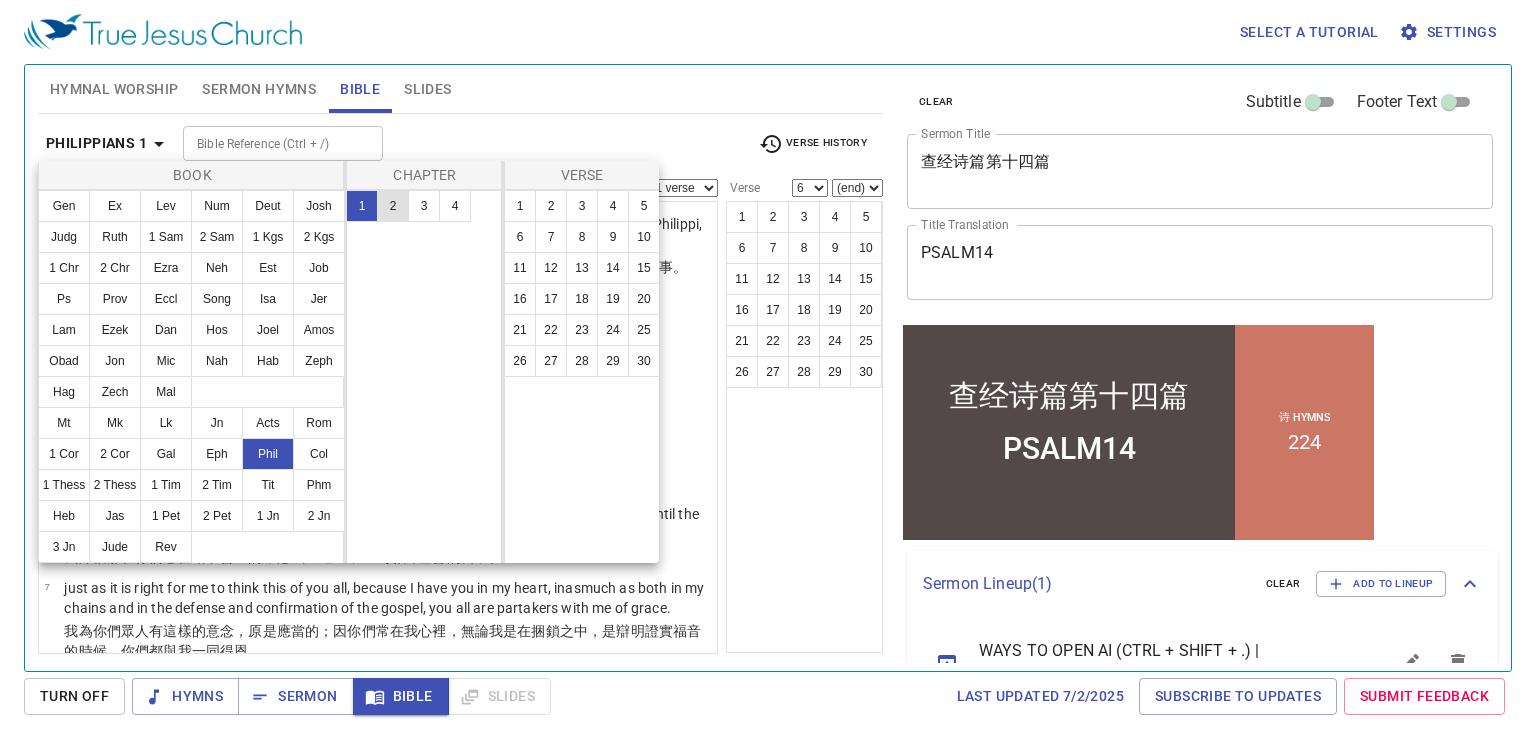 click on "2" at bounding box center [393, 206] 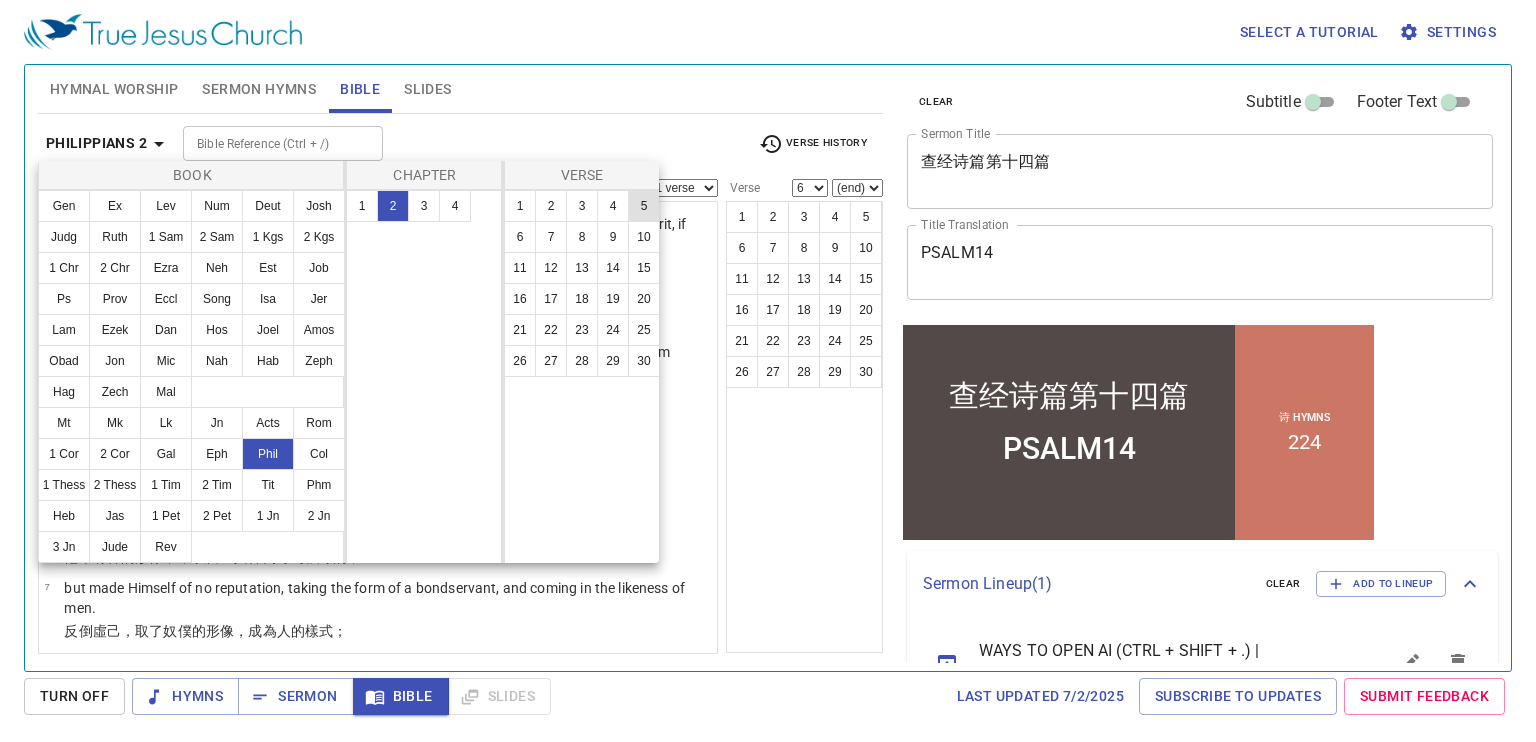 click on "5" at bounding box center (644, 206) 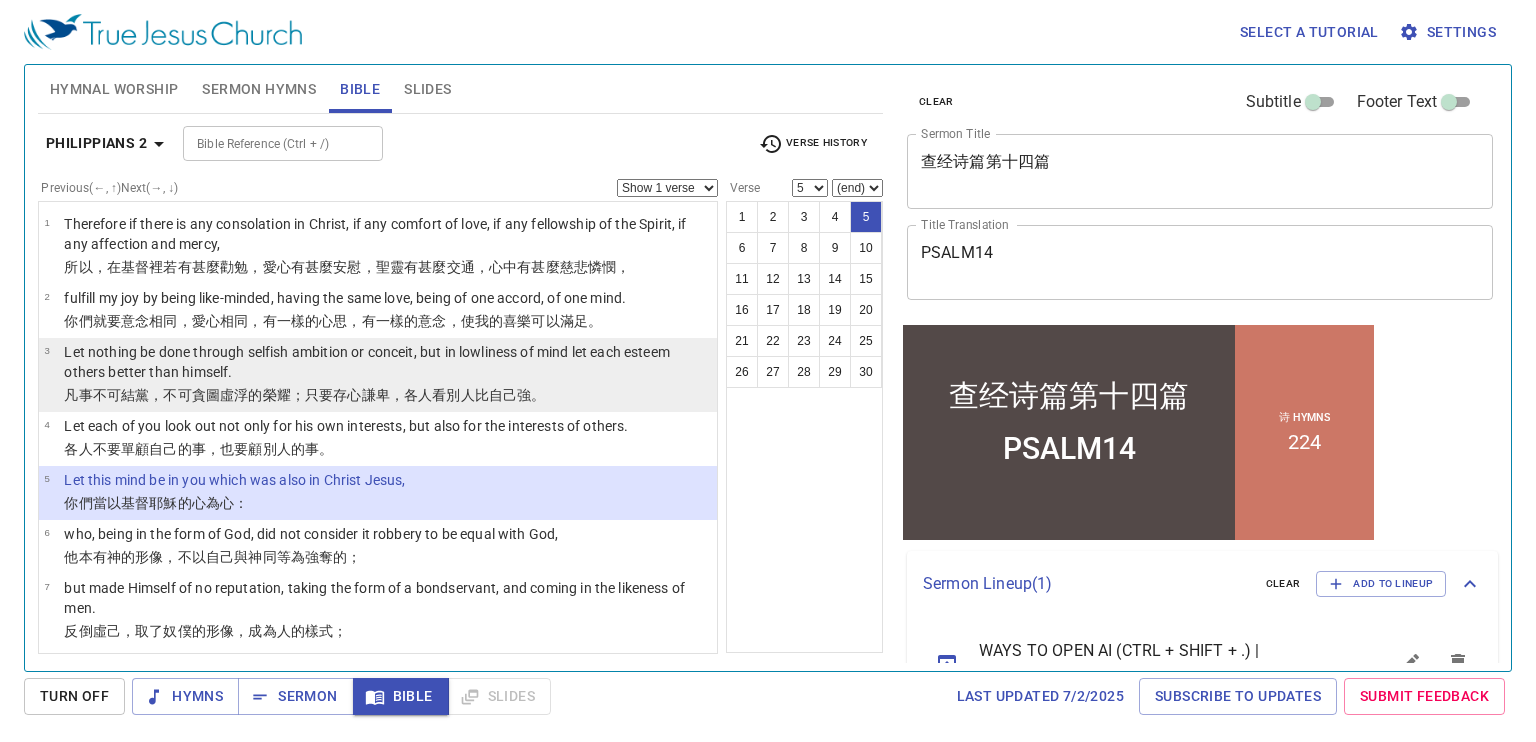click on "，不可貪圖虛浮的榮耀 ；只要 存心謙卑 ，各人 看 別人 比自己 強 。" at bounding box center (347, 395) 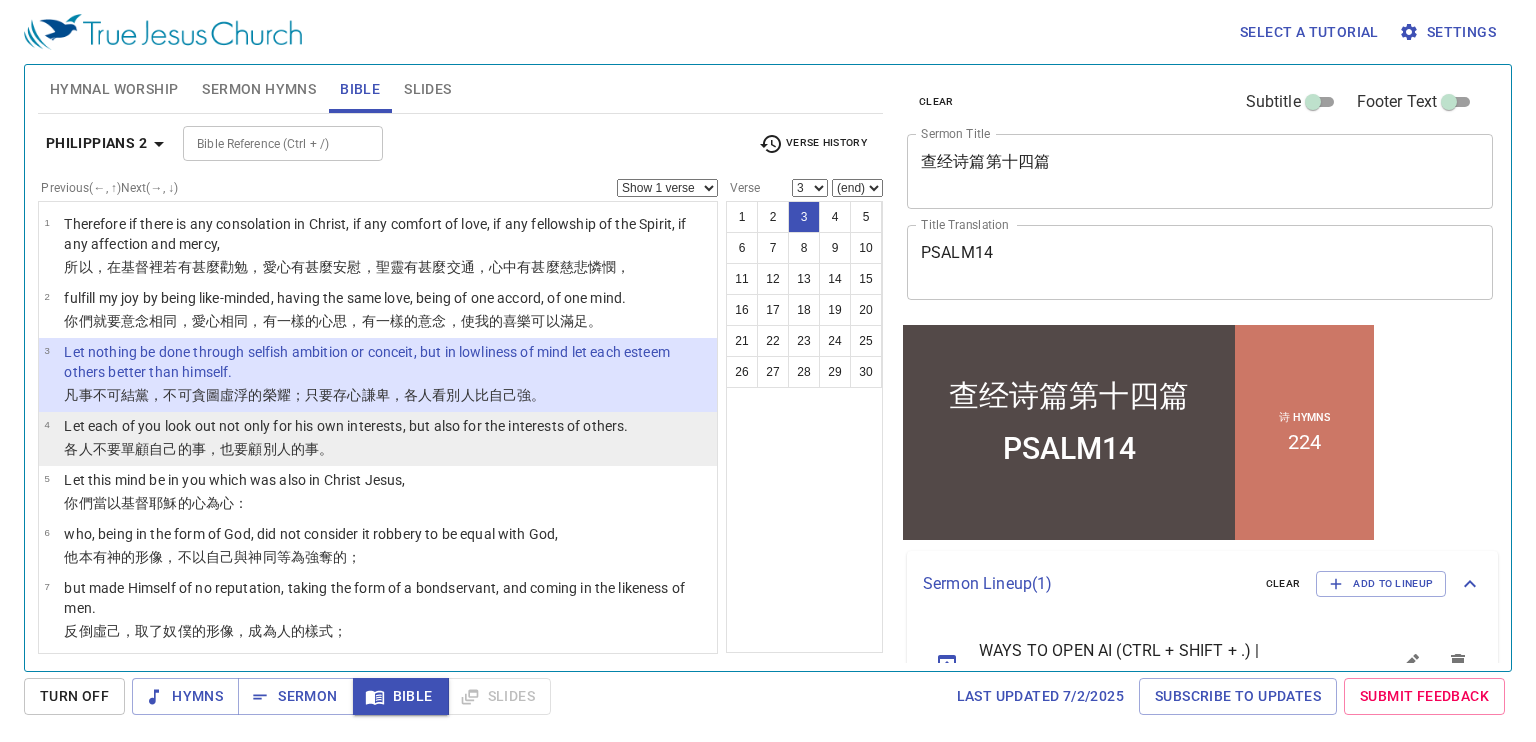 click on "Let each of you look out not only for his own interests, but also for the interests of others." at bounding box center (346, 426) 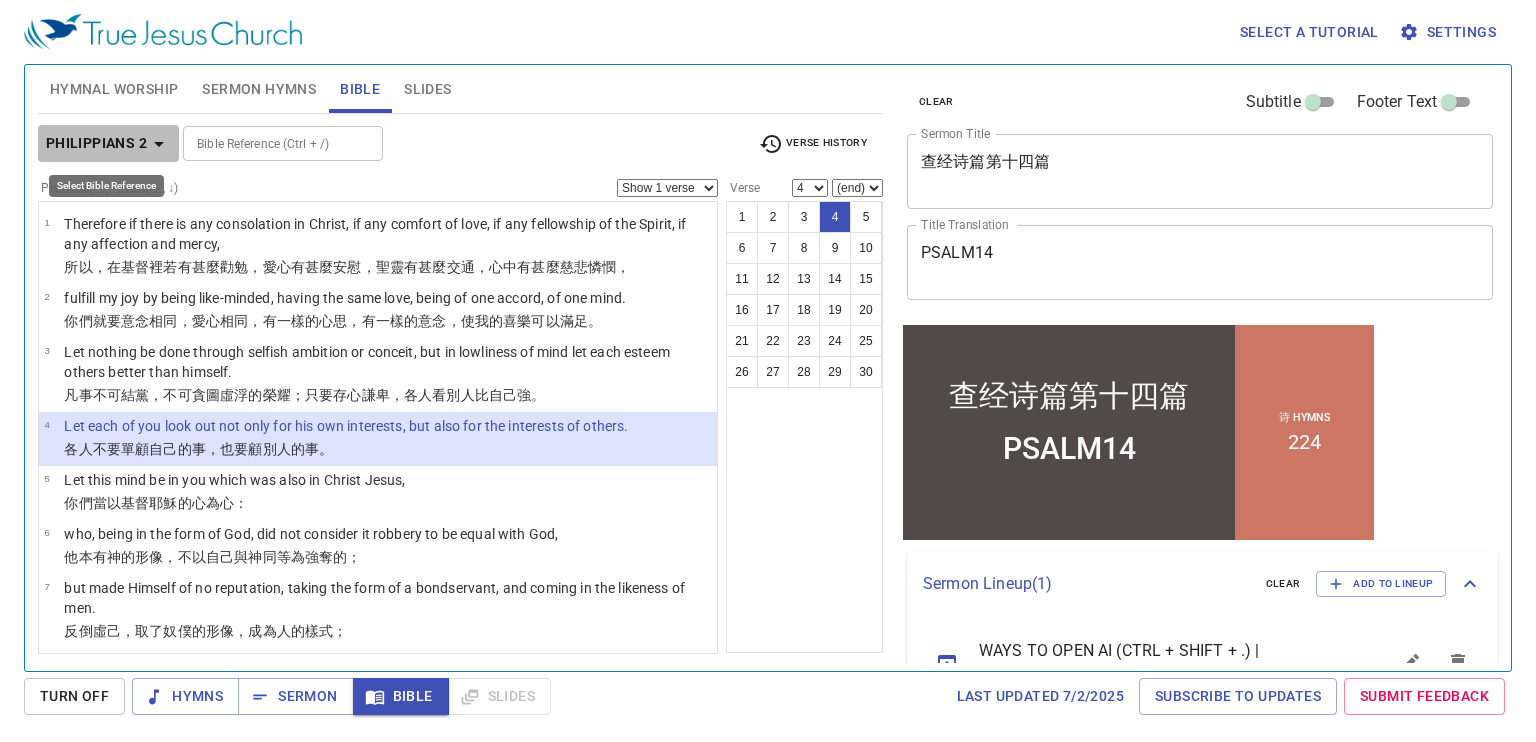 click on "Philippians 2" at bounding box center [96, 143] 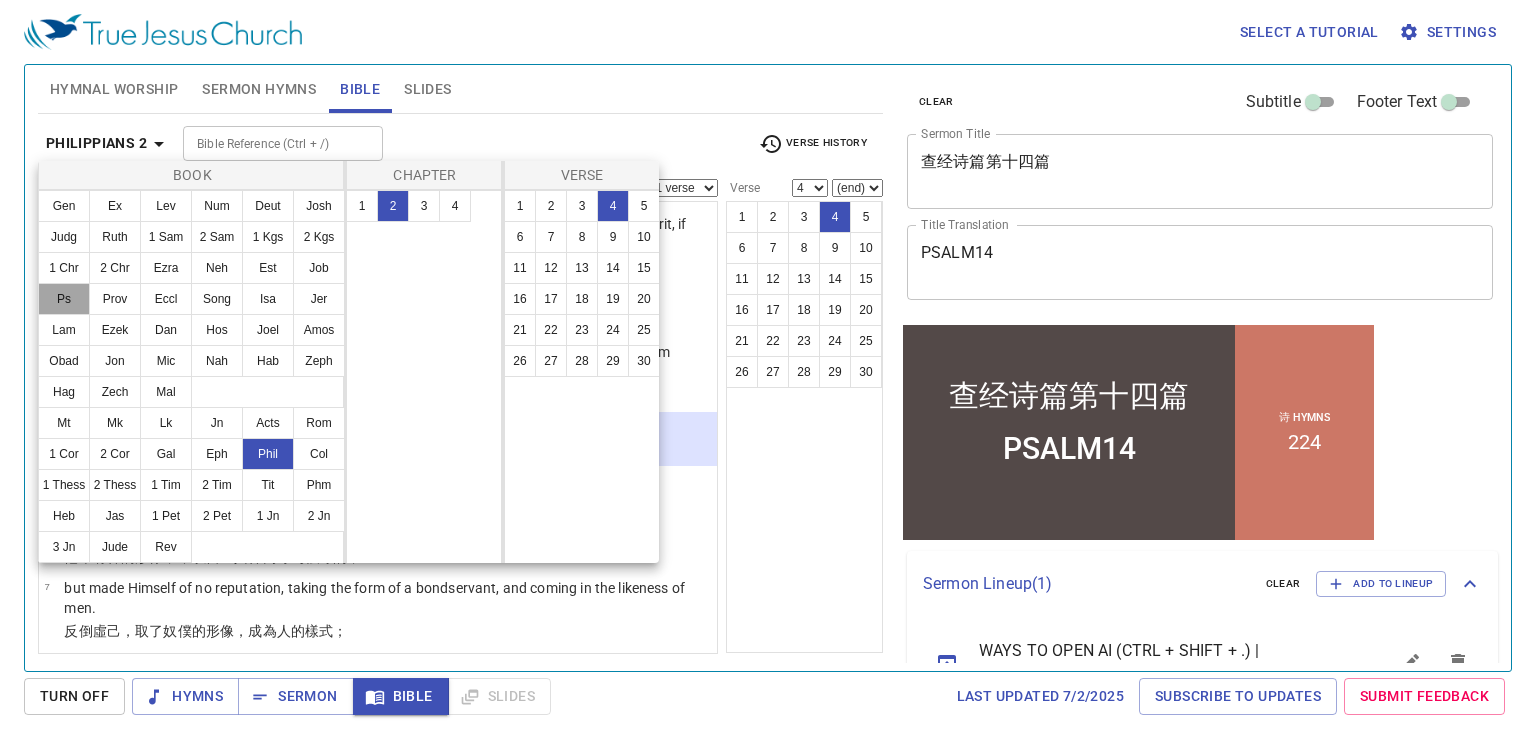 click on "Ps" at bounding box center (64, 299) 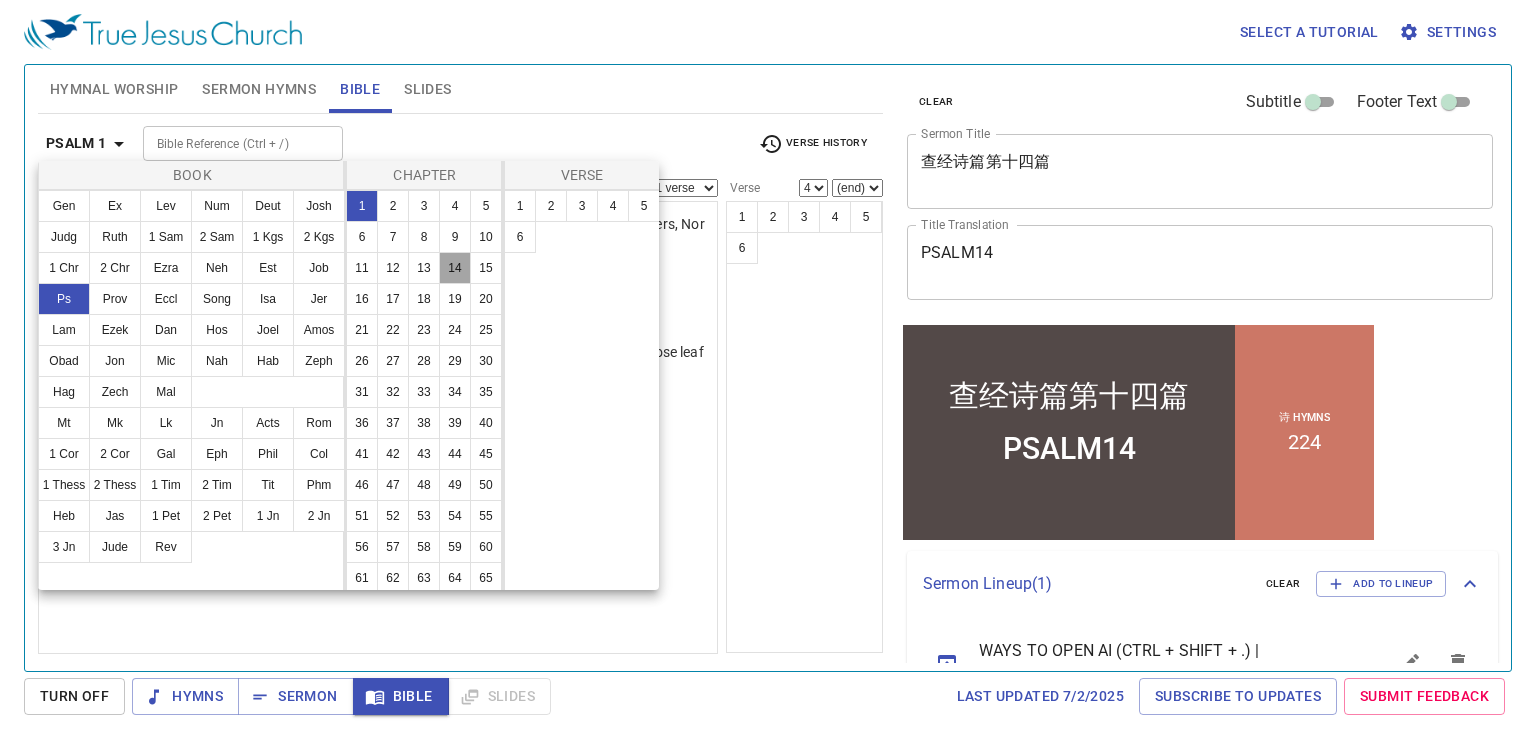 click on "14" at bounding box center (455, 268) 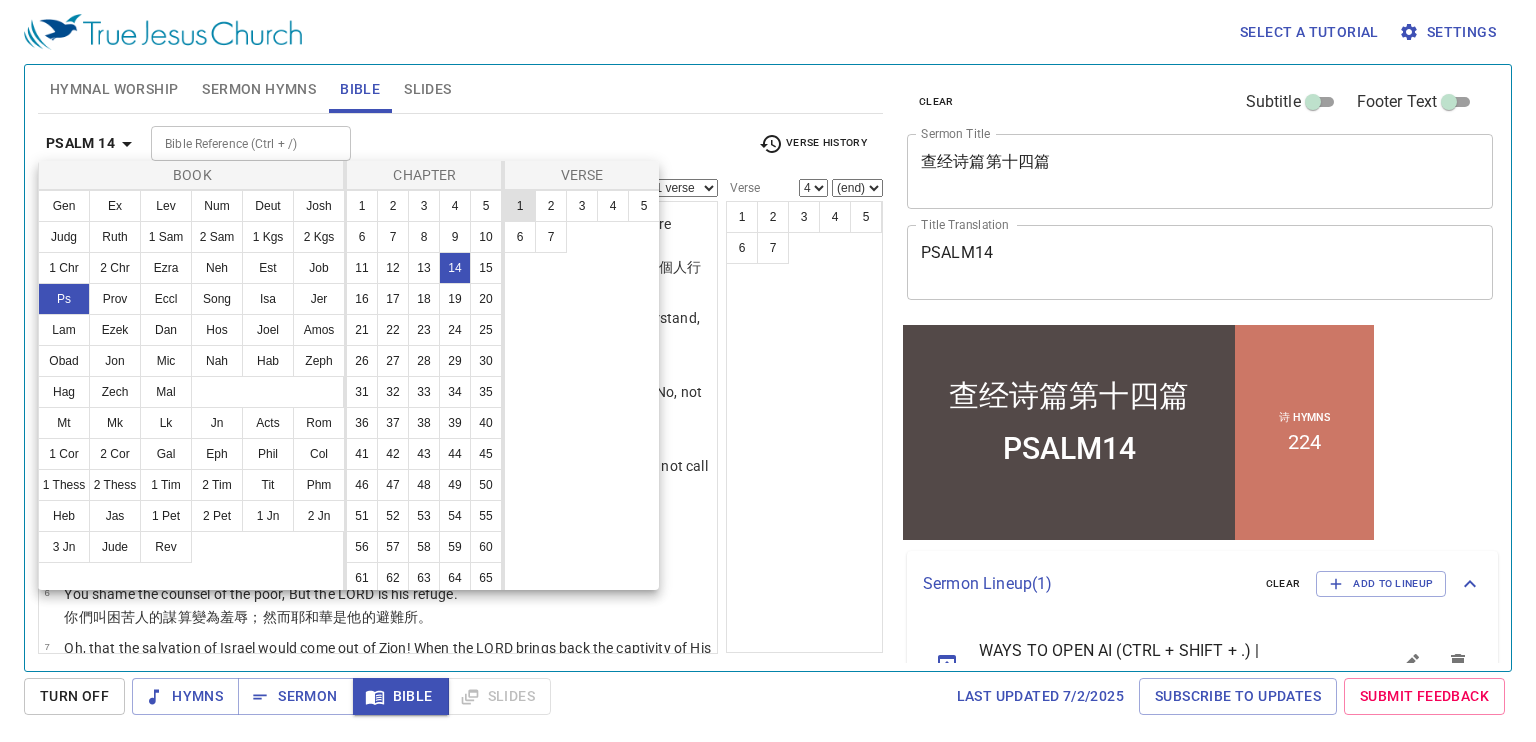 click on "1" at bounding box center (520, 206) 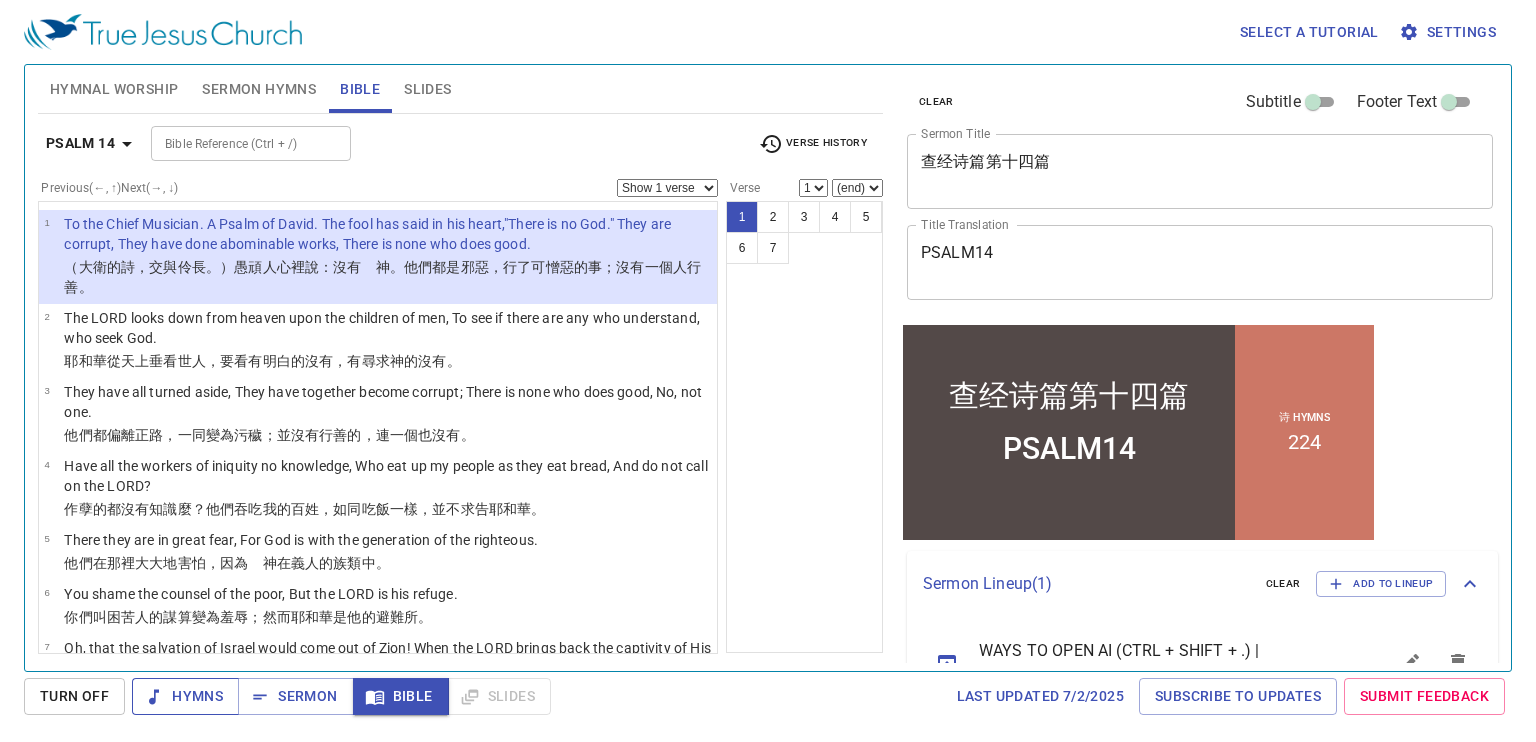 click on "Hymns" at bounding box center [185, 696] 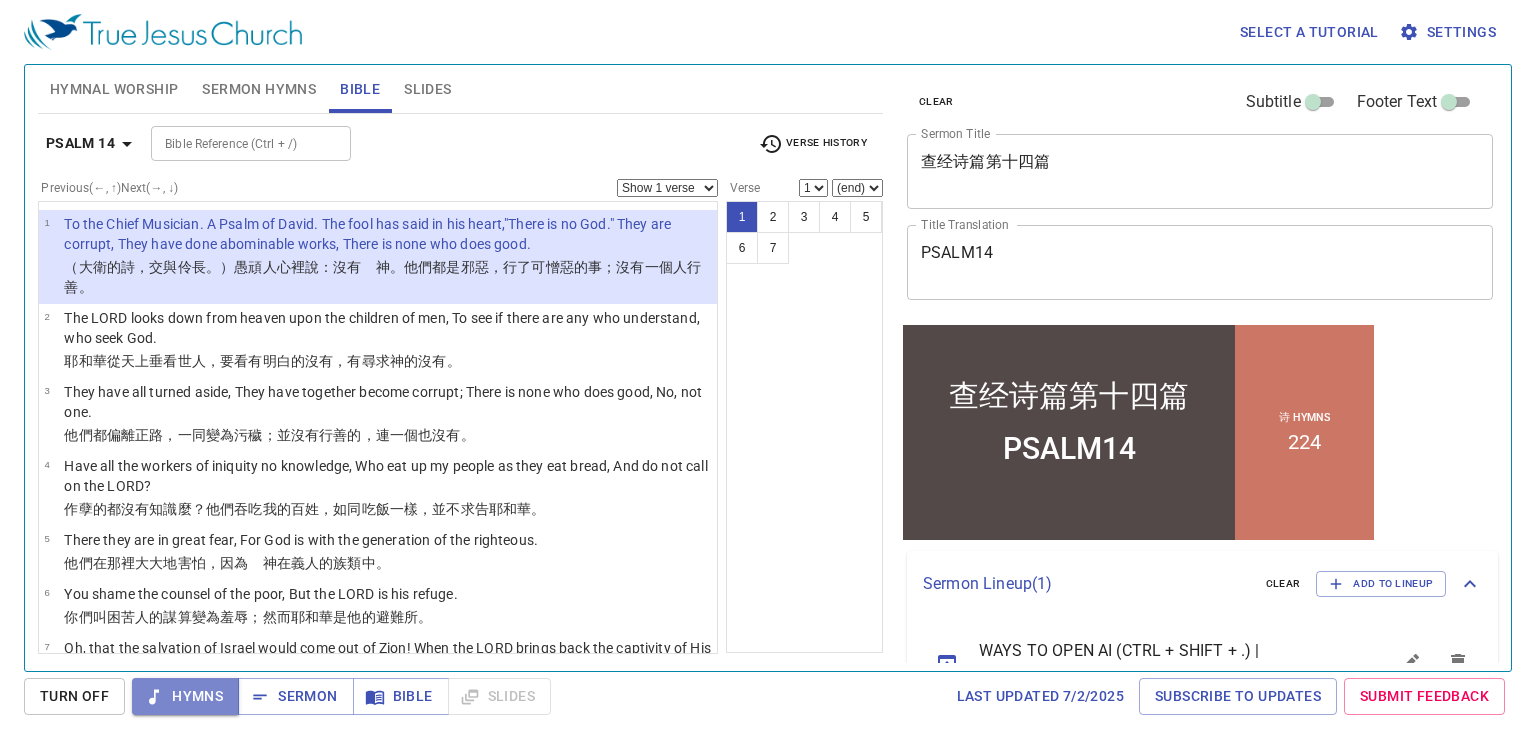 click on "Hymns" at bounding box center (185, 696) 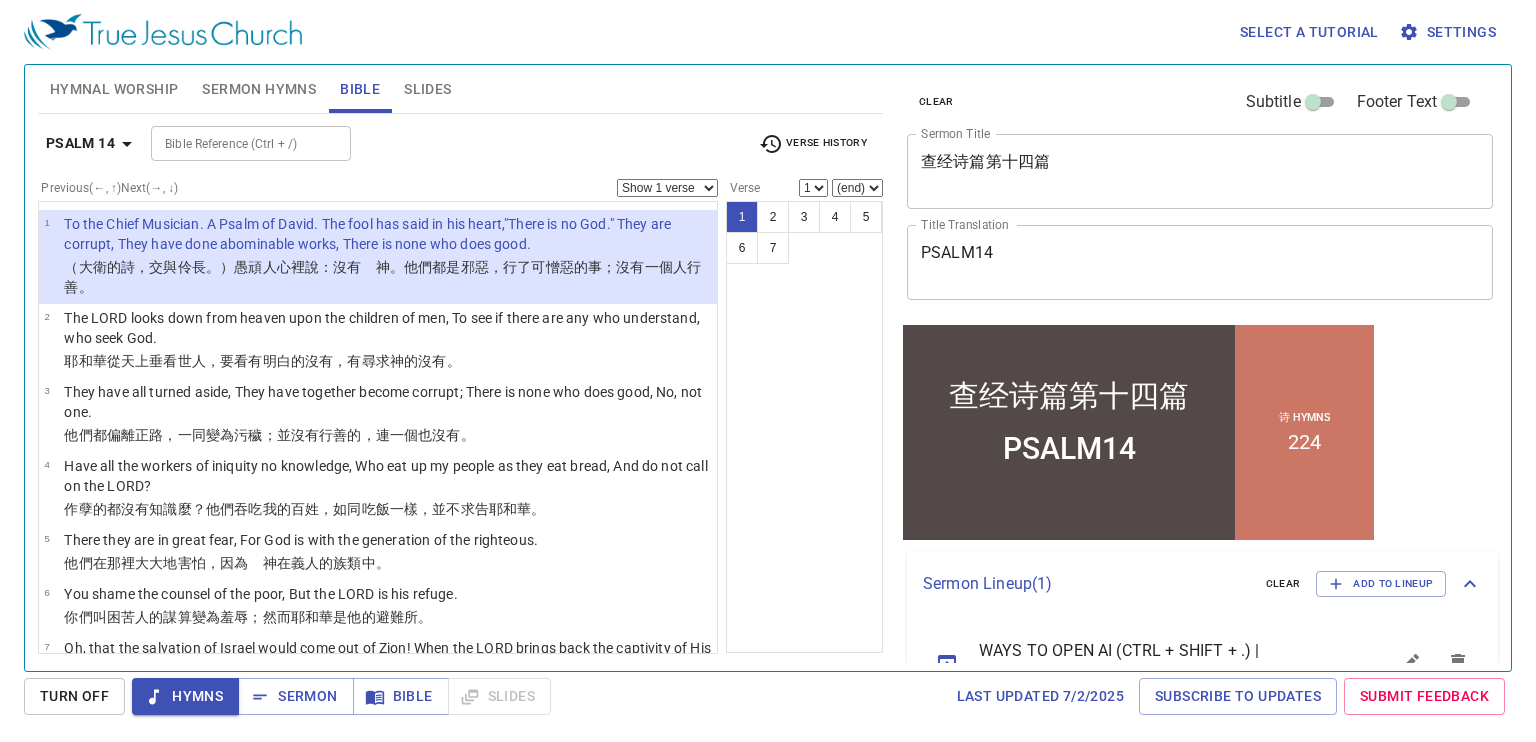 click on "Sermon Hymns" at bounding box center (259, 89) 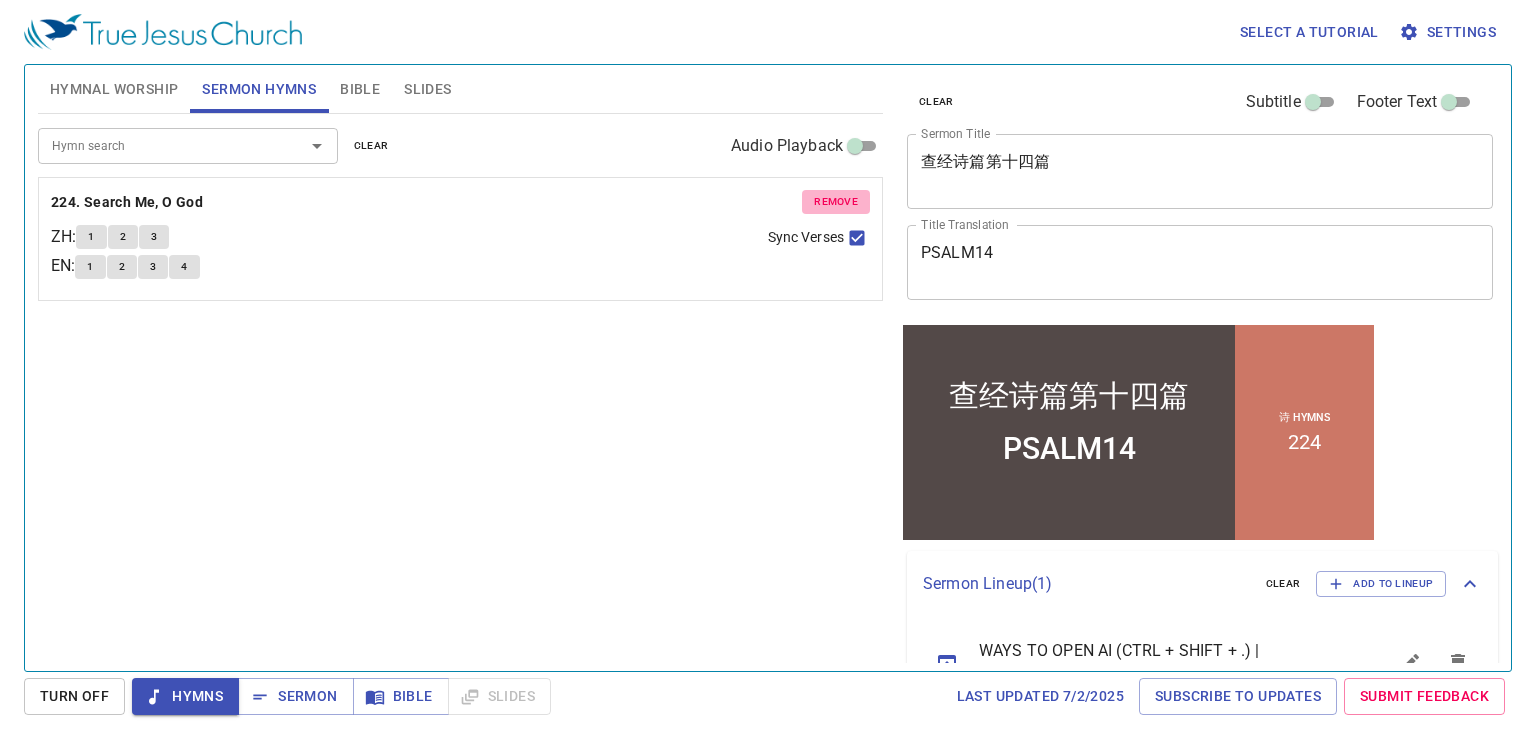 click on "remove" at bounding box center (836, 202) 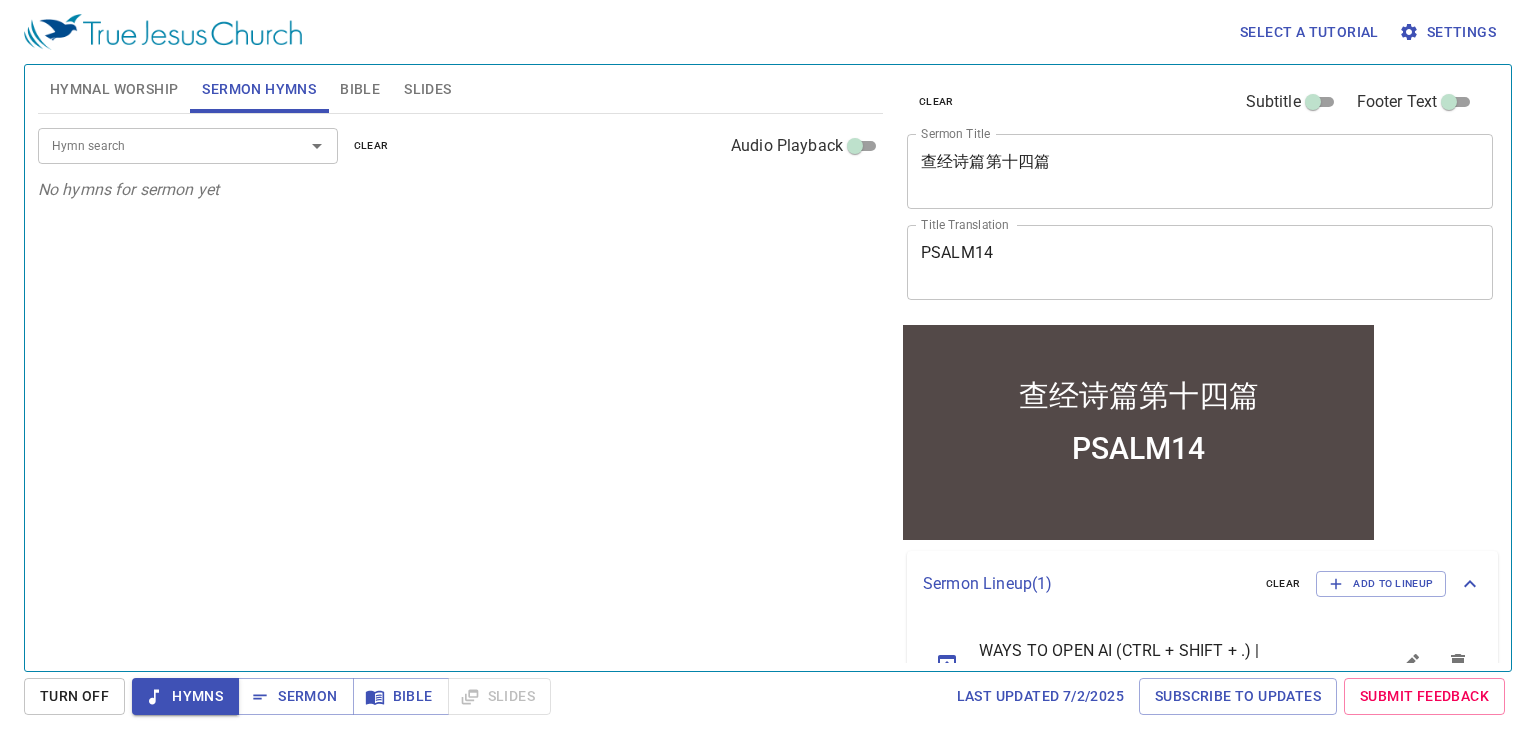 click on "Hymn search" at bounding box center (188, 145) 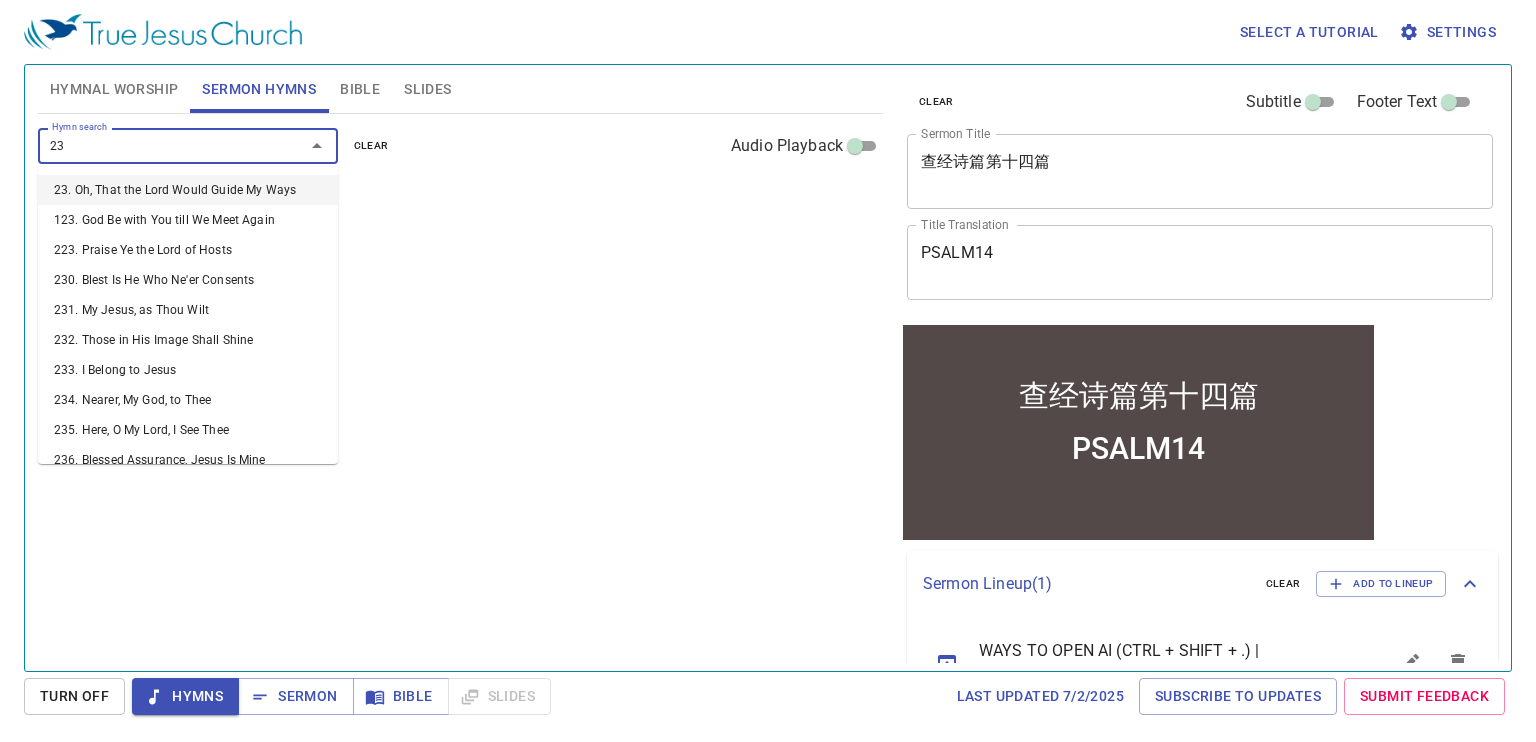 type on "232" 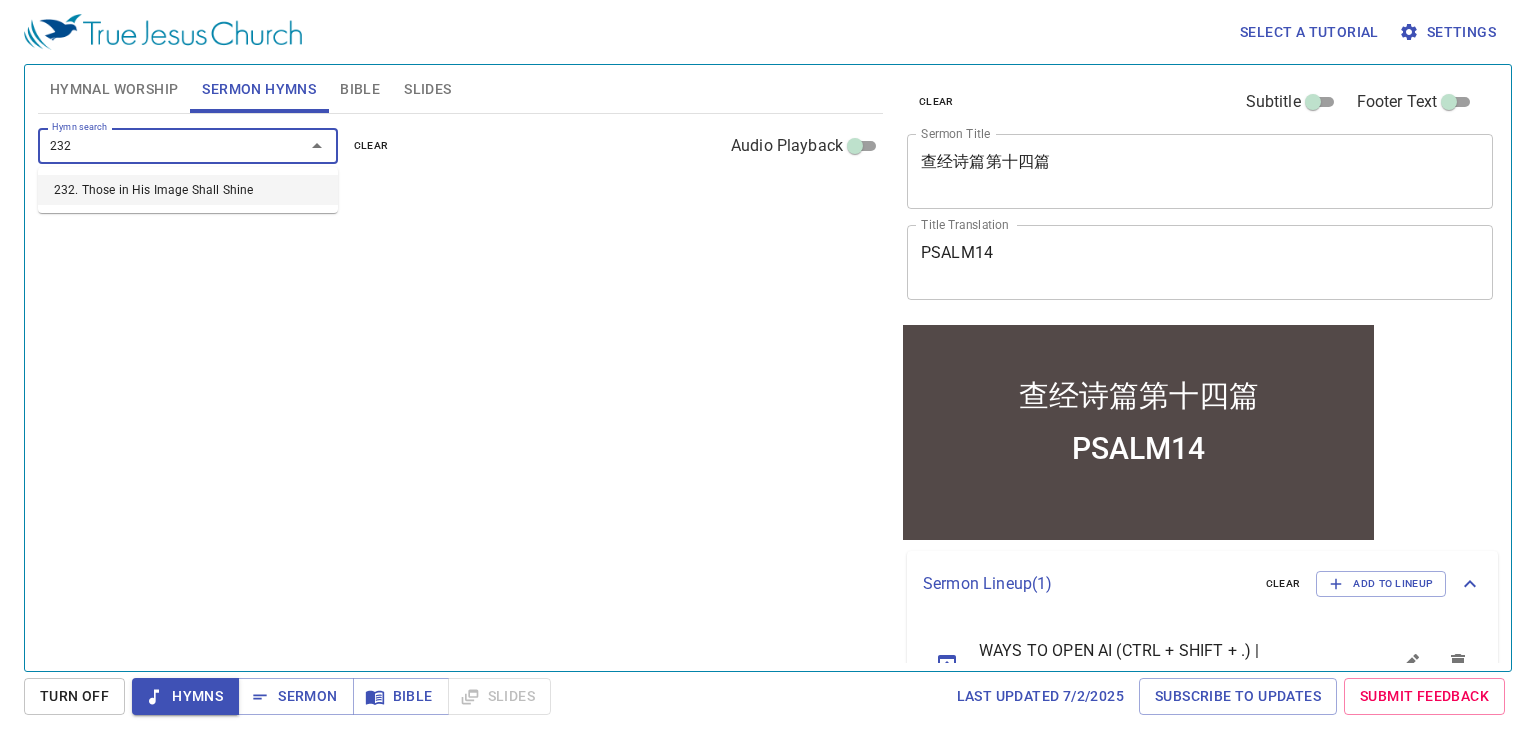 click on "232. Those in His Image Shall Shine" at bounding box center [188, 190] 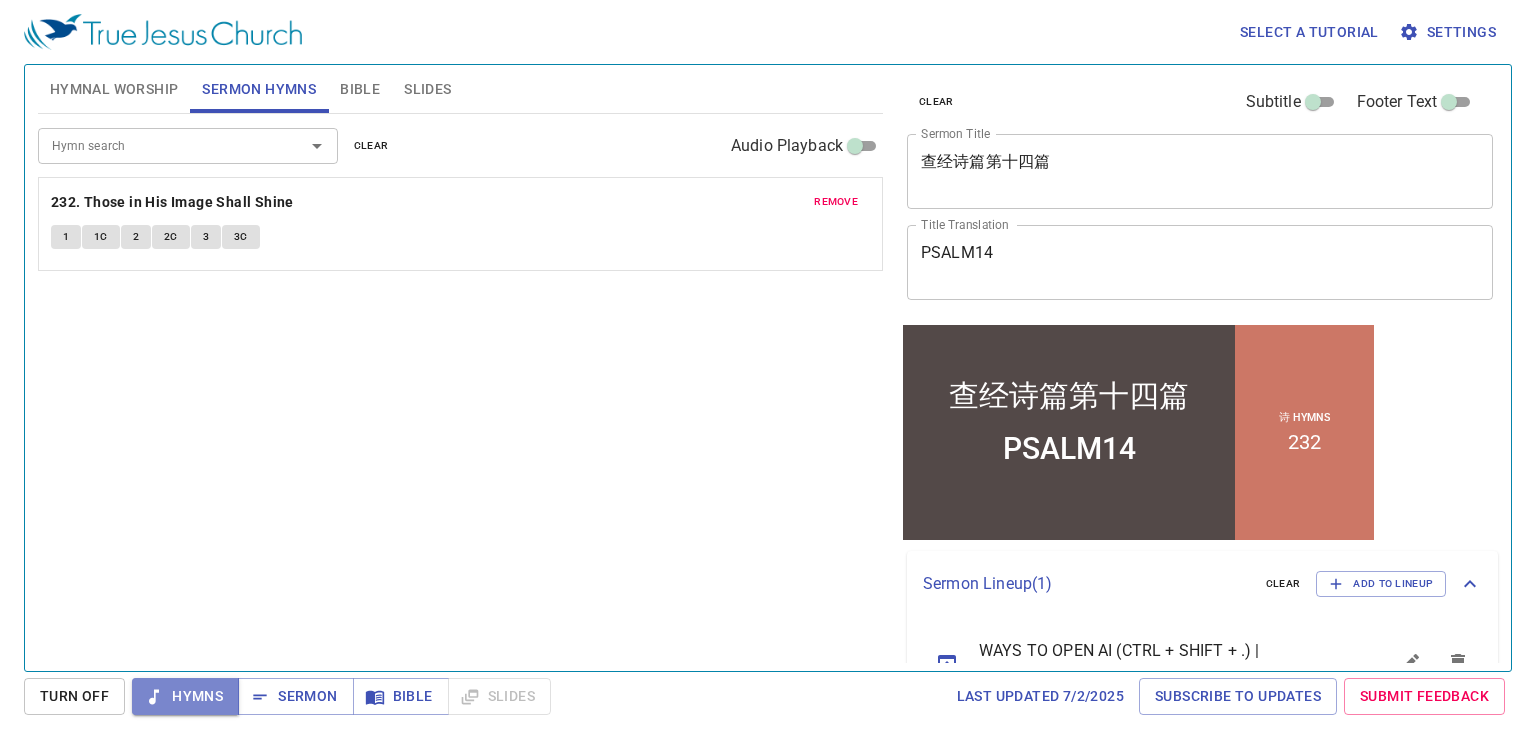 click on "Hymns" at bounding box center [185, 696] 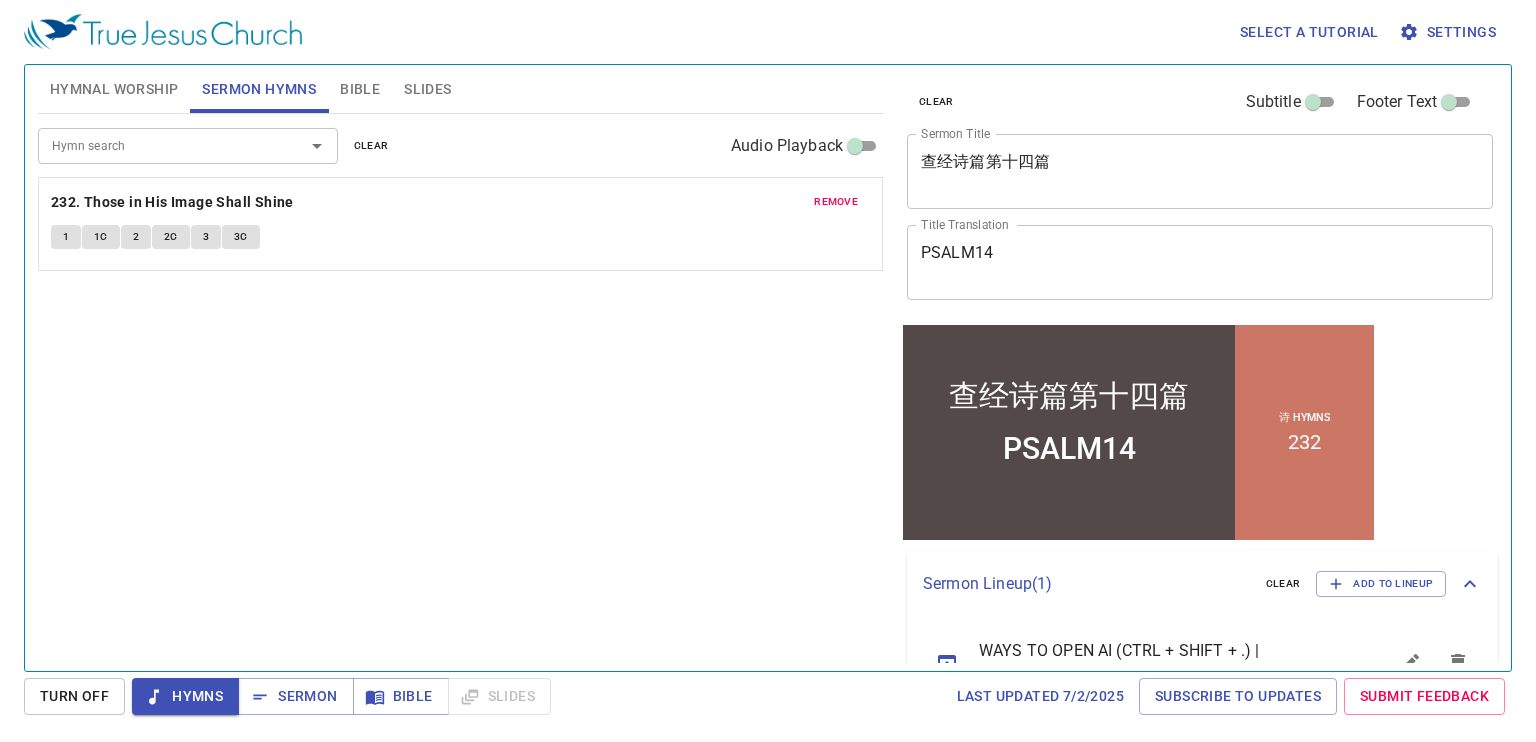 click on "1" at bounding box center [66, 237] 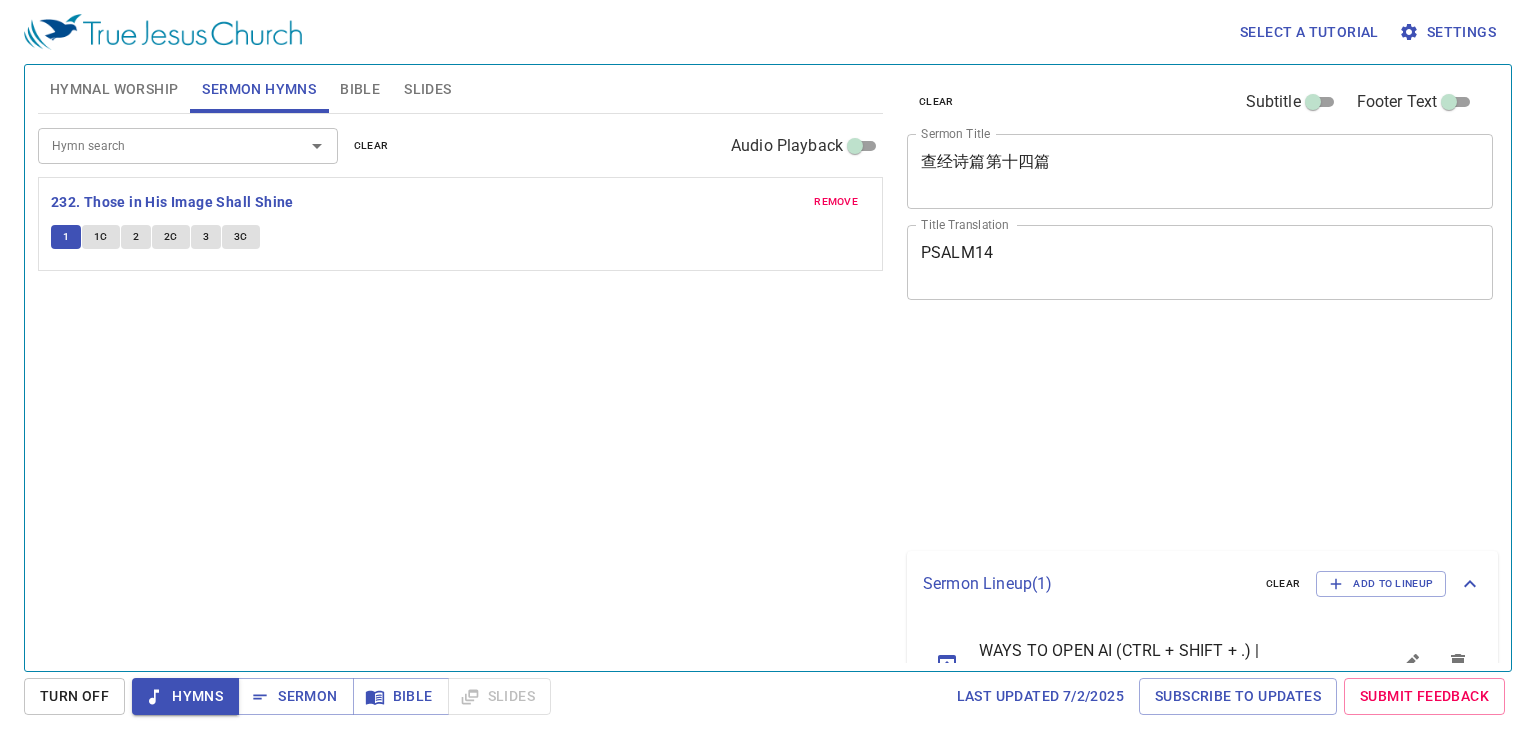 scroll, scrollTop: 0, scrollLeft: 0, axis: both 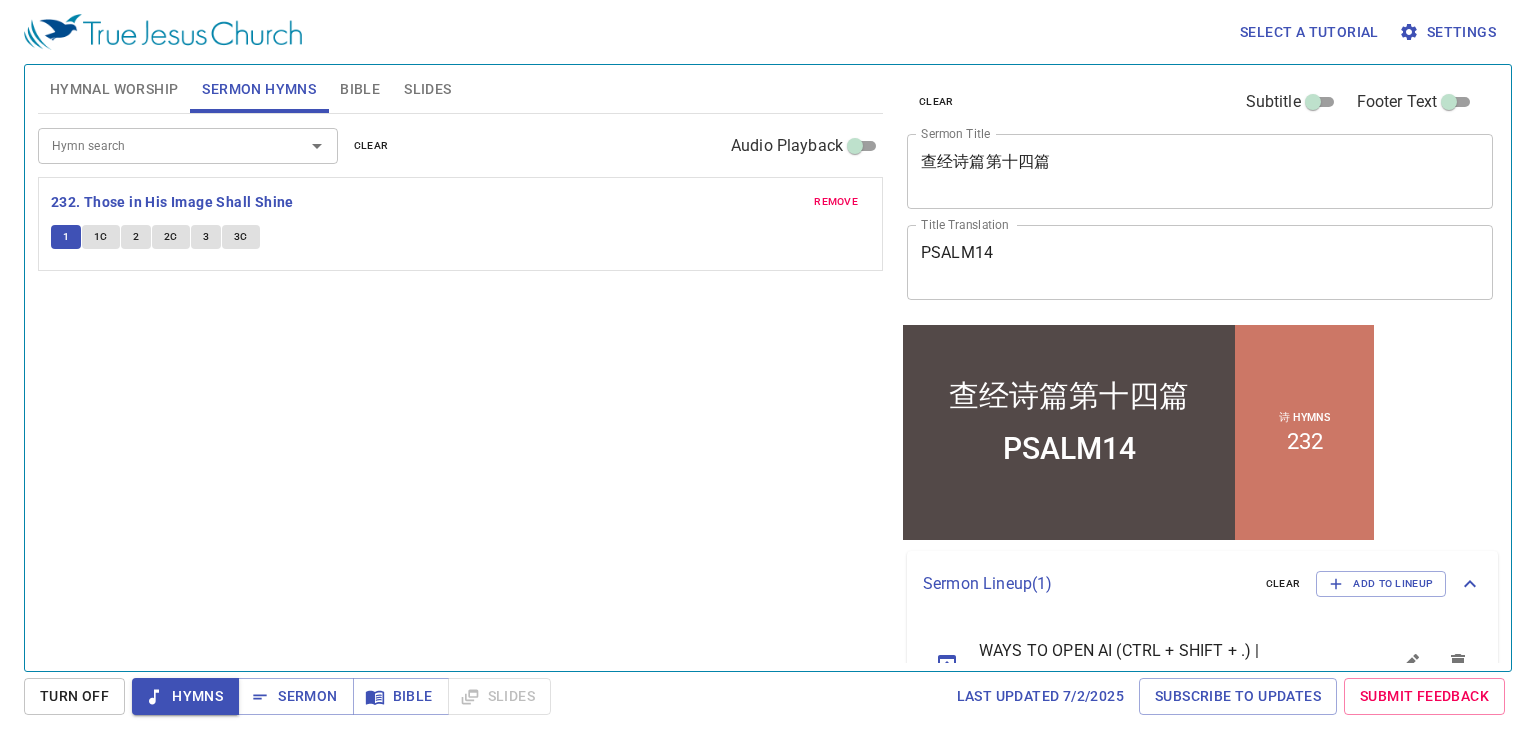 type 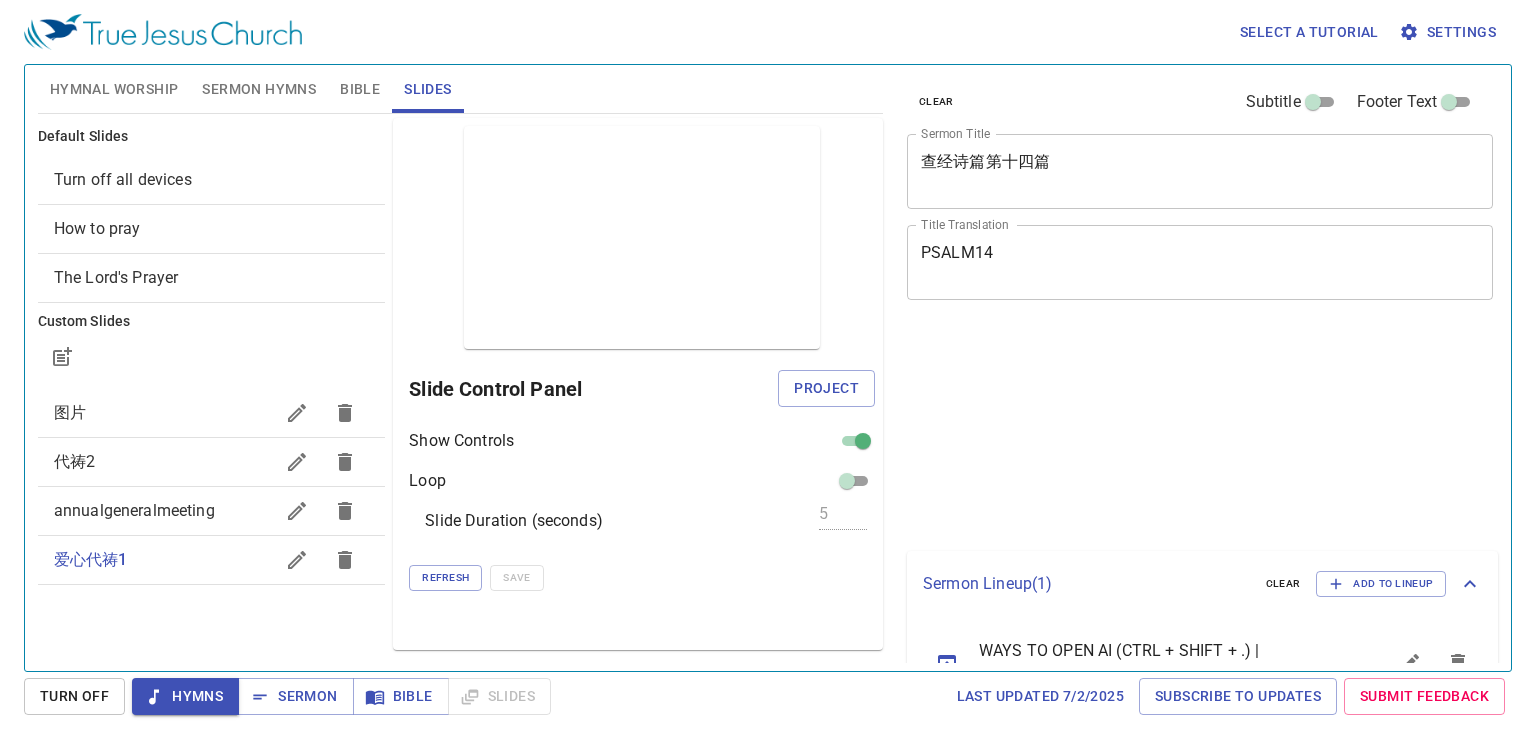 scroll, scrollTop: 0, scrollLeft: 0, axis: both 